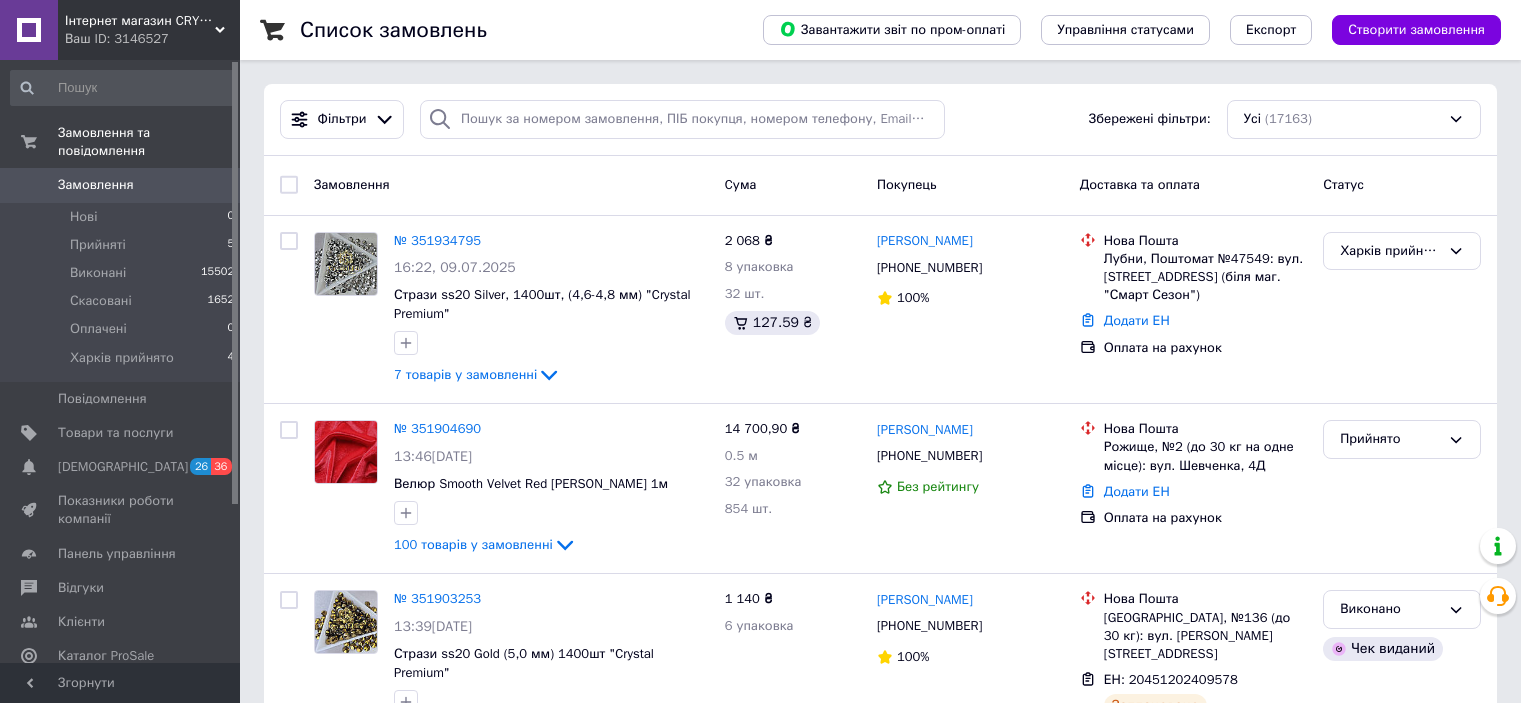 scroll, scrollTop: 0, scrollLeft: 0, axis: both 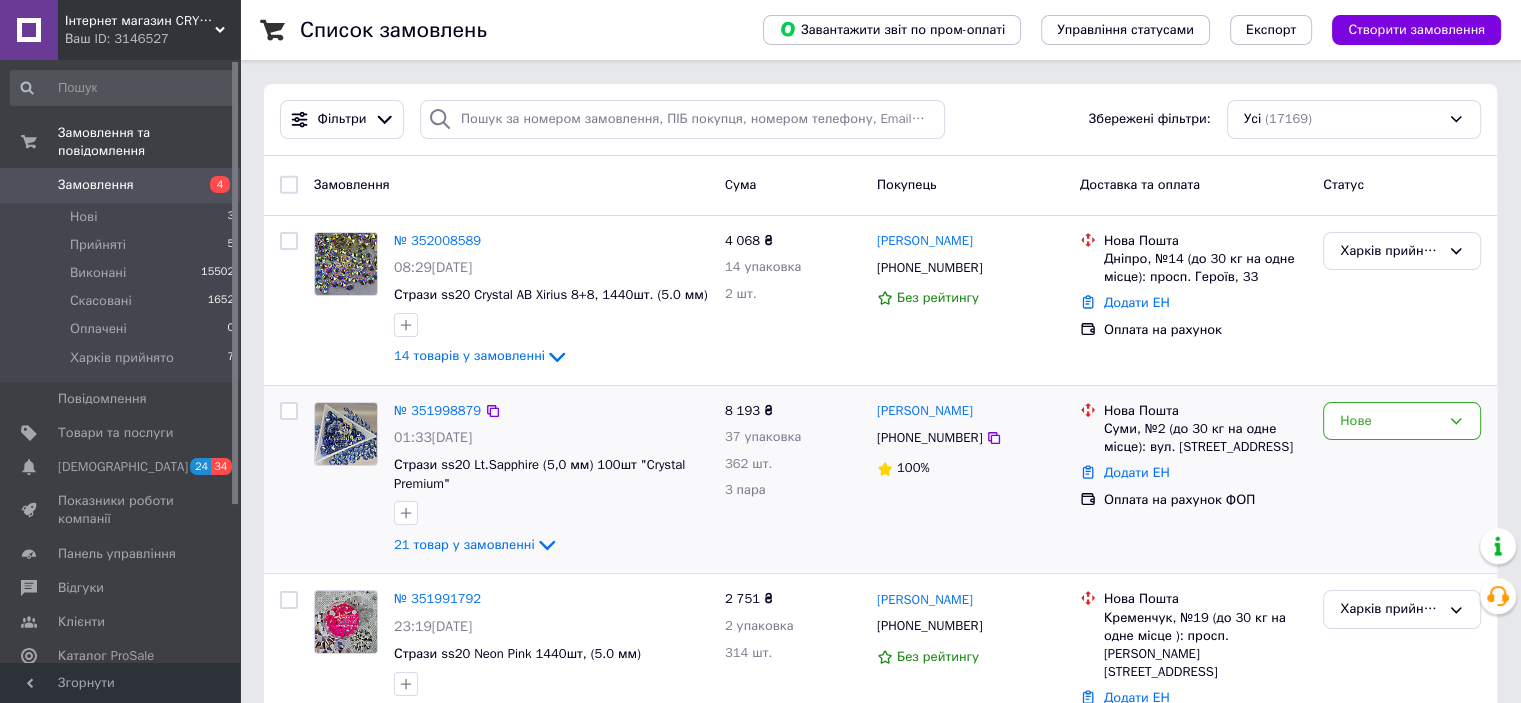 click on "№ 351998879" at bounding box center (437, 411) 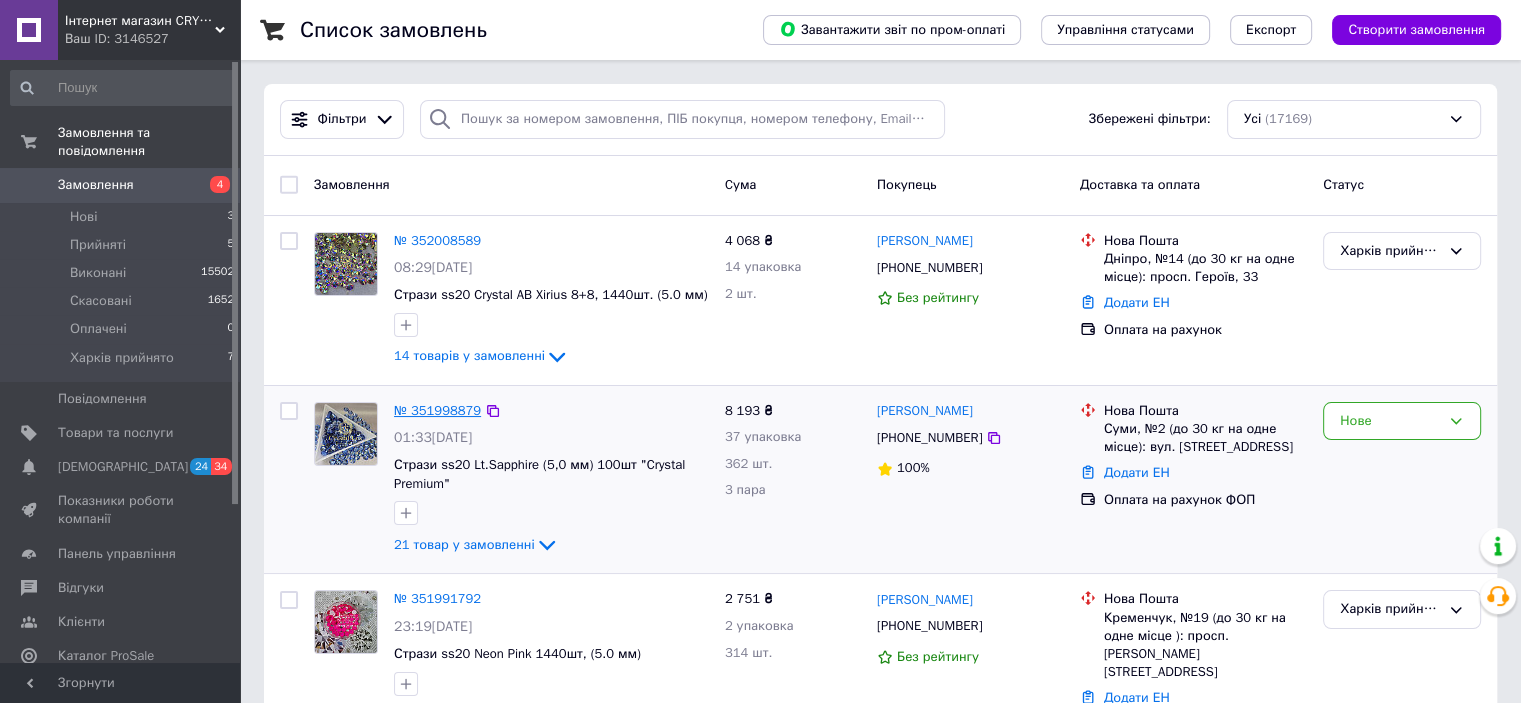 click on "№ 351998879" at bounding box center (437, 410) 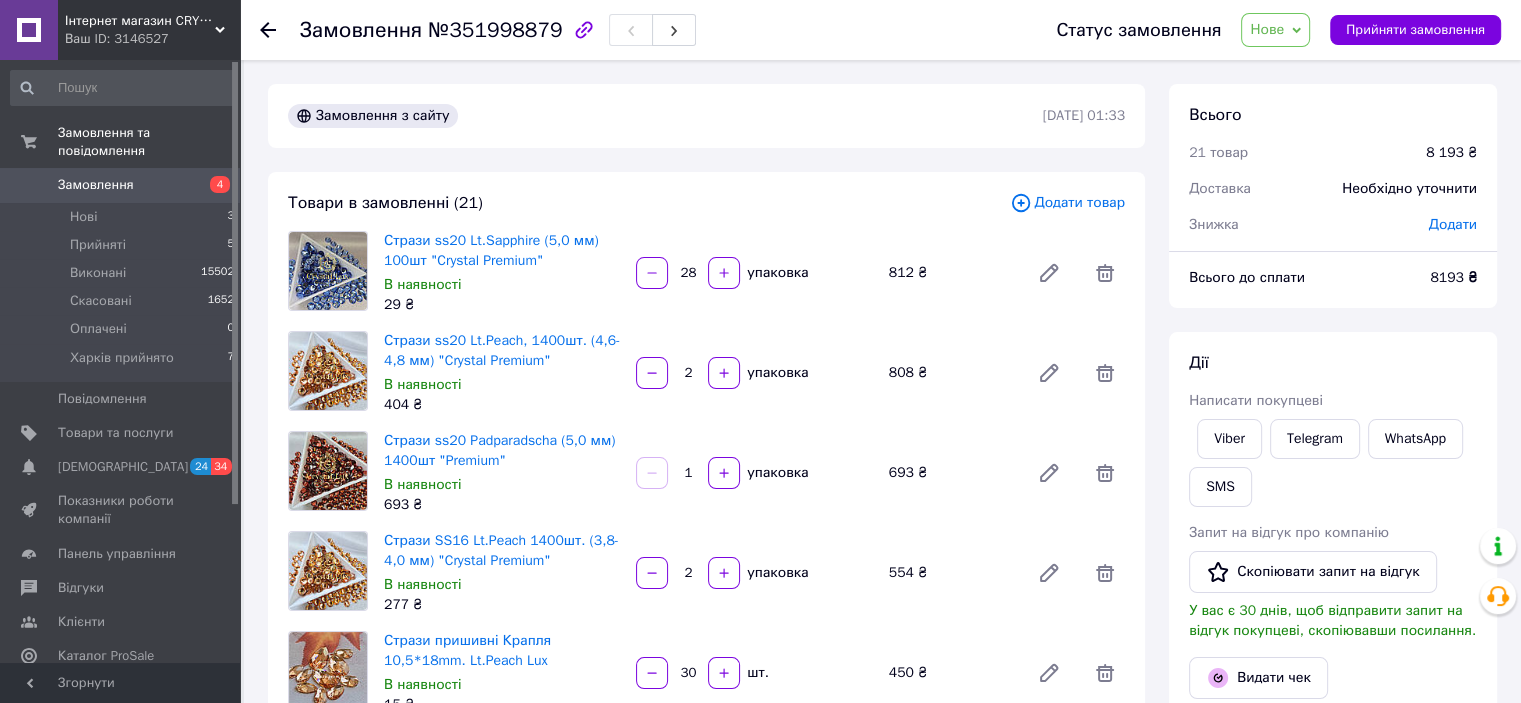click on "Нове" at bounding box center (1267, 29) 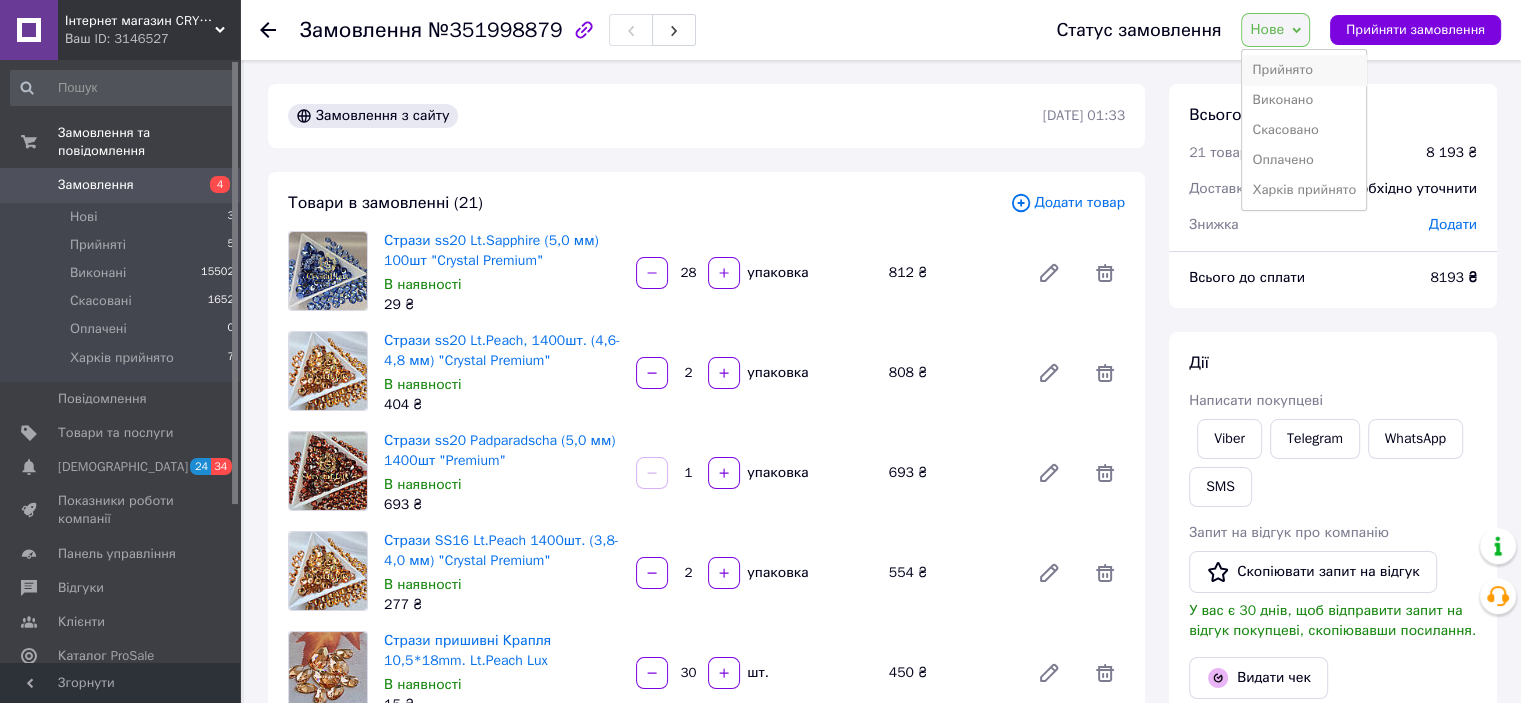 click on "Прийнято" at bounding box center (1304, 70) 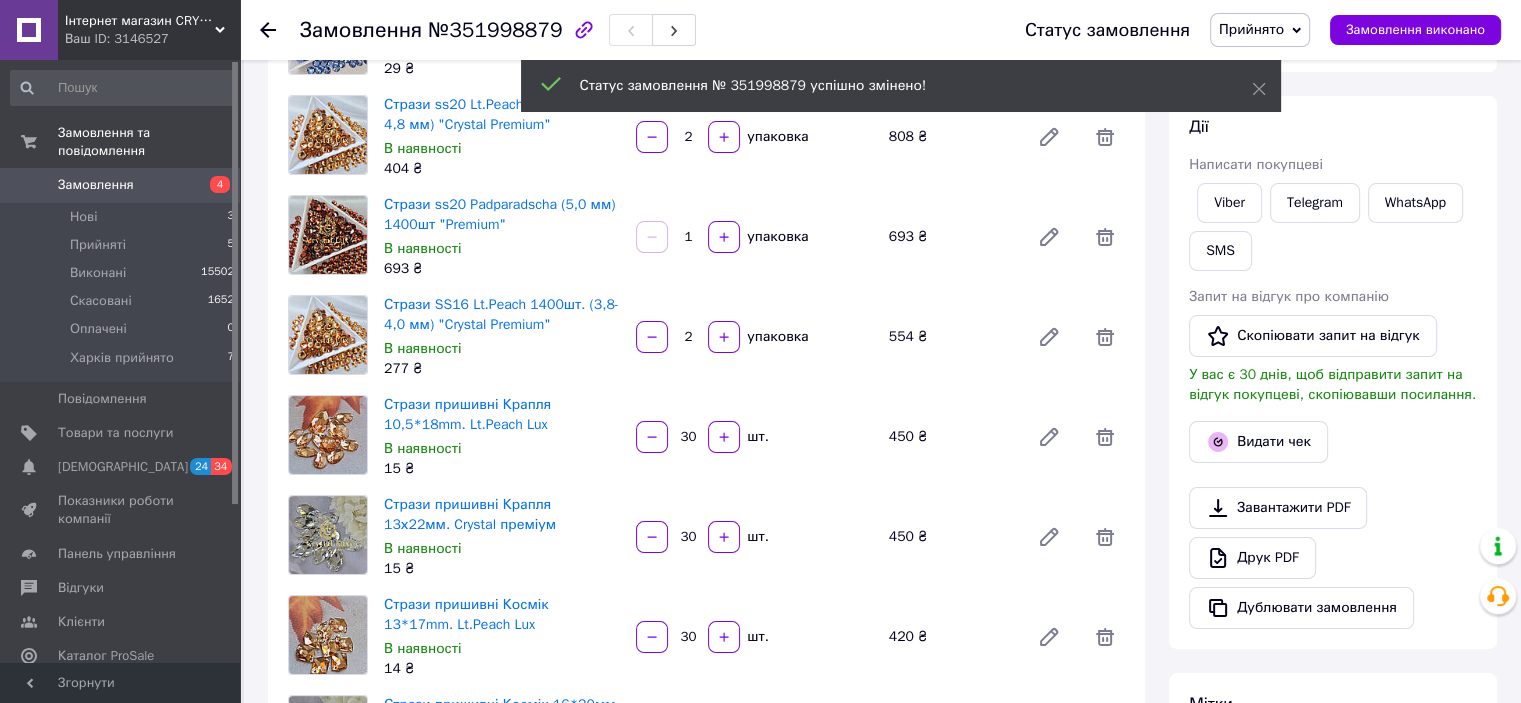 scroll, scrollTop: 400, scrollLeft: 0, axis: vertical 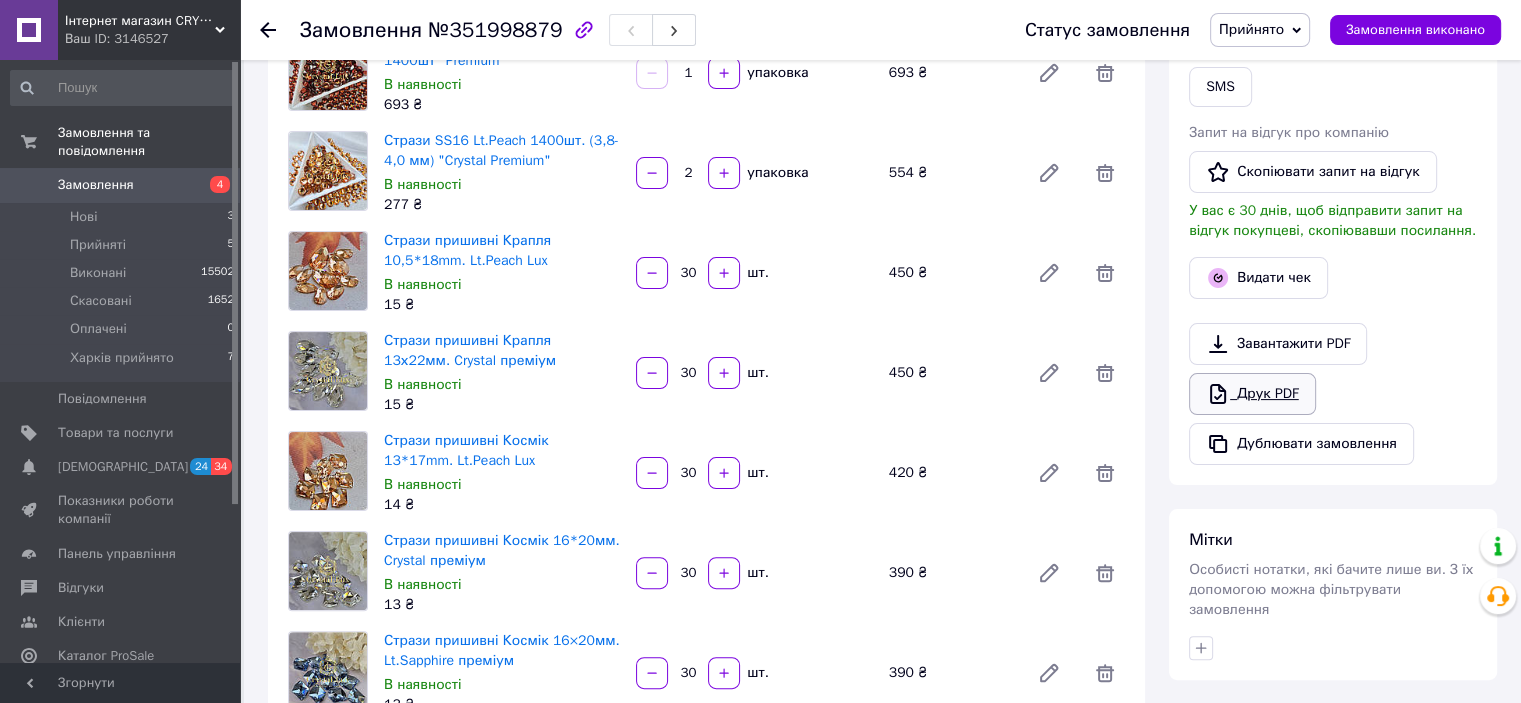 click on "Друк PDF" at bounding box center (1252, 394) 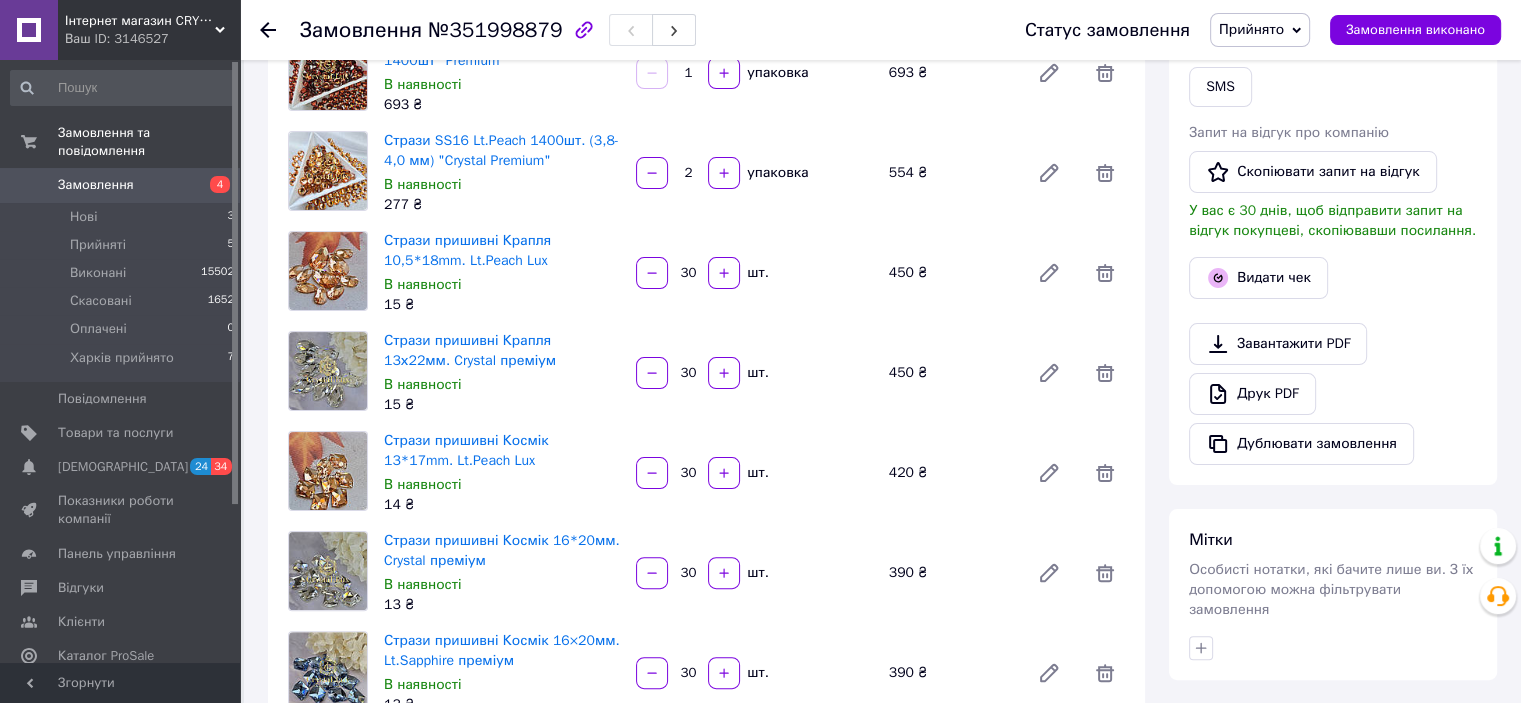 scroll, scrollTop: 0, scrollLeft: 0, axis: both 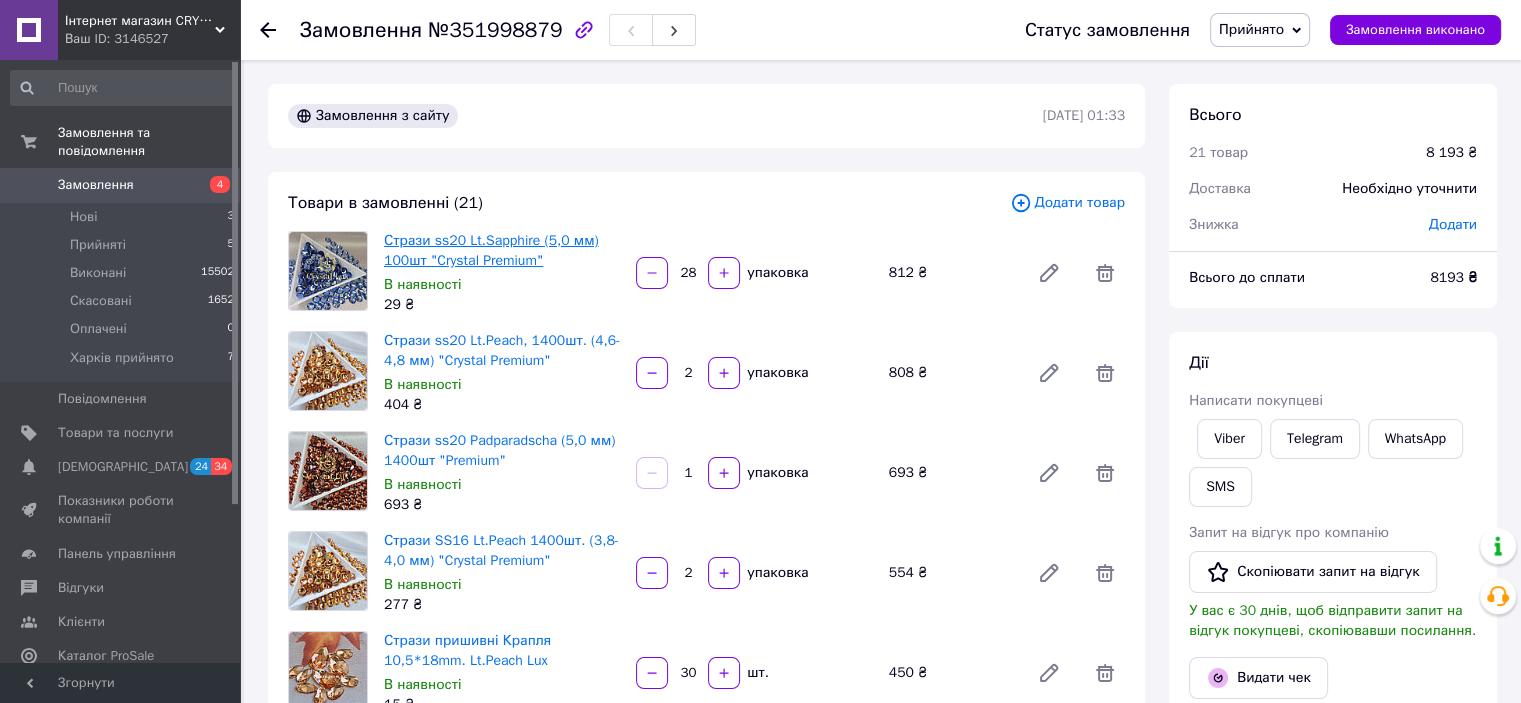 click on "Стрази ss20 Lt.Sapphire (5,0 мм) 100шт "Crystal Premium"" at bounding box center [491, 250] 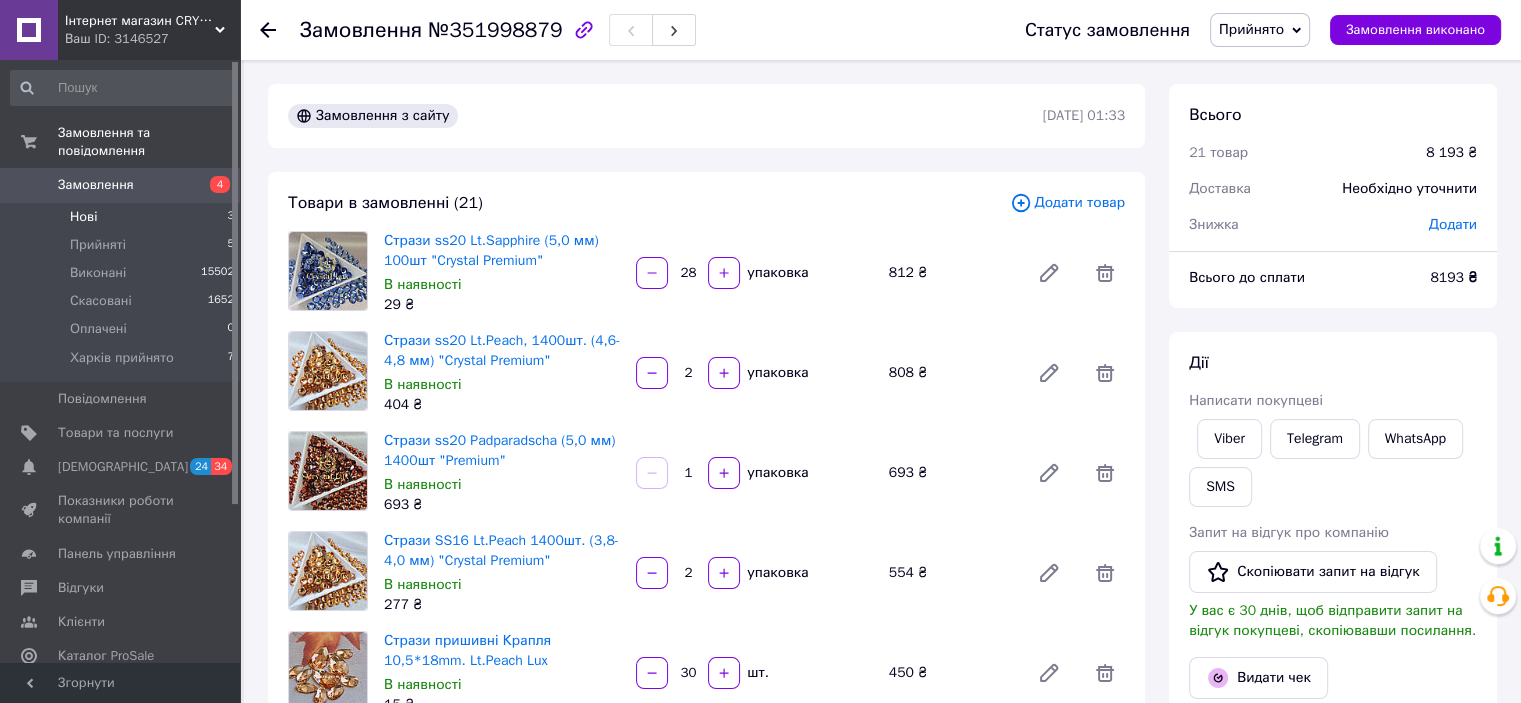 click on "Нові 3" at bounding box center [123, 217] 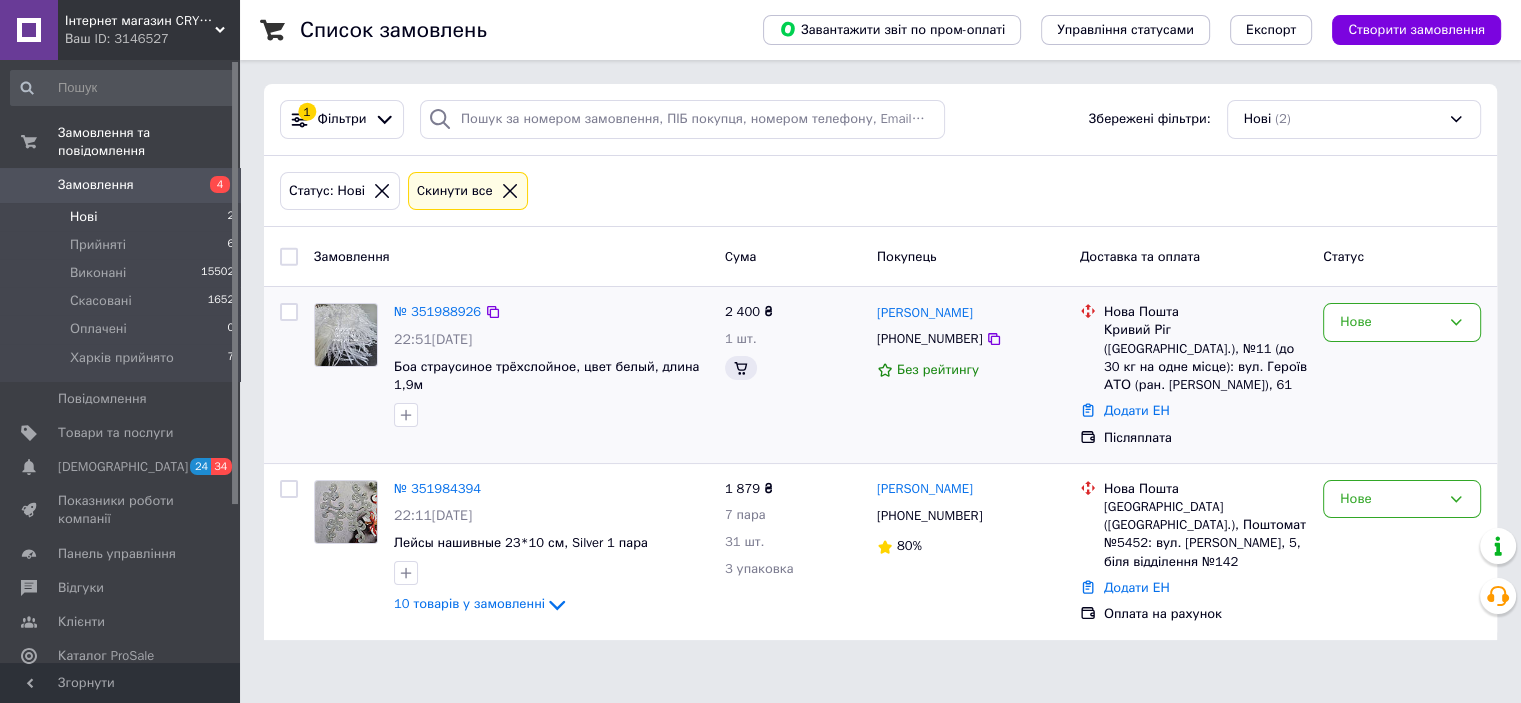scroll, scrollTop: 0, scrollLeft: 0, axis: both 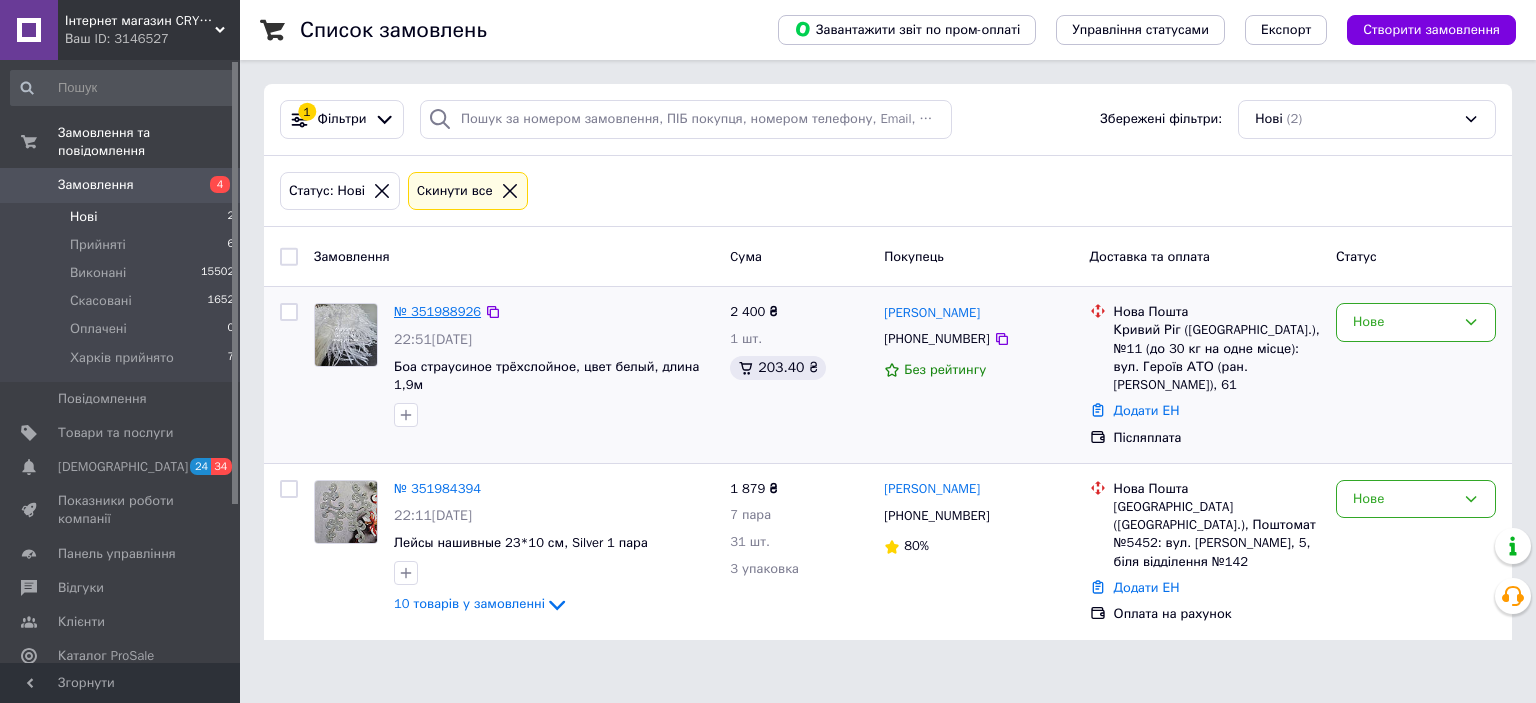 click on "№ 351988926" at bounding box center (437, 311) 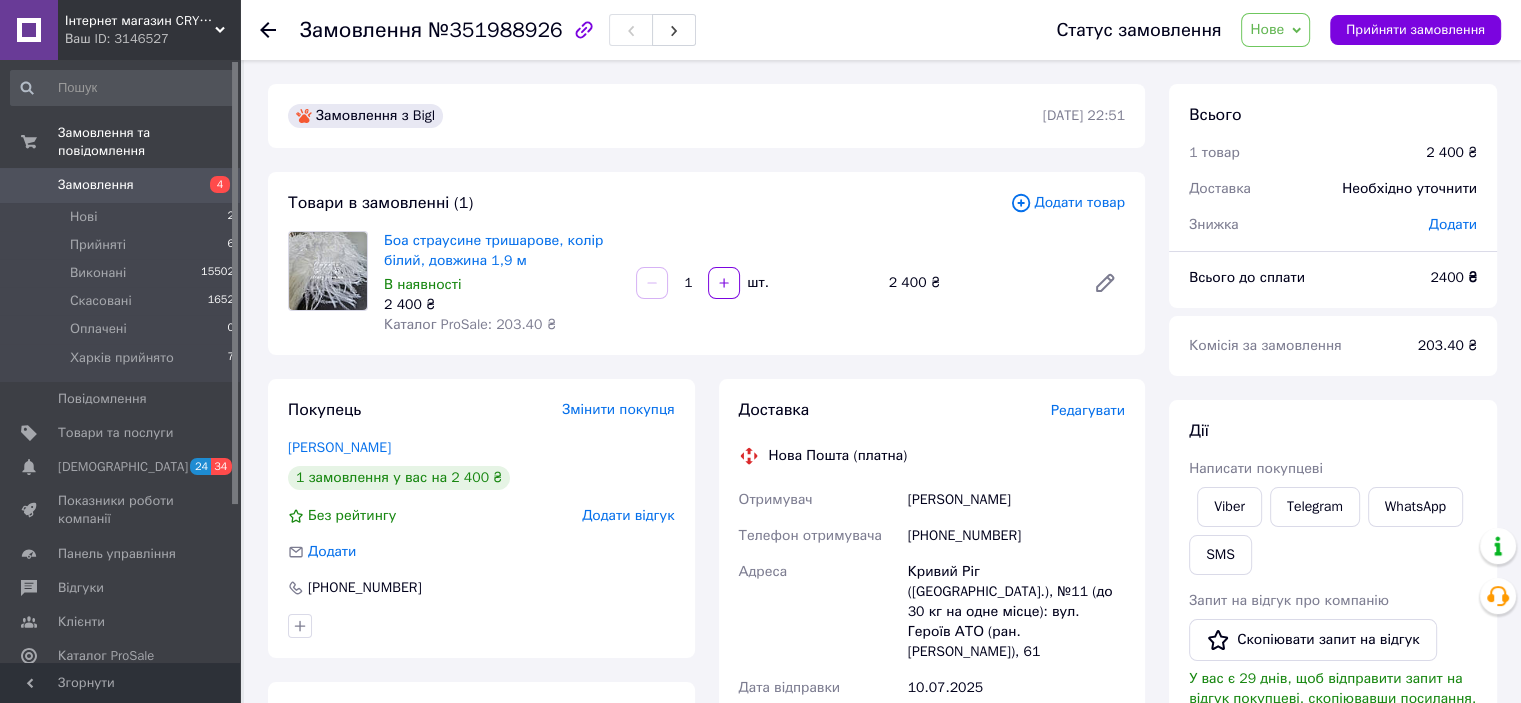 click 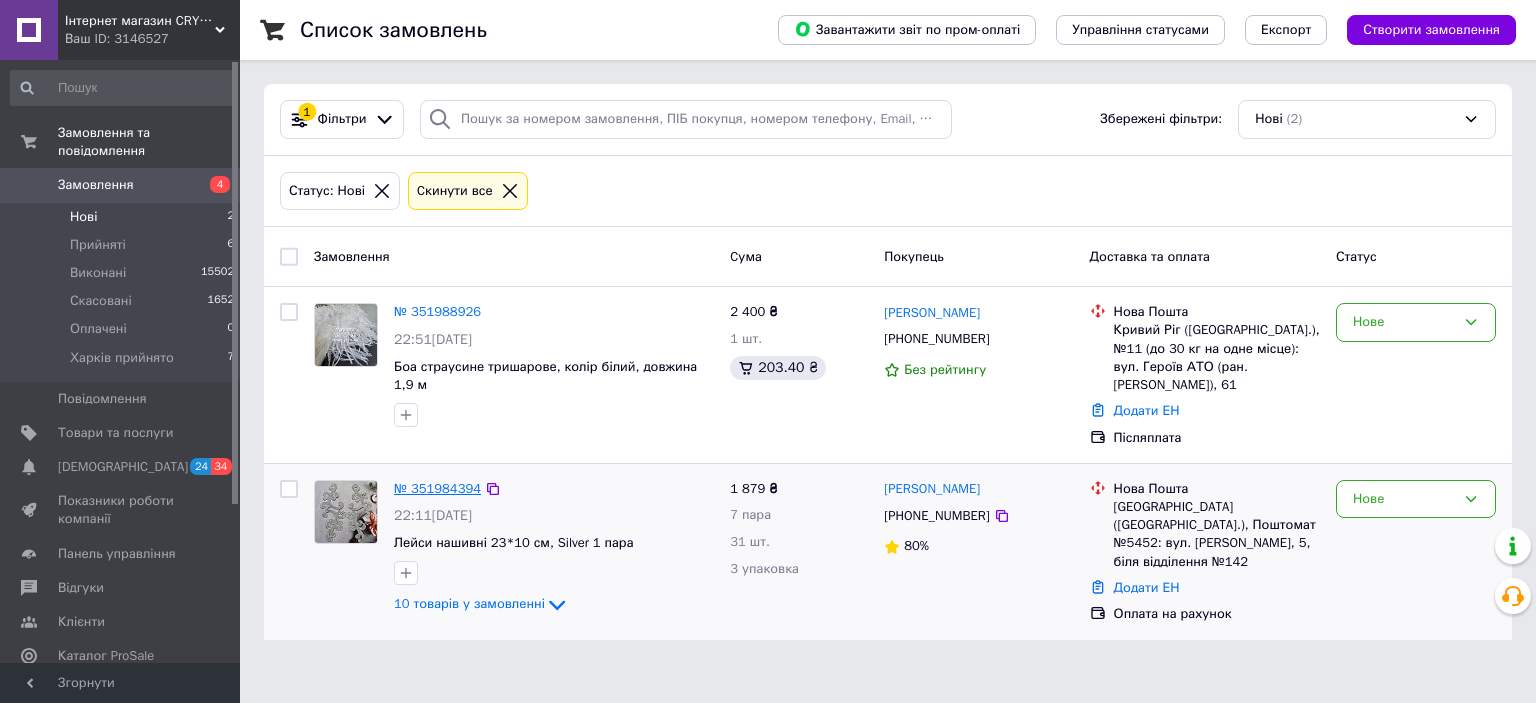 click on "№ 351984394" at bounding box center [437, 488] 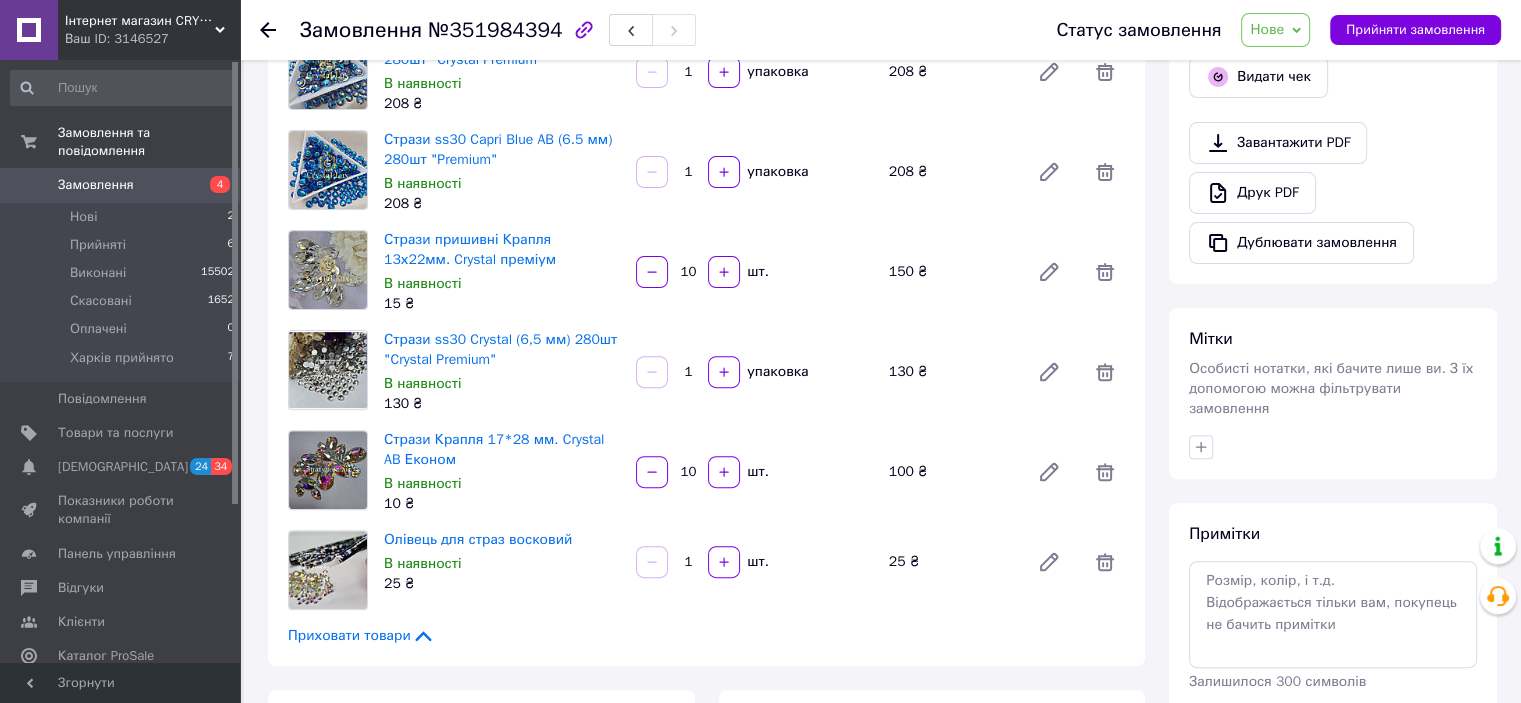 scroll, scrollTop: 1000, scrollLeft: 0, axis: vertical 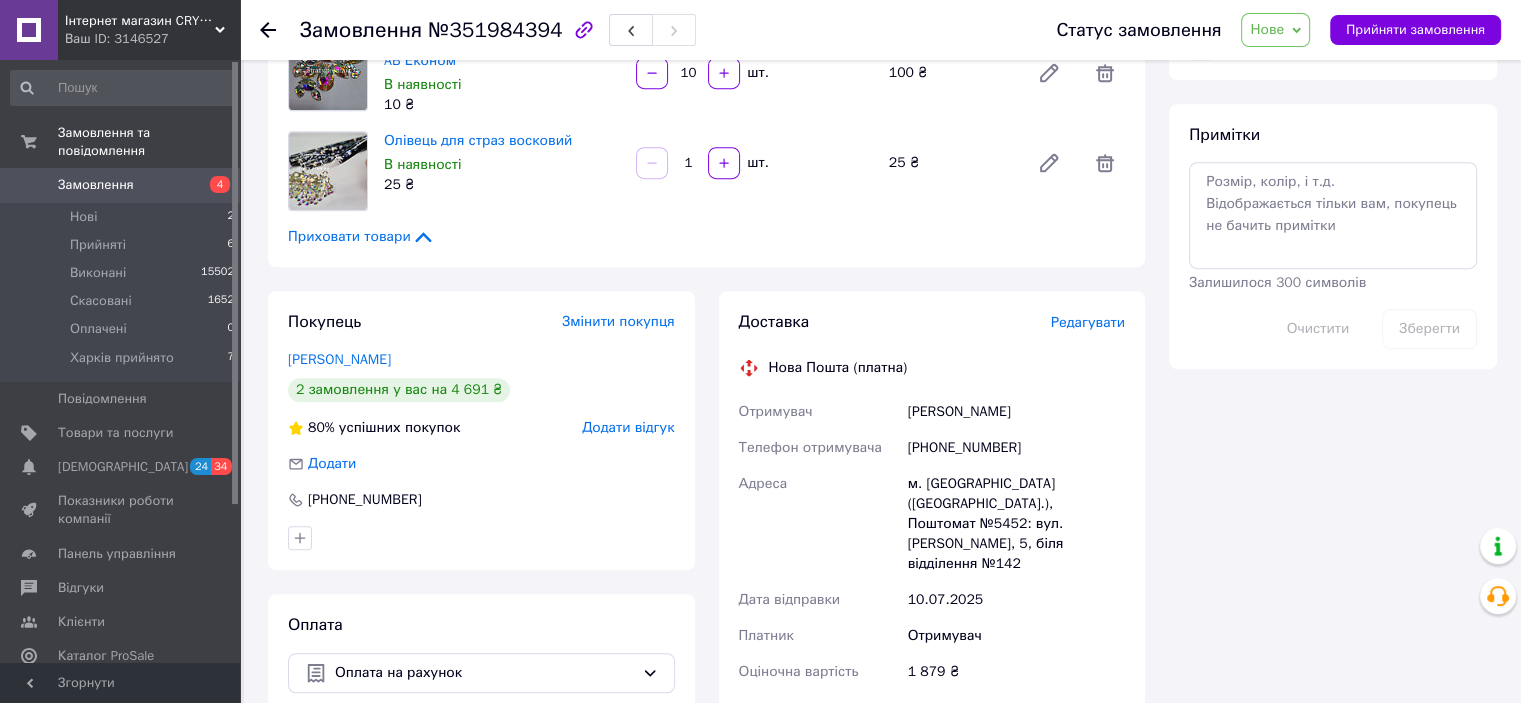 click on "Нове" at bounding box center [1267, 29] 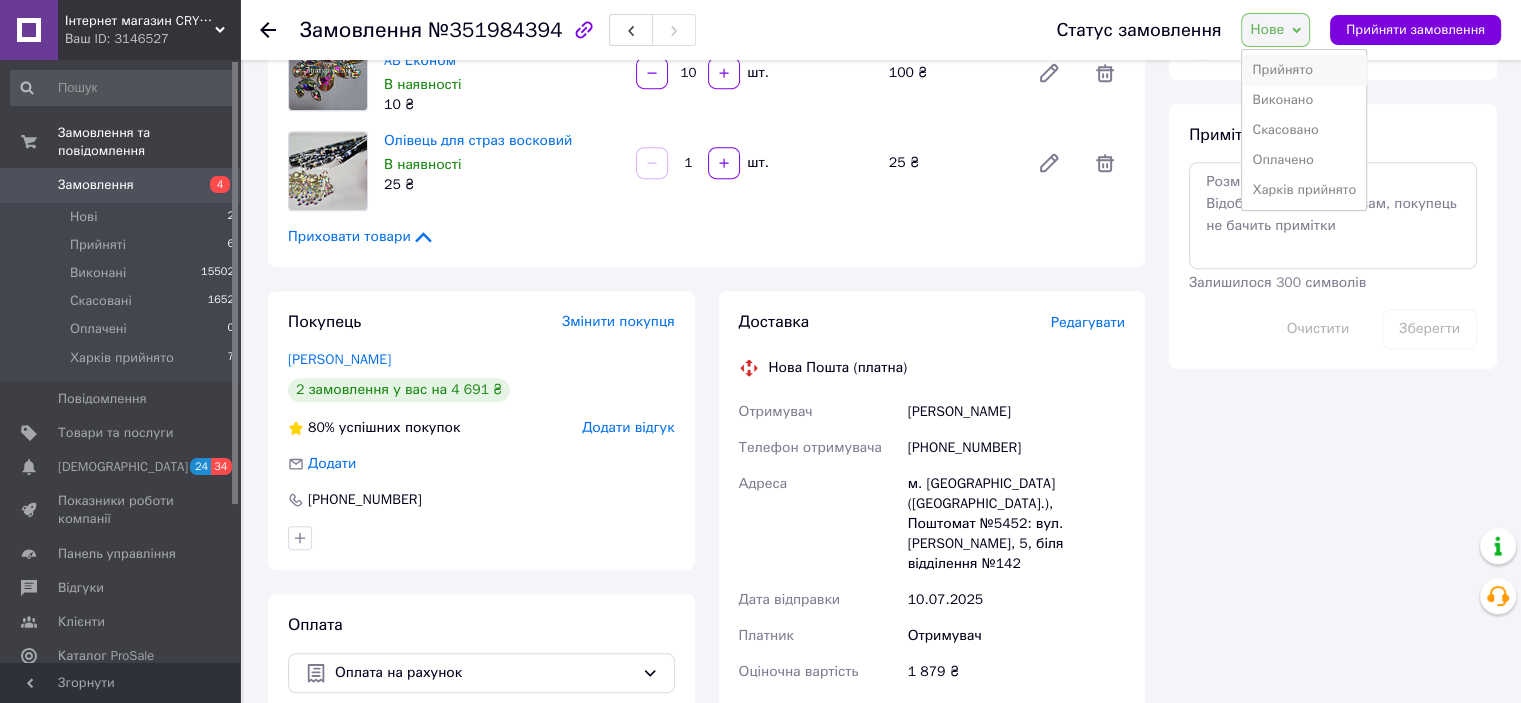 click on "Прийнято" at bounding box center (1304, 70) 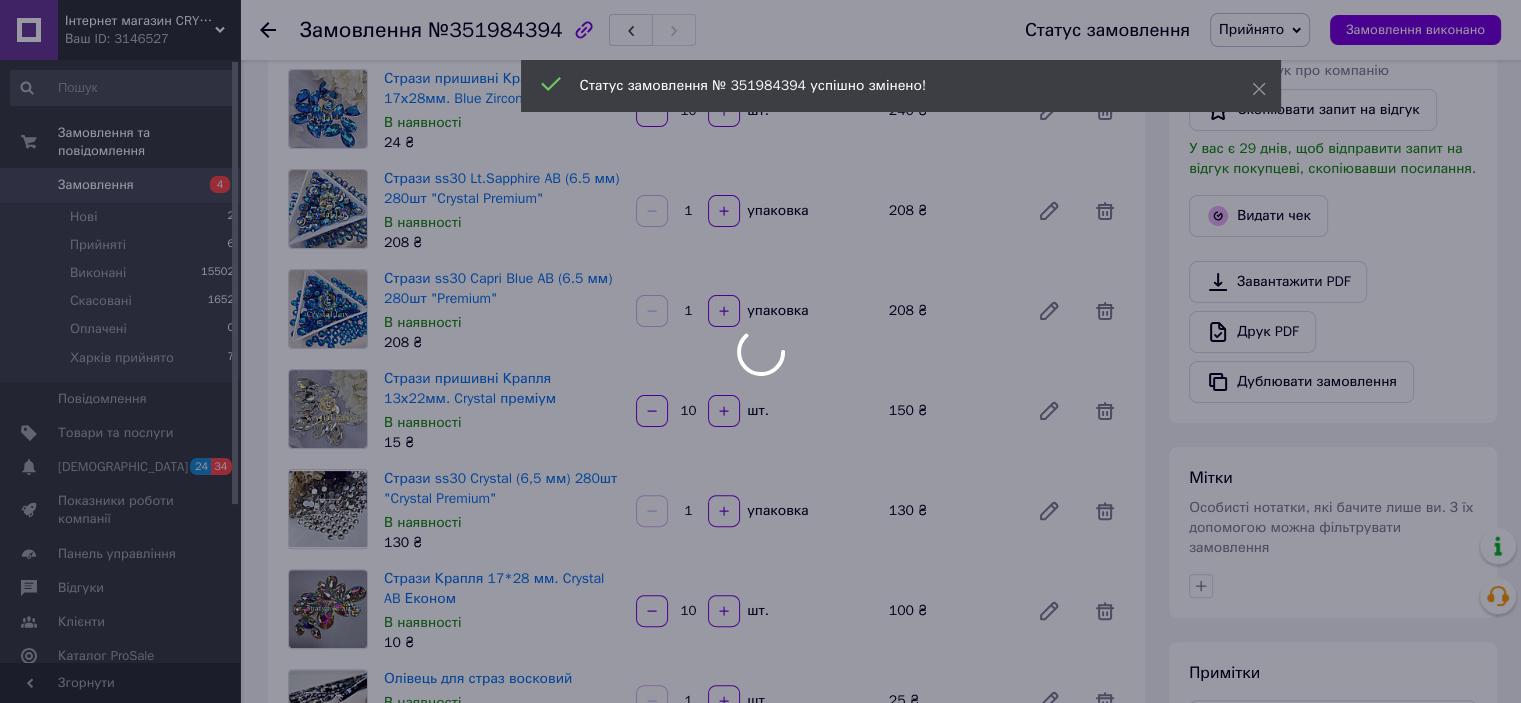 scroll, scrollTop: 300, scrollLeft: 0, axis: vertical 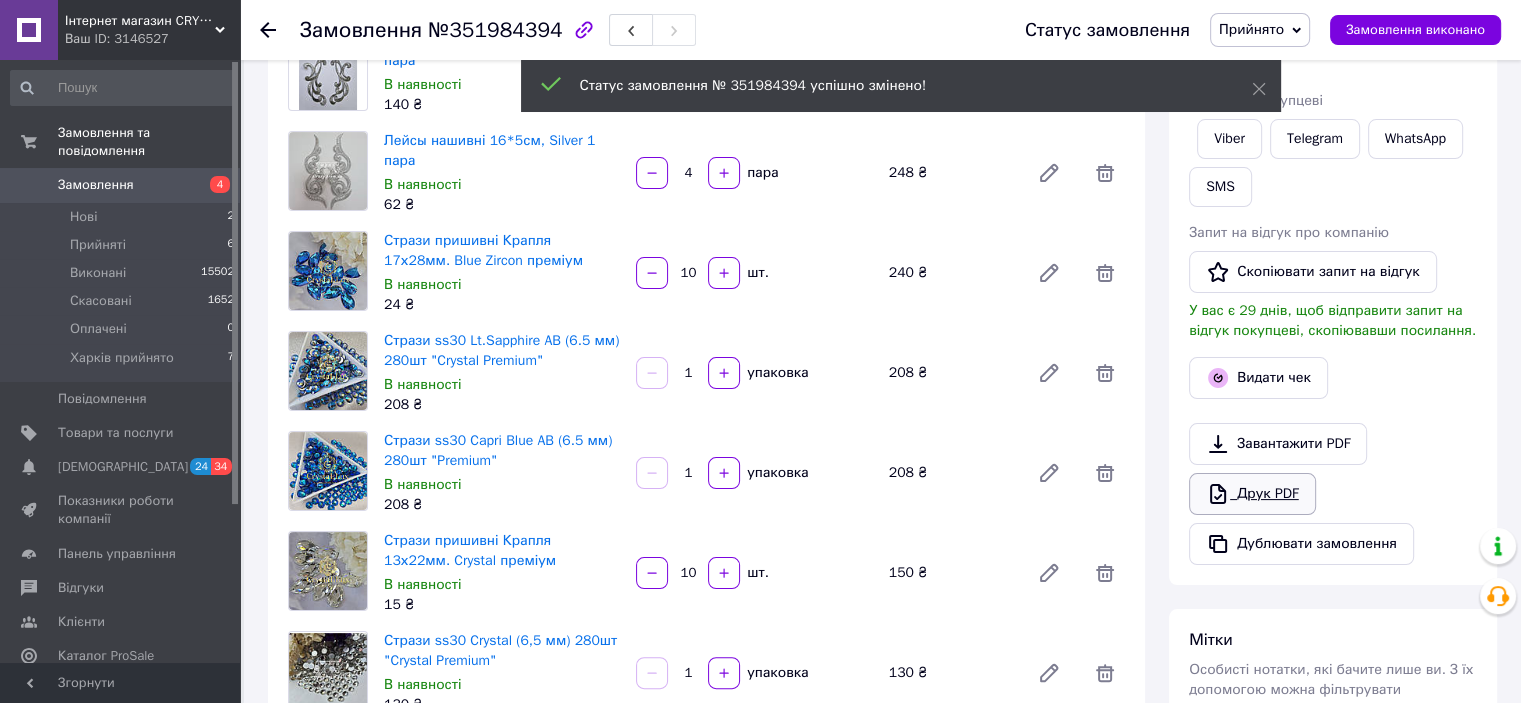 click on "Завантажити PDF" at bounding box center (1278, 444) 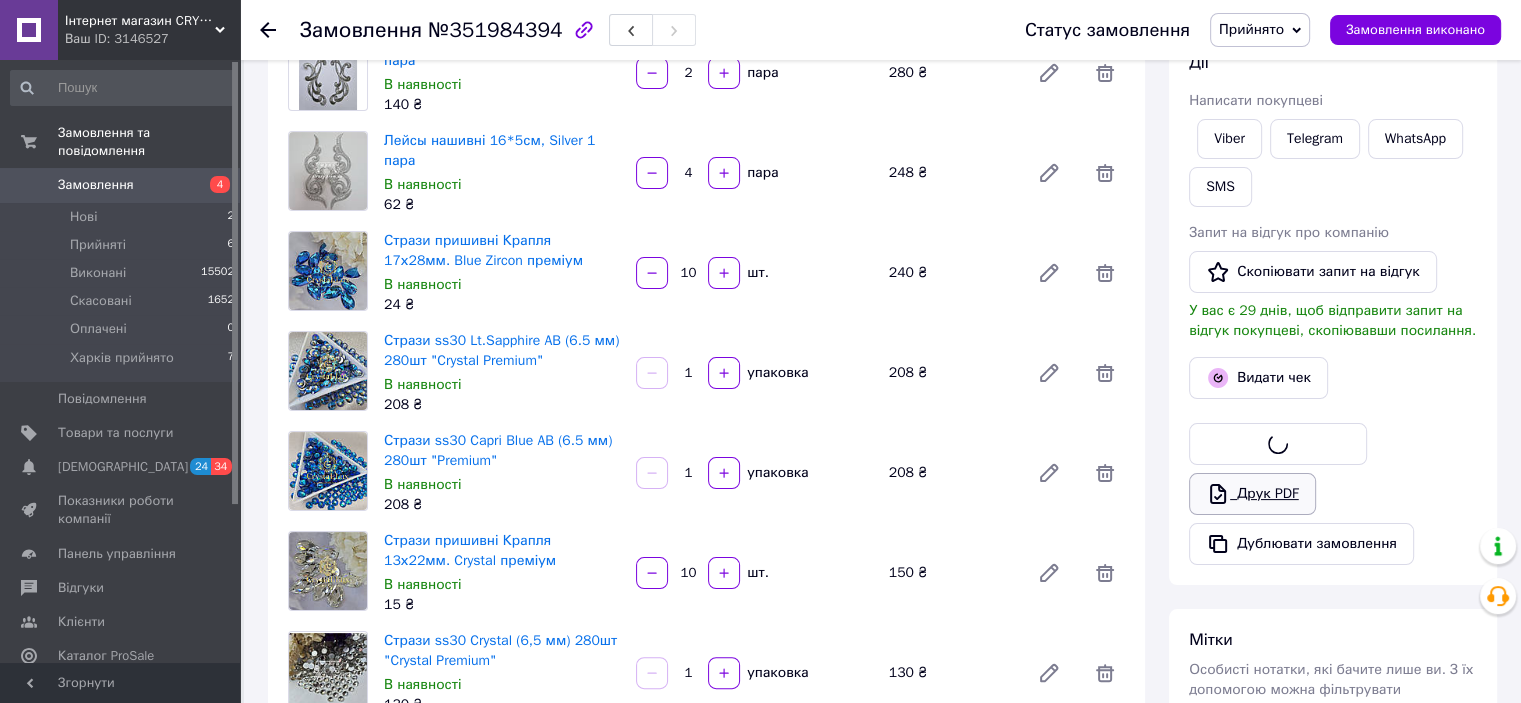 click on "Друк PDF" at bounding box center (1252, 494) 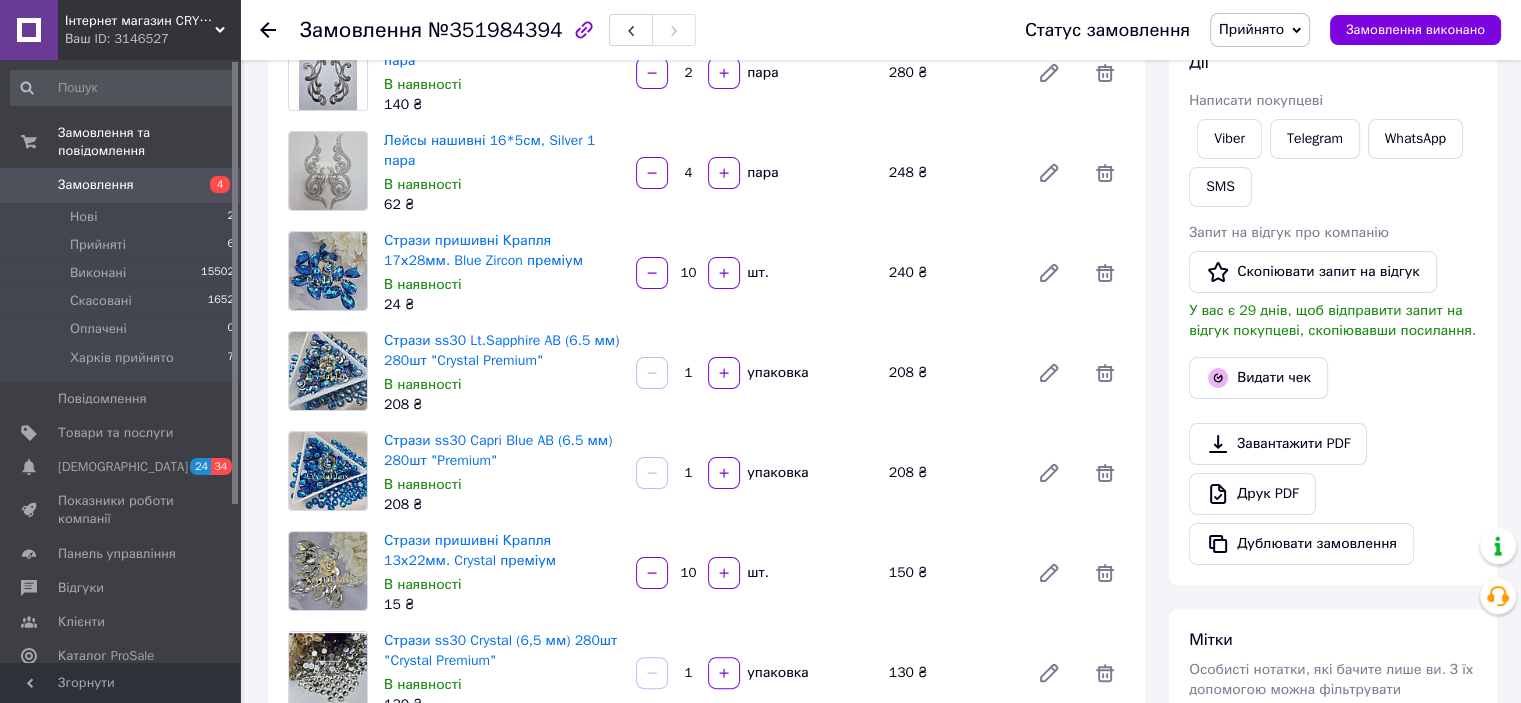 click 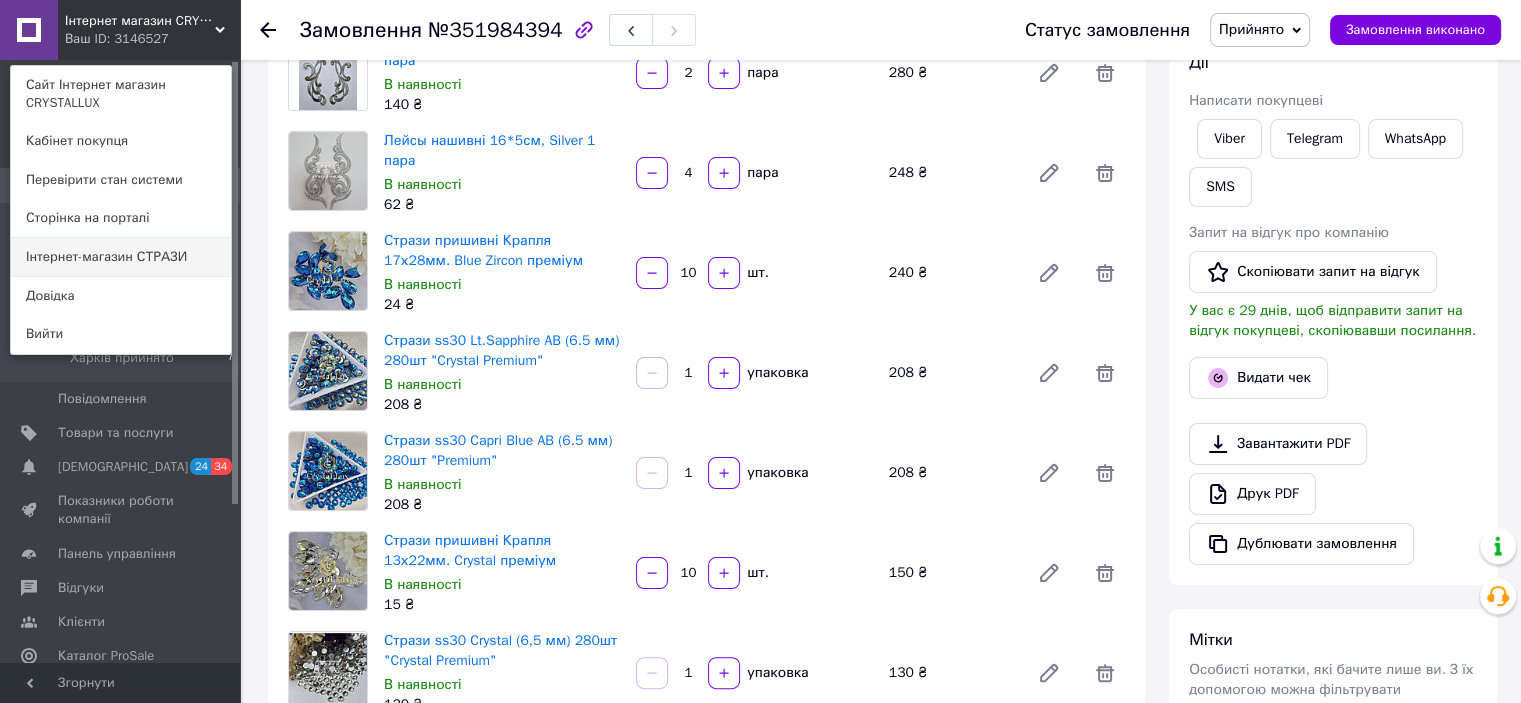 click on "Інтернет-магазин СТРАЗИ" at bounding box center (121, 257) 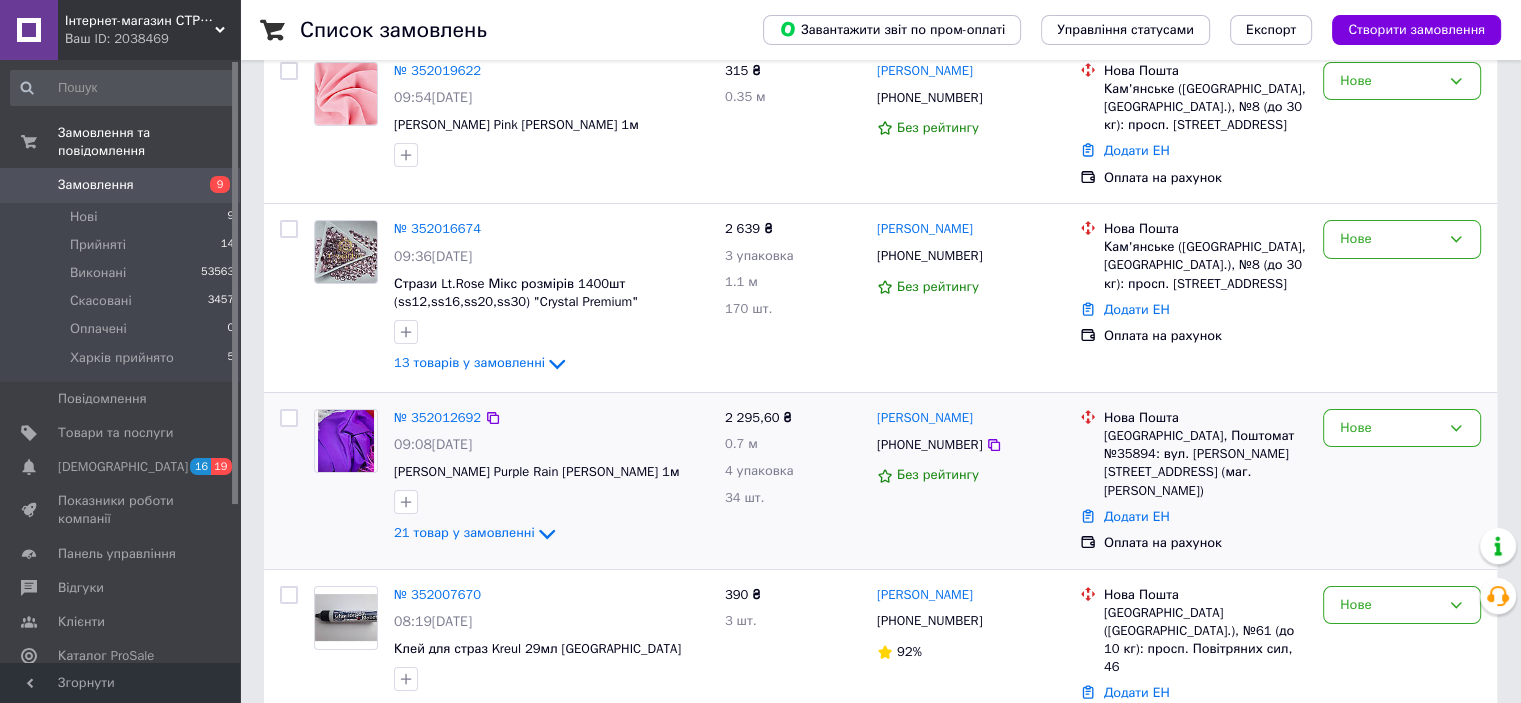 scroll, scrollTop: 200, scrollLeft: 0, axis: vertical 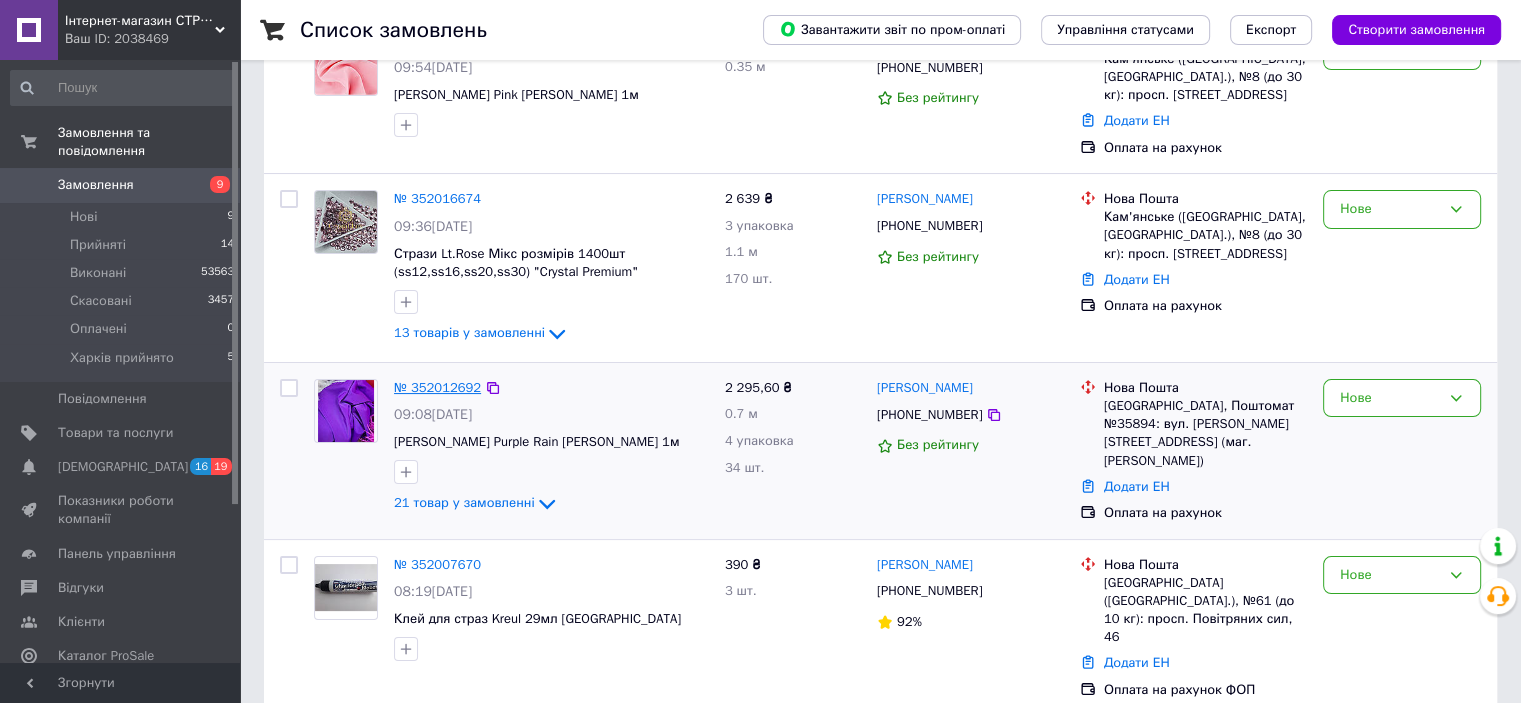 click on "№ 352012692" at bounding box center [437, 387] 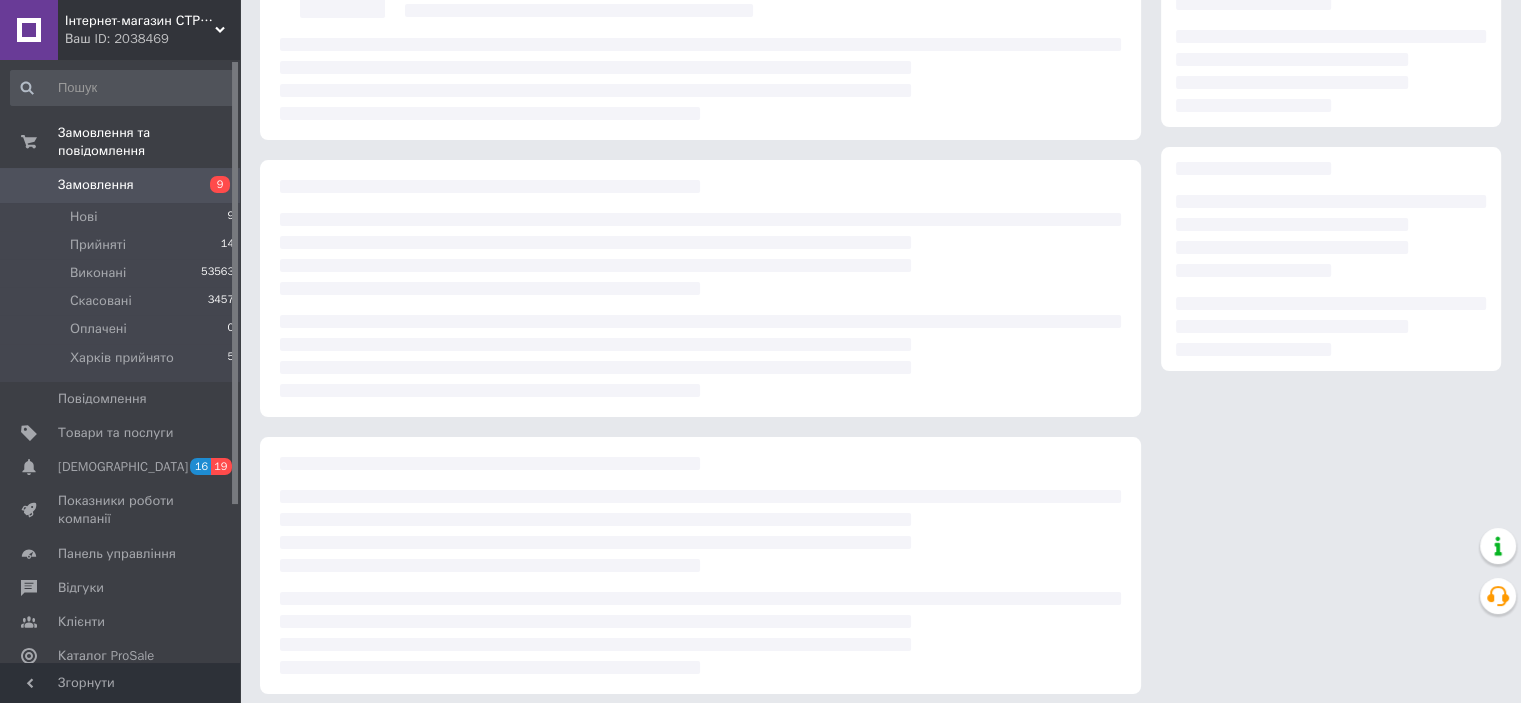 scroll, scrollTop: 0, scrollLeft: 0, axis: both 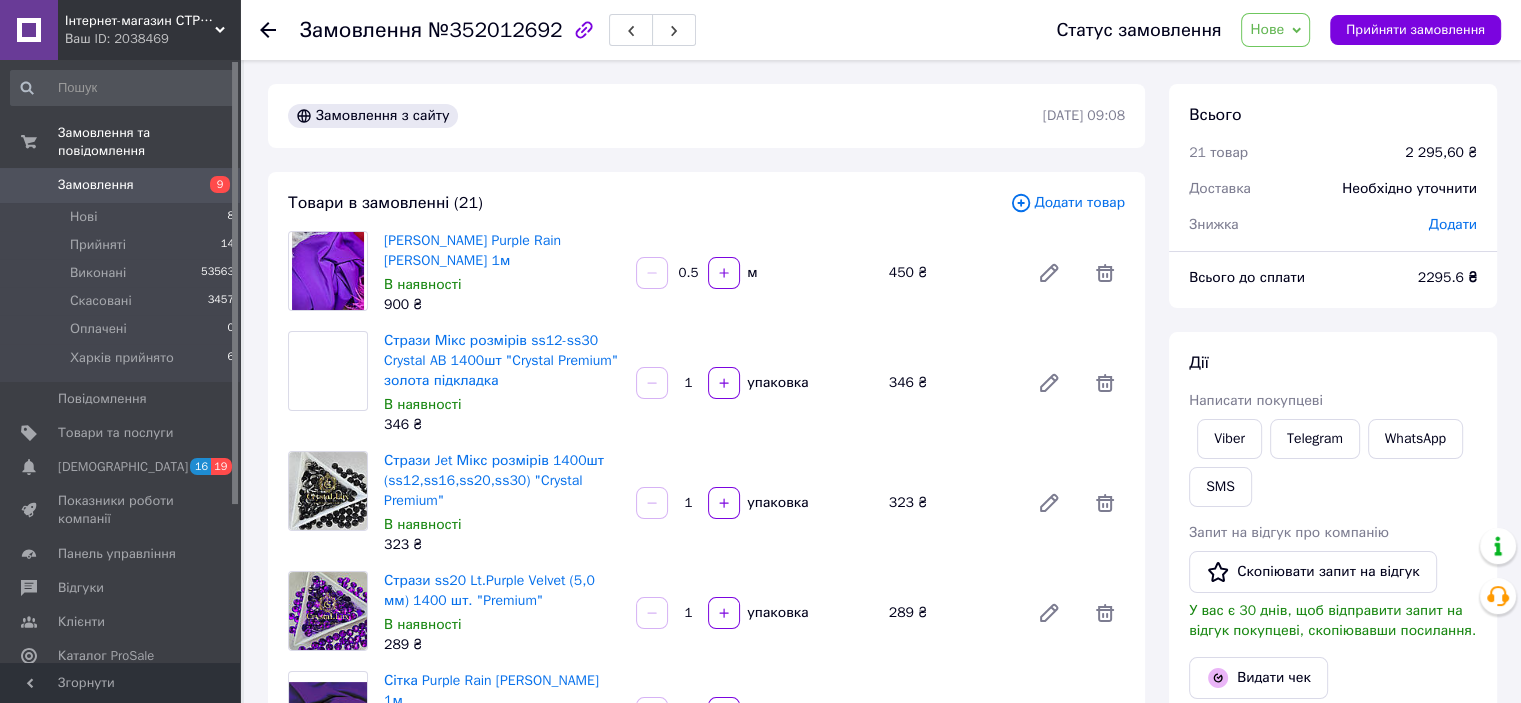 click on "Нове" at bounding box center (1267, 29) 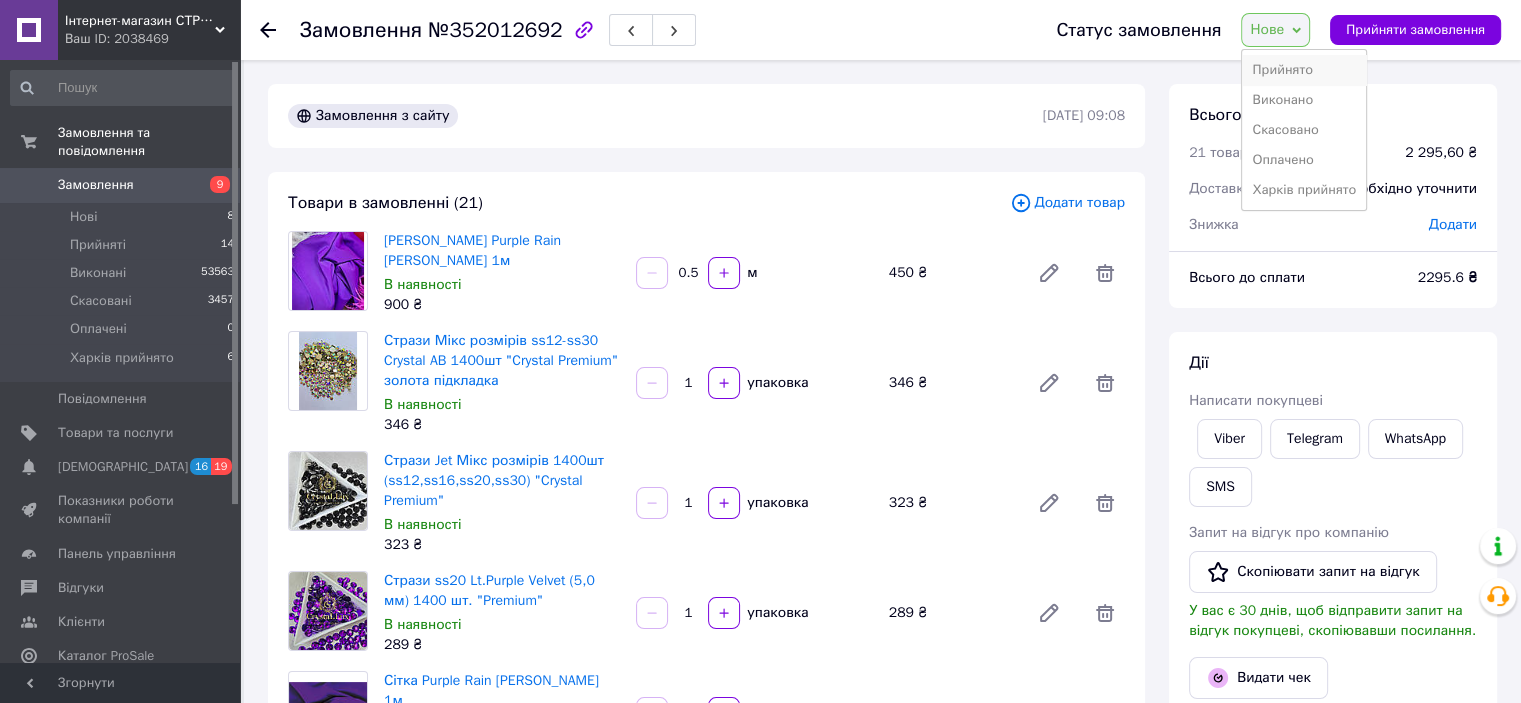 click on "Прийнято" at bounding box center [1304, 70] 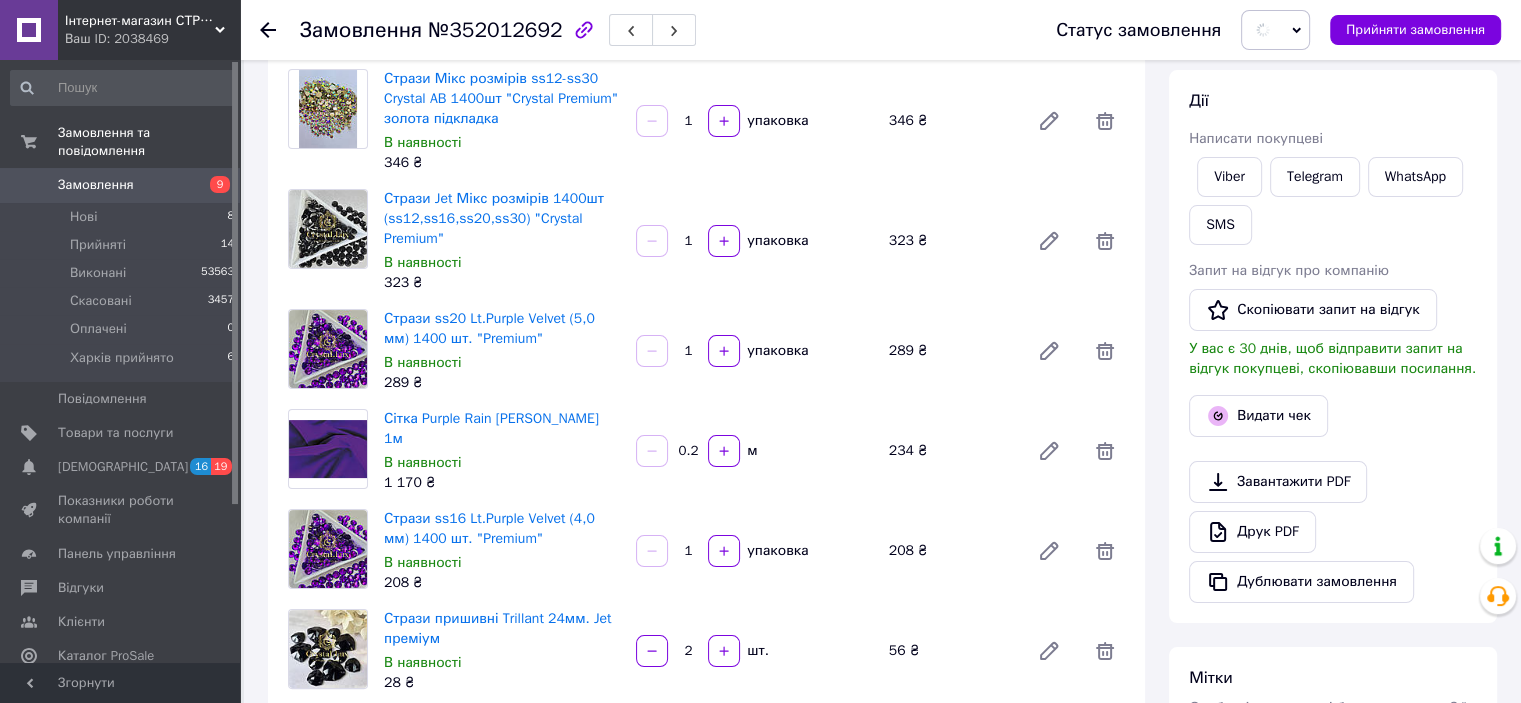 scroll, scrollTop: 300, scrollLeft: 0, axis: vertical 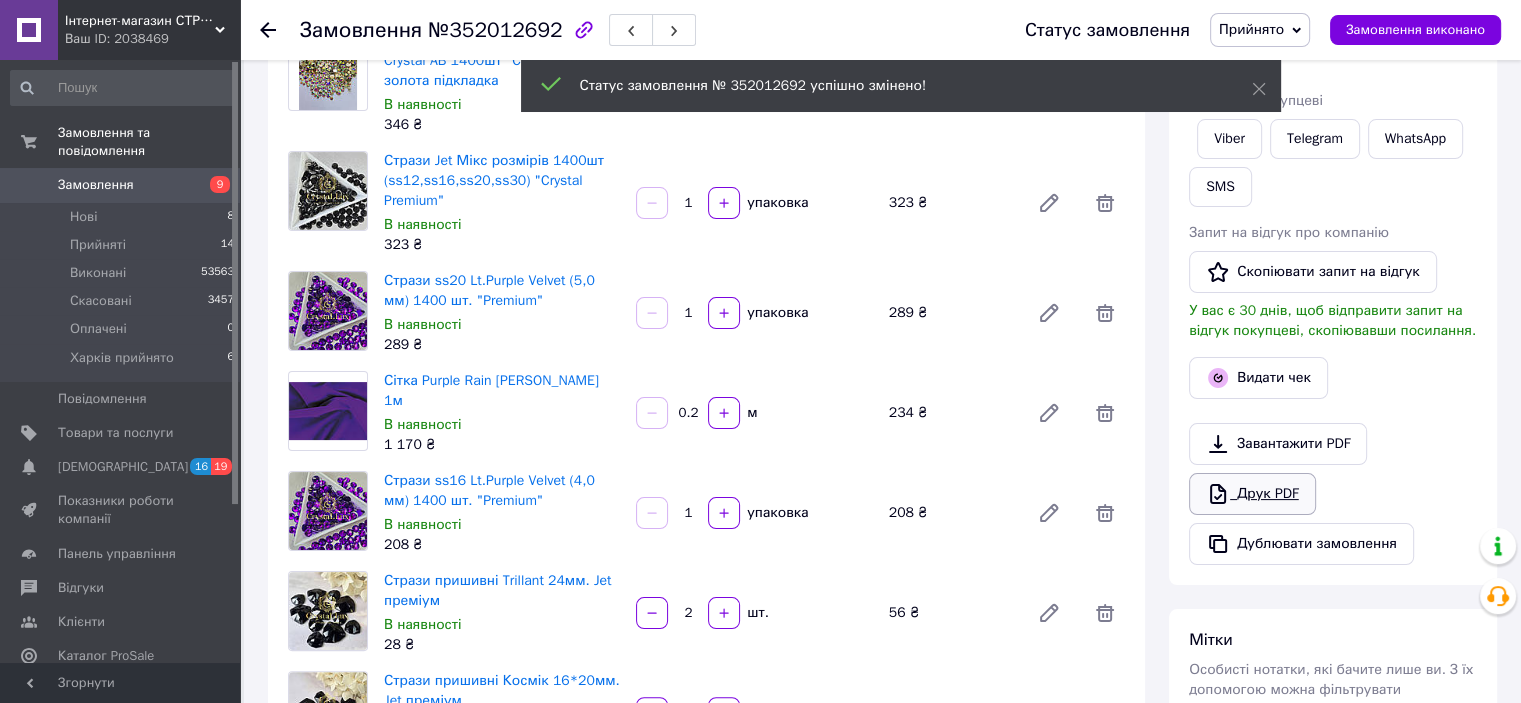 click on "Друк PDF" at bounding box center (1252, 494) 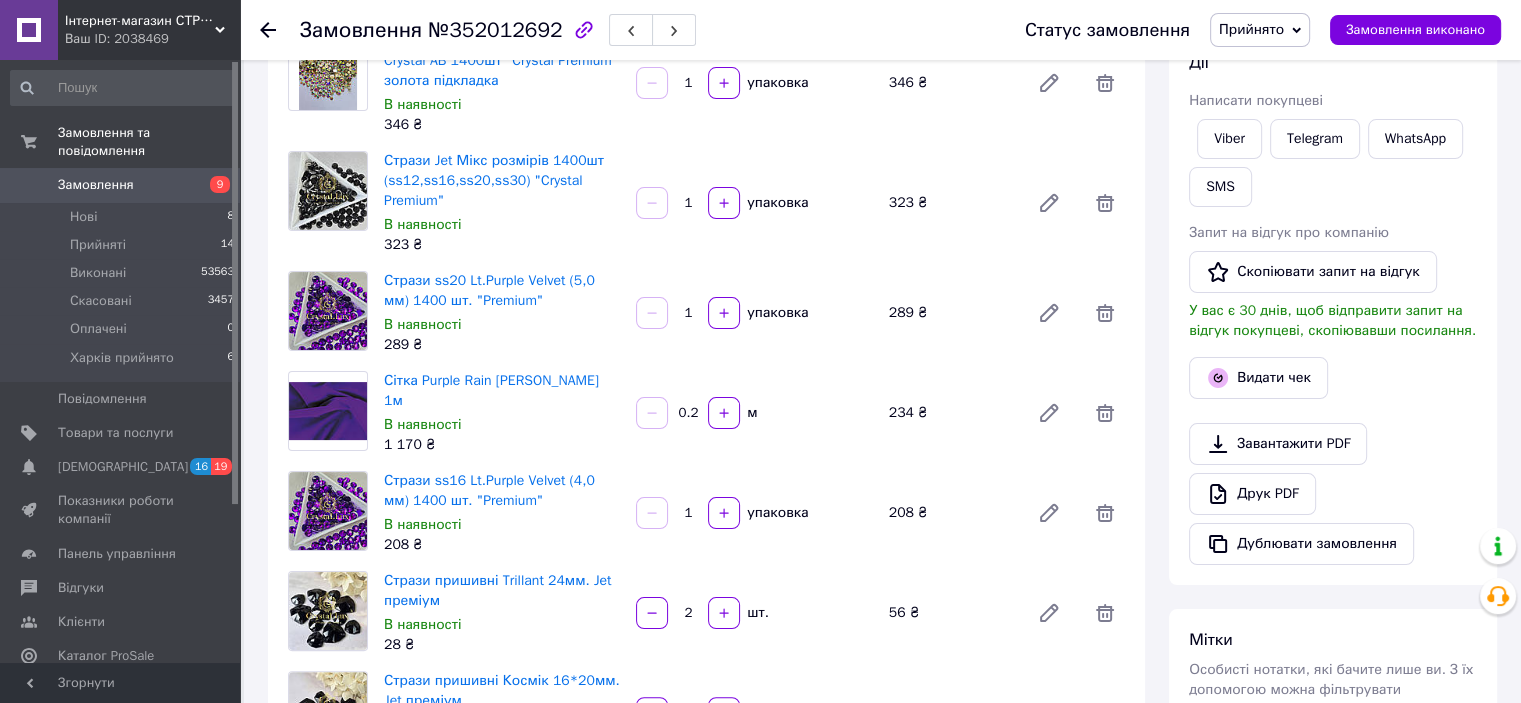 click 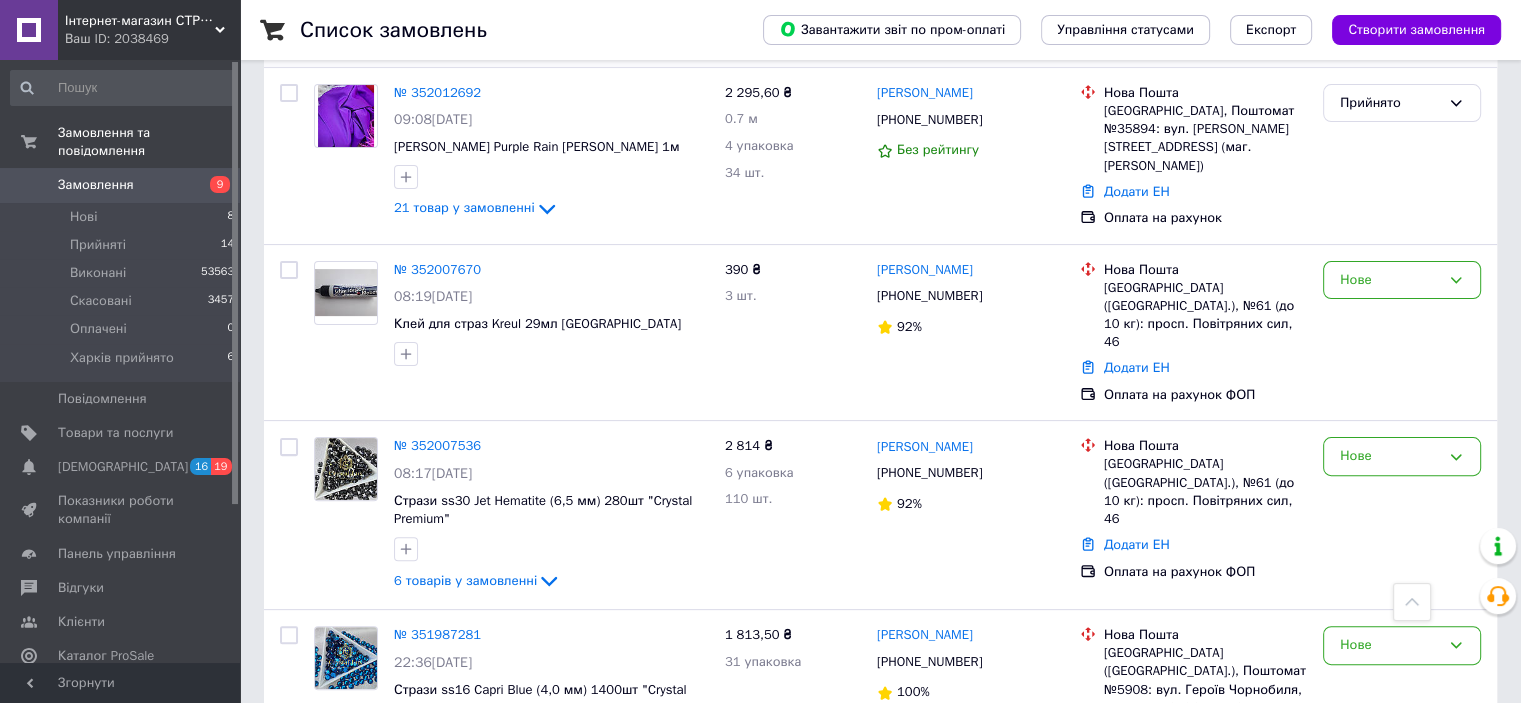 scroll, scrollTop: 500, scrollLeft: 0, axis: vertical 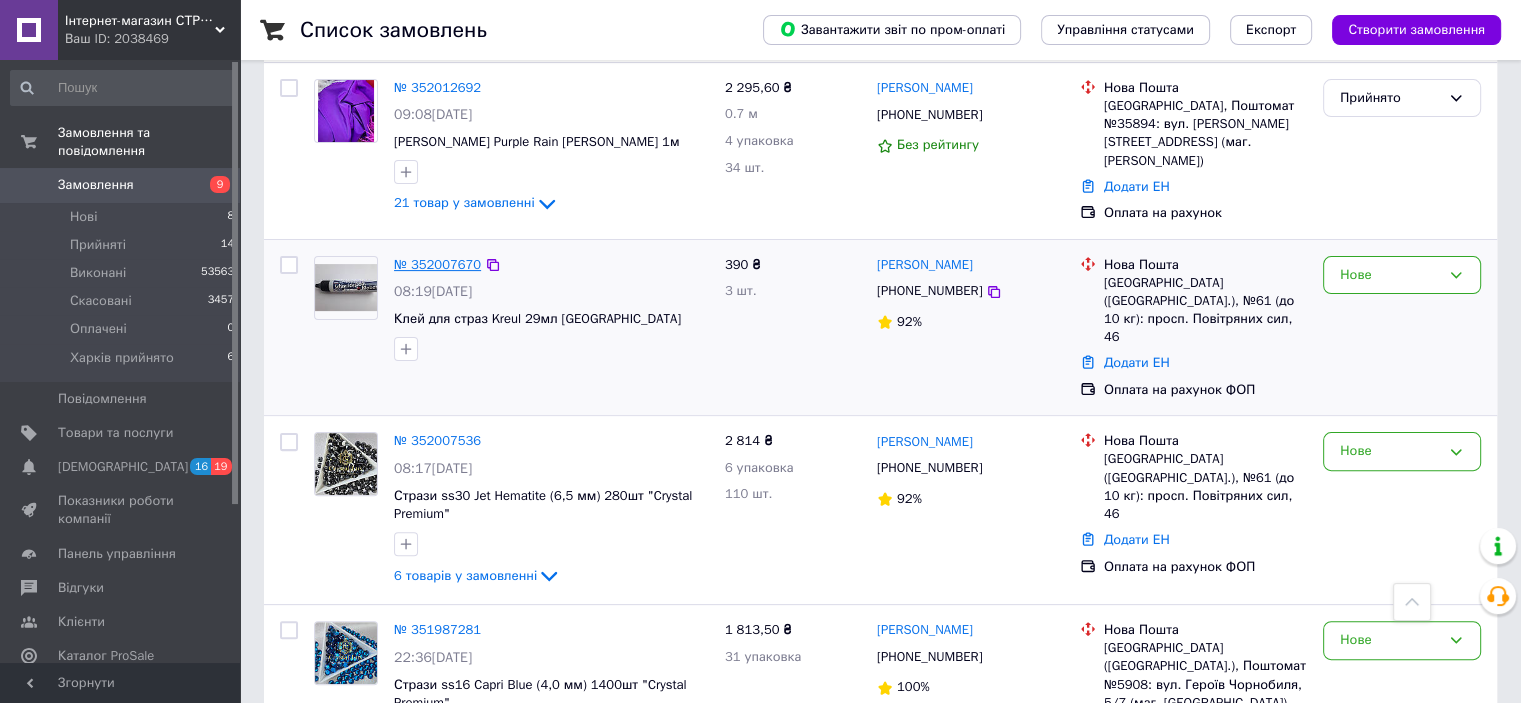 click on "№ 352007670" at bounding box center [437, 264] 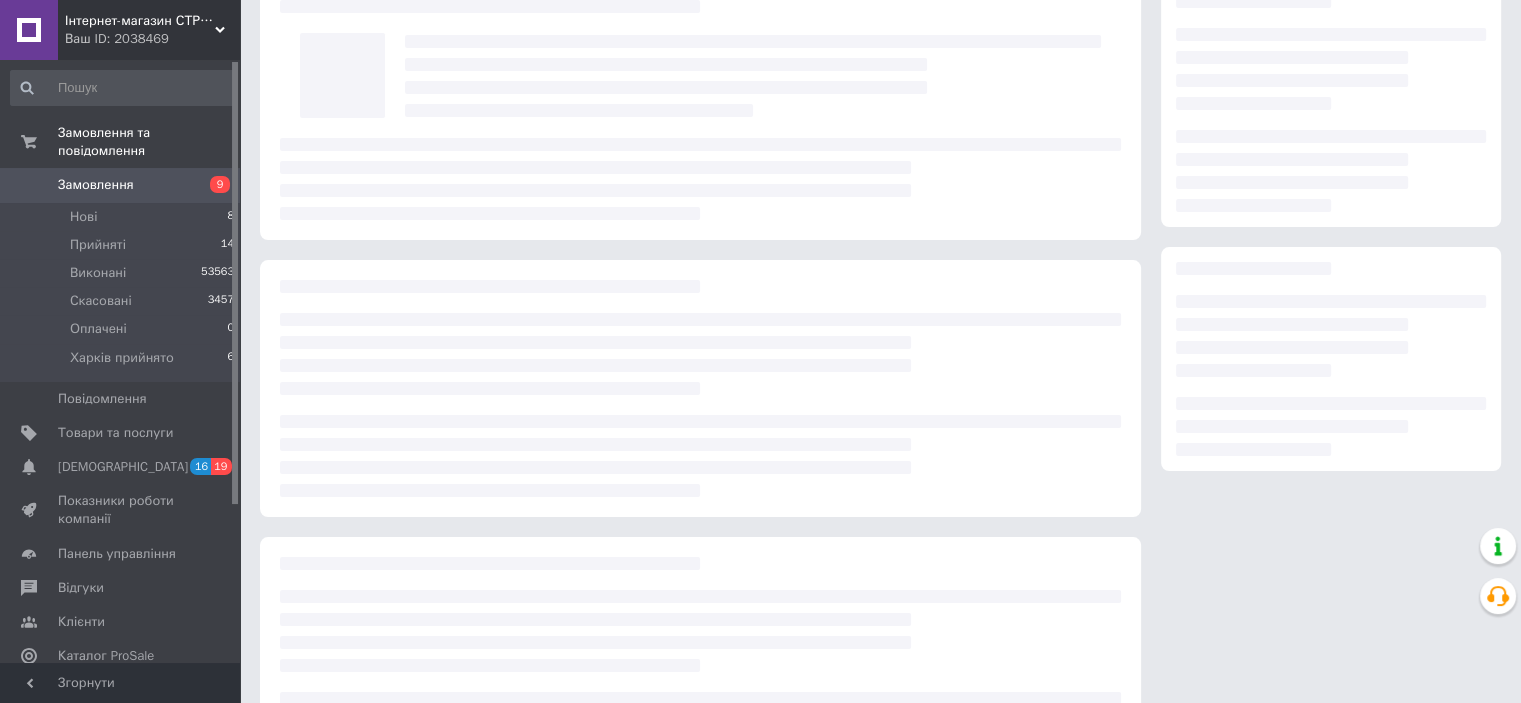 scroll, scrollTop: 0, scrollLeft: 0, axis: both 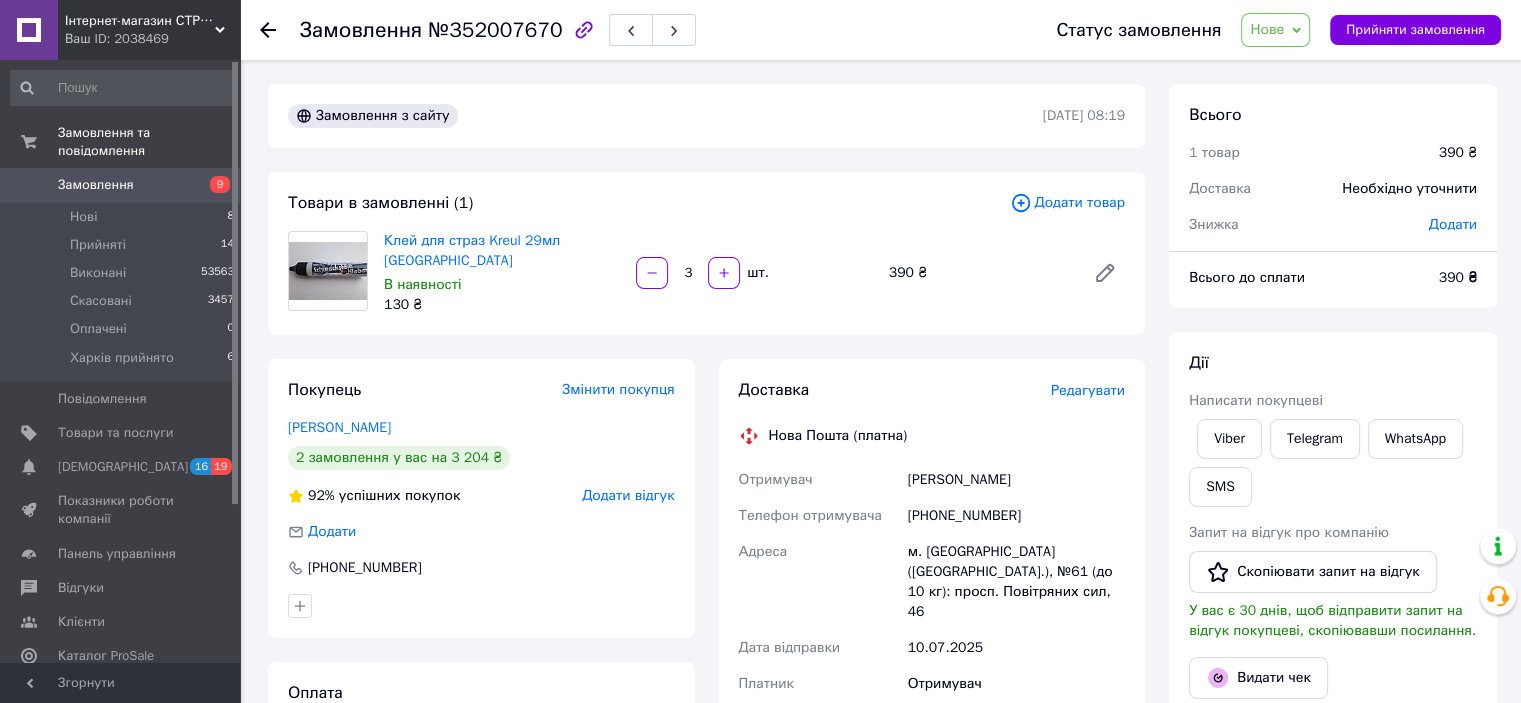 click on "Нове" at bounding box center [1267, 29] 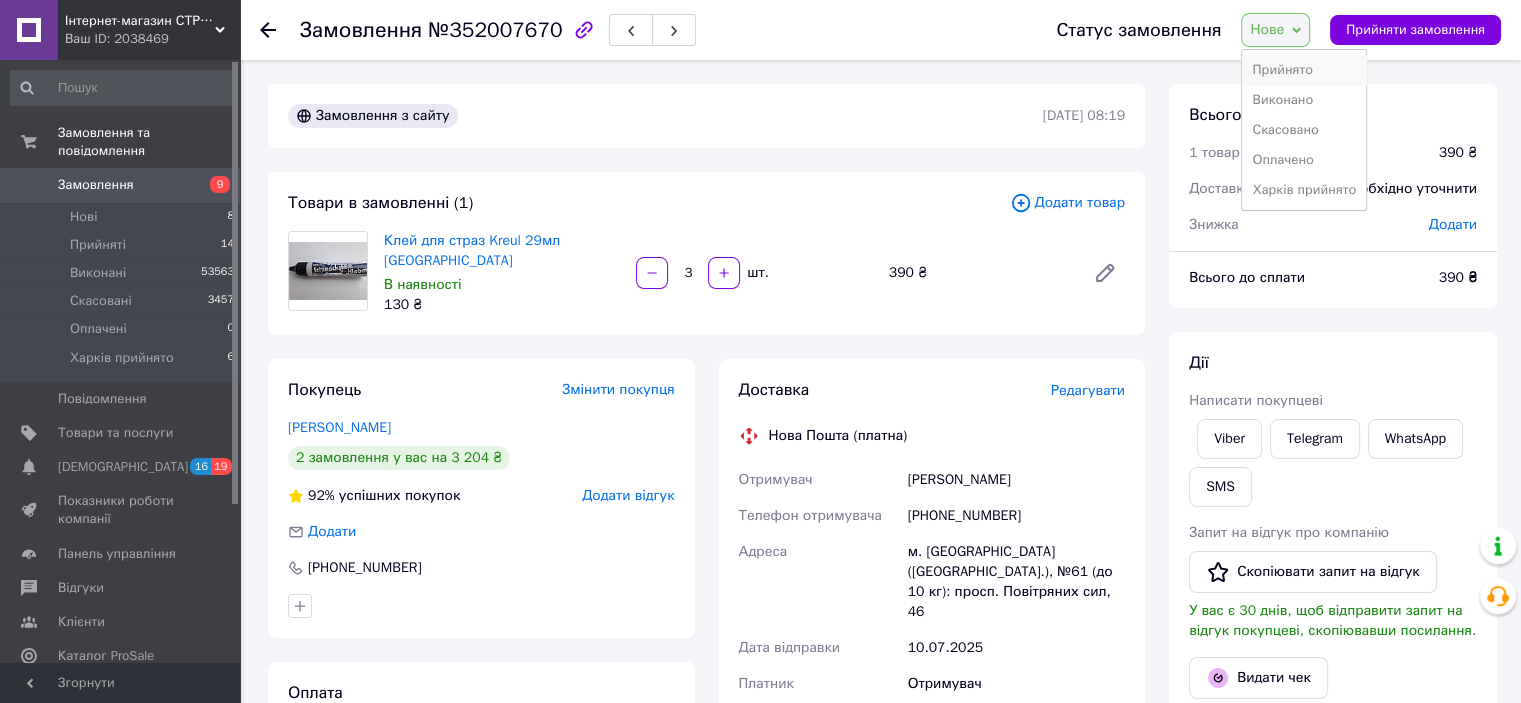 click on "Прийнято" at bounding box center [1304, 70] 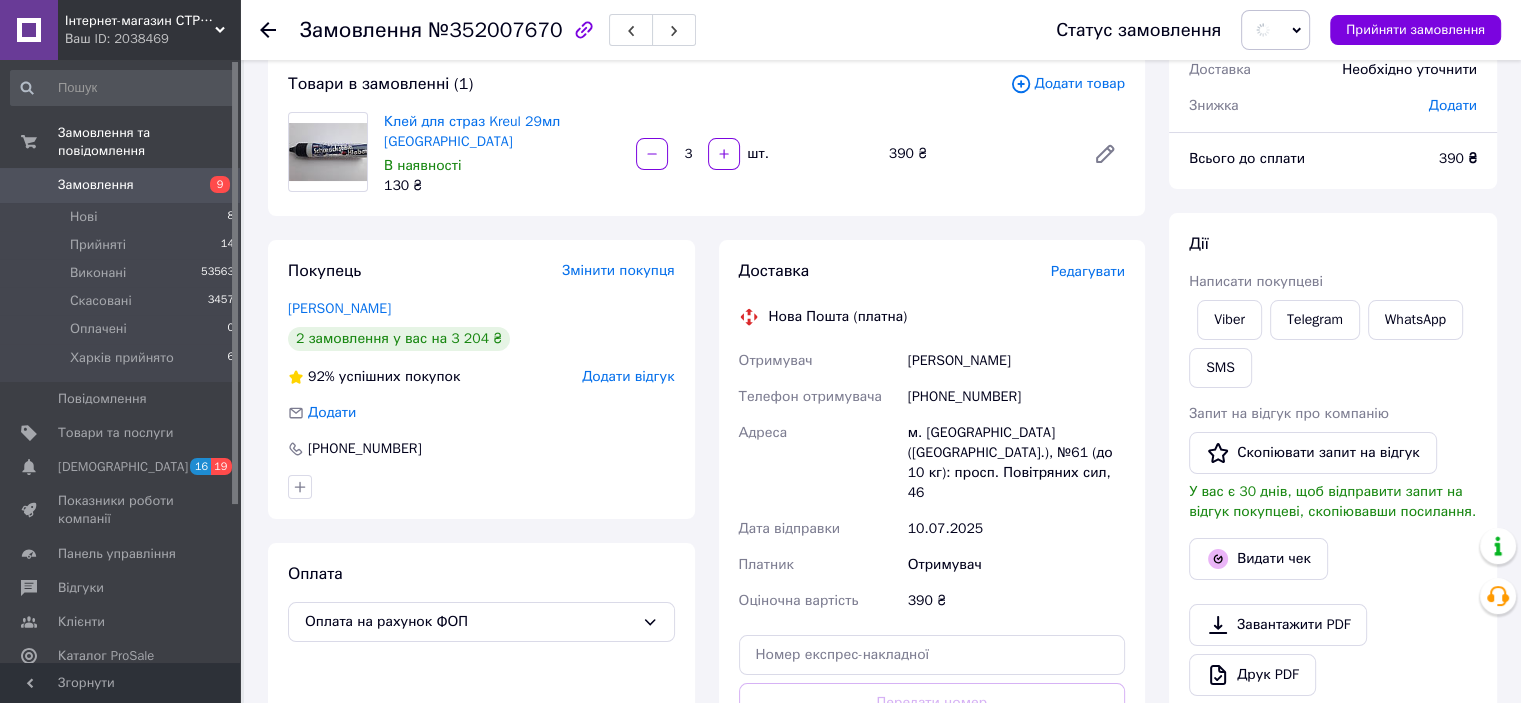 scroll, scrollTop: 300, scrollLeft: 0, axis: vertical 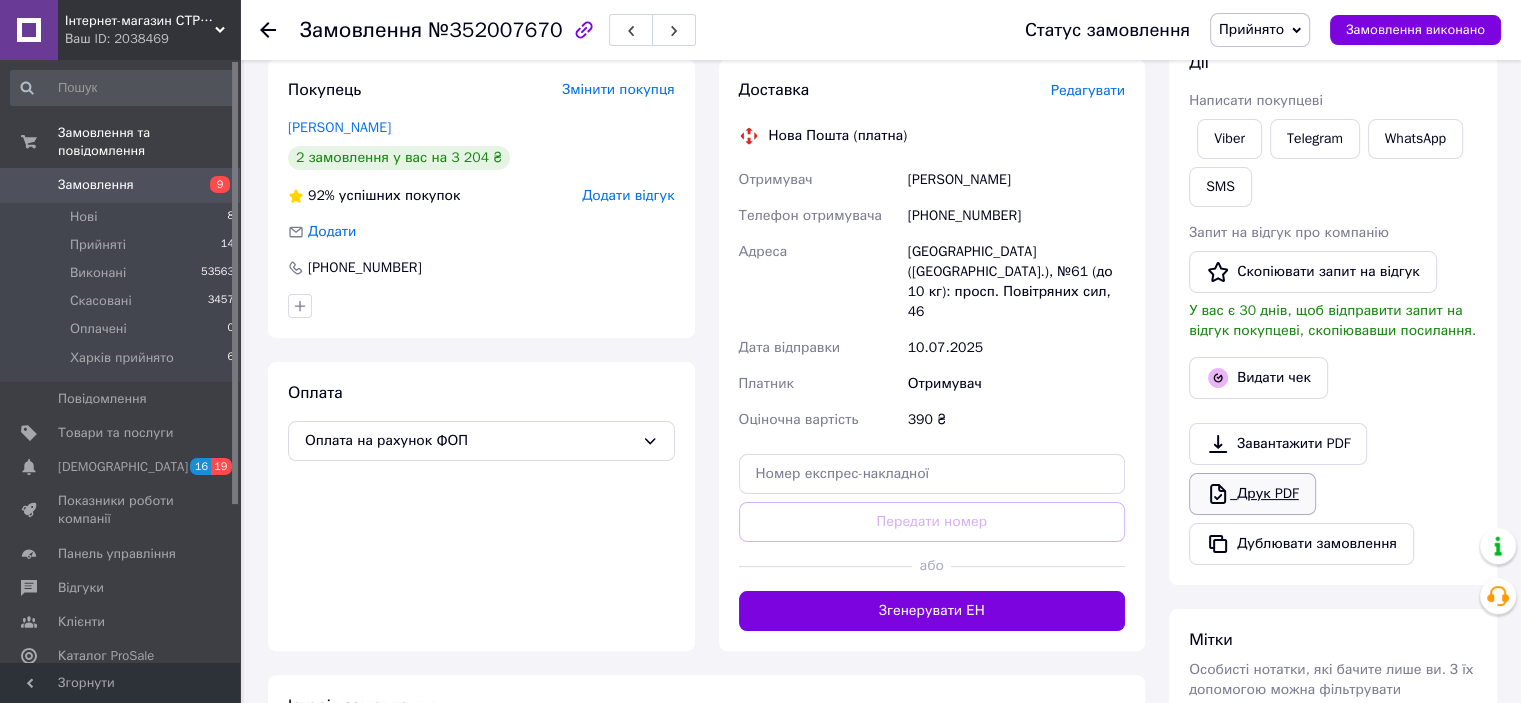 click on "Друк PDF" at bounding box center [1252, 494] 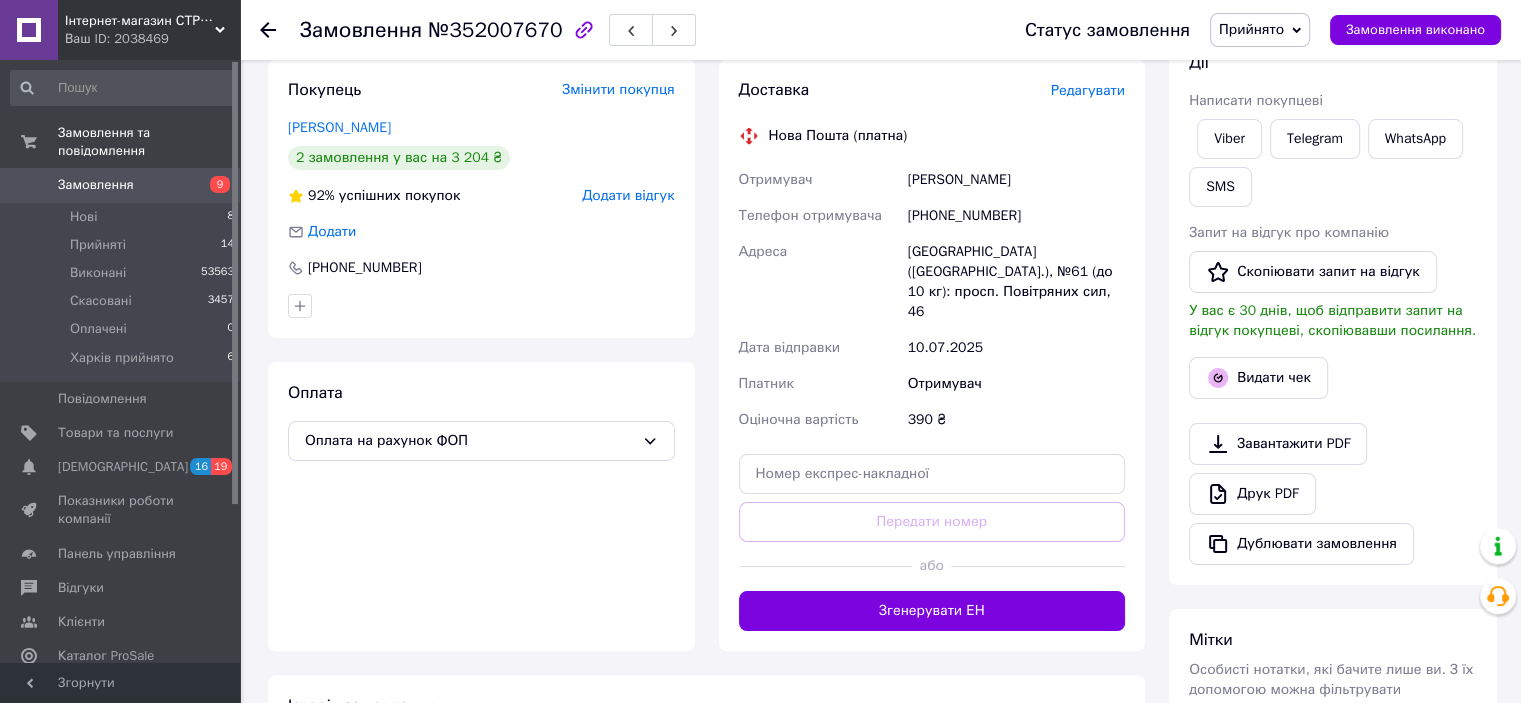 click 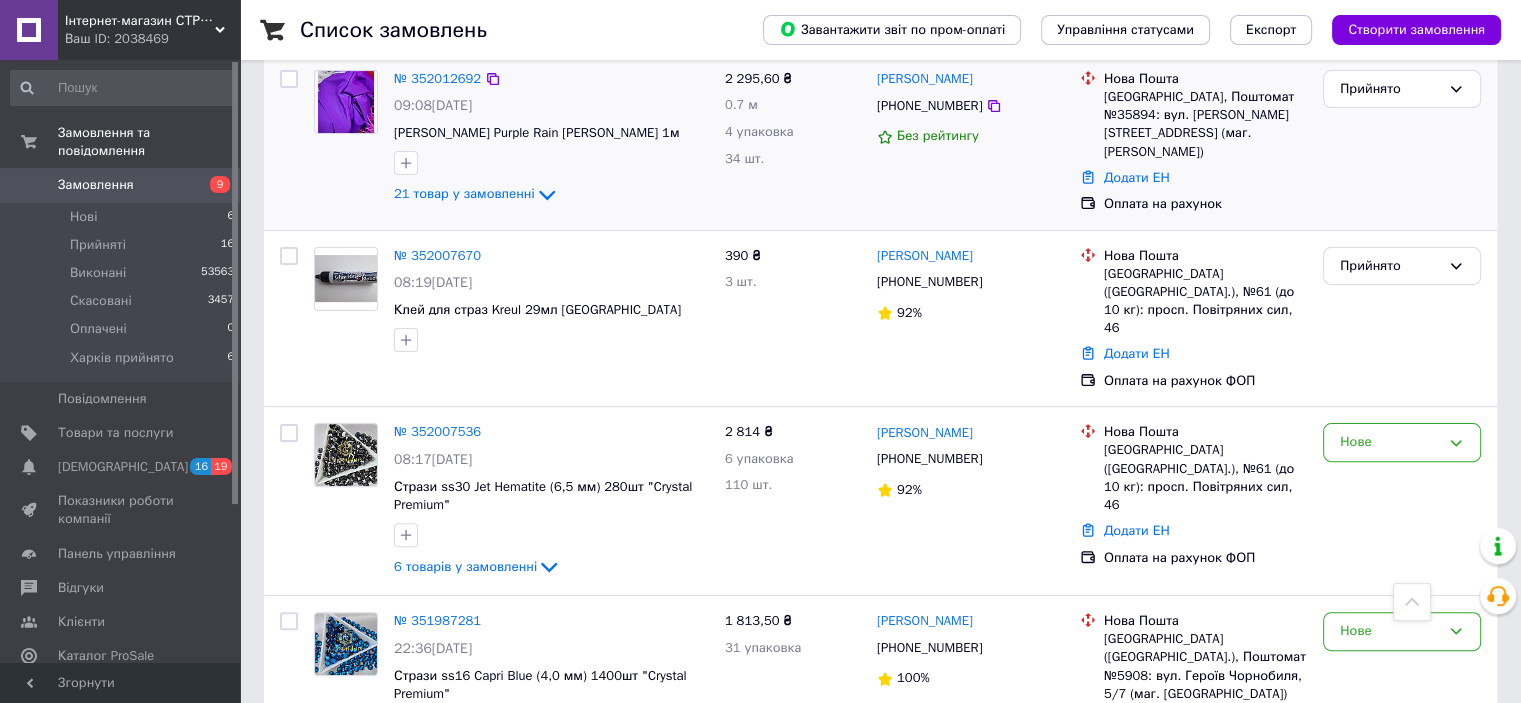 scroll, scrollTop: 600, scrollLeft: 0, axis: vertical 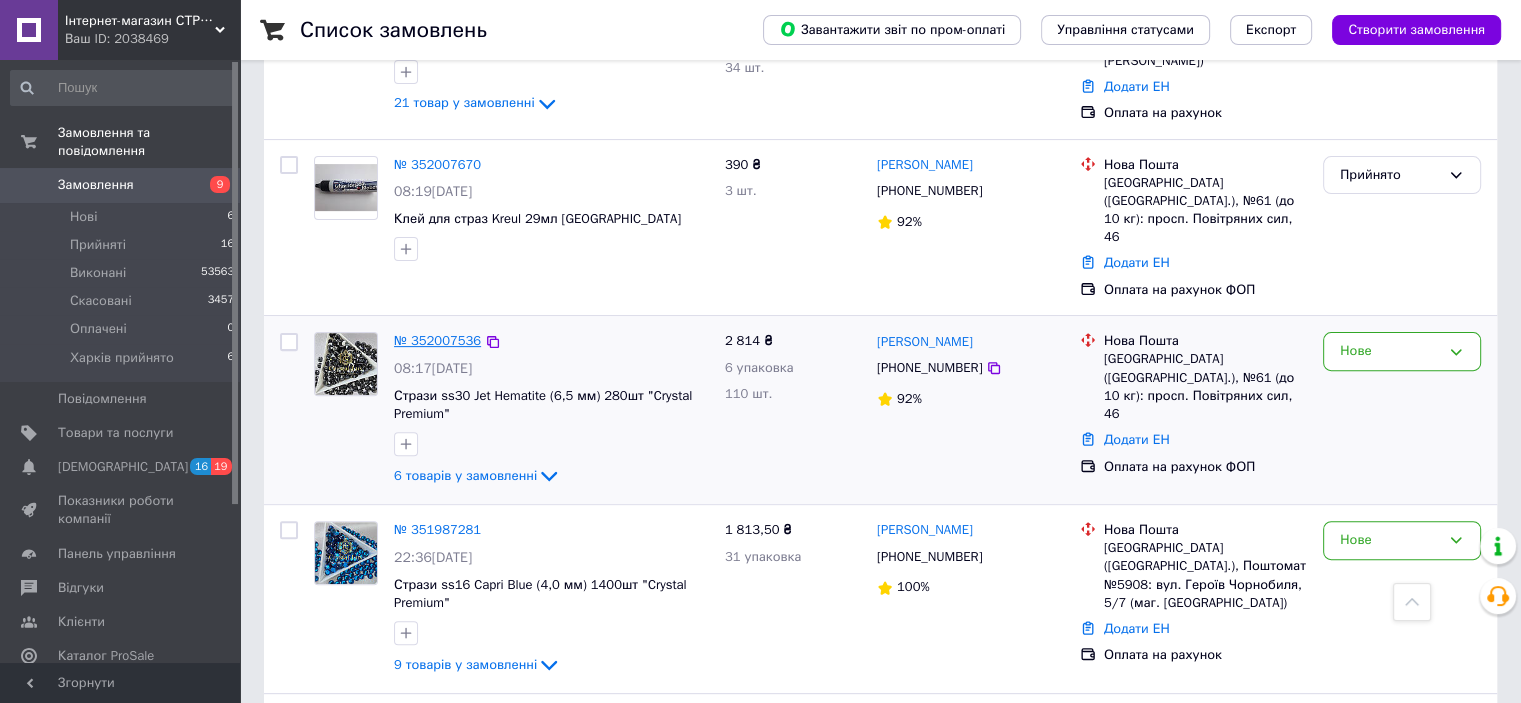 click on "№ 352007536" at bounding box center [437, 340] 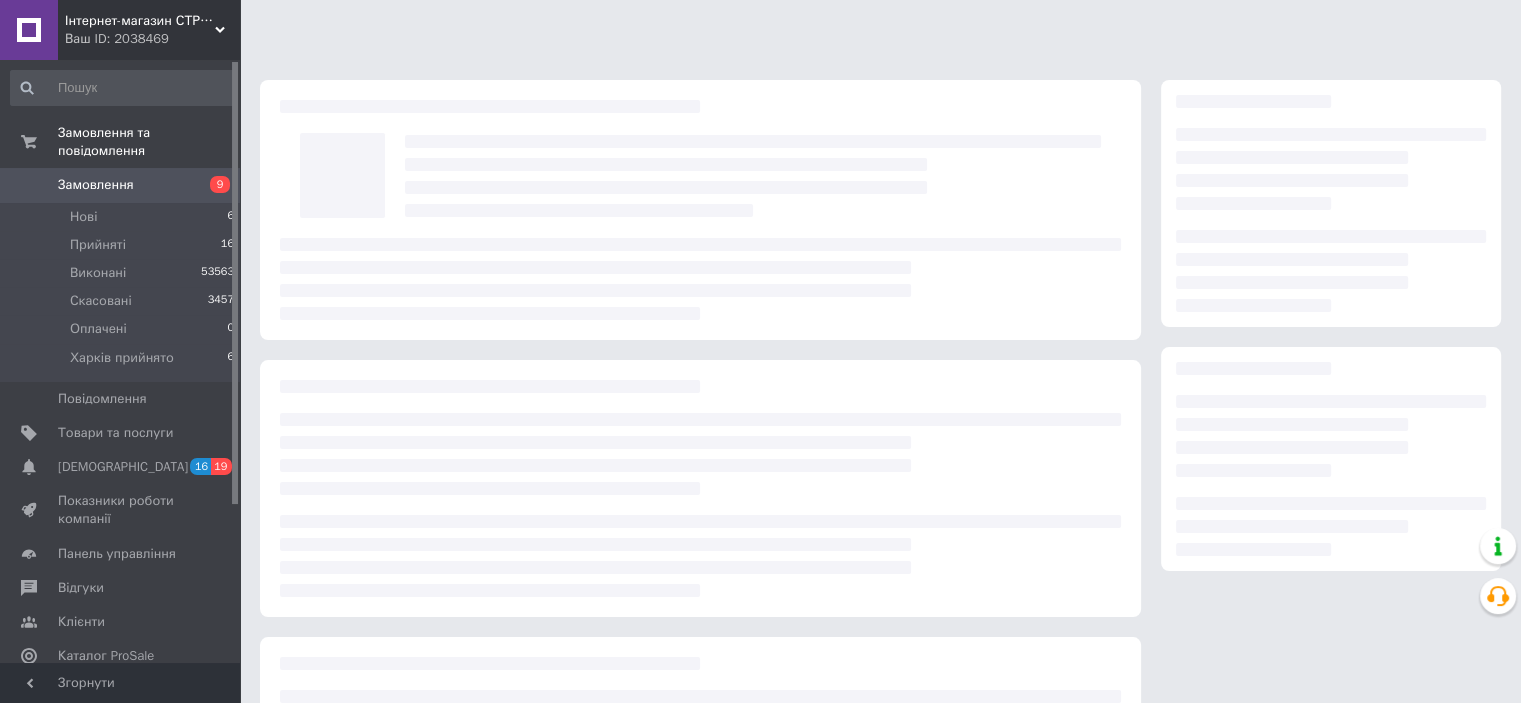 scroll, scrollTop: 0, scrollLeft: 0, axis: both 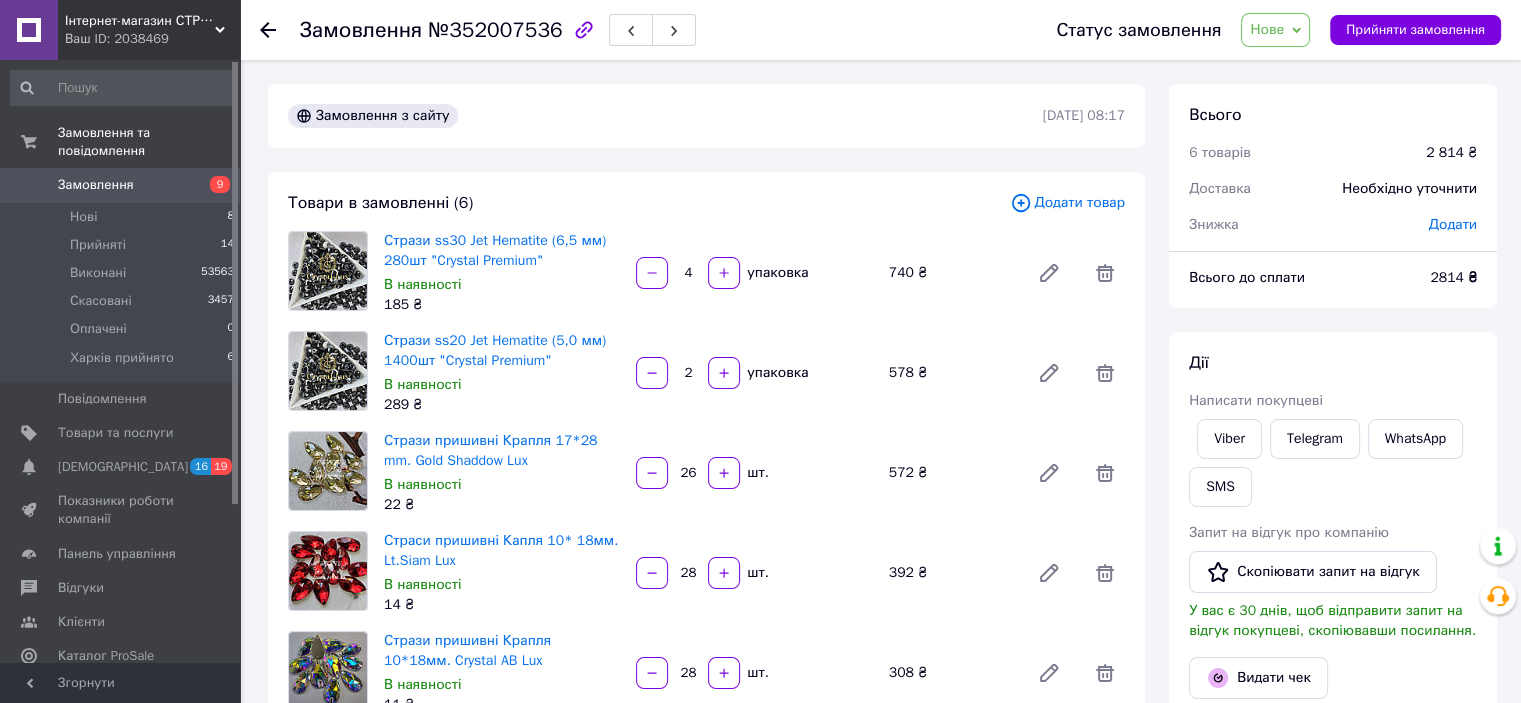 click on "Нове" at bounding box center [1267, 29] 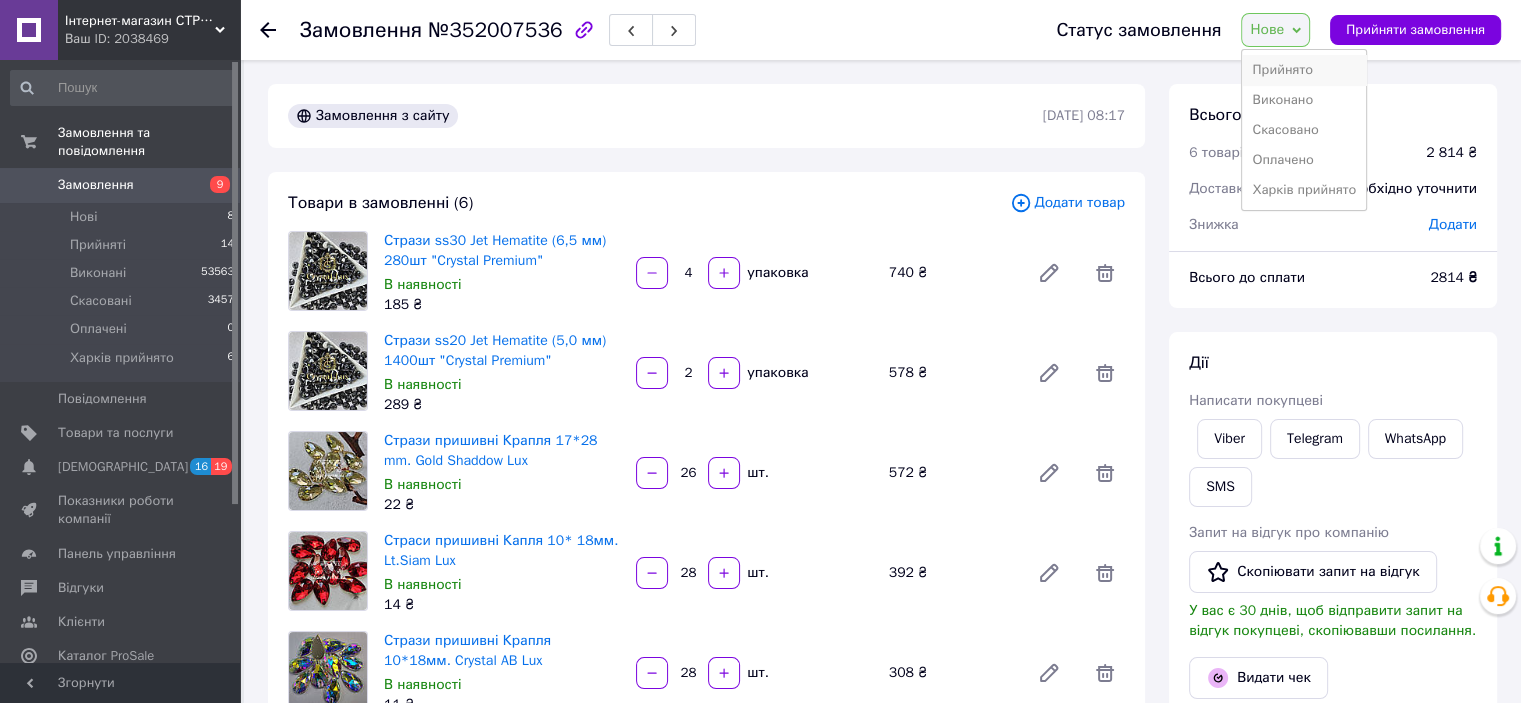 click on "Прийнято" at bounding box center [1304, 70] 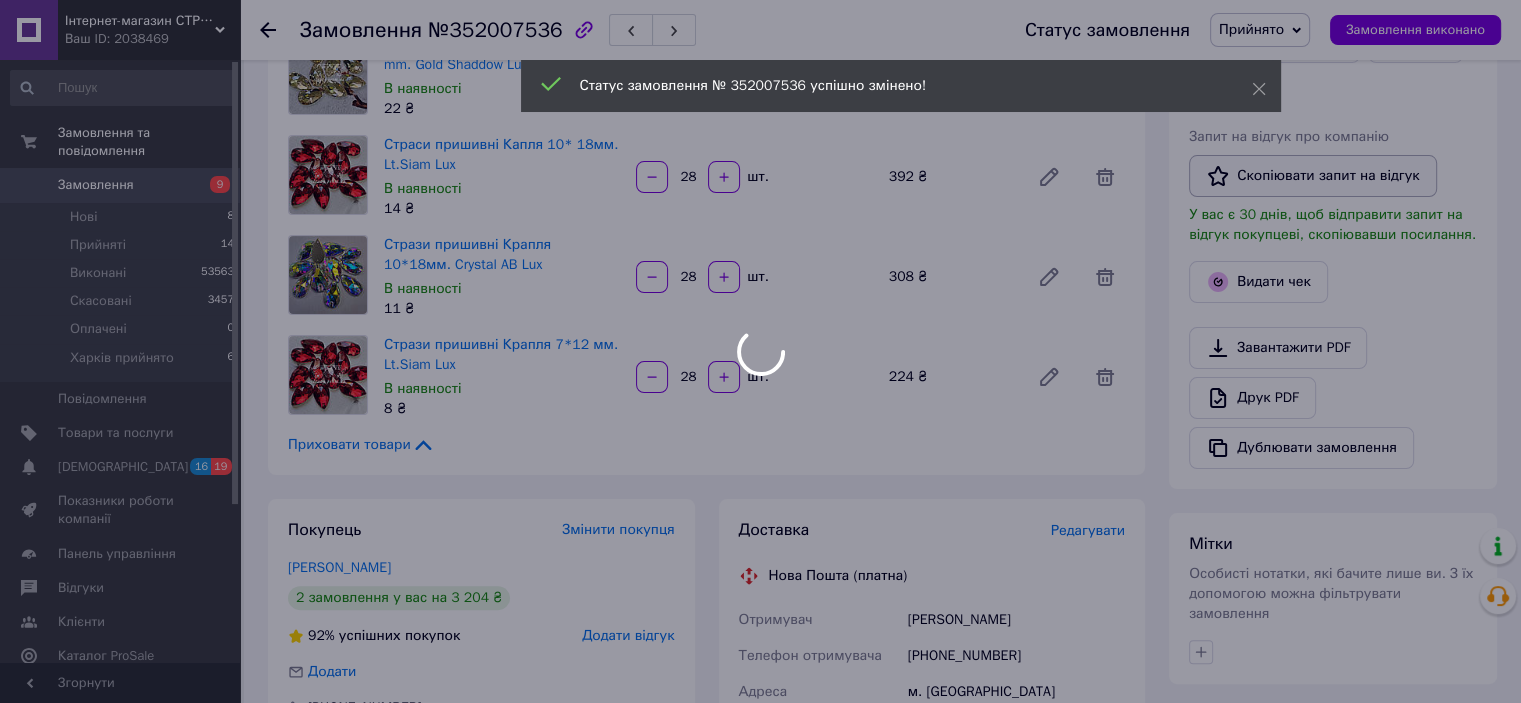 scroll, scrollTop: 400, scrollLeft: 0, axis: vertical 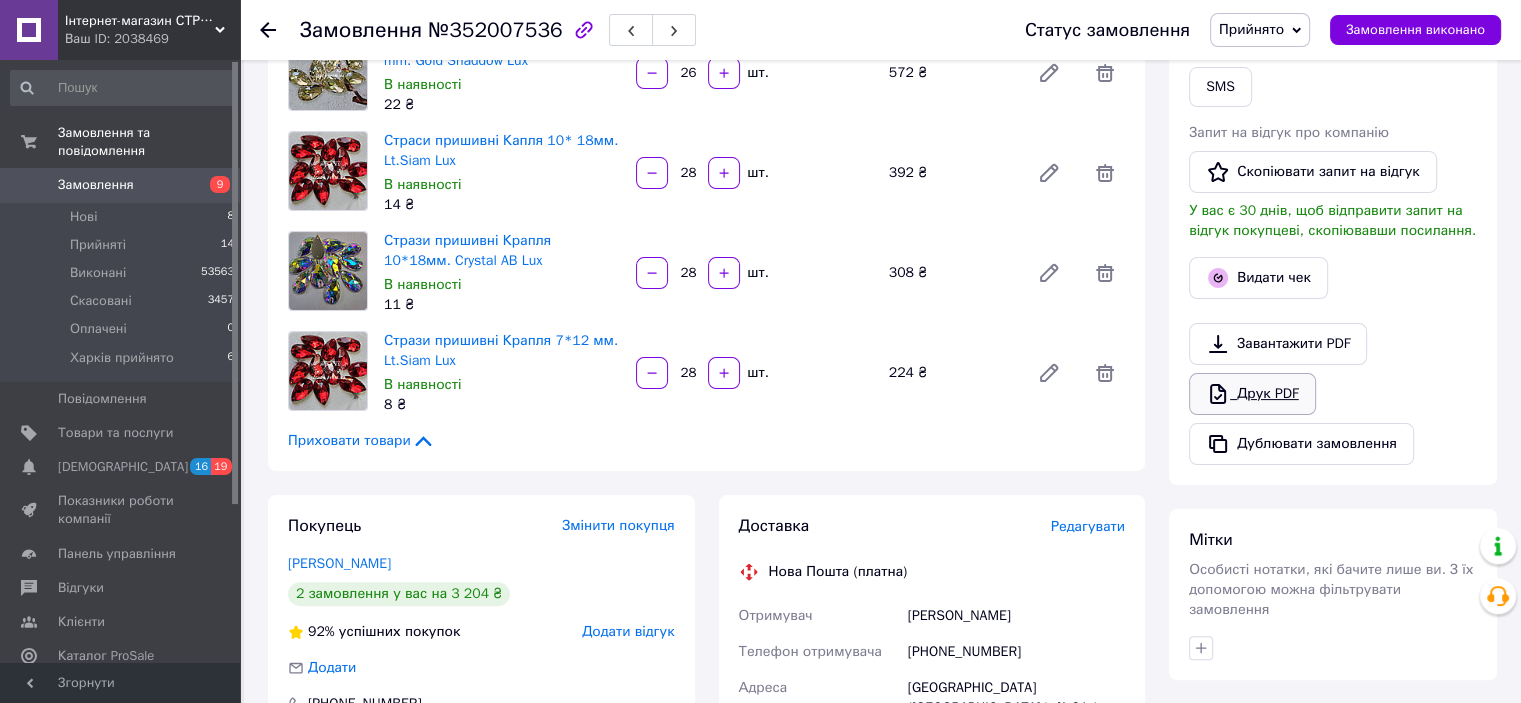 click on "Друк PDF" at bounding box center [1252, 394] 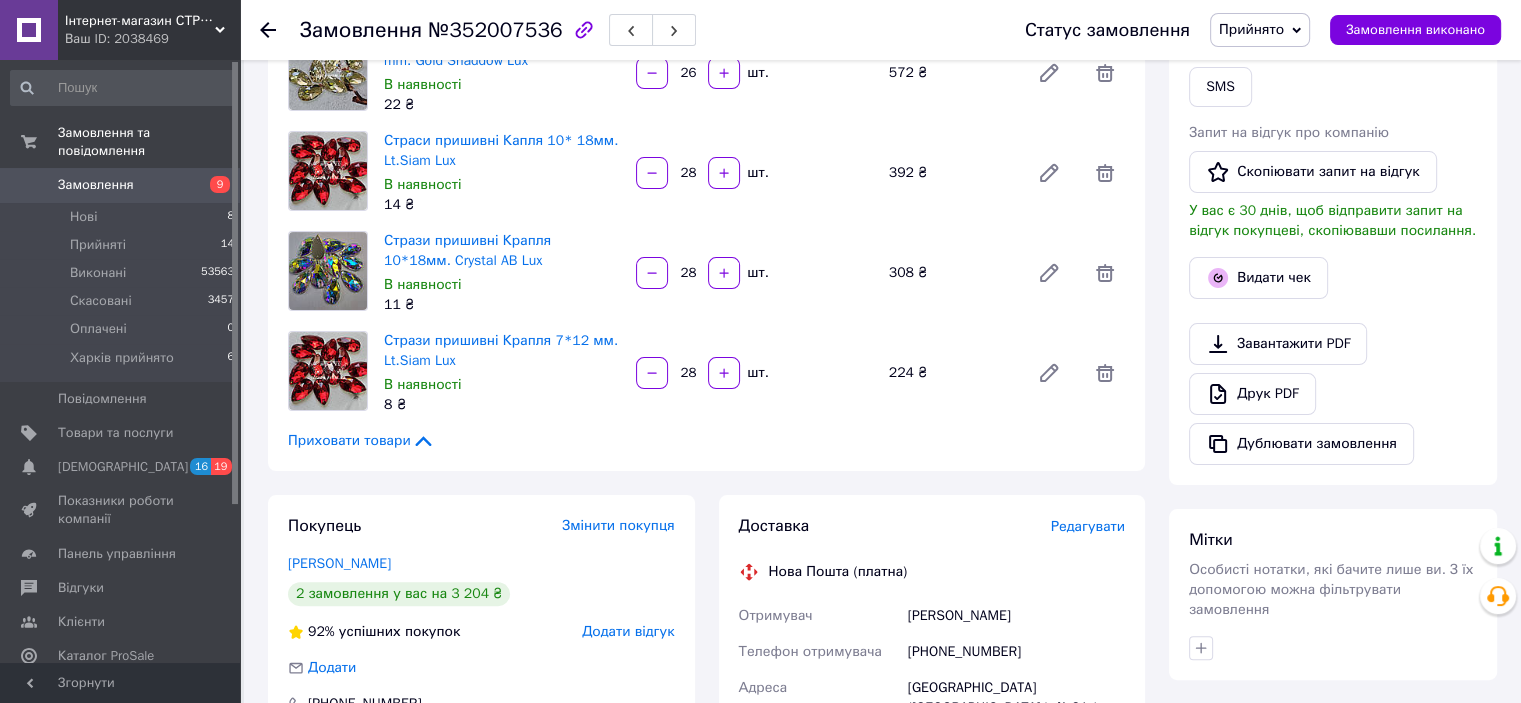 click 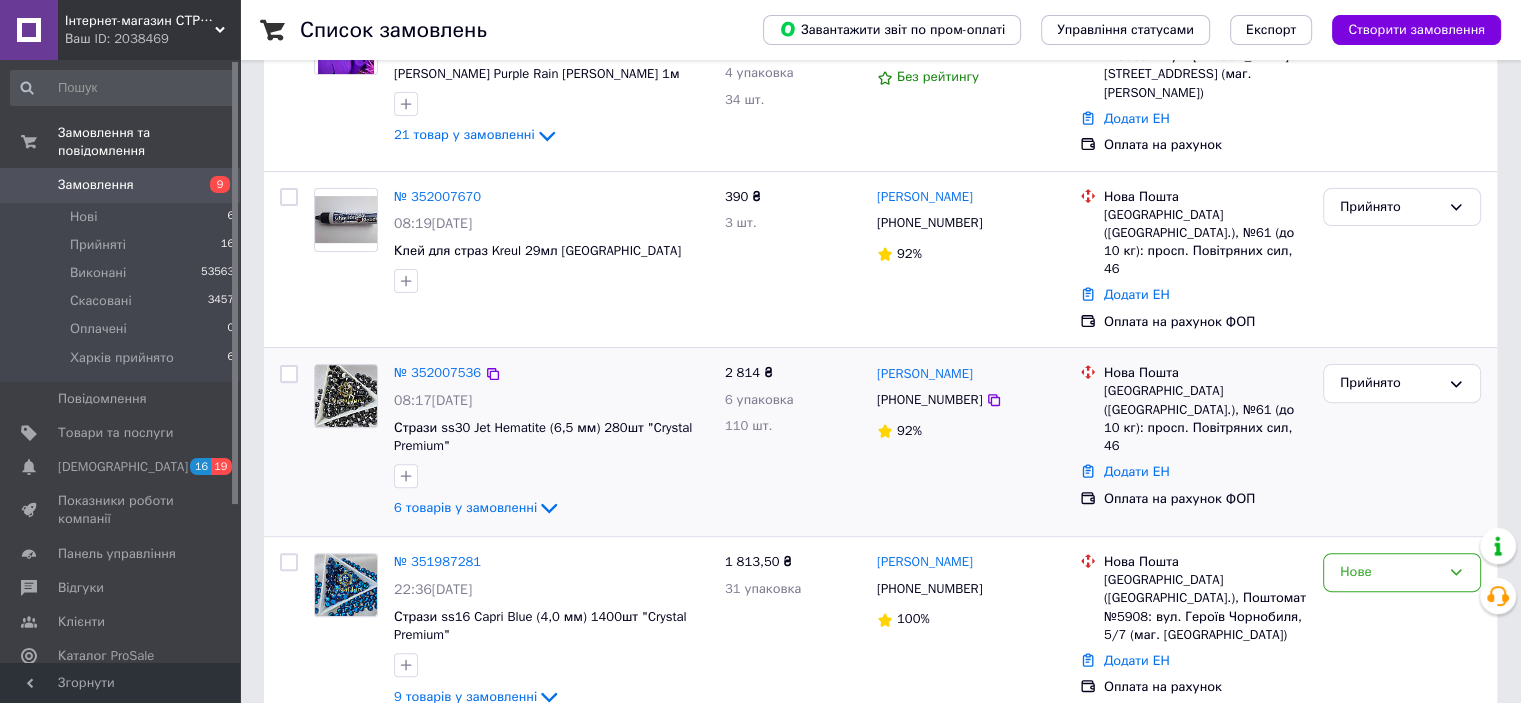scroll, scrollTop: 600, scrollLeft: 0, axis: vertical 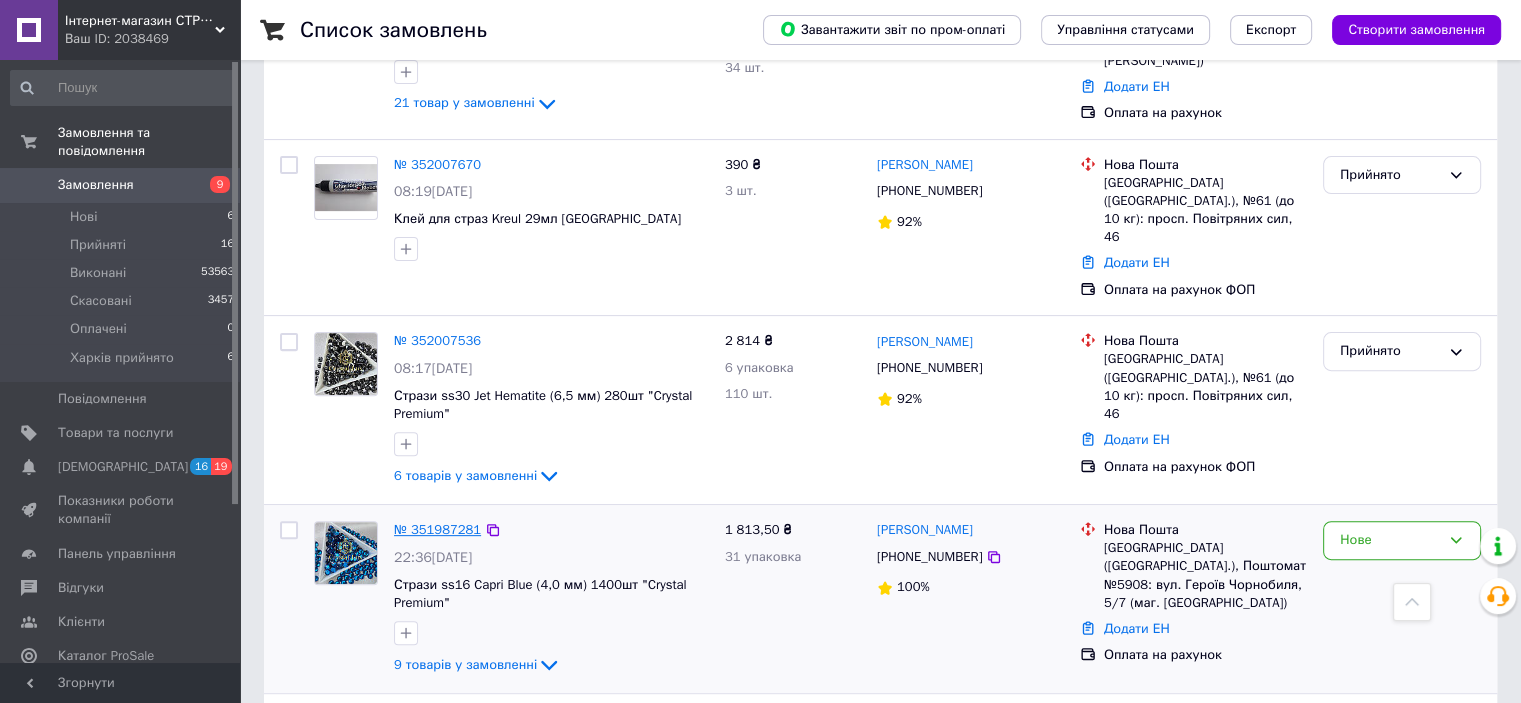 click on "№ 351987281" at bounding box center (437, 529) 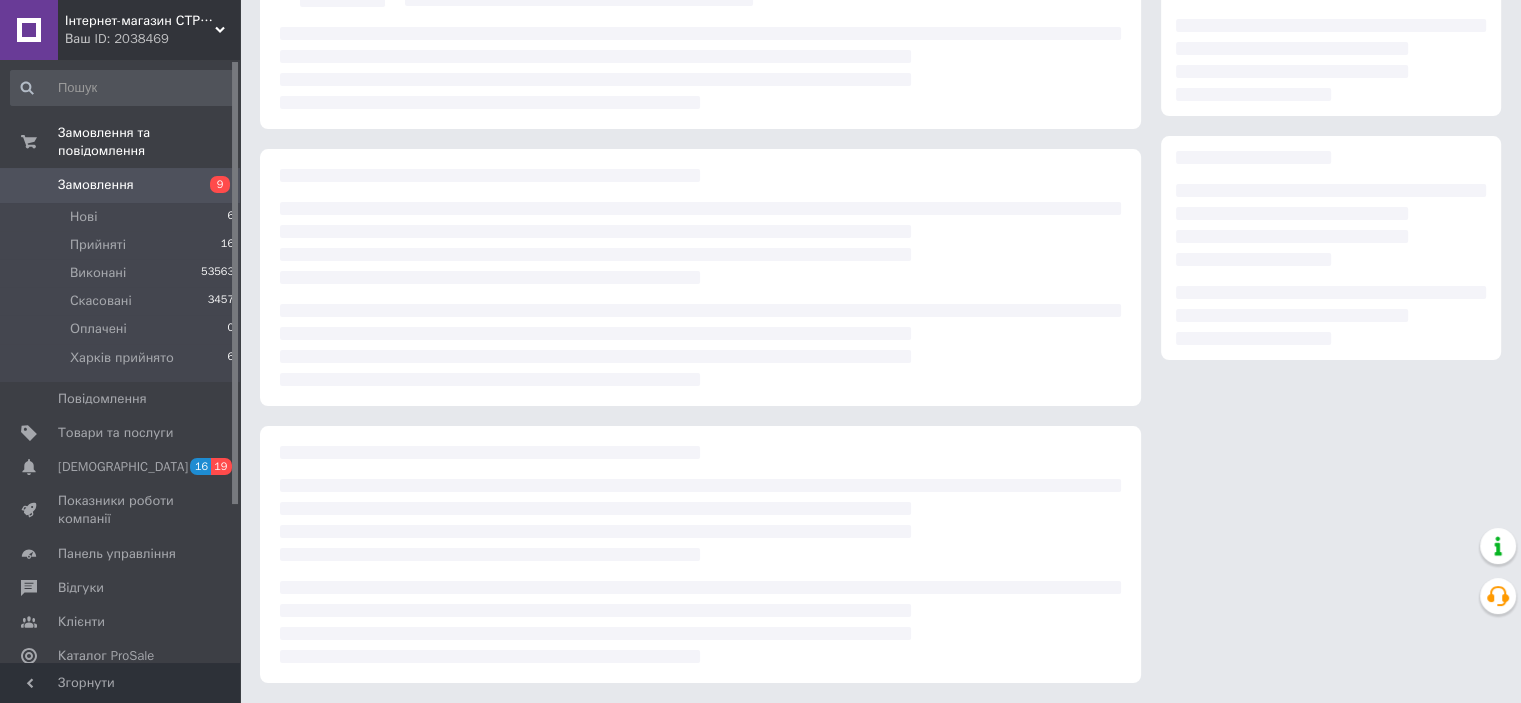 scroll, scrollTop: 0, scrollLeft: 0, axis: both 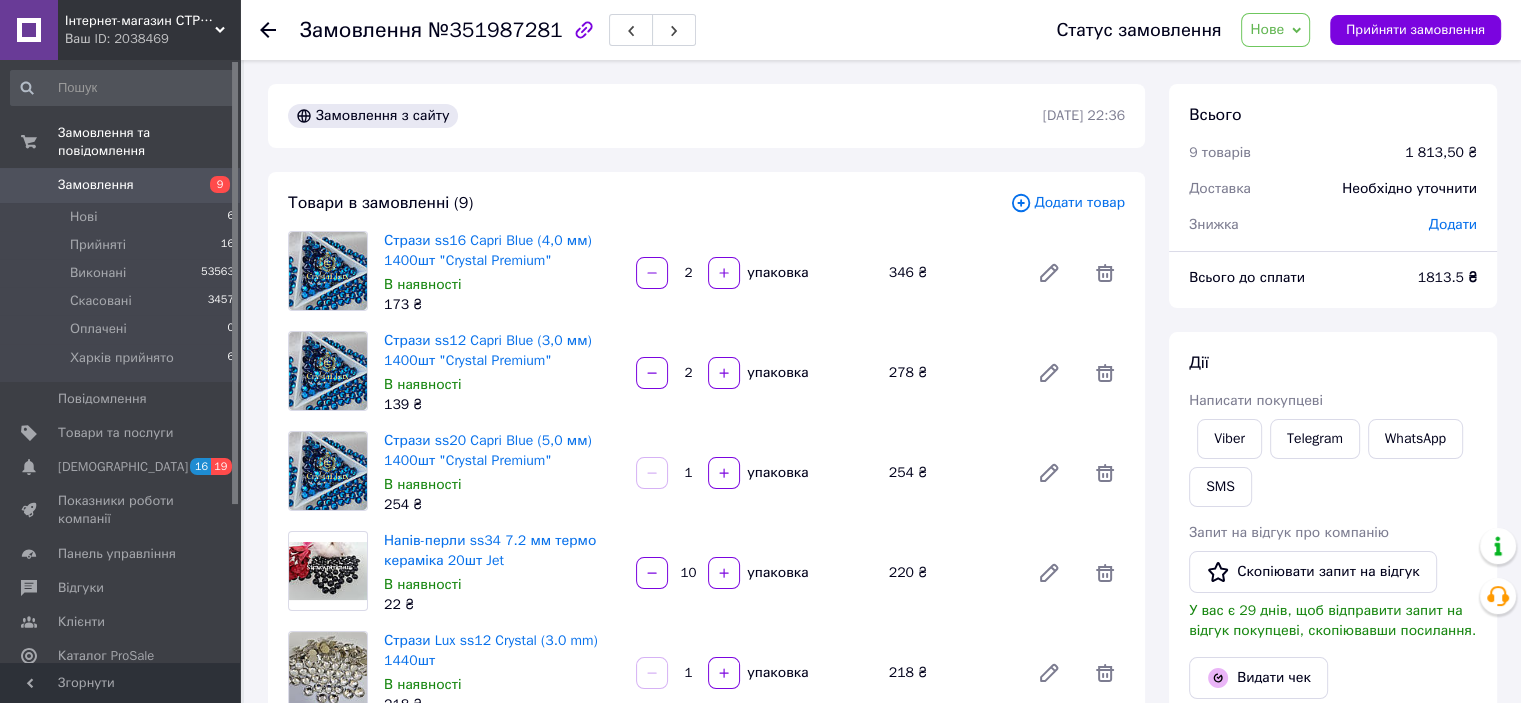 click on "Нове" at bounding box center (1267, 29) 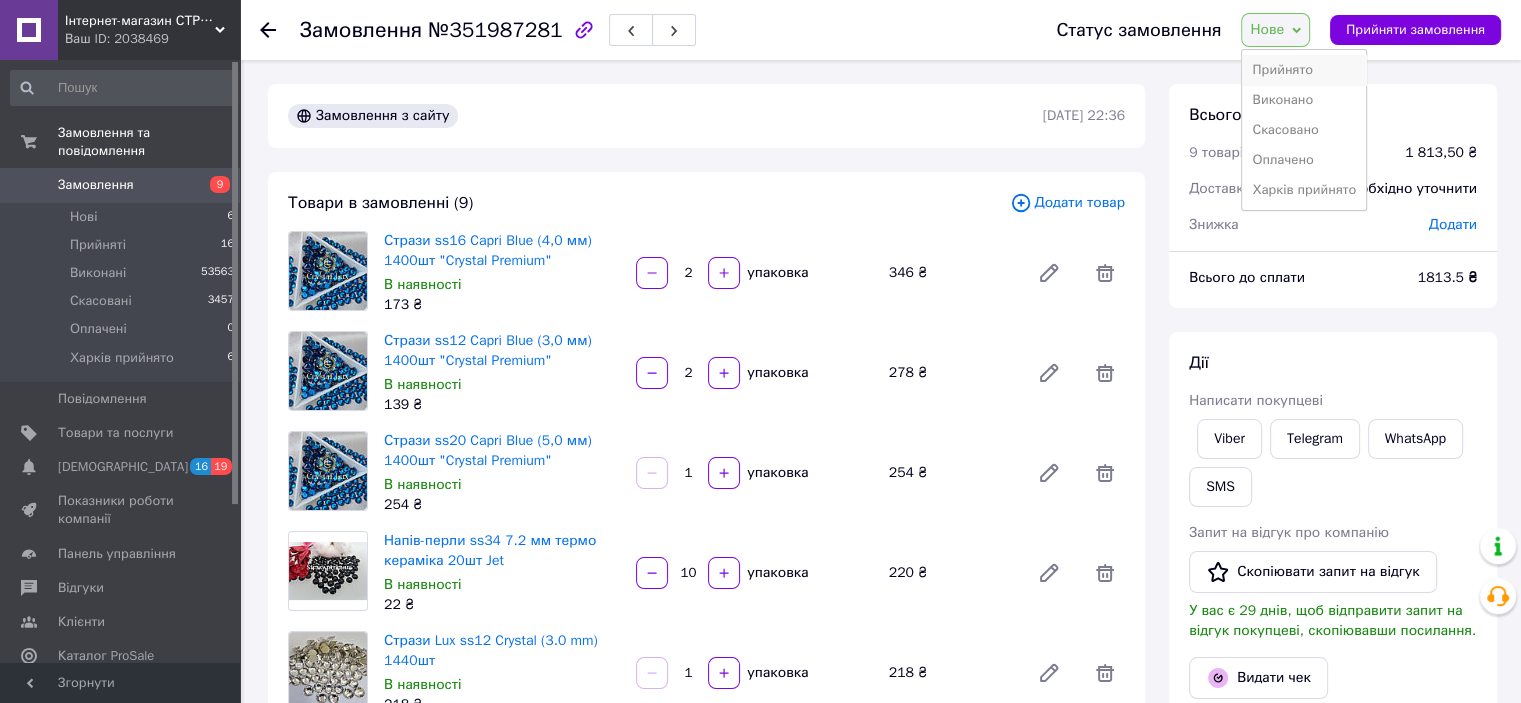 click on "Прийнято" at bounding box center [1304, 70] 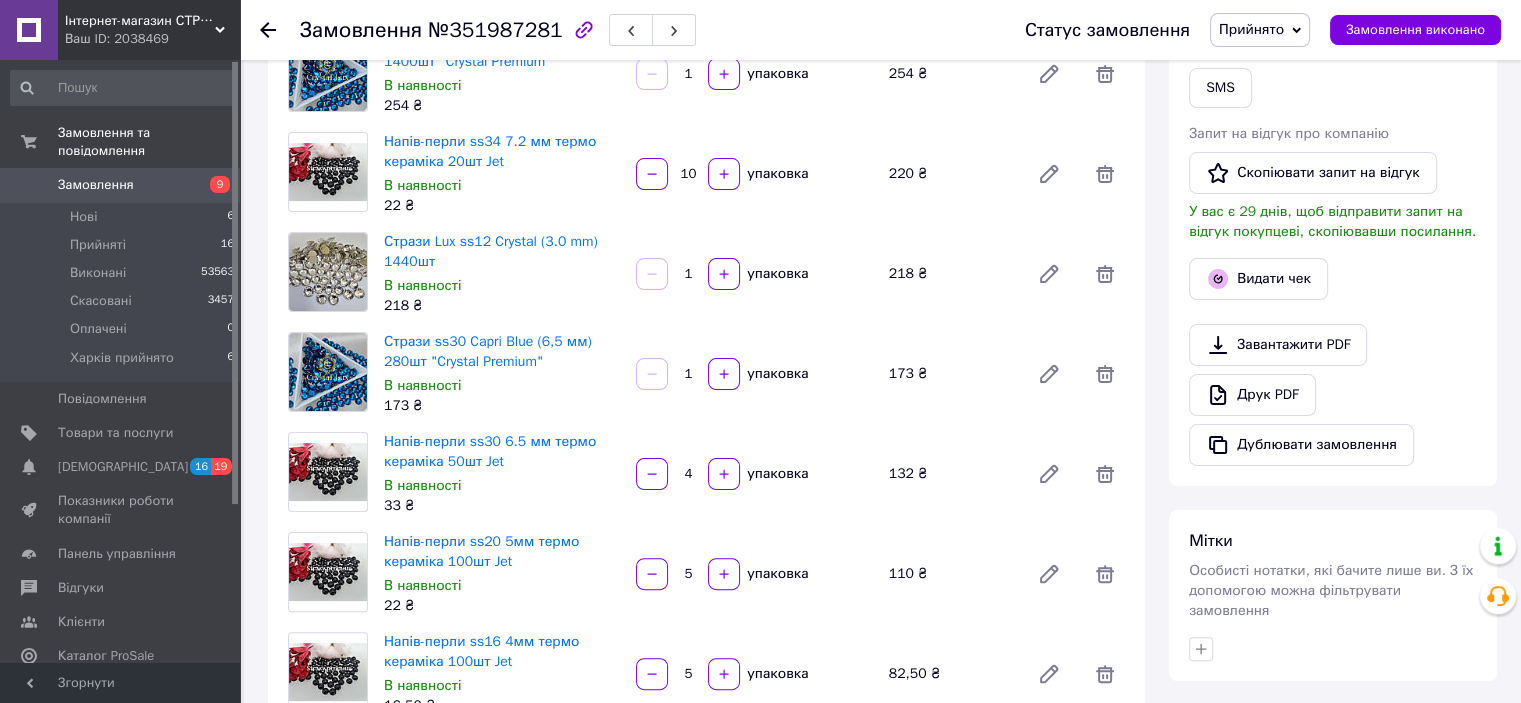 scroll, scrollTop: 400, scrollLeft: 0, axis: vertical 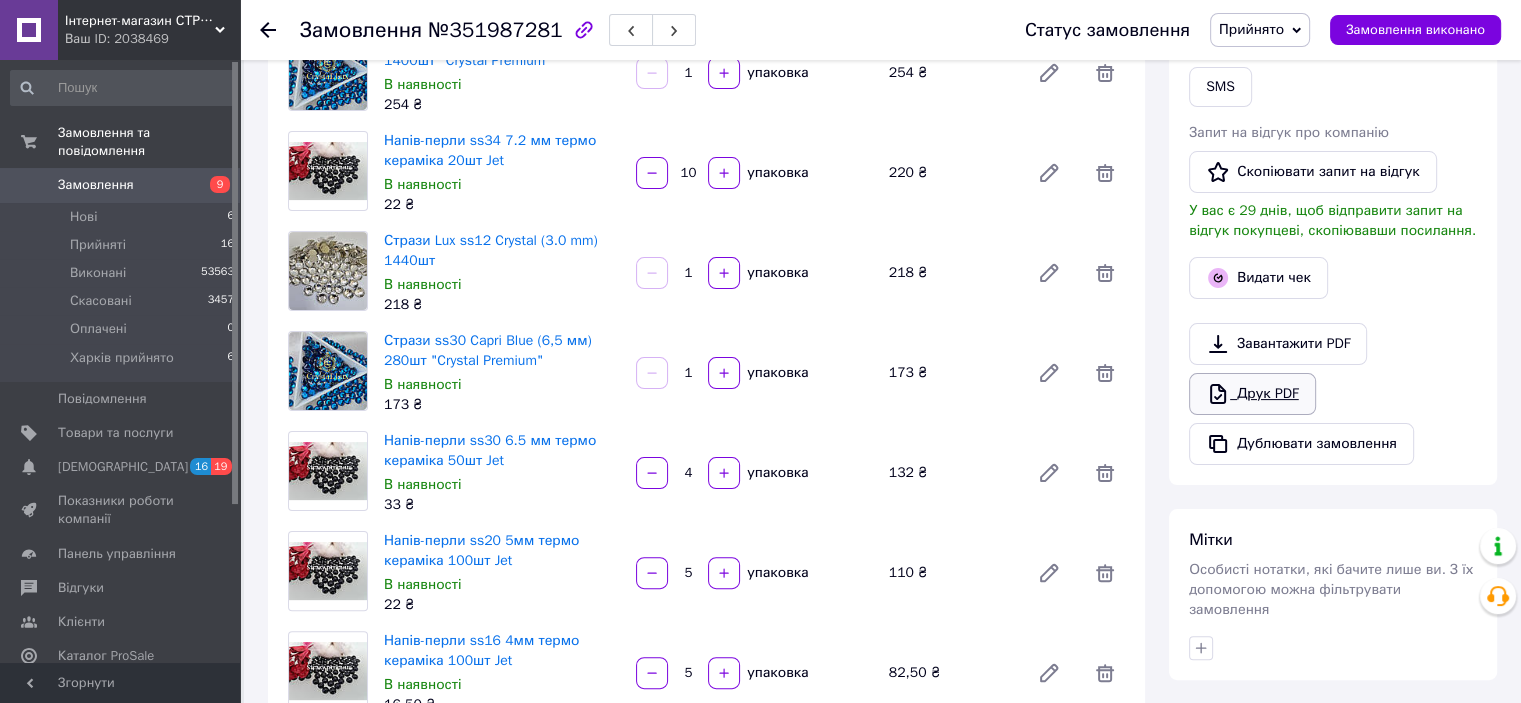 click on "Друк PDF" at bounding box center (1252, 394) 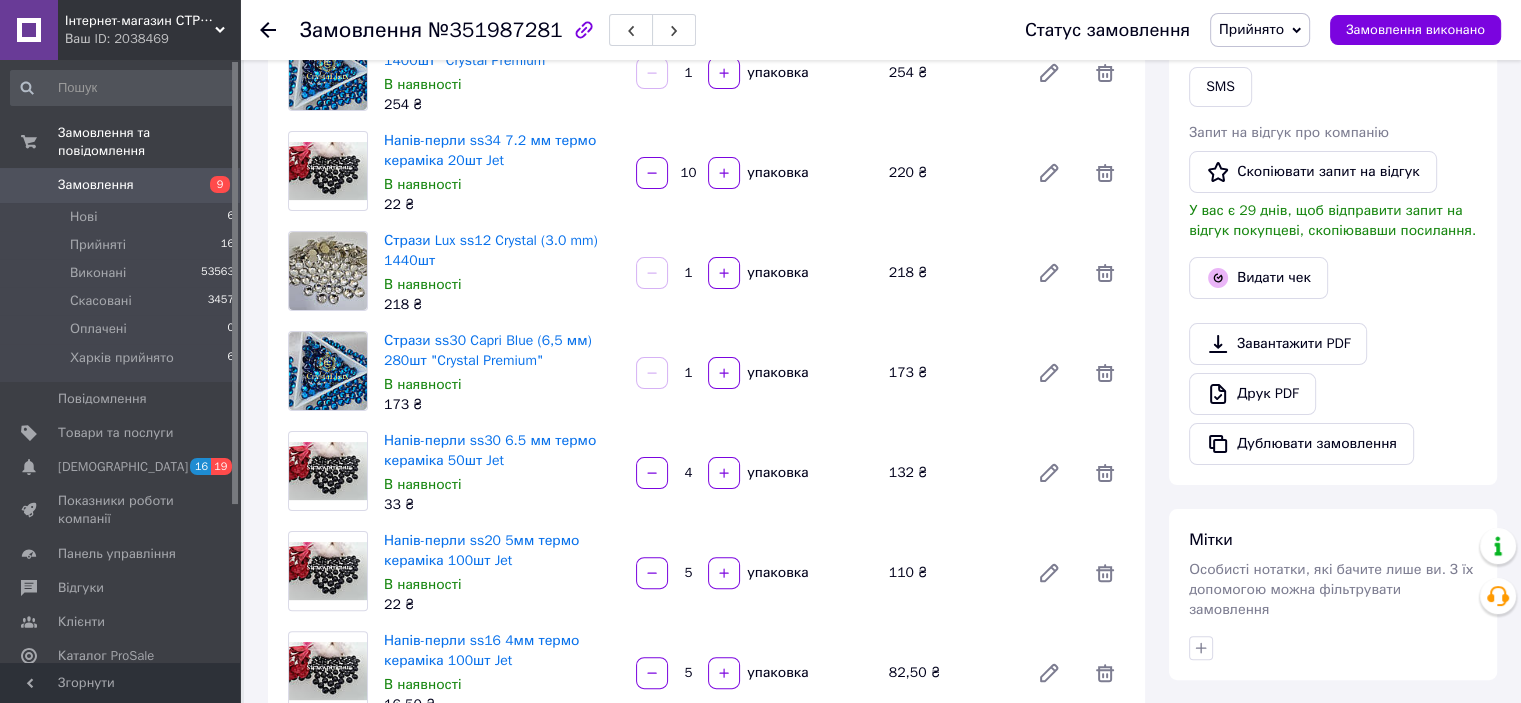 click 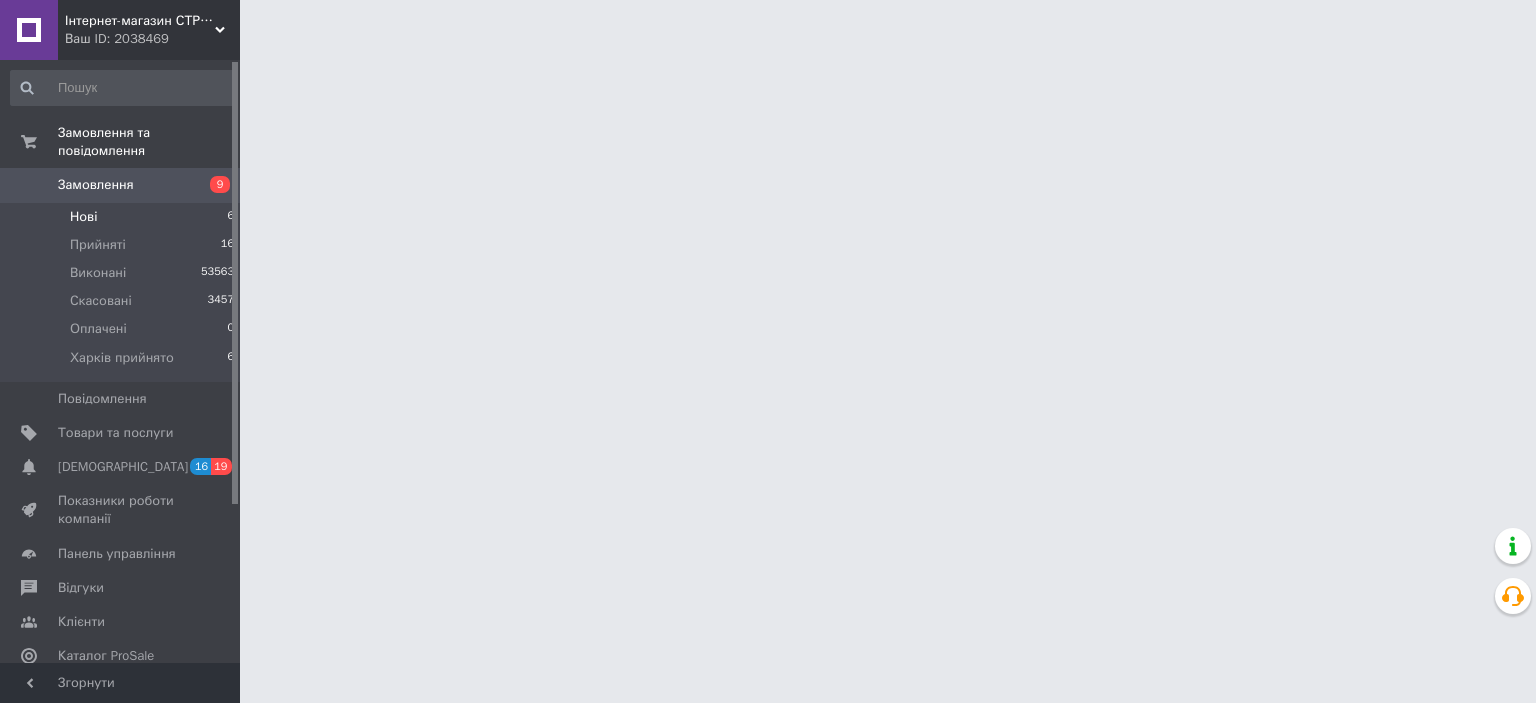 click on "Нові 6" at bounding box center [123, 217] 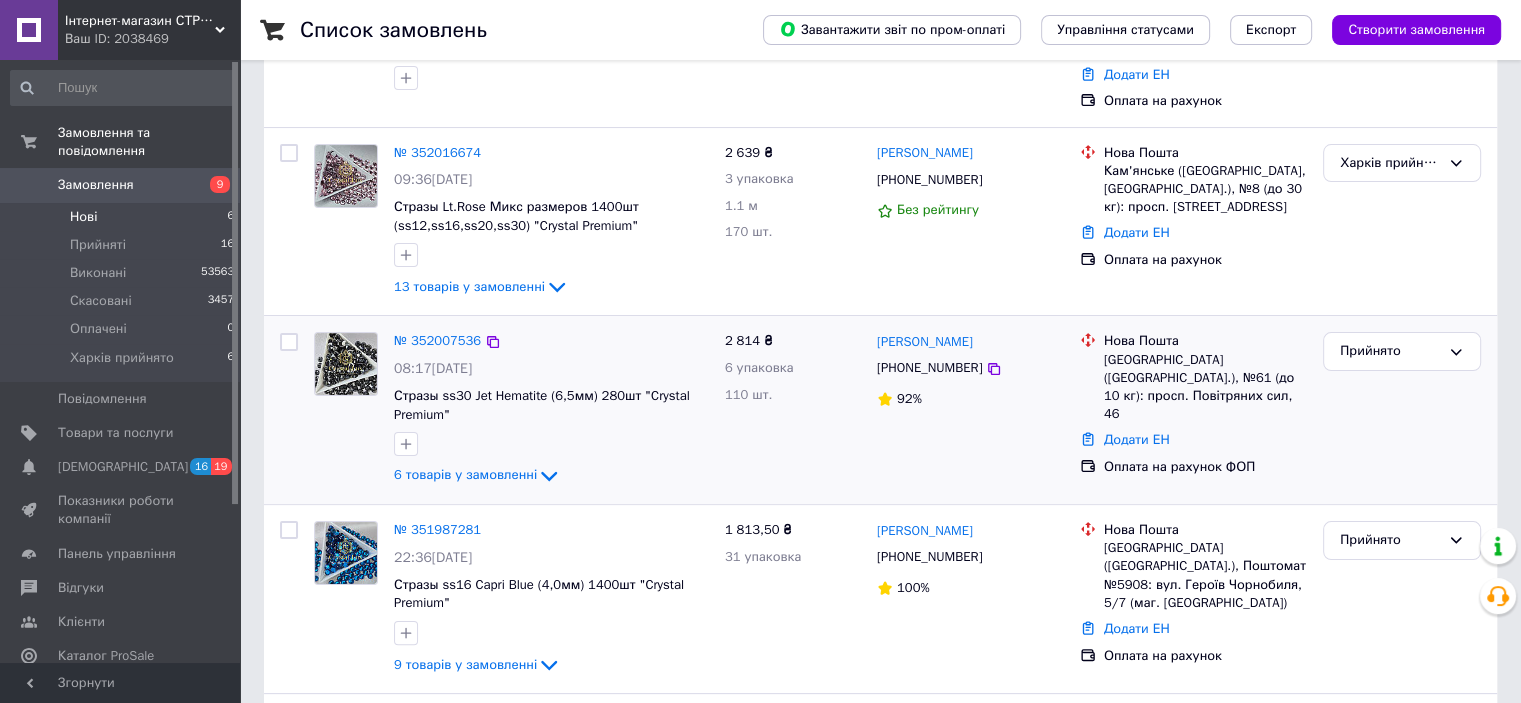 scroll, scrollTop: 600, scrollLeft: 0, axis: vertical 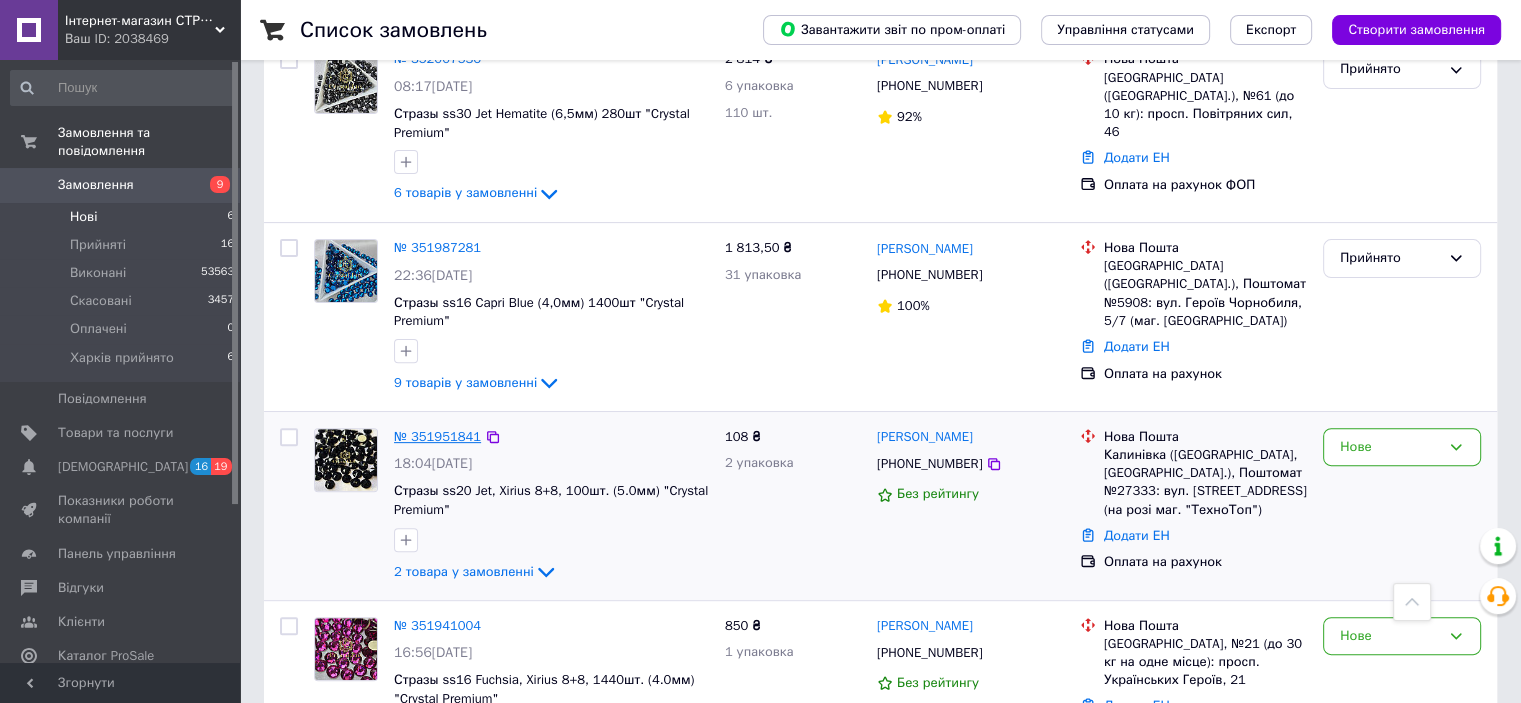 click on "№ 351951841" at bounding box center (437, 436) 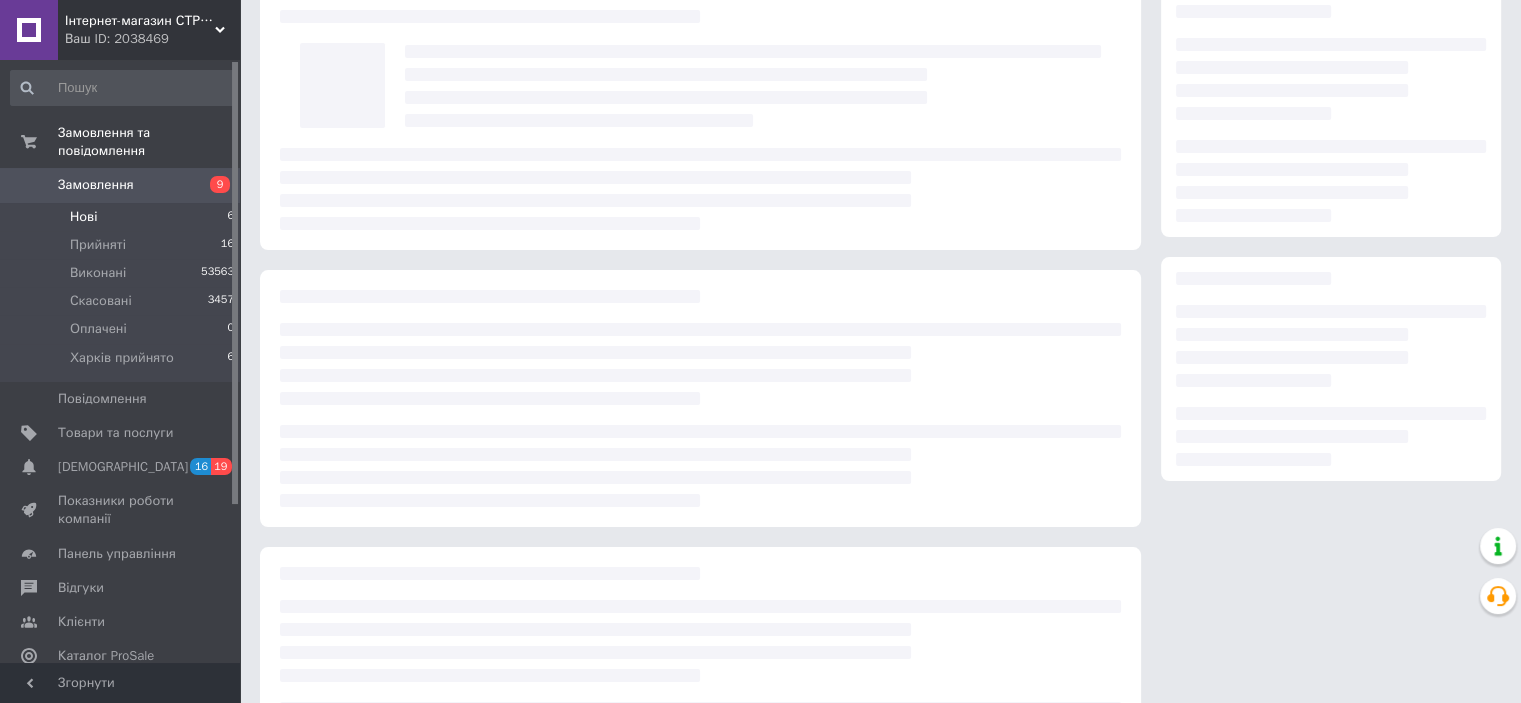 scroll, scrollTop: 0, scrollLeft: 0, axis: both 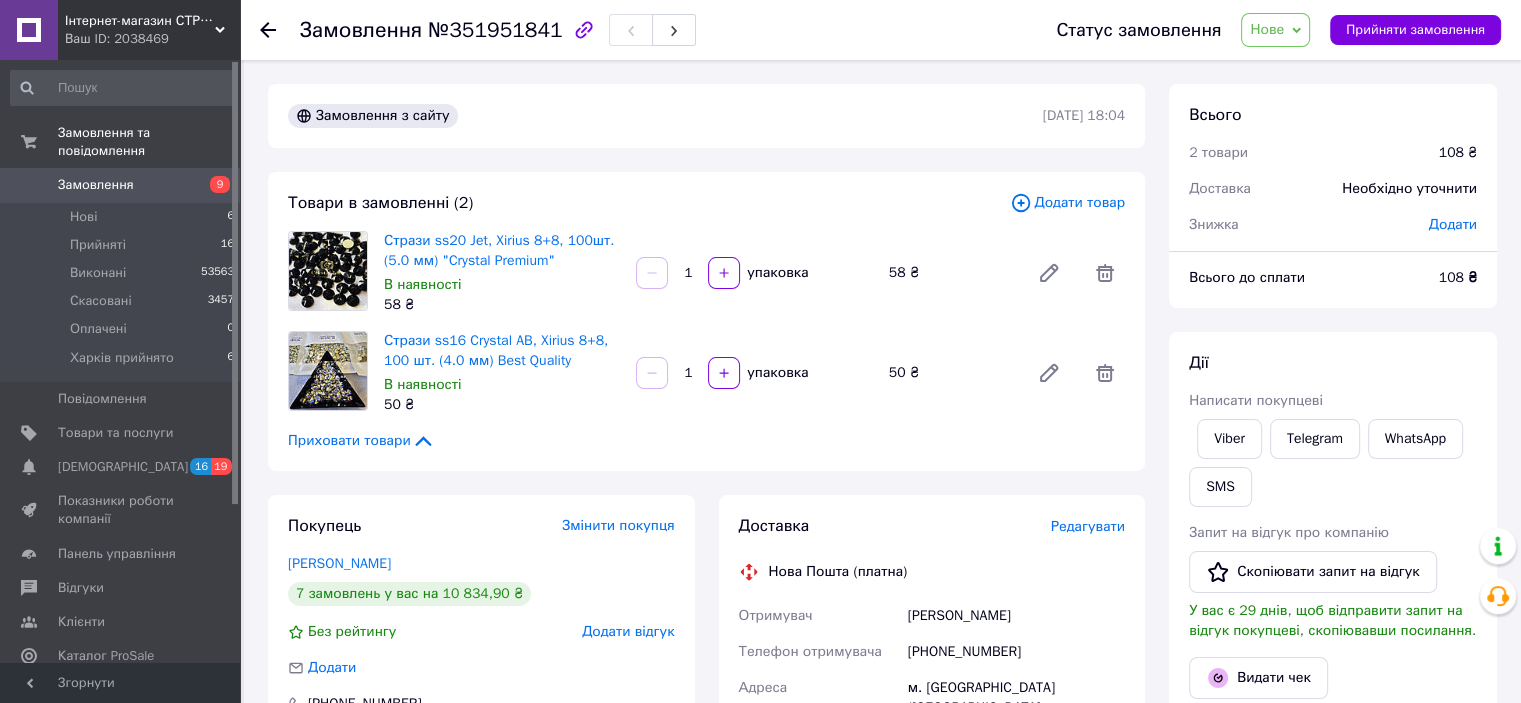 click on "Нове" at bounding box center [1267, 29] 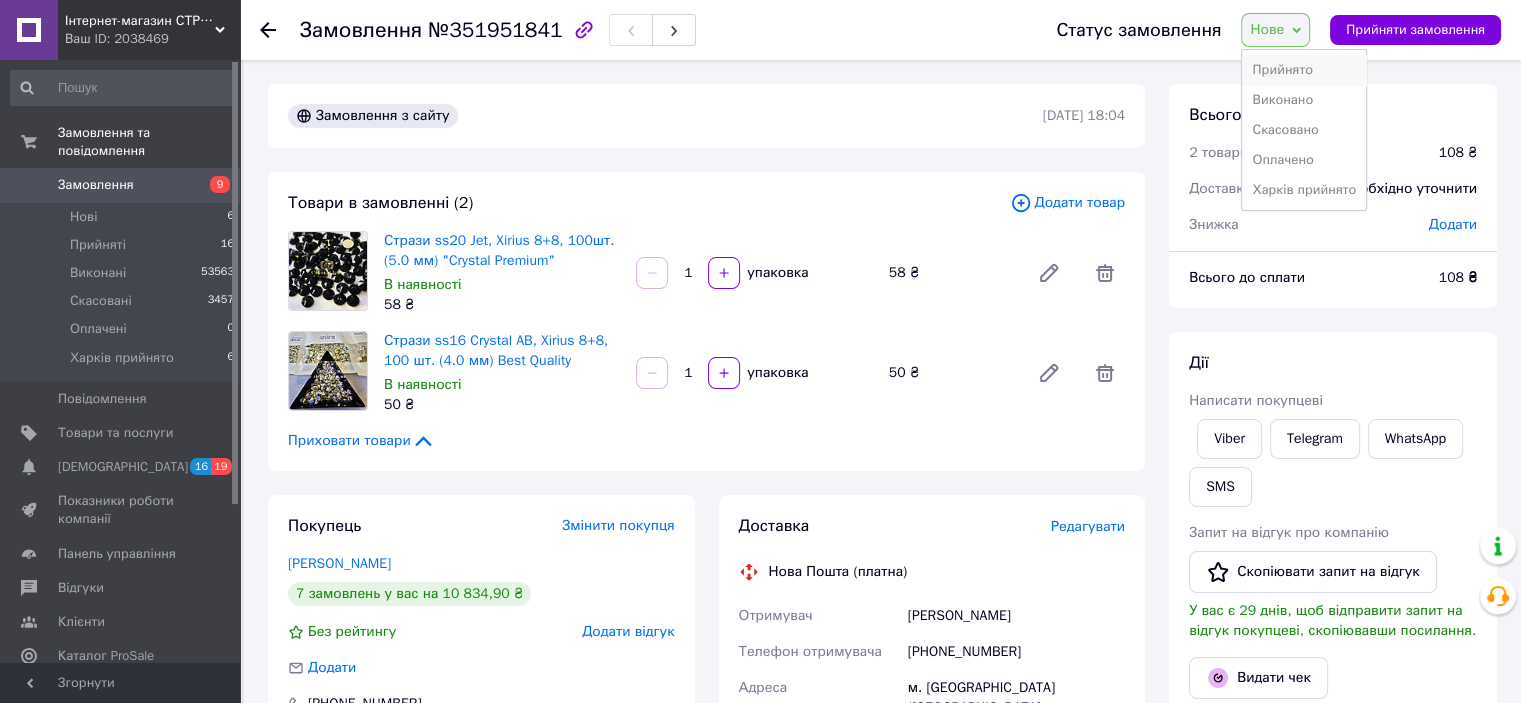 click on "Прийнято" at bounding box center (1304, 70) 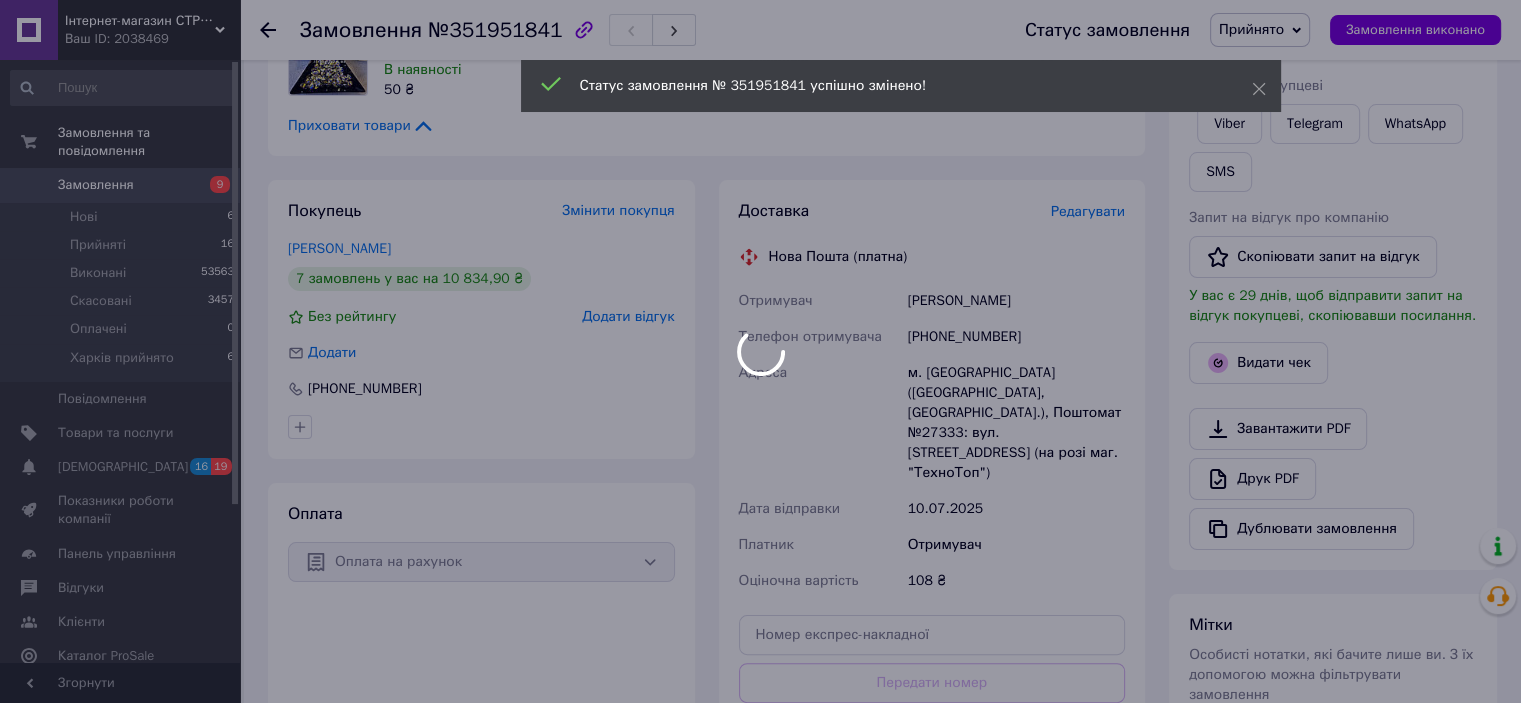 scroll, scrollTop: 400, scrollLeft: 0, axis: vertical 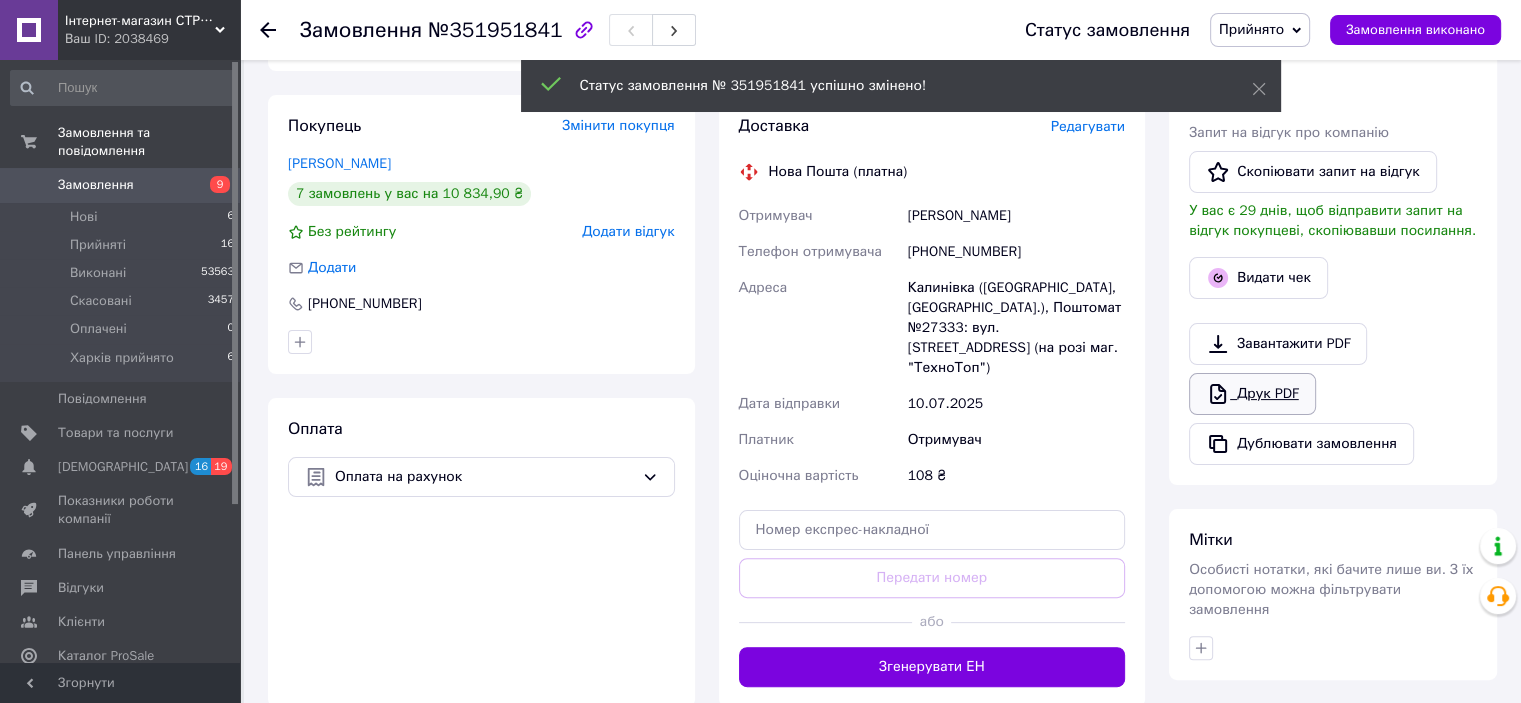 click on "Друк PDF" at bounding box center [1252, 394] 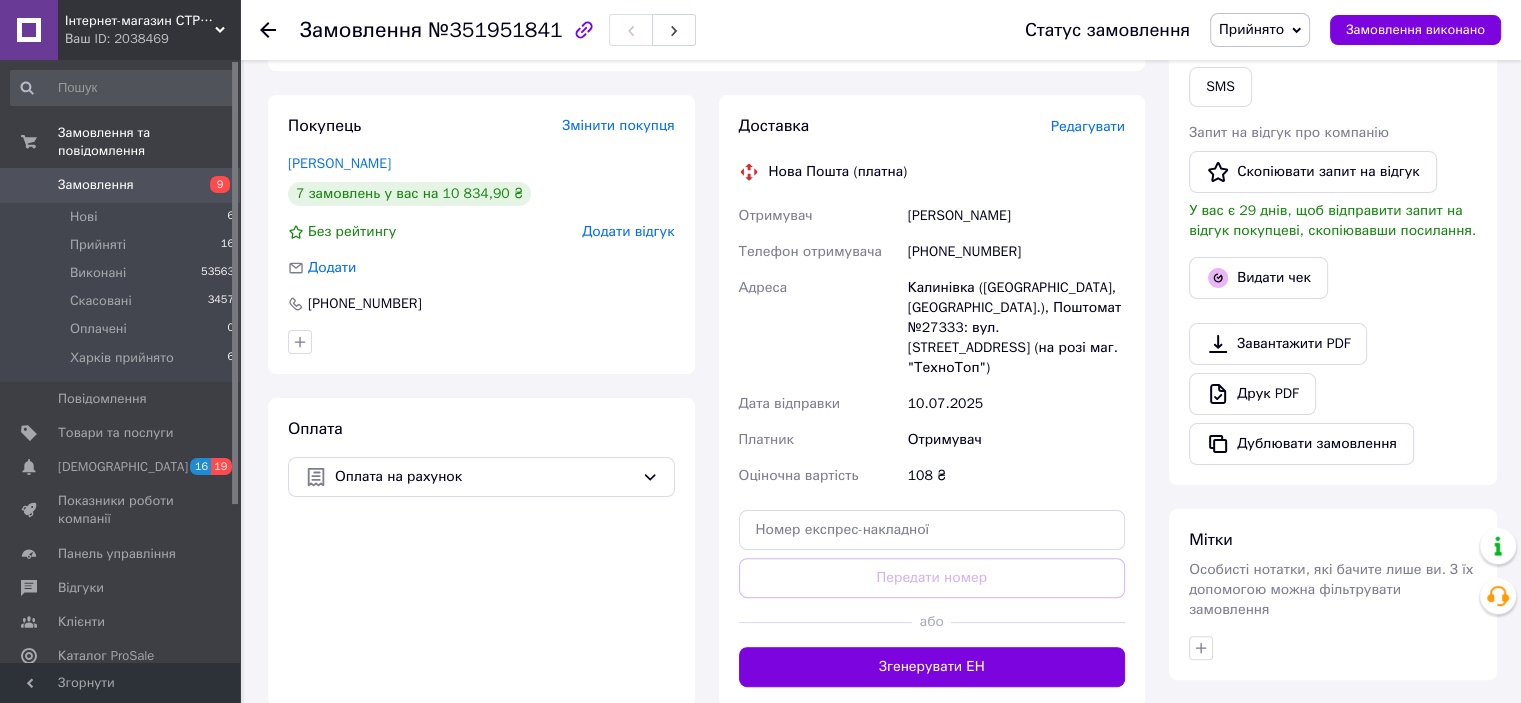 click 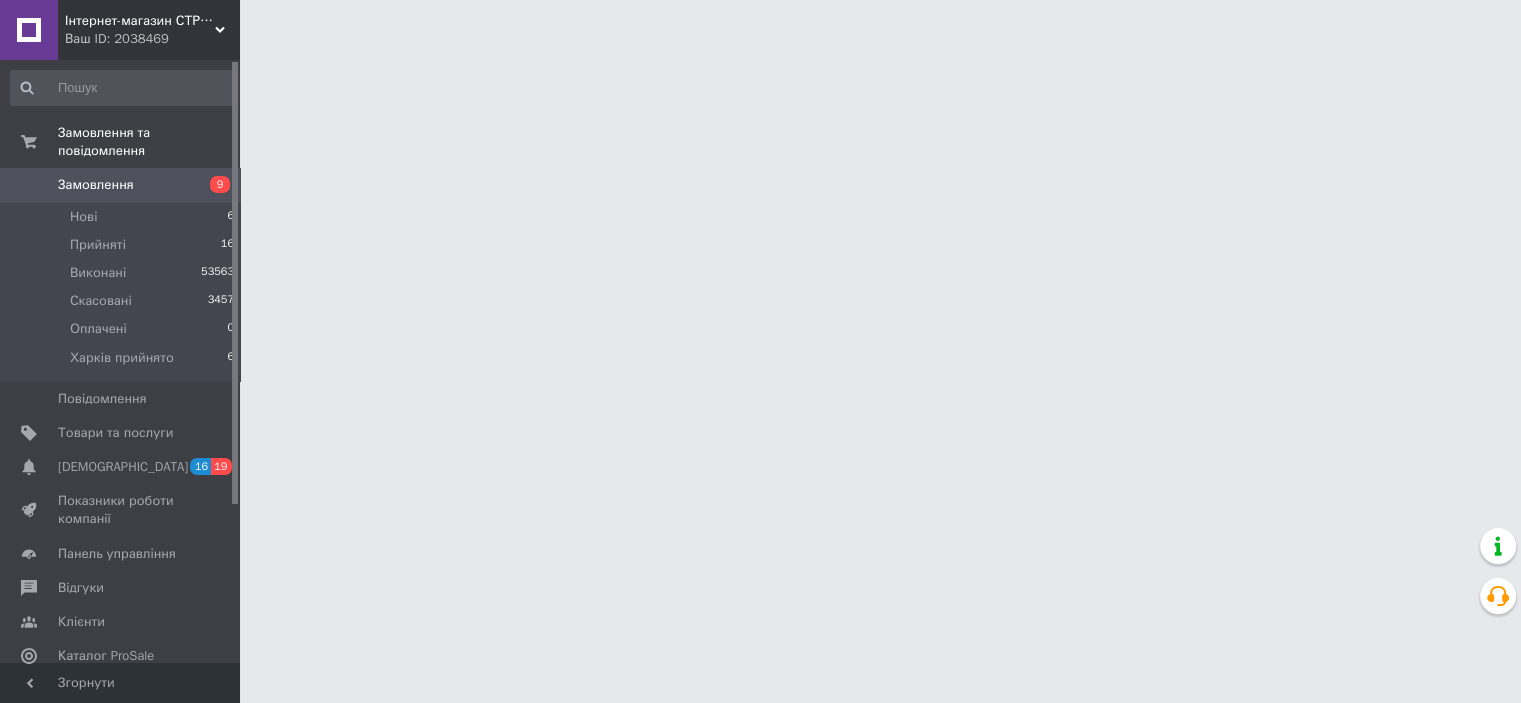 scroll, scrollTop: 0, scrollLeft: 0, axis: both 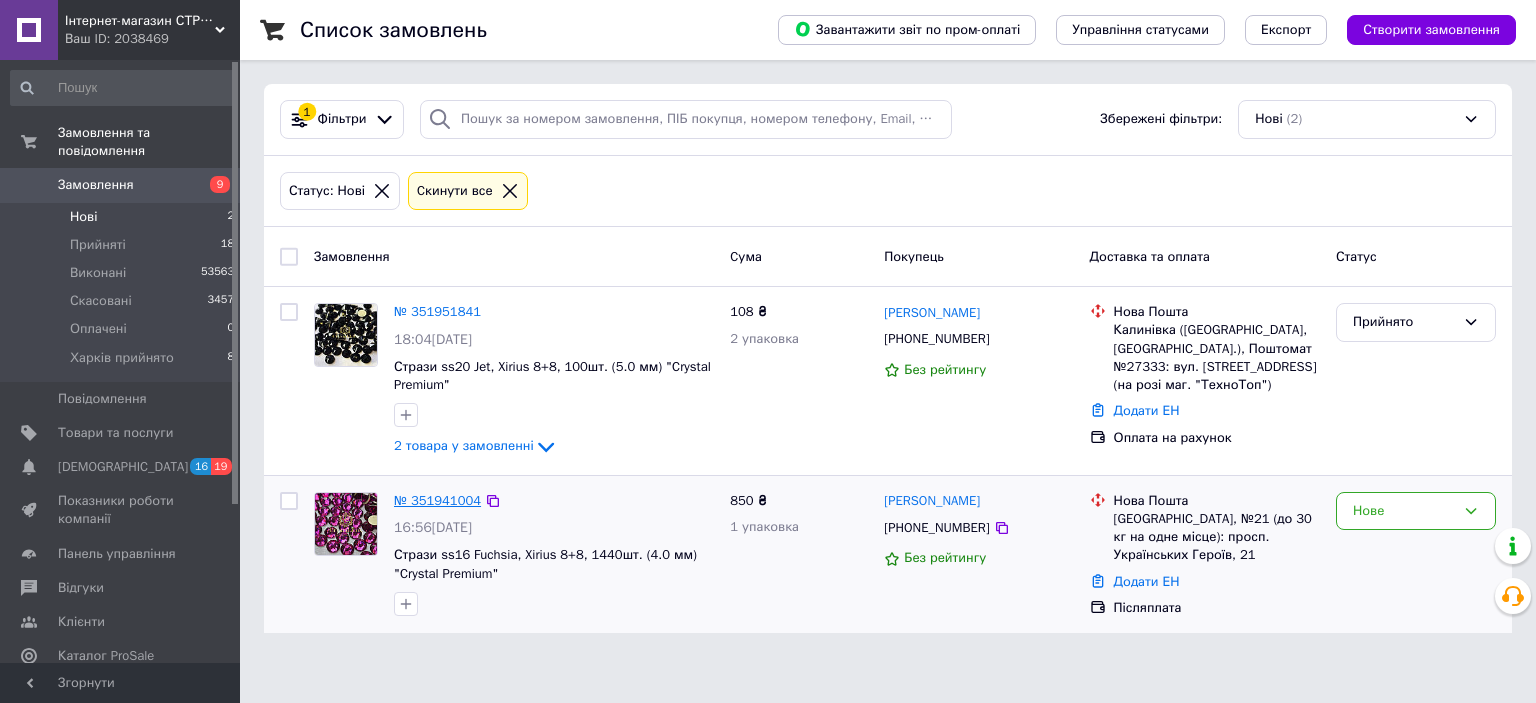 click on "№ 351941004" at bounding box center (437, 500) 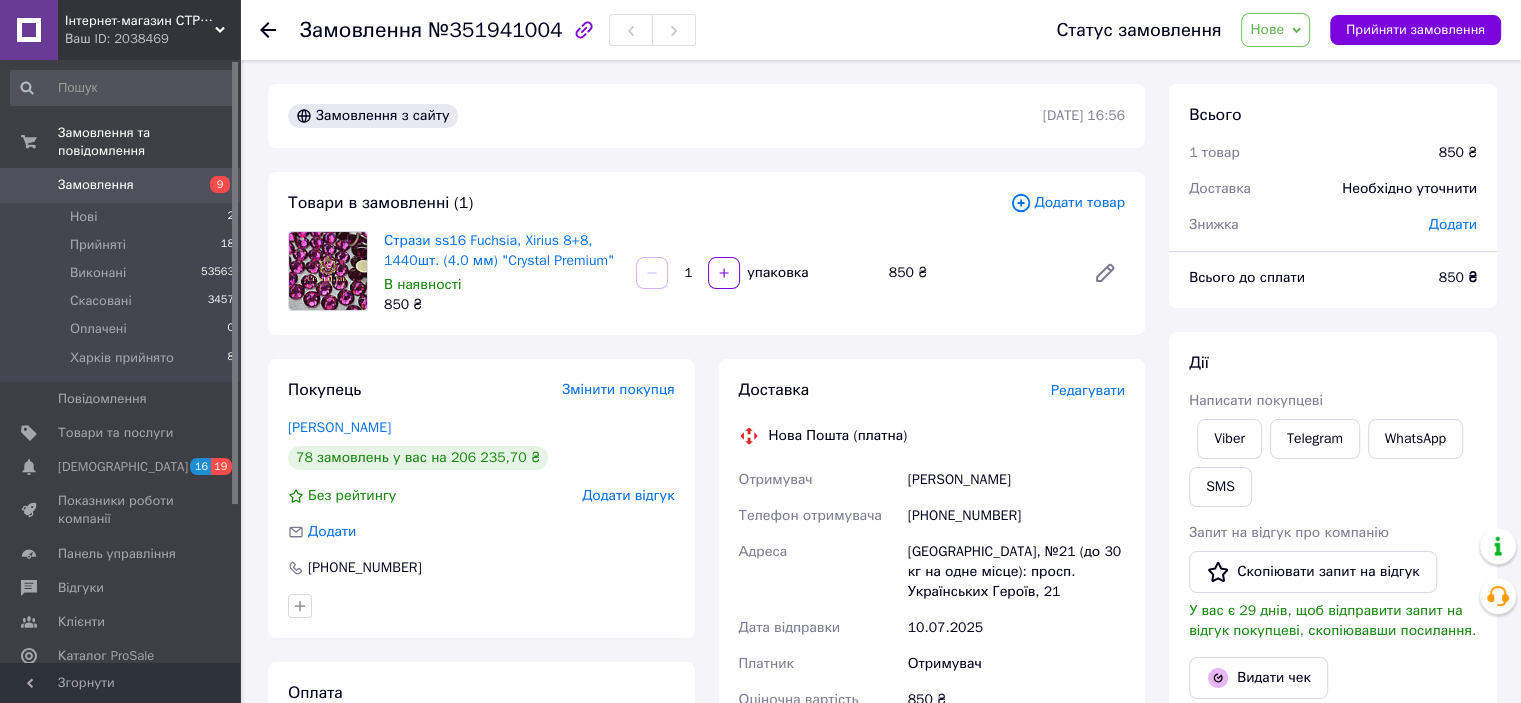 click on "Нове" at bounding box center (1267, 29) 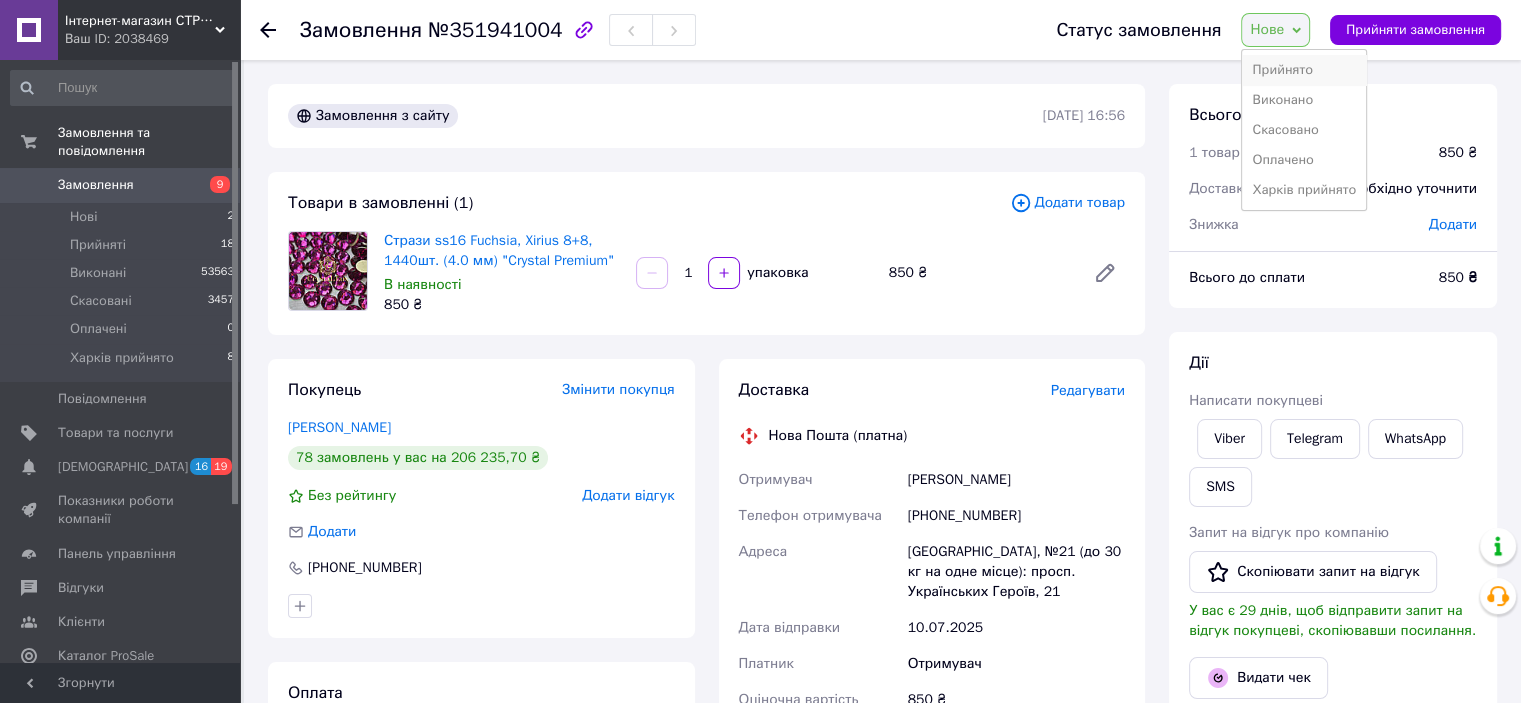 click on "Прийнято" at bounding box center (1304, 70) 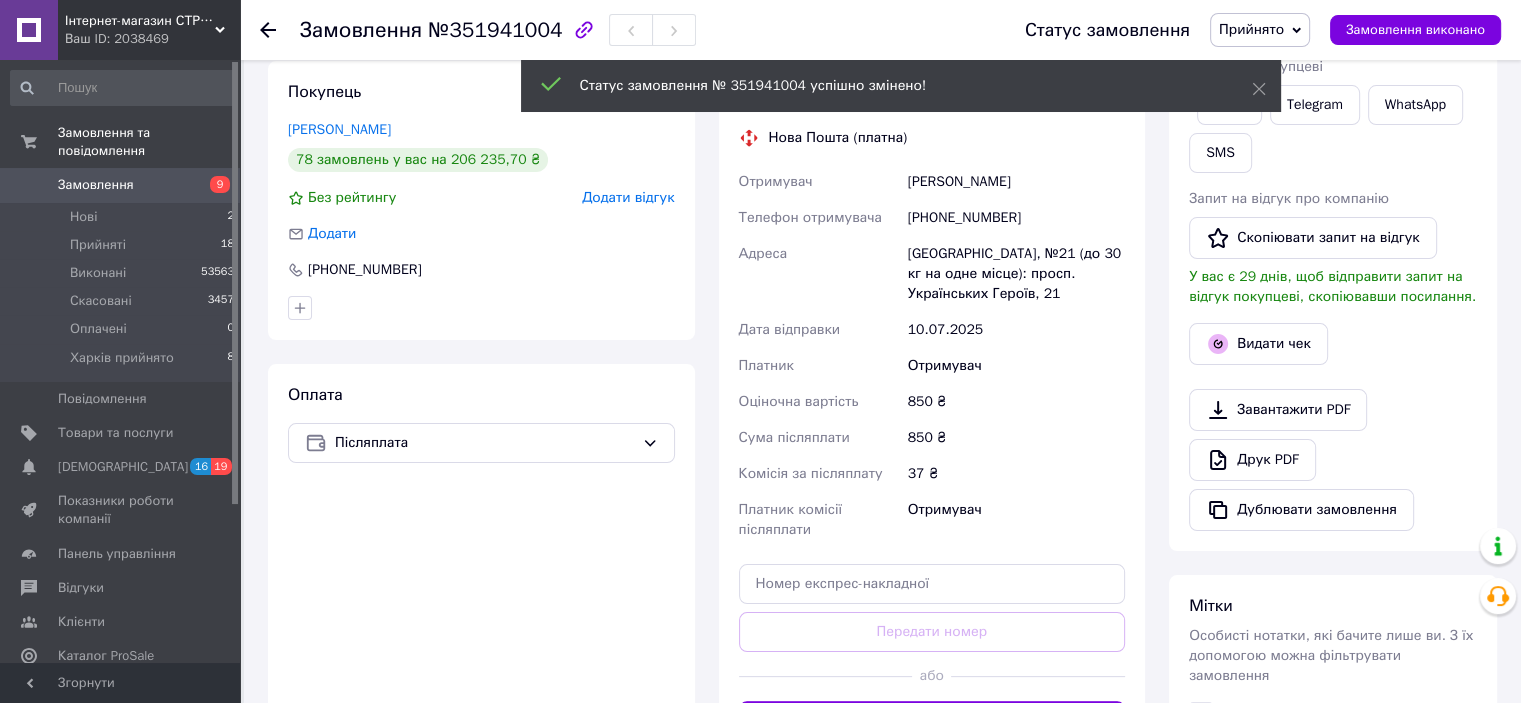 scroll, scrollTop: 300, scrollLeft: 0, axis: vertical 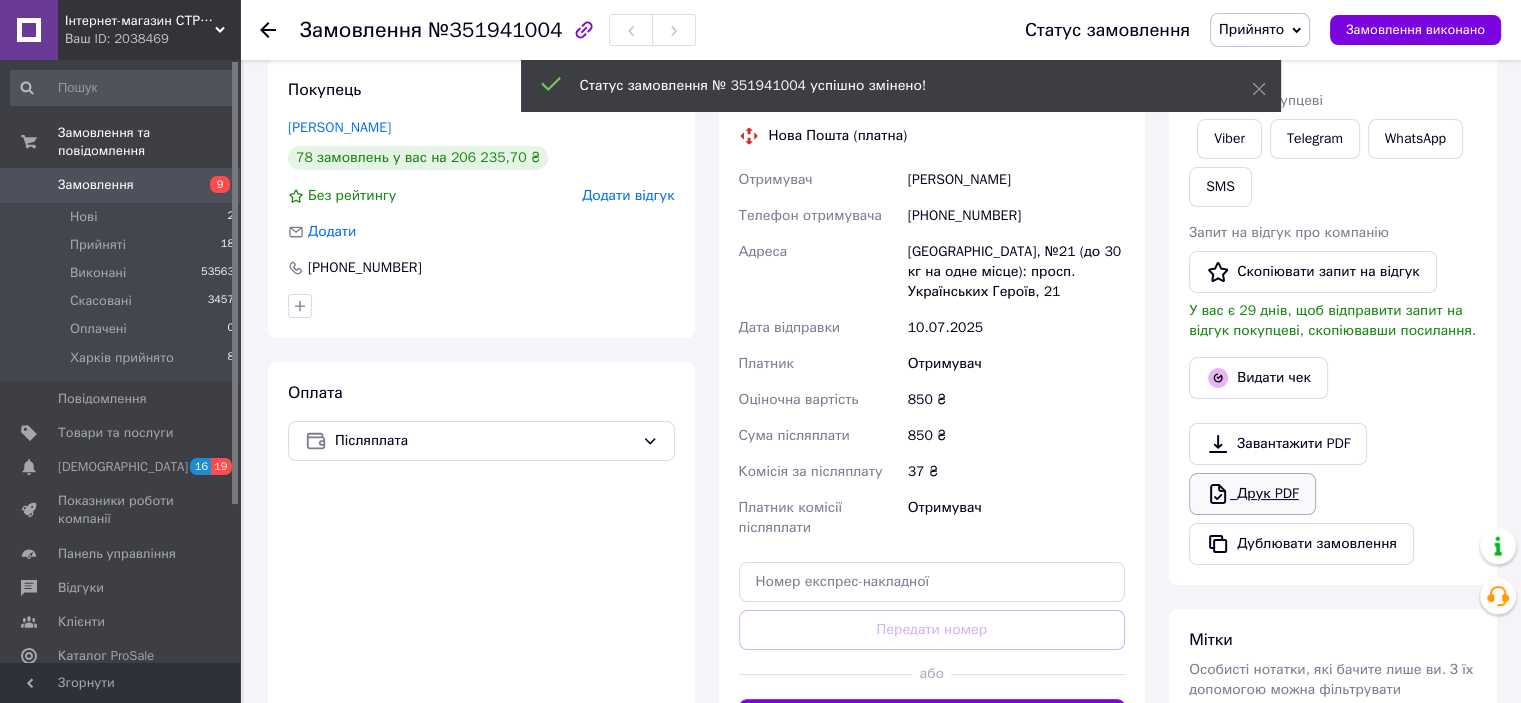 click on "Друк PDF" at bounding box center (1252, 494) 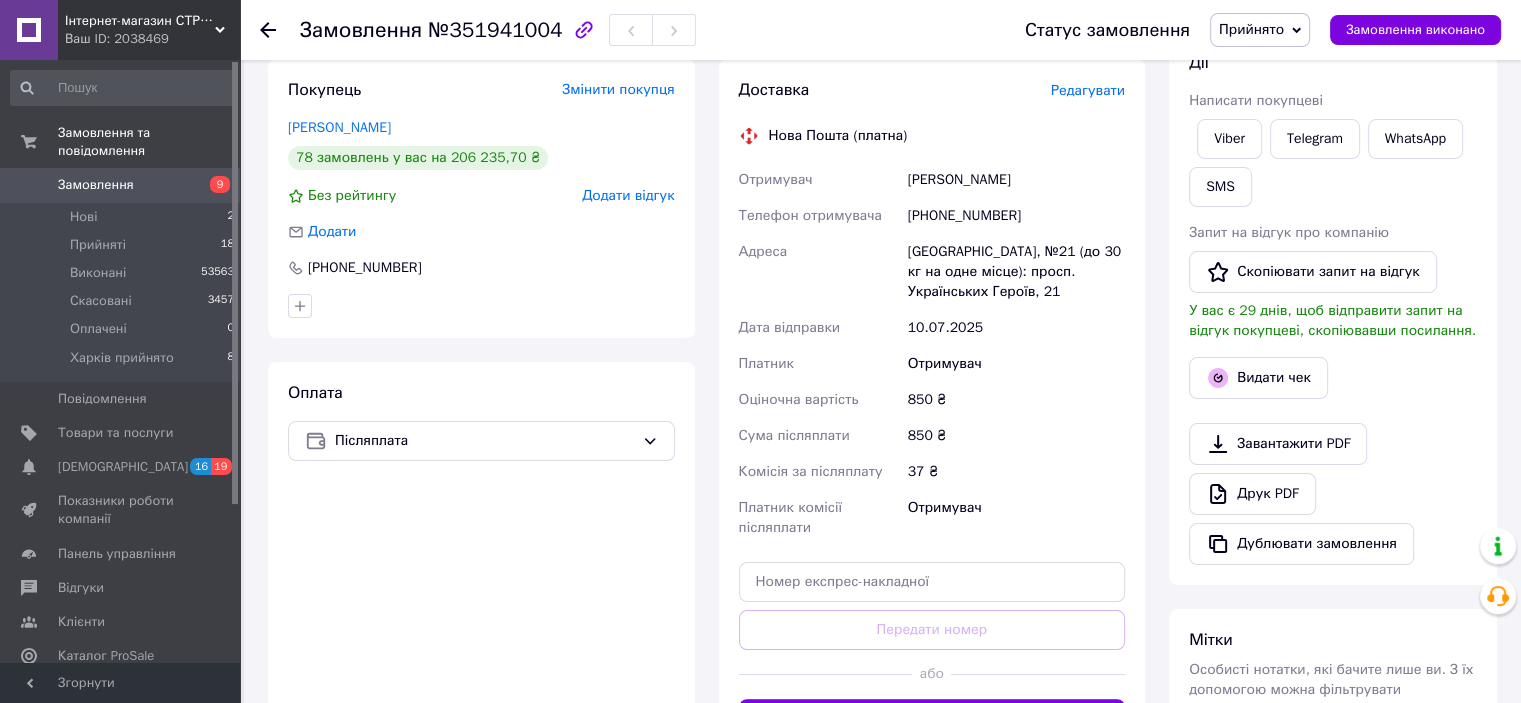 click 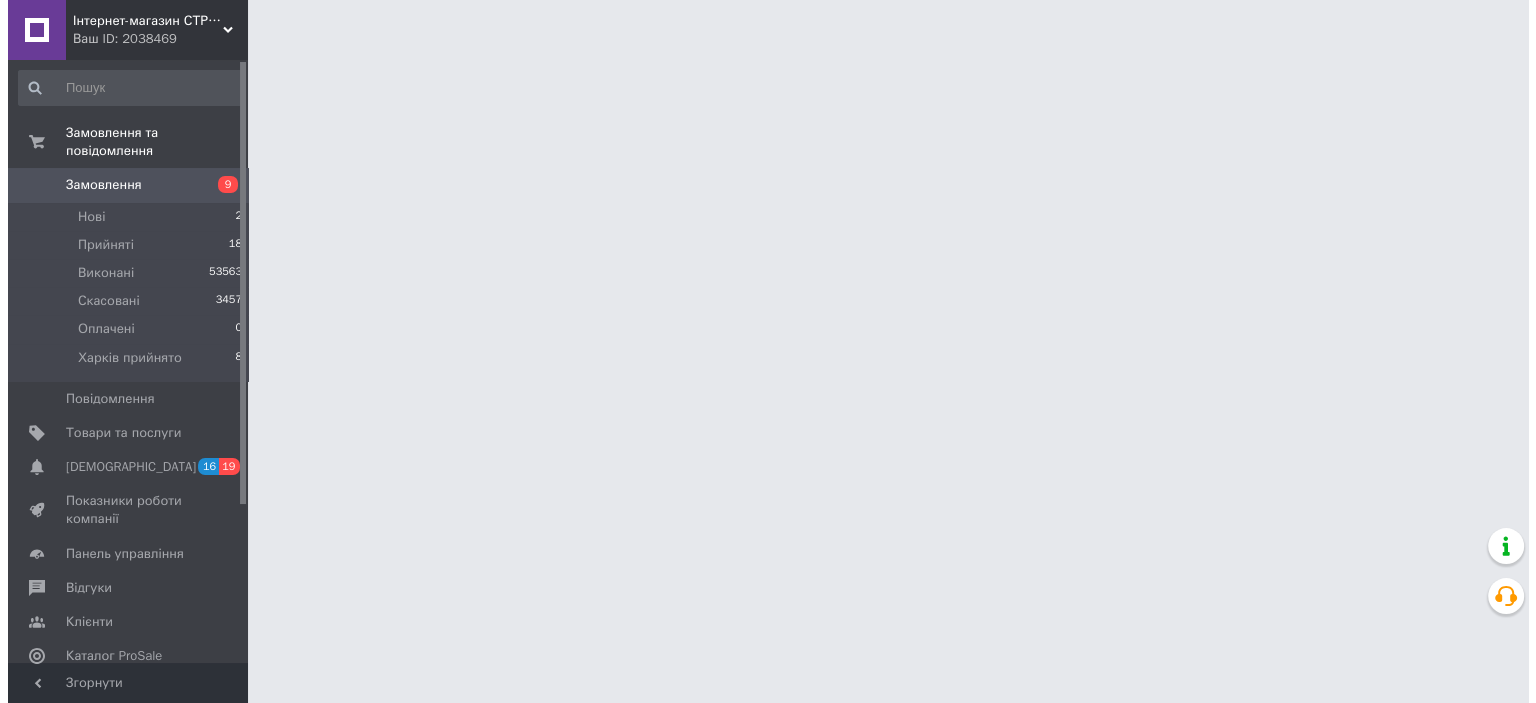 scroll, scrollTop: 0, scrollLeft: 0, axis: both 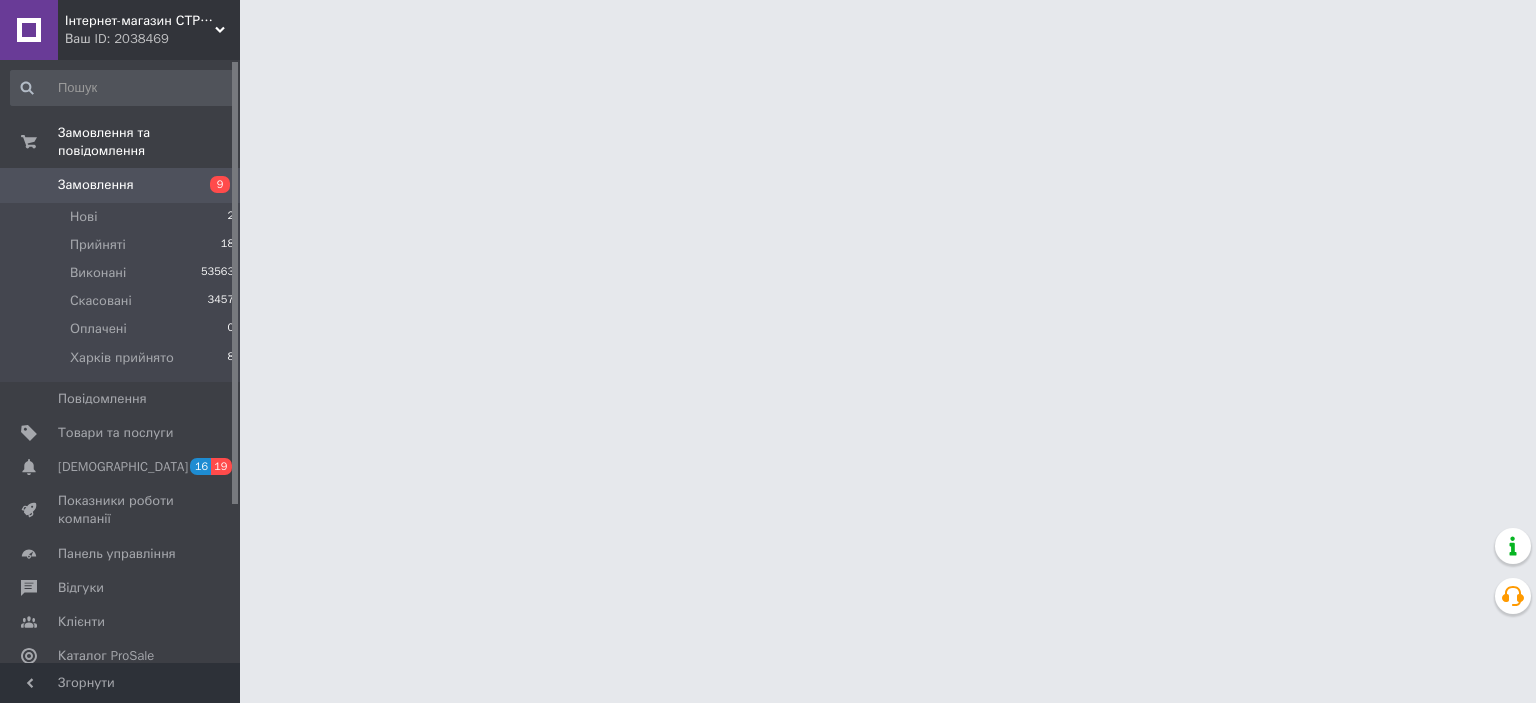 click on "Інтернет-магазин СТРАЗИ Ваш ID: 2038469" at bounding box center (149, 30) 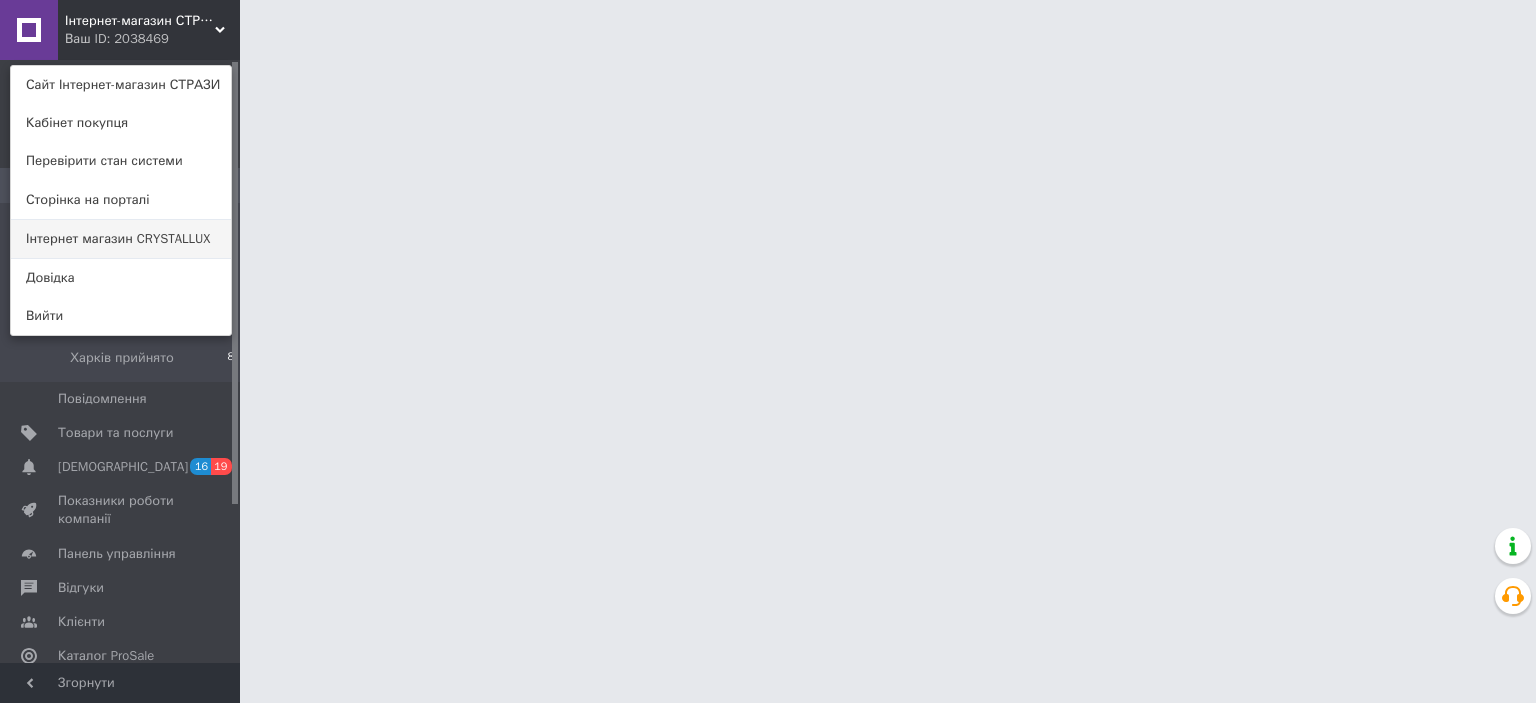 click on "Інтернет магазин CRYSTALLUX" at bounding box center (121, 239) 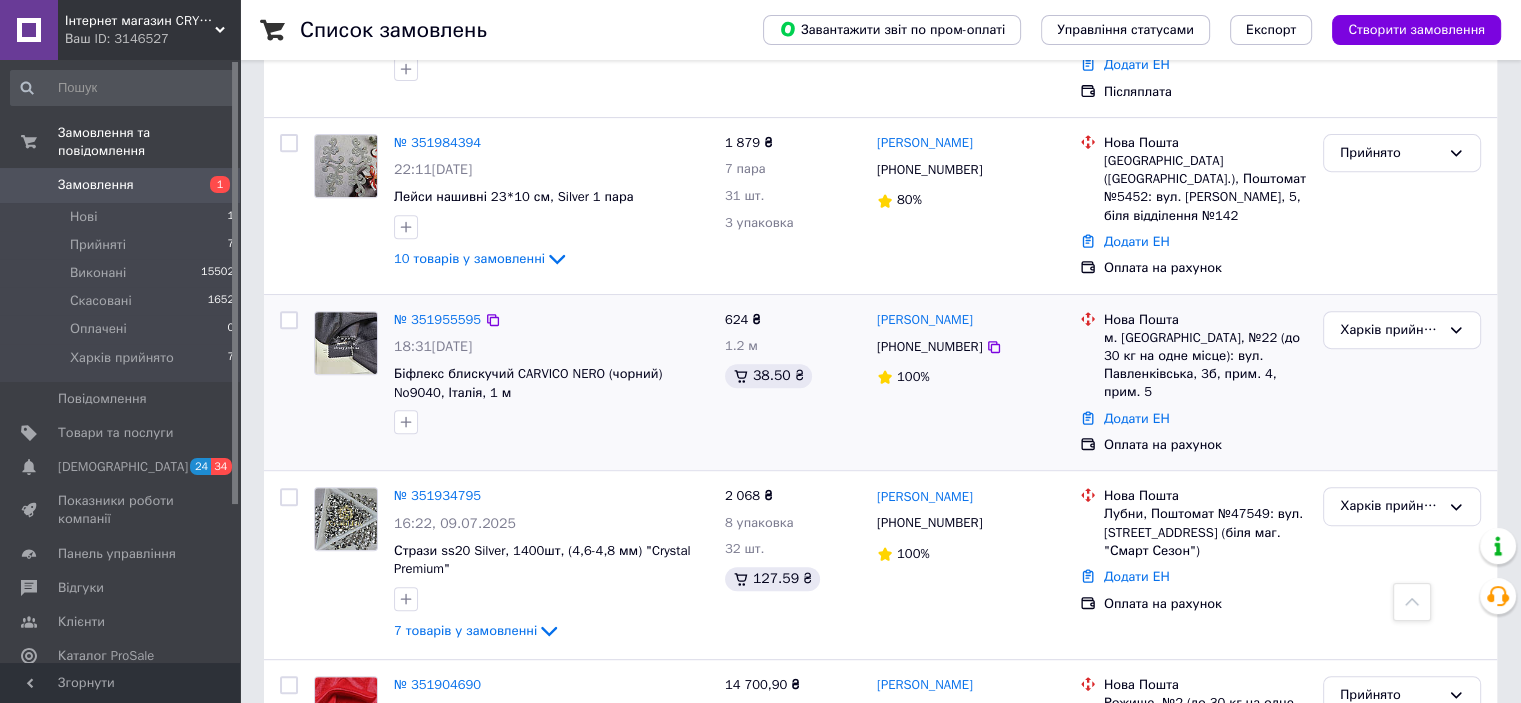 scroll, scrollTop: 110, scrollLeft: 0, axis: vertical 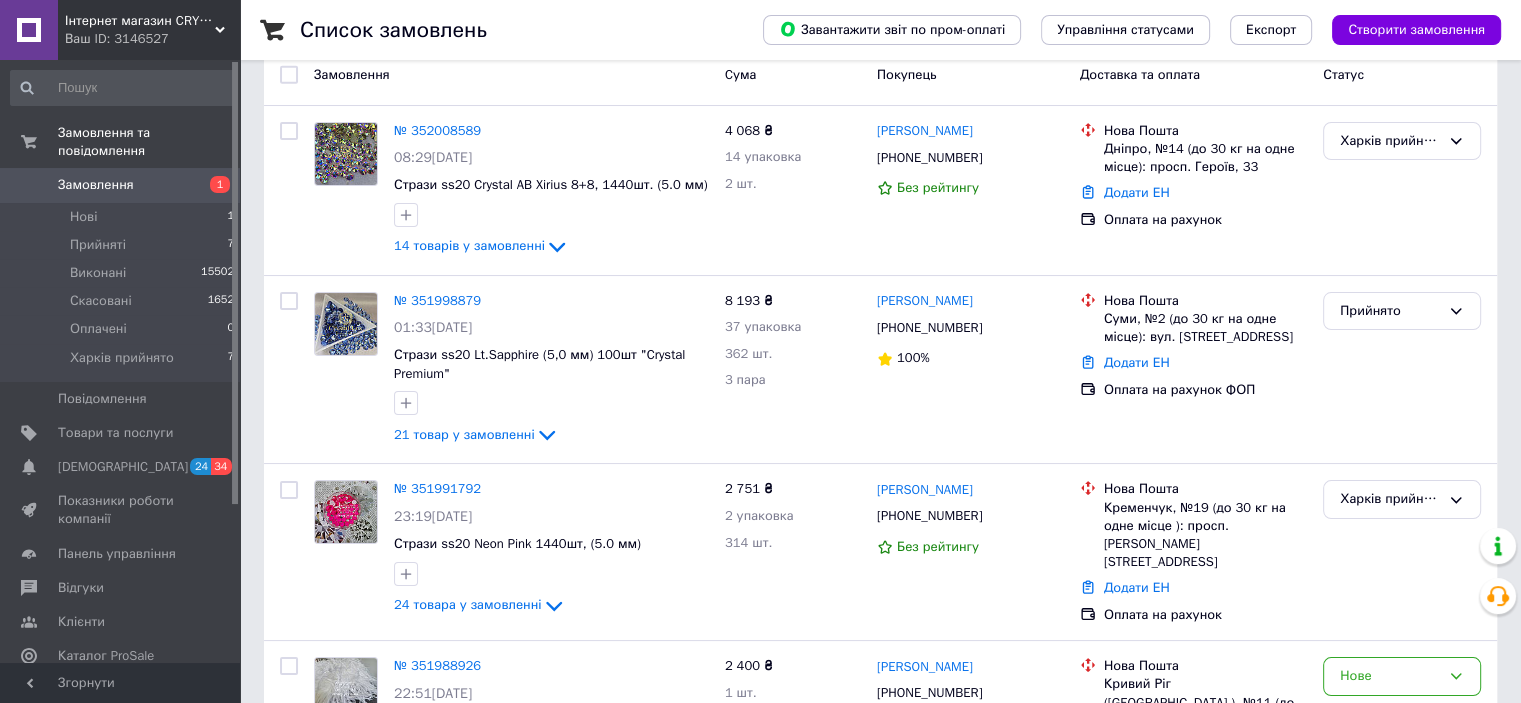 click on "Ваш ID: 3146527" at bounding box center (152, 39) 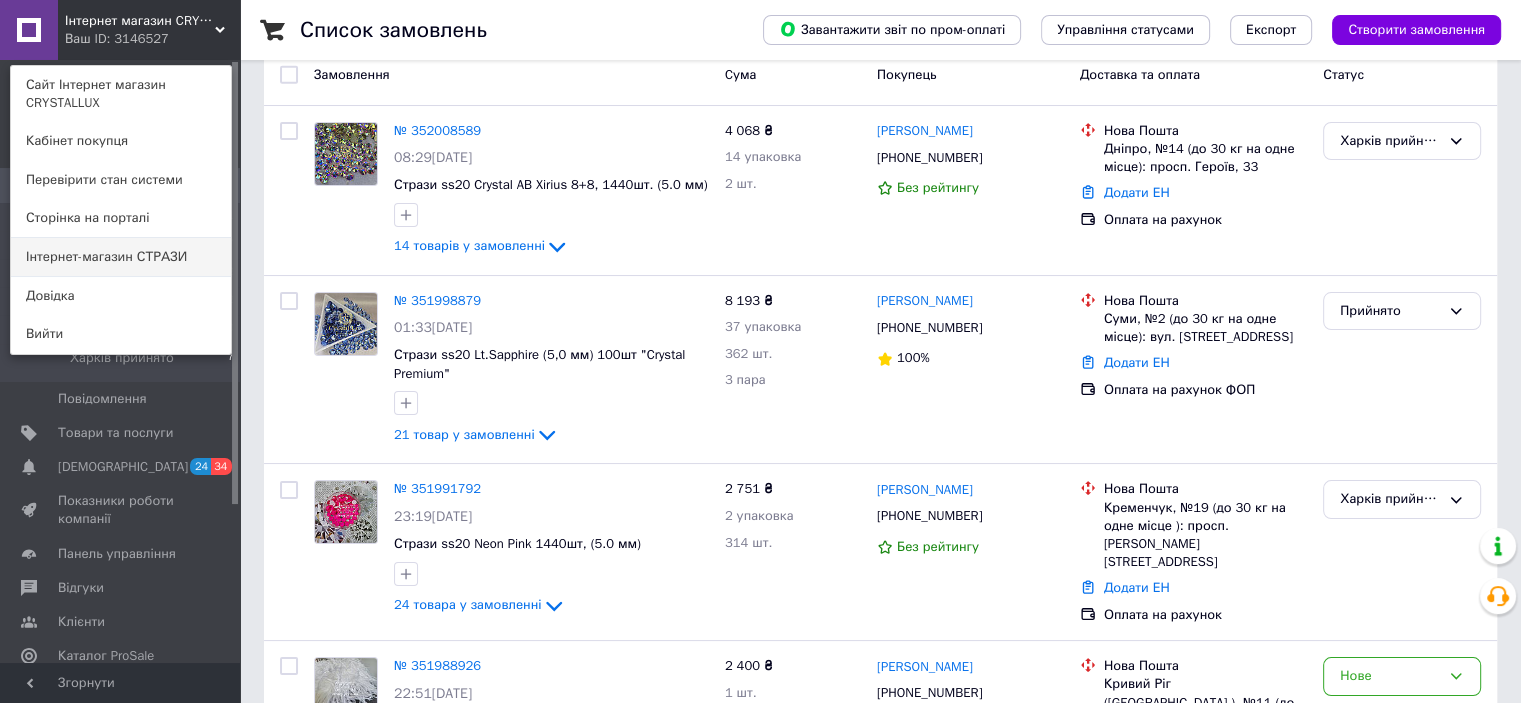 click on "Інтернет-магазин СТРАЗИ" at bounding box center [121, 257] 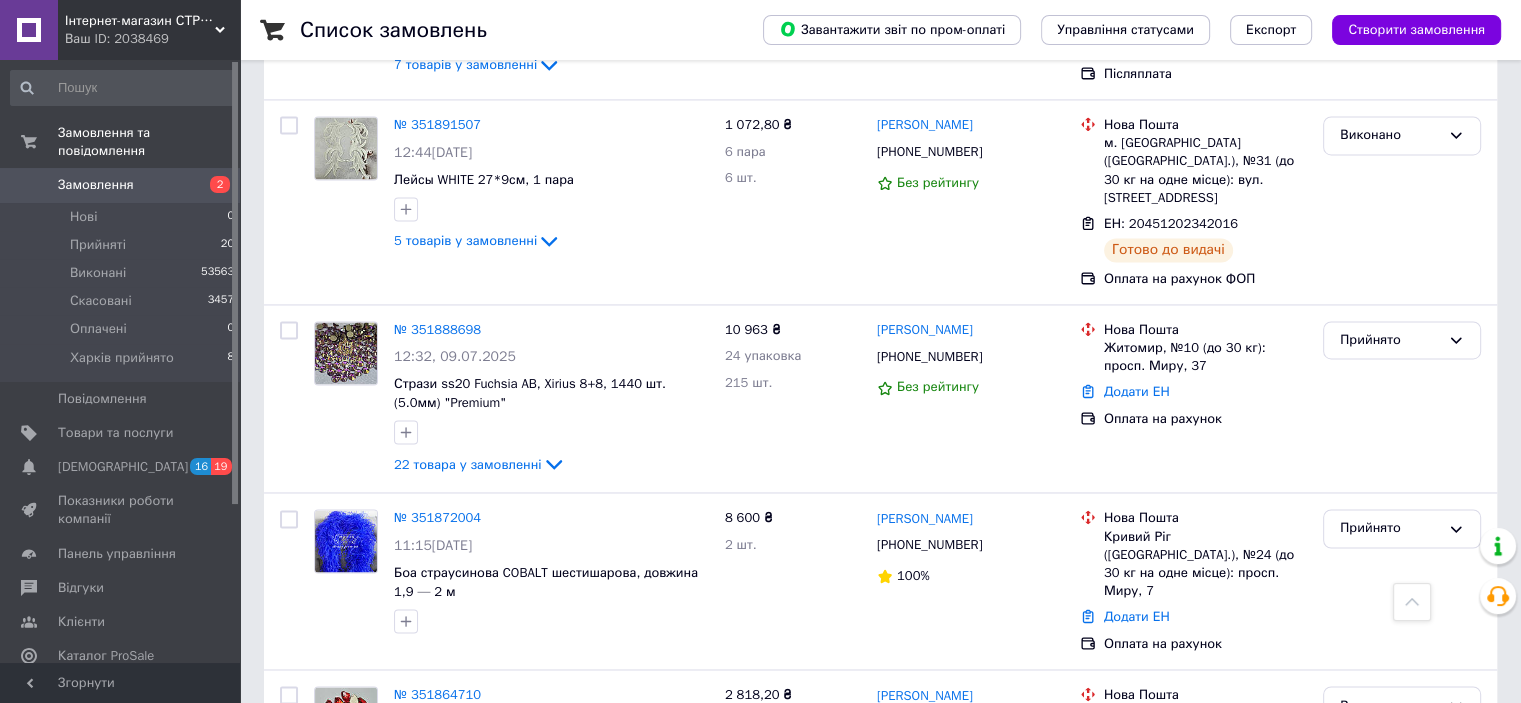 scroll, scrollTop: 3195, scrollLeft: 0, axis: vertical 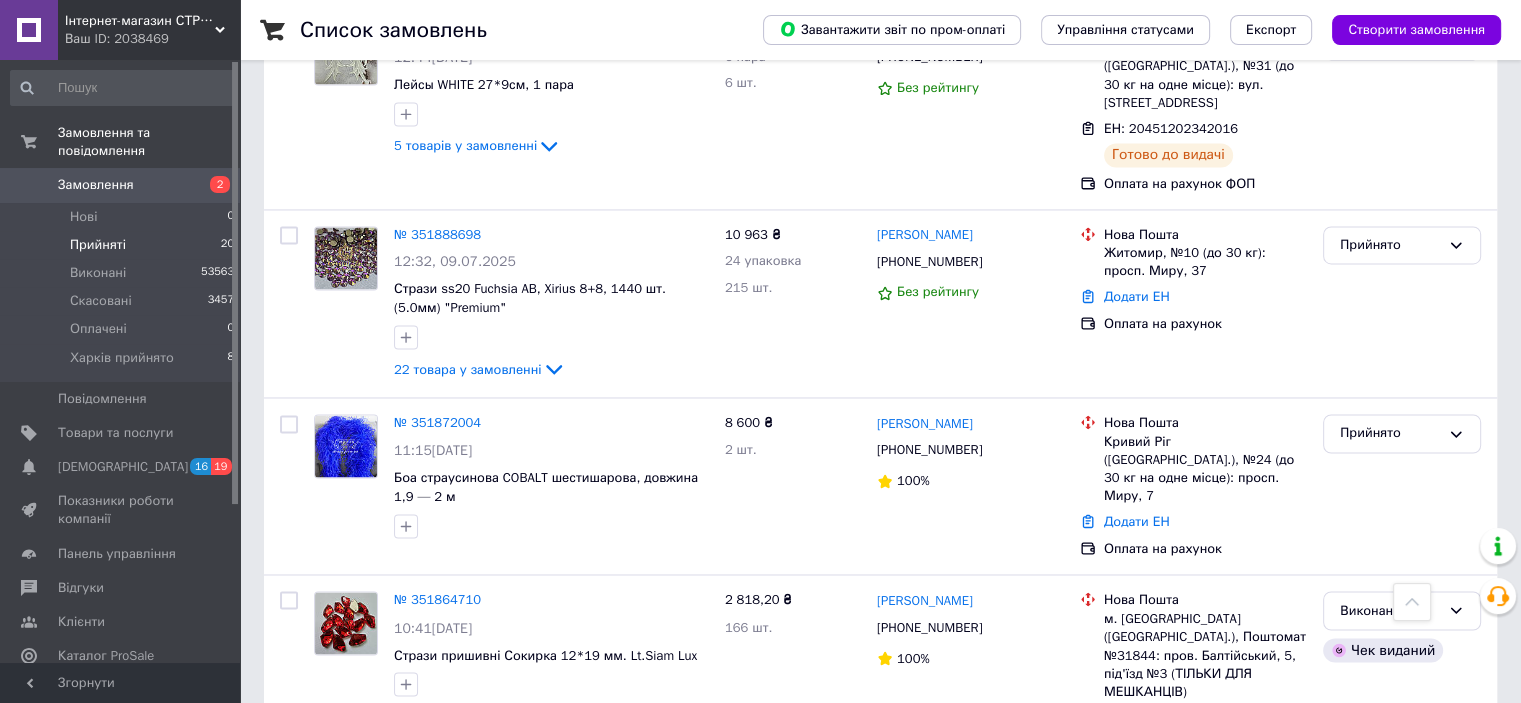 click on "Прийняті 20" at bounding box center (123, 245) 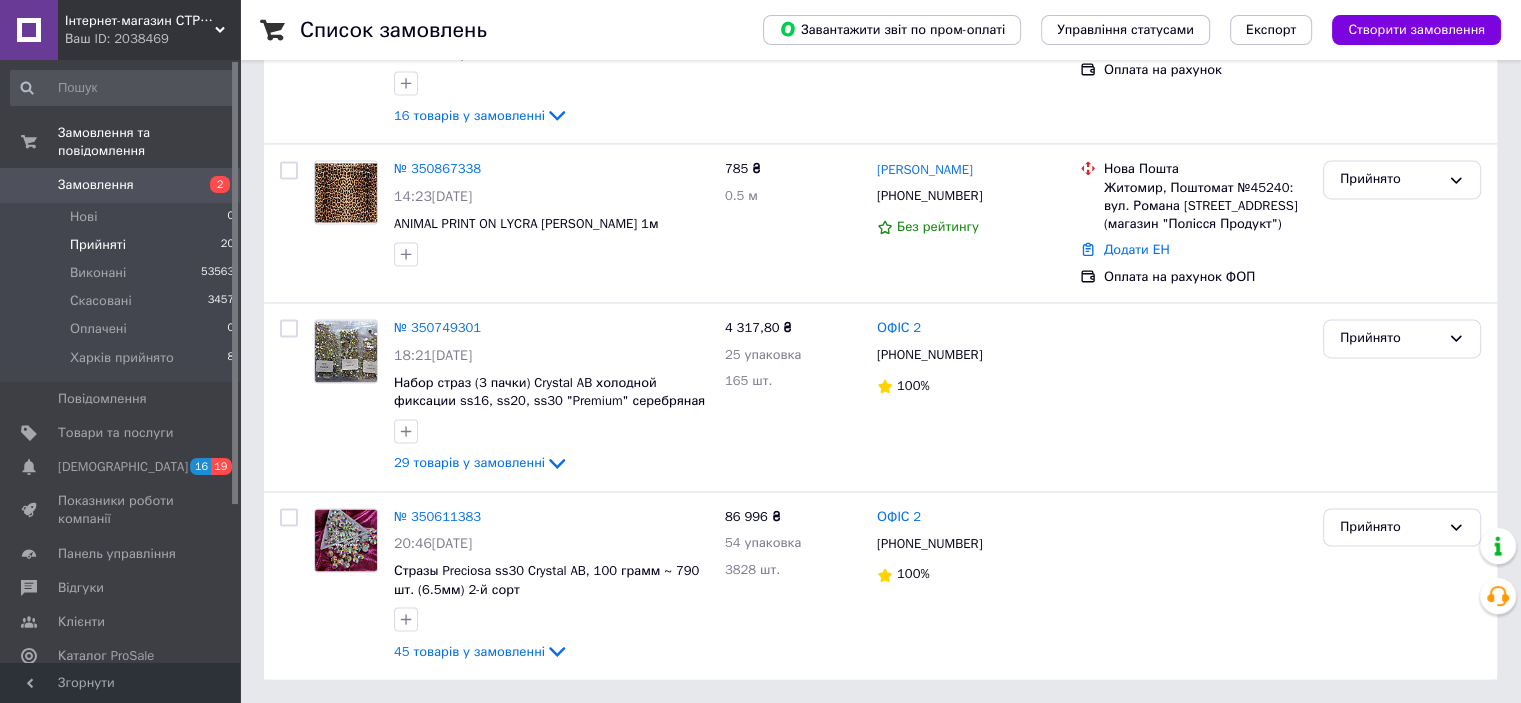 scroll, scrollTop: 0, scrollLeft: 0, axis: both 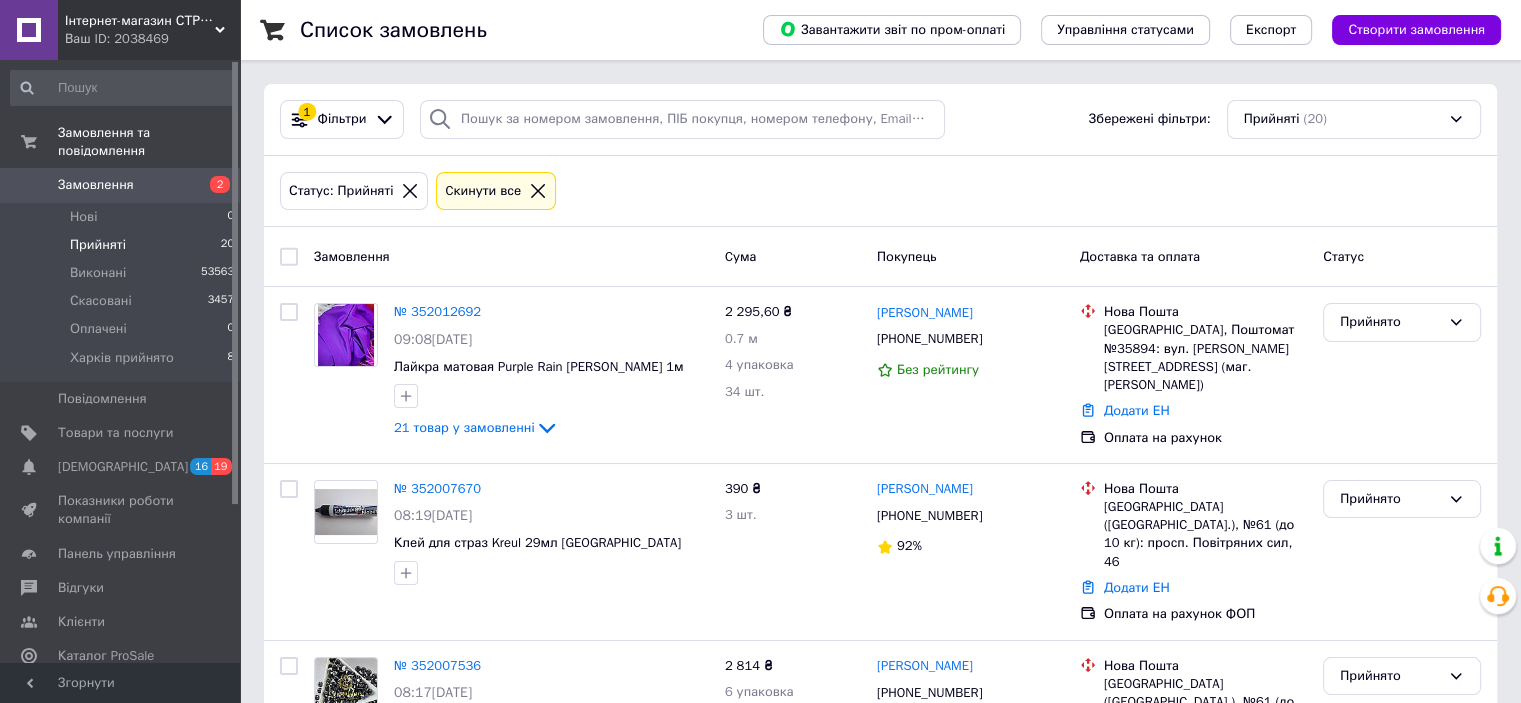 click on "Прийняті 20" at bounding box center (123, 245) 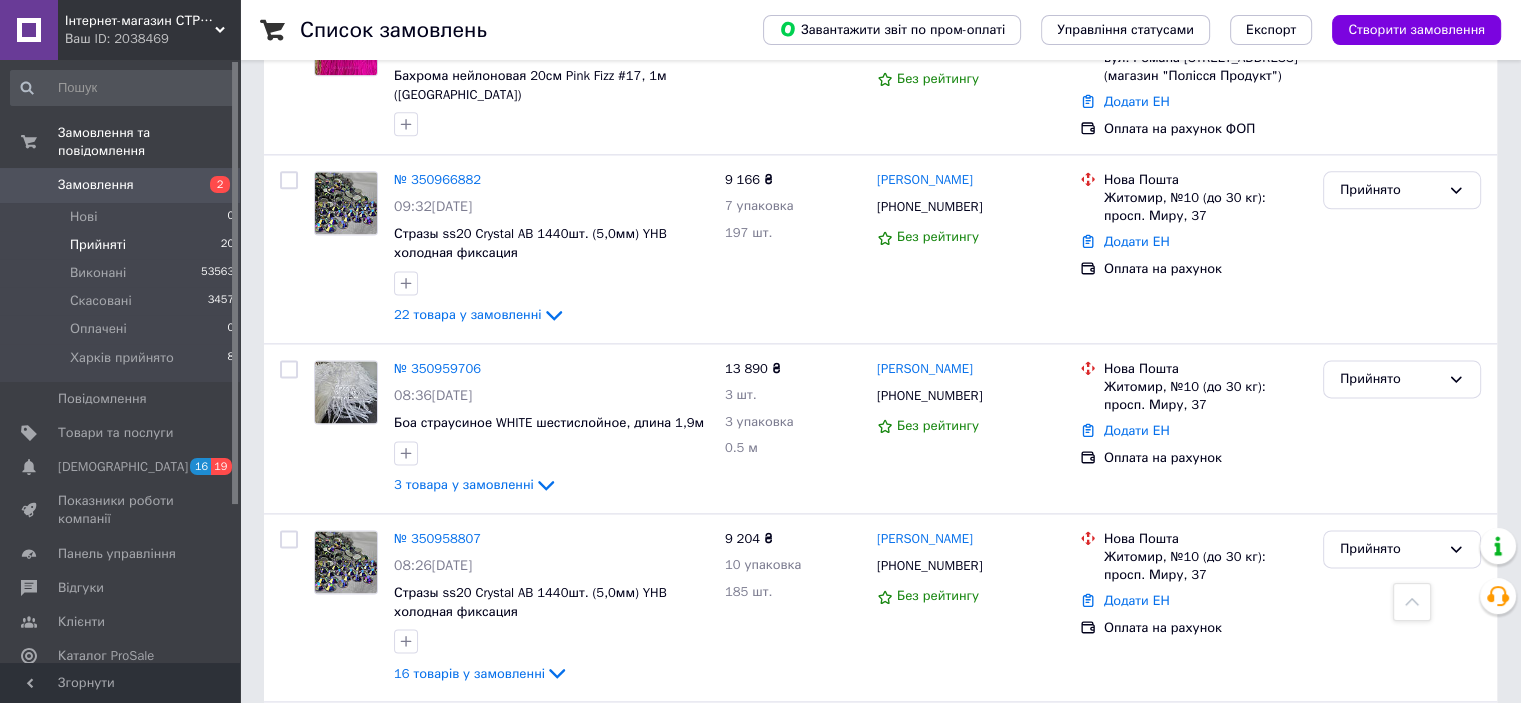 scroll, scrollTop: 2336, scrollLeft: 0, axis: vertical 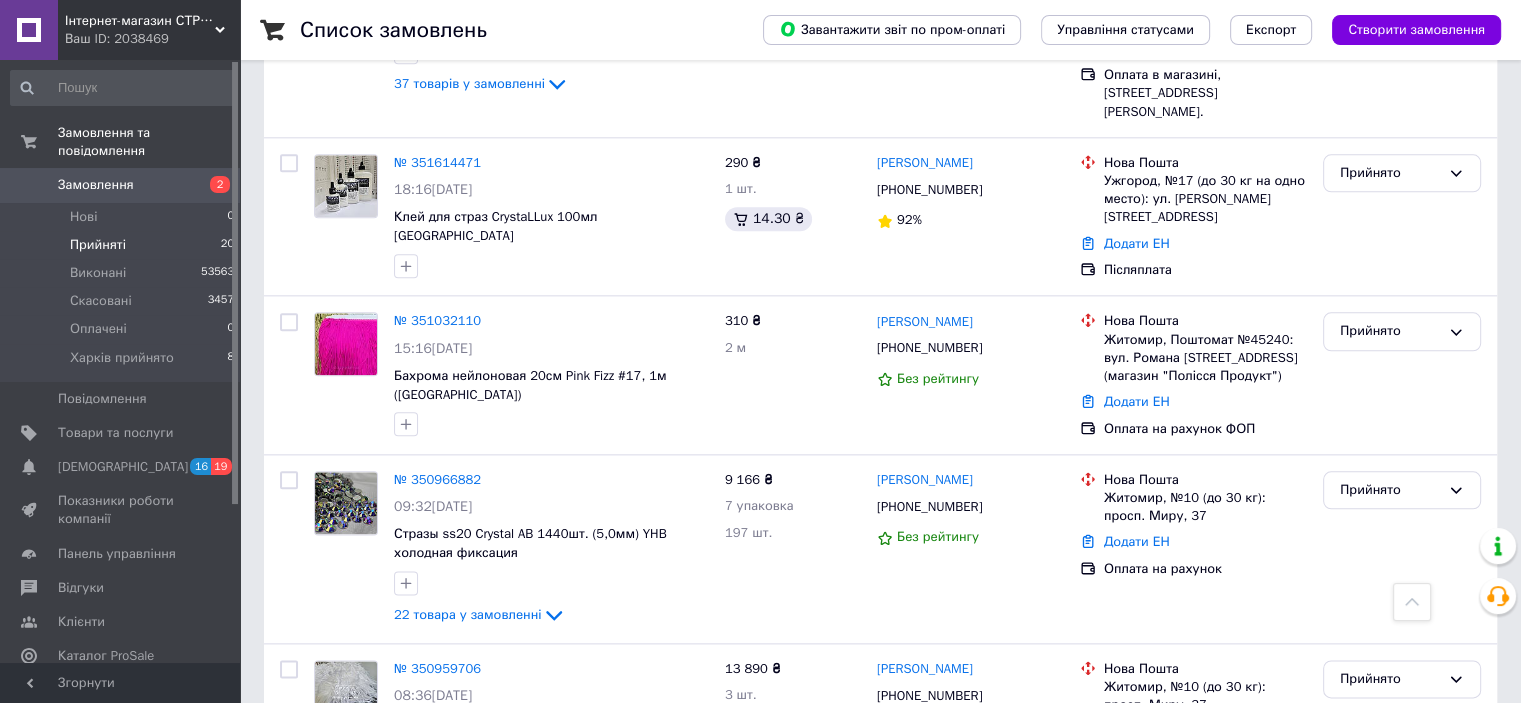 click on "Інтернет-магазин СТРАЗИ" at bounding box center (140, 21) 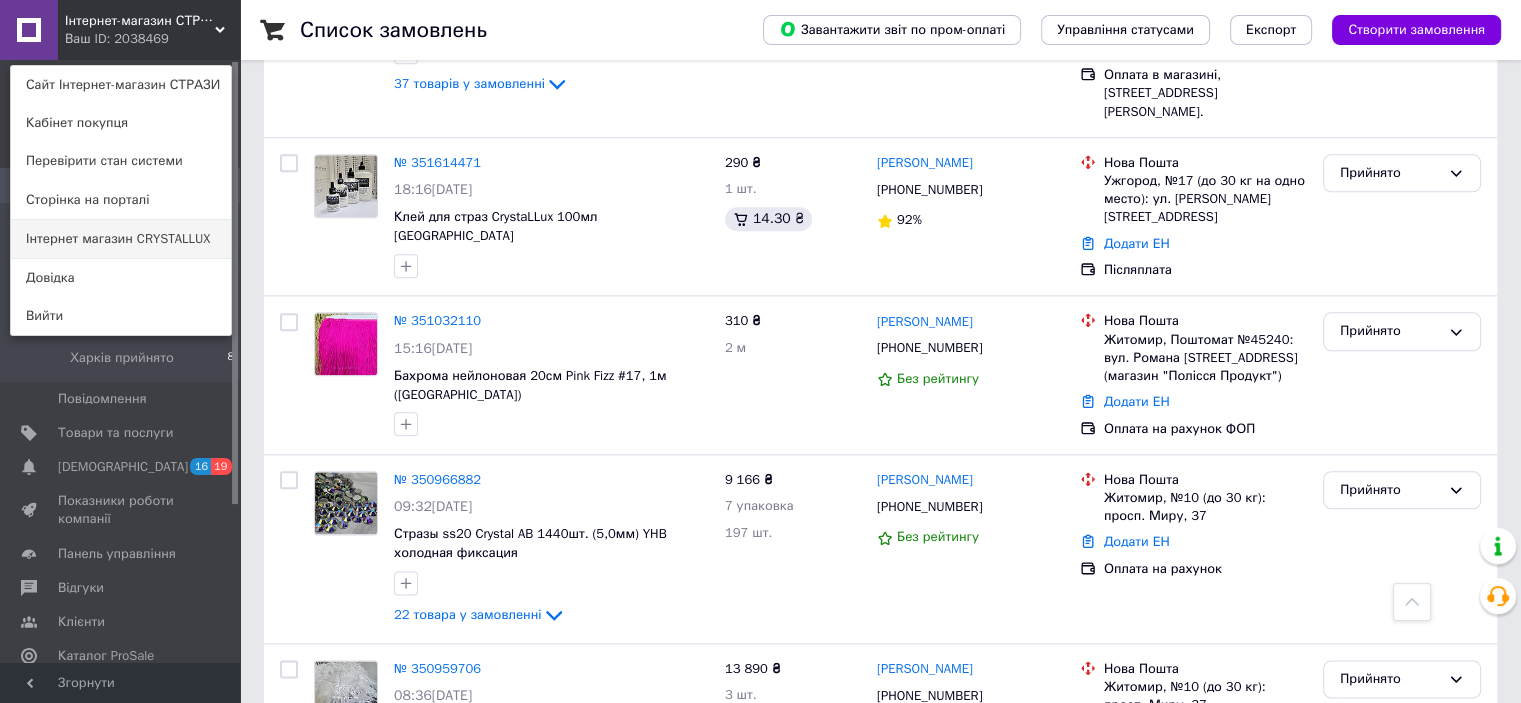 click on "Інтернет магазин CRYSTALLUX" at bounding box center (121, 239) 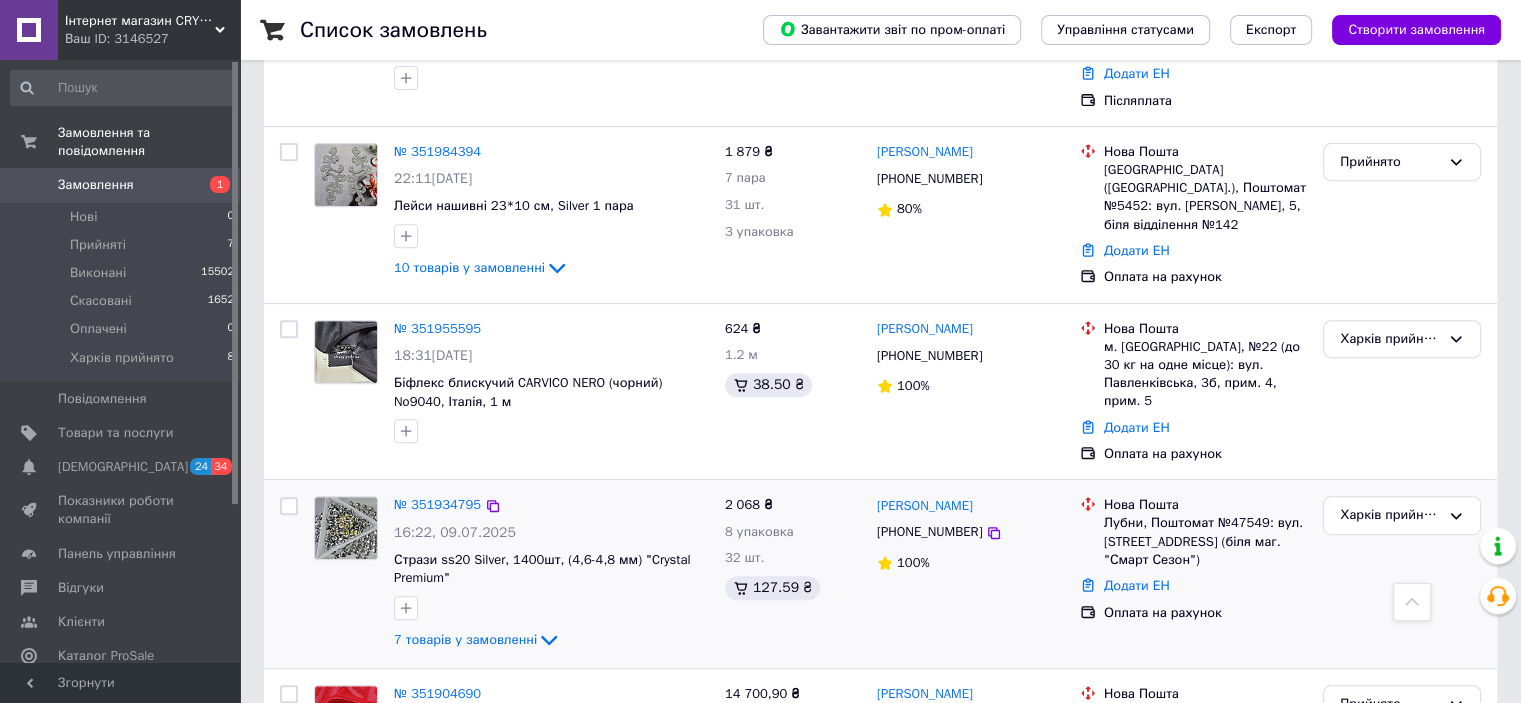 scroll, scrollTop: 900, scrollLeft: 0, axis: vertical 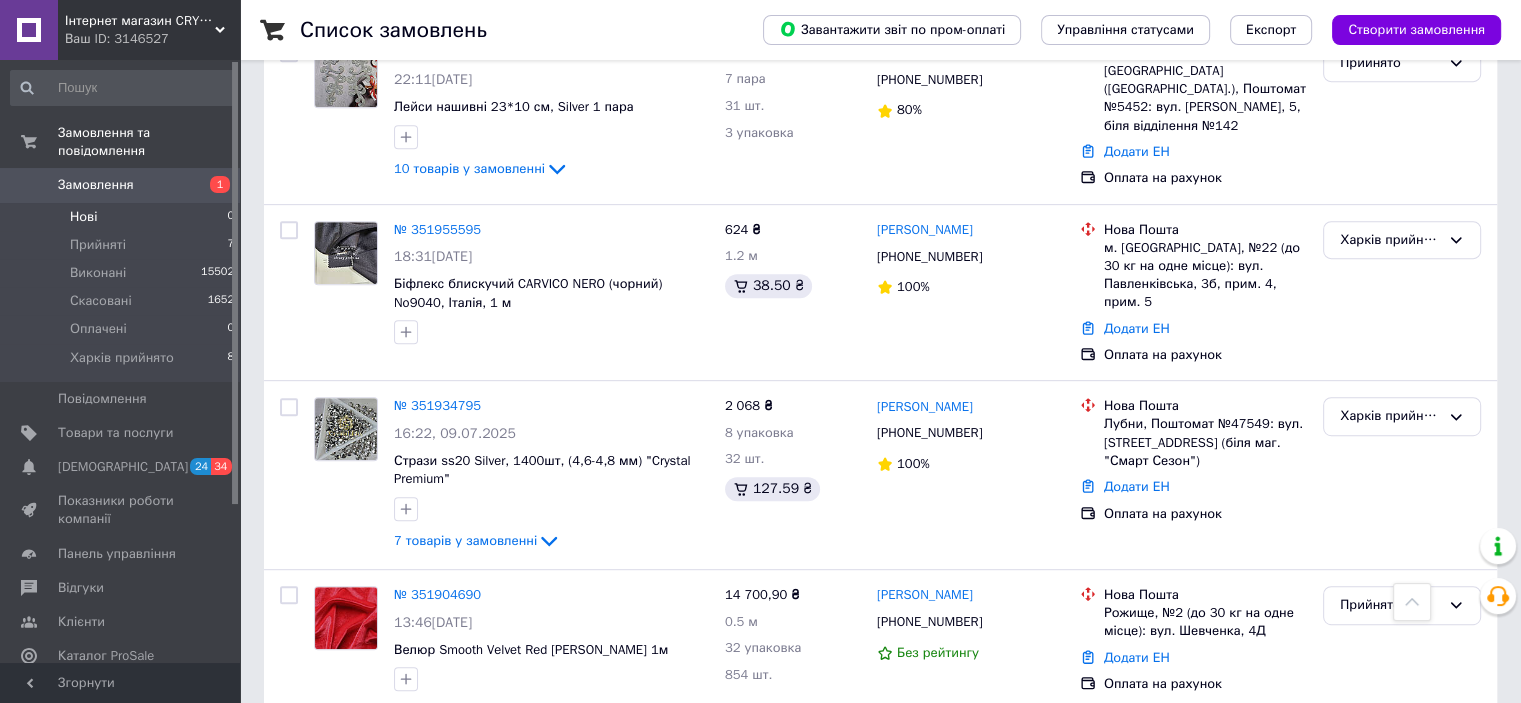 click on "Нові 0" at bounding box center [123, 217] 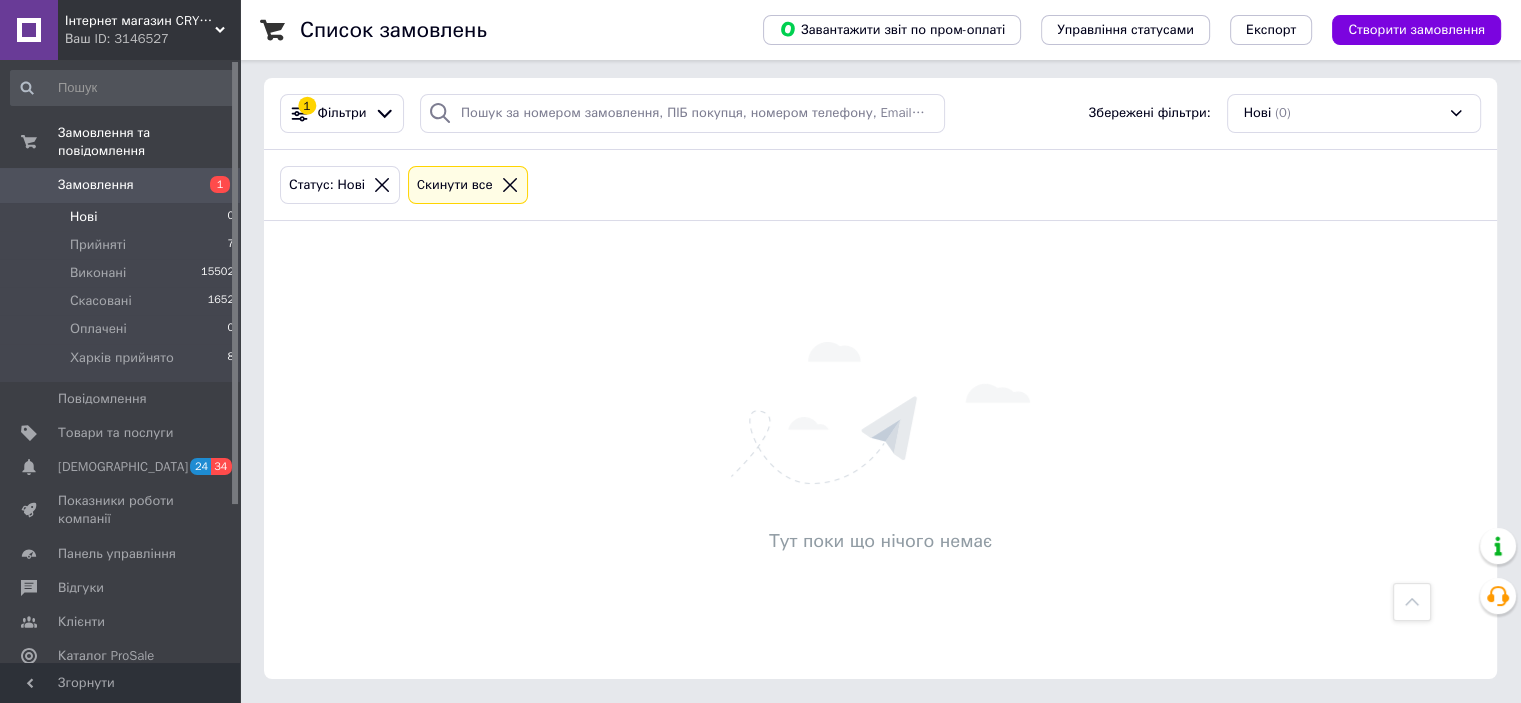 scroll, scrollTop: 0, scrollLeft: 0, axis: both 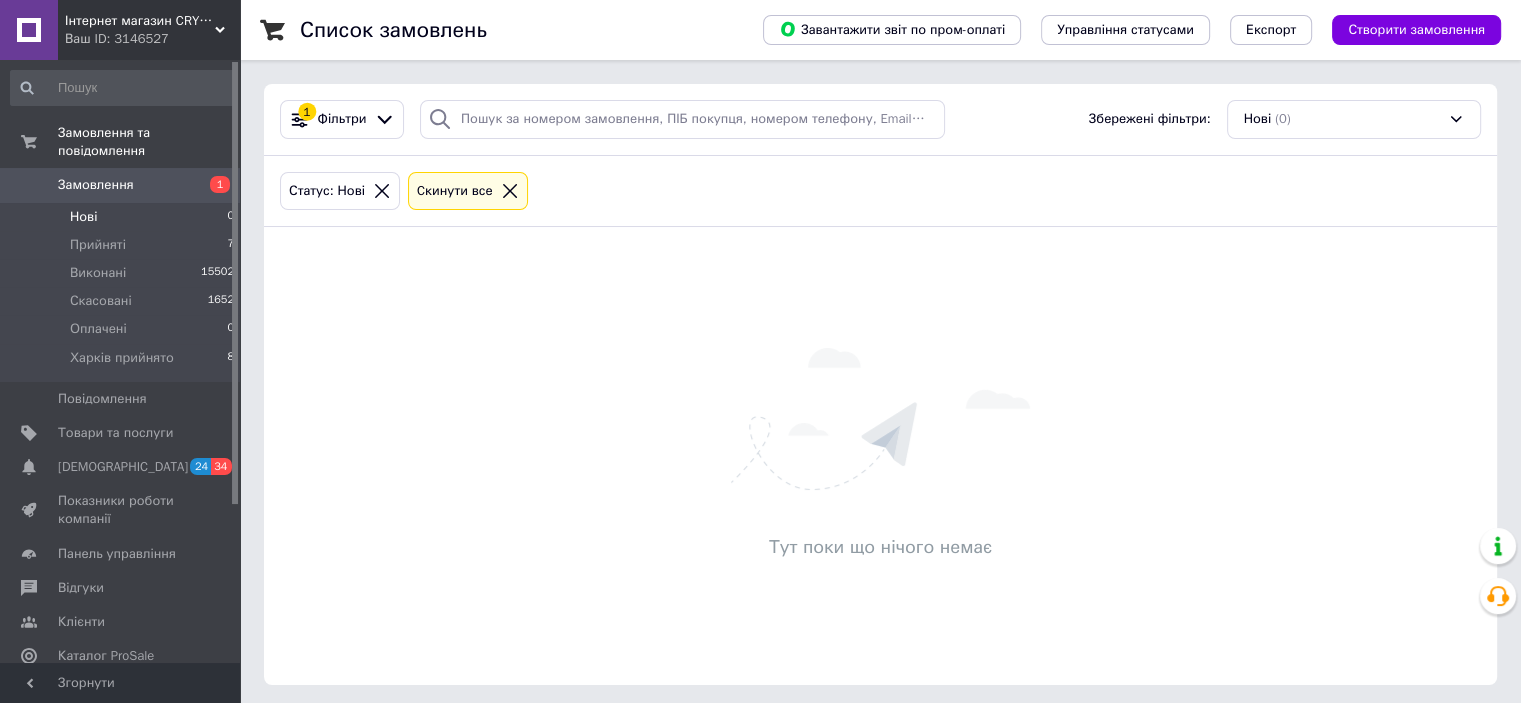 click on "Cкинути все" at bounding box center [468, 191] 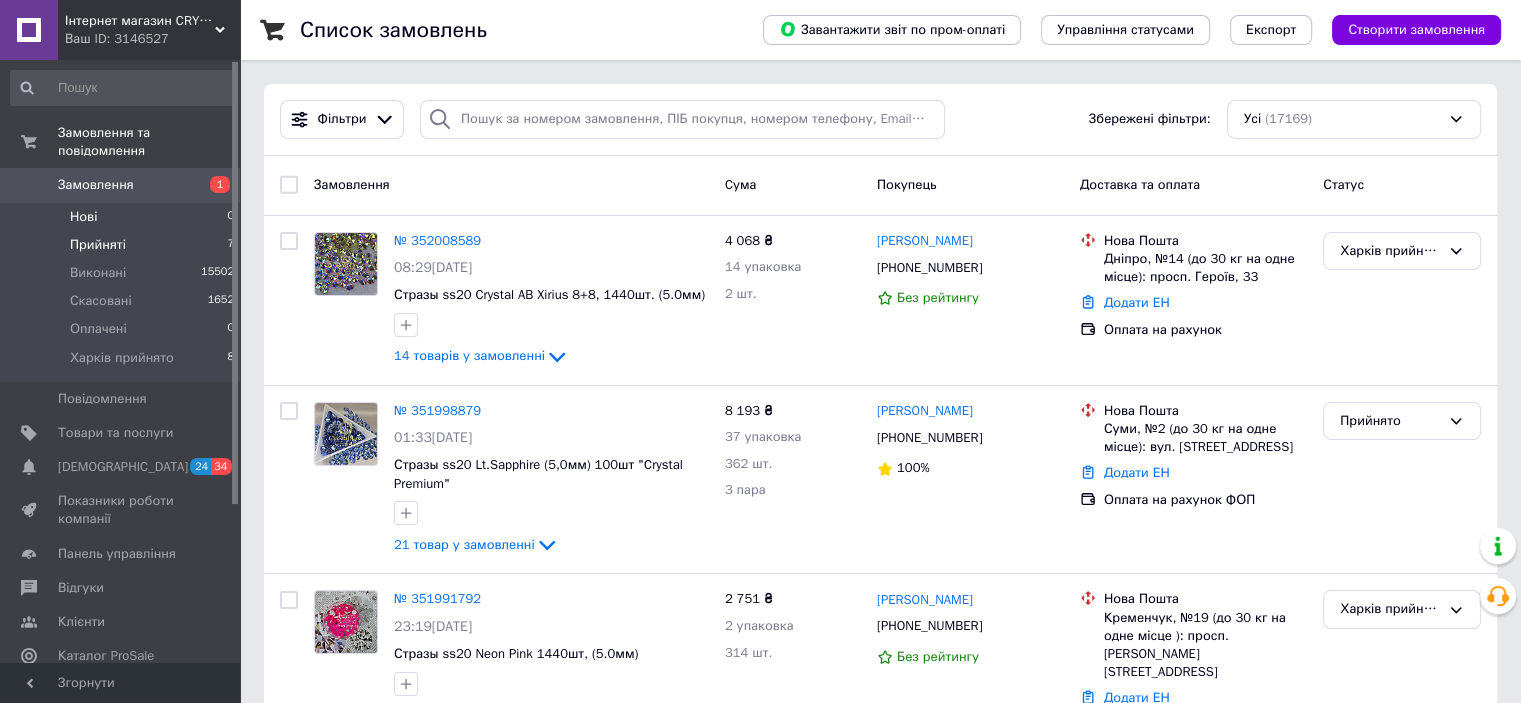 click on "Прийняті" at bounding box center [98, 245] 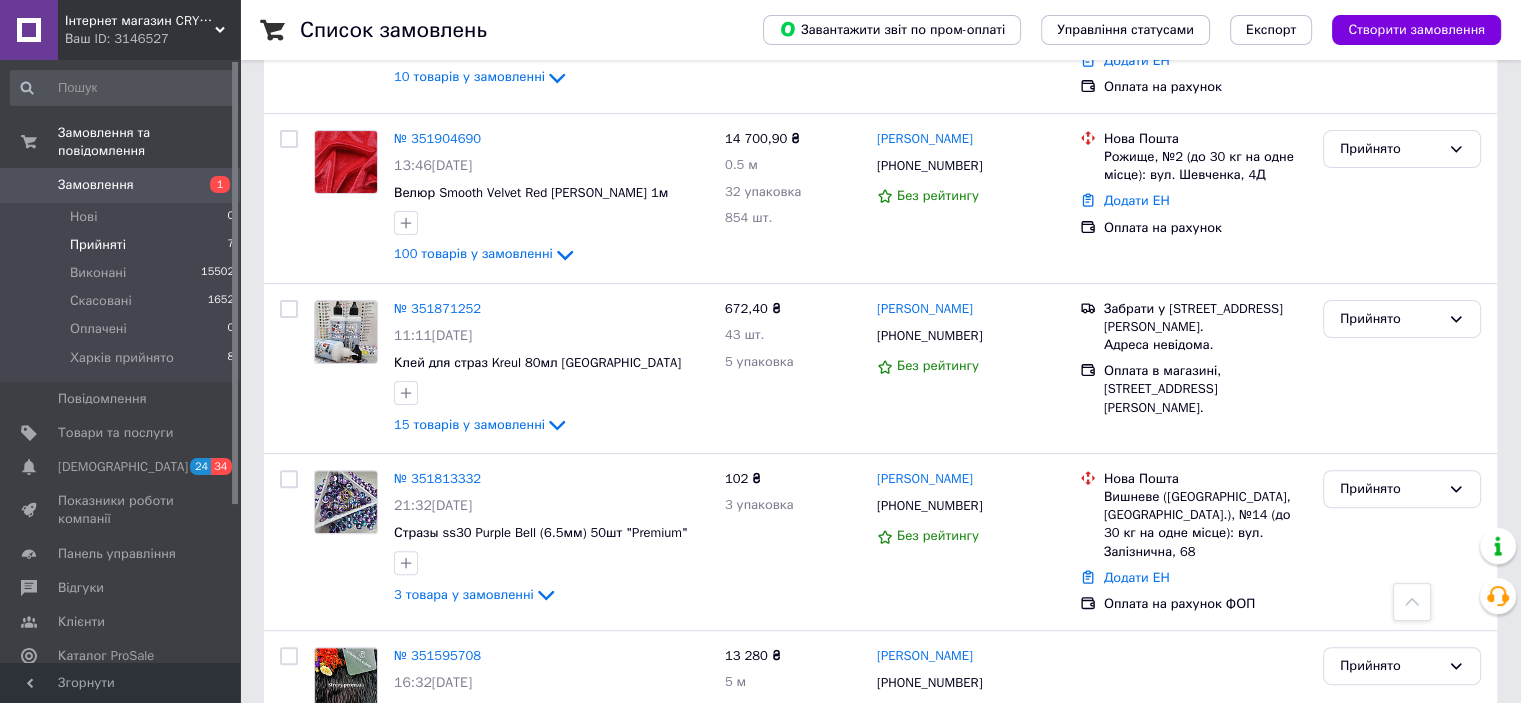 scroll, scrollTop: 839, scrollLeft: 0, axis: vertical 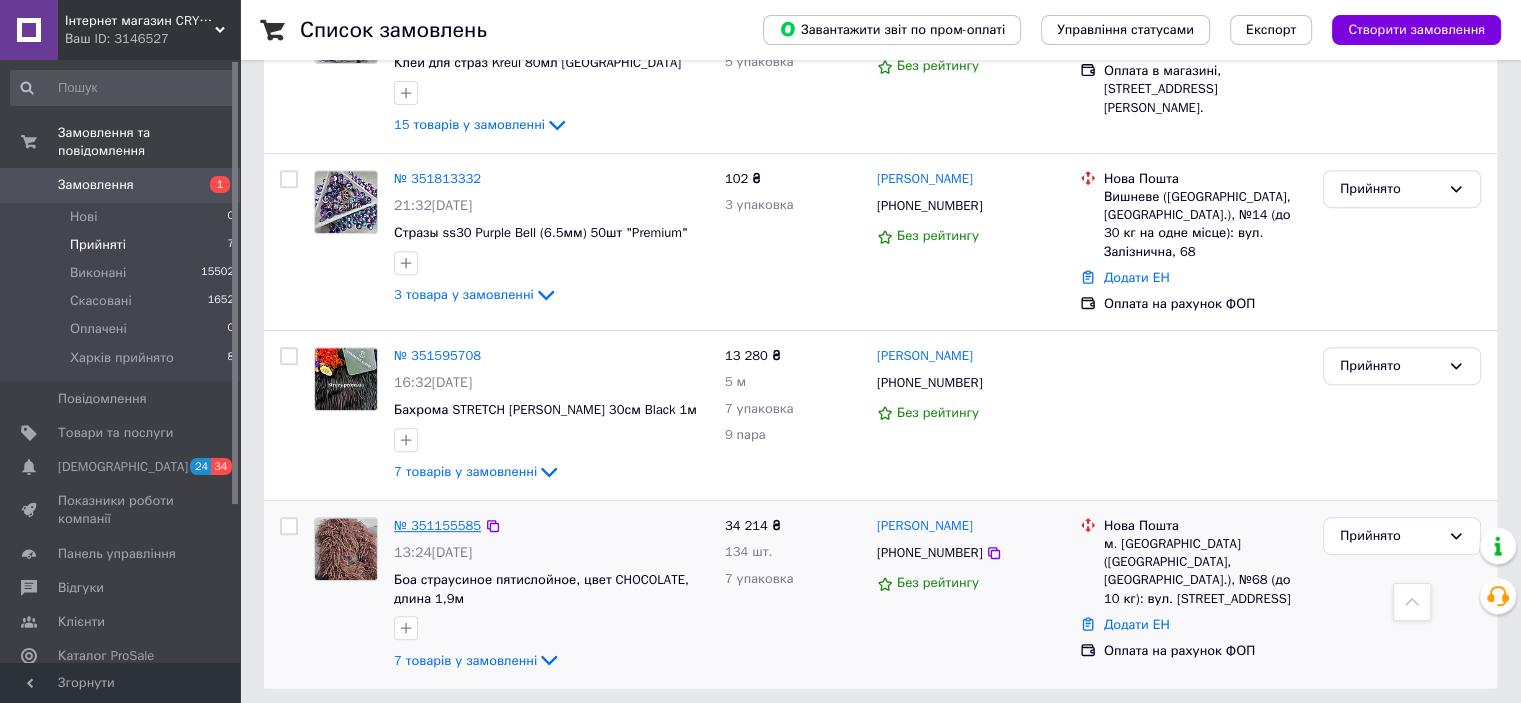 click on "№ 351155585" at bounding box center [437, 525] 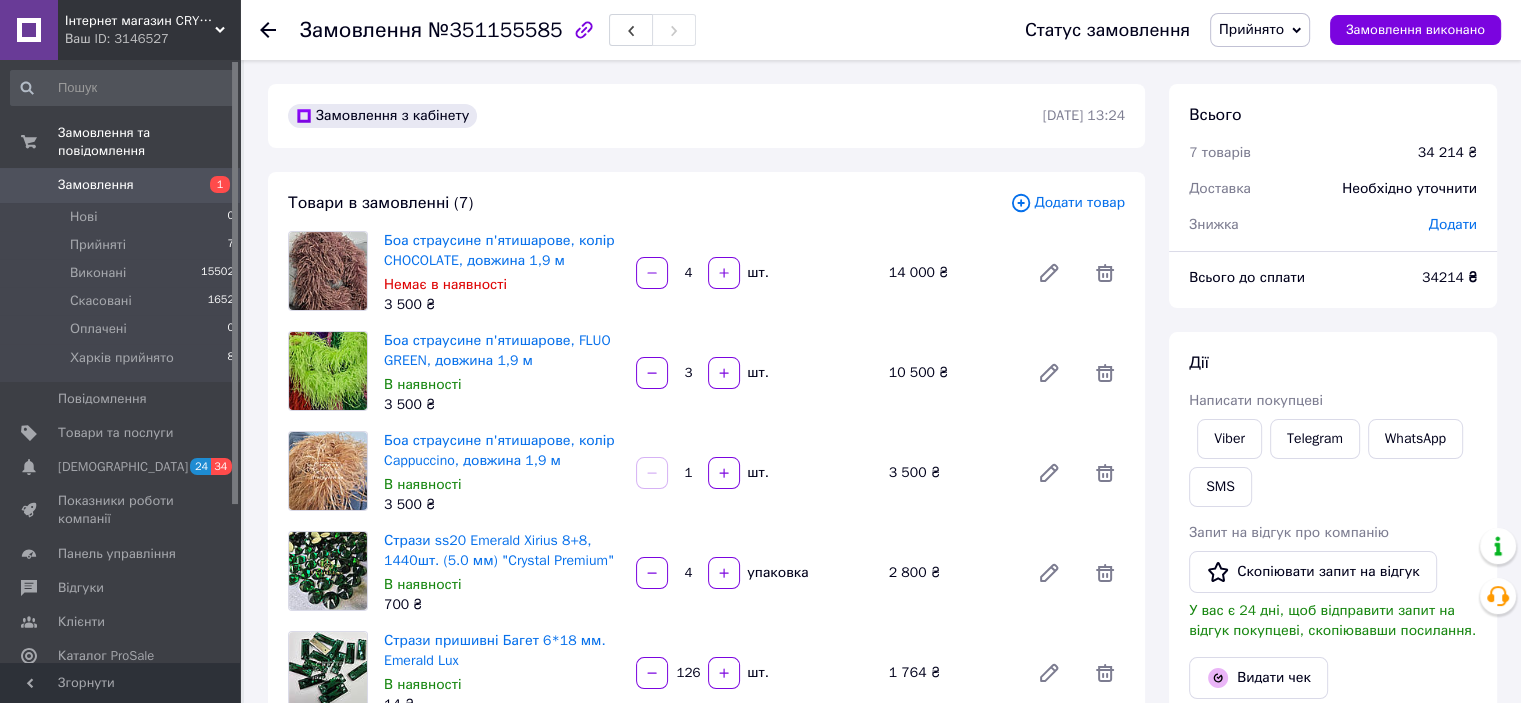 click on "Інтернет магазин CRYSTALLUX" at bounding box center [140, 21] 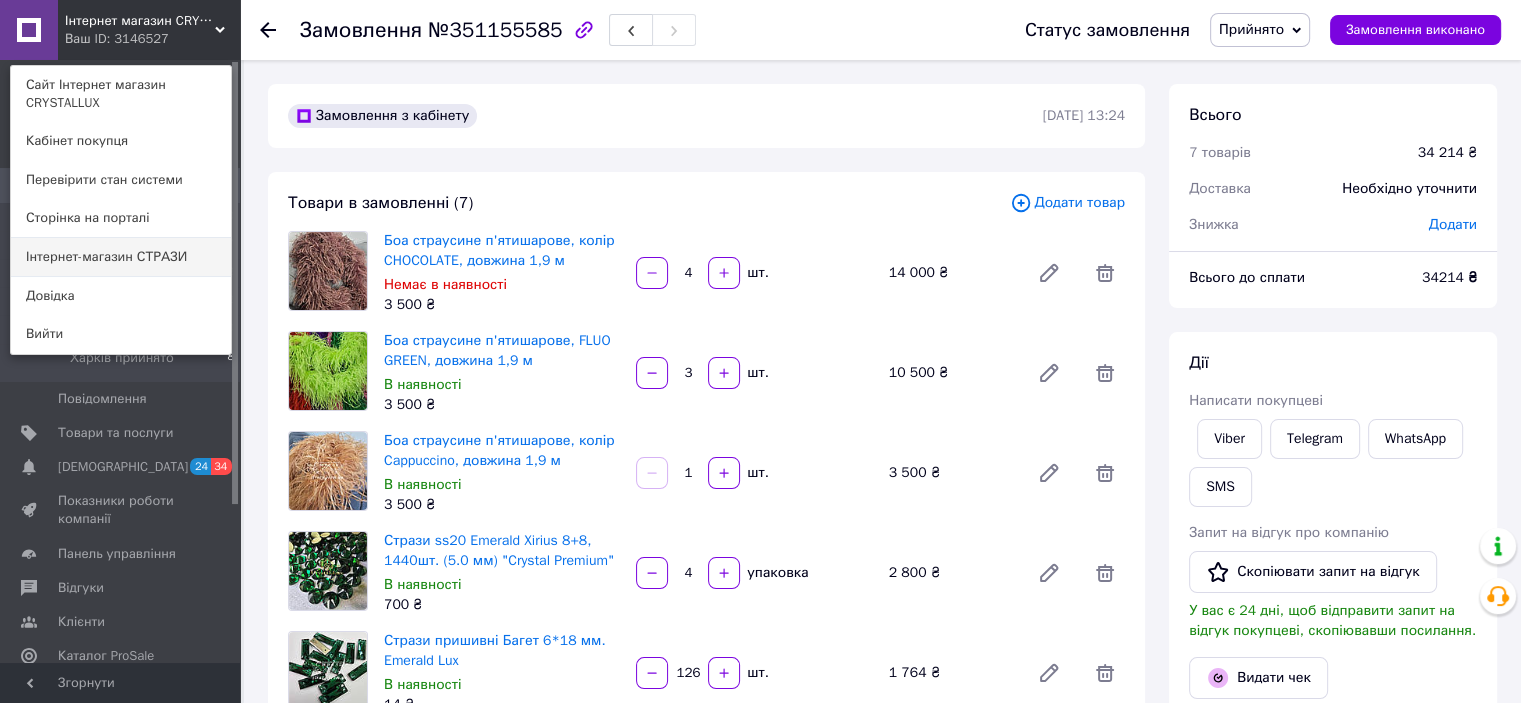 click on "Інтернет-магазин СТРАЗИ" at bounding box center [121, 257] 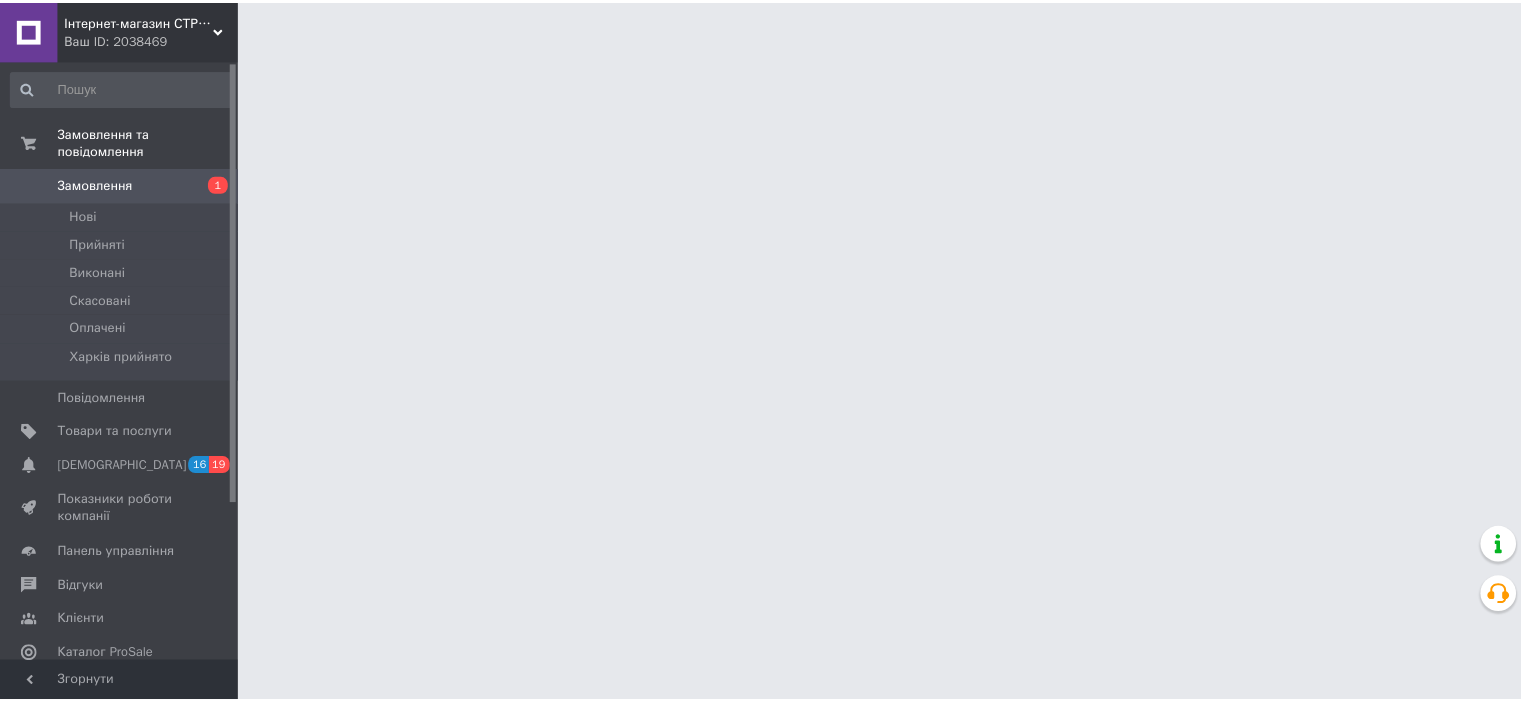 scroll, scrollTop: 0, scrollLeft: 0, axis: both 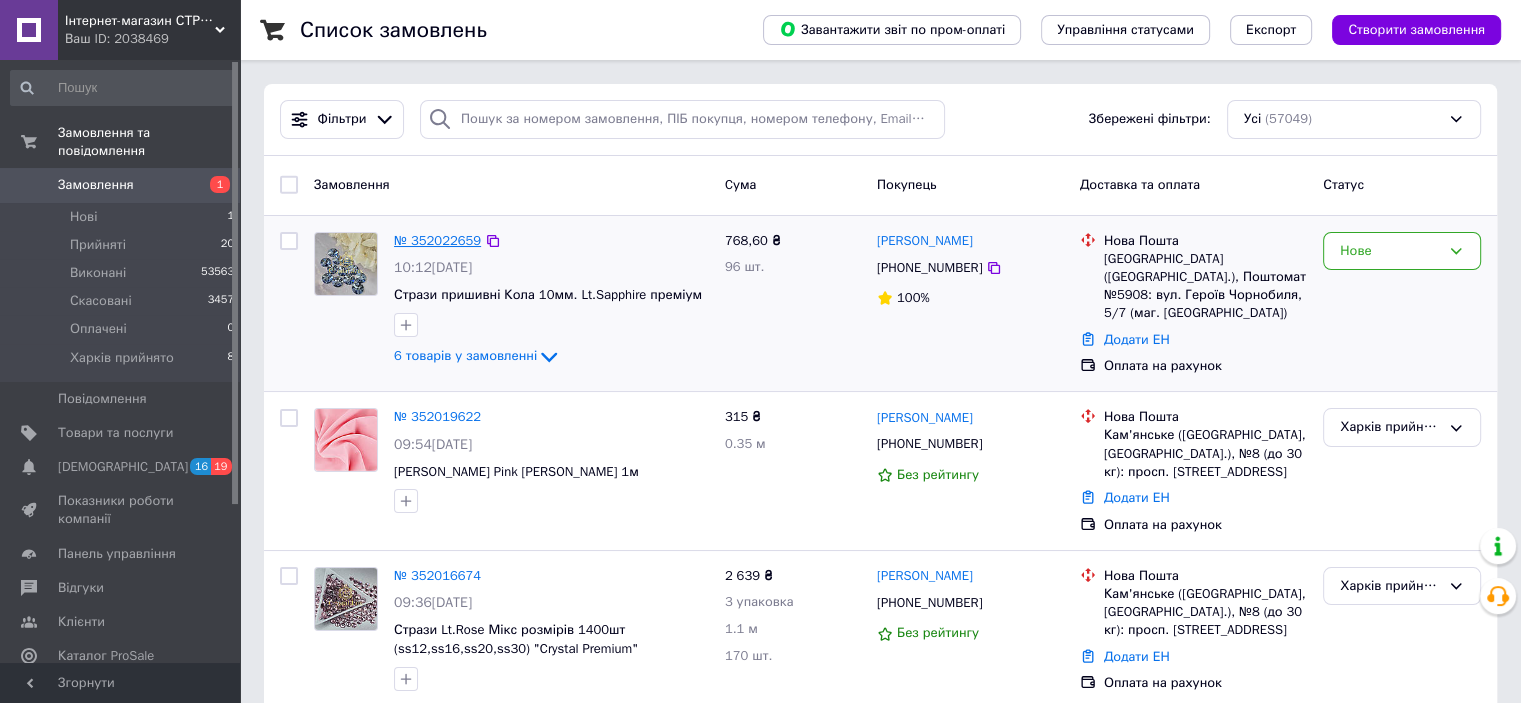 click on "№ 352022659" at bounding box center [437, 240] 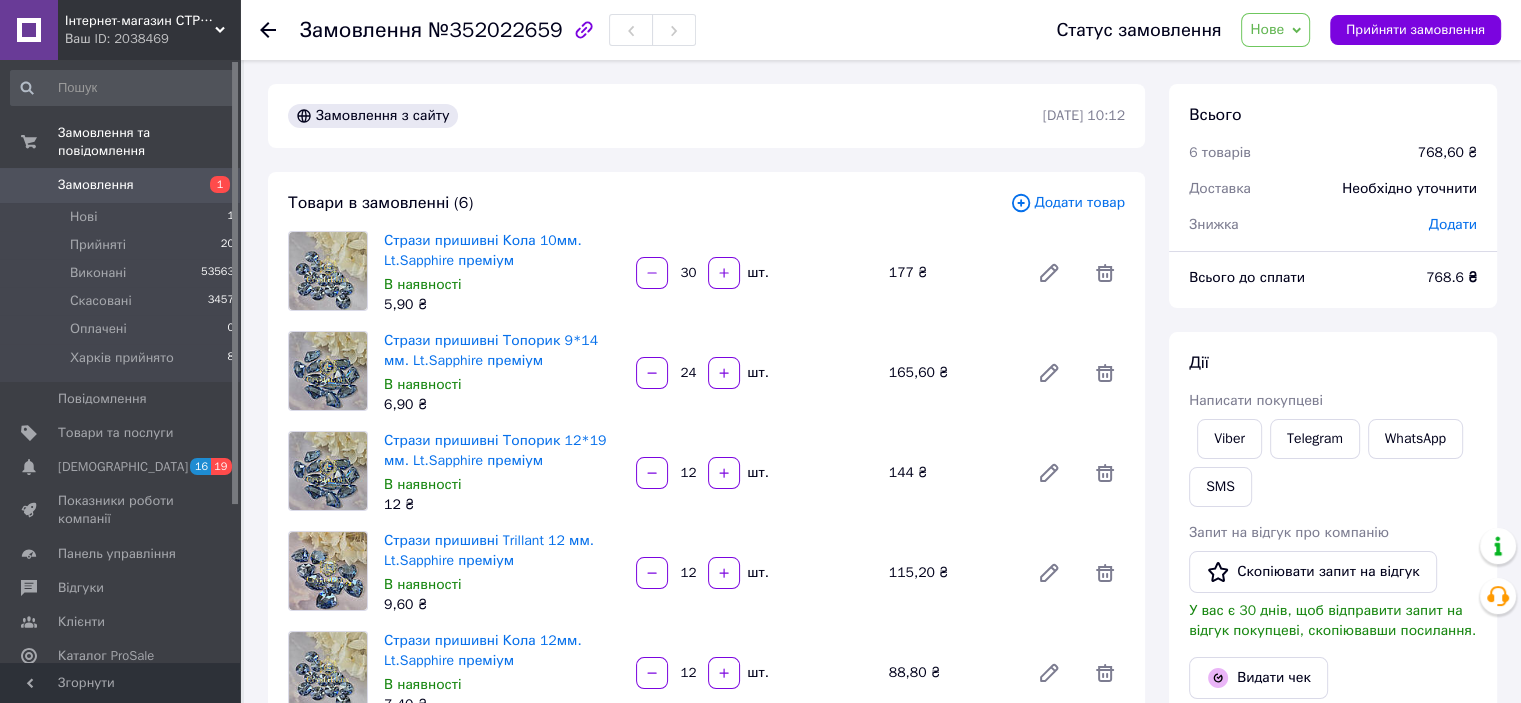 click on "Нове" at bounding box center [1267, 29] 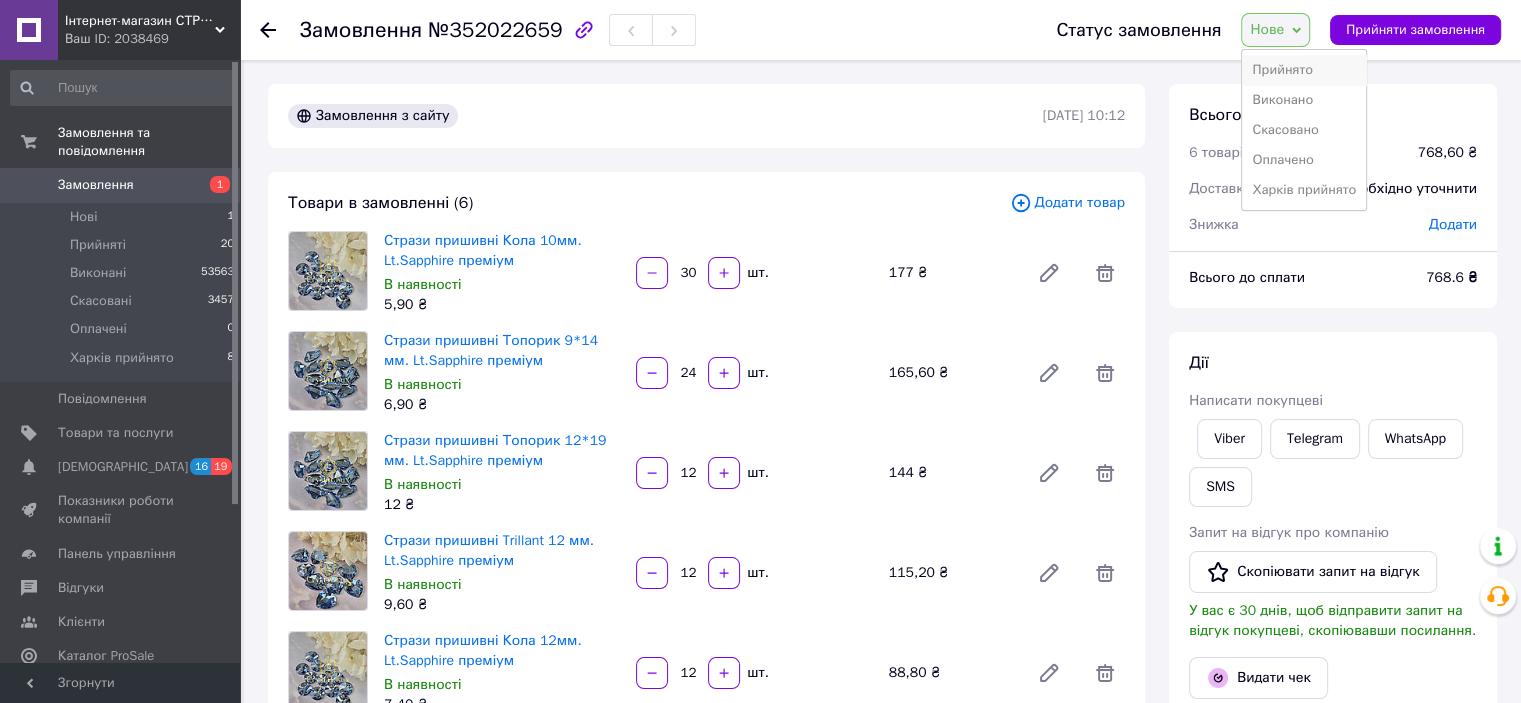 click on "Прийнято" at bounding box center (1304, 70) 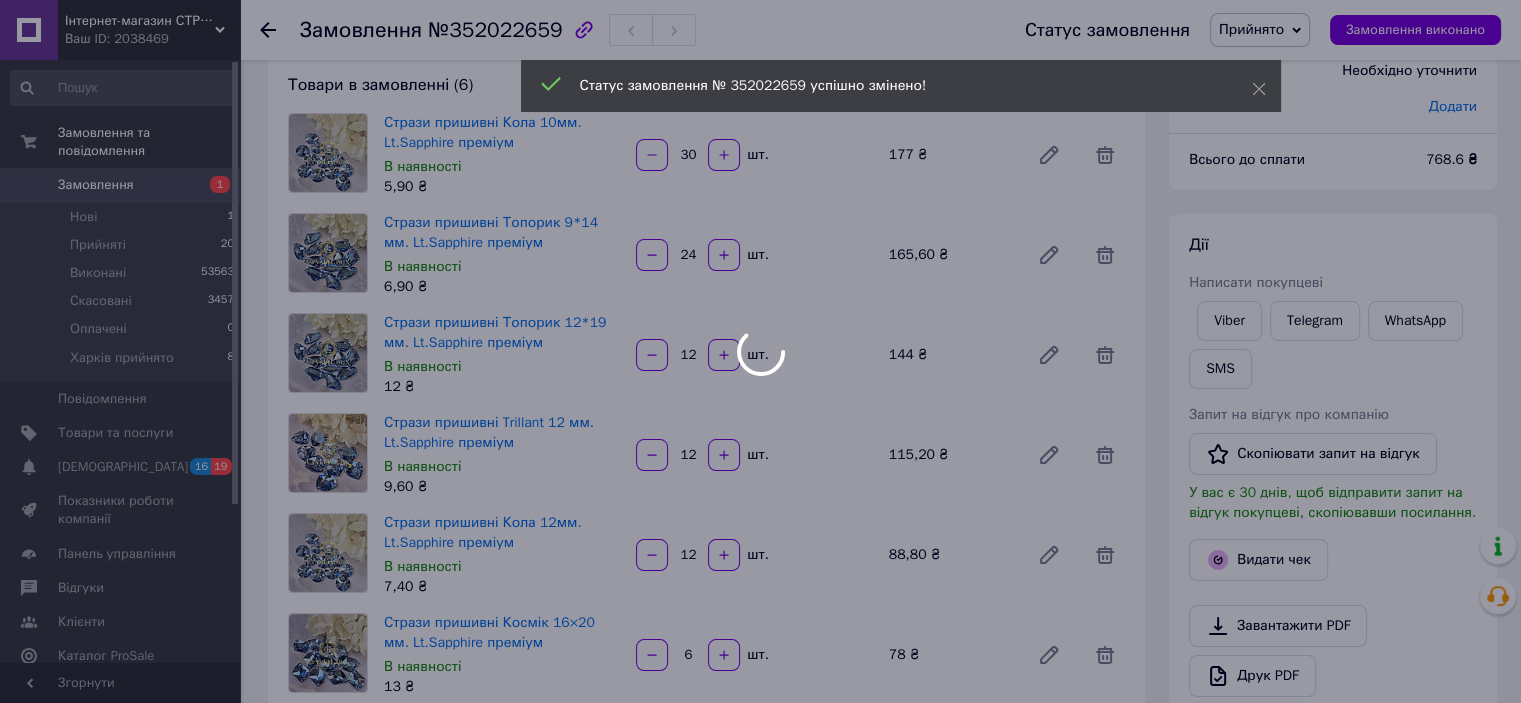 scroll, scrollTop: 300, scrollLeft: 0, axis: vertical 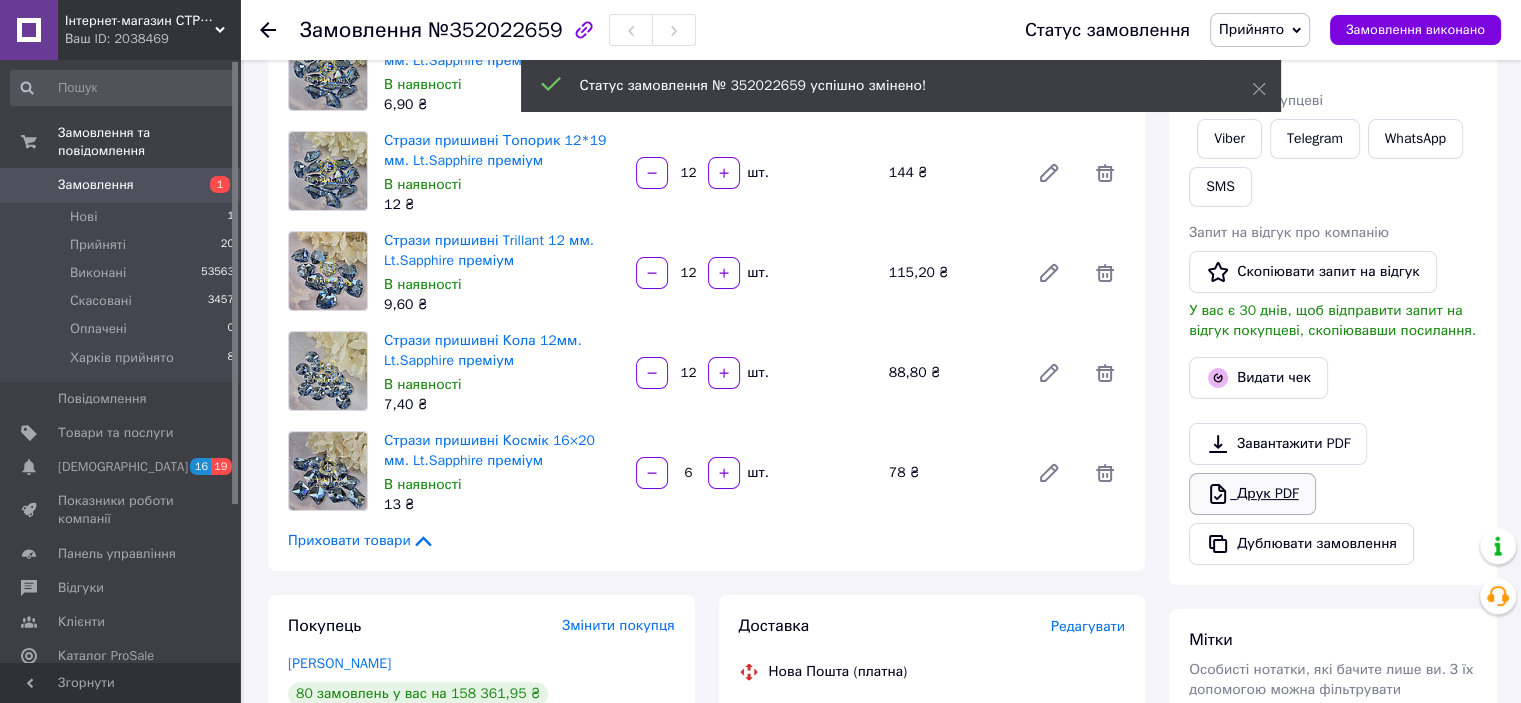 click on "Друк PDF" at bounding box center [1252, 494] 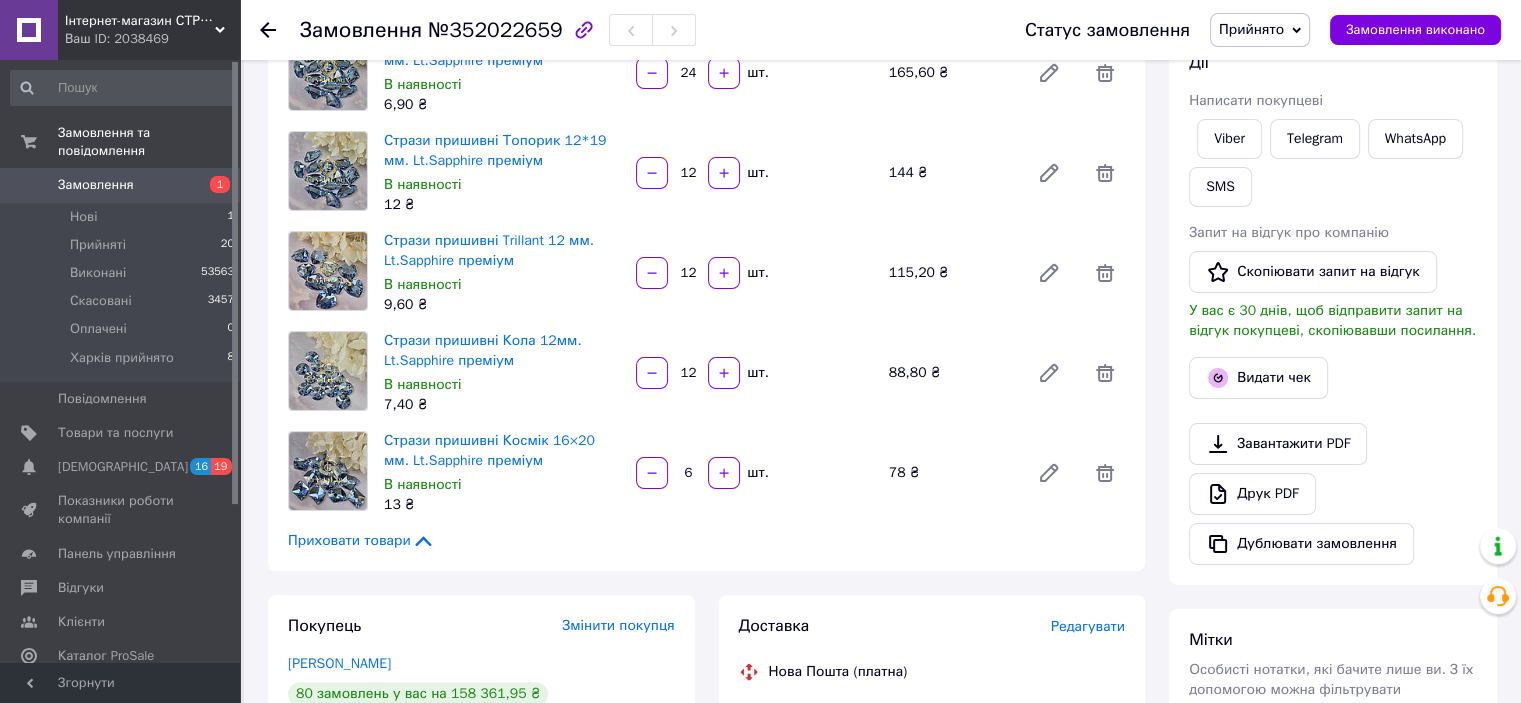 click 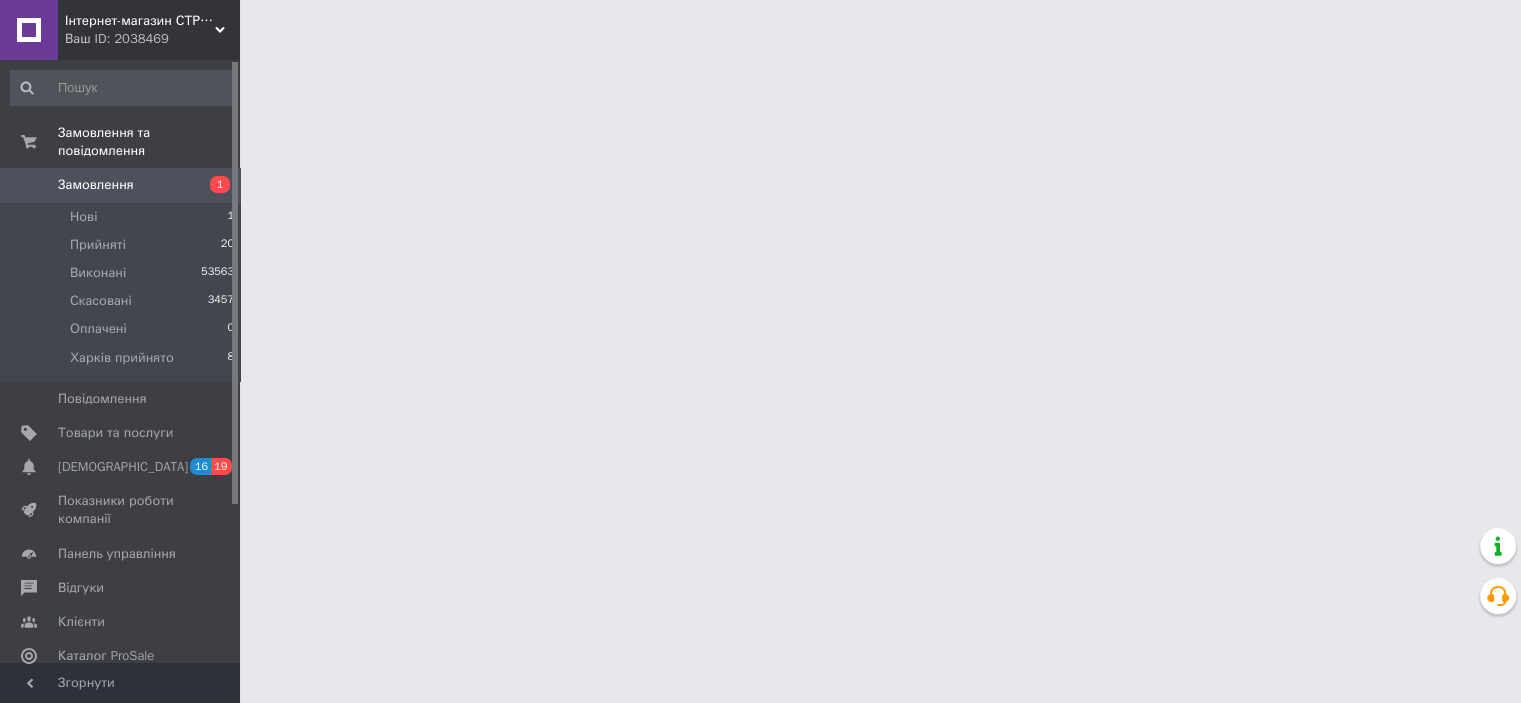 scroll, scrollTop: 0, scrollLeft: 0, axis: both 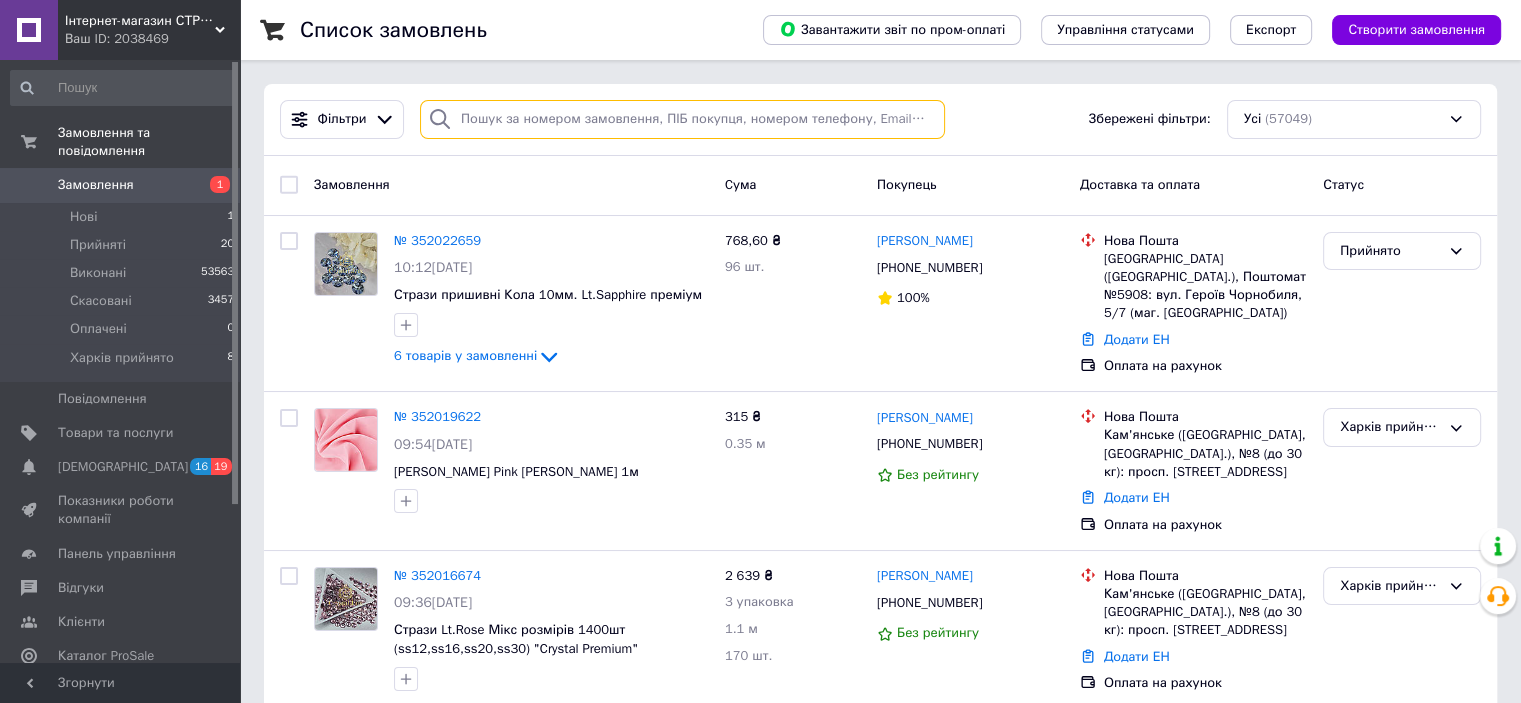 click at bounding box center [682, 119] 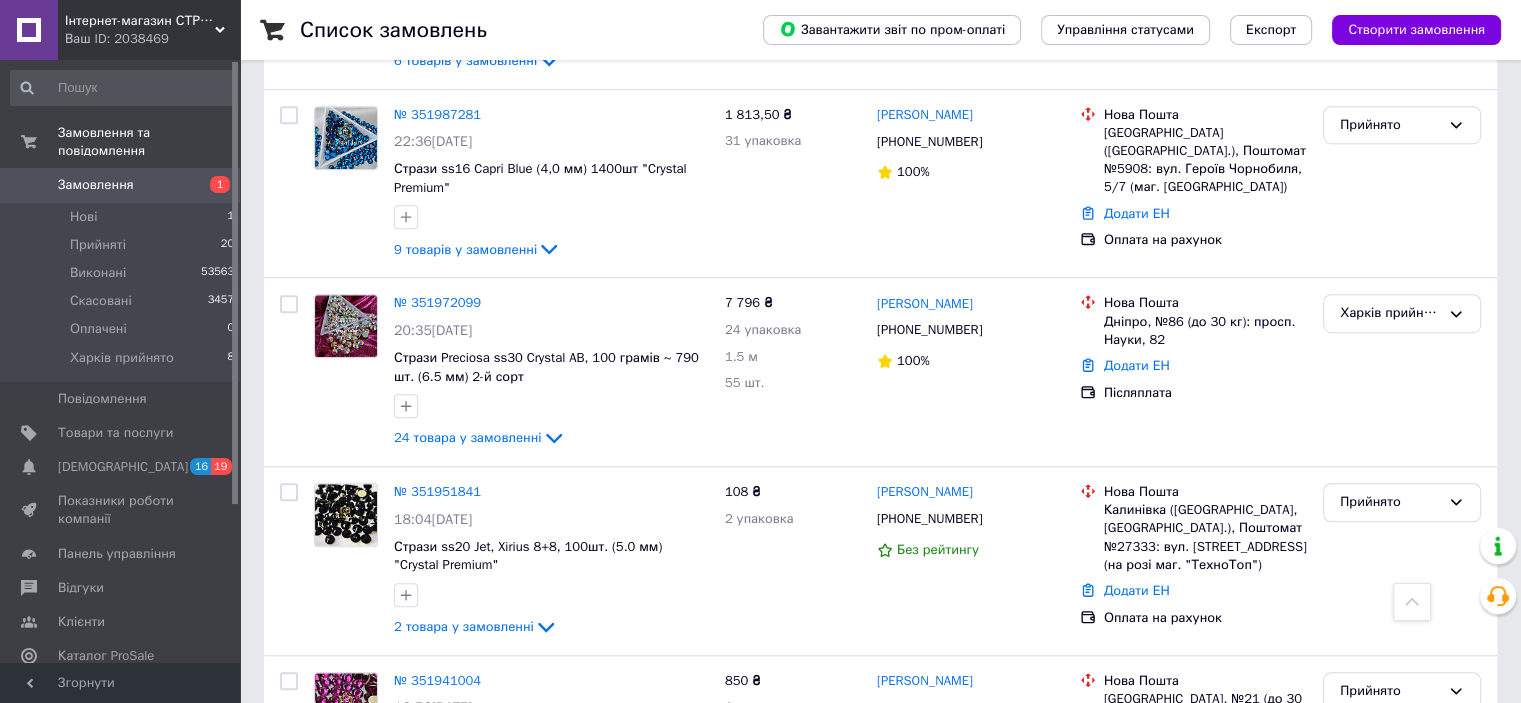 scroll, scrollTop: 1300, scrollLeft: 0, axis: vertical 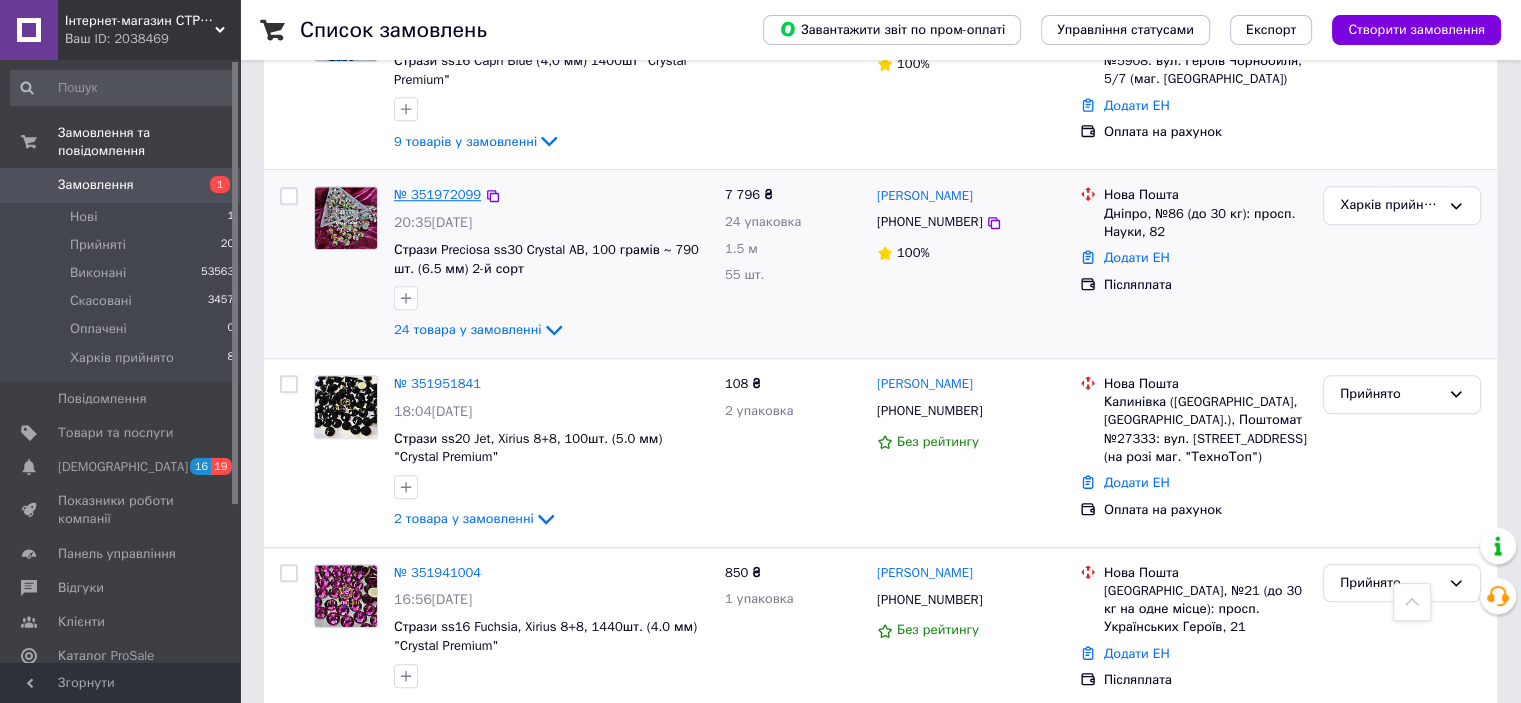 click on "№ 351972099" at bounding box center (437, 194) 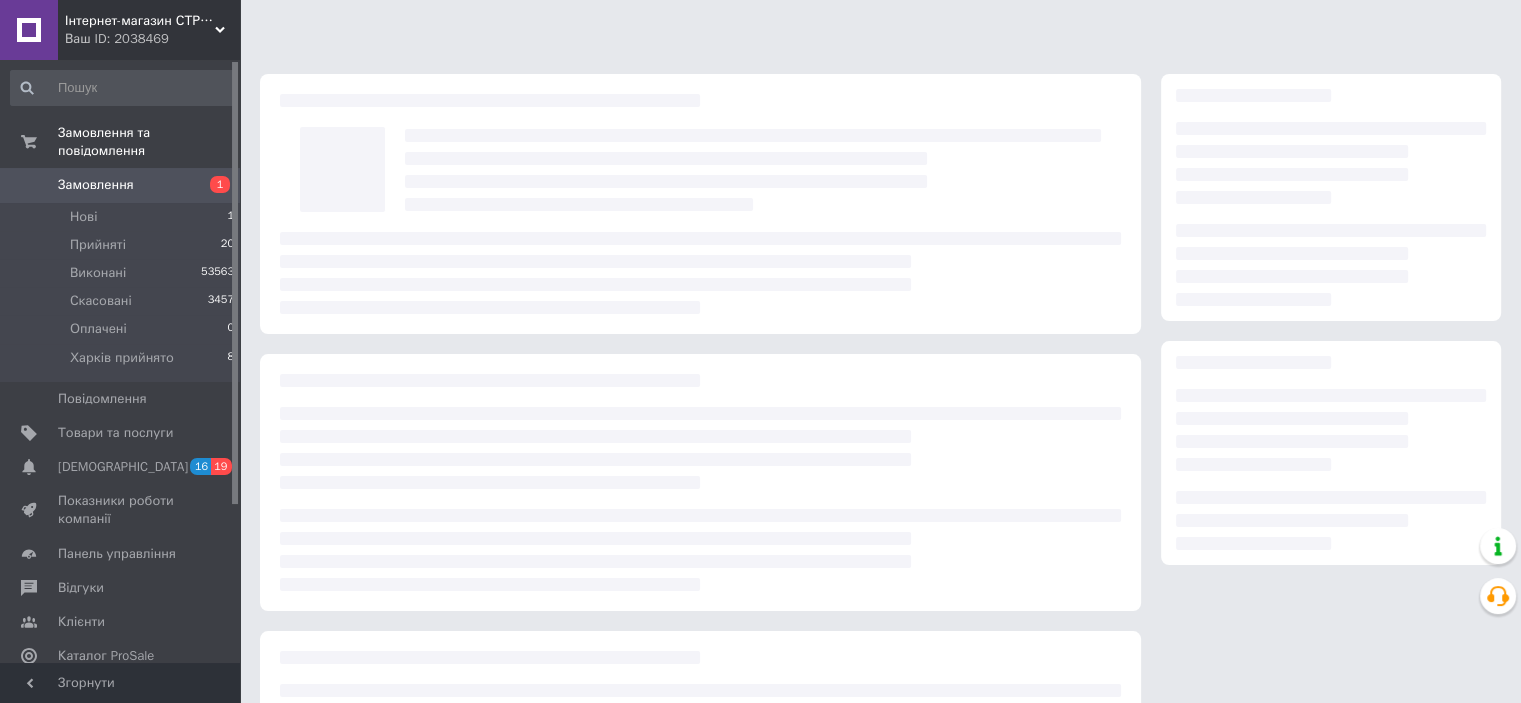 scroll, scrollTop: 0, scrollLeft: 0, axis: both 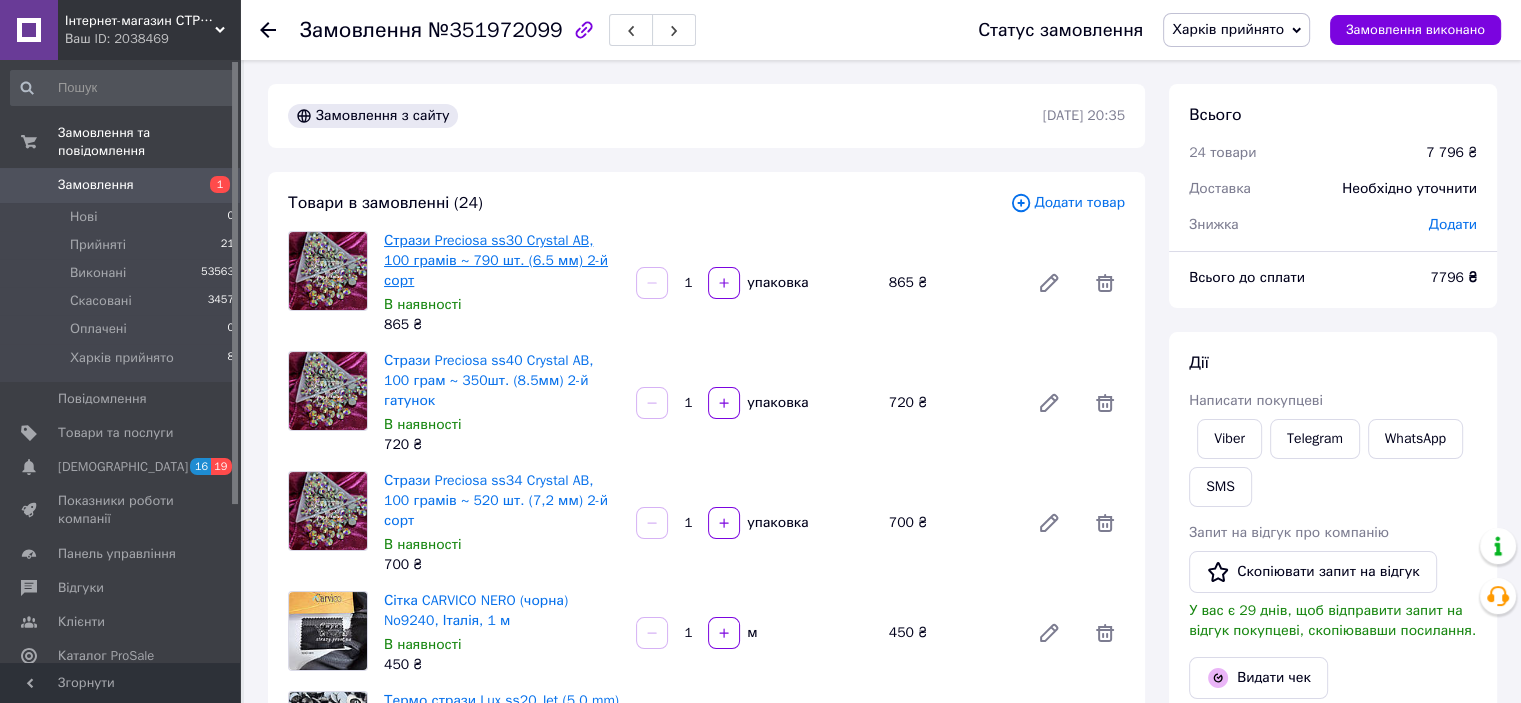 click on "Стрази Preciosa ss30 Crystal AB, 100 грамів ~ 790 шт. (6.5 мм) 2-й сорт" at bounding box center [496, 260] 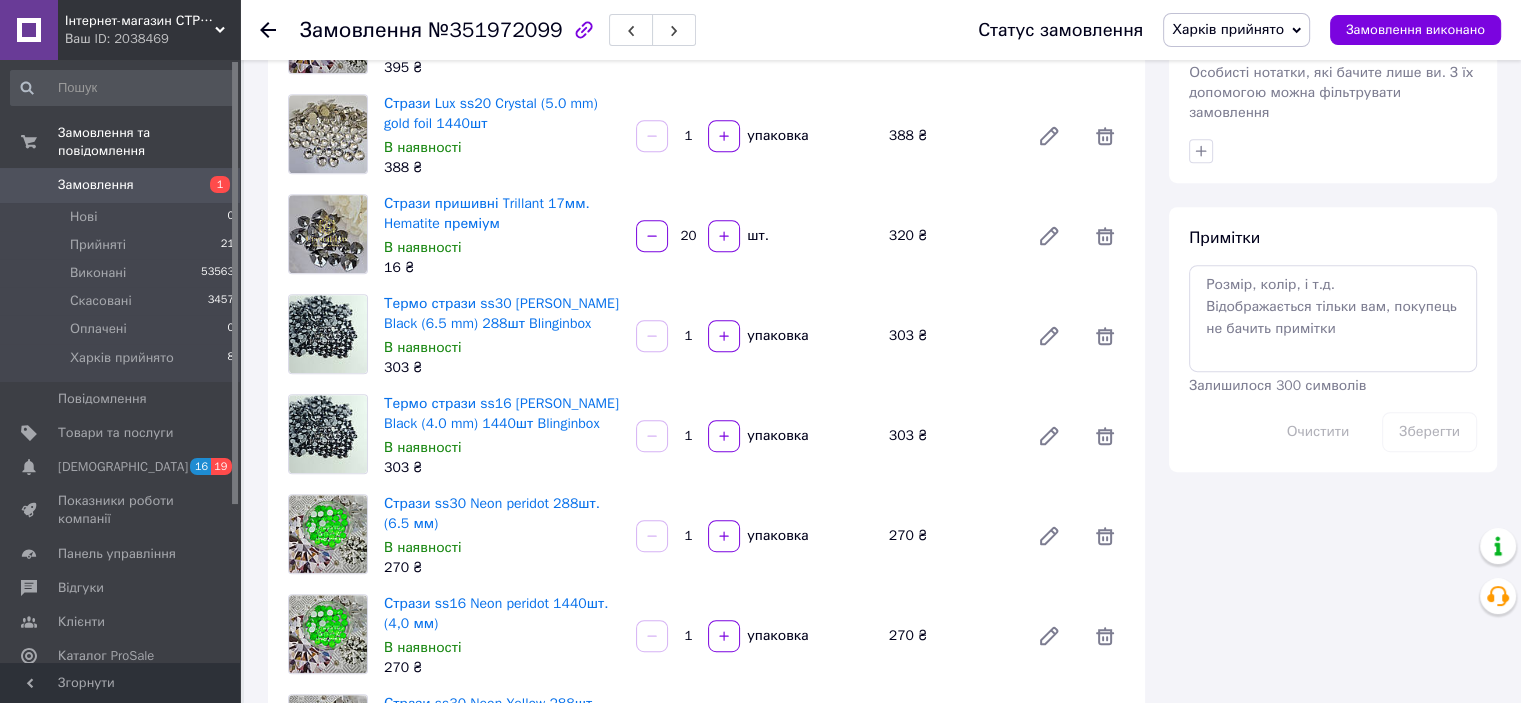 scroll, scrollTop: 900, scrollLeft: 0, axis: vertical 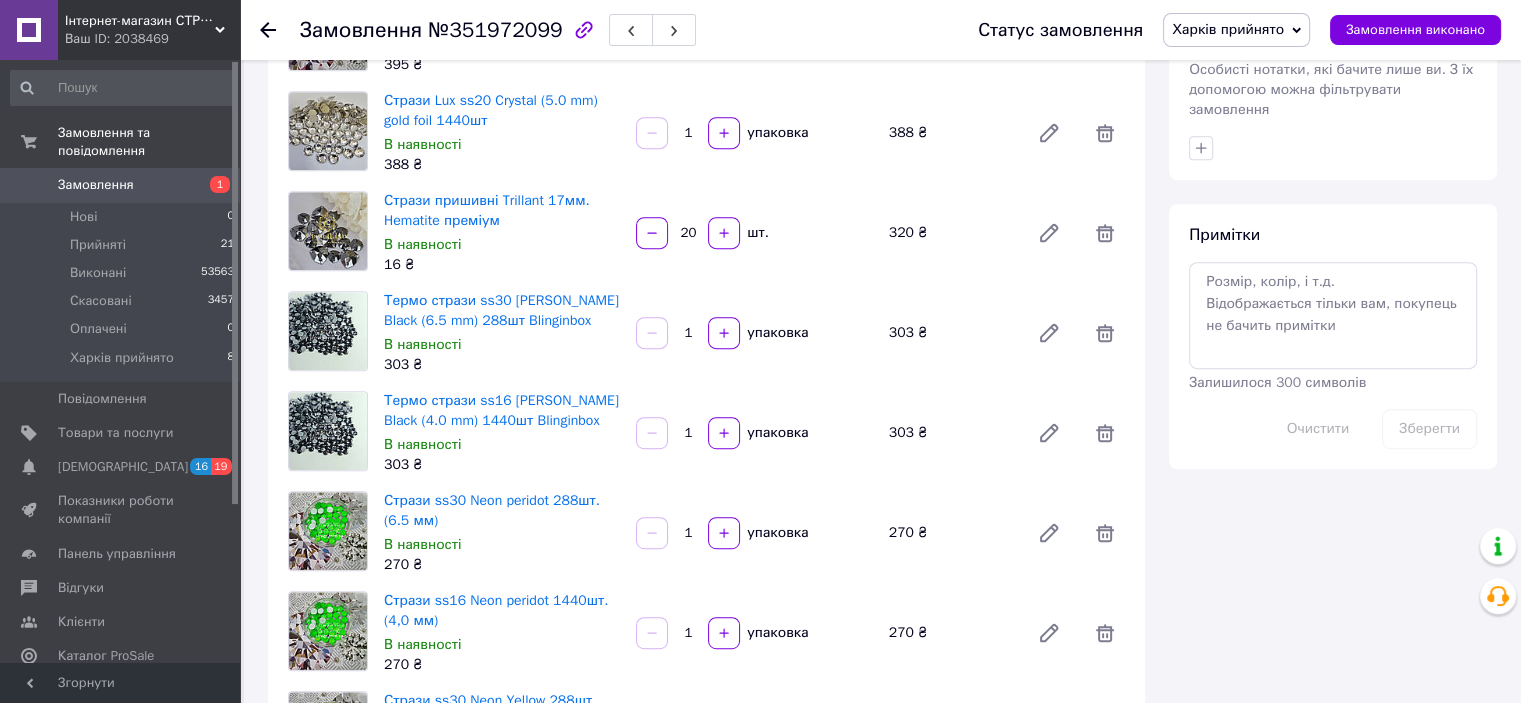 click 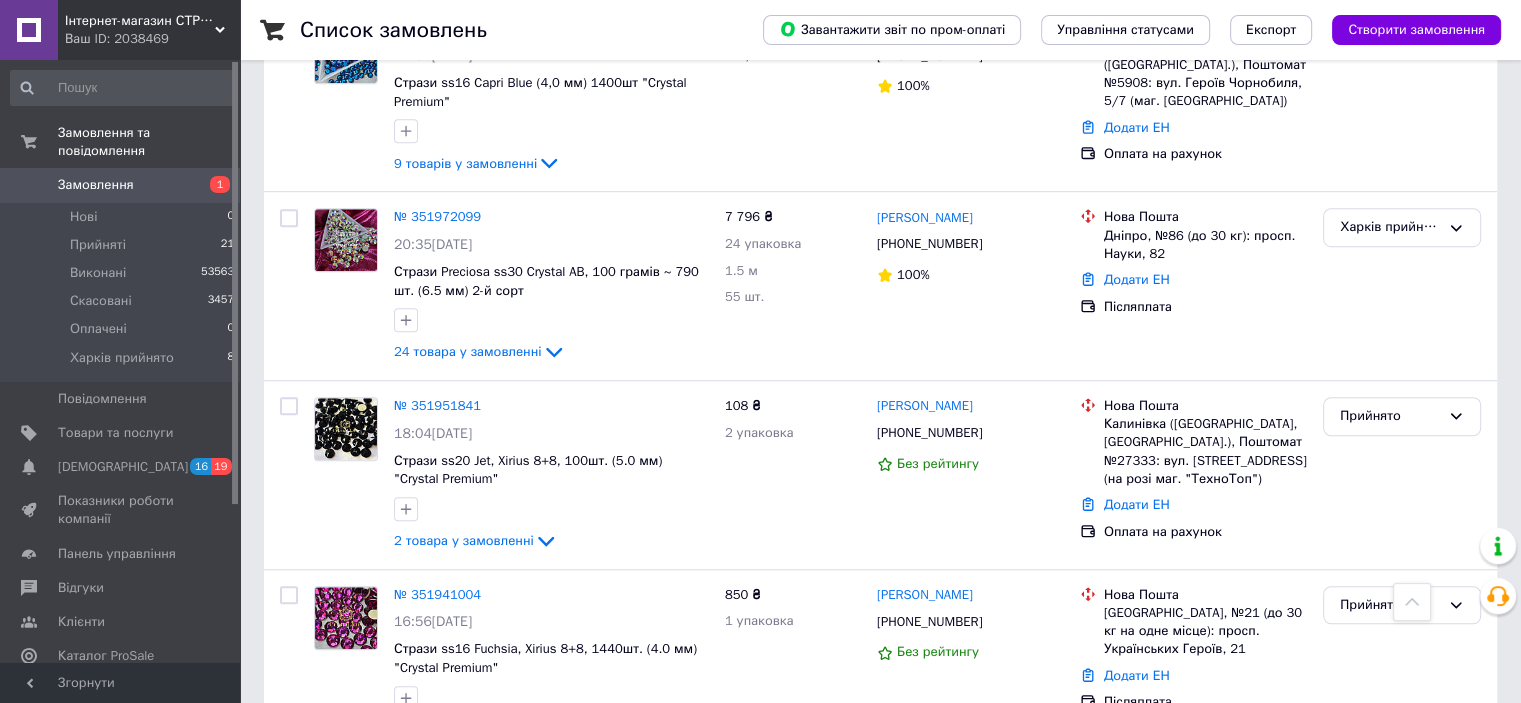 scroll, scrollTop: 1300, scrollLeft: 0, axis: vertical 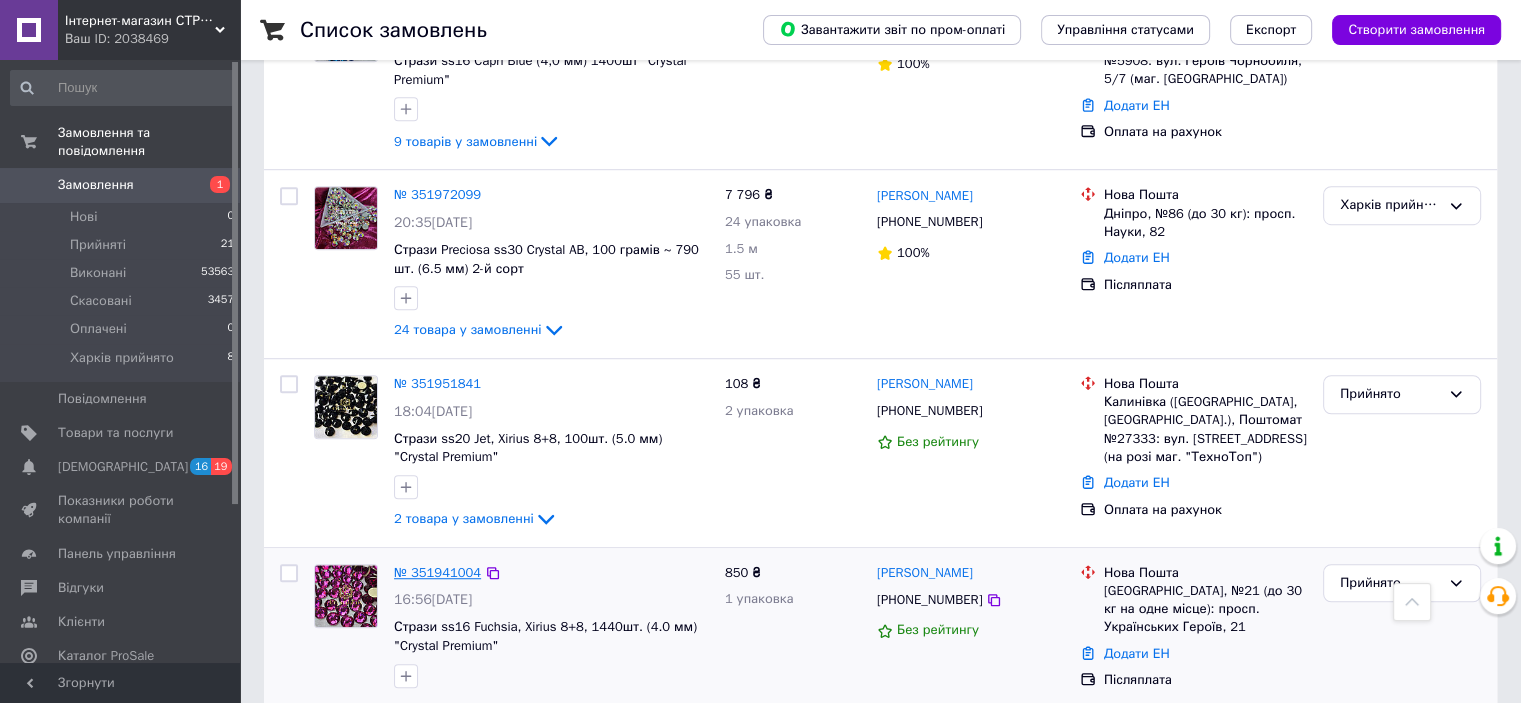 click on "№ 351941004" at bounding box center [437, 572] 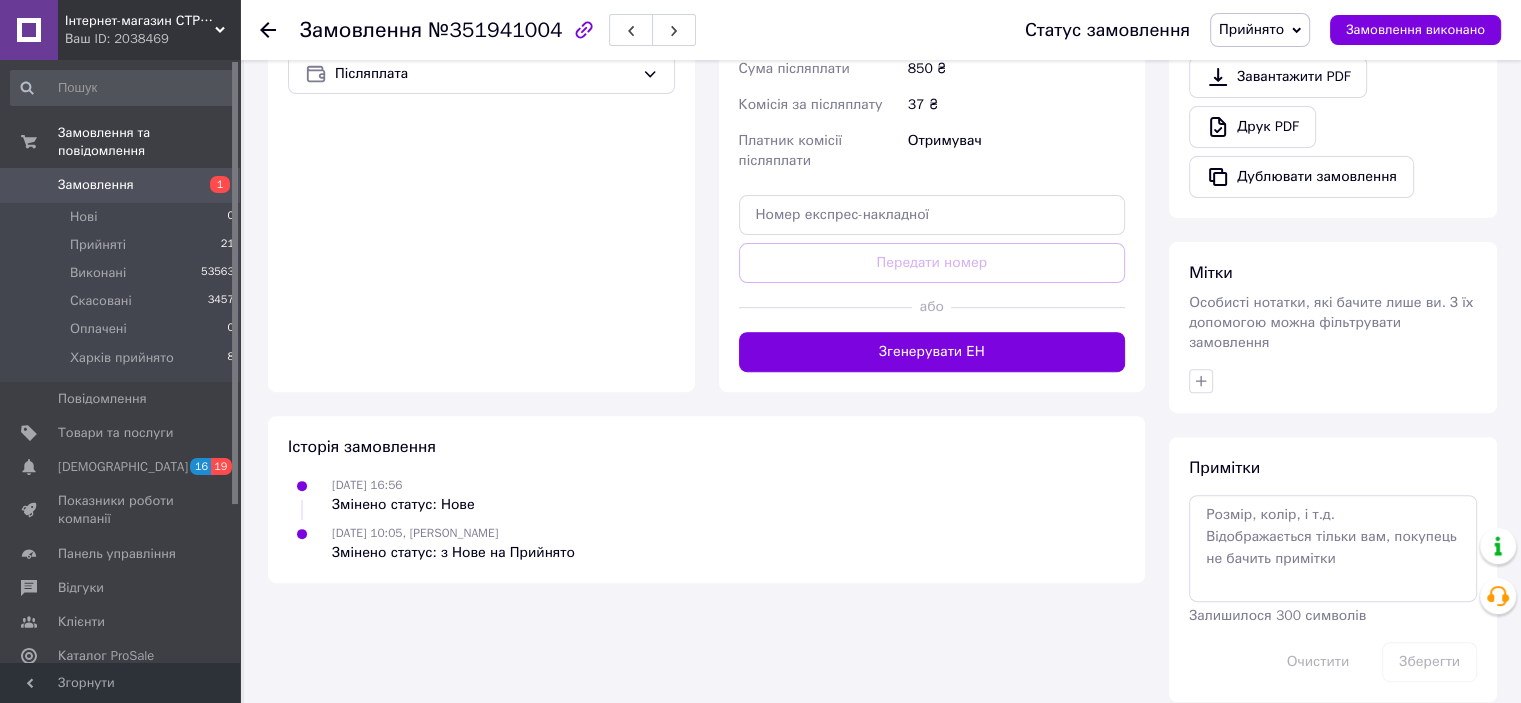 scroll, scrollTop: 167, scrollLeft: 0, axis: vertical 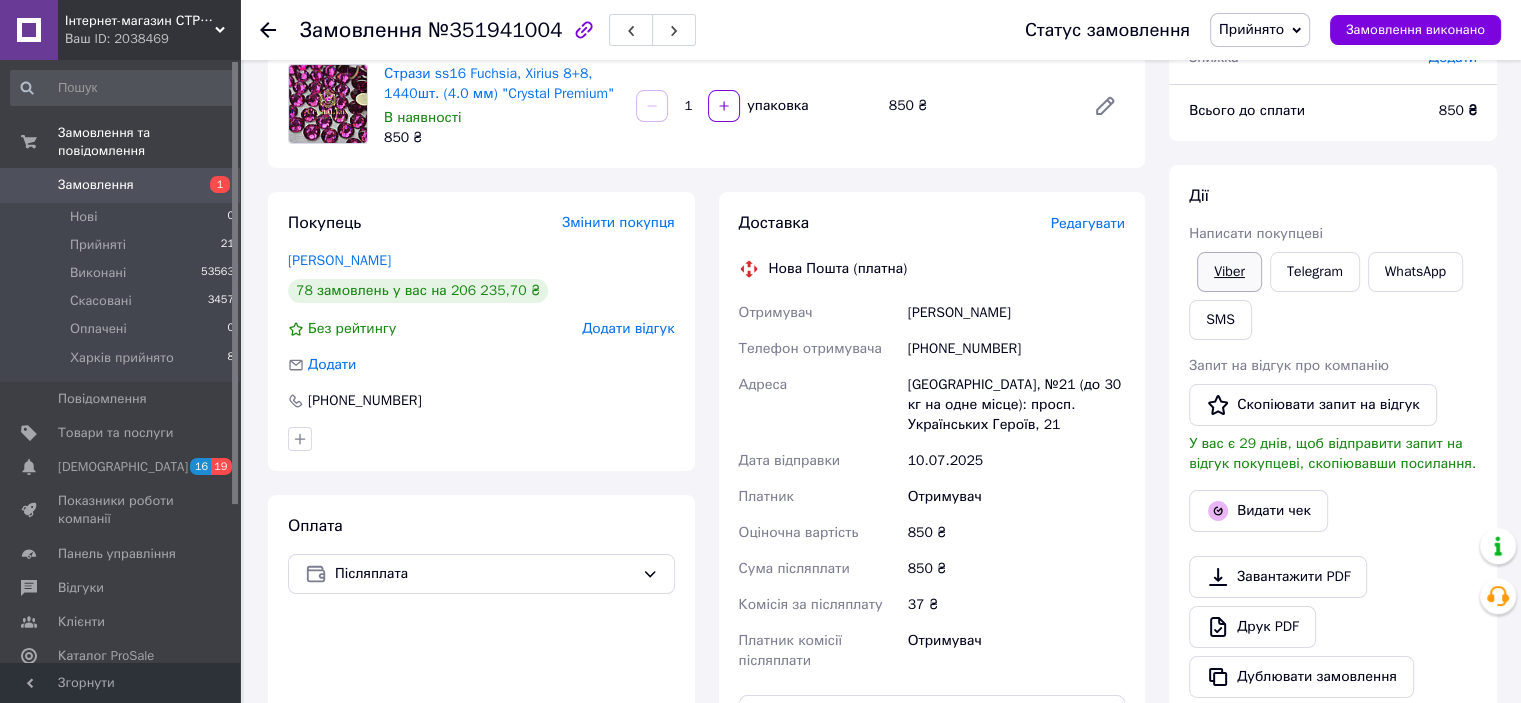 click on "Viber" at bounding box center (1229, 272) 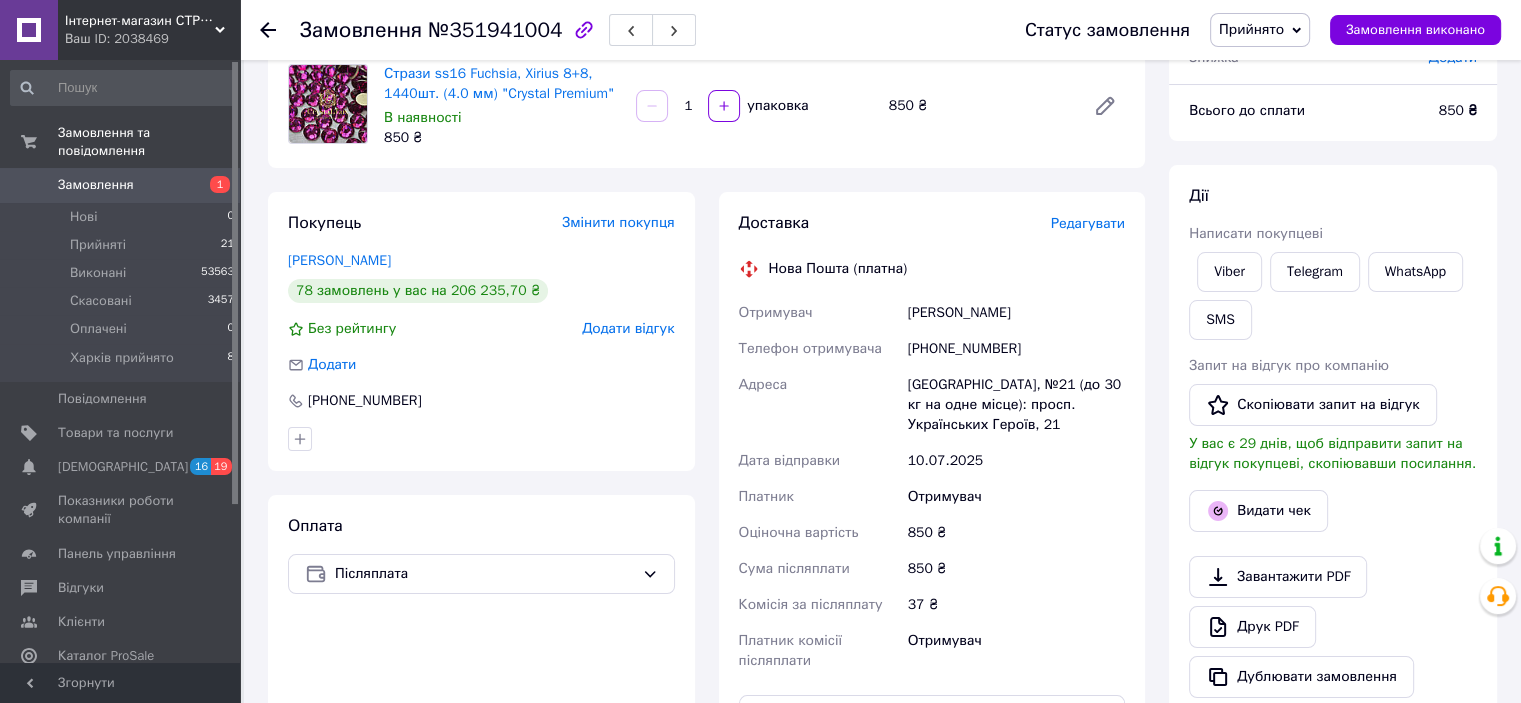 click 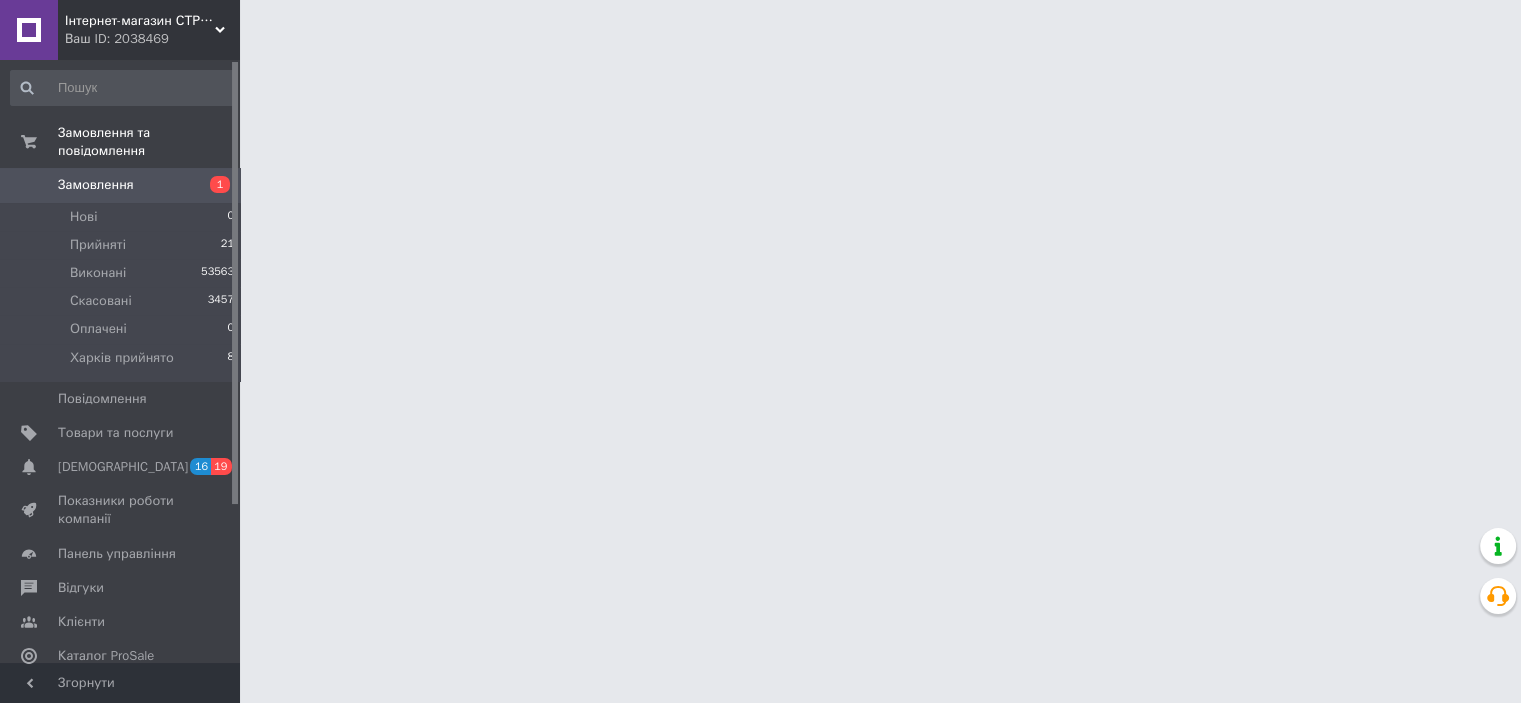 scroll, scrollTop: 0, scrollLeft: 0, axis: both 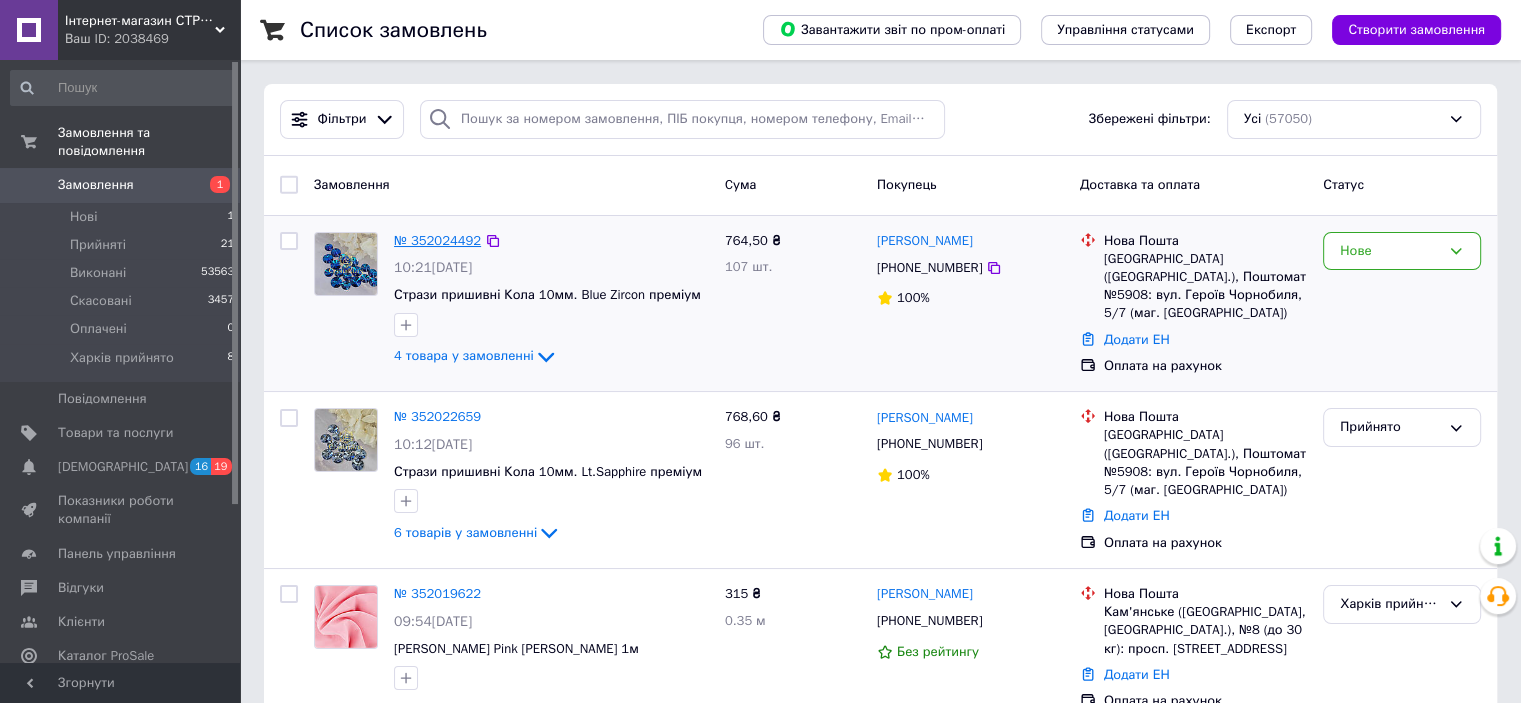 click on "№ 352024492" at bounding box center (437, 240) 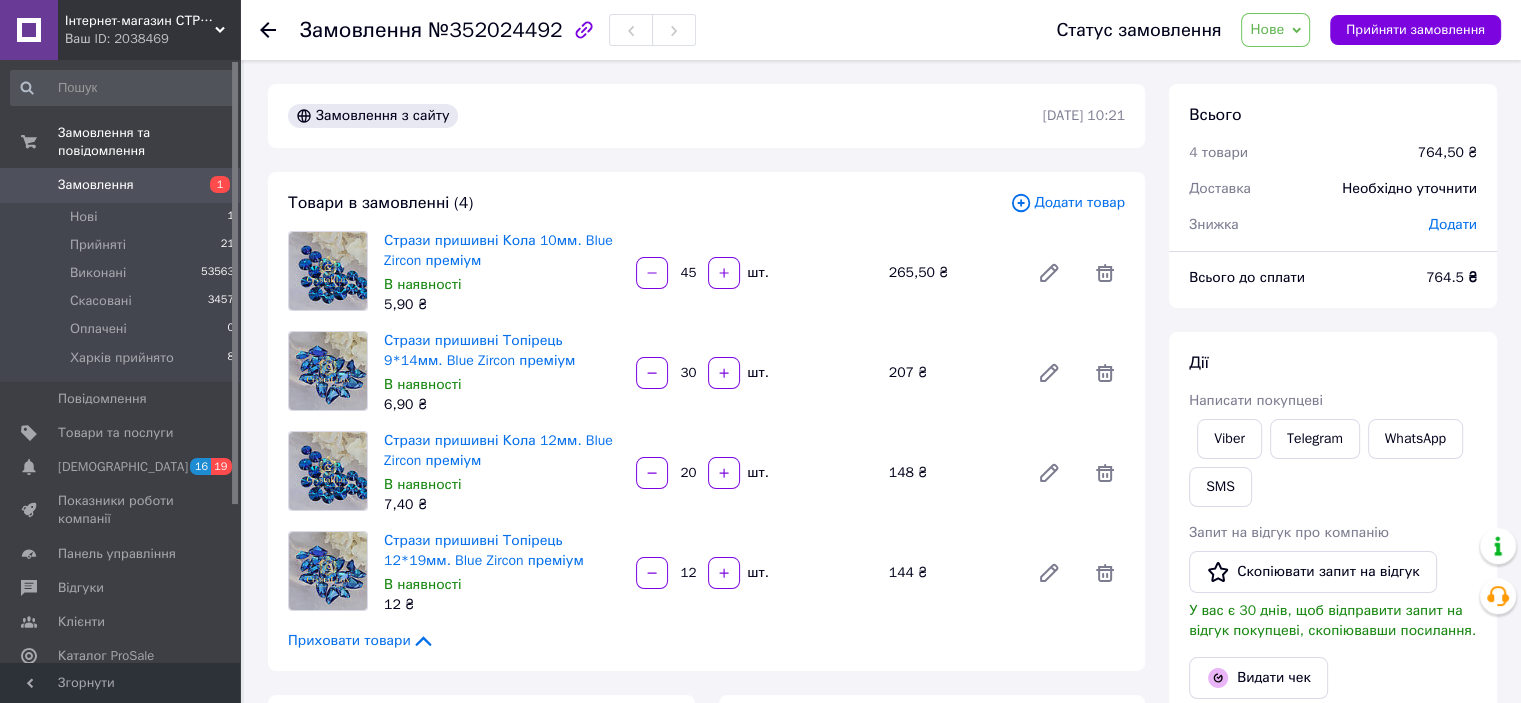 click 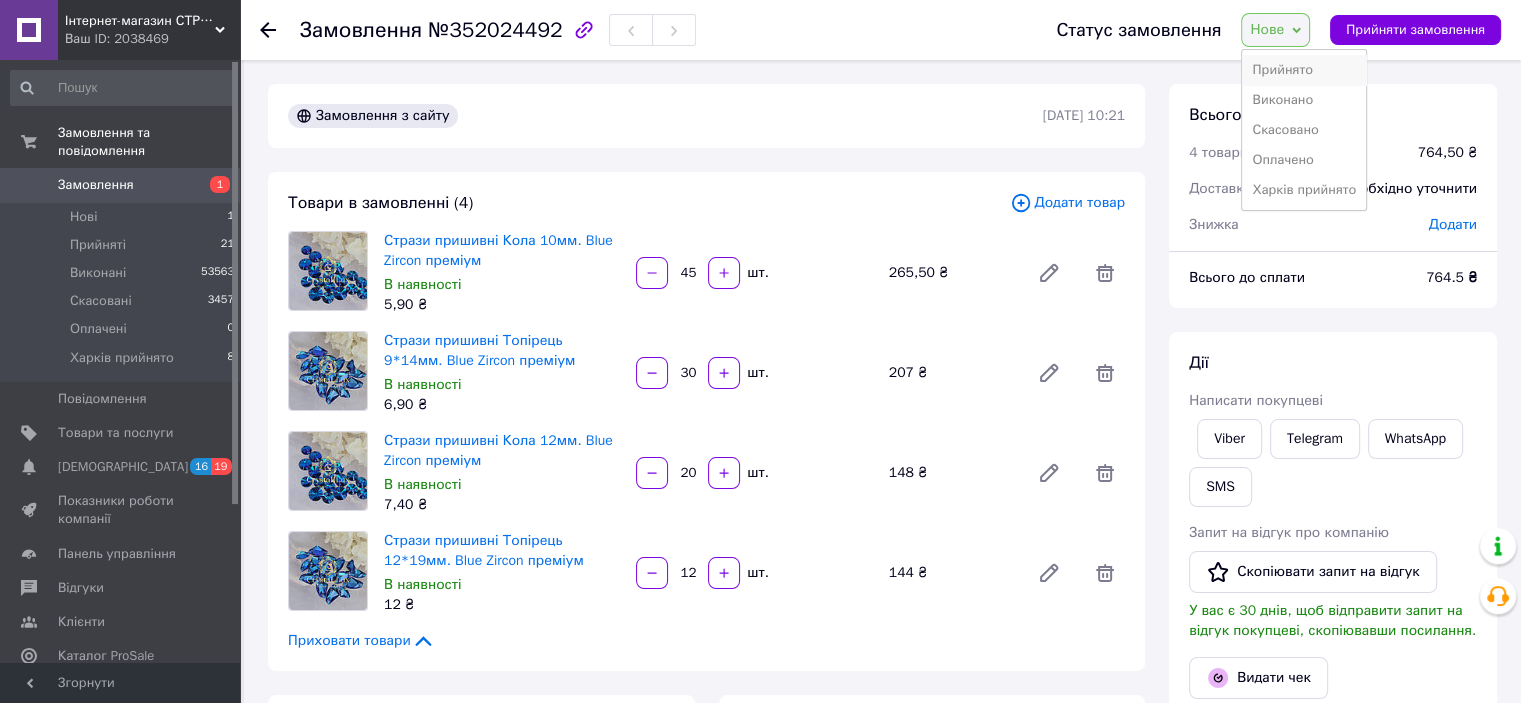 click on "Прийнято" at bounding box center (1304, 70) 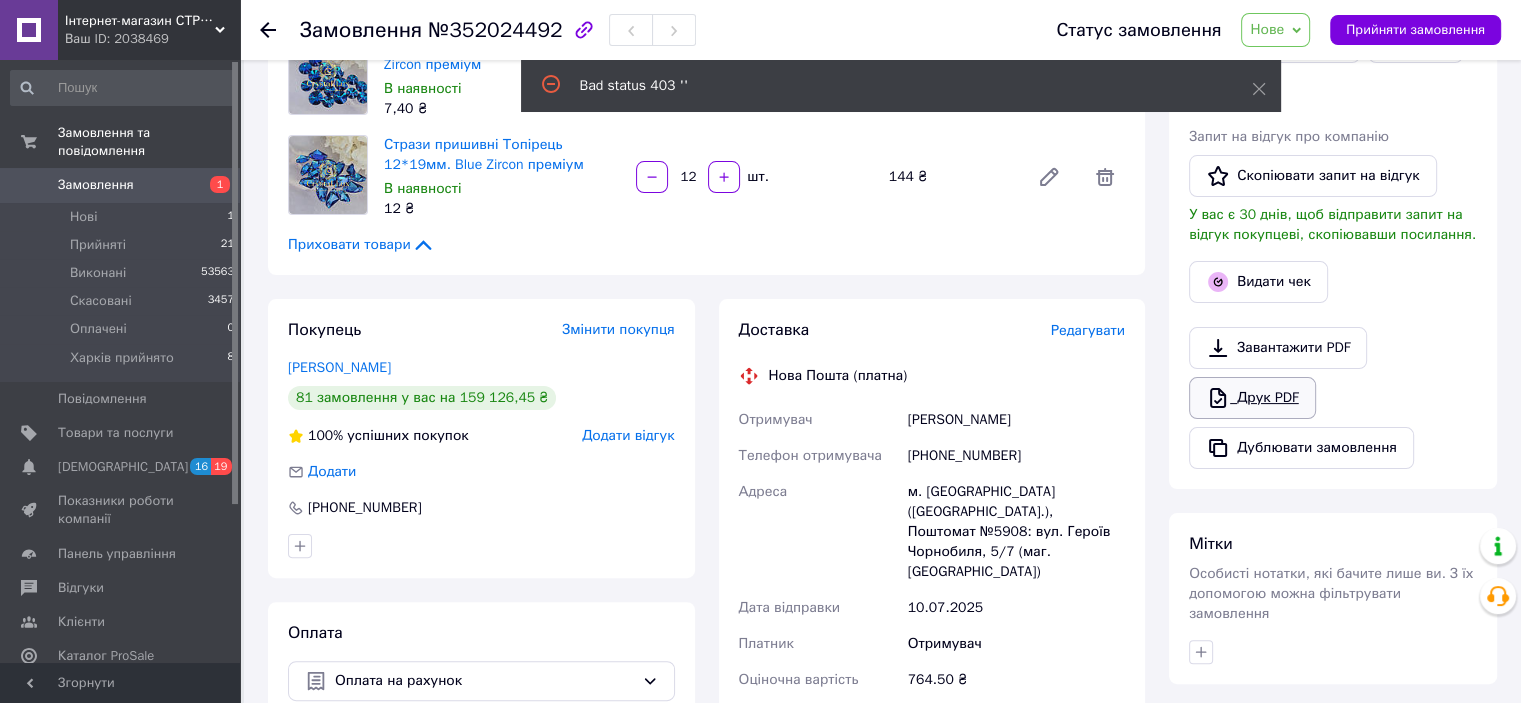 scroll, scrollTop: 400, scrollLeft: 0, axis: vertical 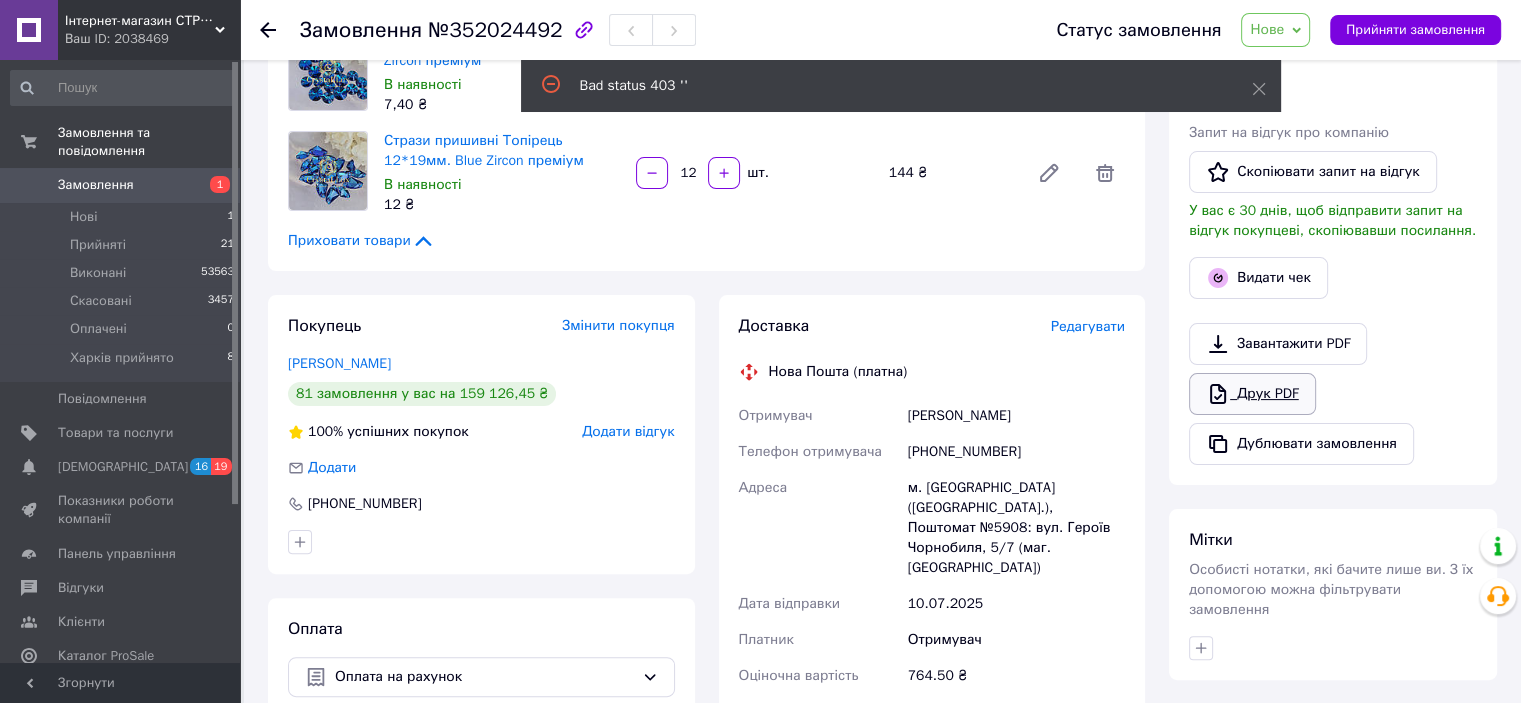 click on "Друк PDF" at bounding box center [1252, 394] 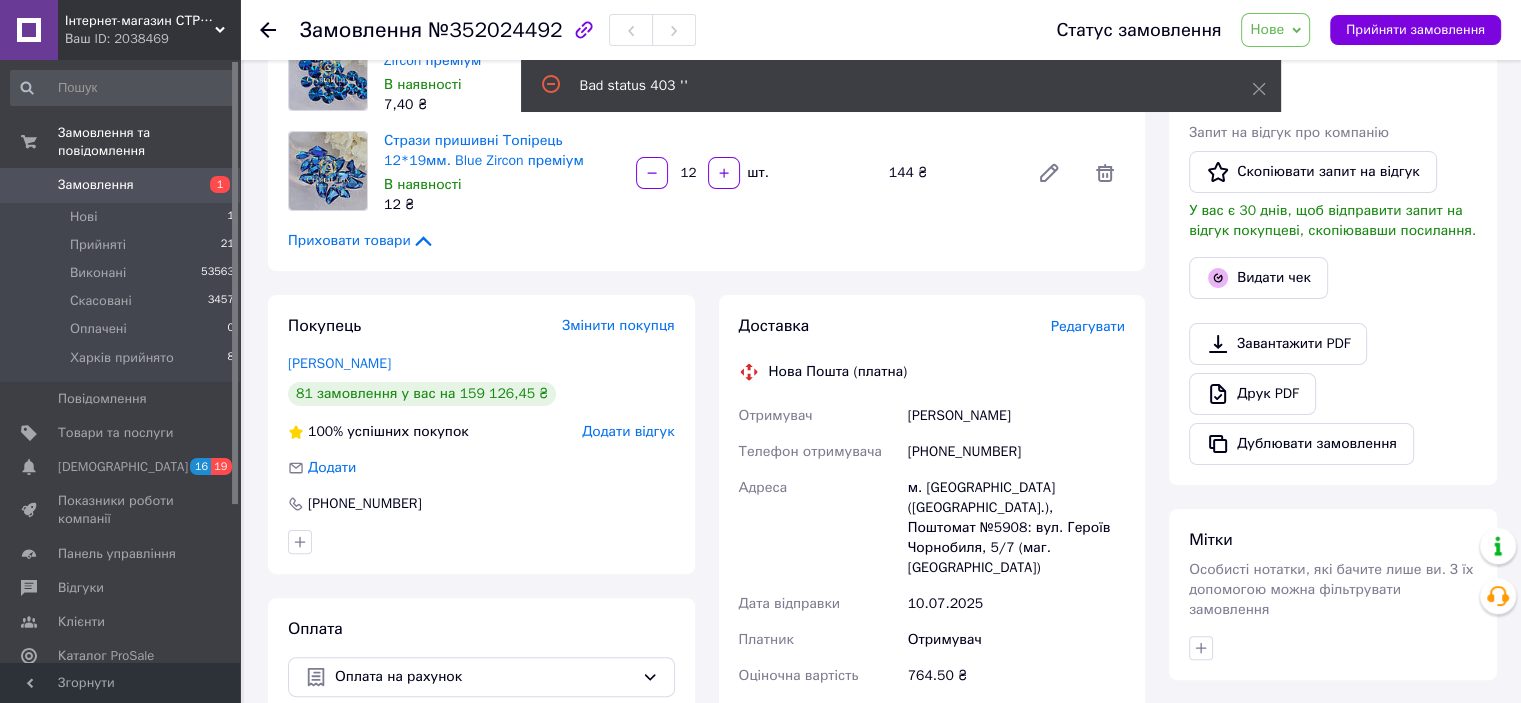 click 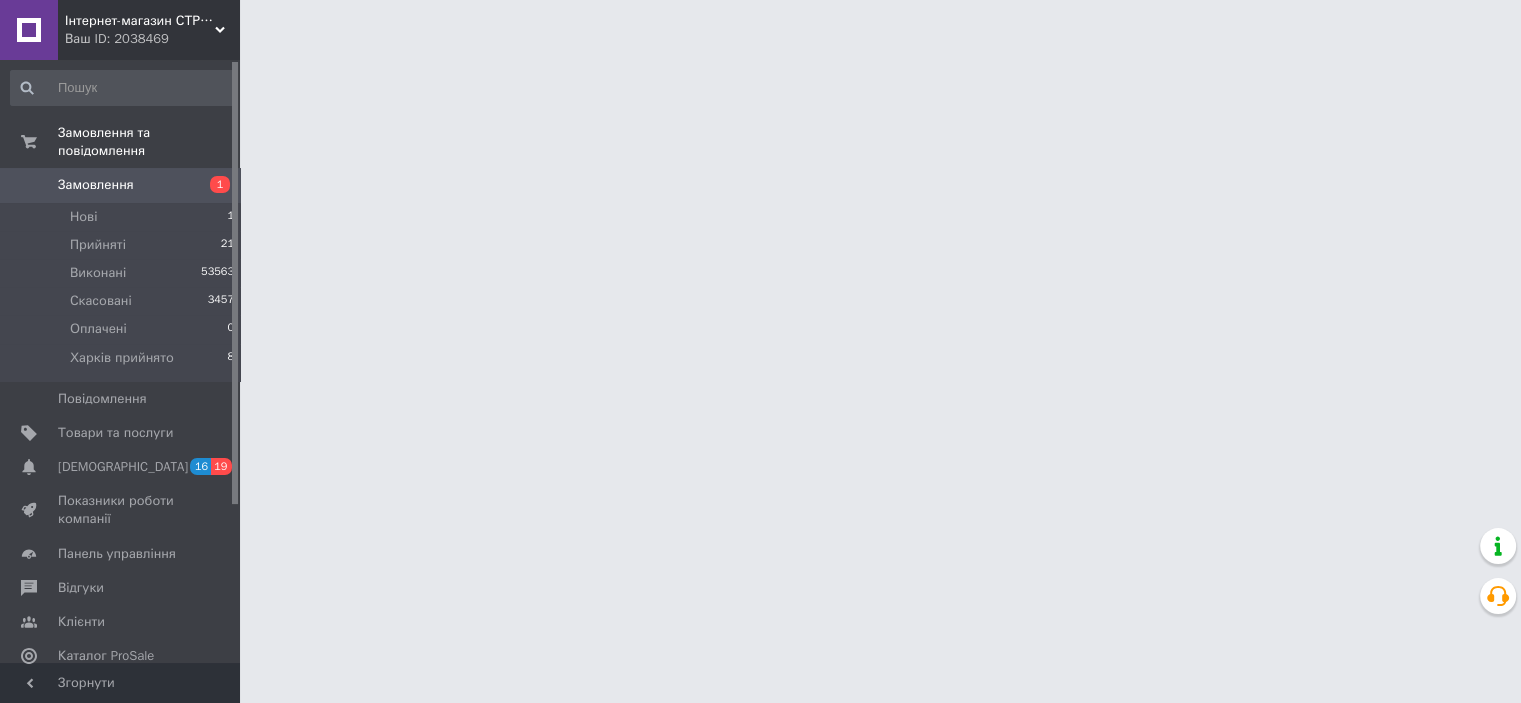 scroll, scrollTop: 0, scrollLeft: 0, axis: both 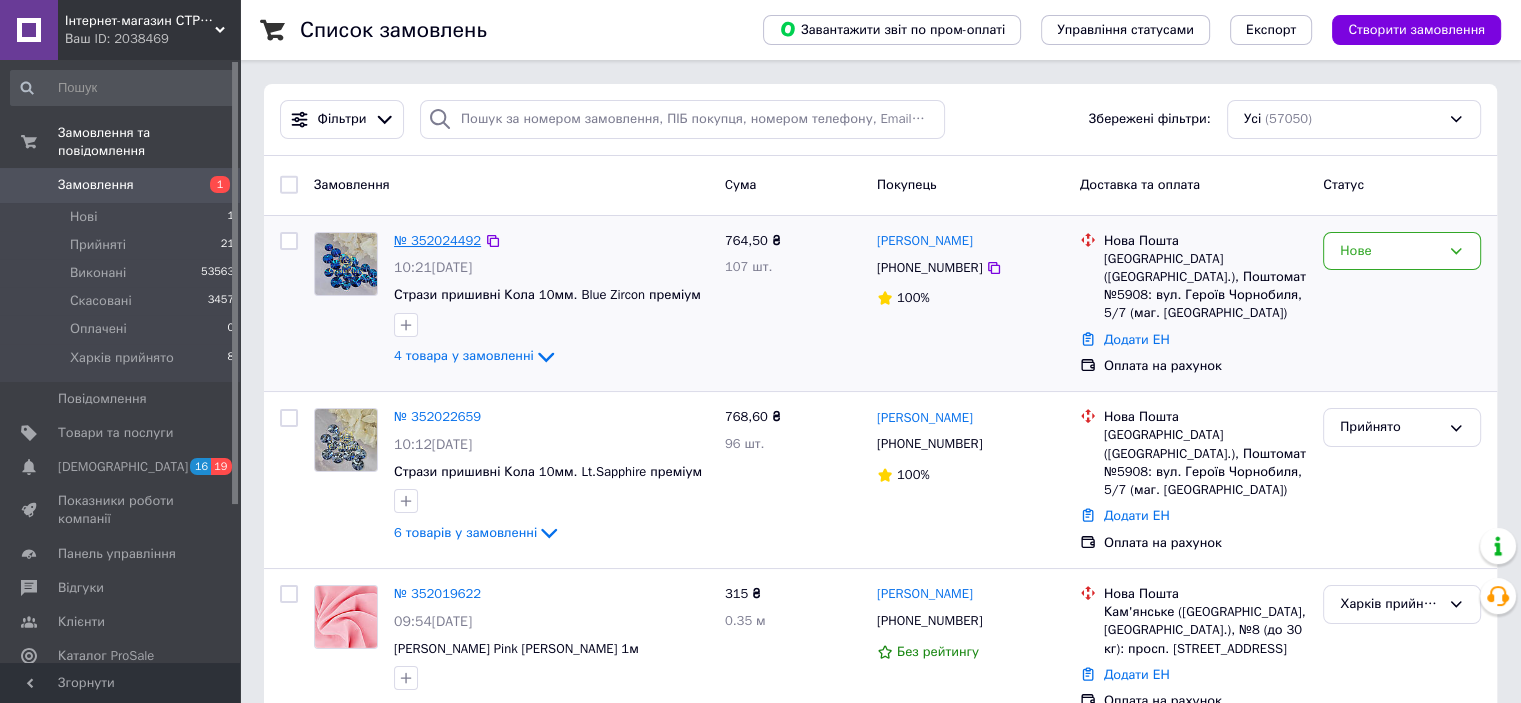 click on "№ 352024492" at bounding box center [437, 240] 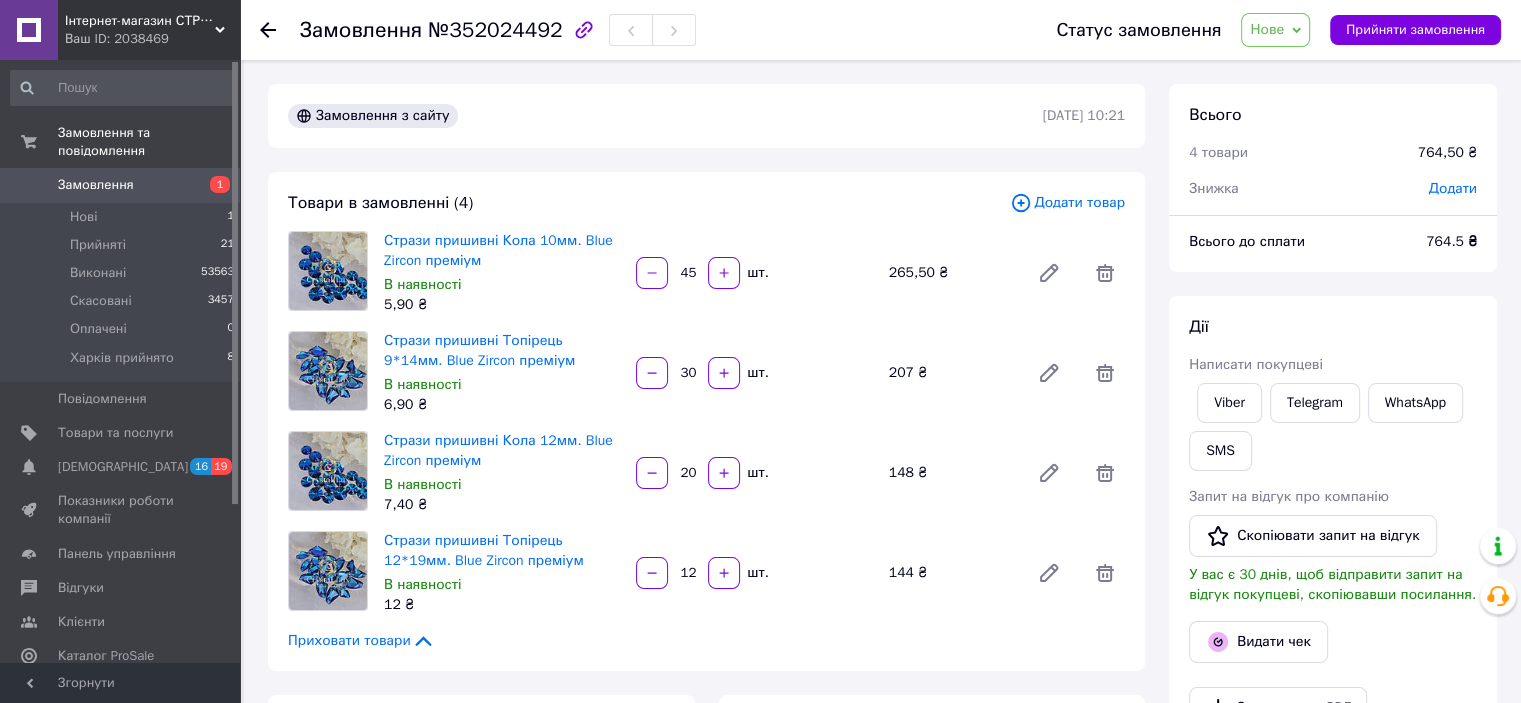 click on "Нове" at bounding box center [1275, 30] 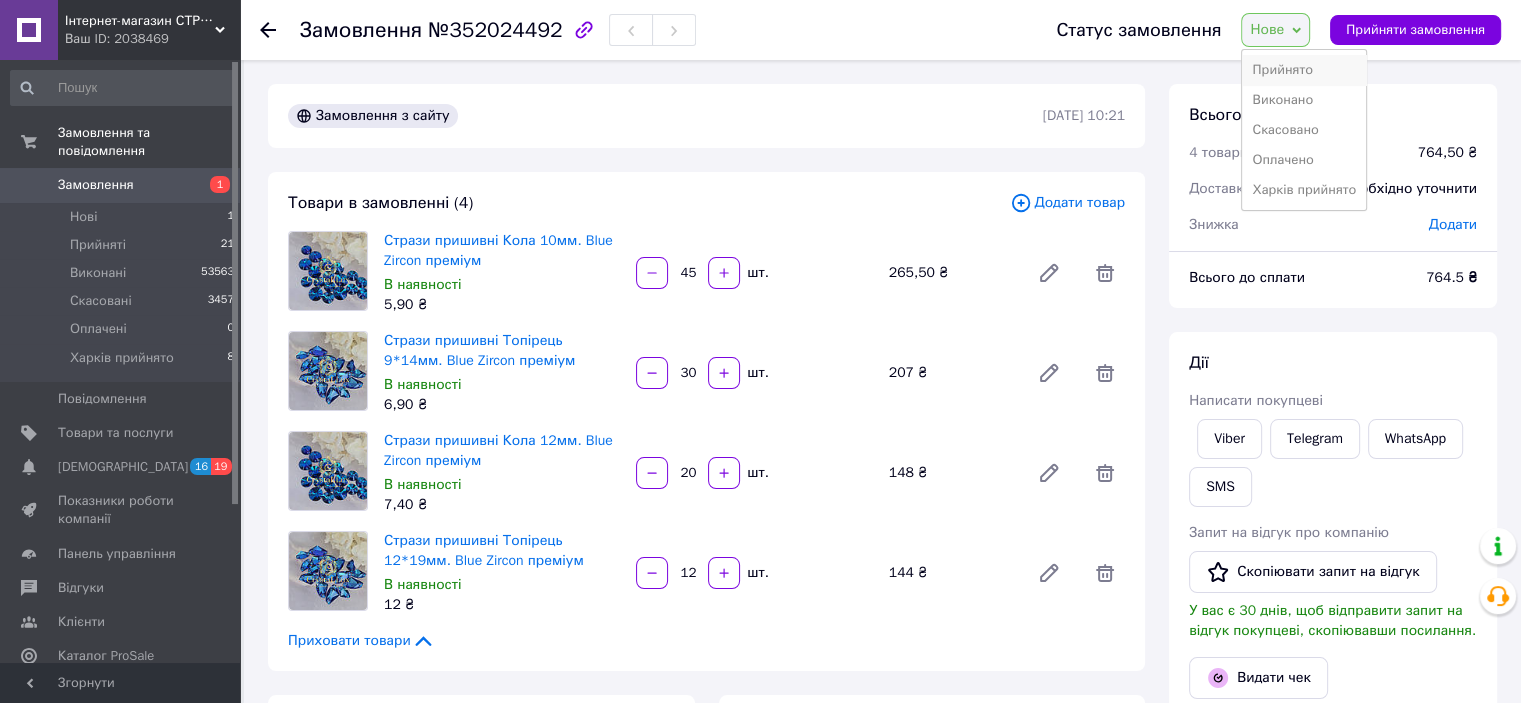 click on "Прийнято" at bounding box center [1304, 70] 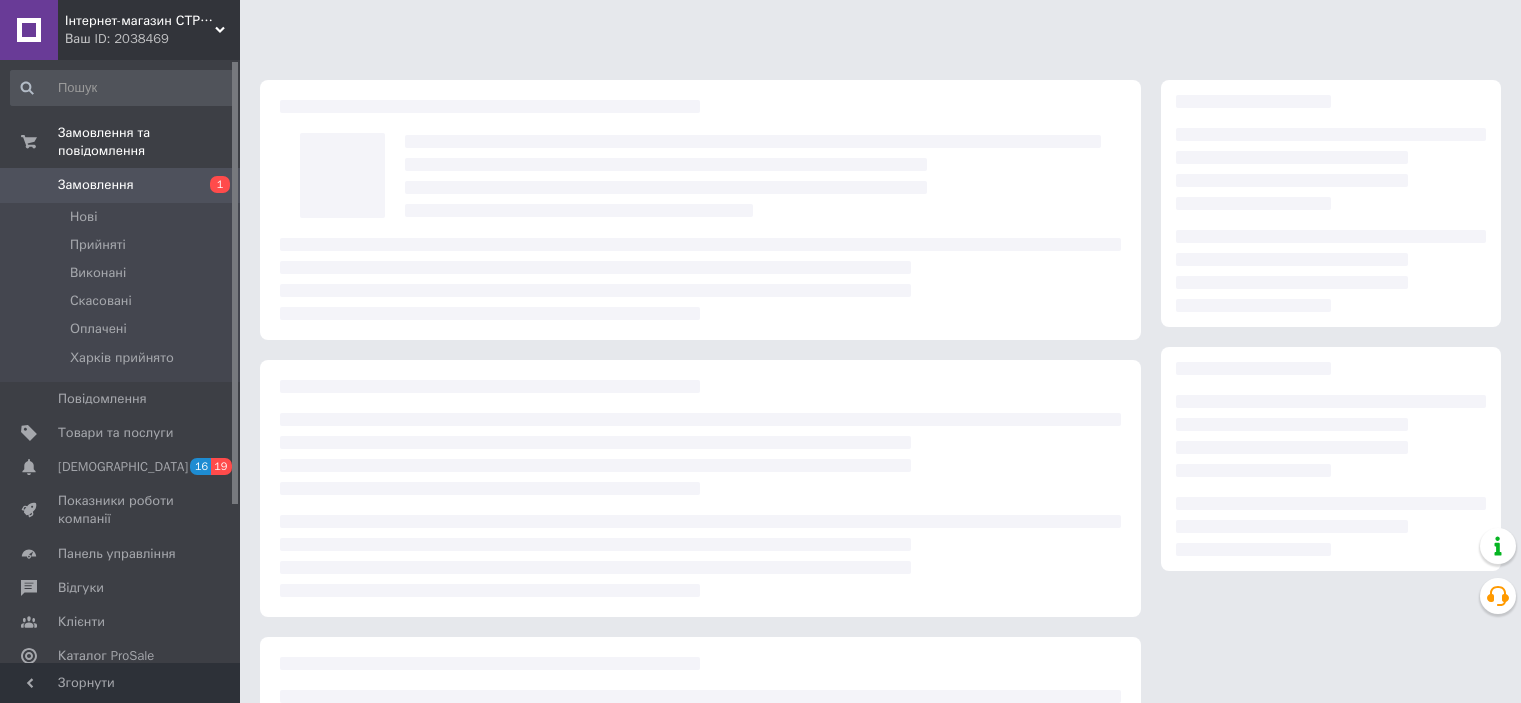 scroll, scrollTop: 0, scrollLeft: 0, axis: both 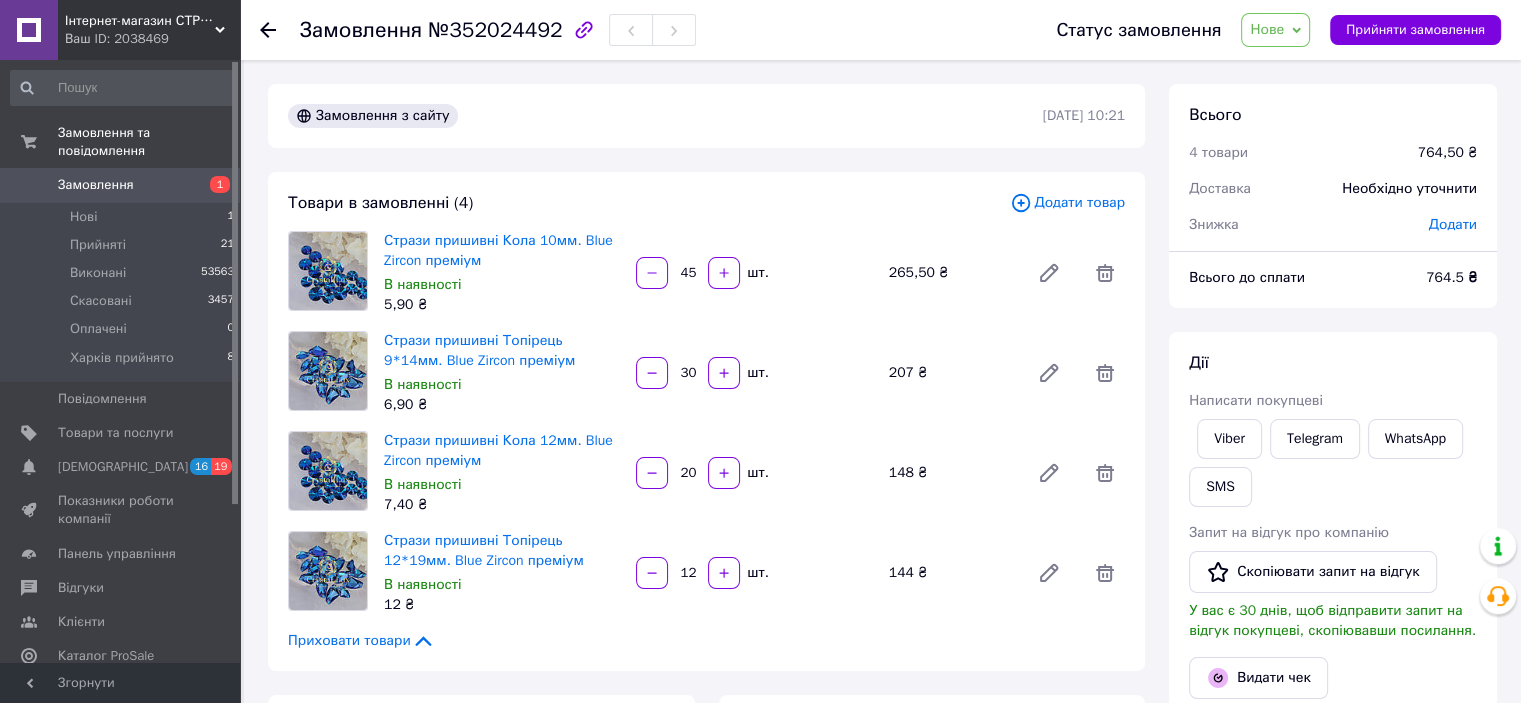 click on "Нове" at bounding box center [1267, 29] 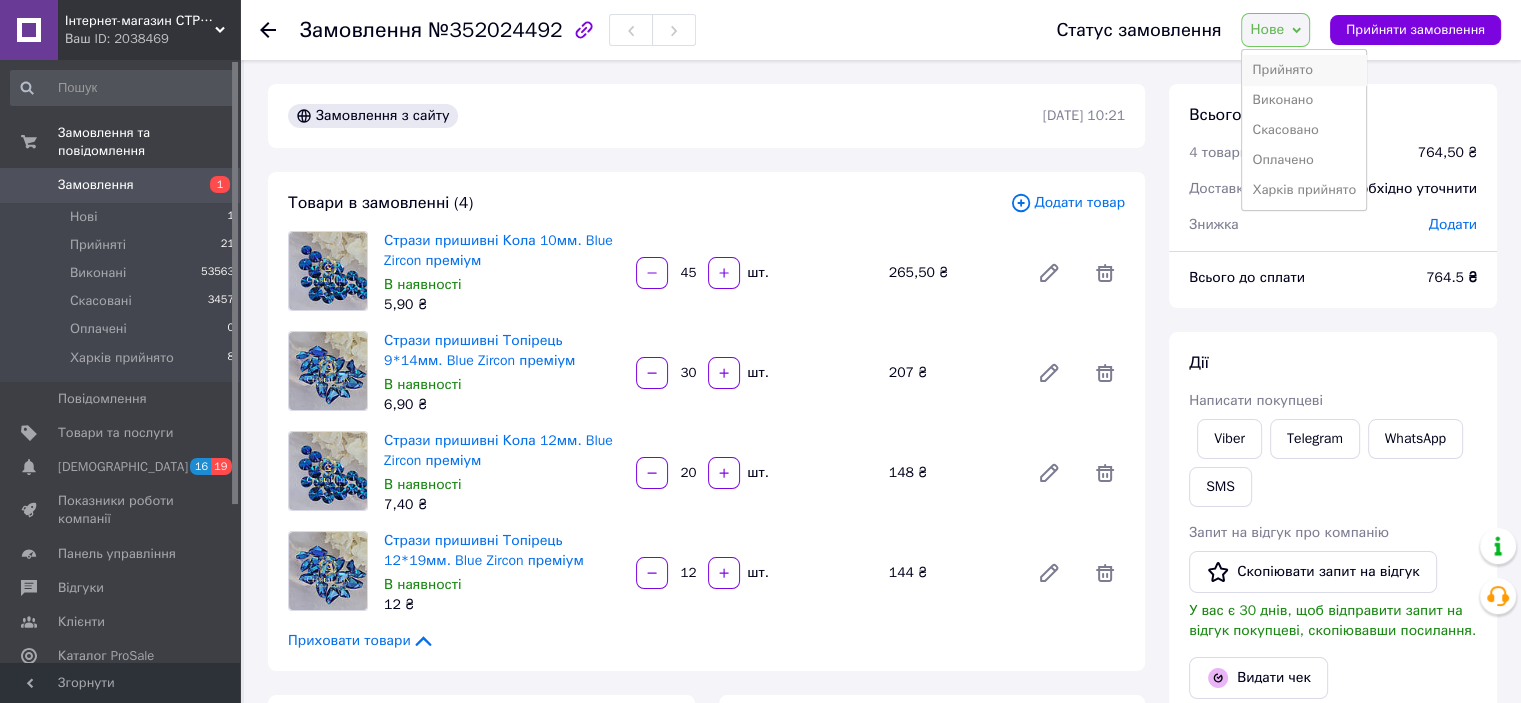 click on "Прийнято" at bounding box center (1304, 70) 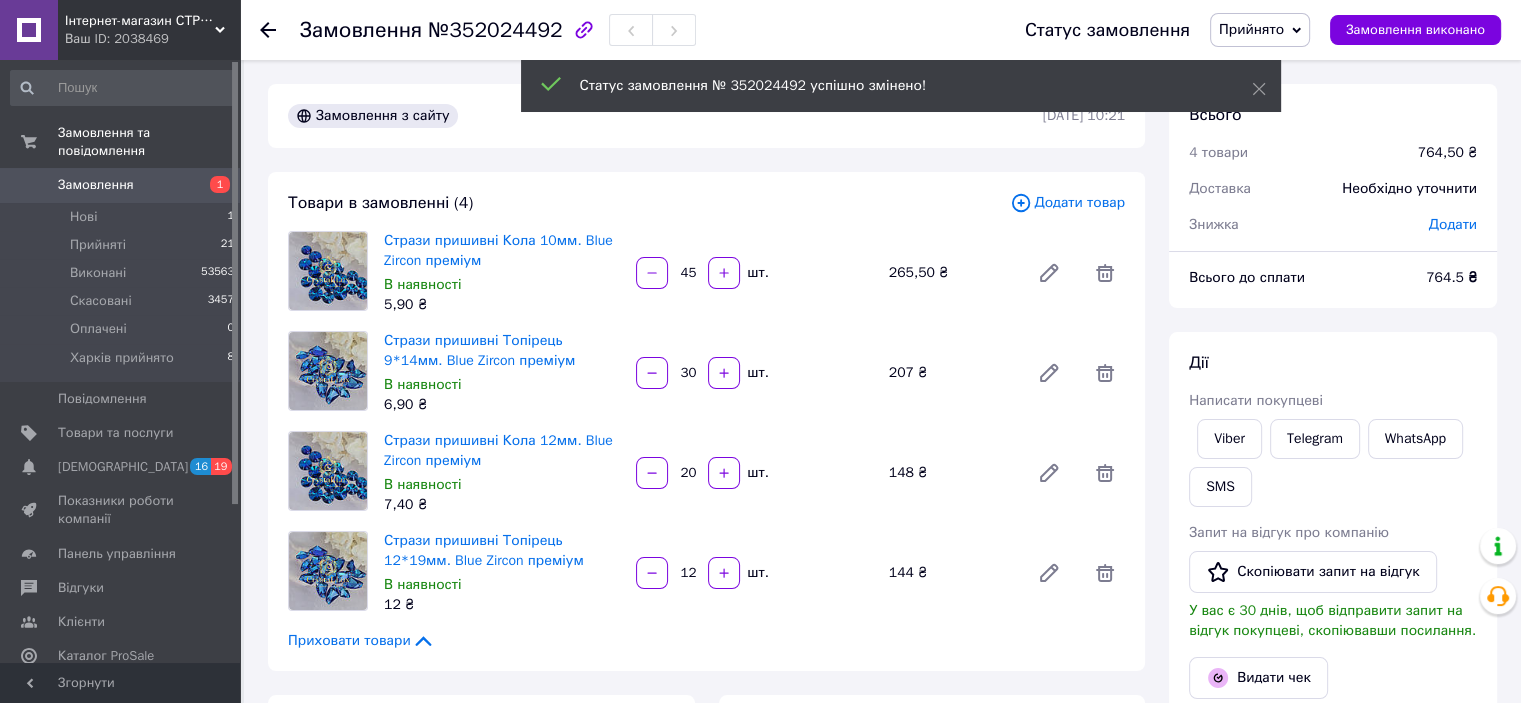 click 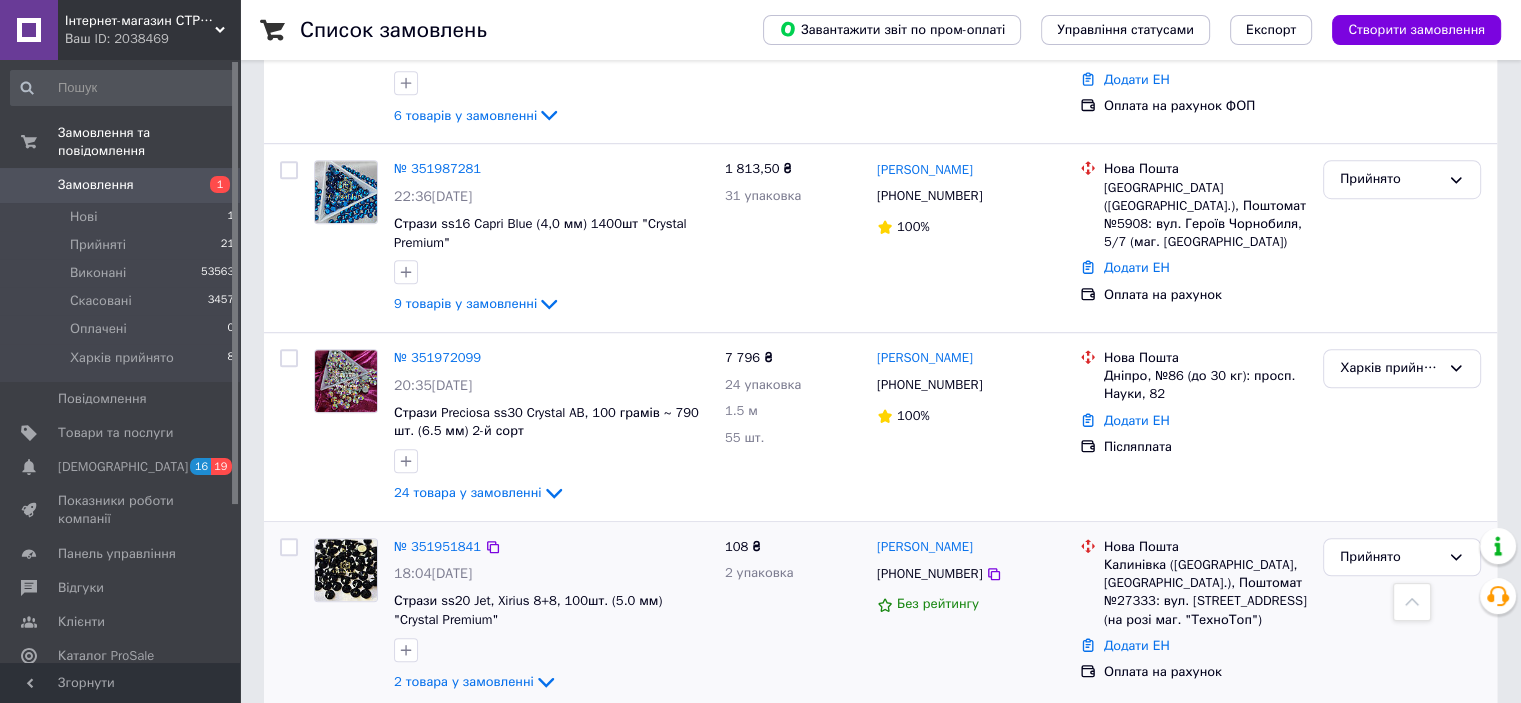 scroll, scrollTop: 1400, scrollLeft: 0, axis: vertical 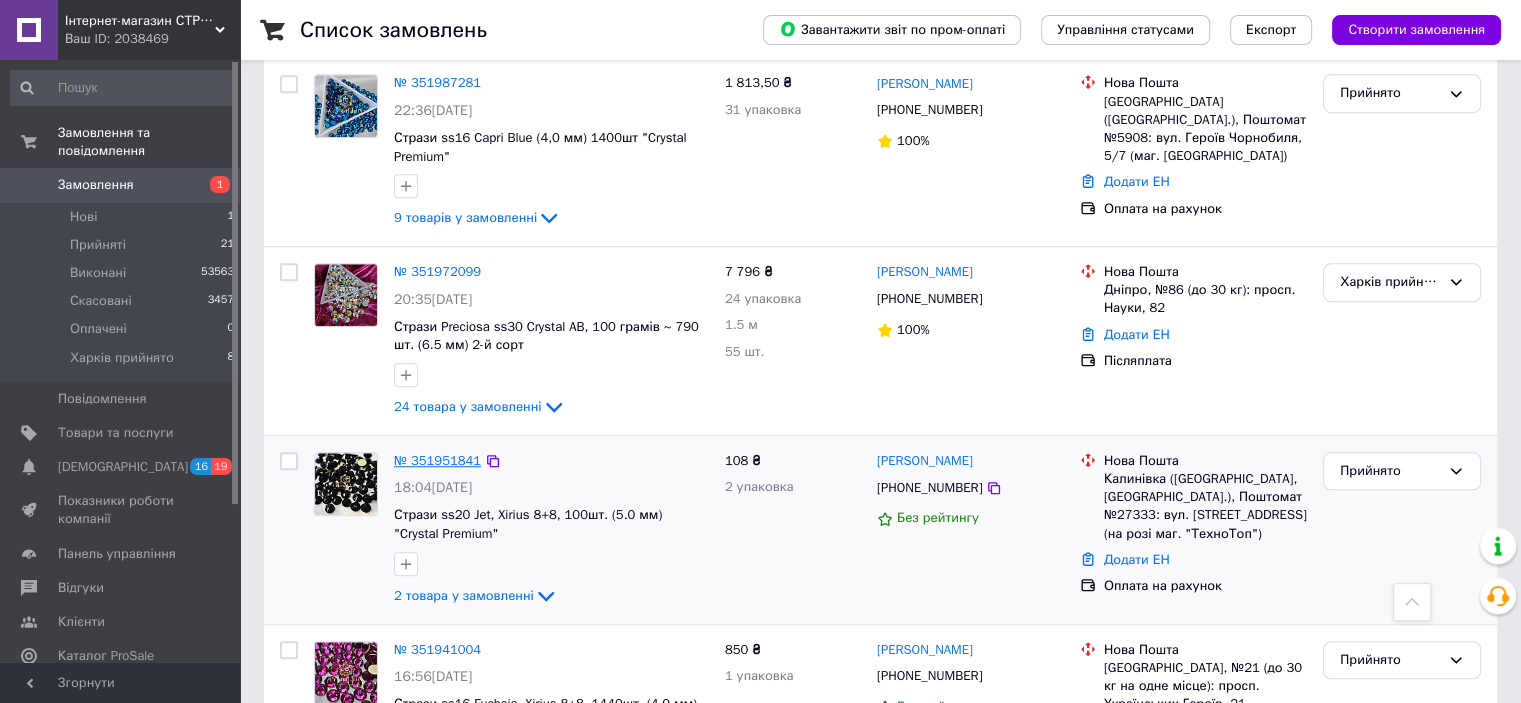 click on "№ 351951841" at bounding box center [437, 460] 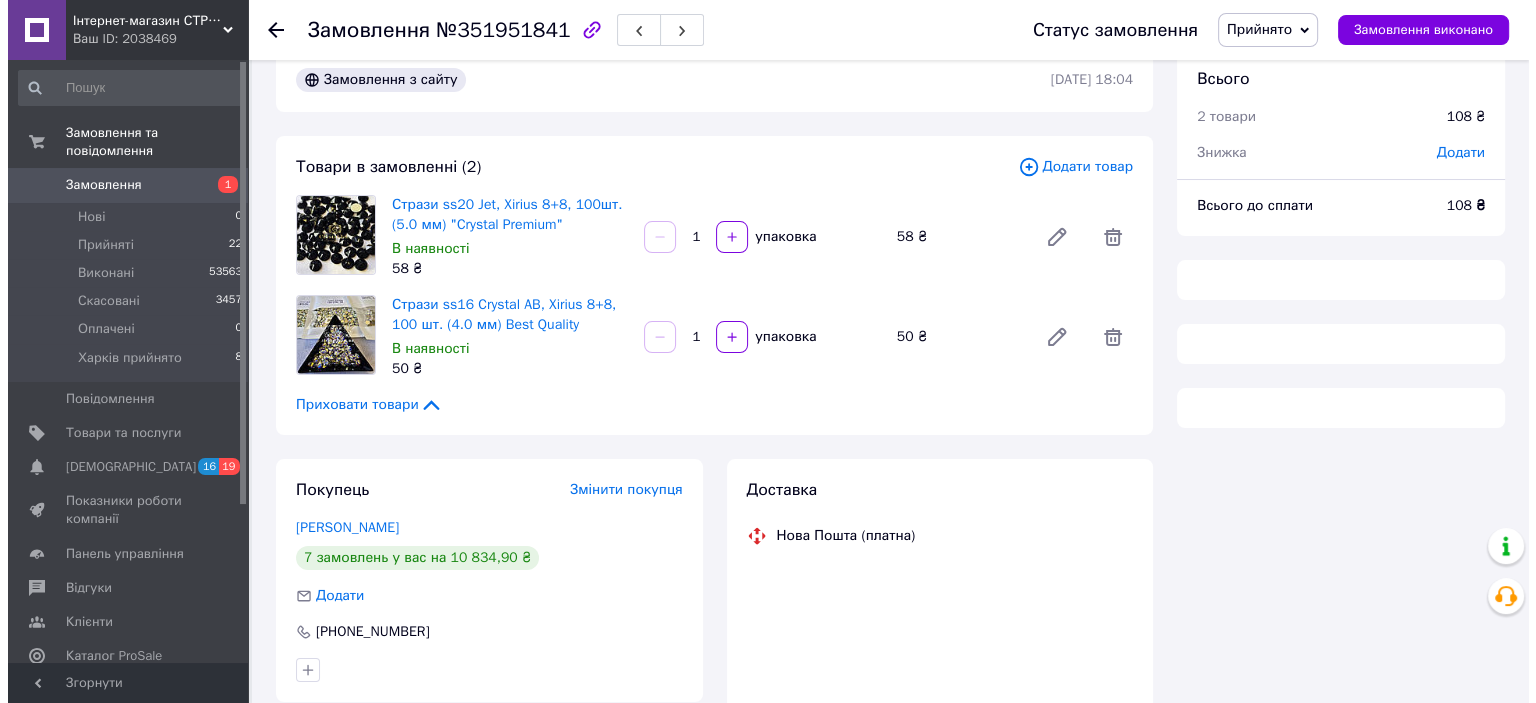 scroll, scrollTop: 0, scrollLeft: 0, axis: both 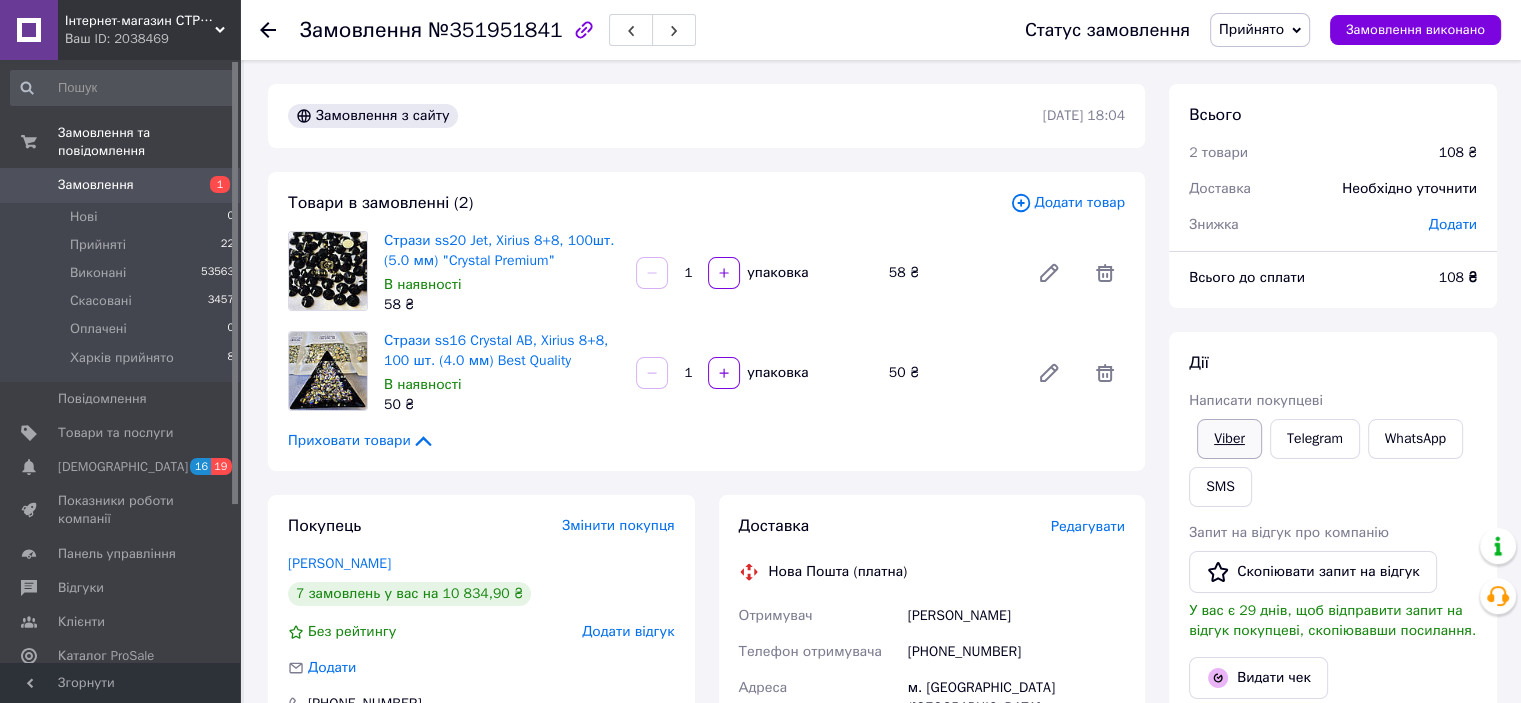 click on "Viber" at bounding box center [1229, 439] 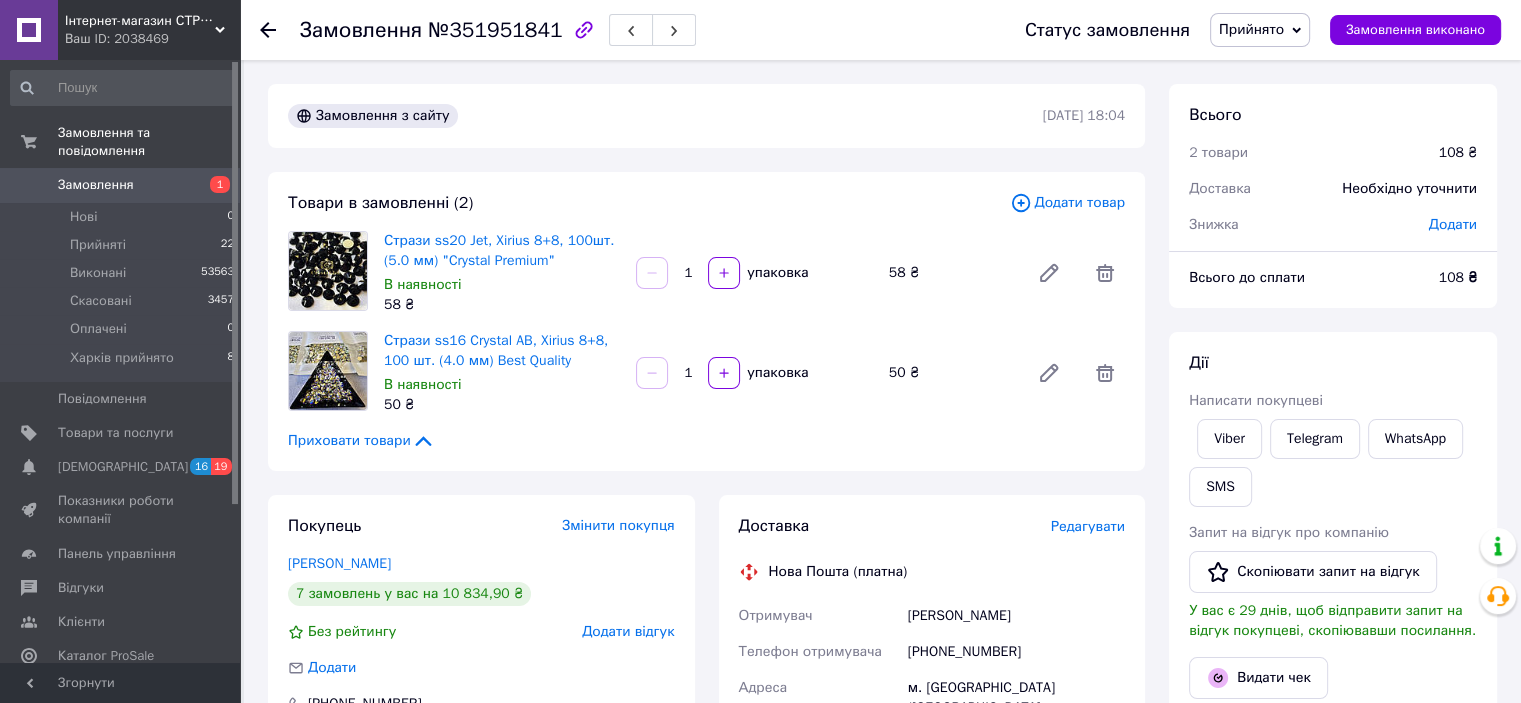 click 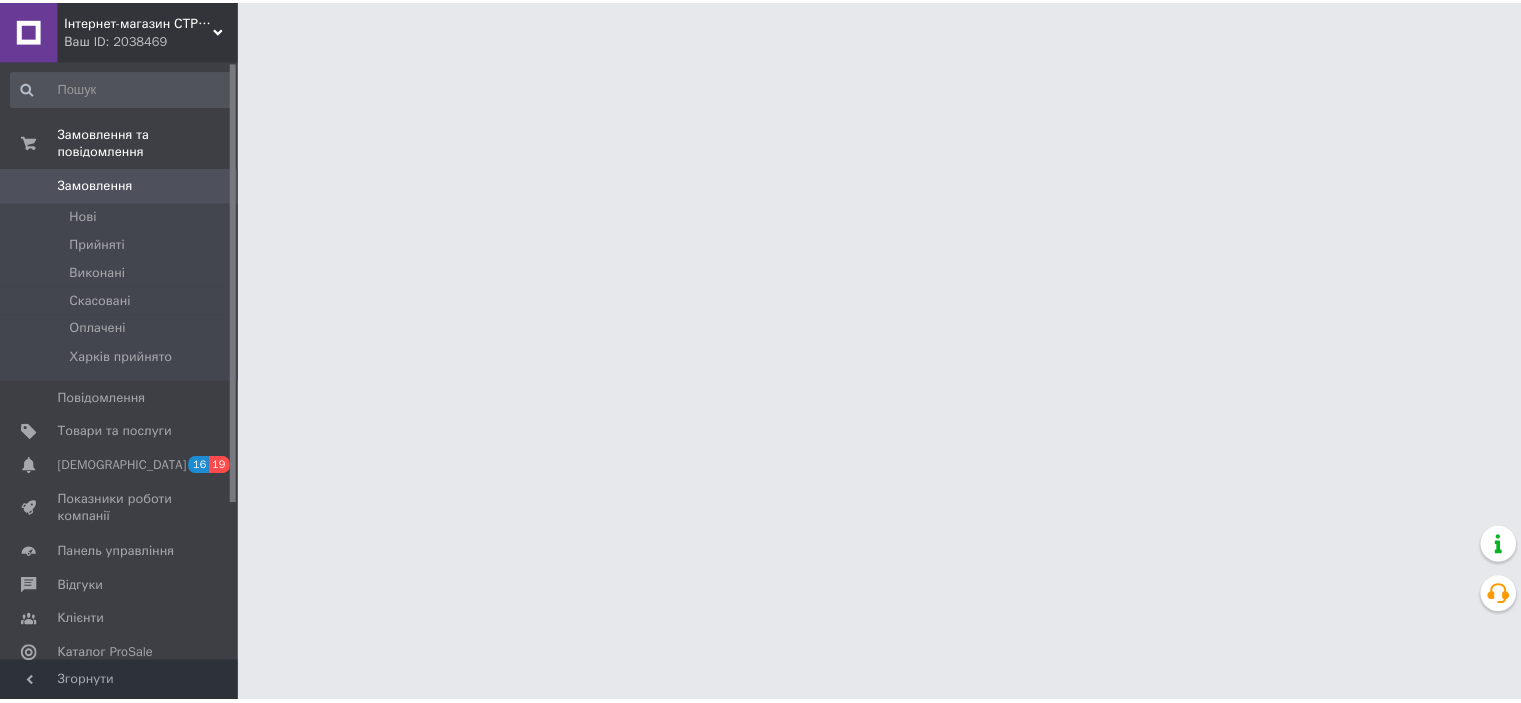 scroll, scrollTop: 0, scrollLeft: 0, axis: both 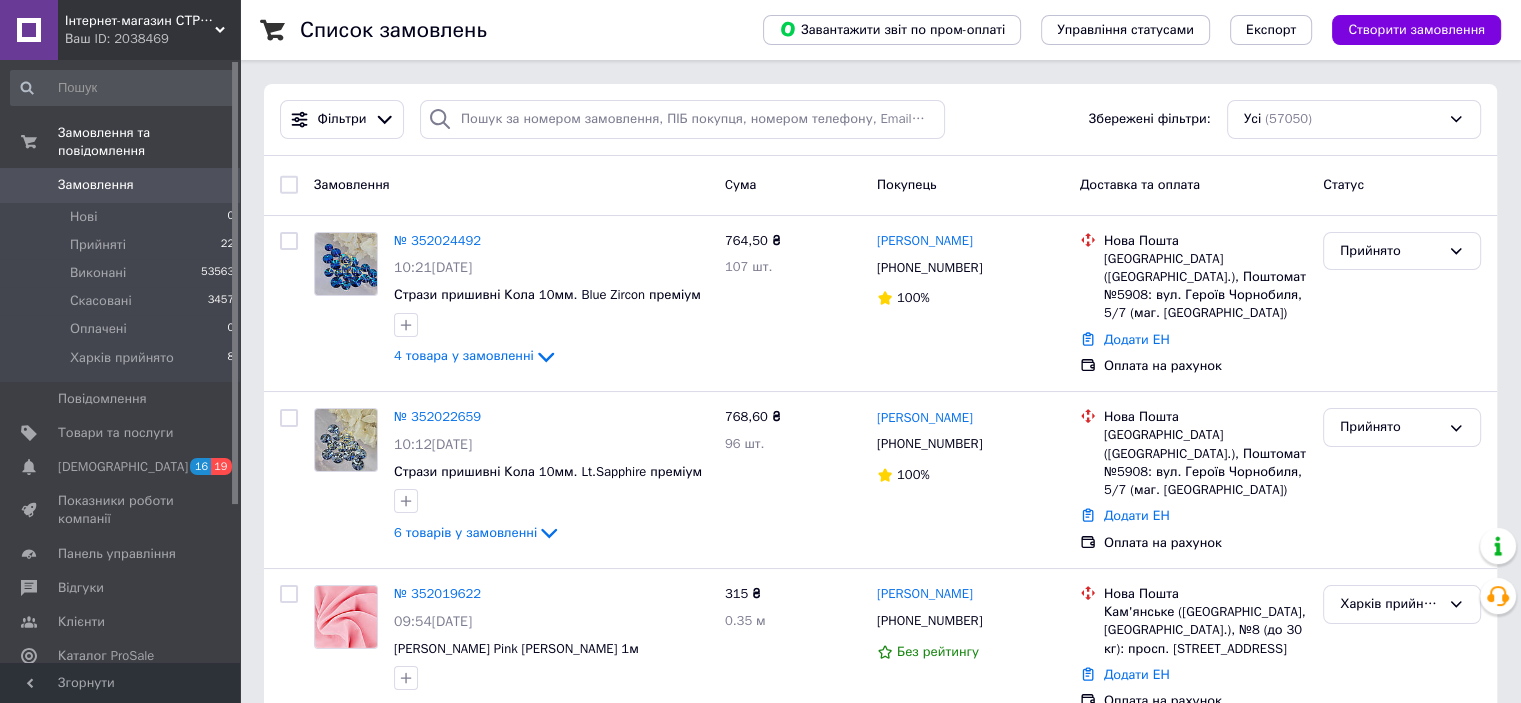 click on "Інтернет-магазин СТРАЗИ" at bounding box center [140, 21] 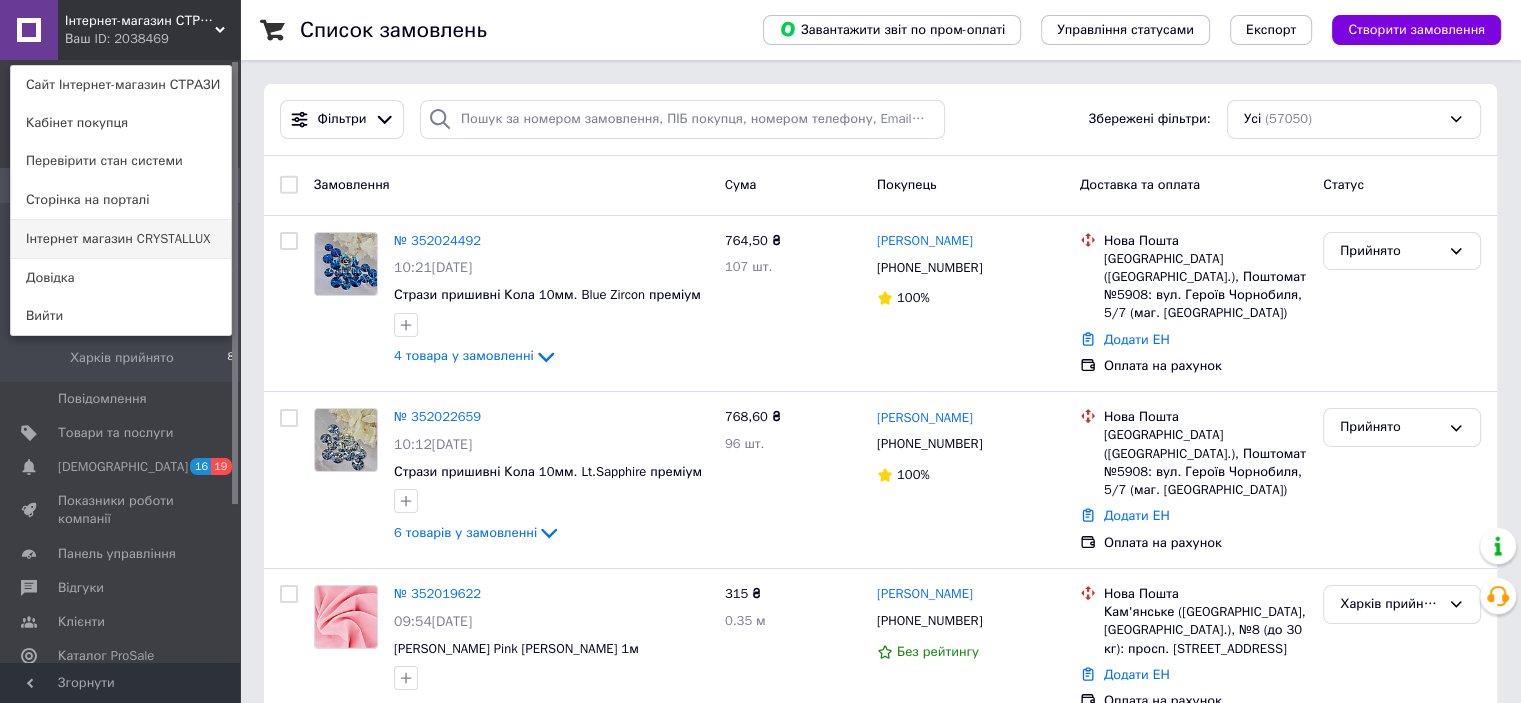click on "Інтернет магазин CRYSTALLUX" at bounding box center (121, 239) 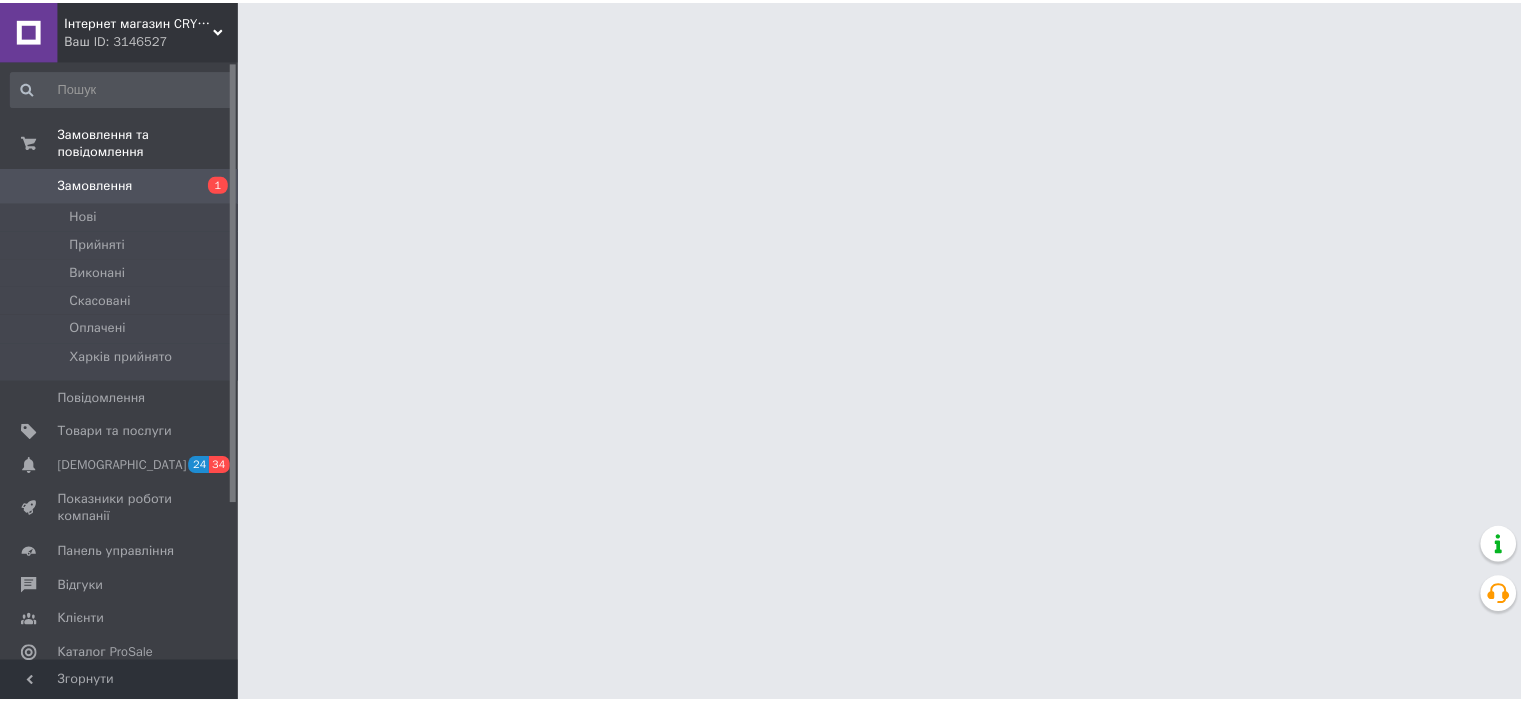 scroll, scrollTop: 0, scrollLeft: 0, axis: both 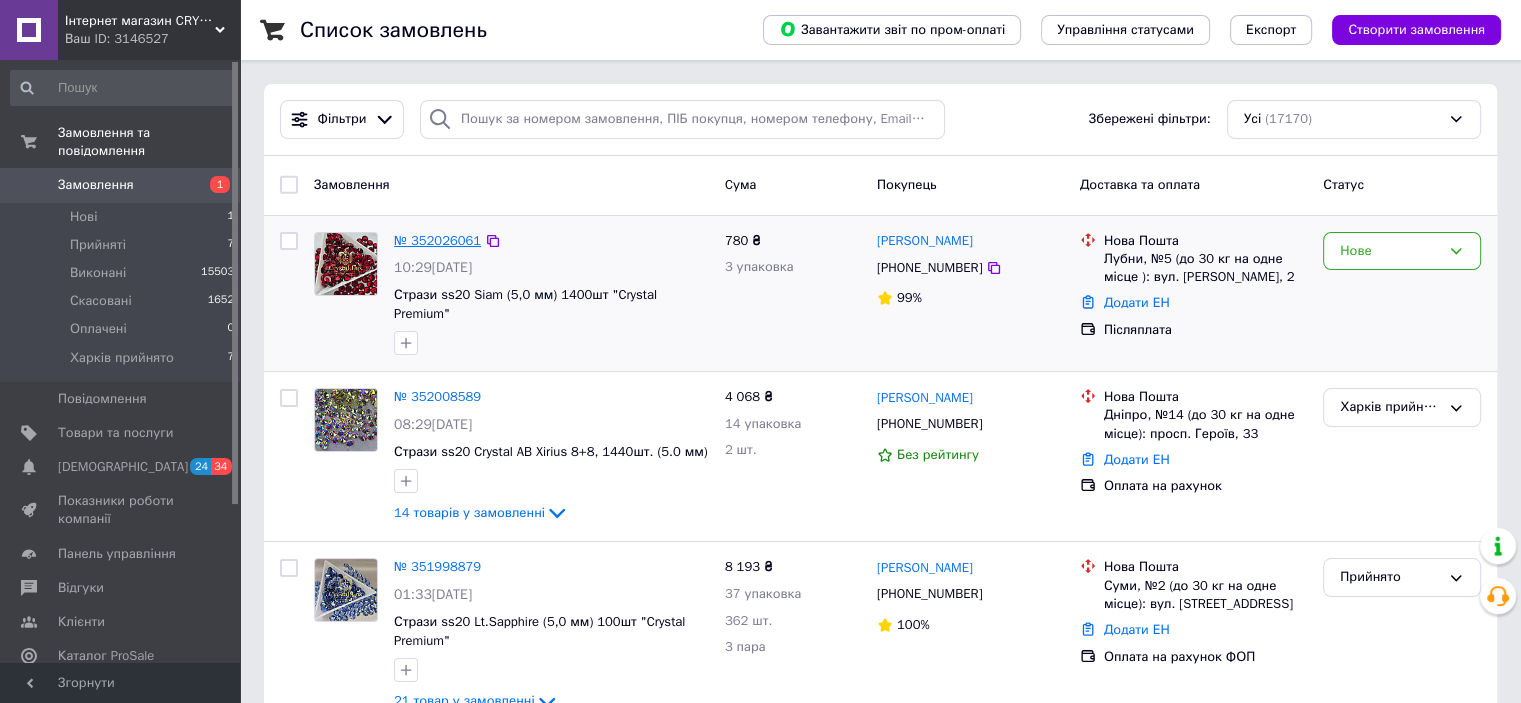 click on "№ 352026061" at bounding box center [437, 240] 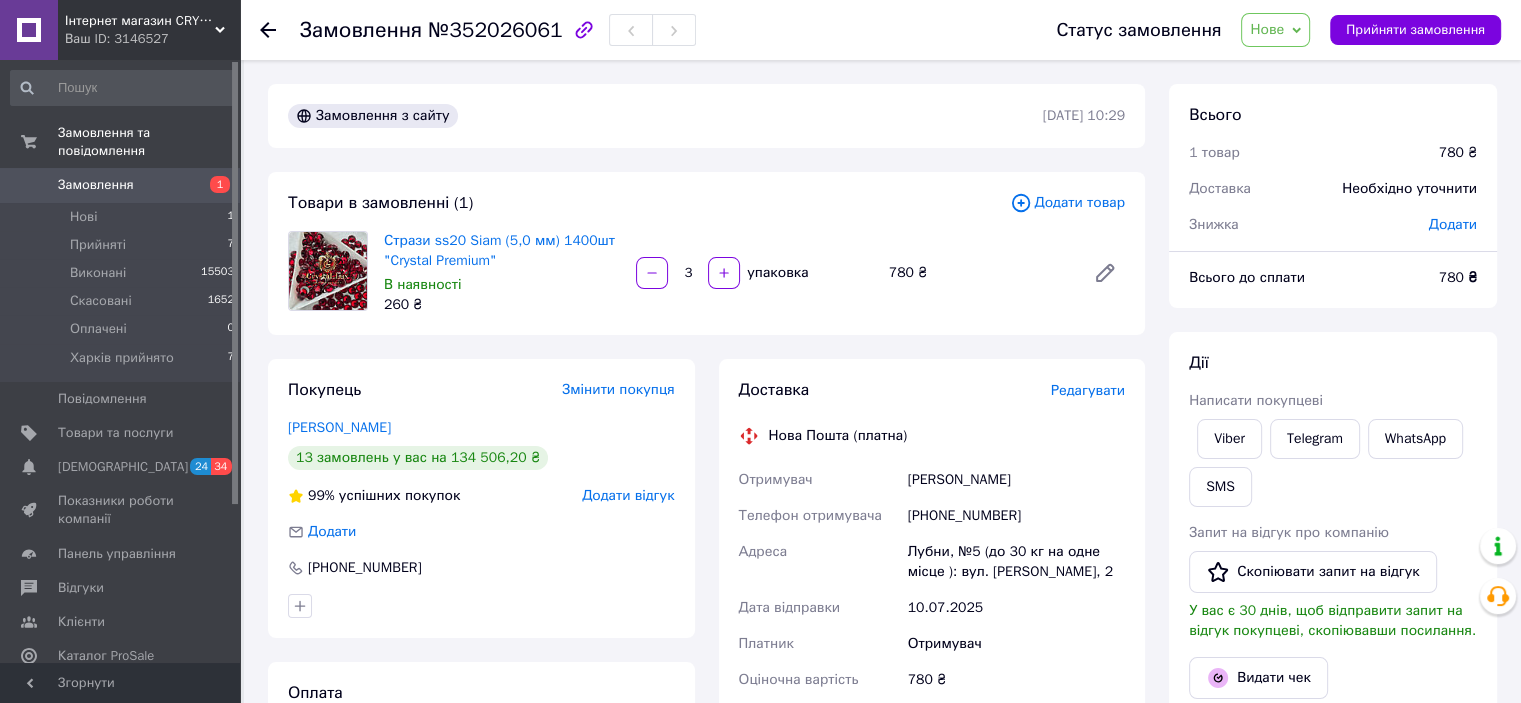 click on "Нове" at bounding box center [1275, 30] 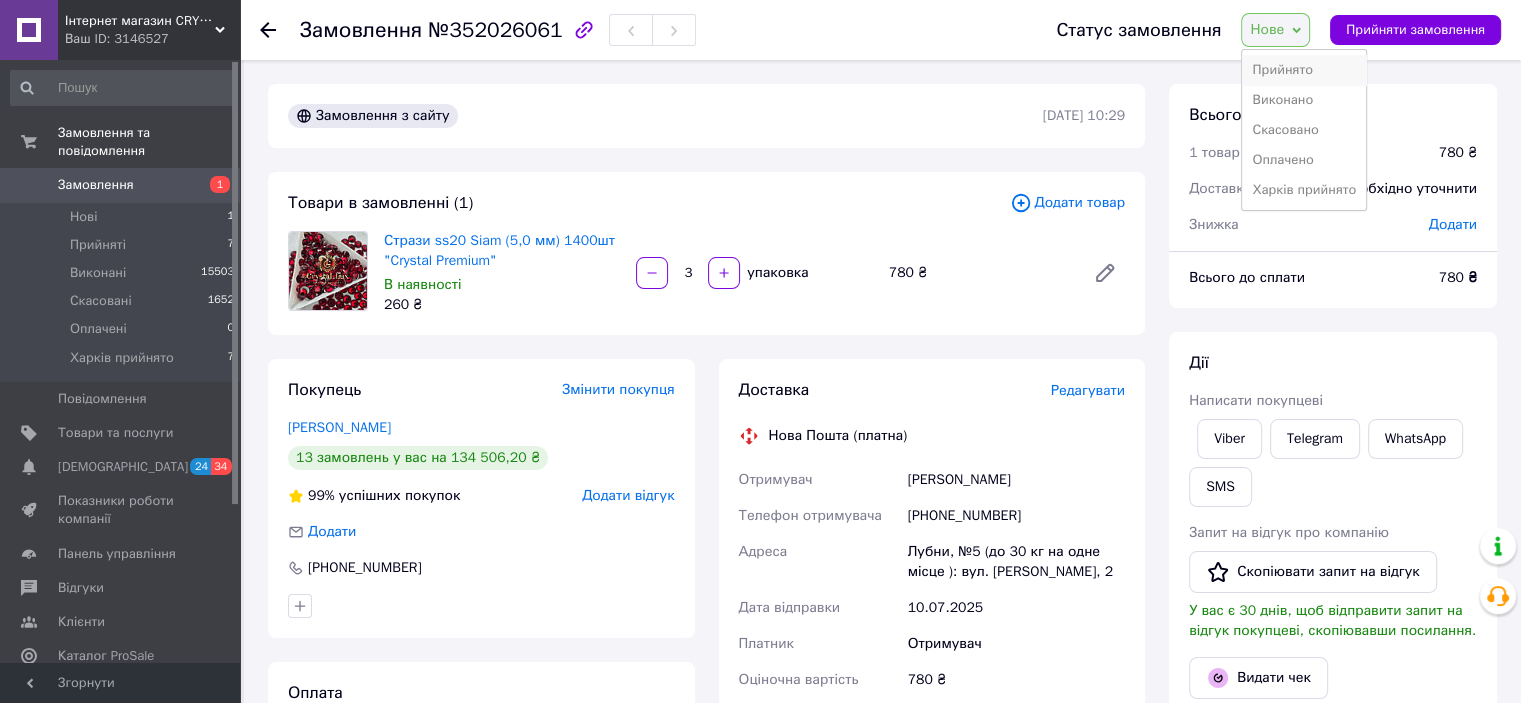 click on "Прийнято" at bounding box center [1304, 70] 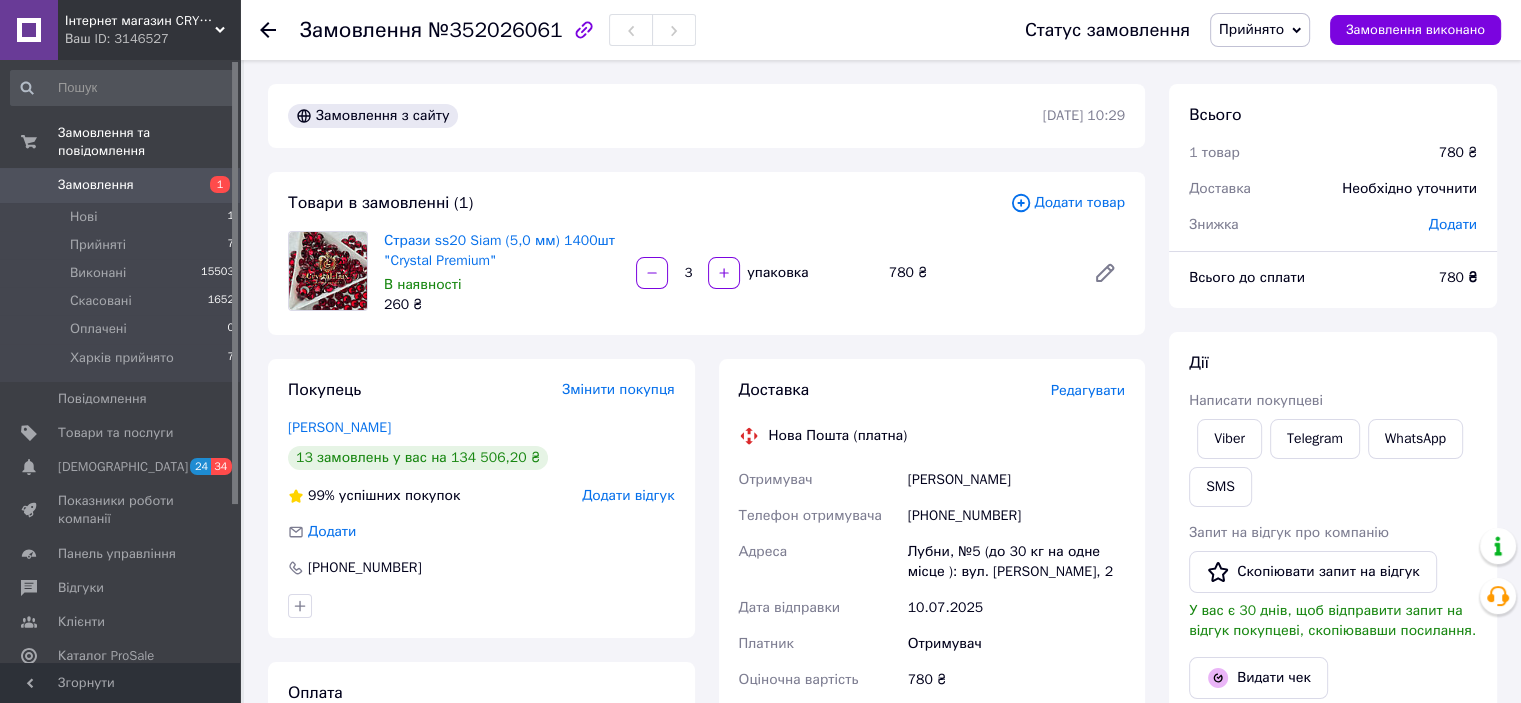 click on "Додати" at bounding box center (1453, 224) 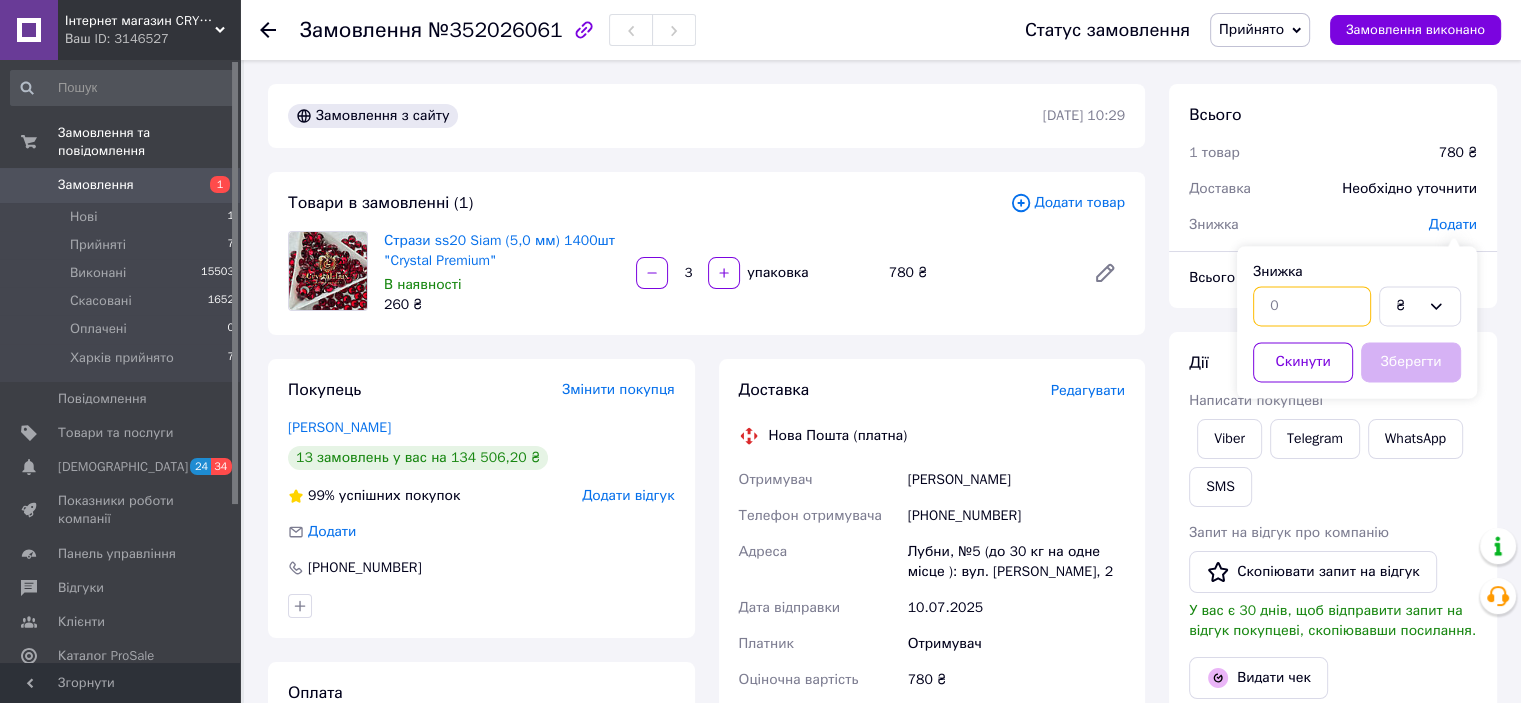 click at bounding box center [1312, 306] 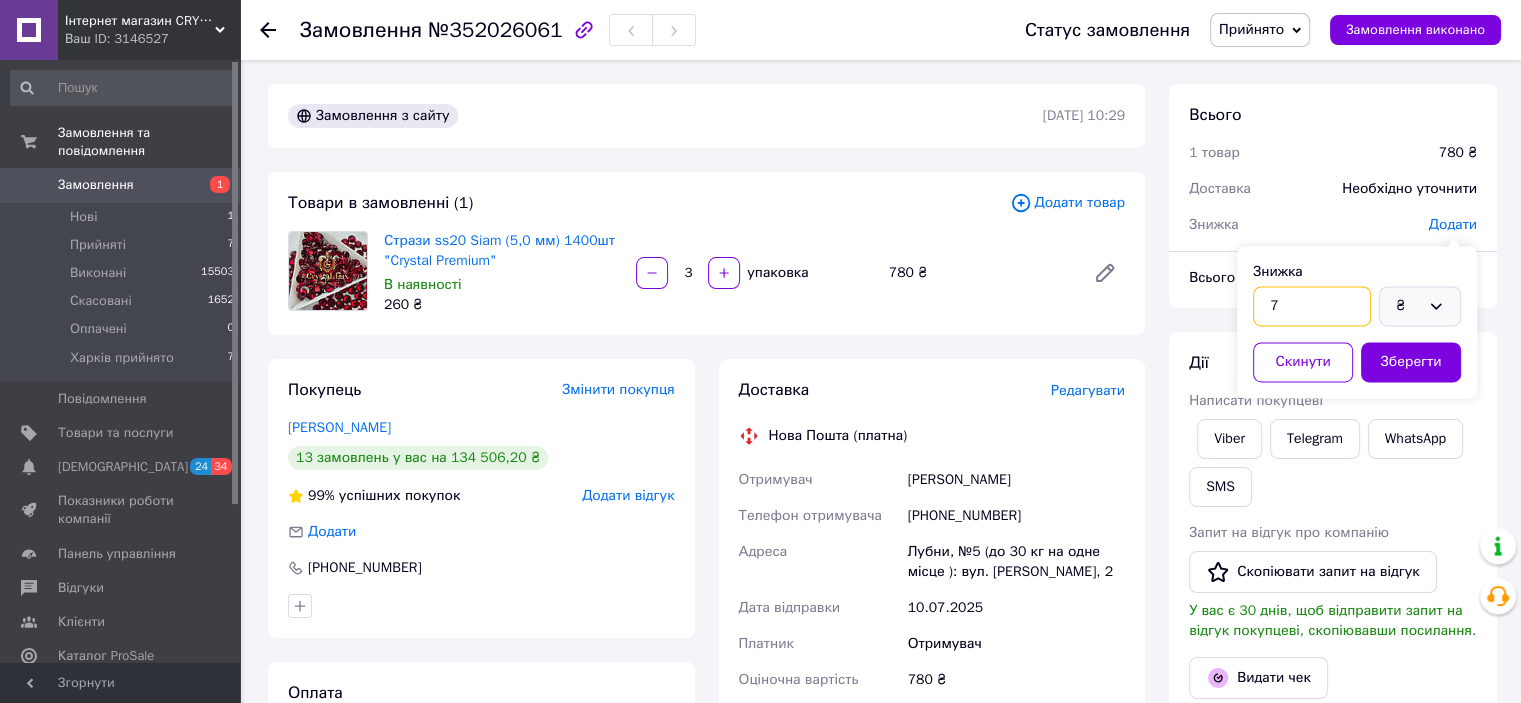 type on "7" 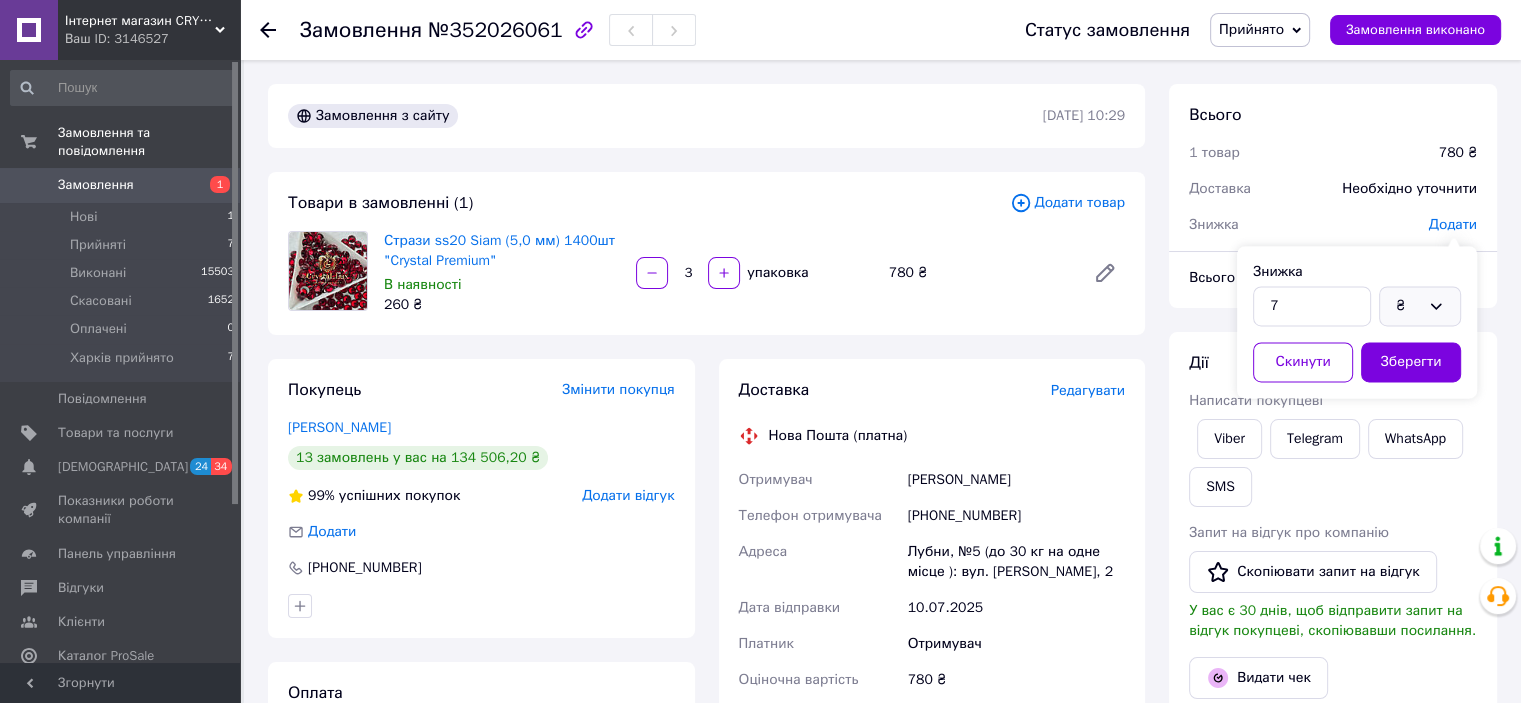 click on "₴" at bounding box center [1420, 306] 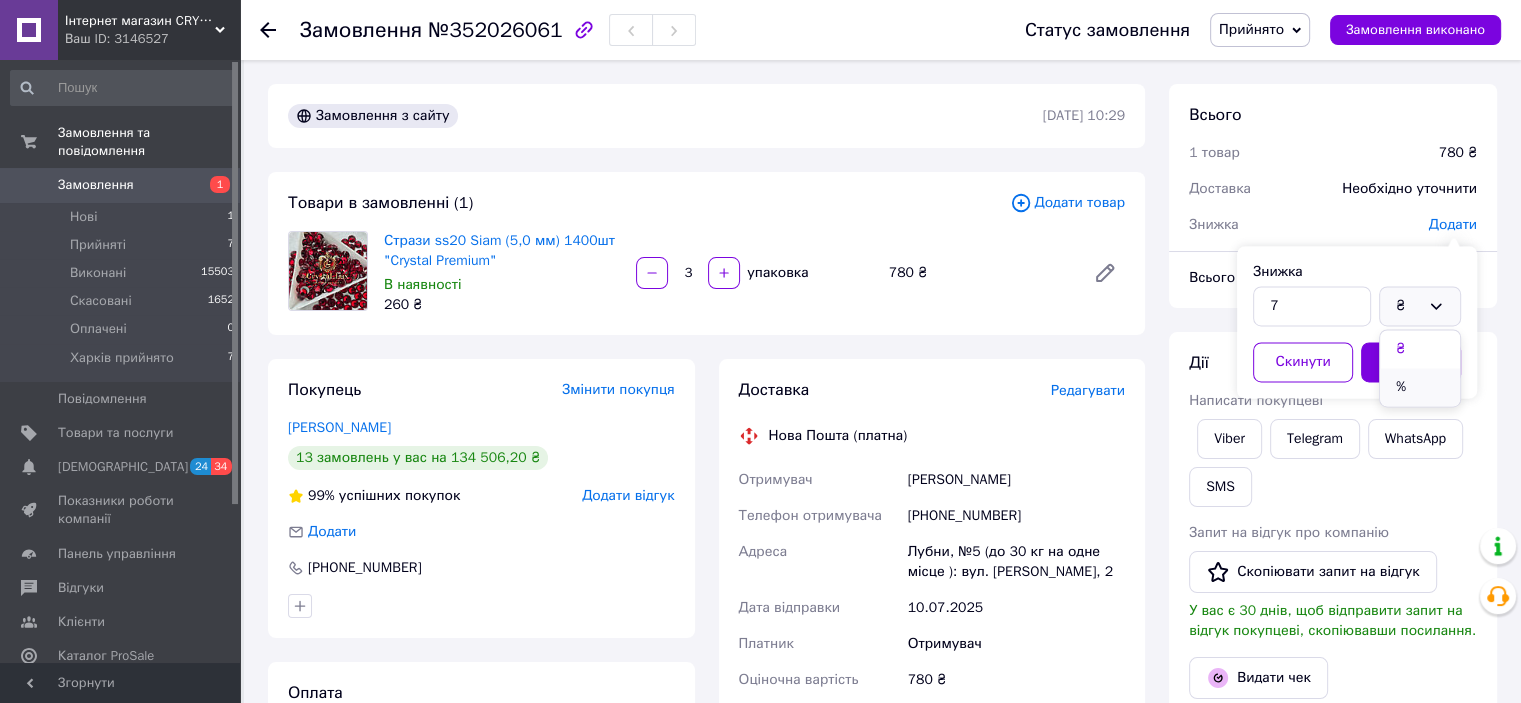 click on "%" at bounding box center [1420, 387] 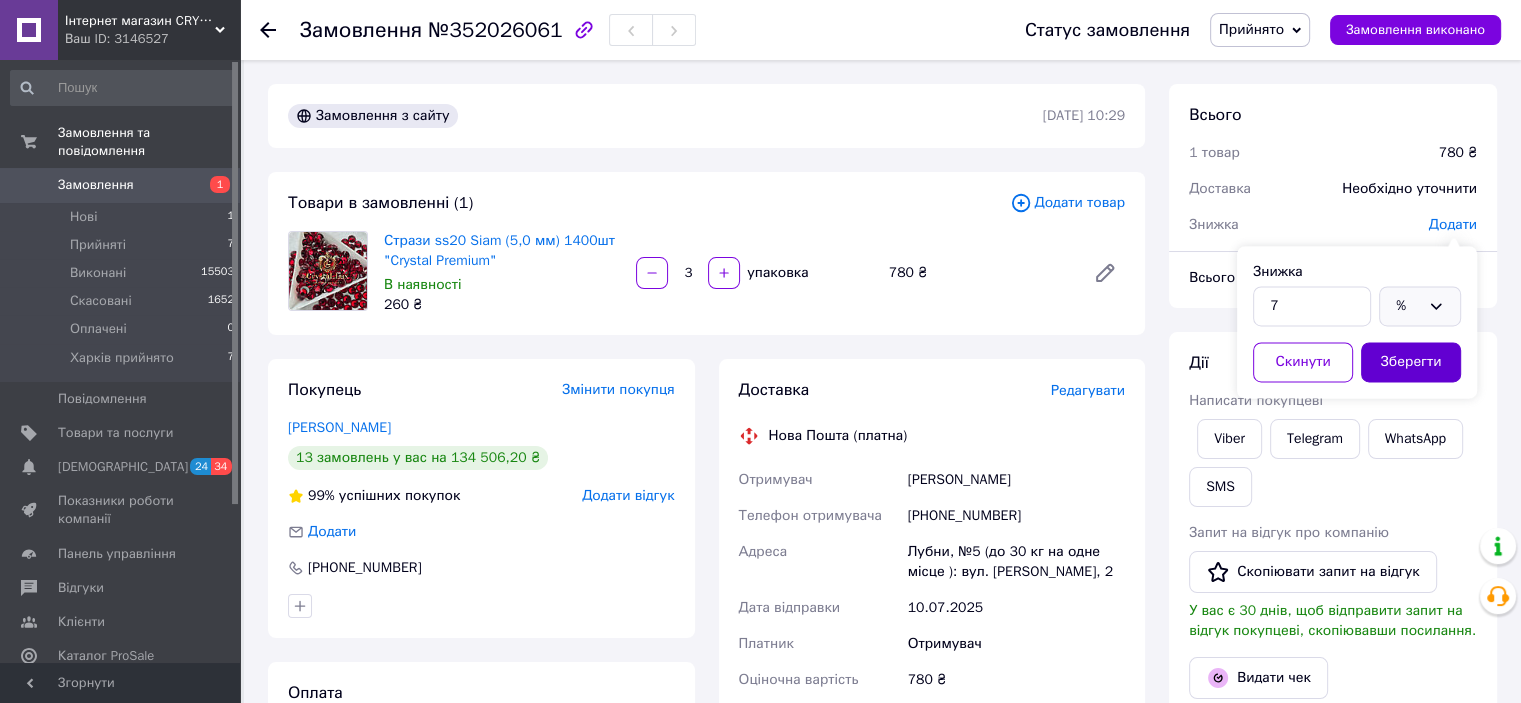 click on "Зберегти" at bounding box center (1411, 362) 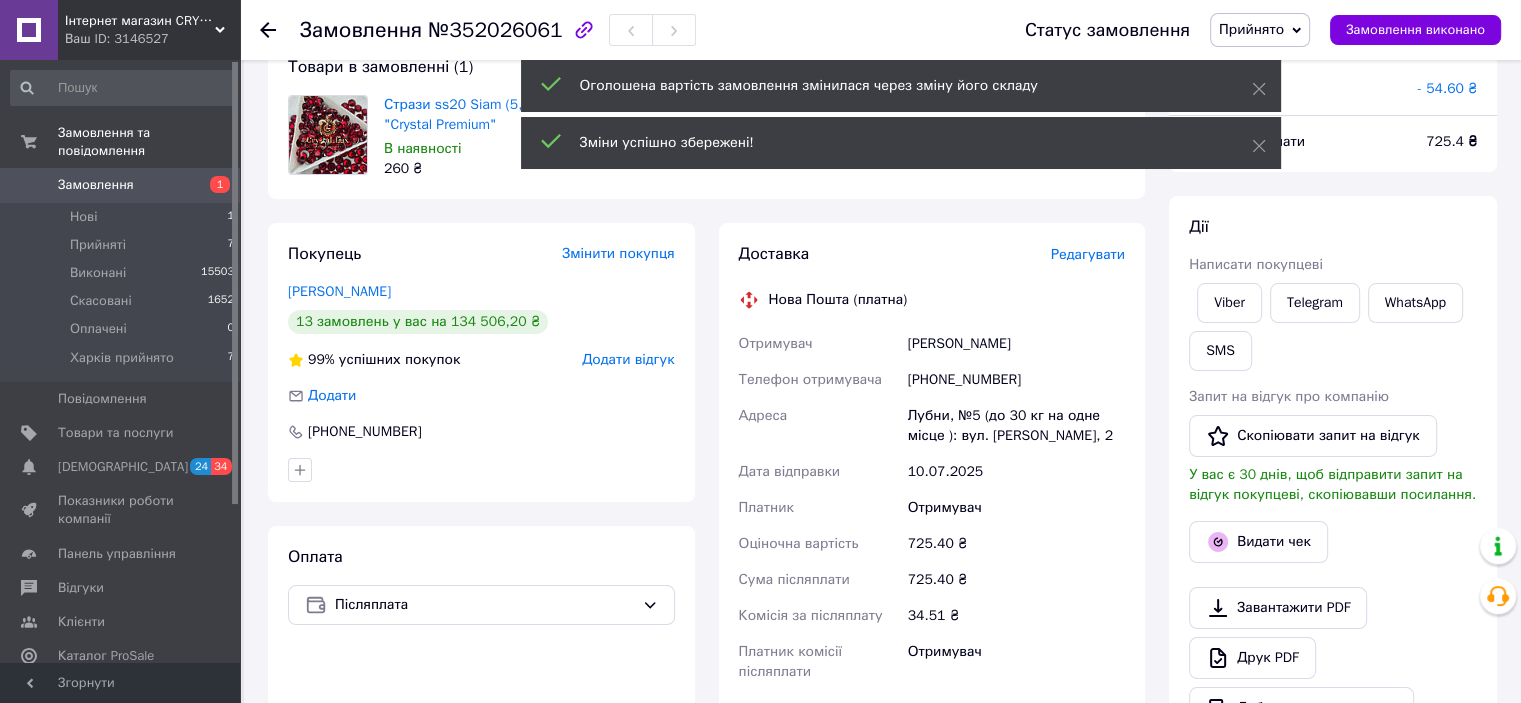 scroll, scrollTop: 300, scrollLeft: 0, axis: vertical 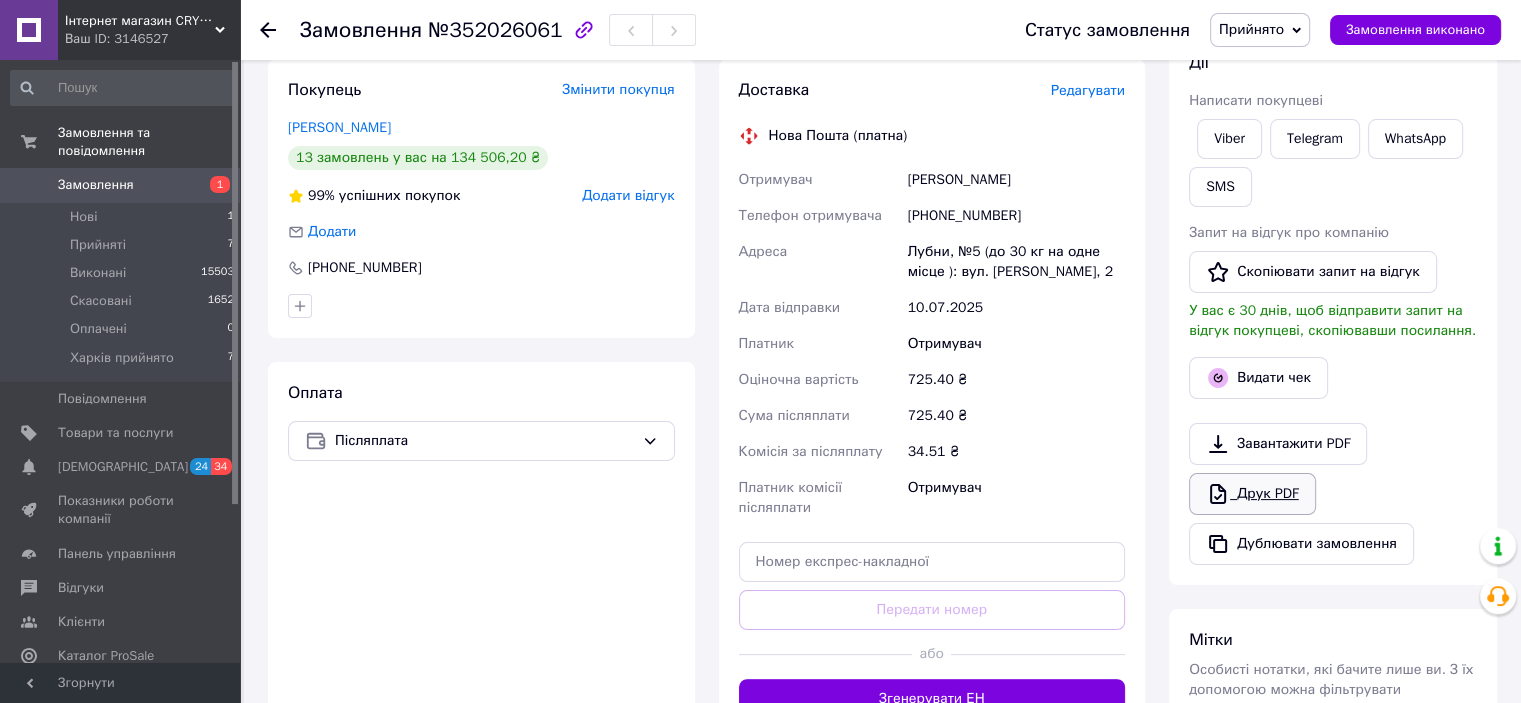 click on "Друк PDF" at bounding box center (1252, 494) 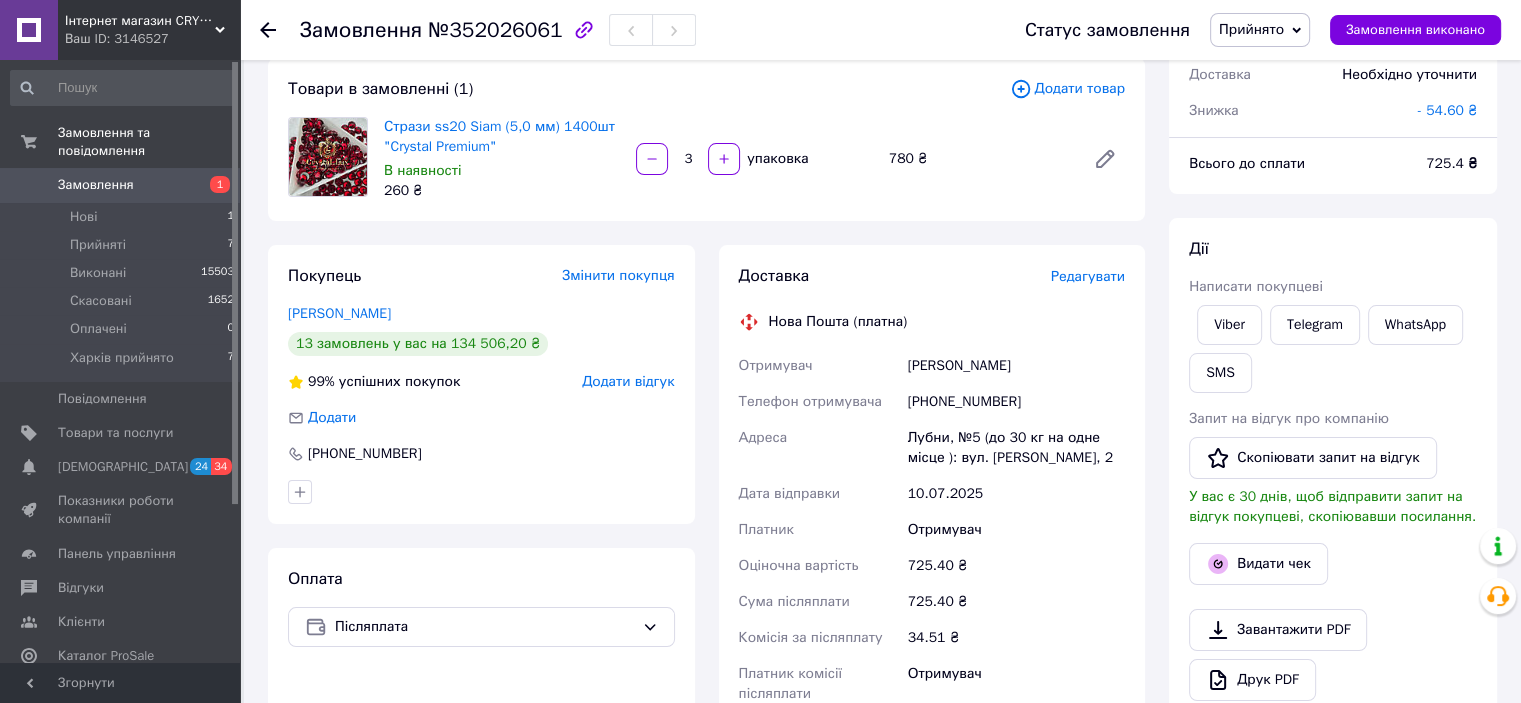 scroll, scrollTop: 0, scrollLeft: 0, axis: both 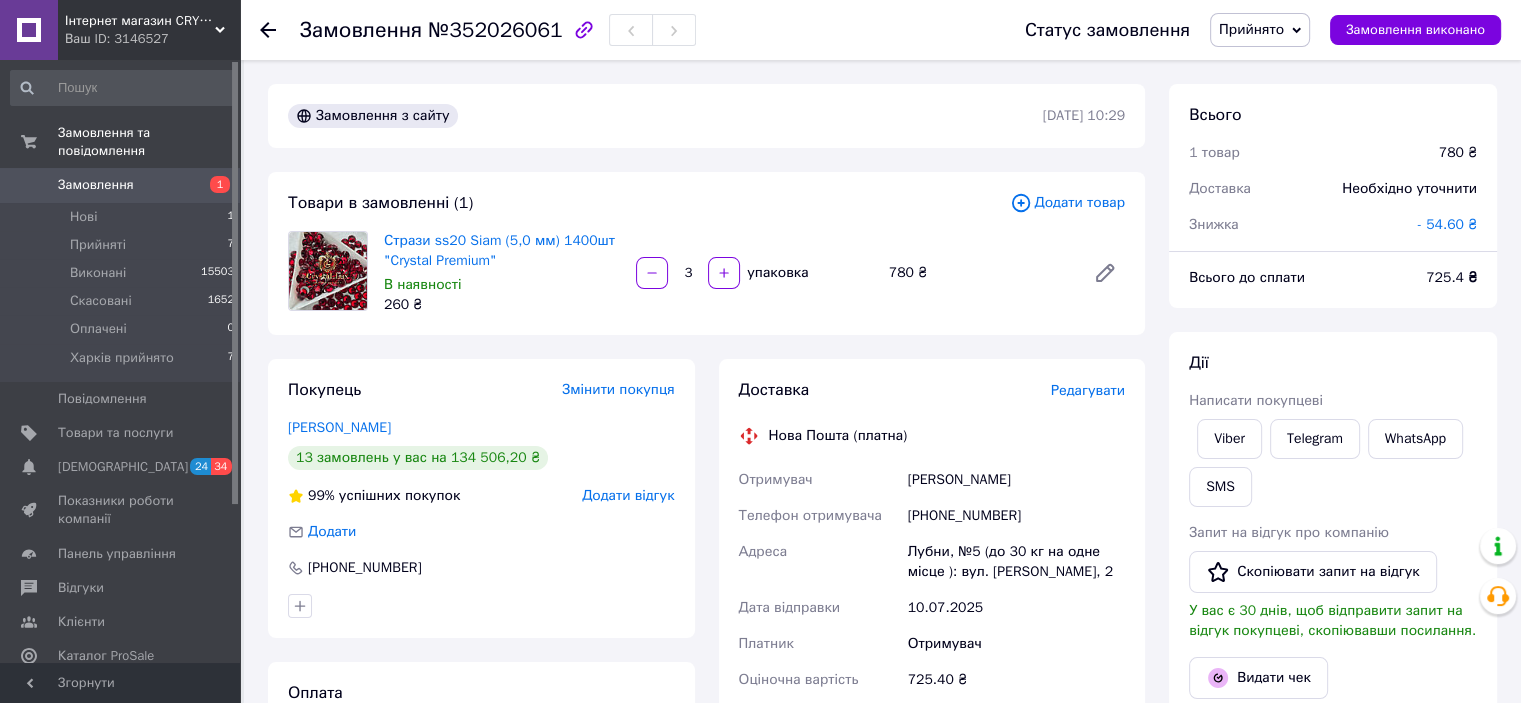 click 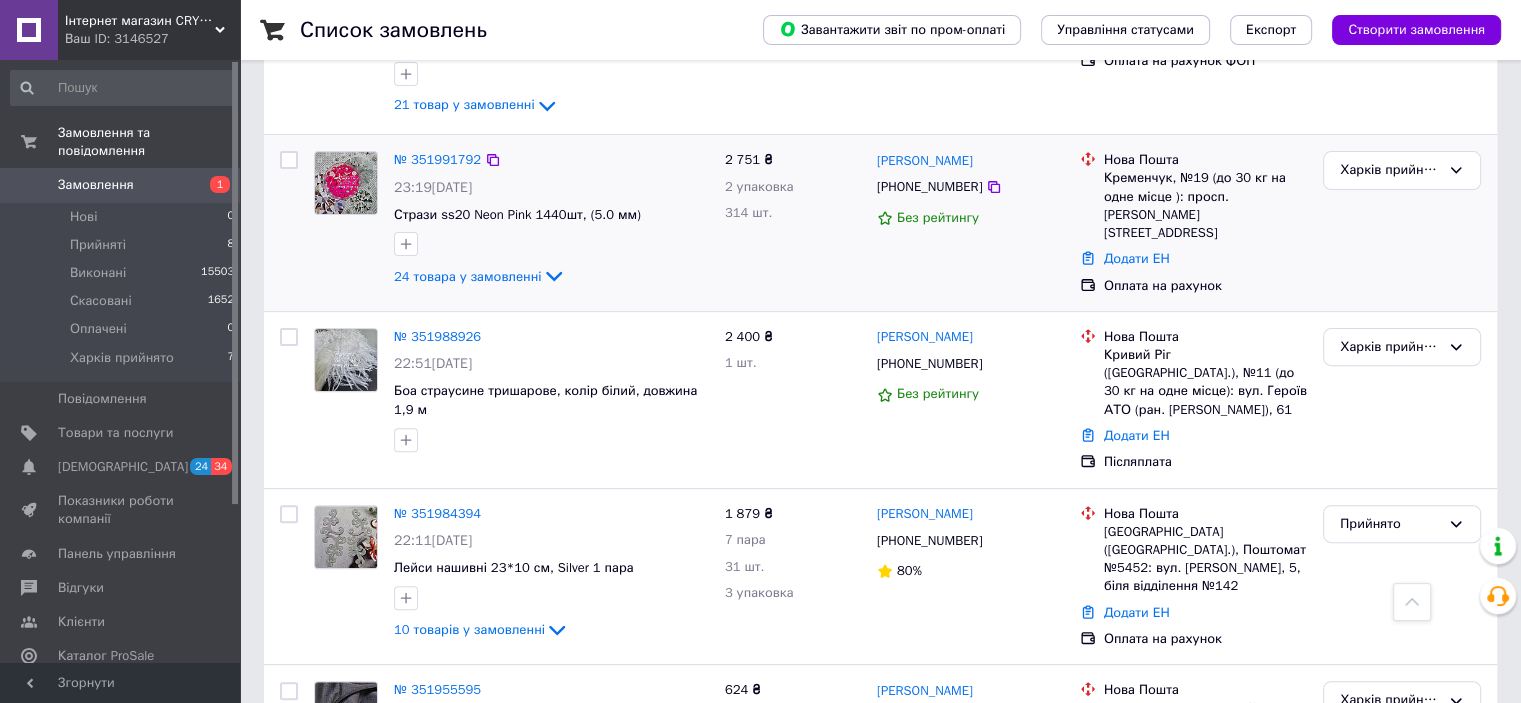 scroll, scrollTop: 600, scrollLeft: 0, axis: vertical 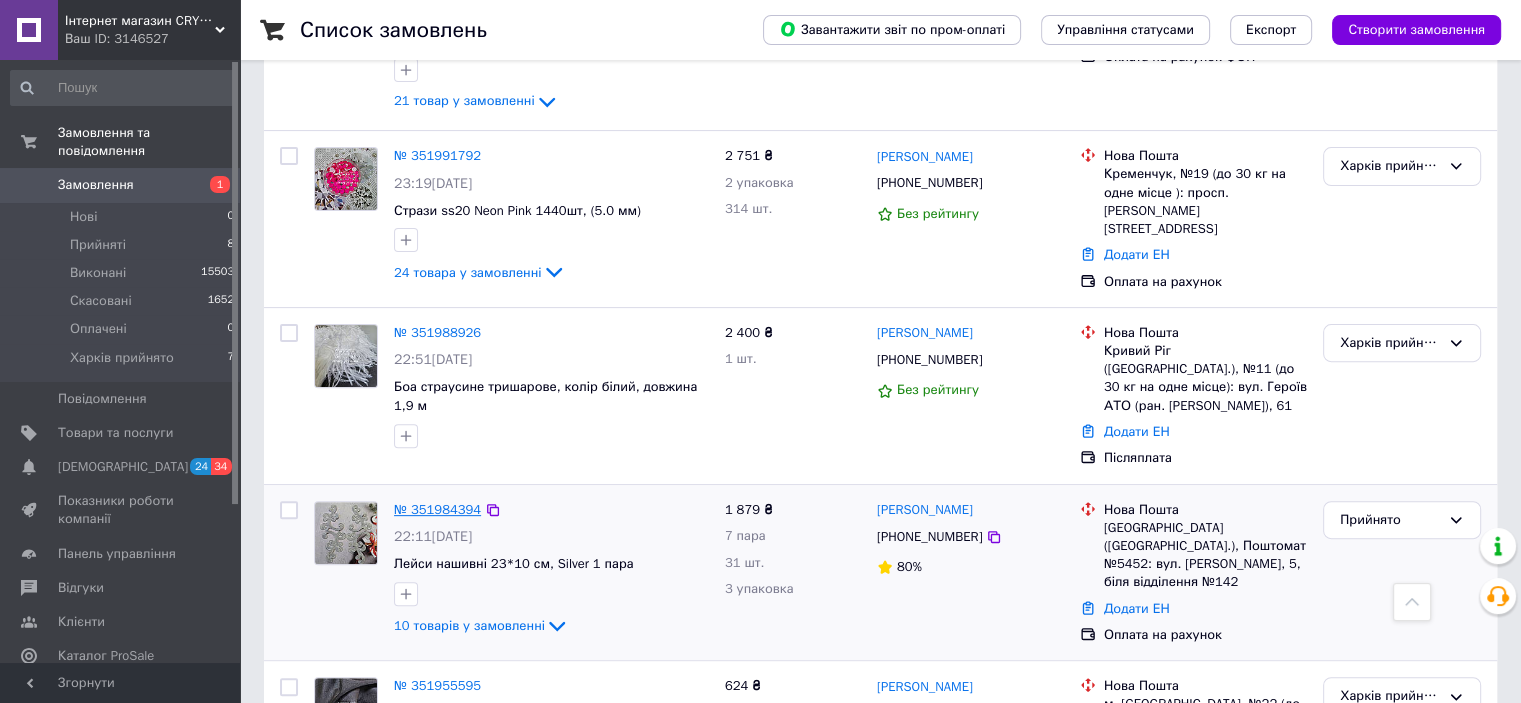 click on "№ 351984394" at bounding box center (437, 509) 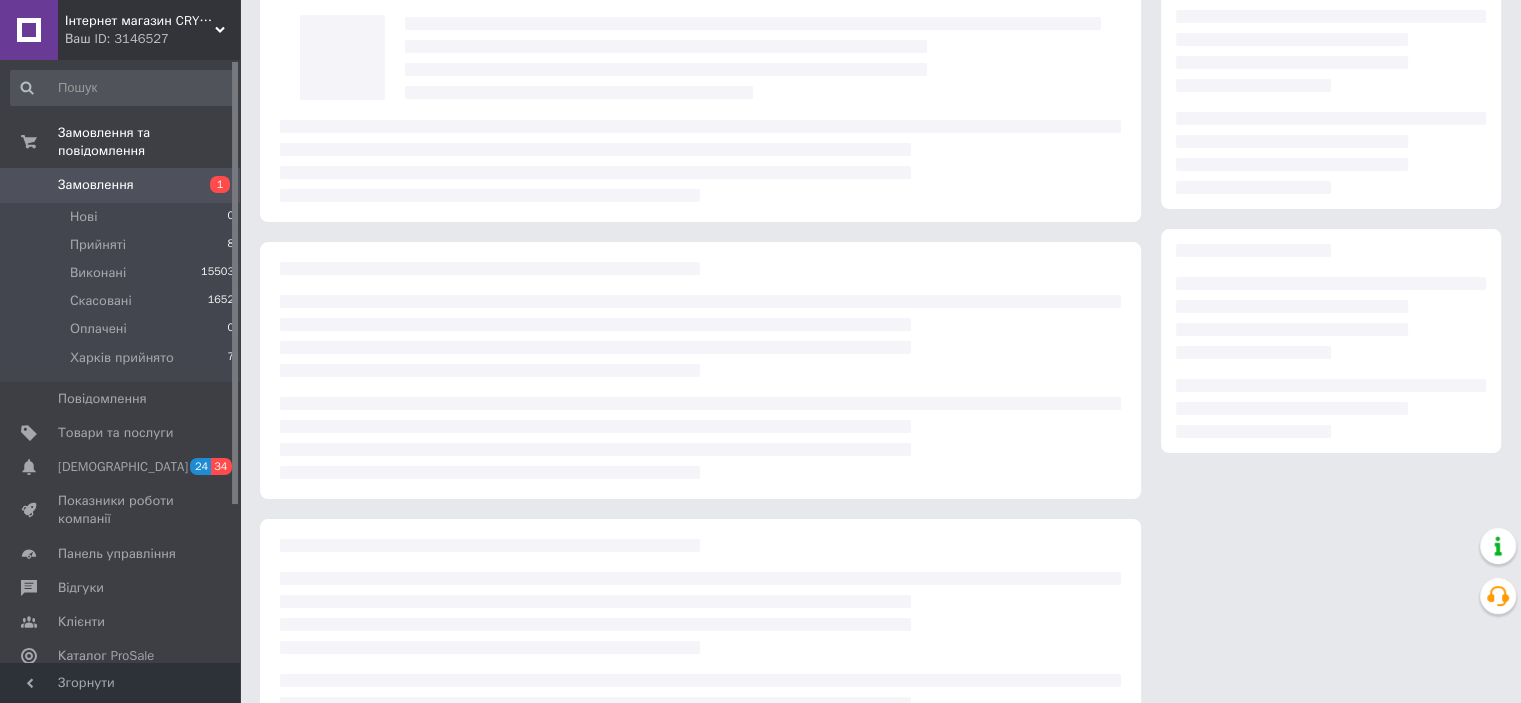 scroll, scrollTop: 0, scrollLeft: 0, axis: both 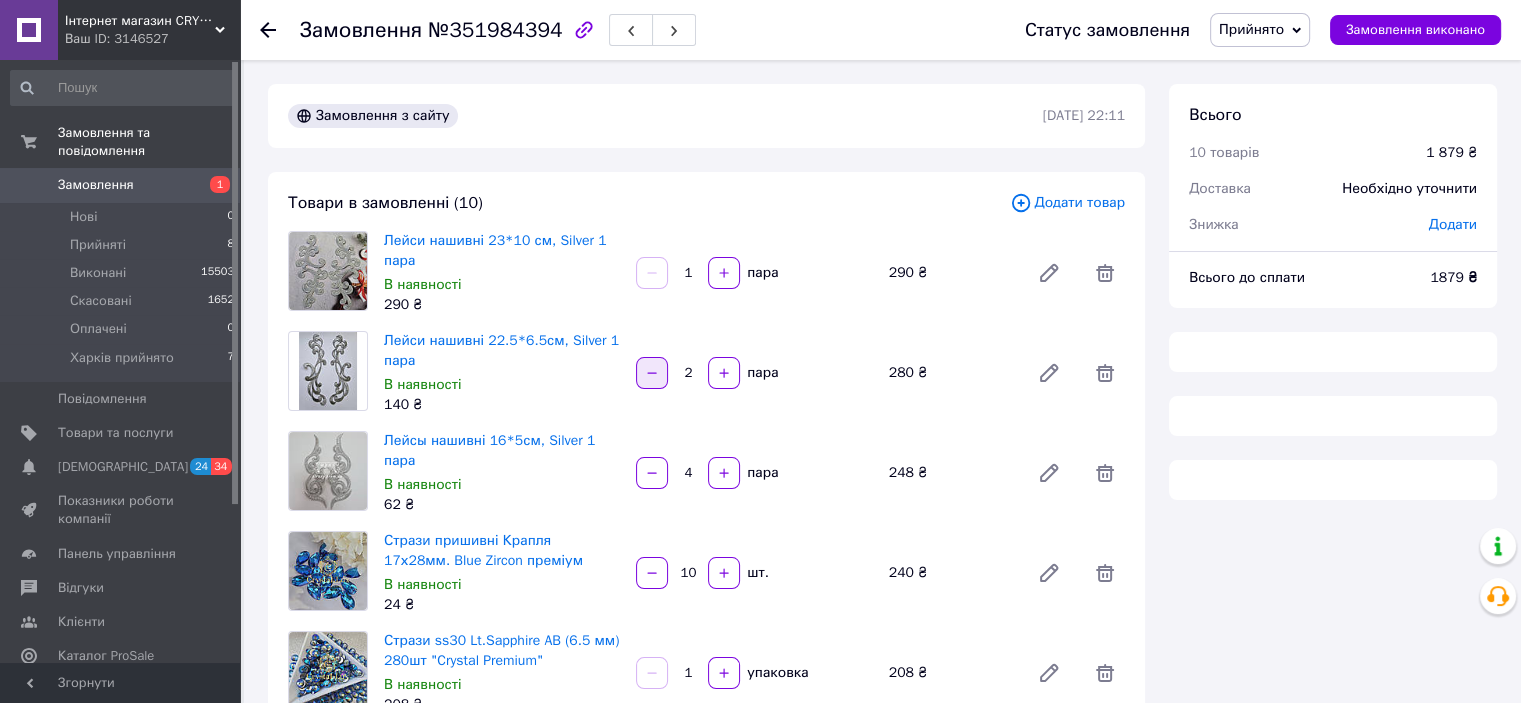 click 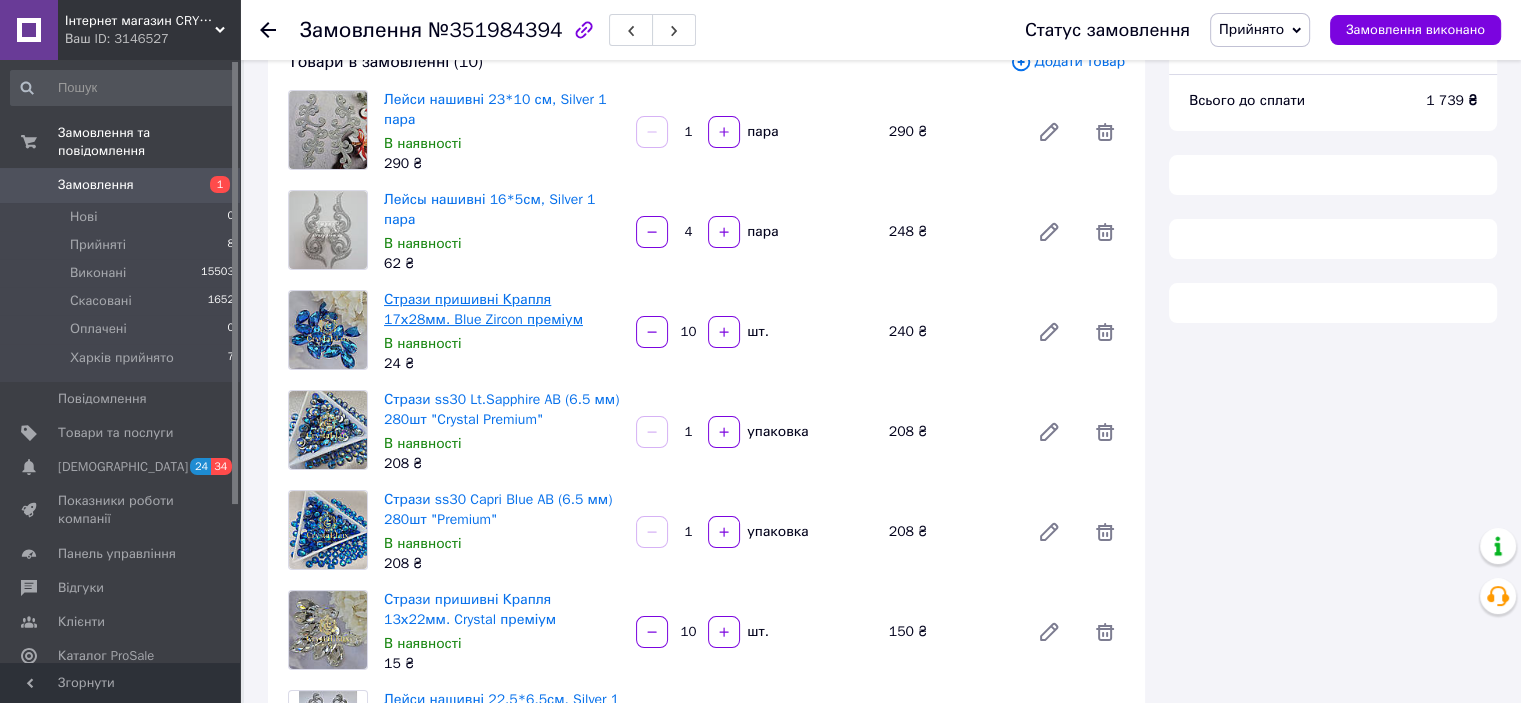 scroll, scrollTop: 500, scrollLeft: 0, axis: vertical 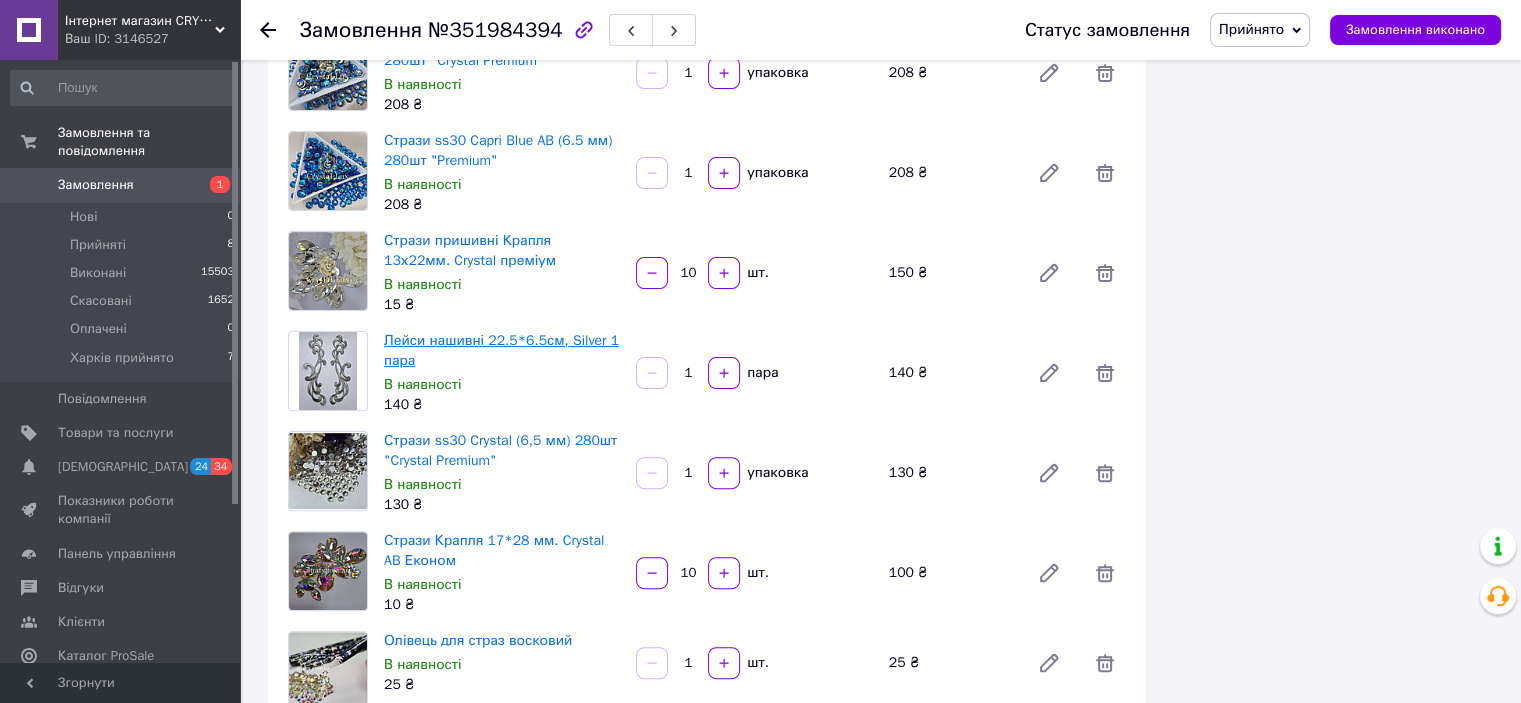 click on "Лейси нашивні 22.5*6.5см, Silver 1 пара" at bounding box center (501, 350) 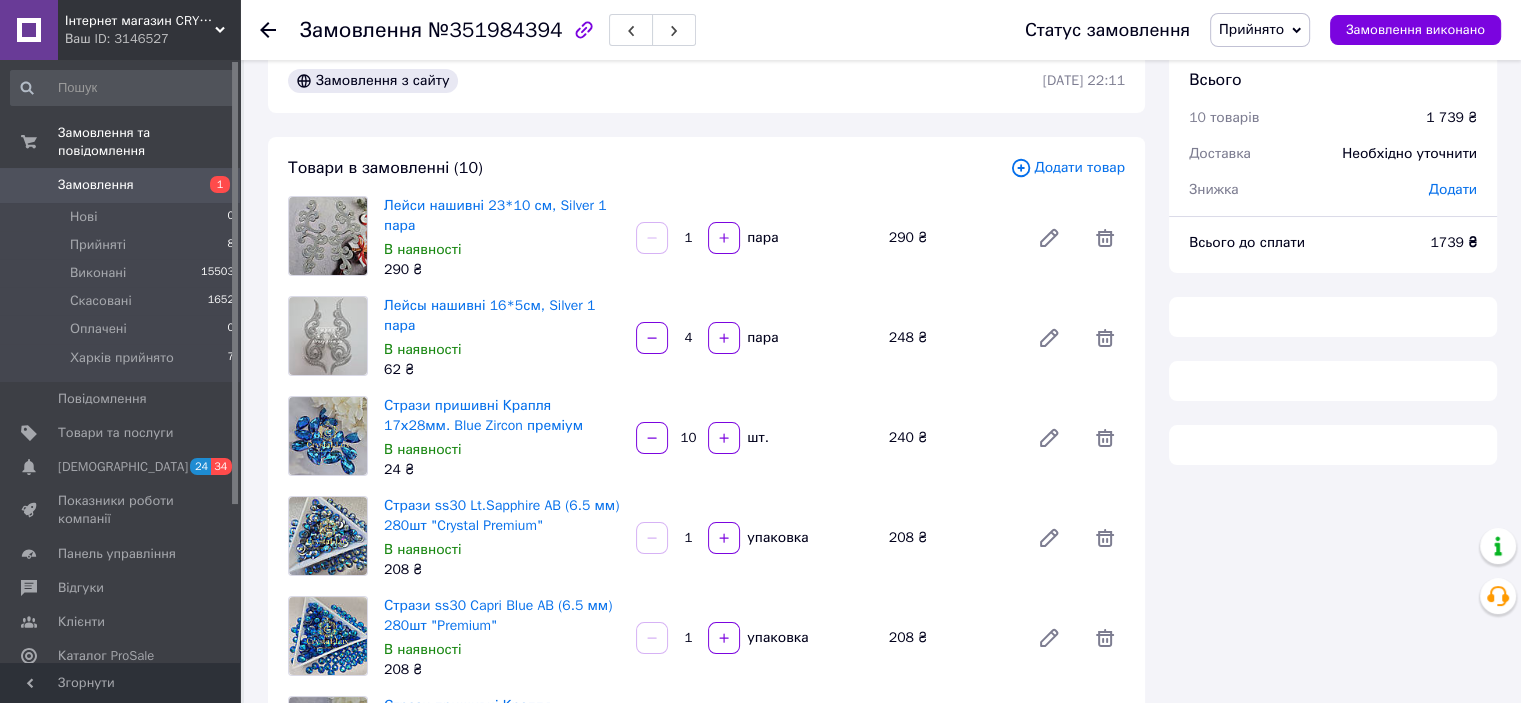 scroll, scrollTop: 0, scrollLeft: 0, axis: both 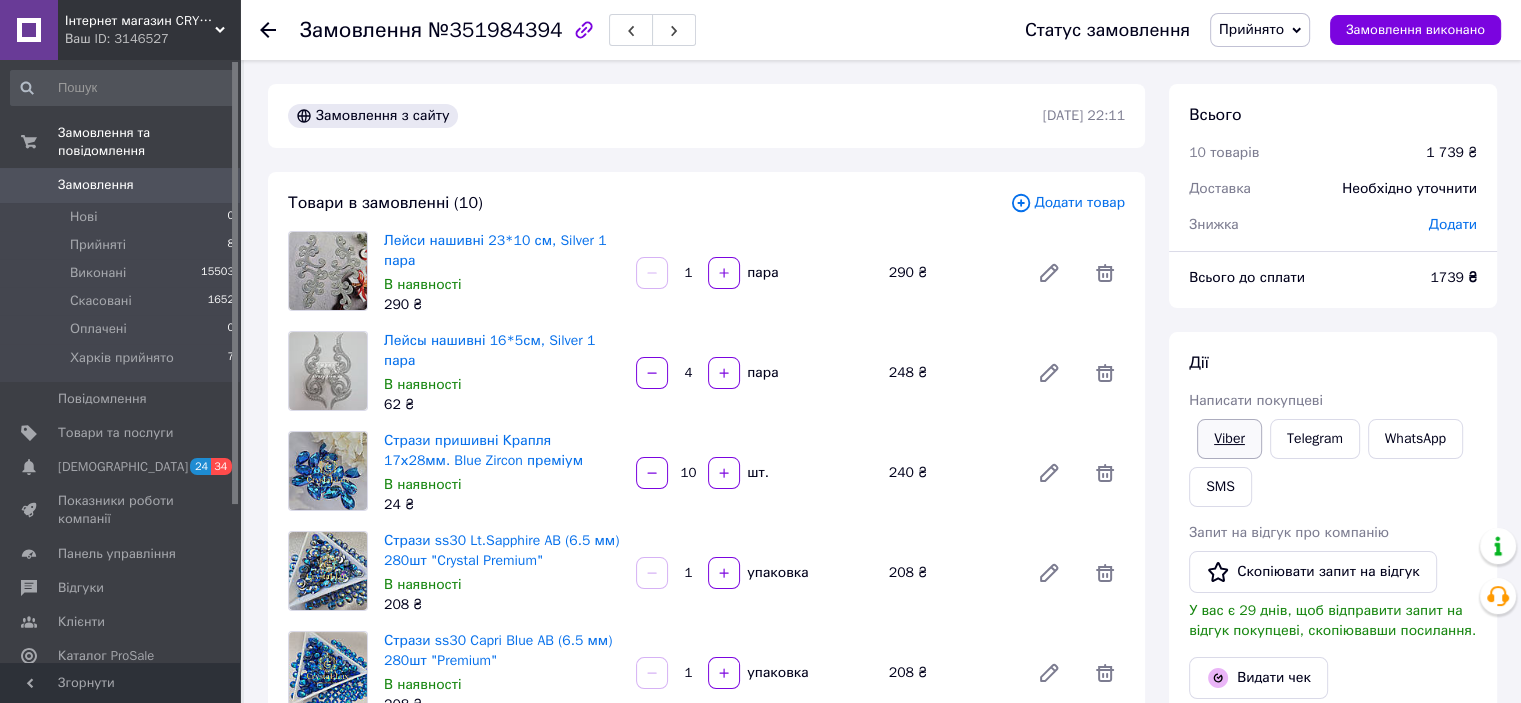 click on "Viber" at bounding box center (1229, 439) 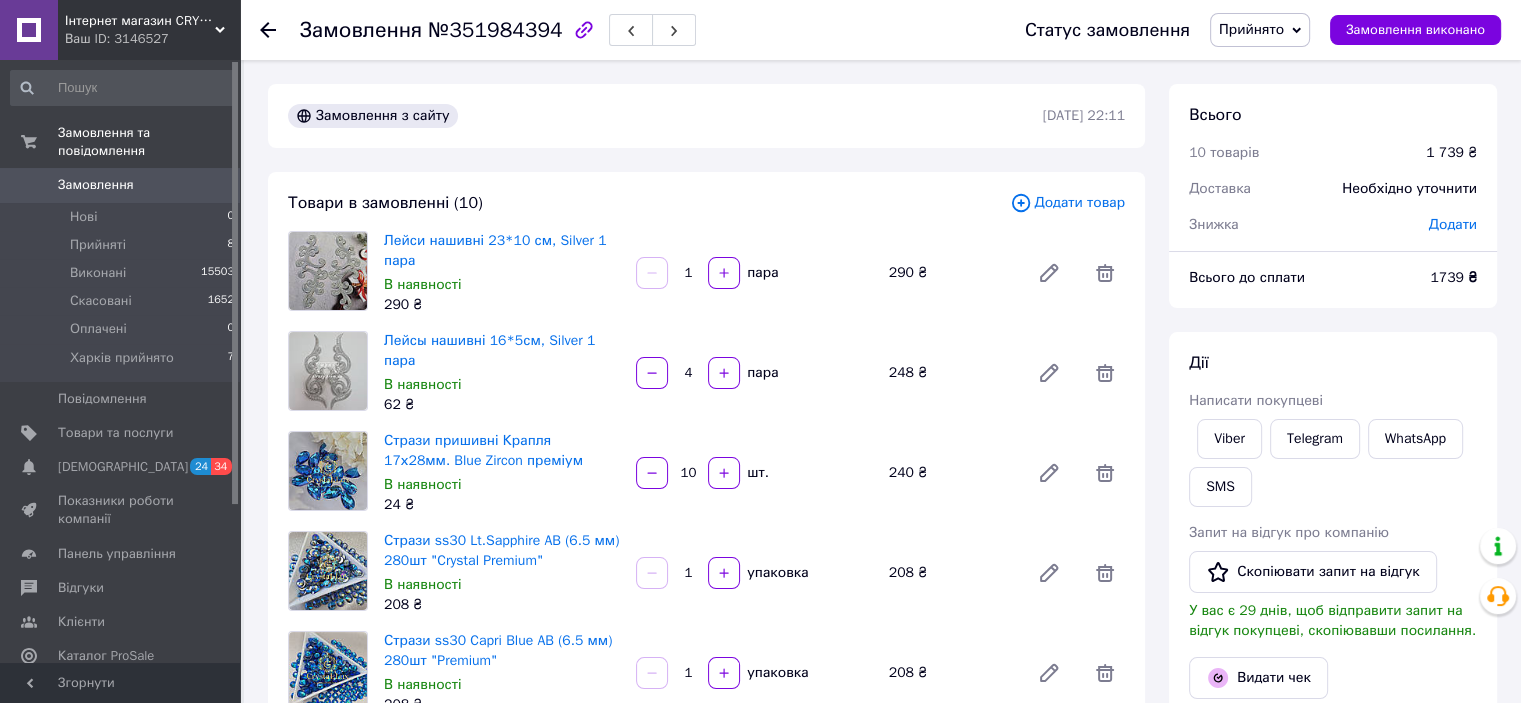 click 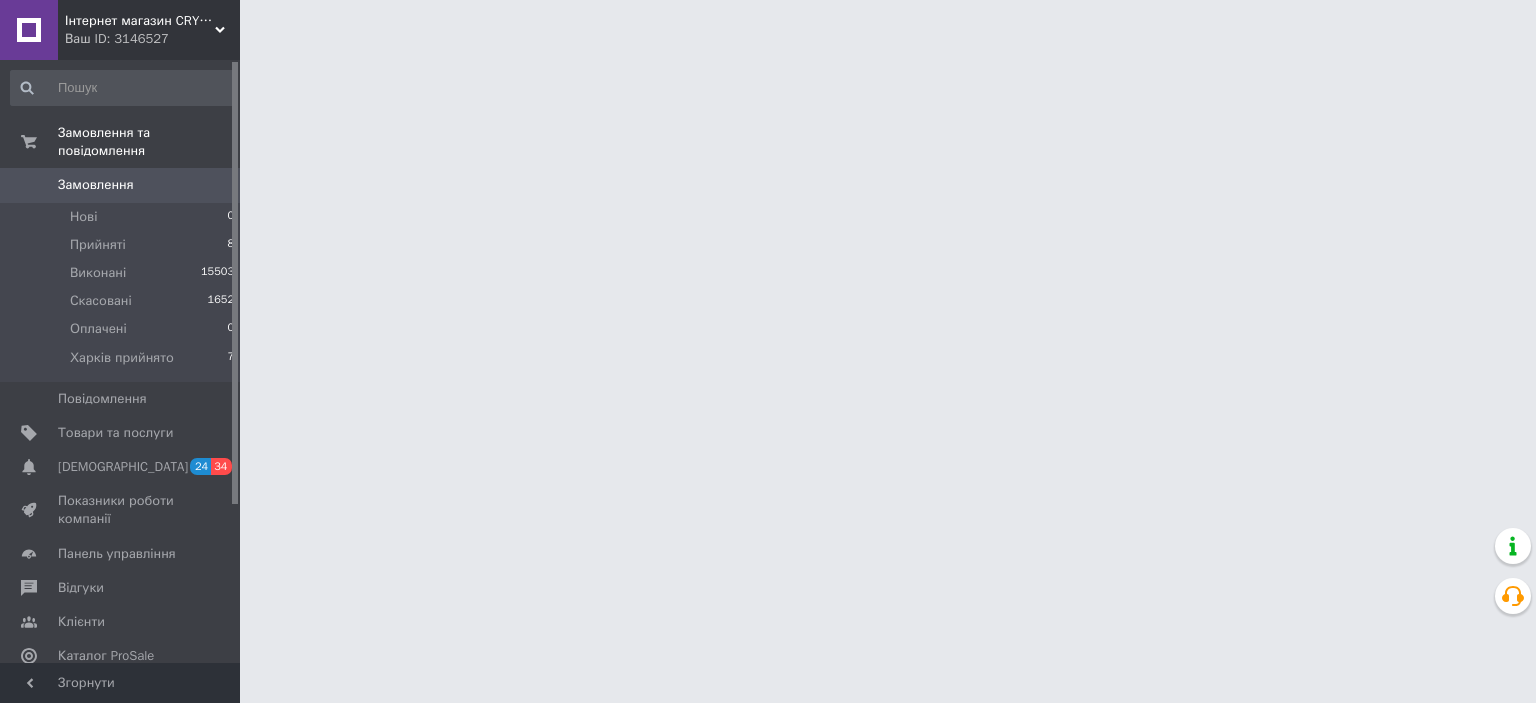 click on "Ваш ID: 3146527" at bounding box center [152, 39] 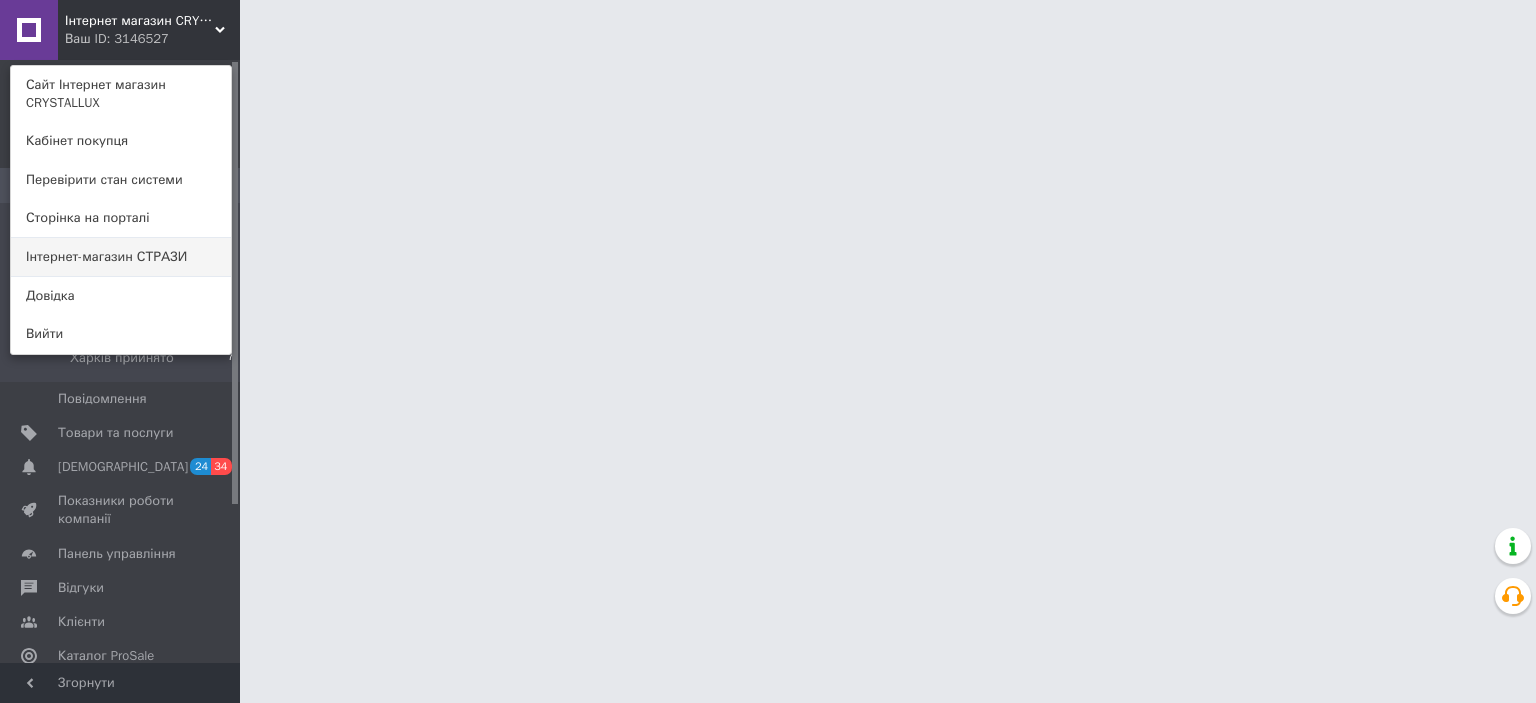 click on "Інтернет-магазин СТРАЗИ" at bounding box center [121, 257] 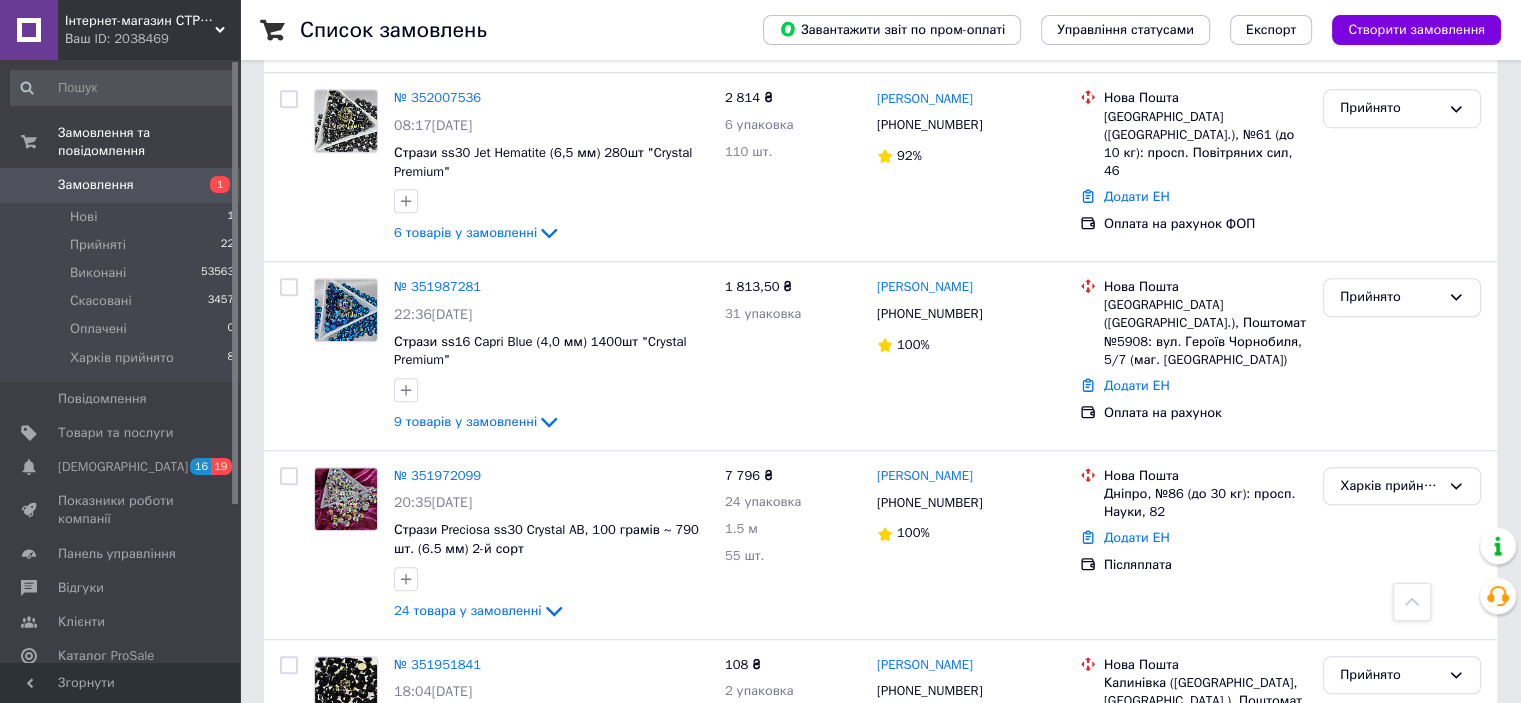 scroll, scrollTop: 1600, scrollLeft: 0, axis: vertical 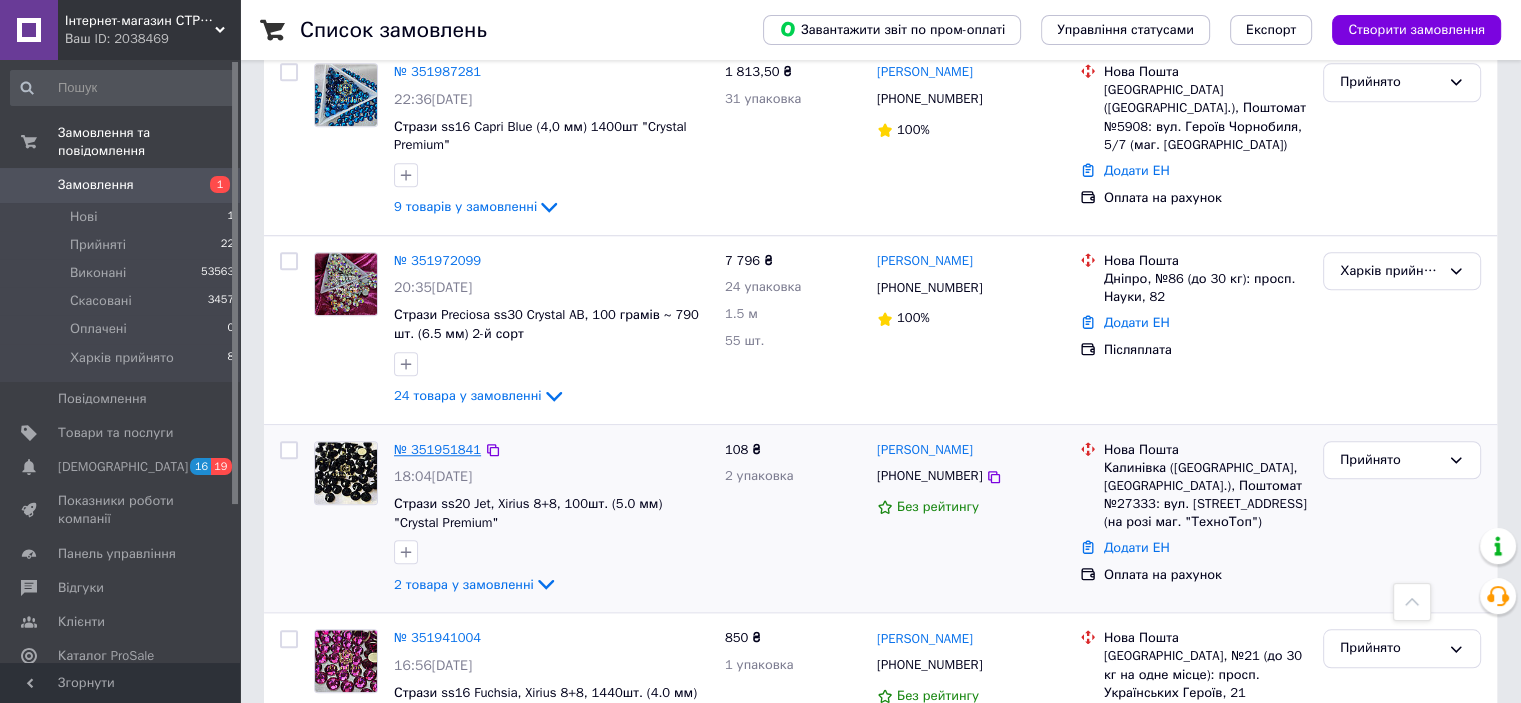 click on "№ 351951841" at bounding box center (437, 449) 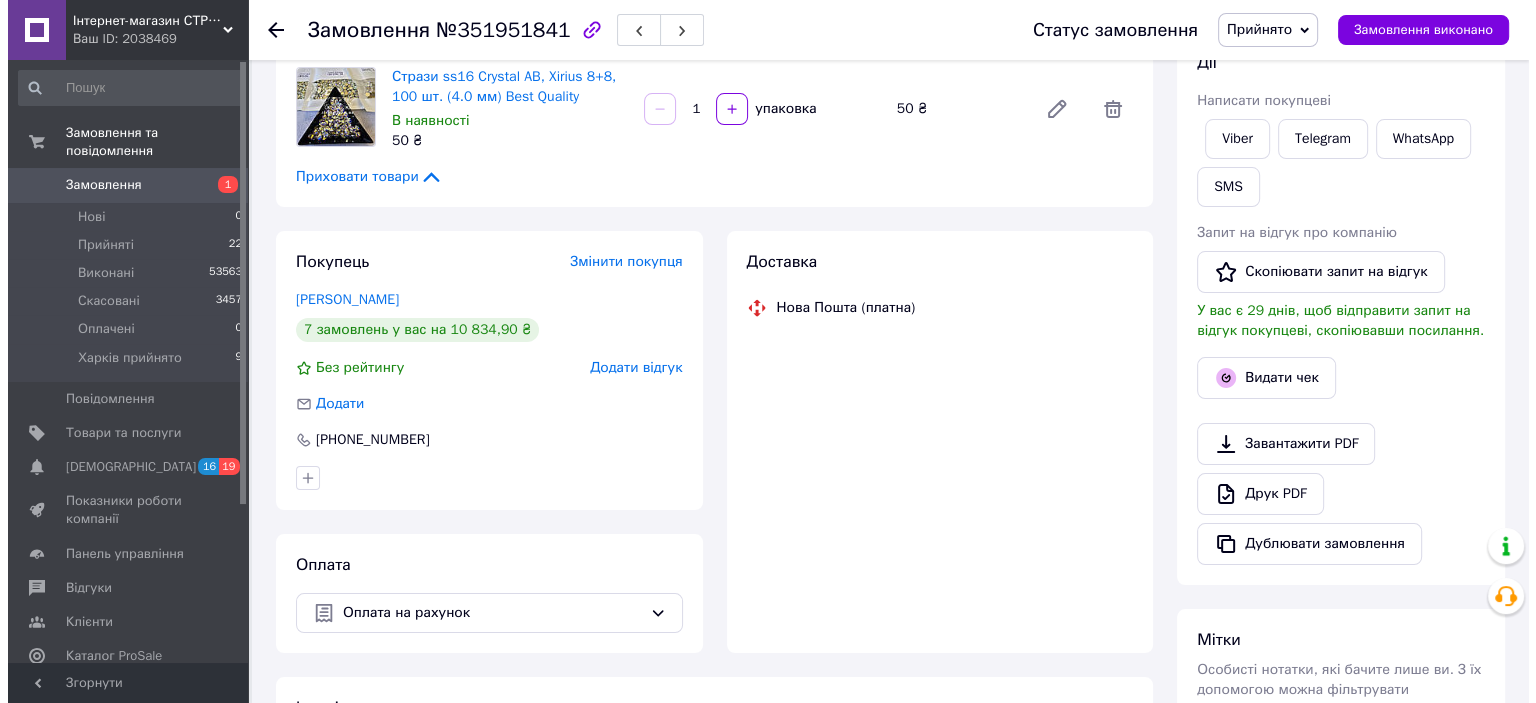 scroll, scrollTop: 266, scrollLeft: 0, axis: vertical 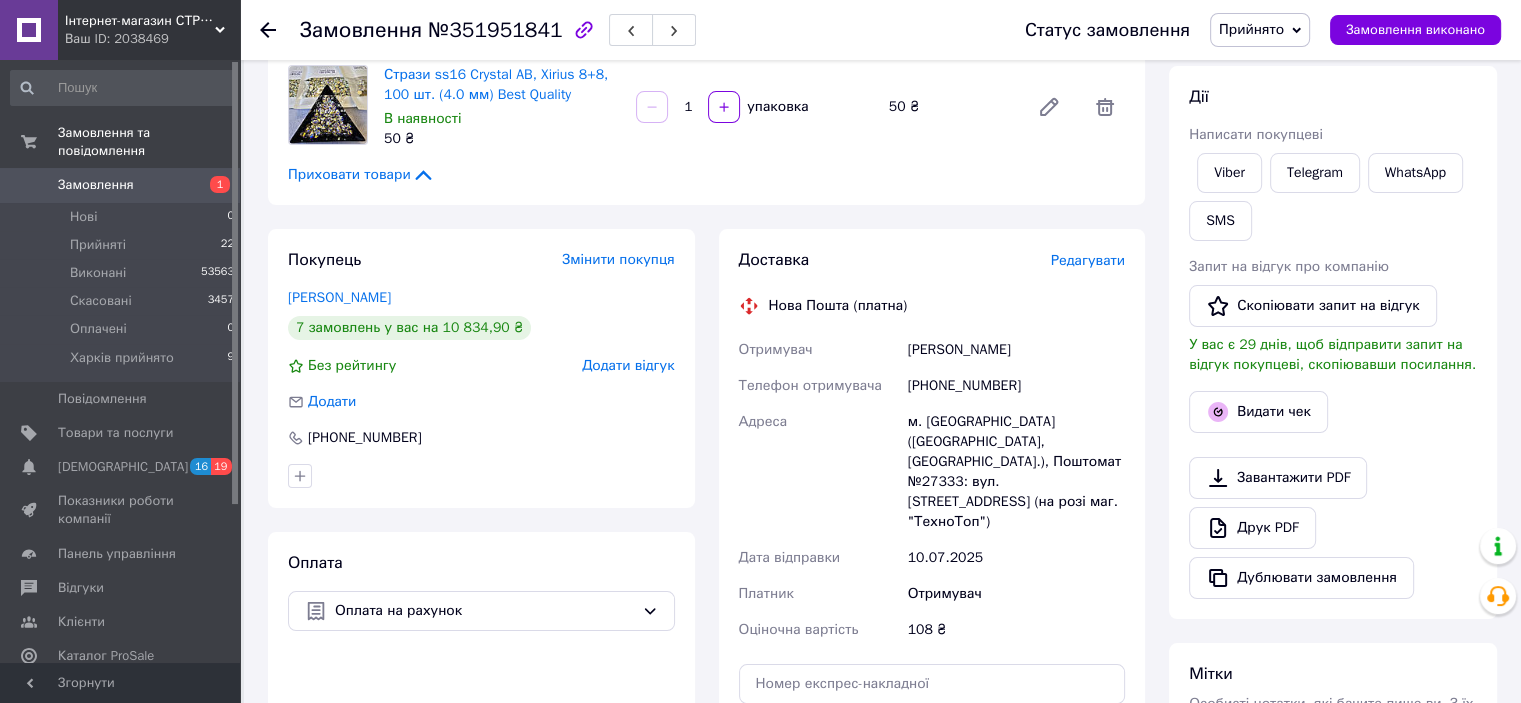 click on "Редагувати" at bounding box center [1088, 260] 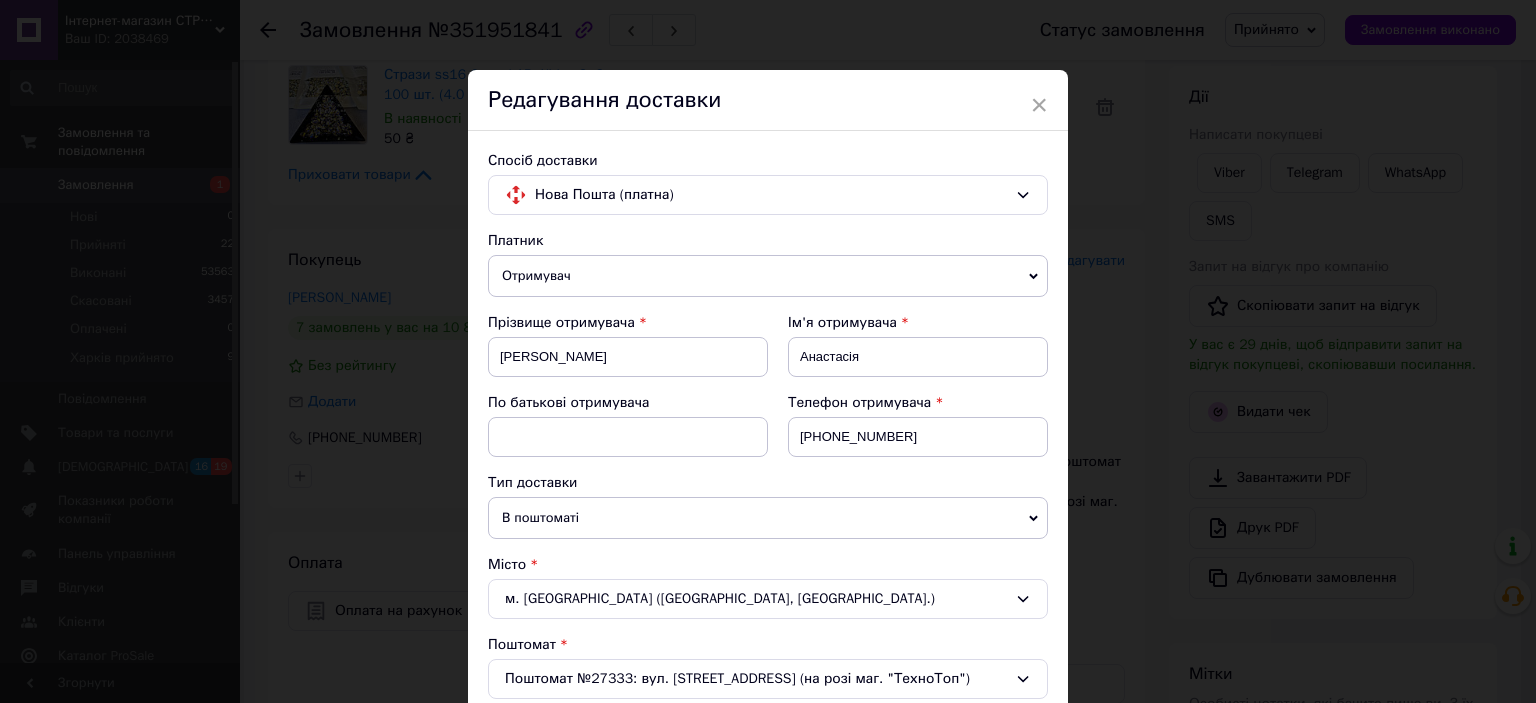 scroll, scrollTop: 400, scrollLeft: 0, axis: vertical 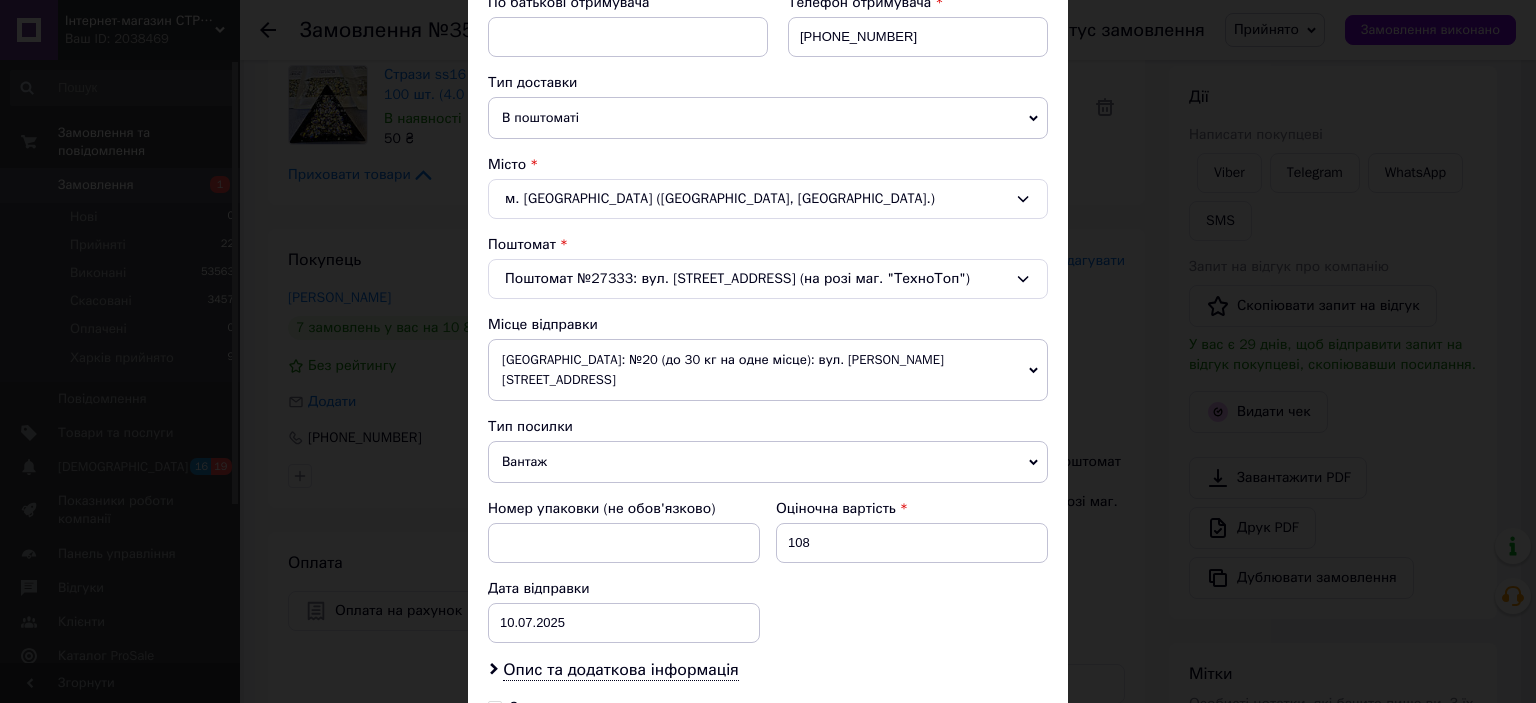 click on "Вантаж" at bounding box center (768, 462) 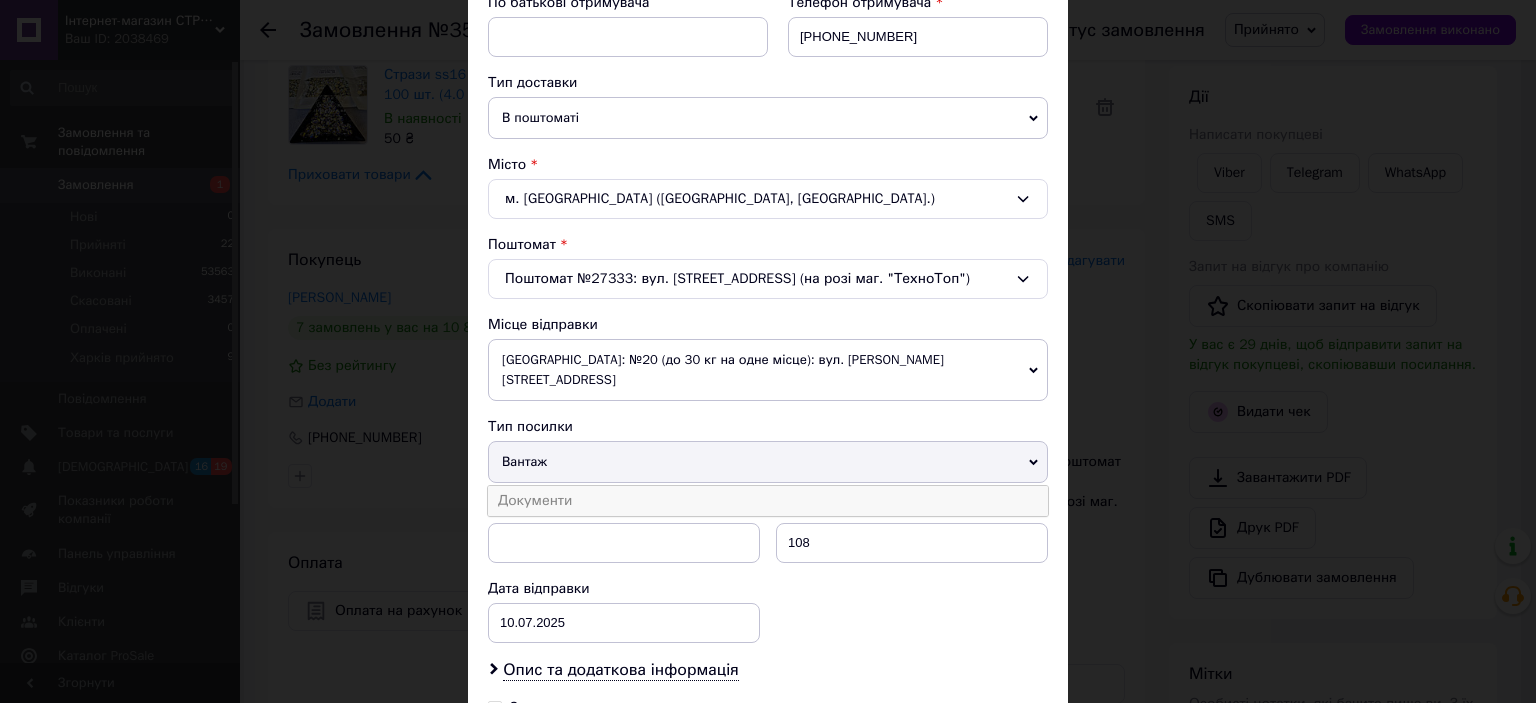 click on "Документи" at bounding box center [768, 501] 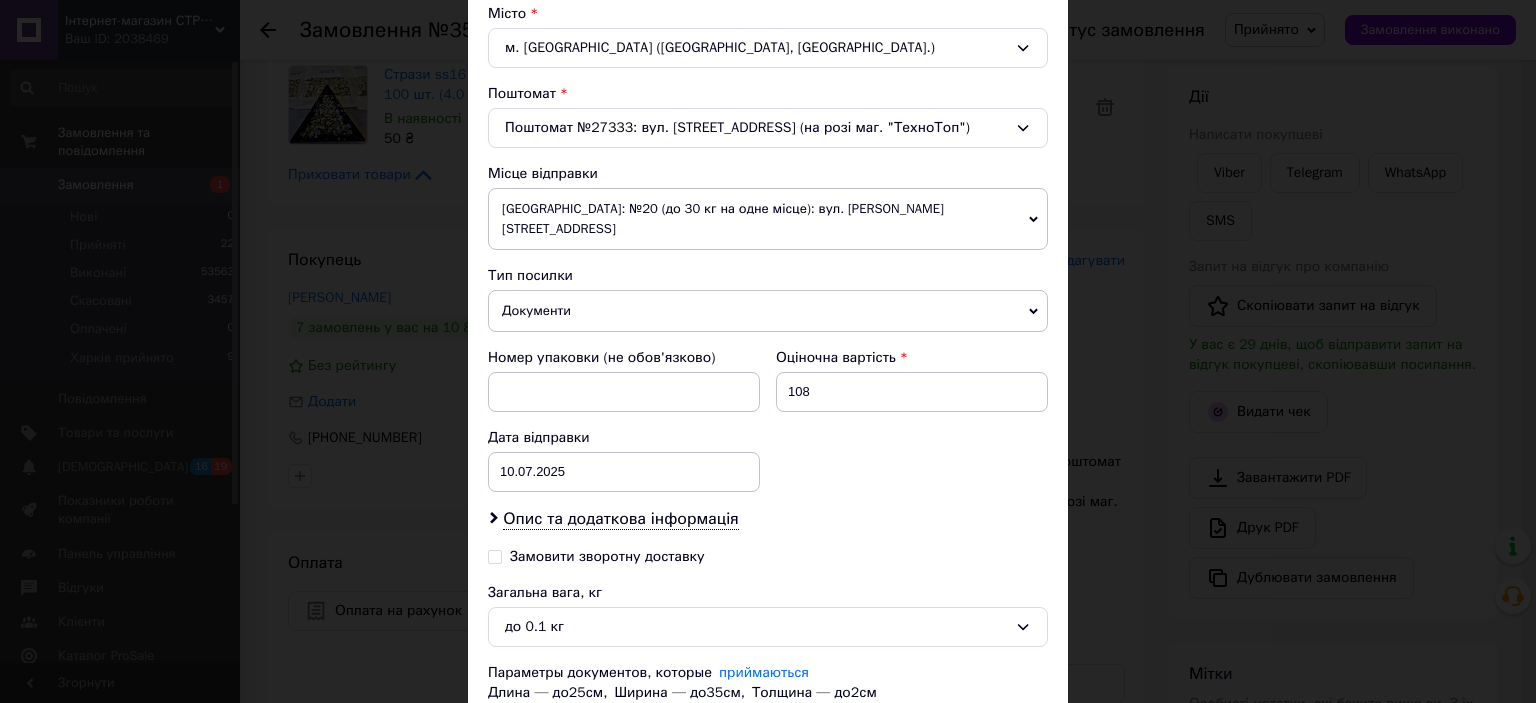 scroll, scrollTop: 675, scrollLeft: 0, axis: vertical 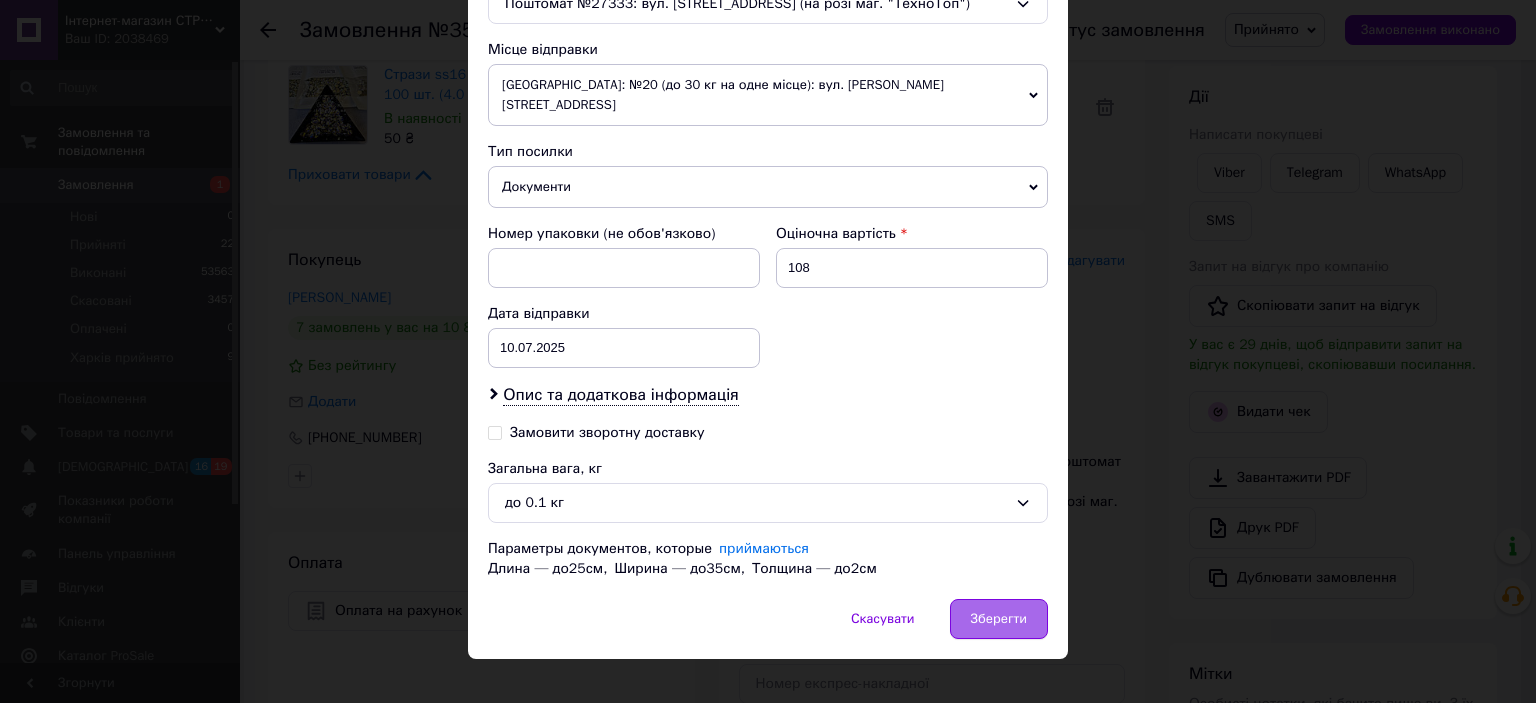 click on "Зберегти" at bounding box center [999, 619] 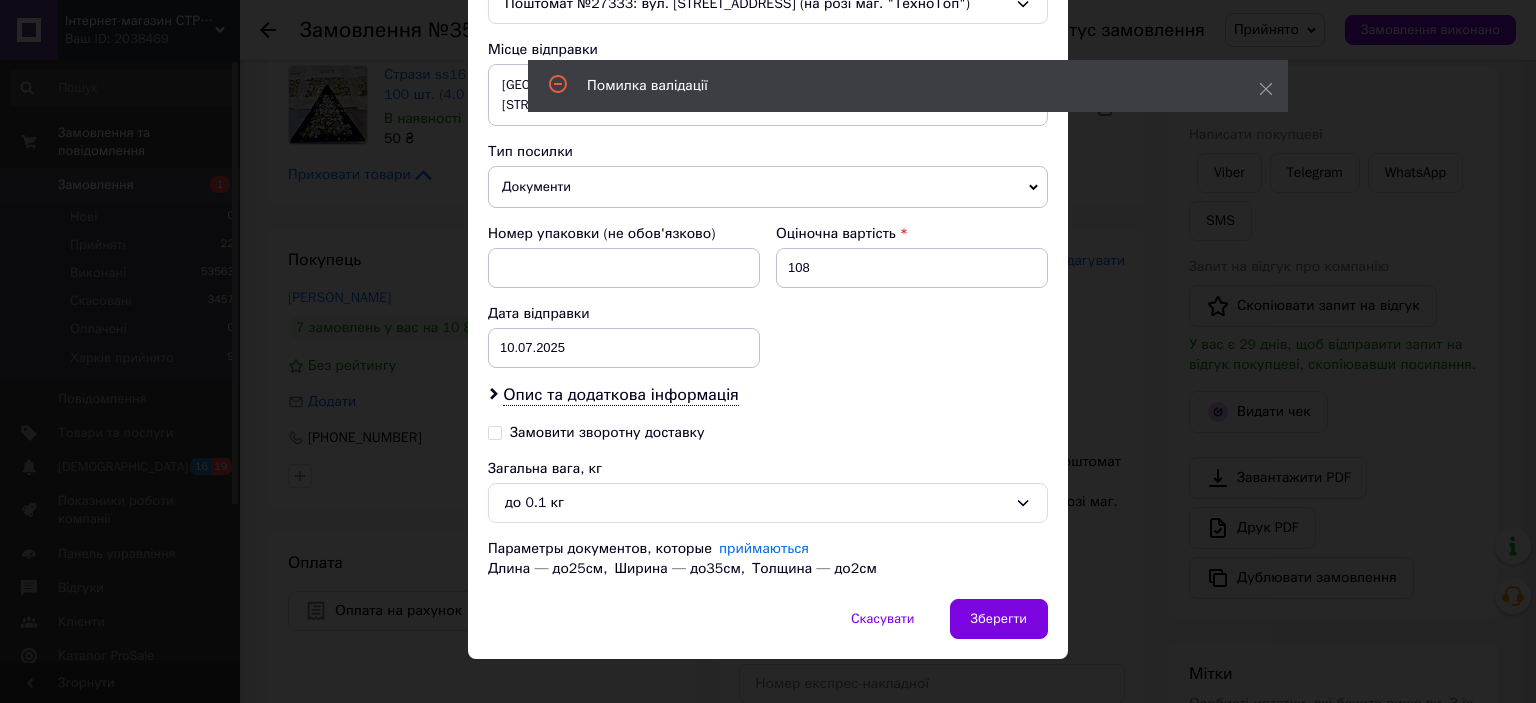 click on "Документи" at bounding box center [768, 187] 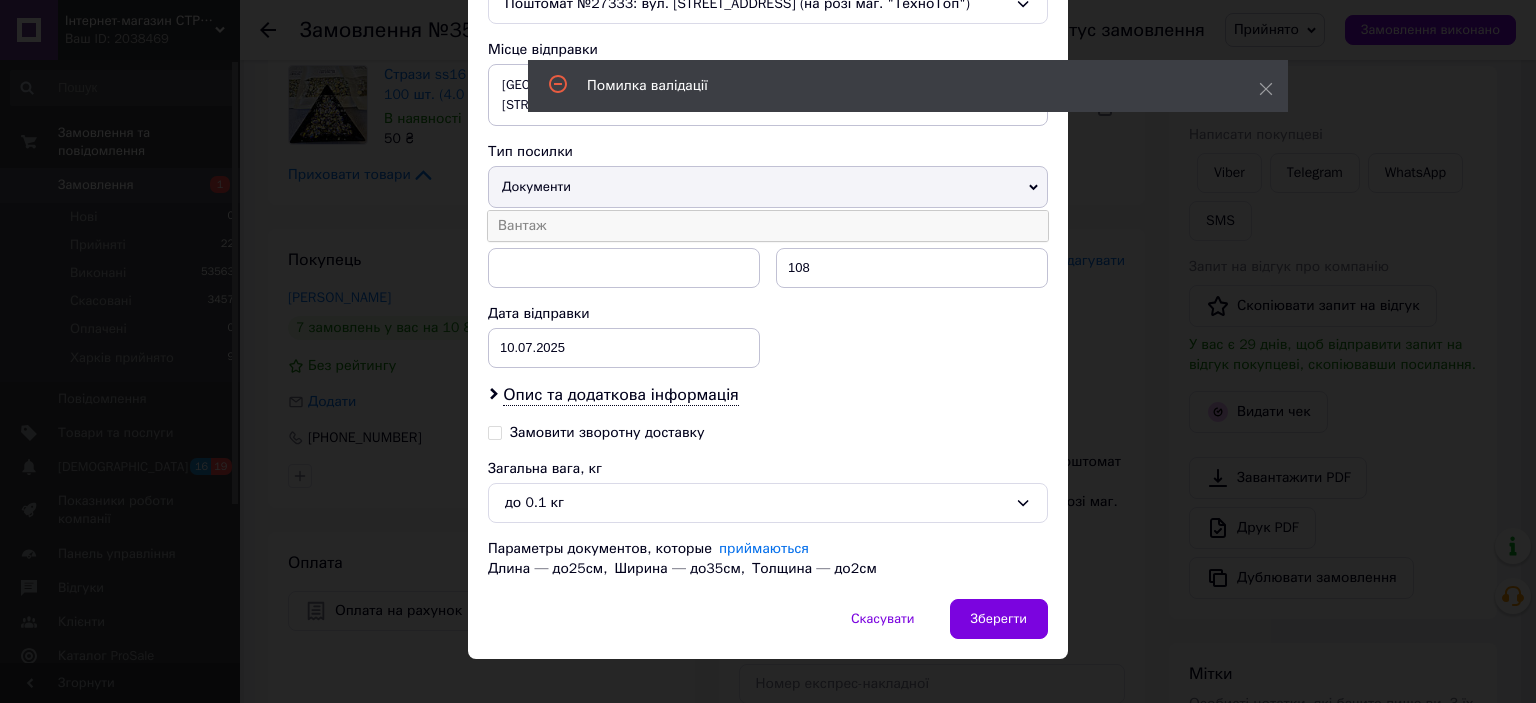 click on "Вантаж" at bounding box center [768, 226] 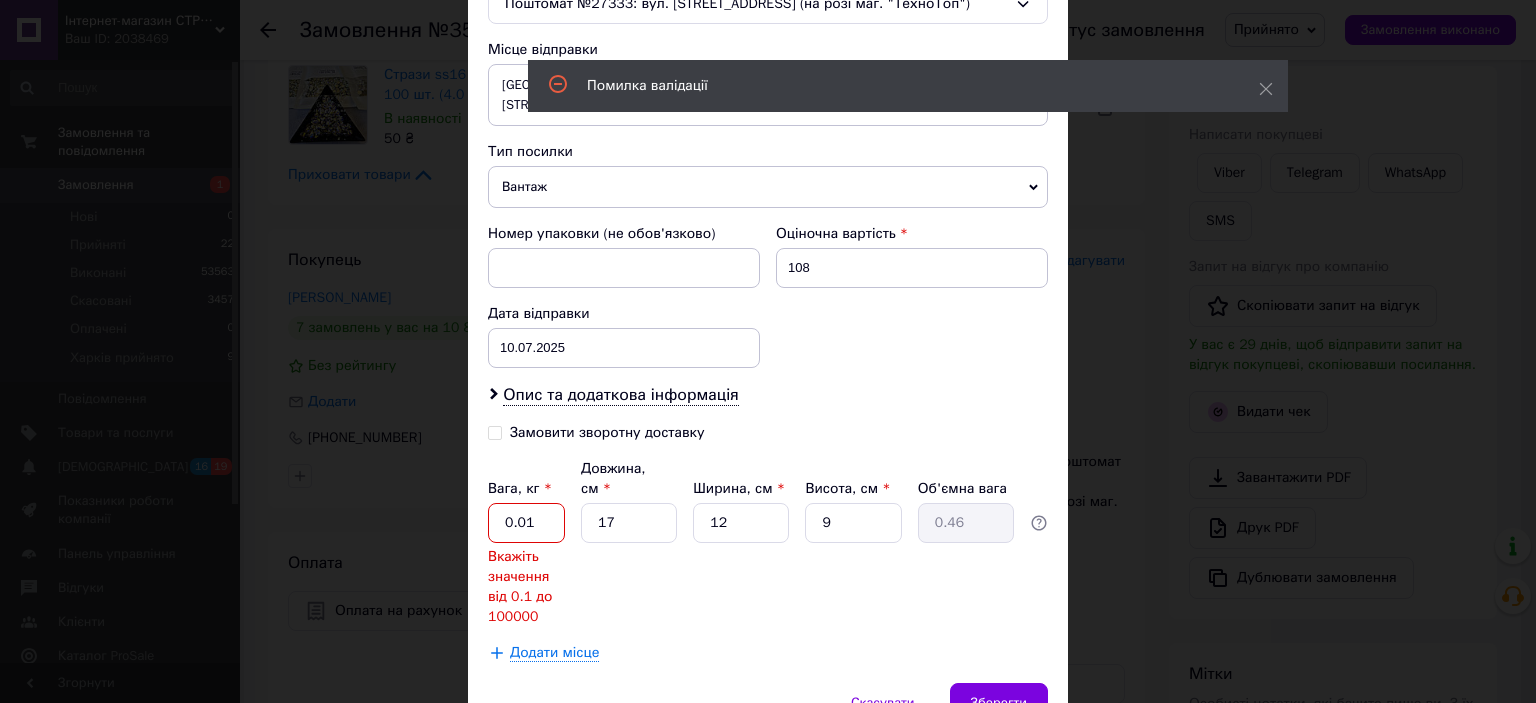 click on "0.01" at bounding box center [526, 523] 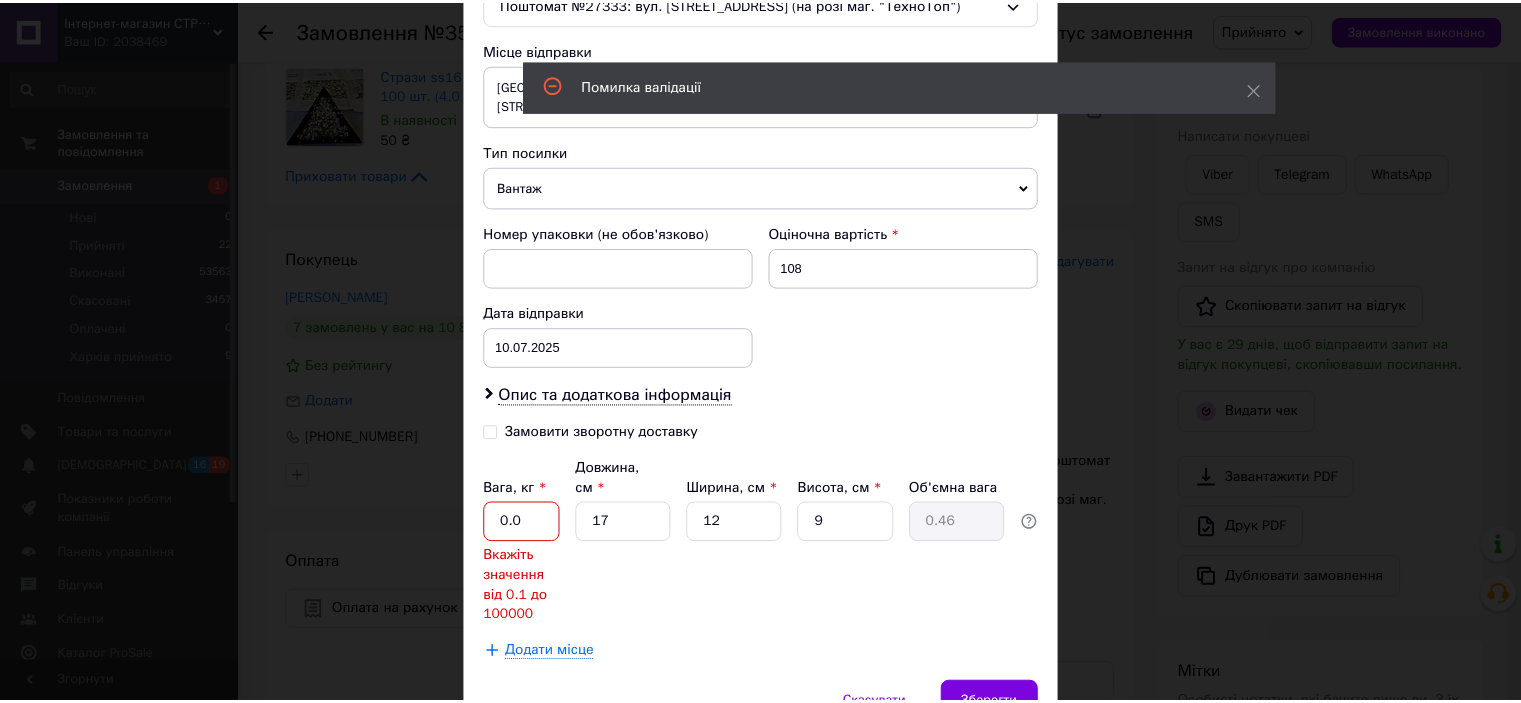 scroll, scrollTop: 655, scrollLeft: 0, axis: vertical 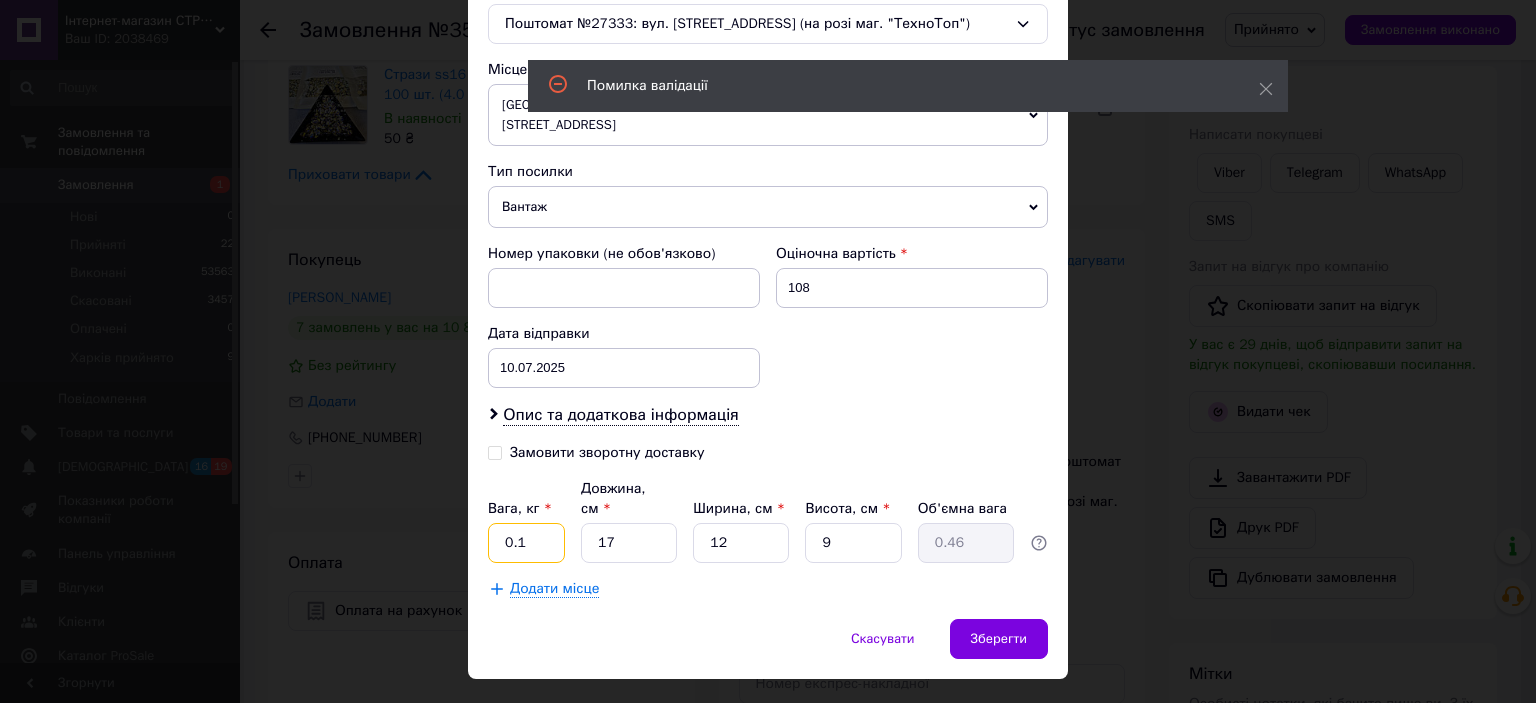 type on "0.1" 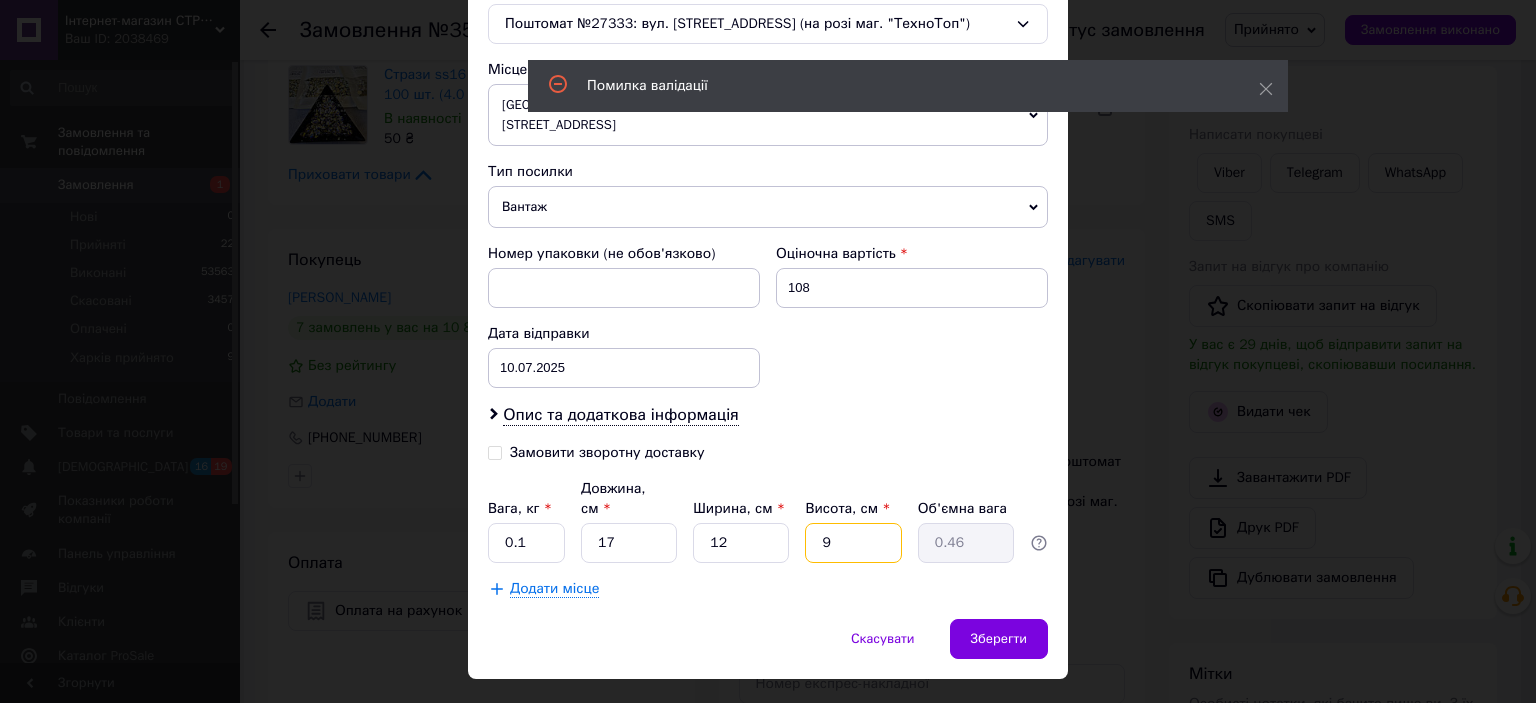 click on "9" at bounding box center [853, 543] 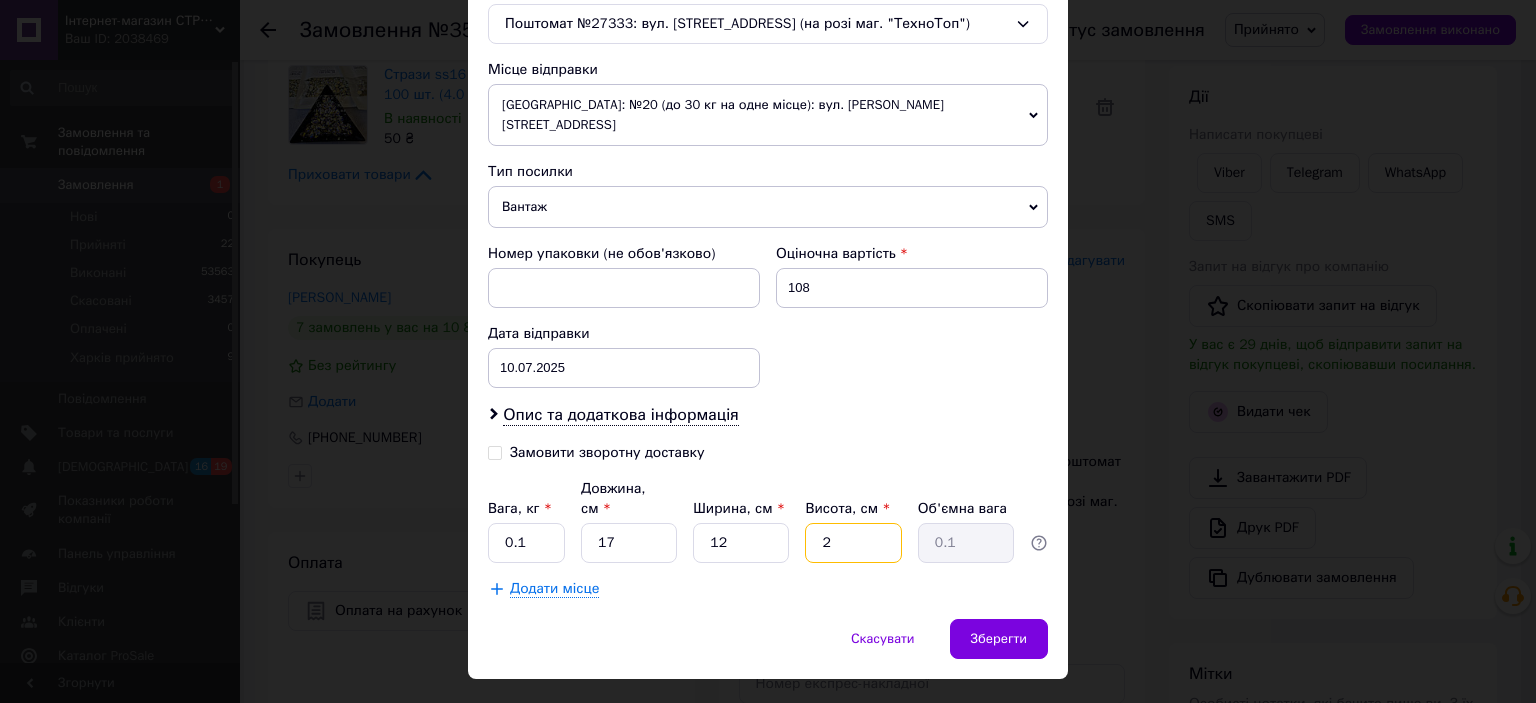 type on "2" 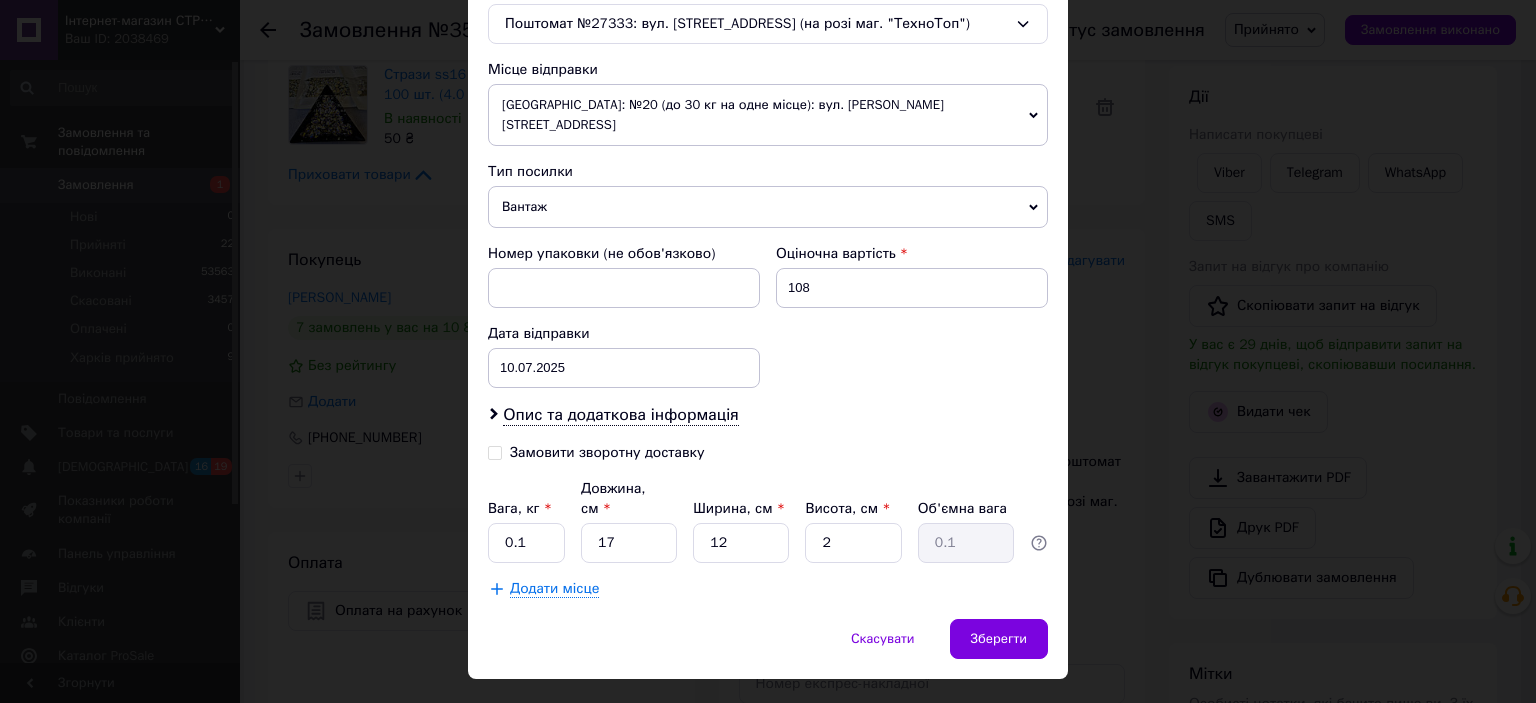 click on "Вантаж" at bounding box center (768, 207) 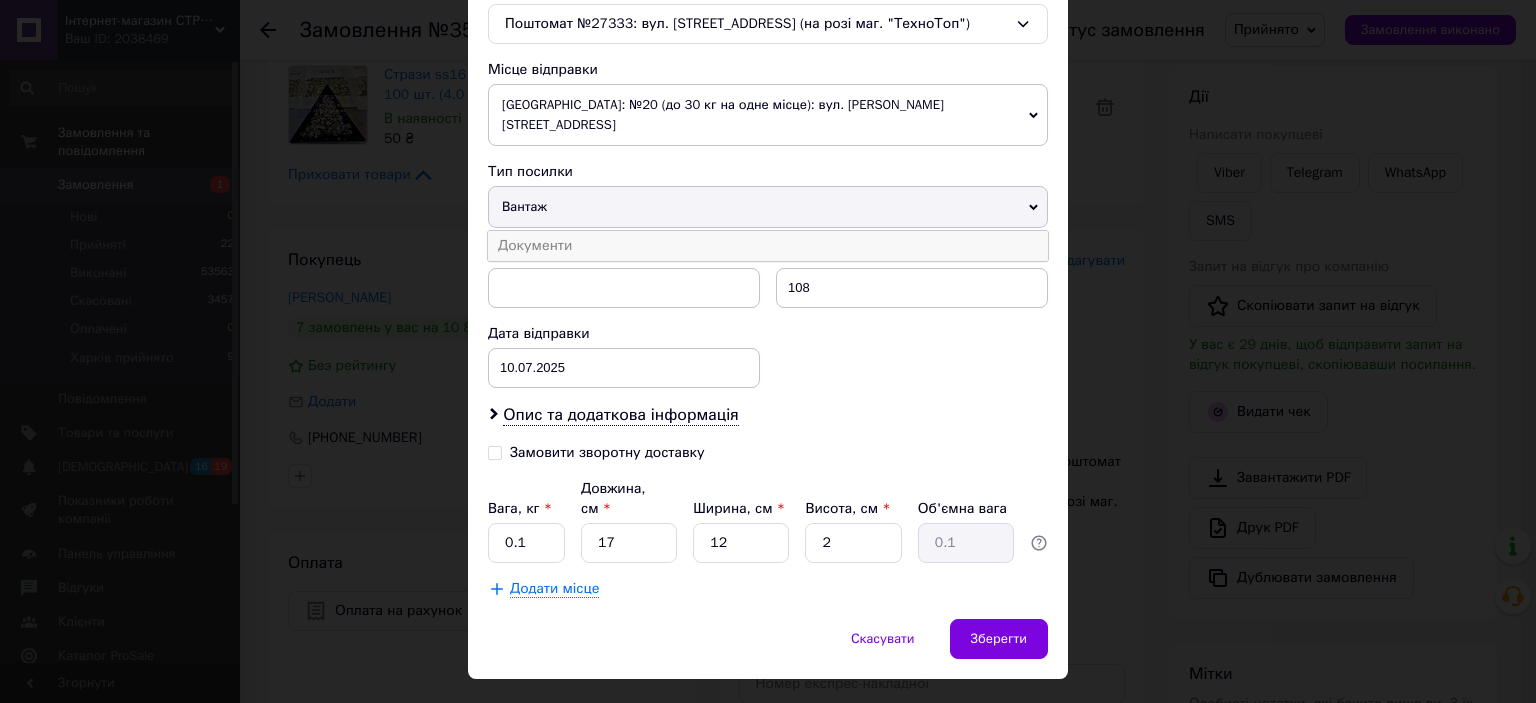 click on "Документи" at bounding box center (768, 246) 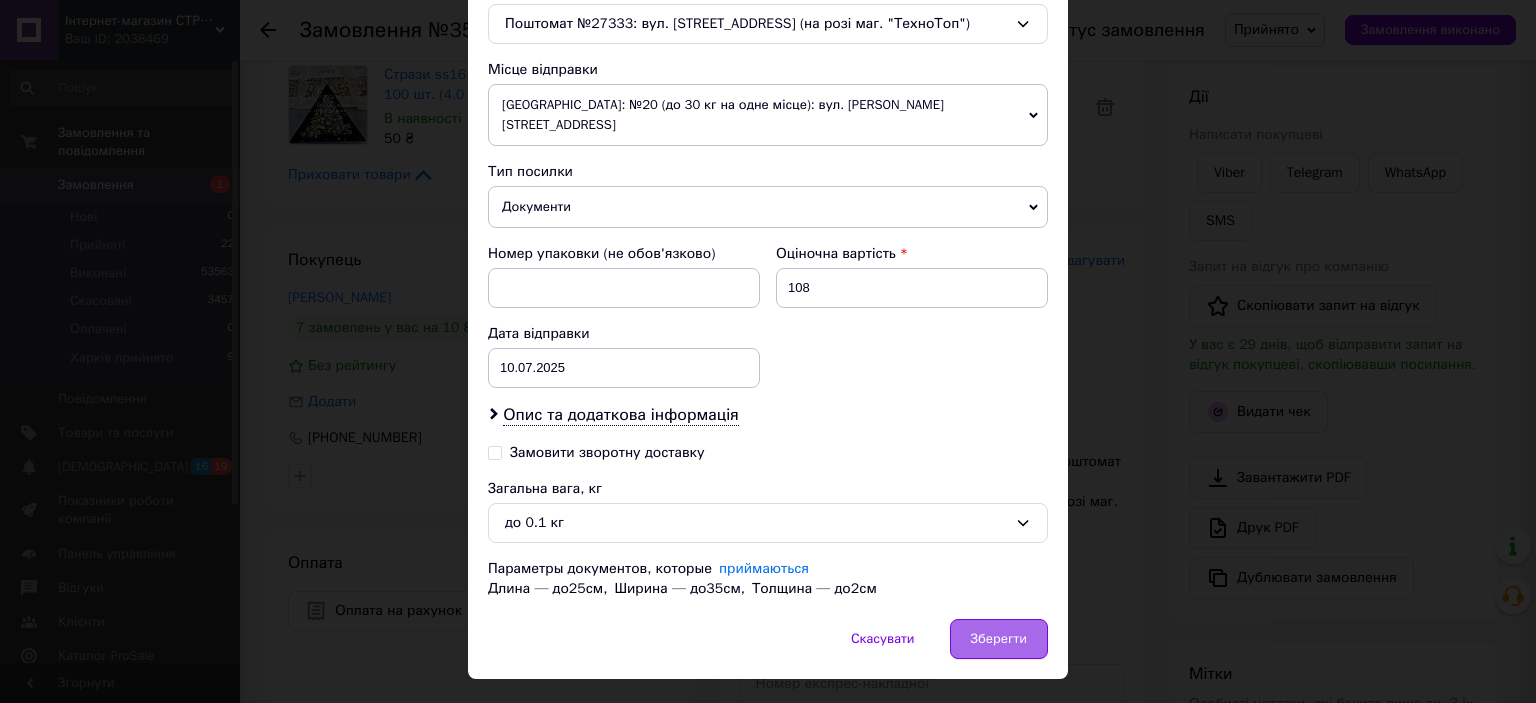 click on "Зберегти" at bounding box center [999, 639] 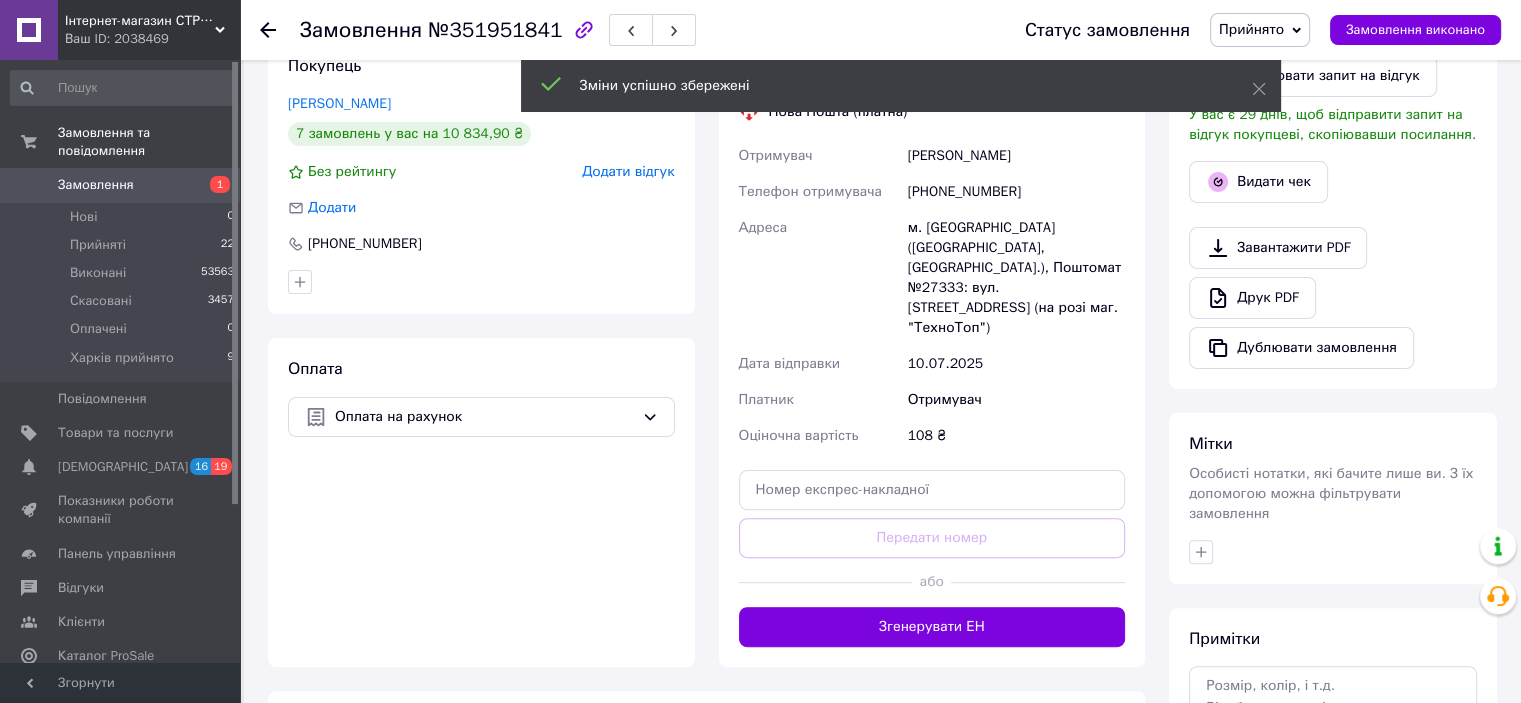 scroll, scrollTop: 666, scrollLeft: 0, axis: vertical 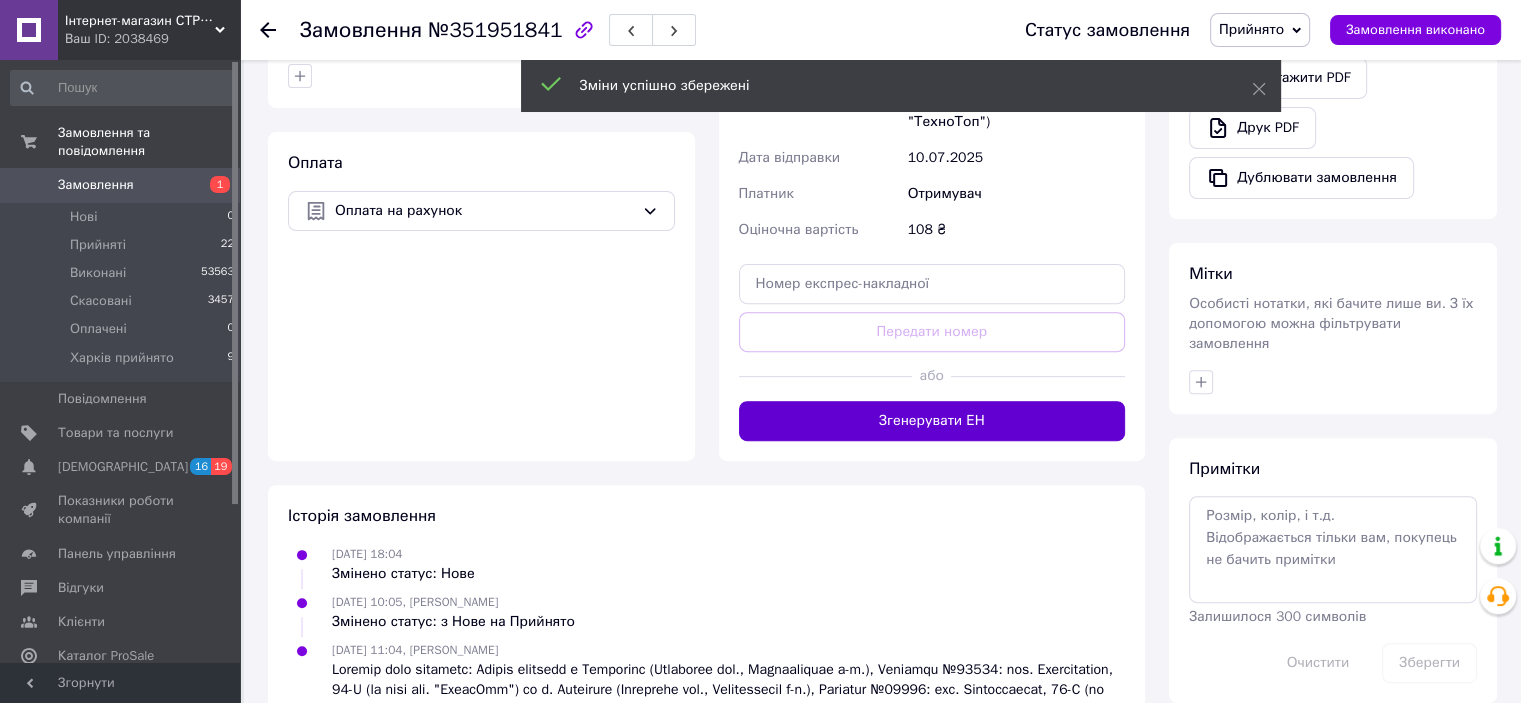 click on "Згенерувати ЕН" at bounding box center [932, 421] 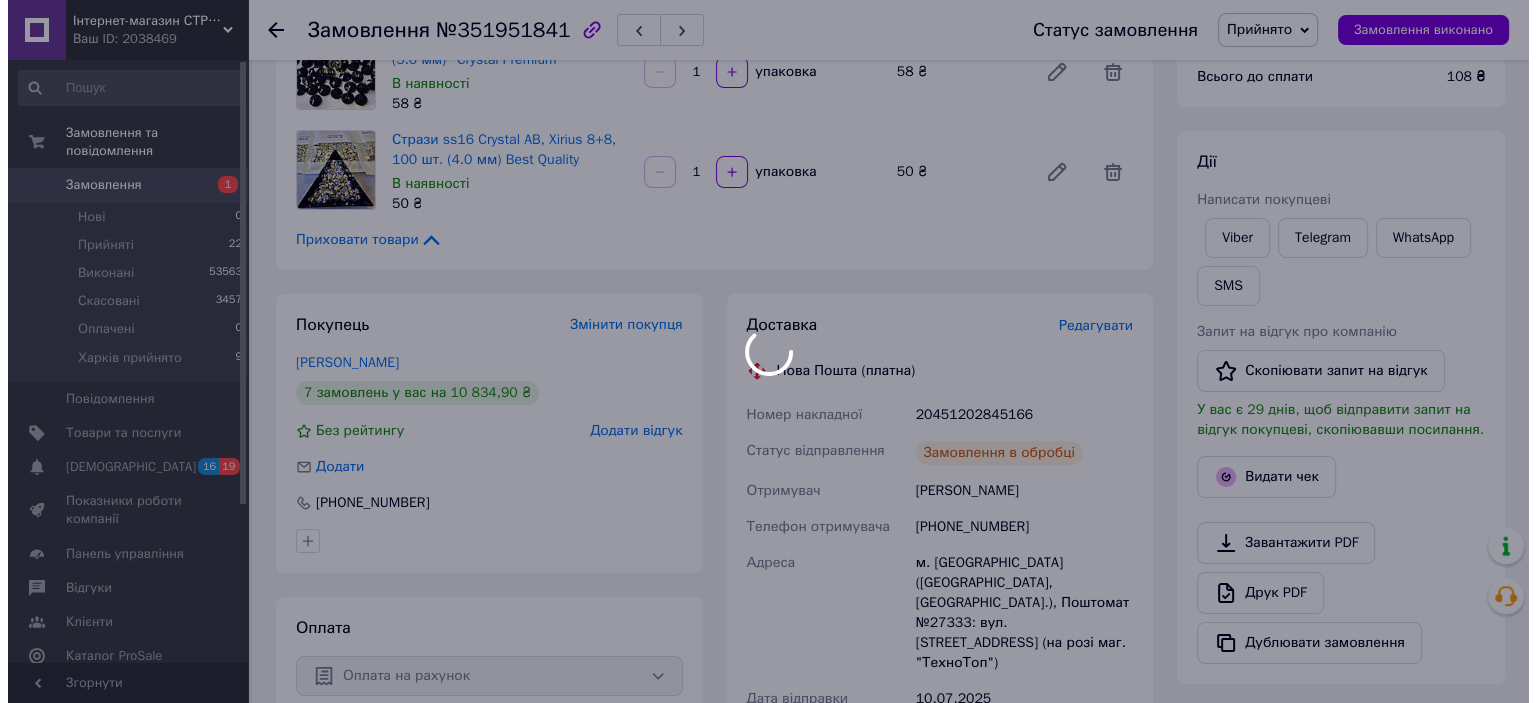 scroll, scrollTop: 166, scrollLeft: 0, axis: vertical 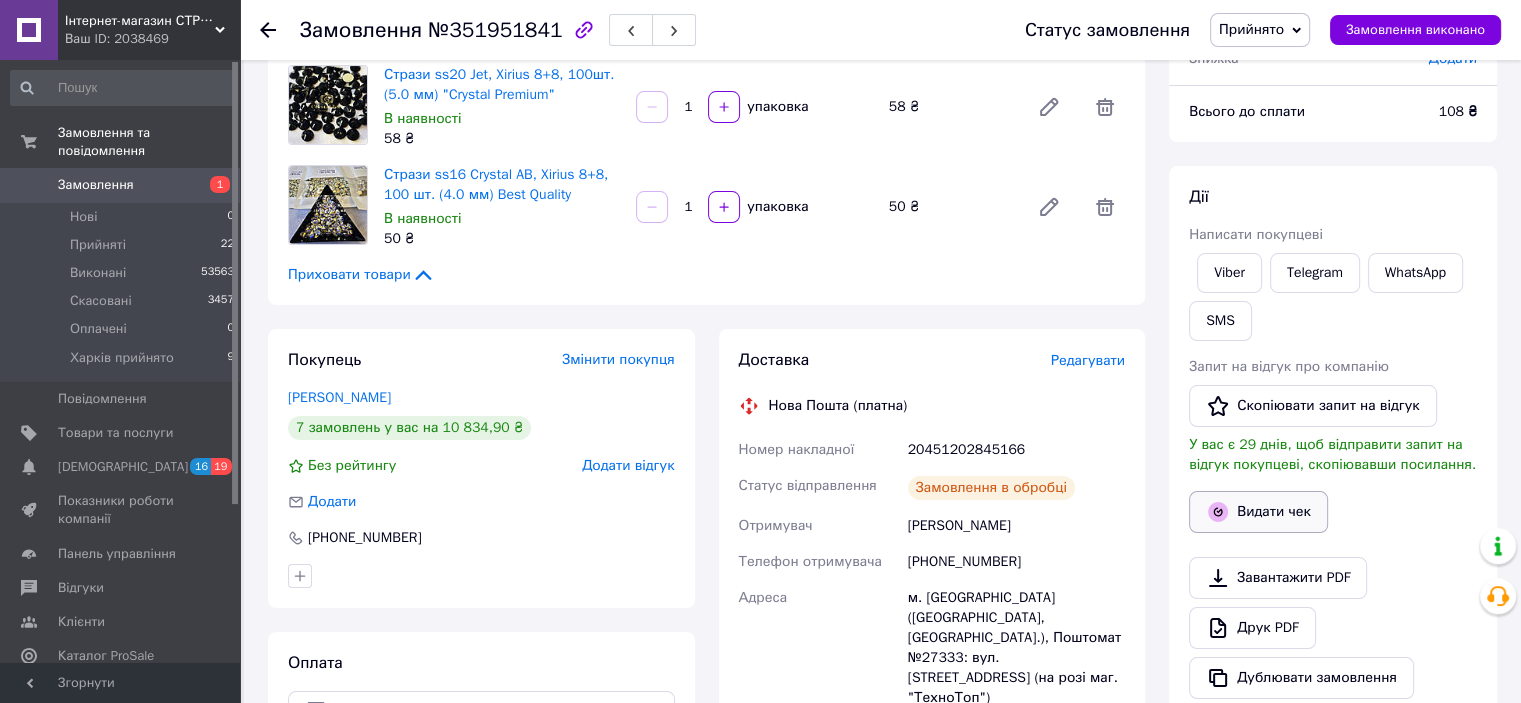 click on "Видати чек" at bounding box center (1258, 512) 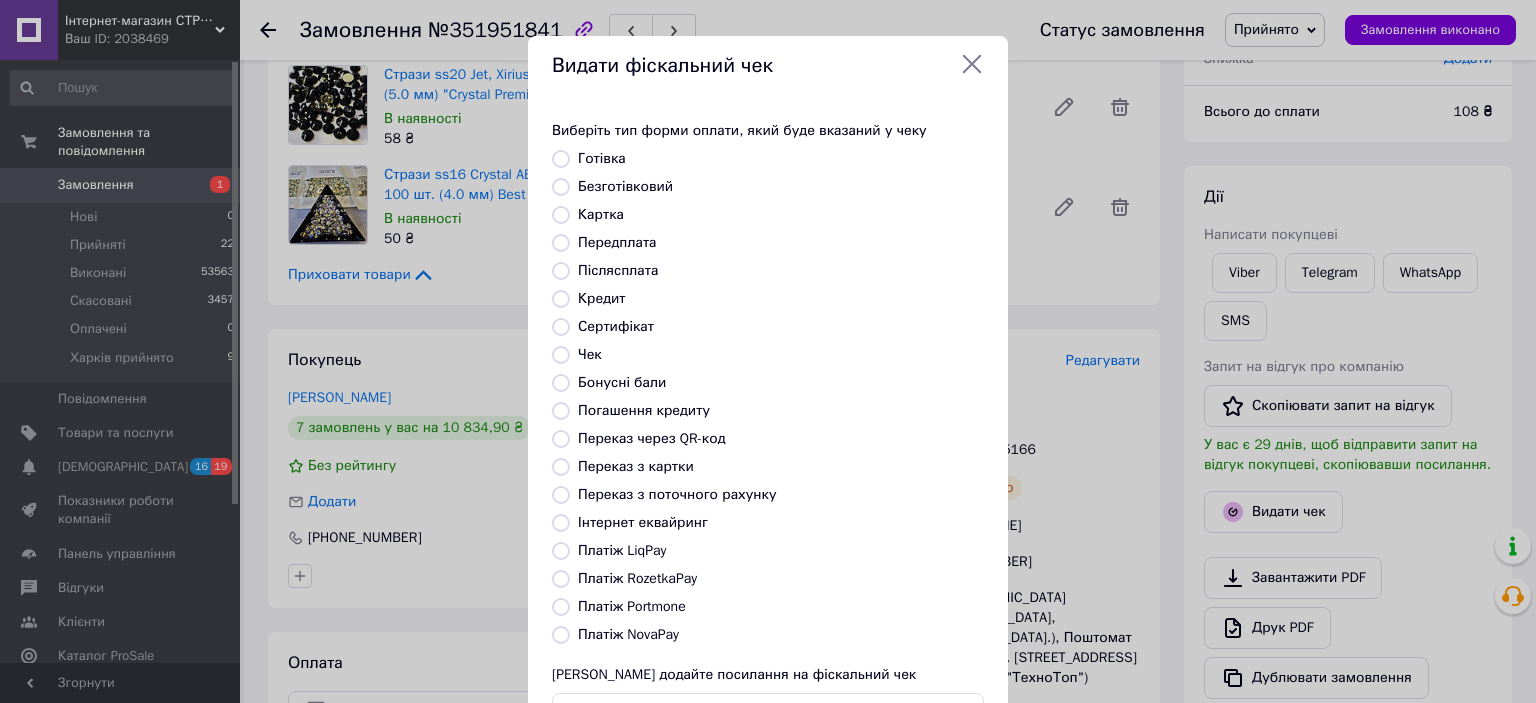 click on "Передплата" at bounding box center (617, 242) 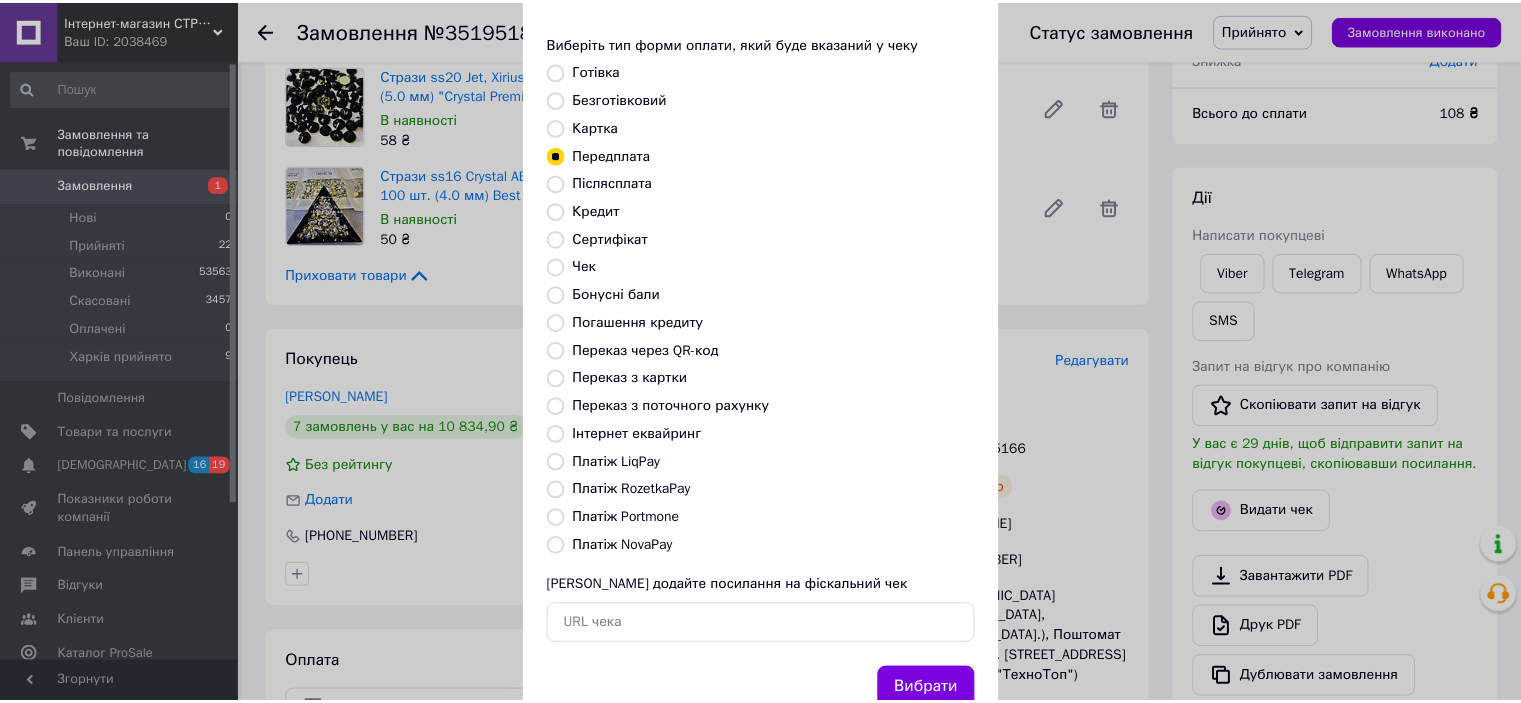 scroll, scrollTop: 155, scrollLeft: 0, axis: vertical 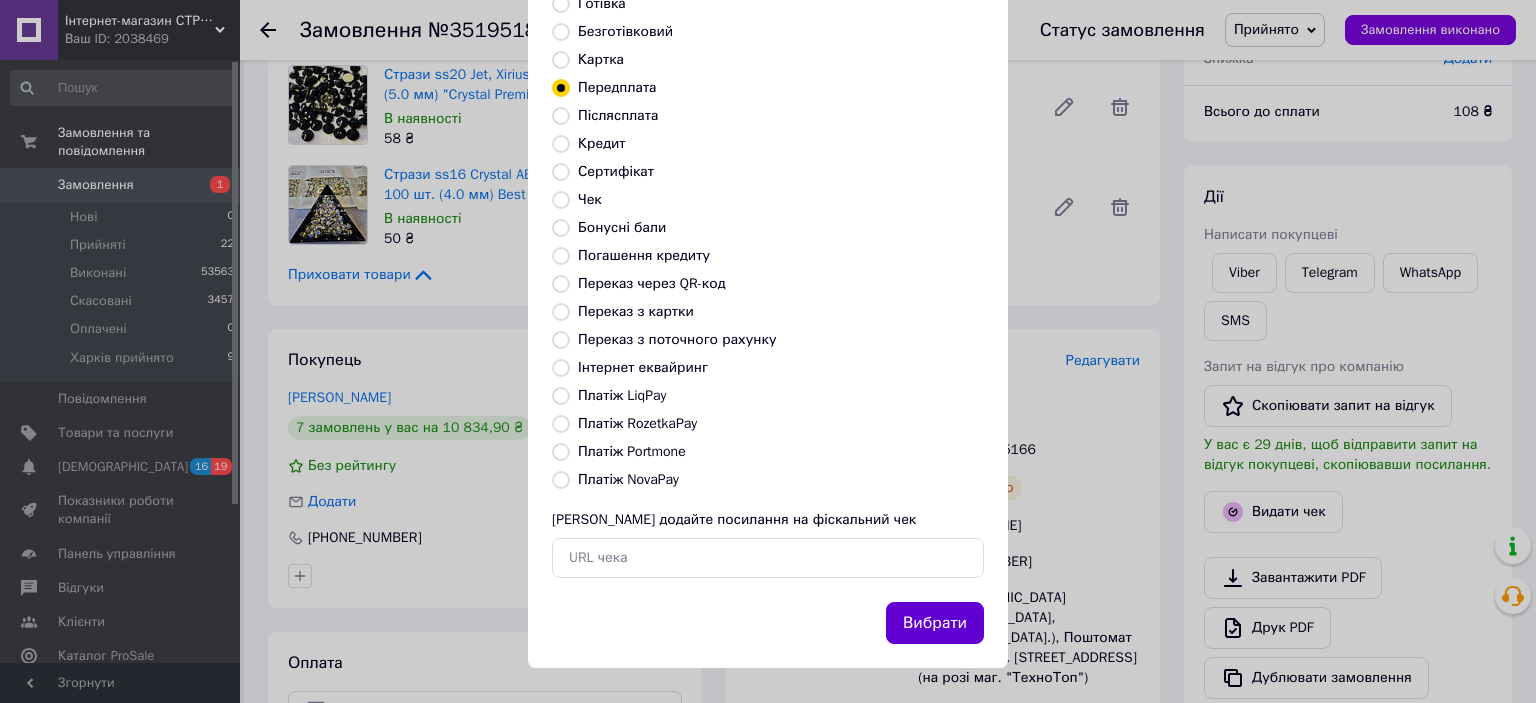 click on "Вибрати" at bounding box center (935, 623) 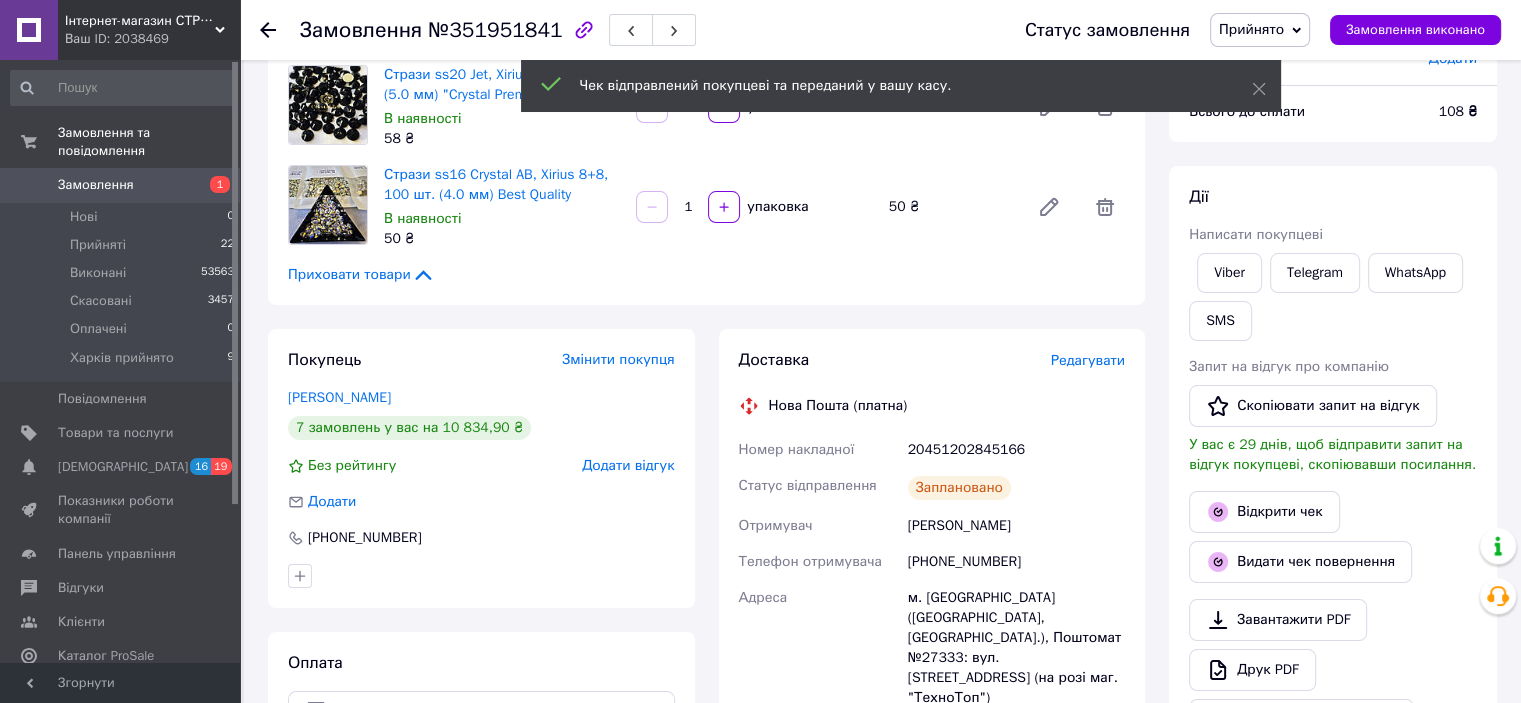 click on "Прийнято" at bounding box center [1251, 29] 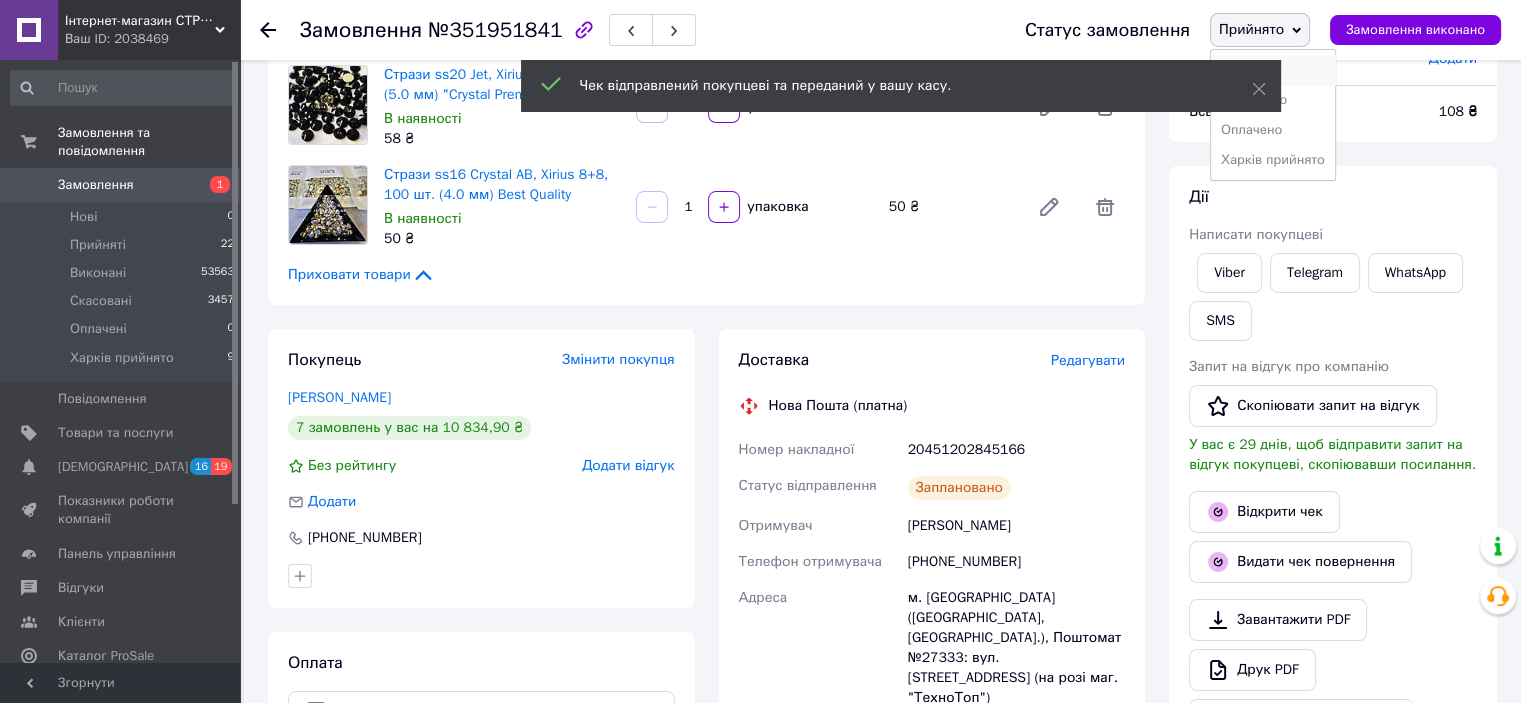 click on "Виконано" at bounding box center [1273, 70] 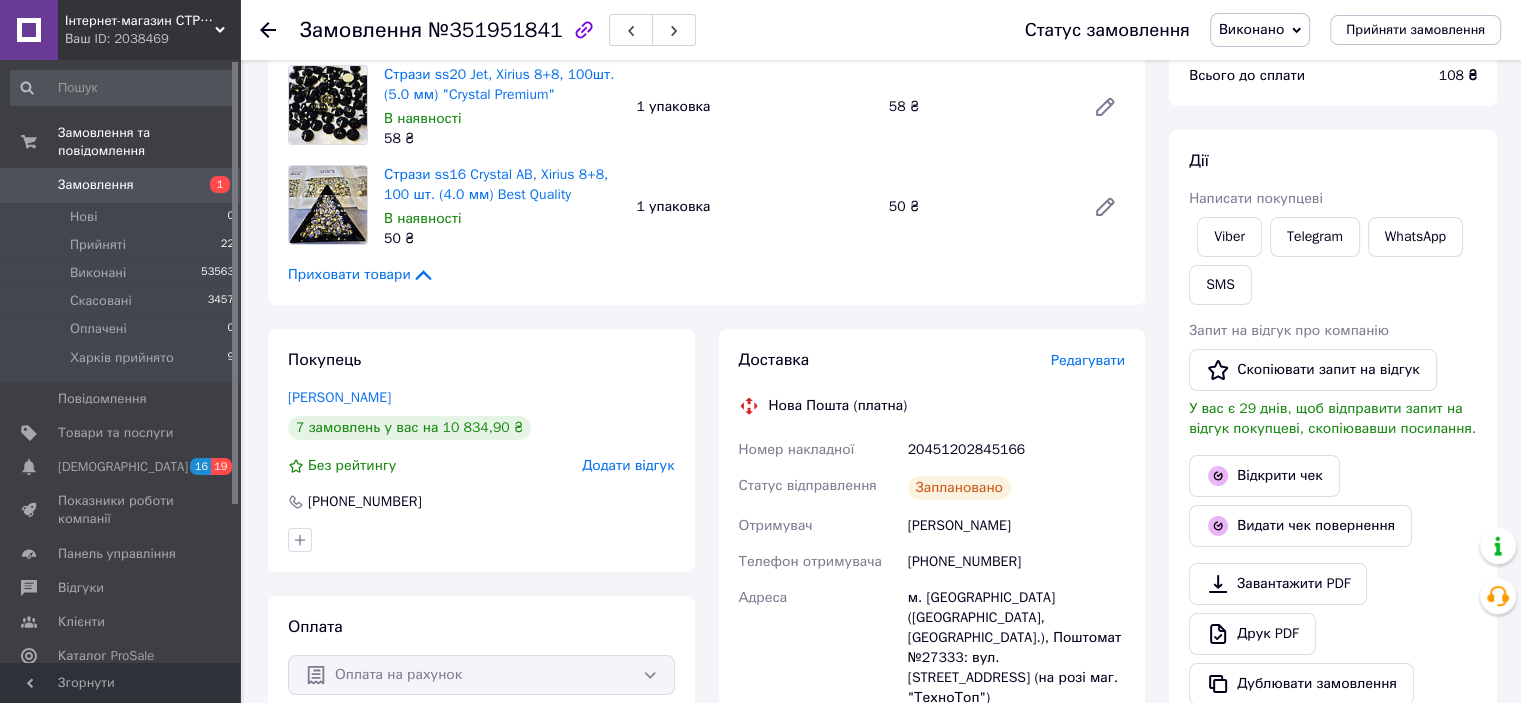 click 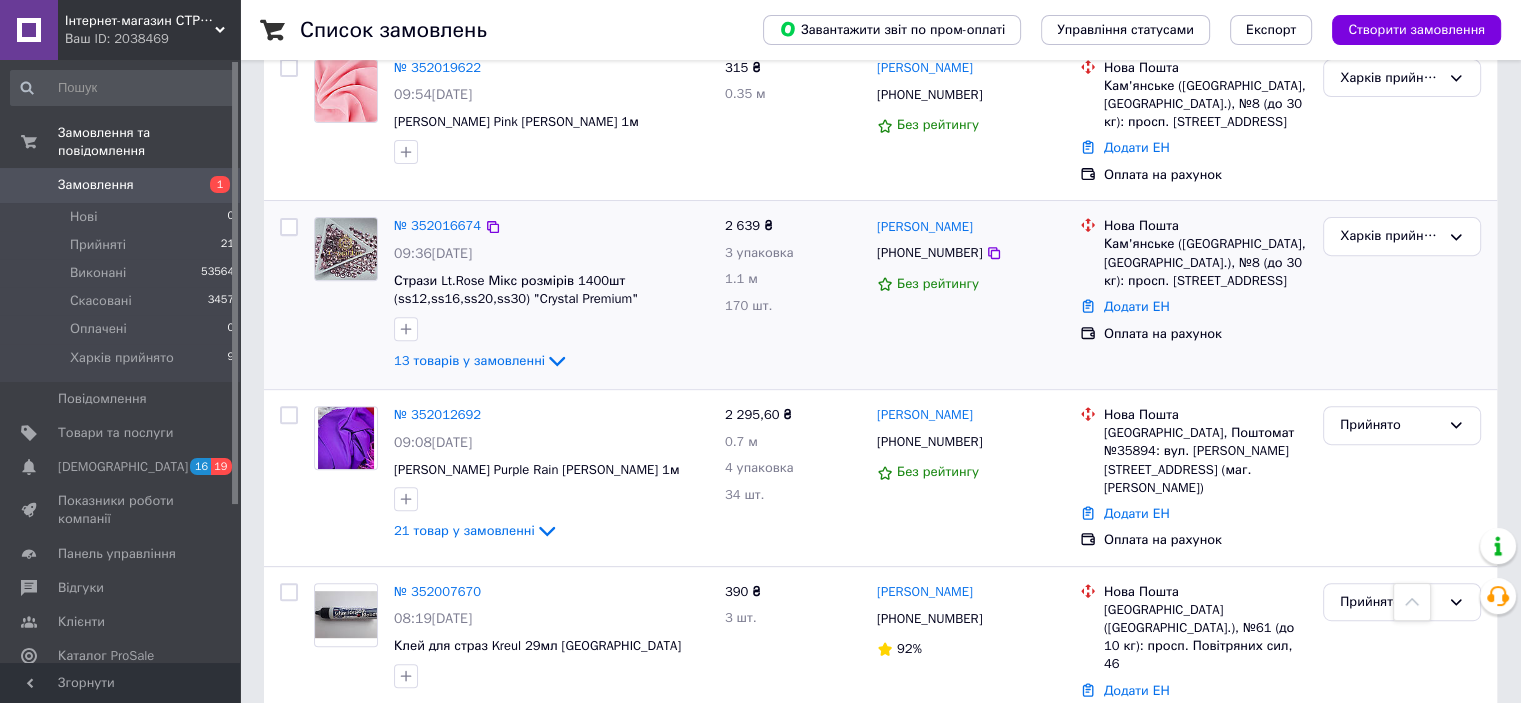 scroll, scrollTop: 800, scrollLeft: 0, axis: vertical 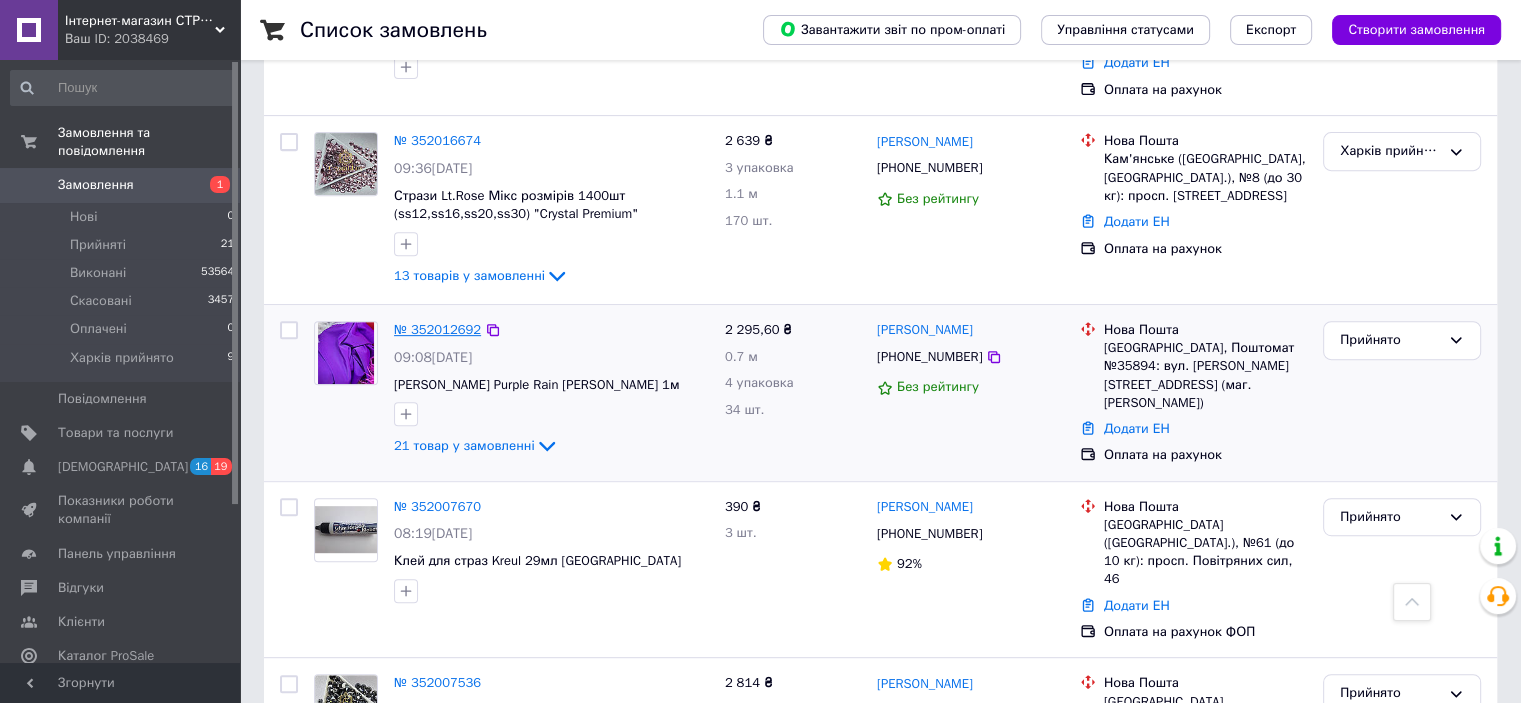 click on "№ 352012692" at bounding box center (437, 329) 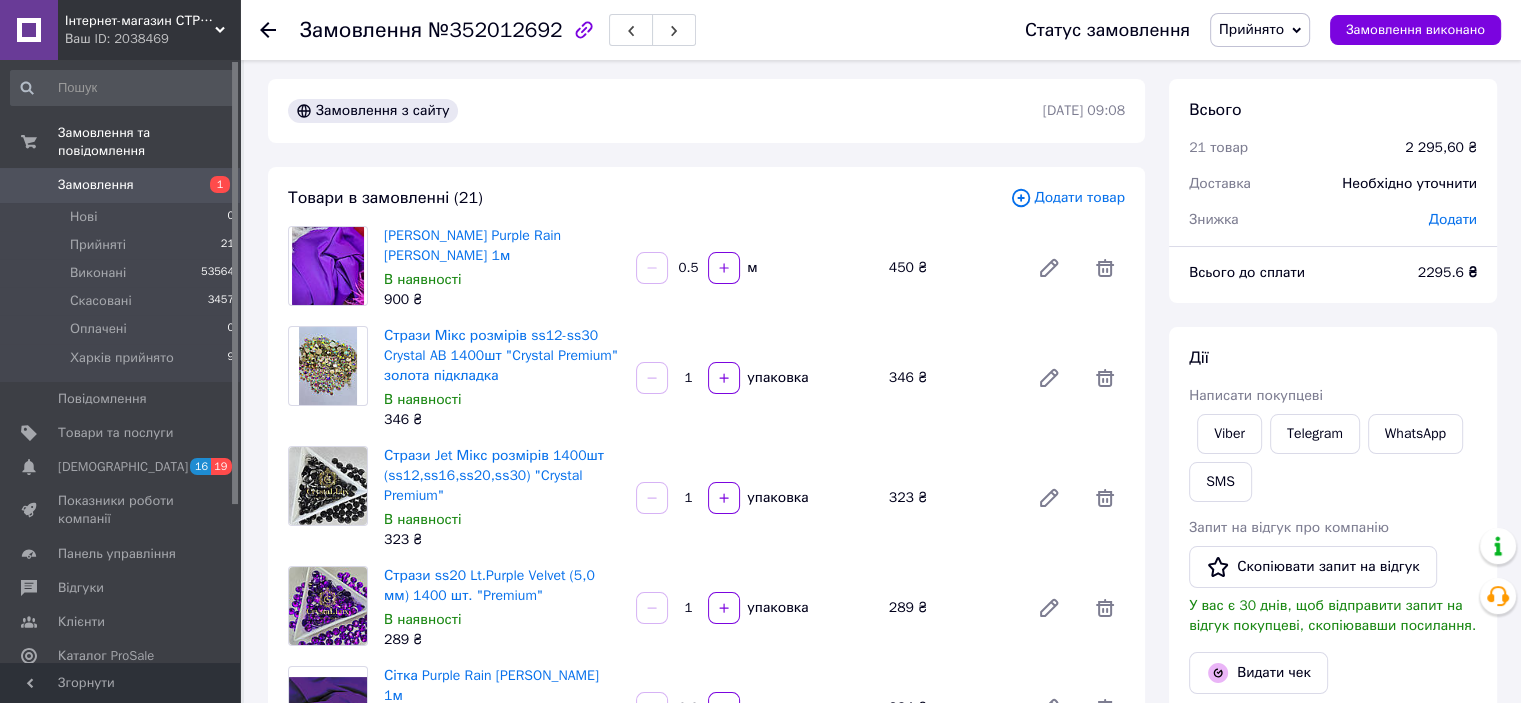 scroll, scrollTop: 0, scrollLeft: 0, axis: both 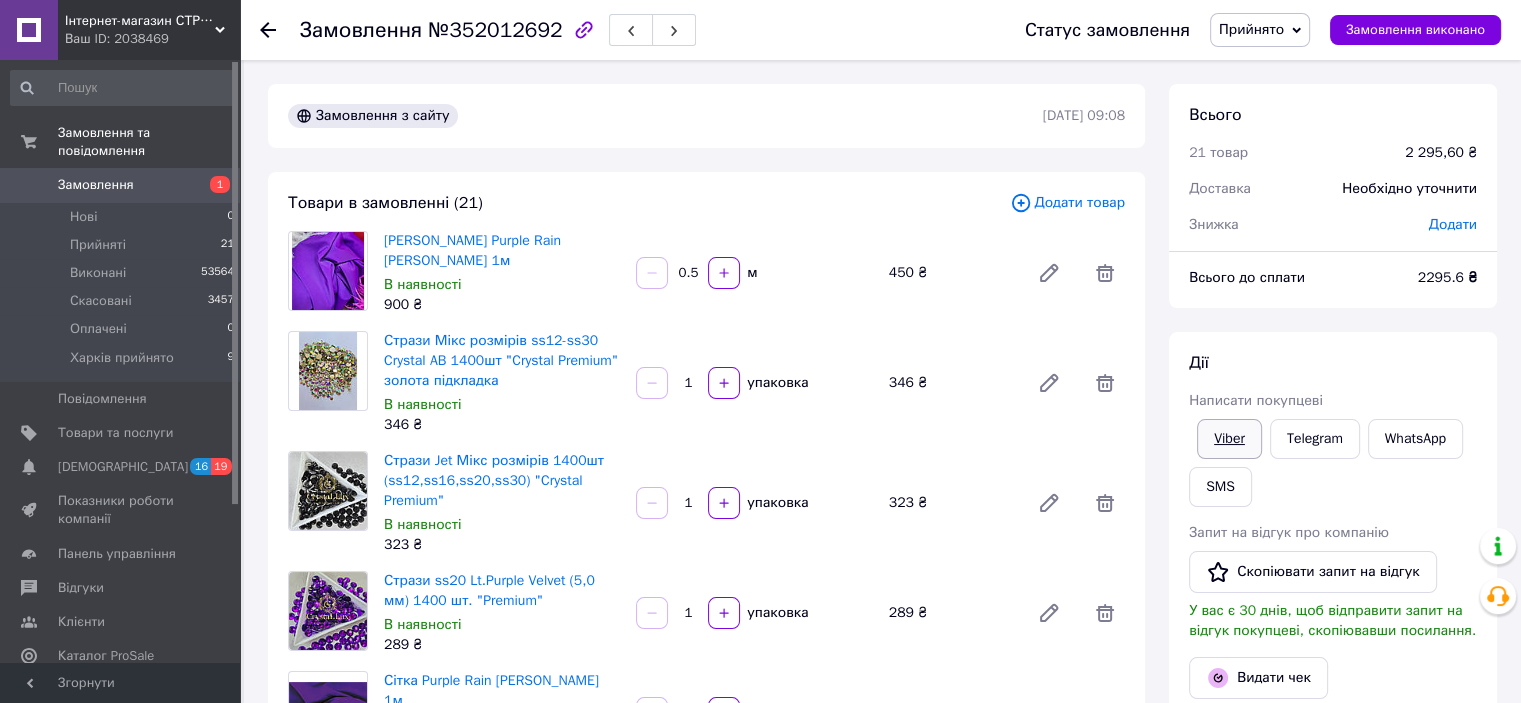 click on "Viber" at bounding box center [1229, 439] 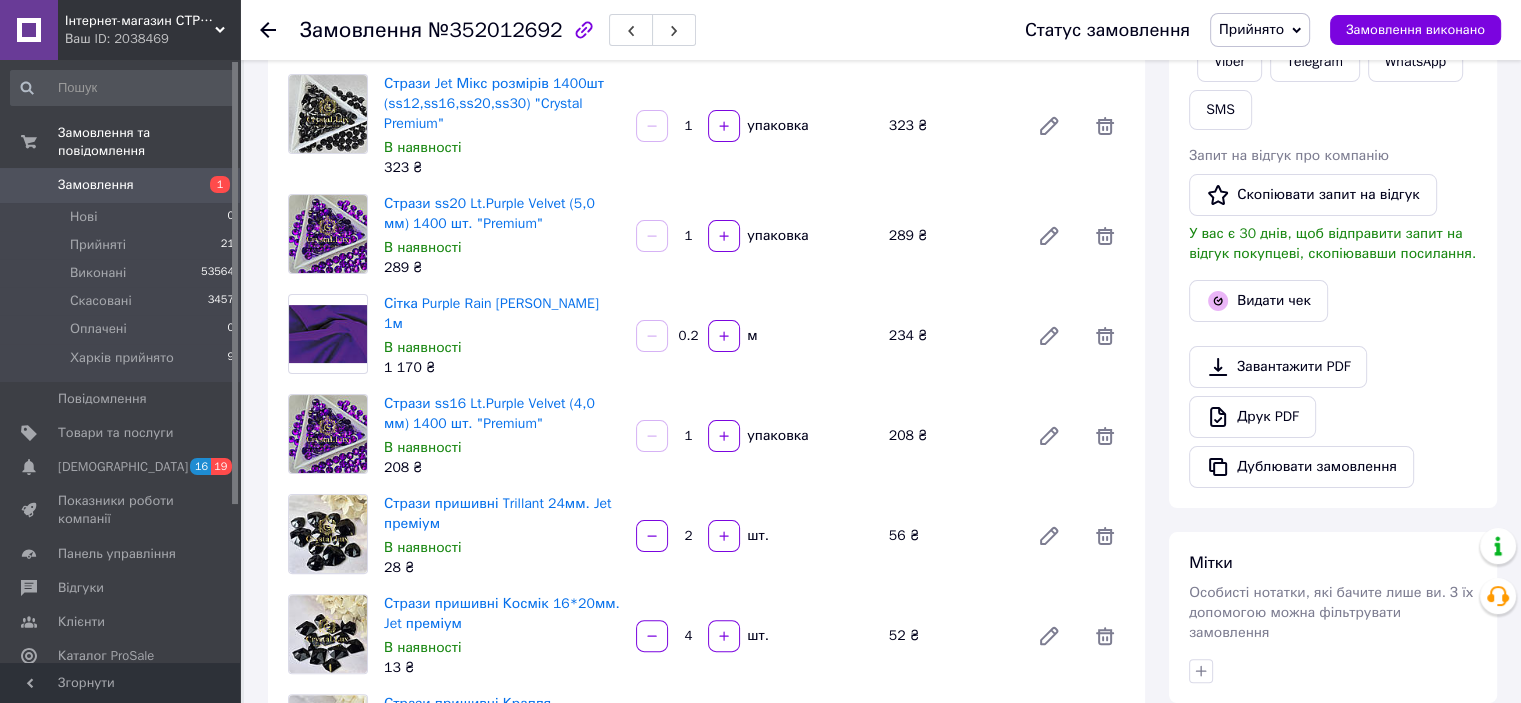 scroll, scrollTop: 600, scrollLeft: 0, axis: vertical 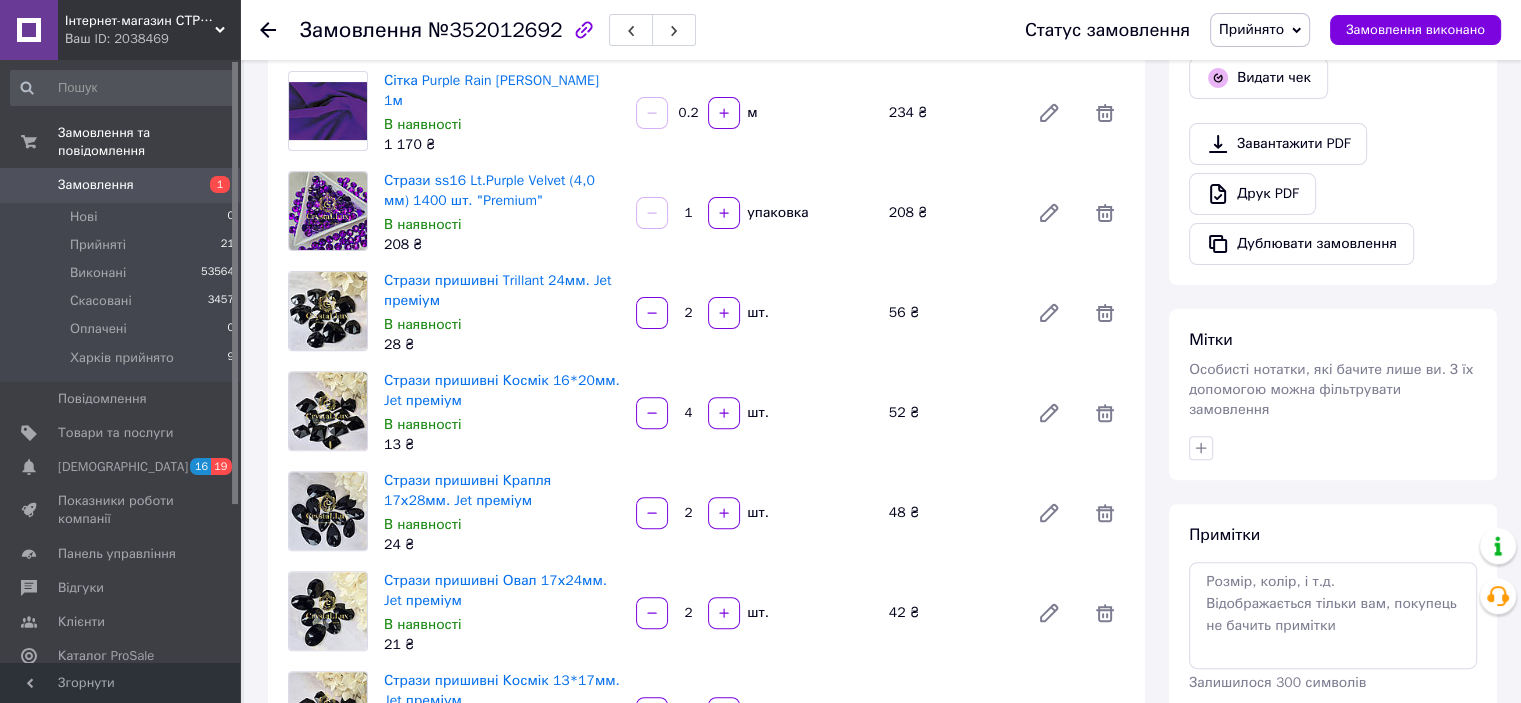 click on "2" at bounding box center [688, 313] 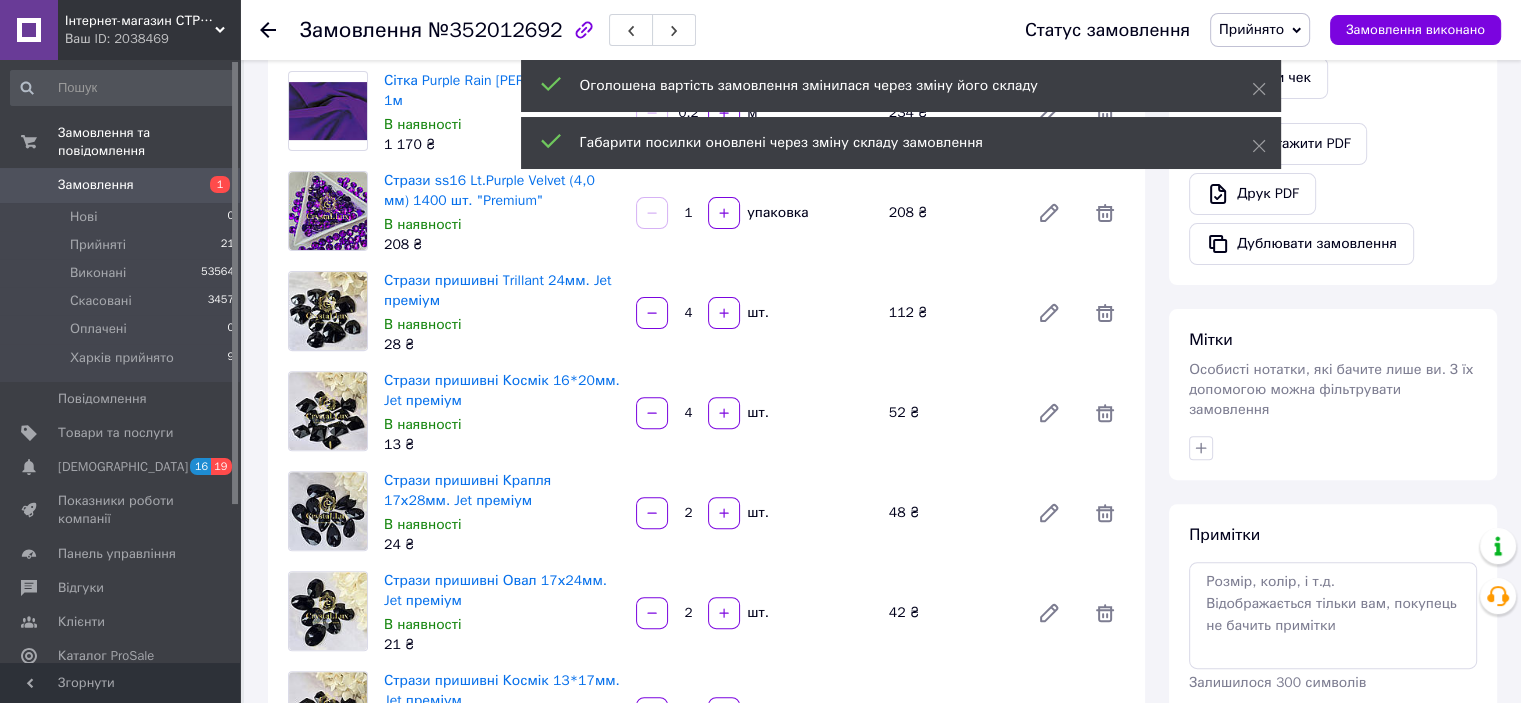 type on "4" 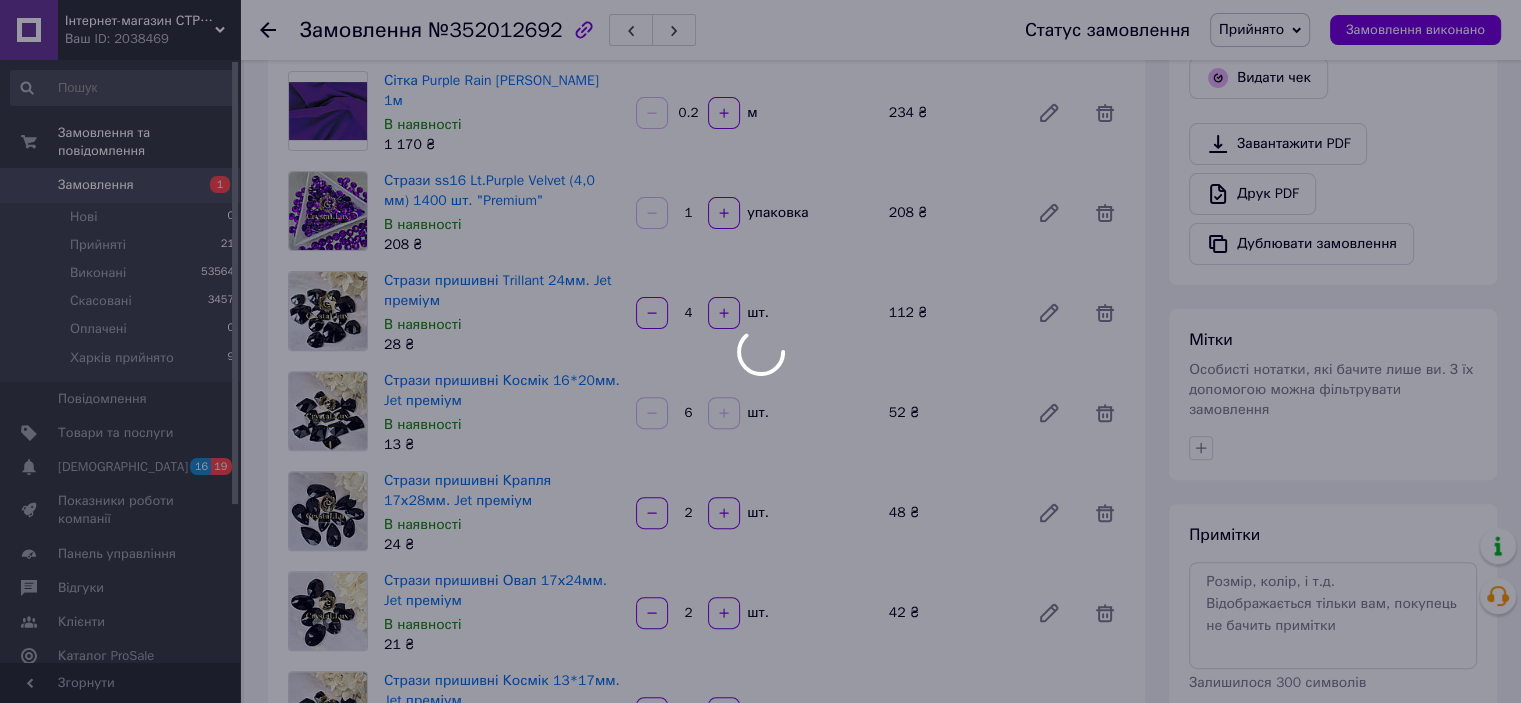 type on "6" 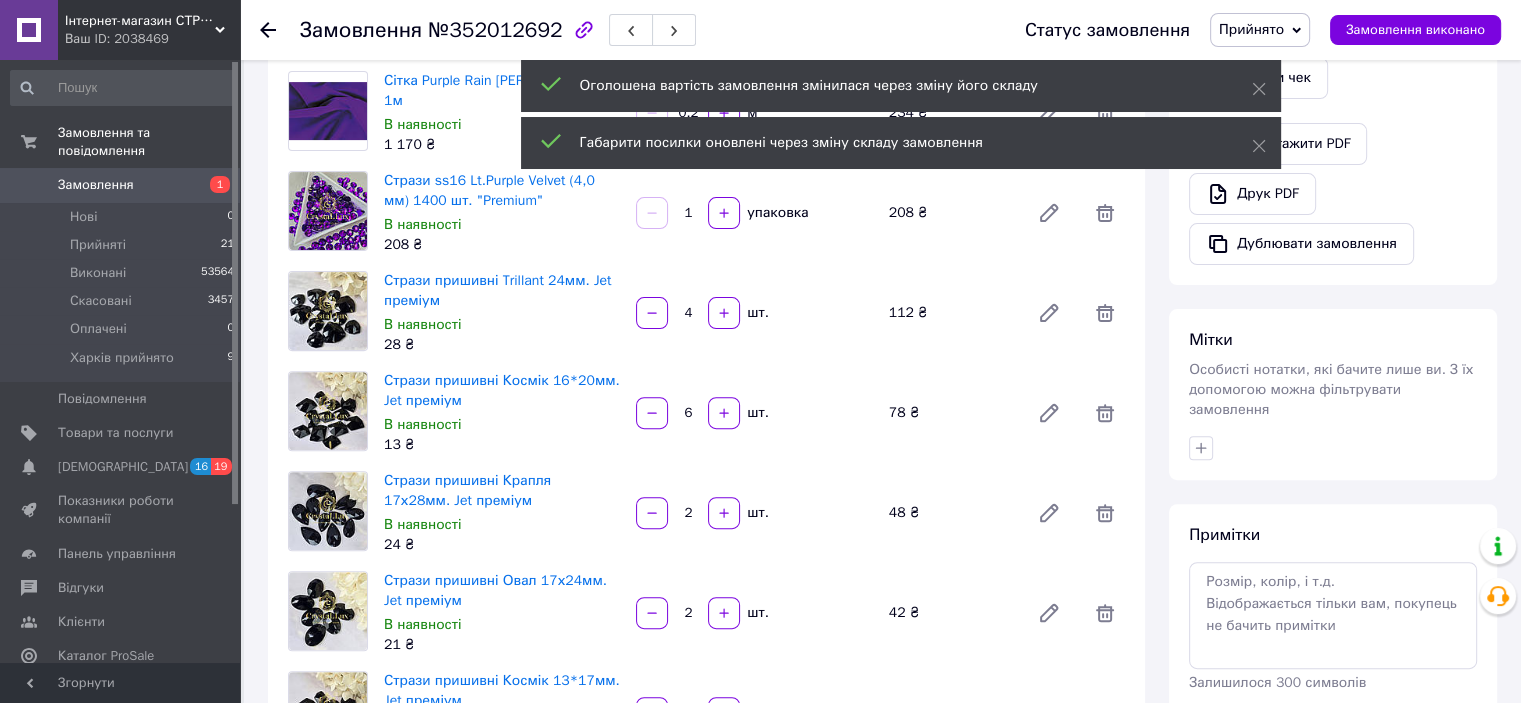 click on "2" at bounding box center (688, 513) 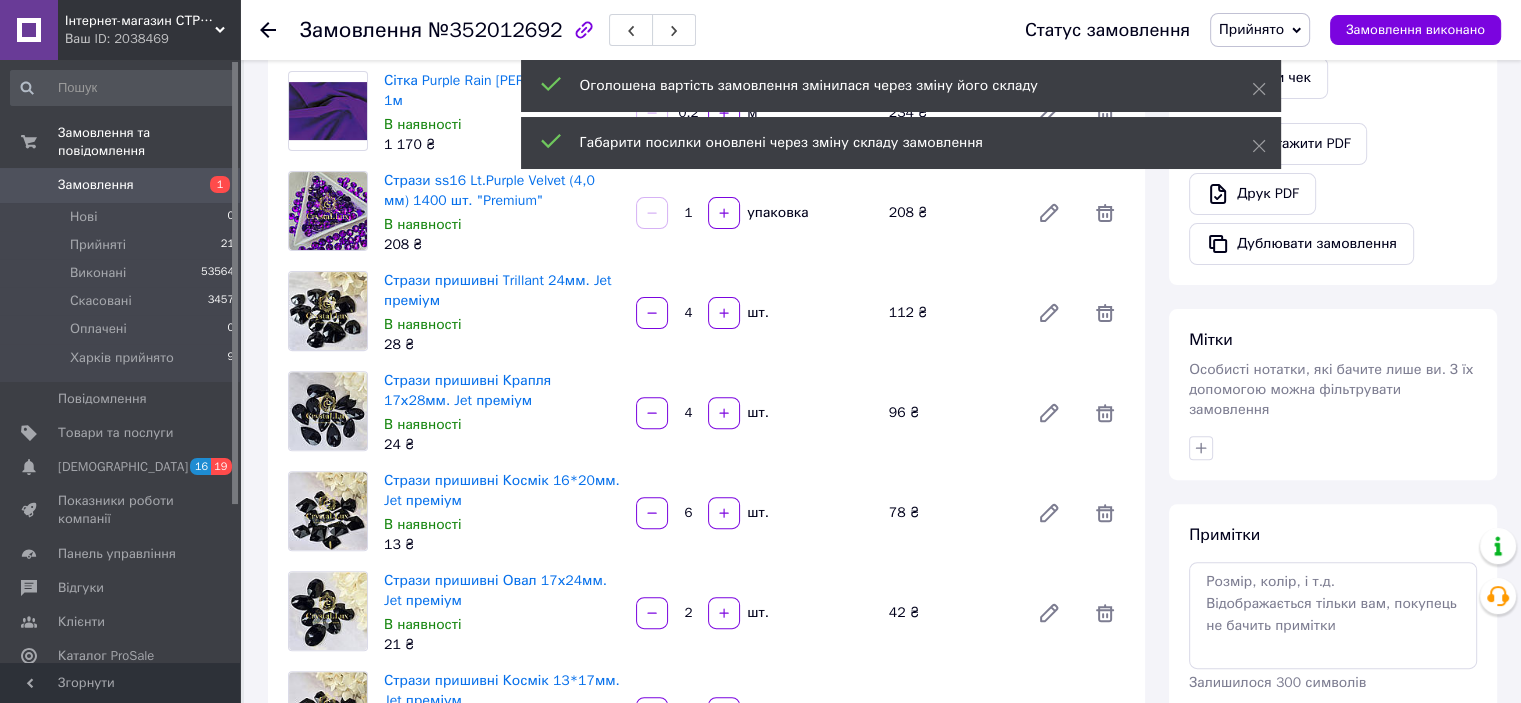 type on "4" 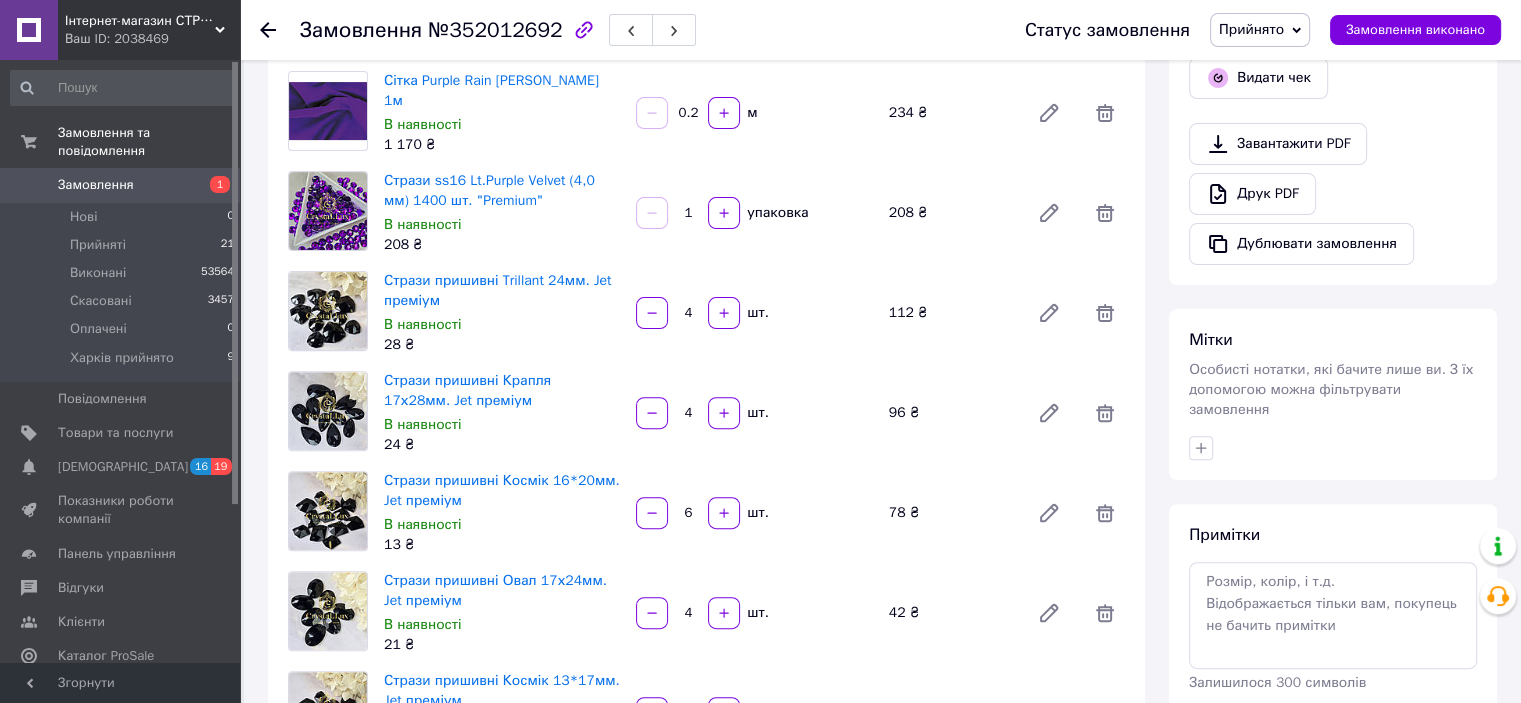 scroll, scrollTop: 800, scrollLeft: 0, axis: vertical 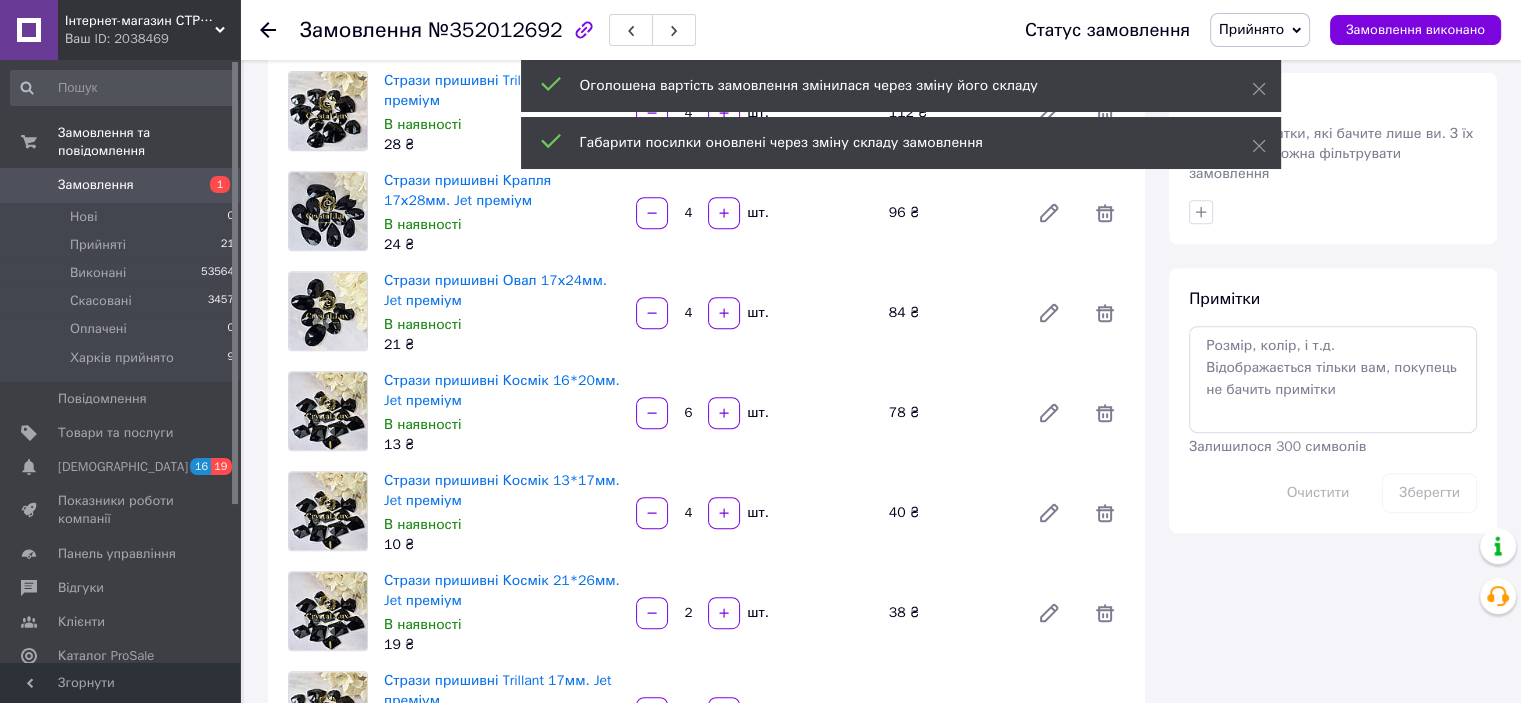 type on "4" 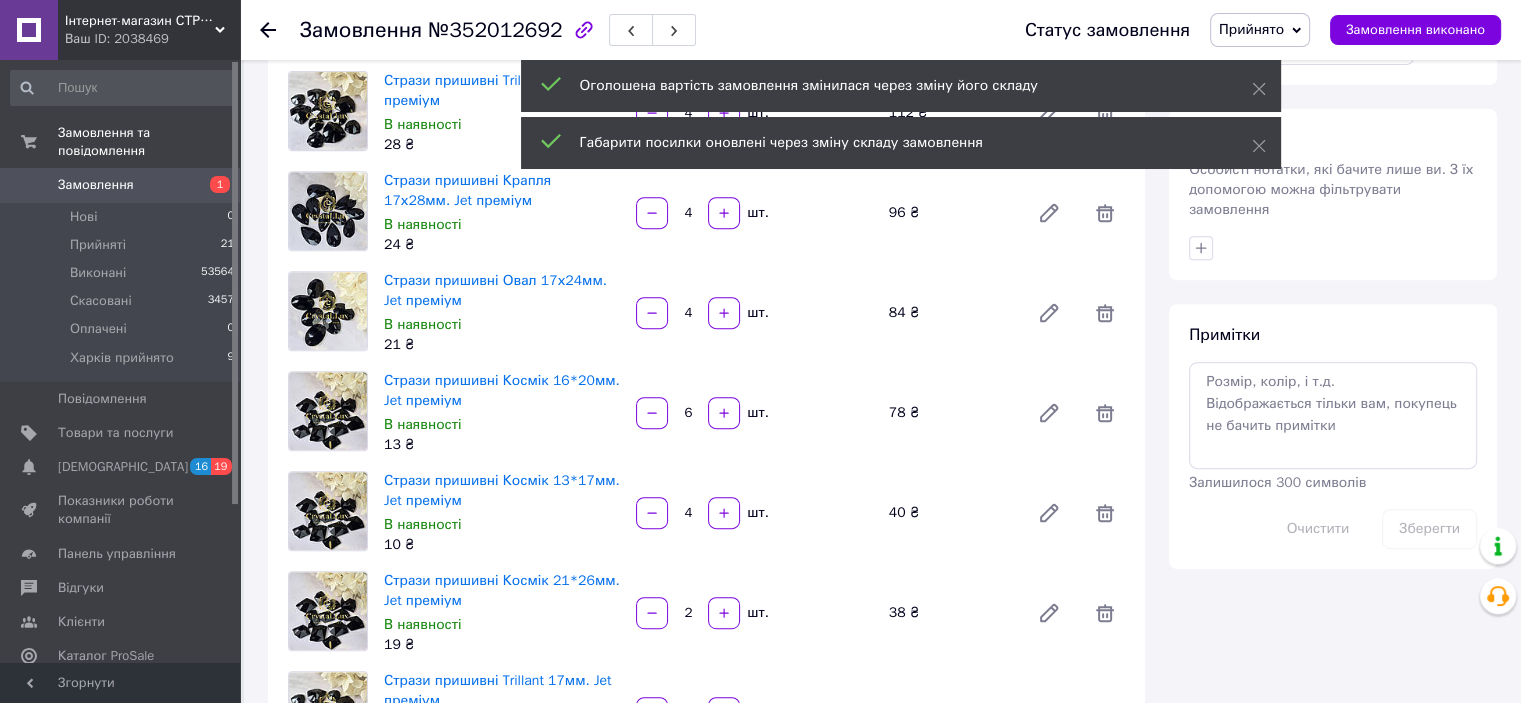 click on "4" at bounding box center (688, 513) 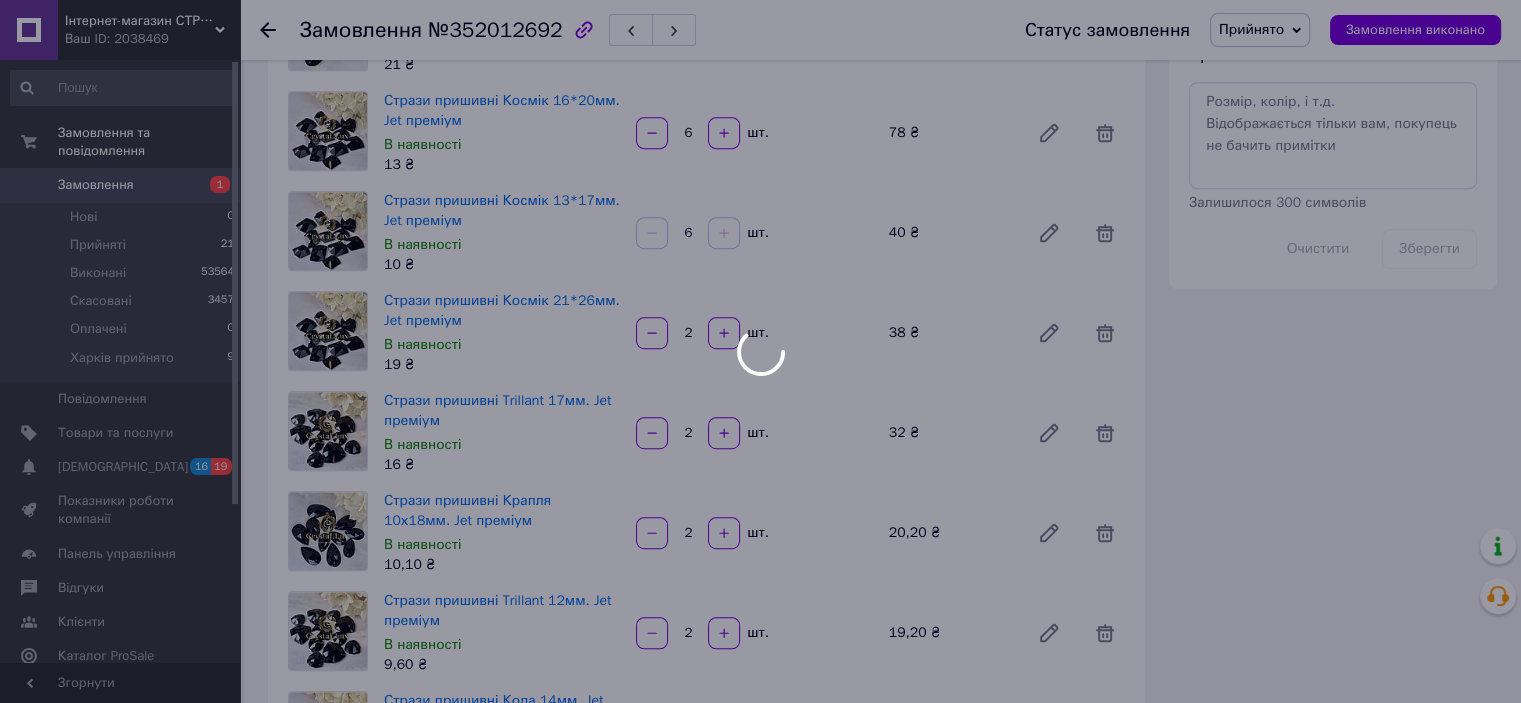 scroll, scrollTop: 1100, scrollLeft: 0, axis: vertical 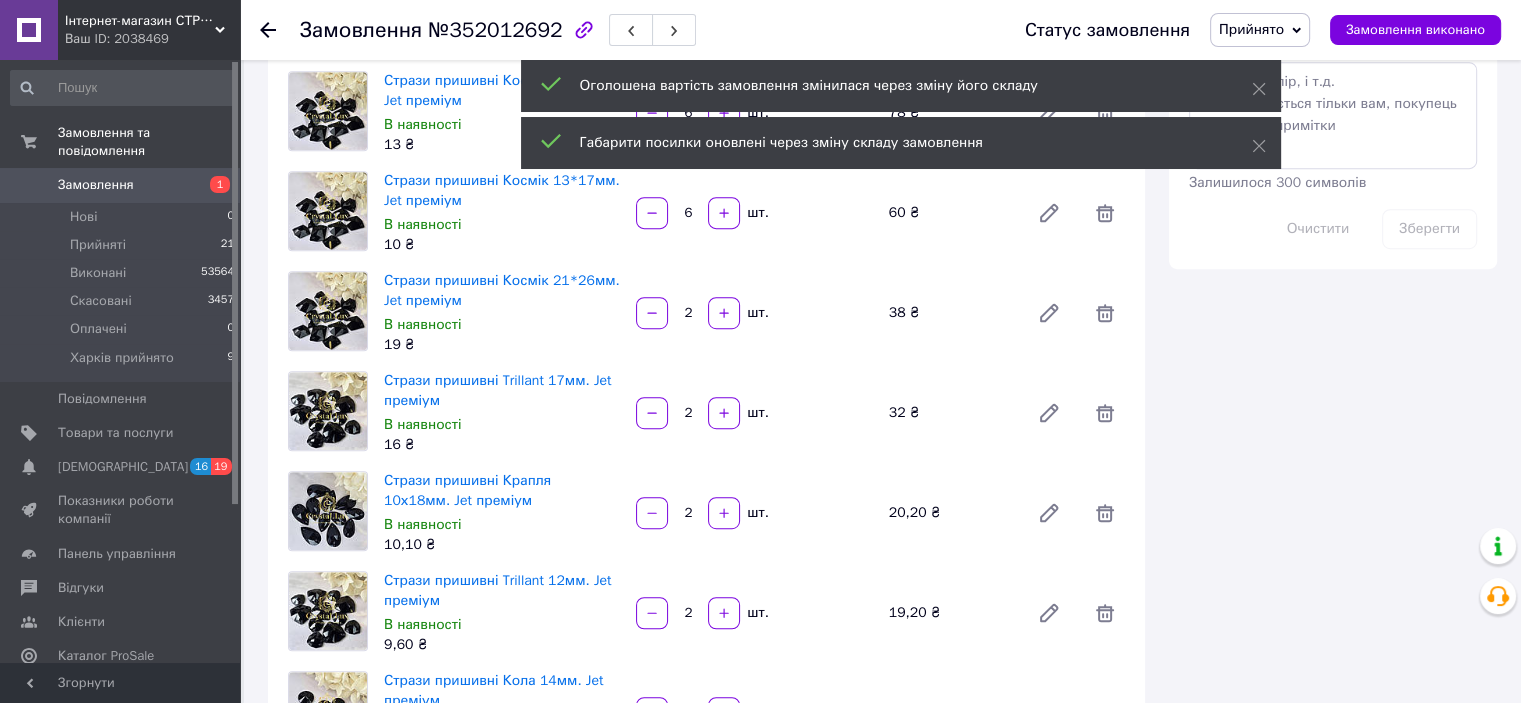 type on "6" 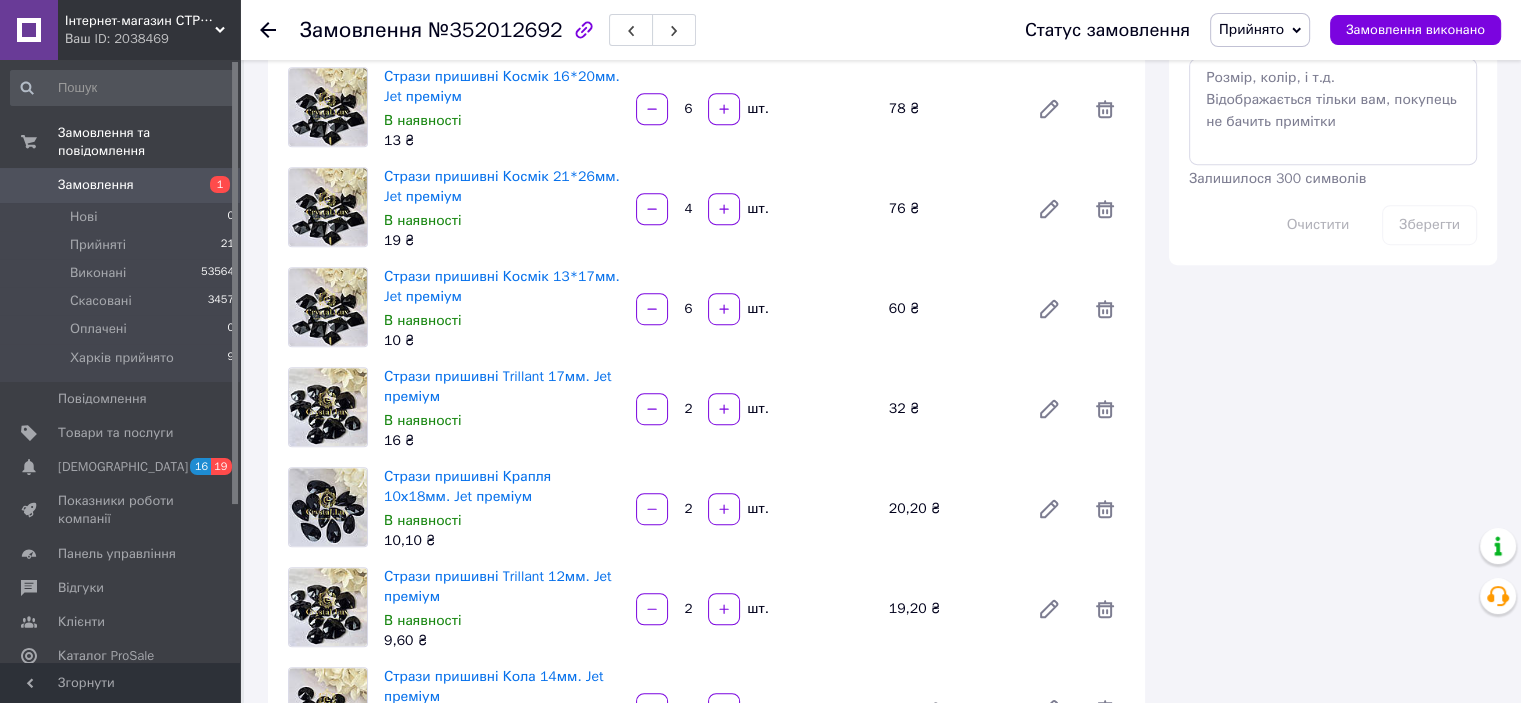 scroll, scrollTop: 1100, scrollLeft: 0, axis: vertical 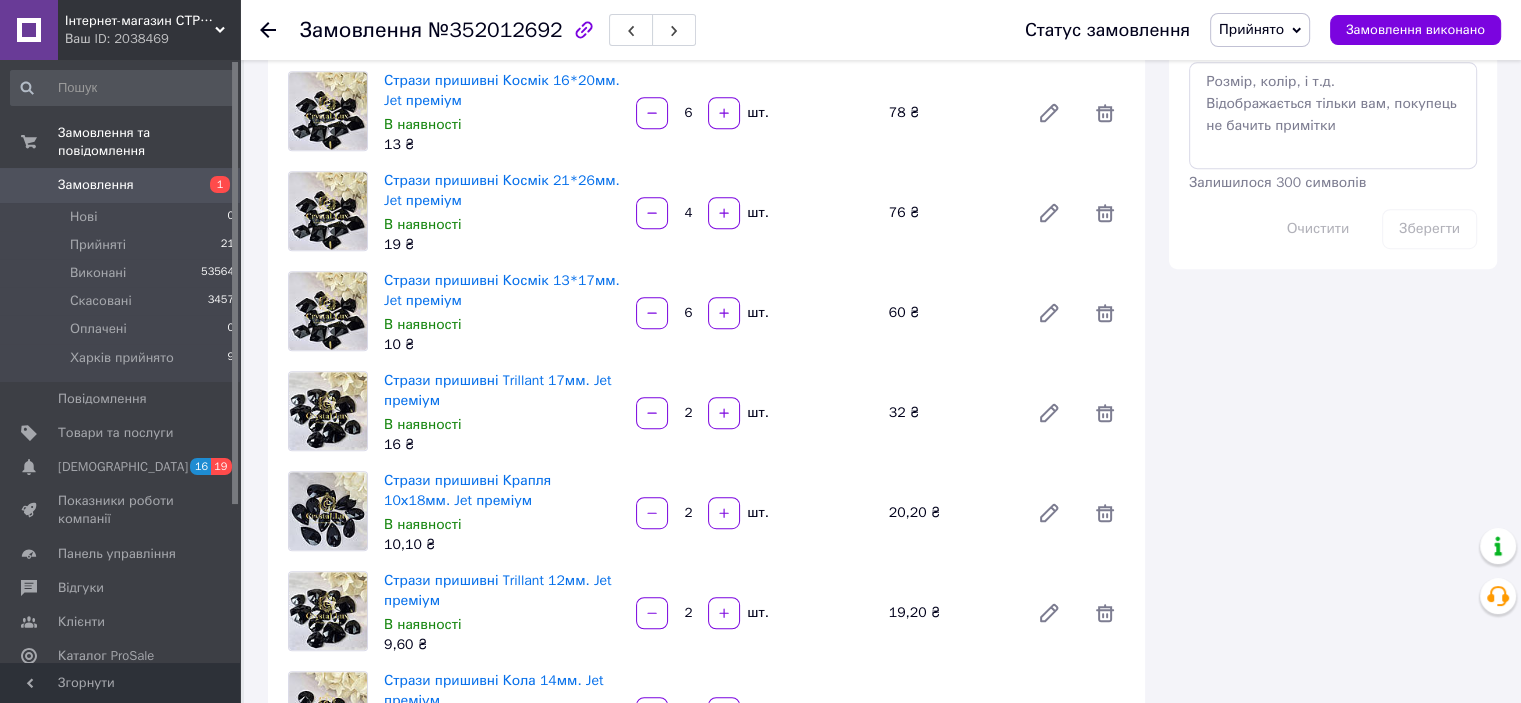 type on "4" 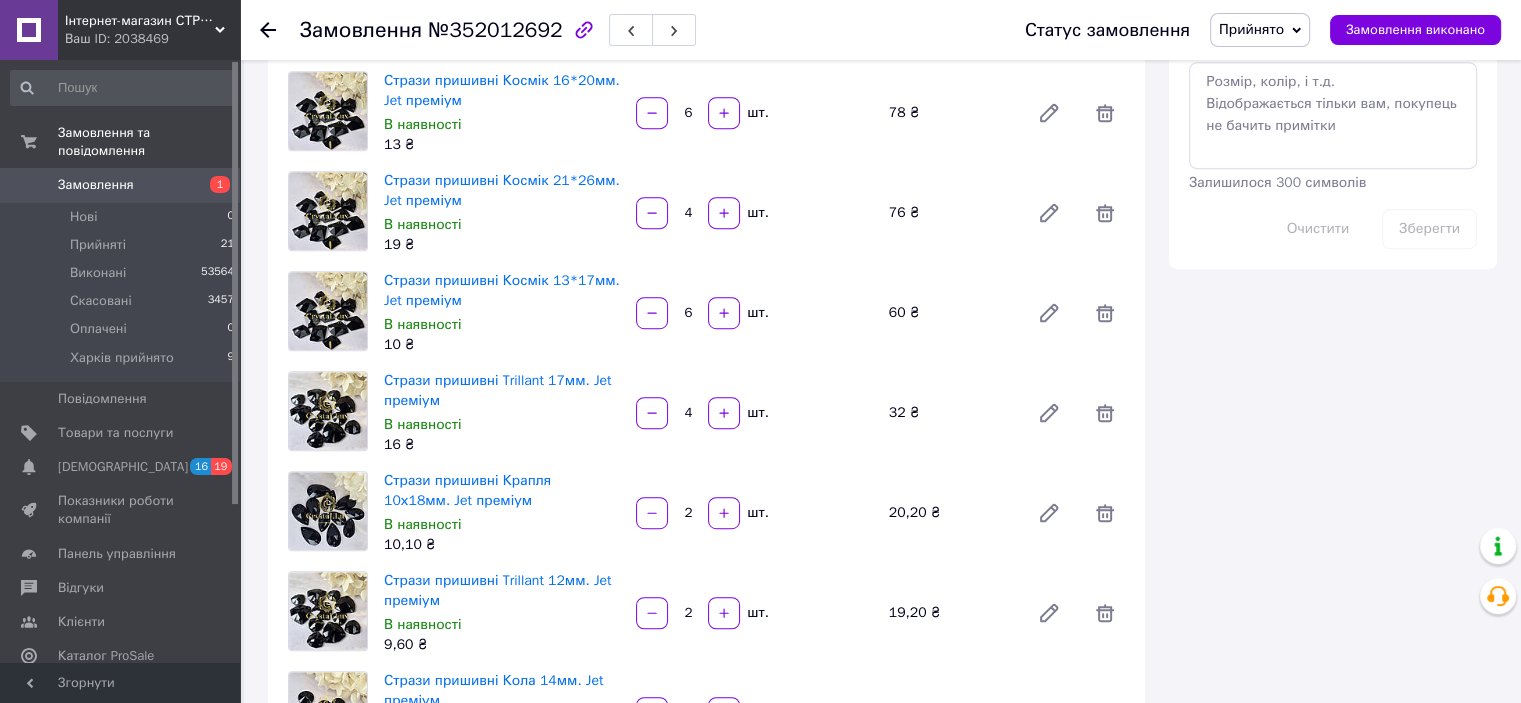 scroll, scrollTop: 1300, scrollLeft: 0, axis: vertical 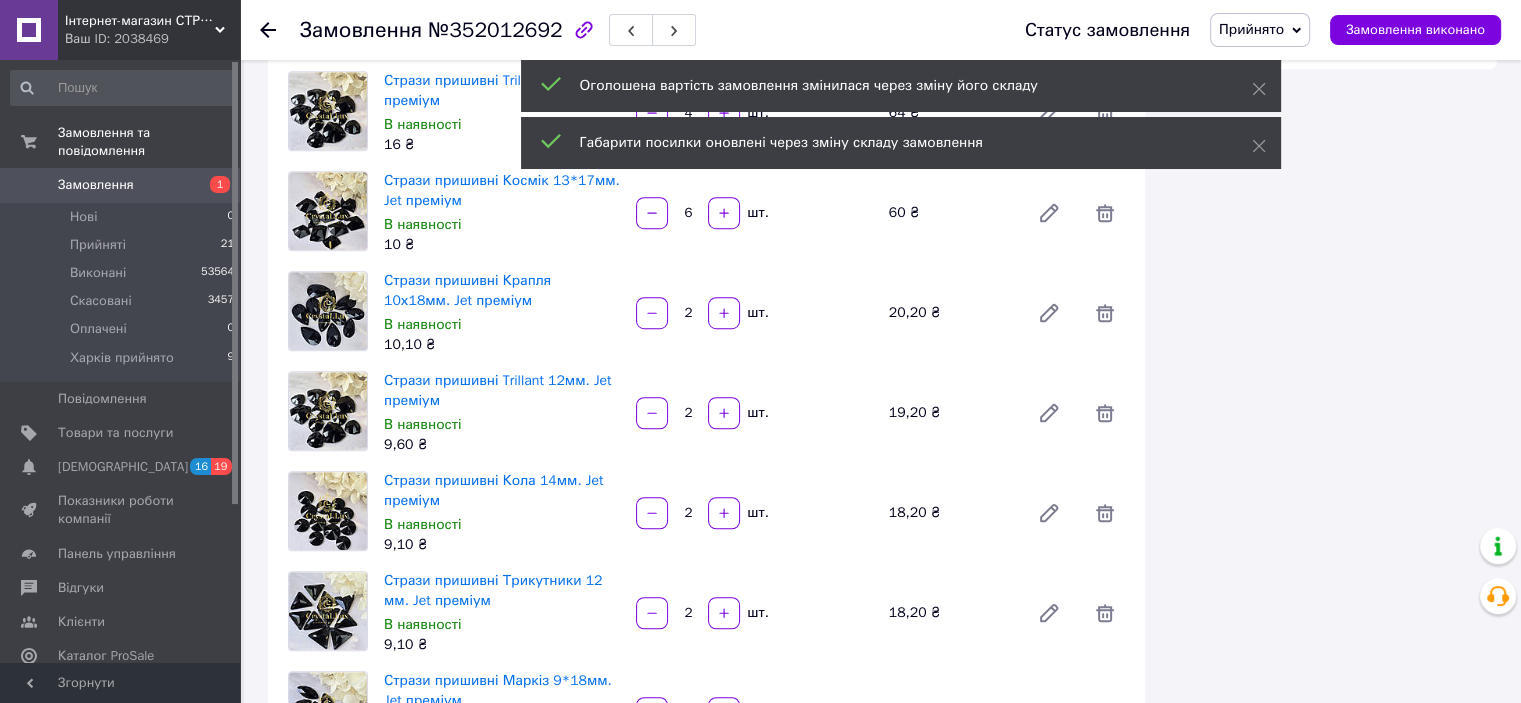 type on "4" 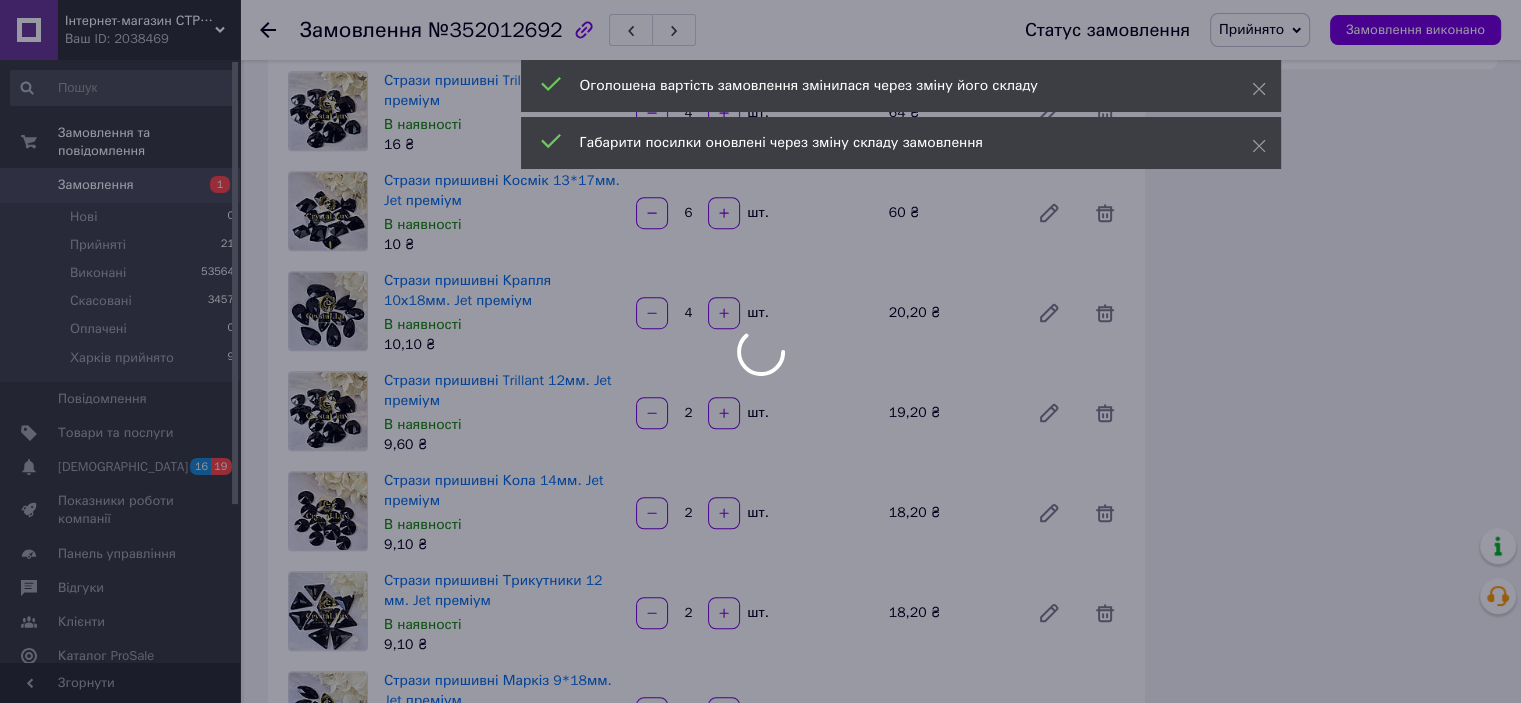 type on "4" 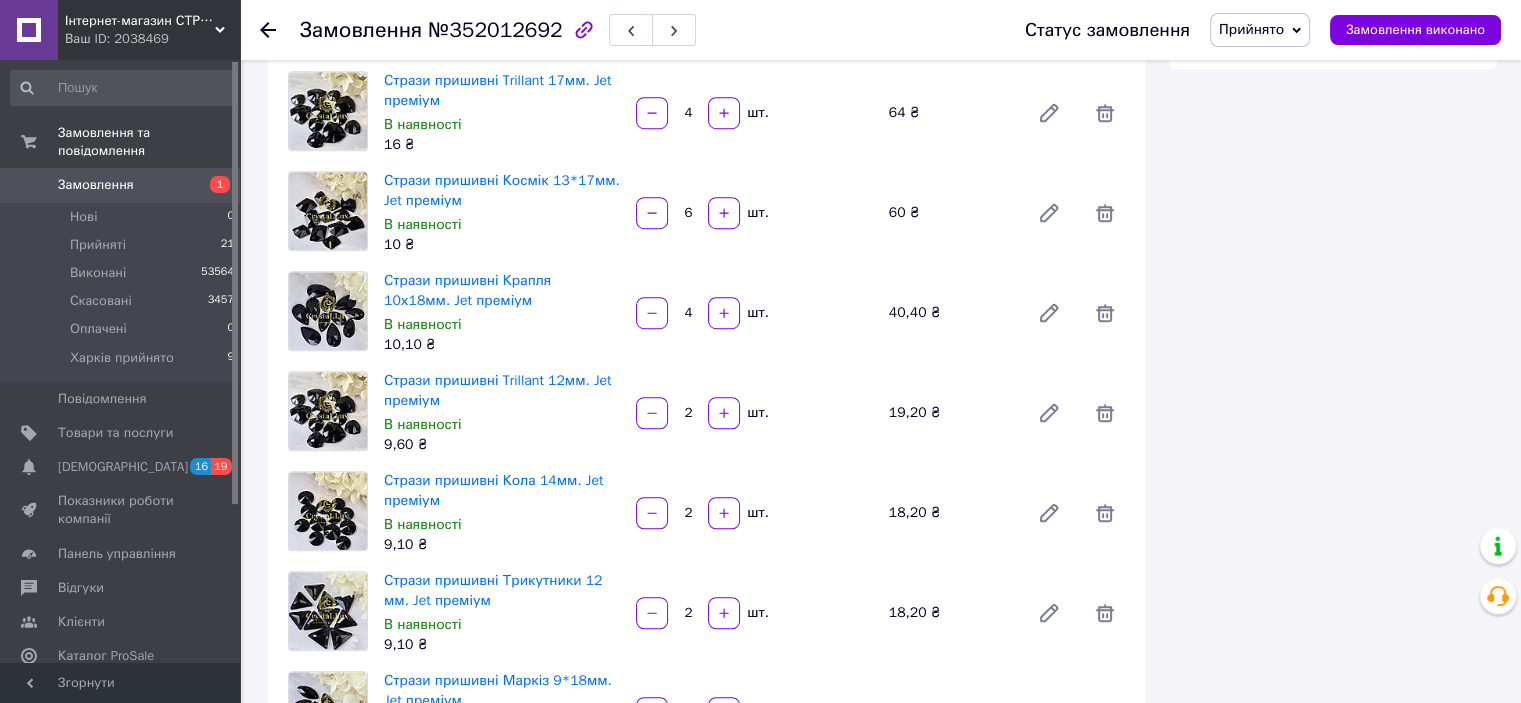 click on "2" at bounding box center (688, 413) 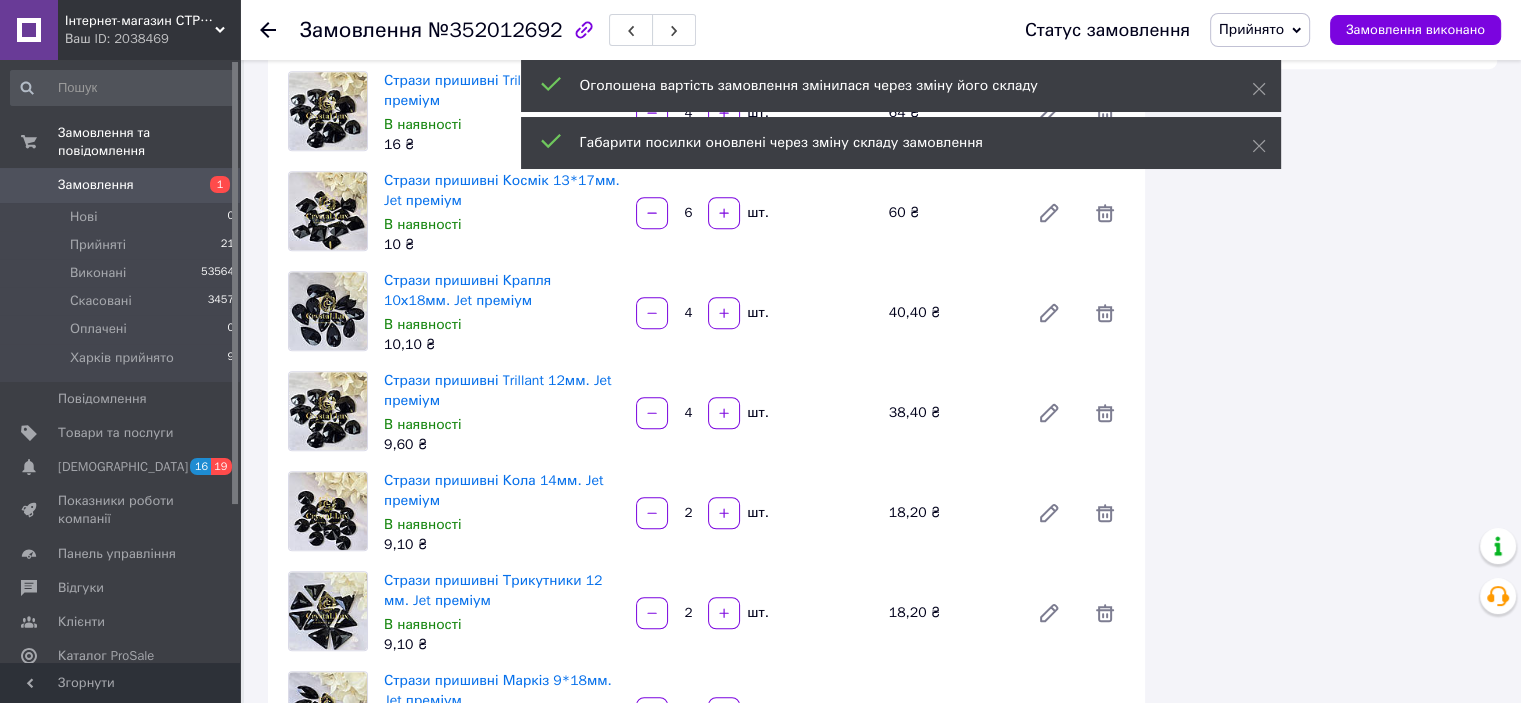 type on "4" 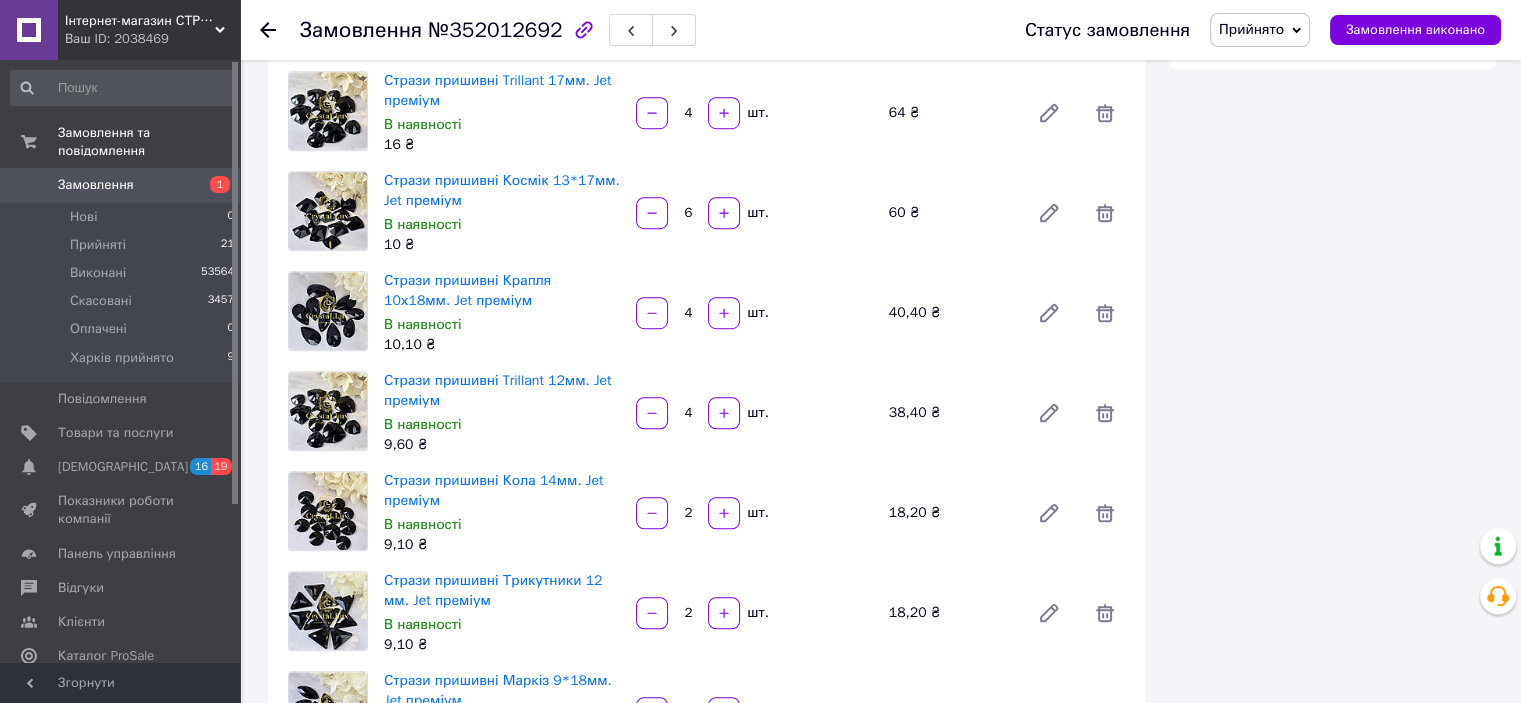 click on "2" at bounding box center (688, 513) 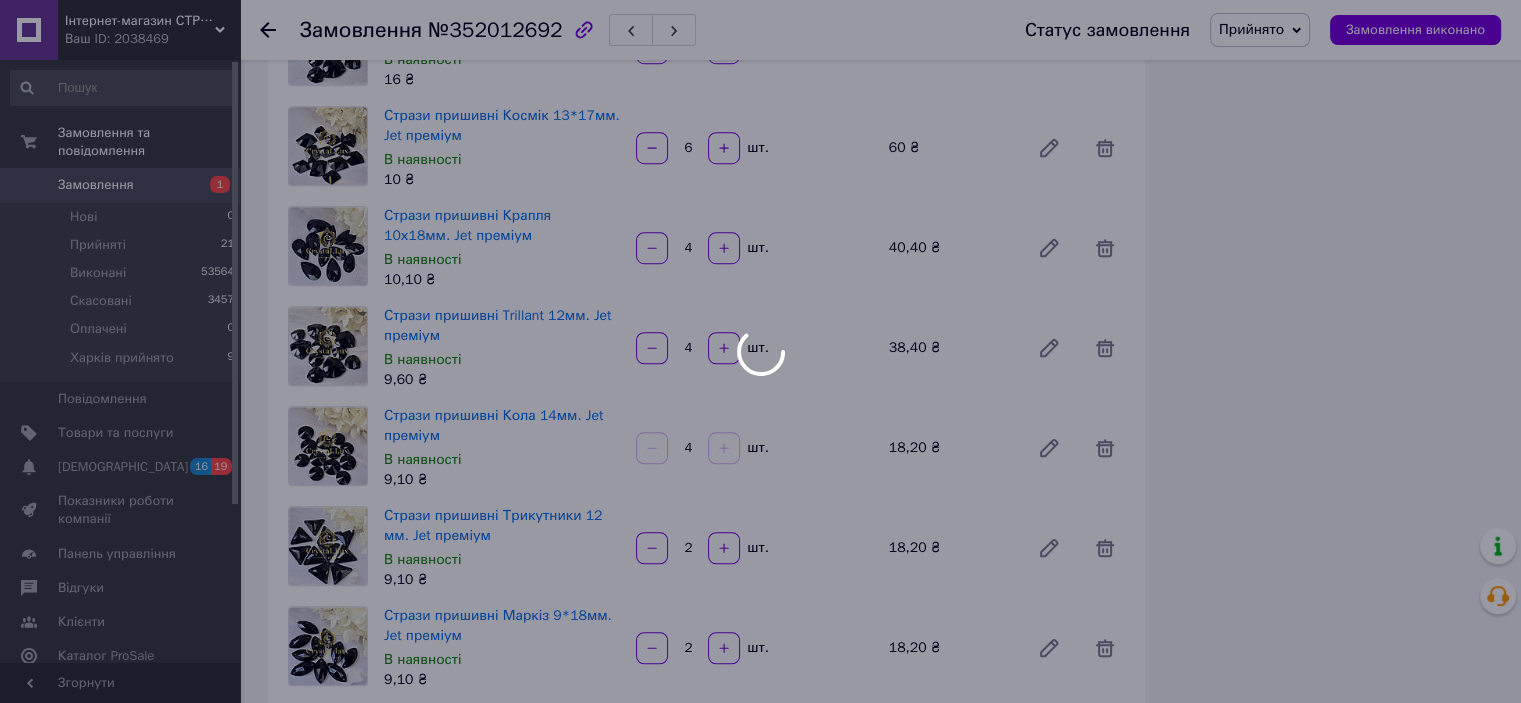 scroll, scrollTop: 1400, scrollLeft: 0, axis: vertical 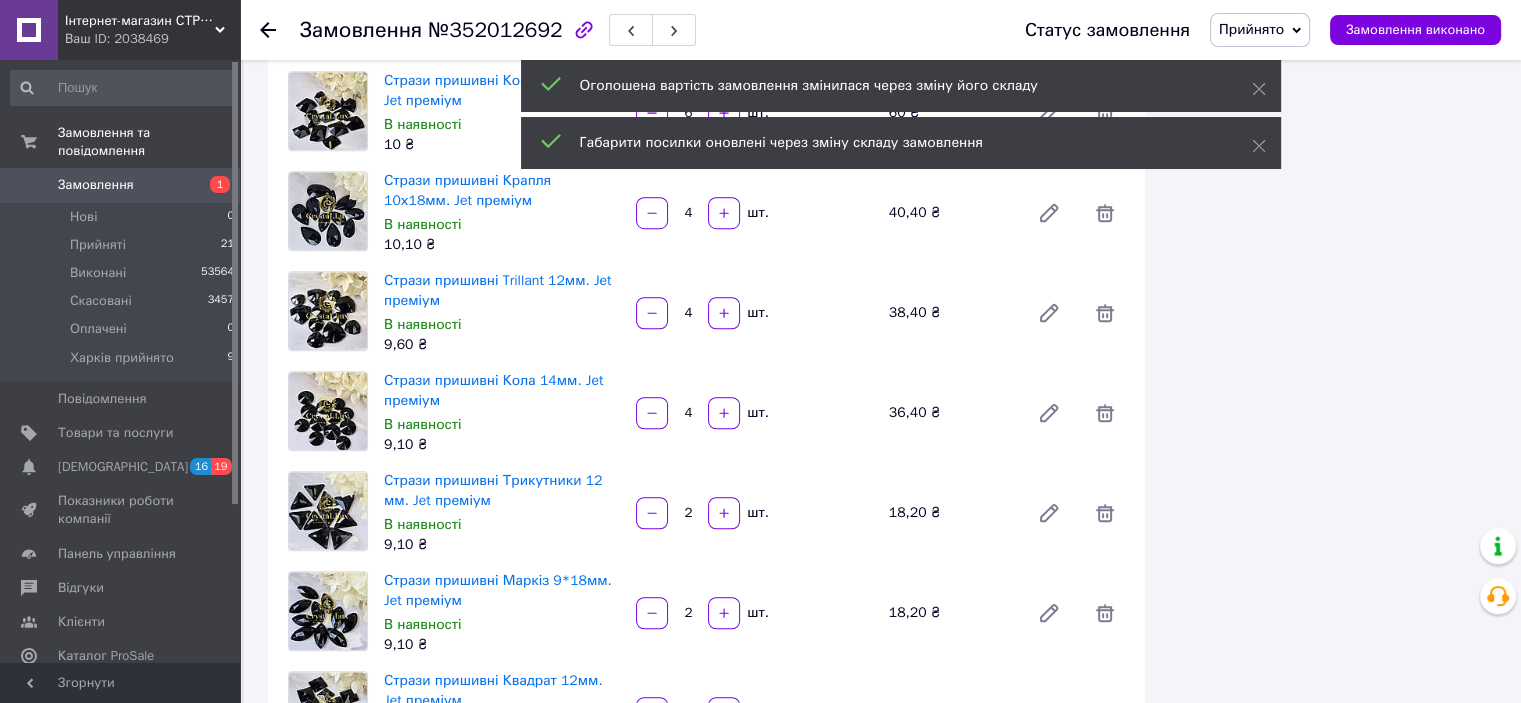 type on "4" 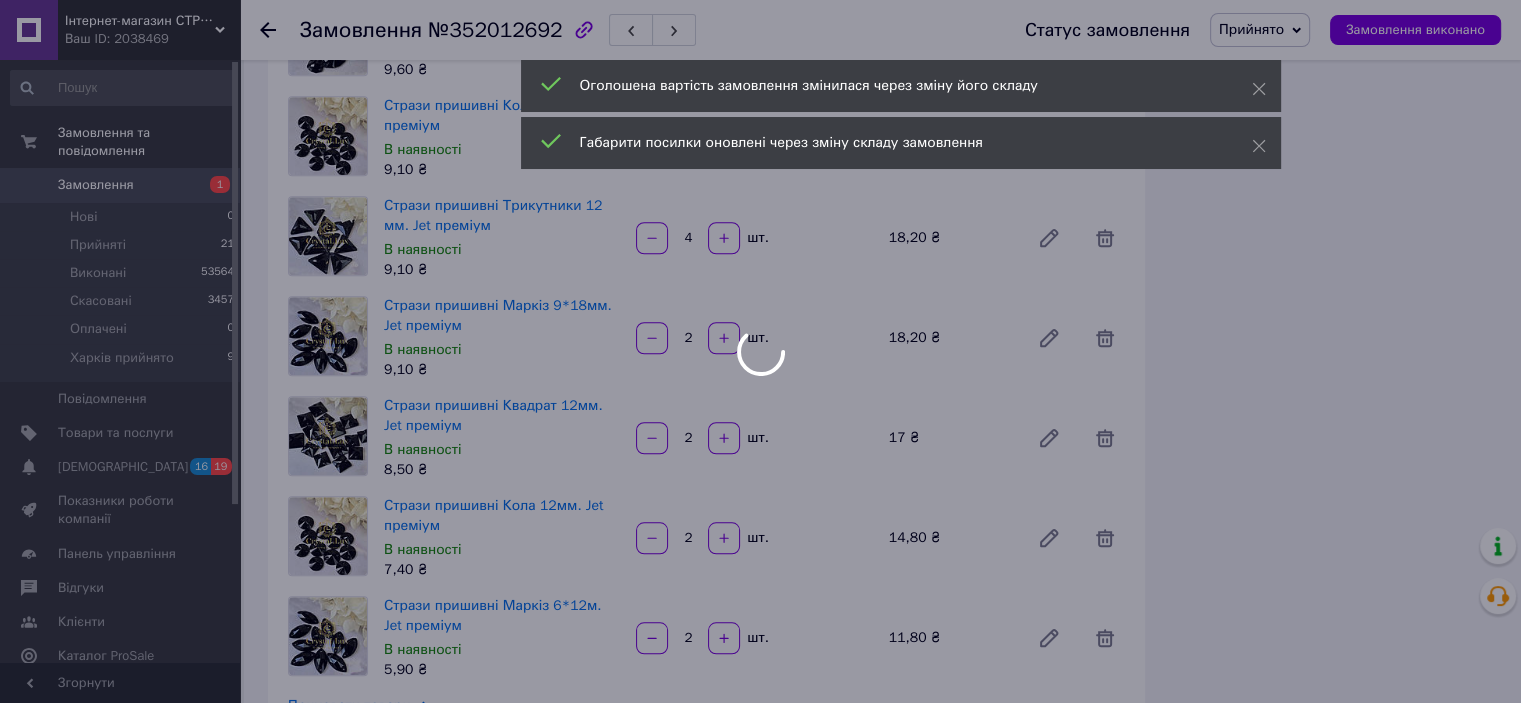 scroll, scrollTop: 1700, scrollLeft: 0, axis: vertical 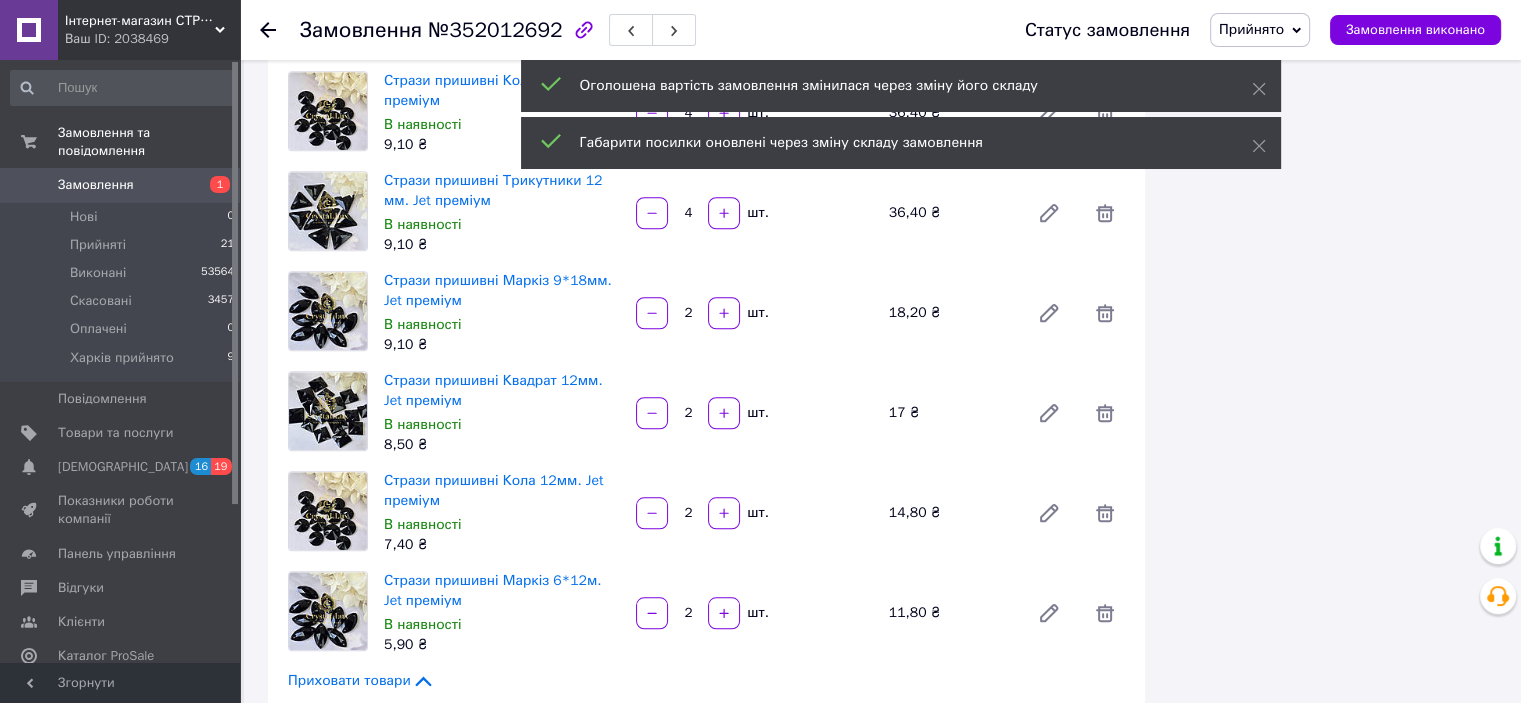 type on "4" 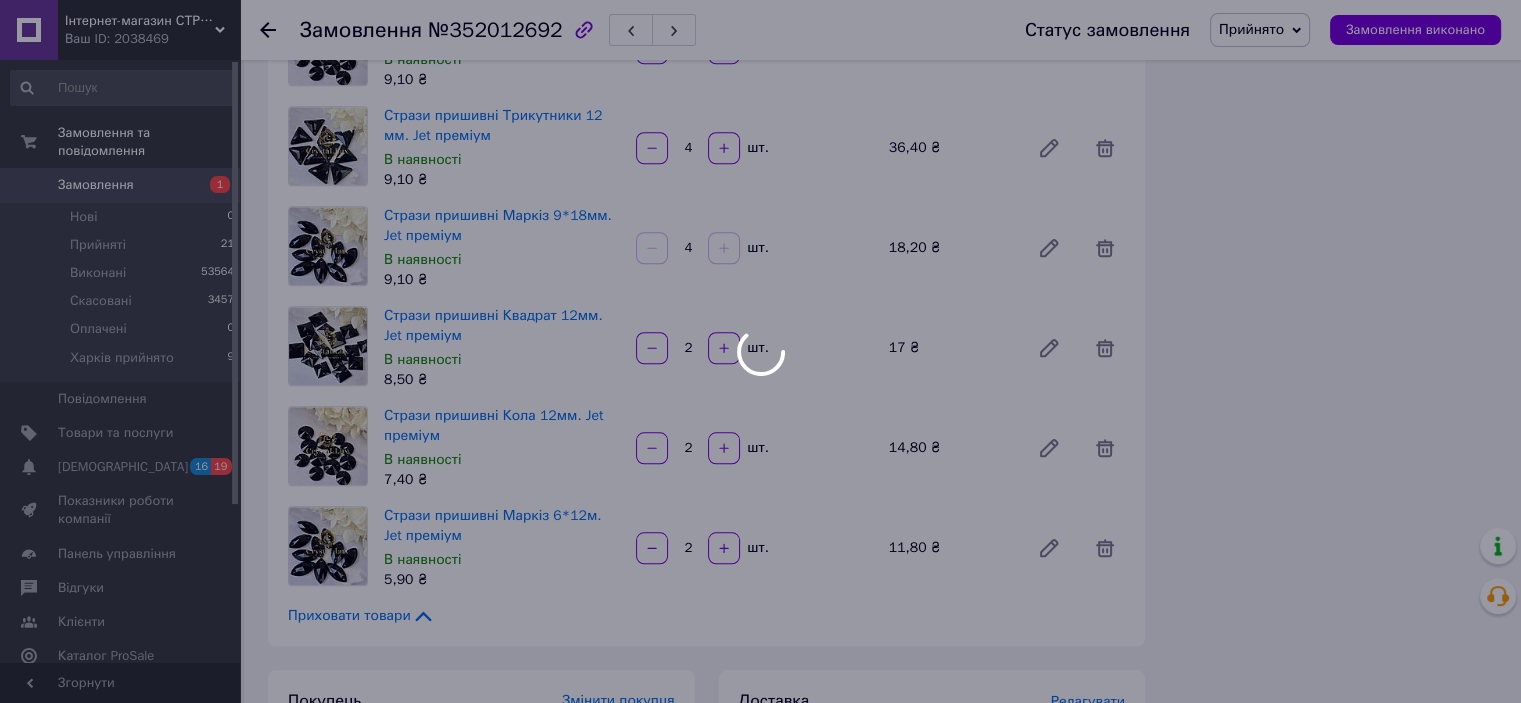 scroll, scrollTop: 1800, scrollLeft: 0, axis: vertical 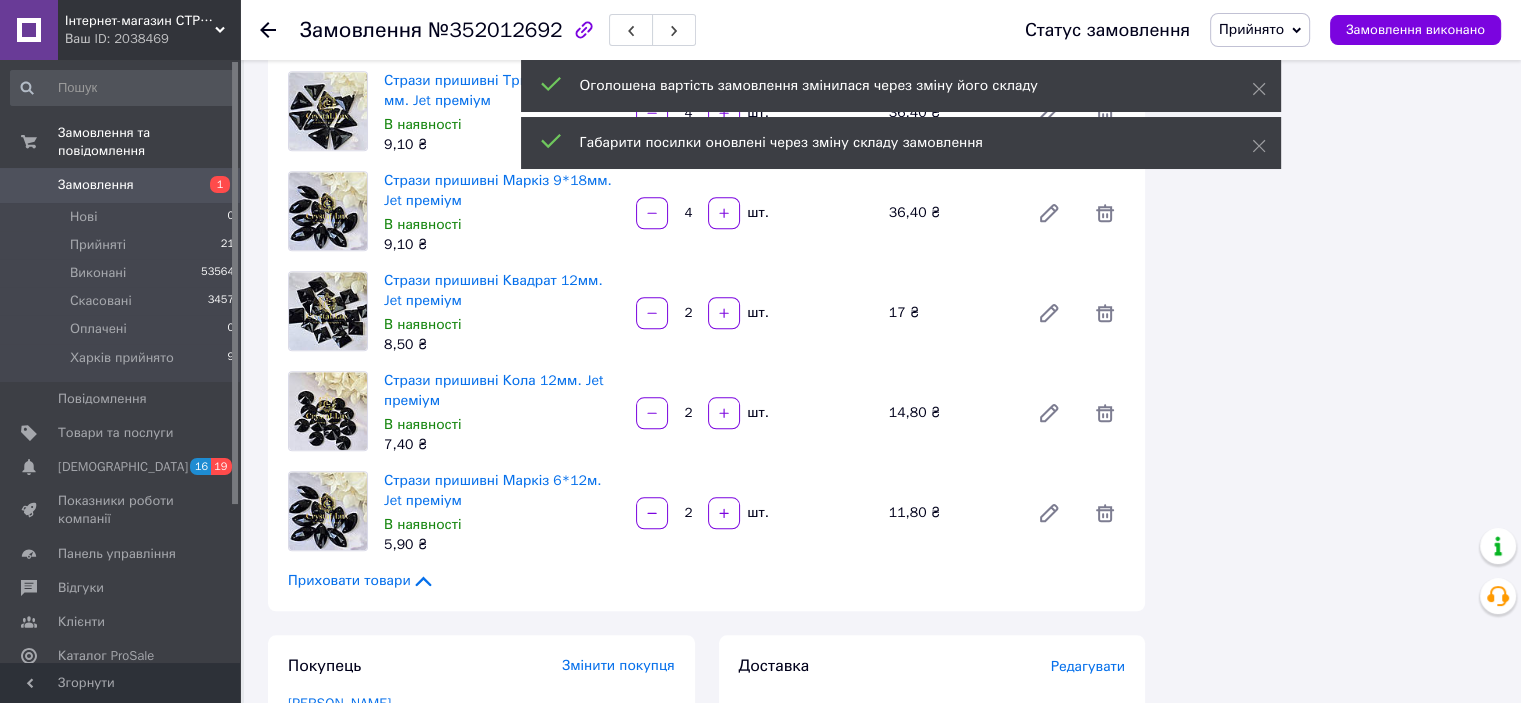 type on "4" 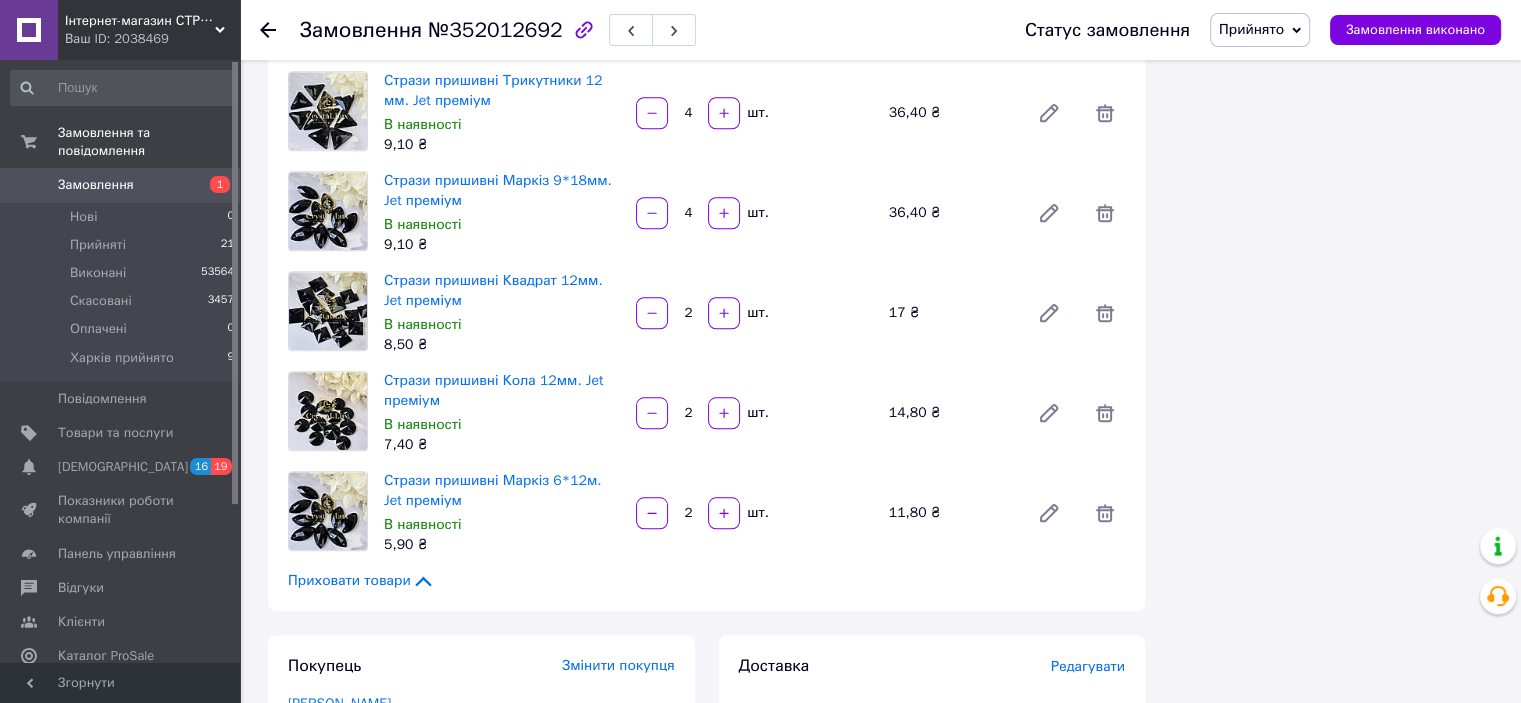 click on "2" at bounding box center (688, 313) 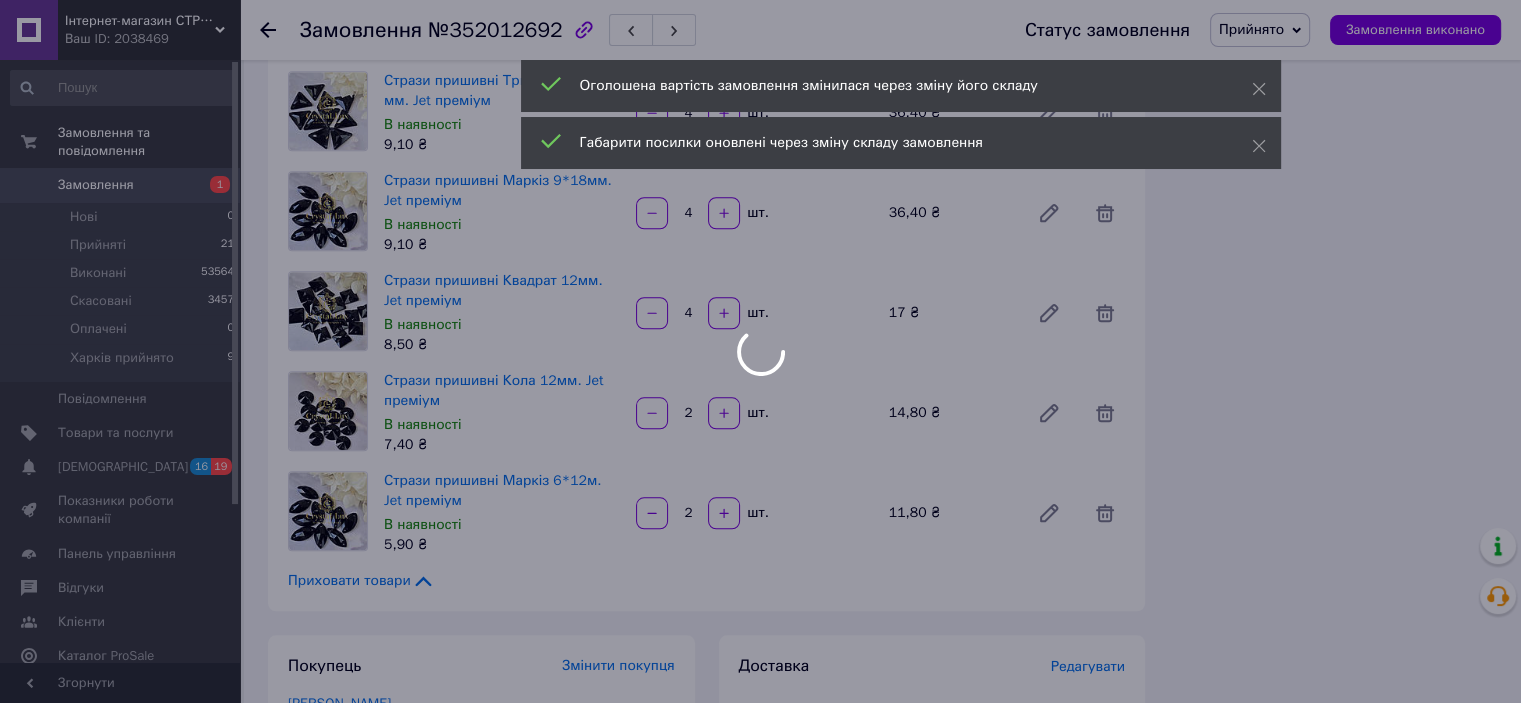 scroll, scrollTop: 117, scrollLeft: 0, axis: vertical 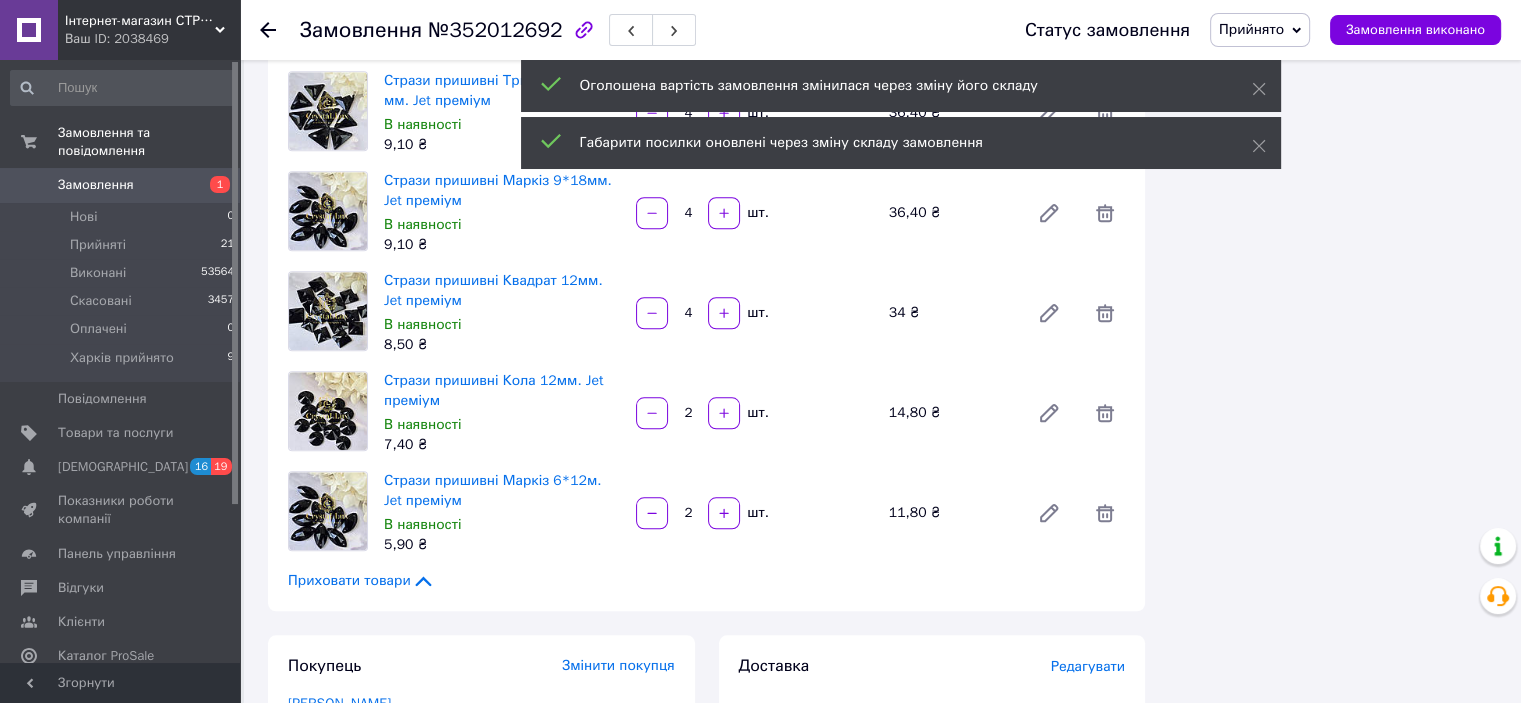 type on "4" 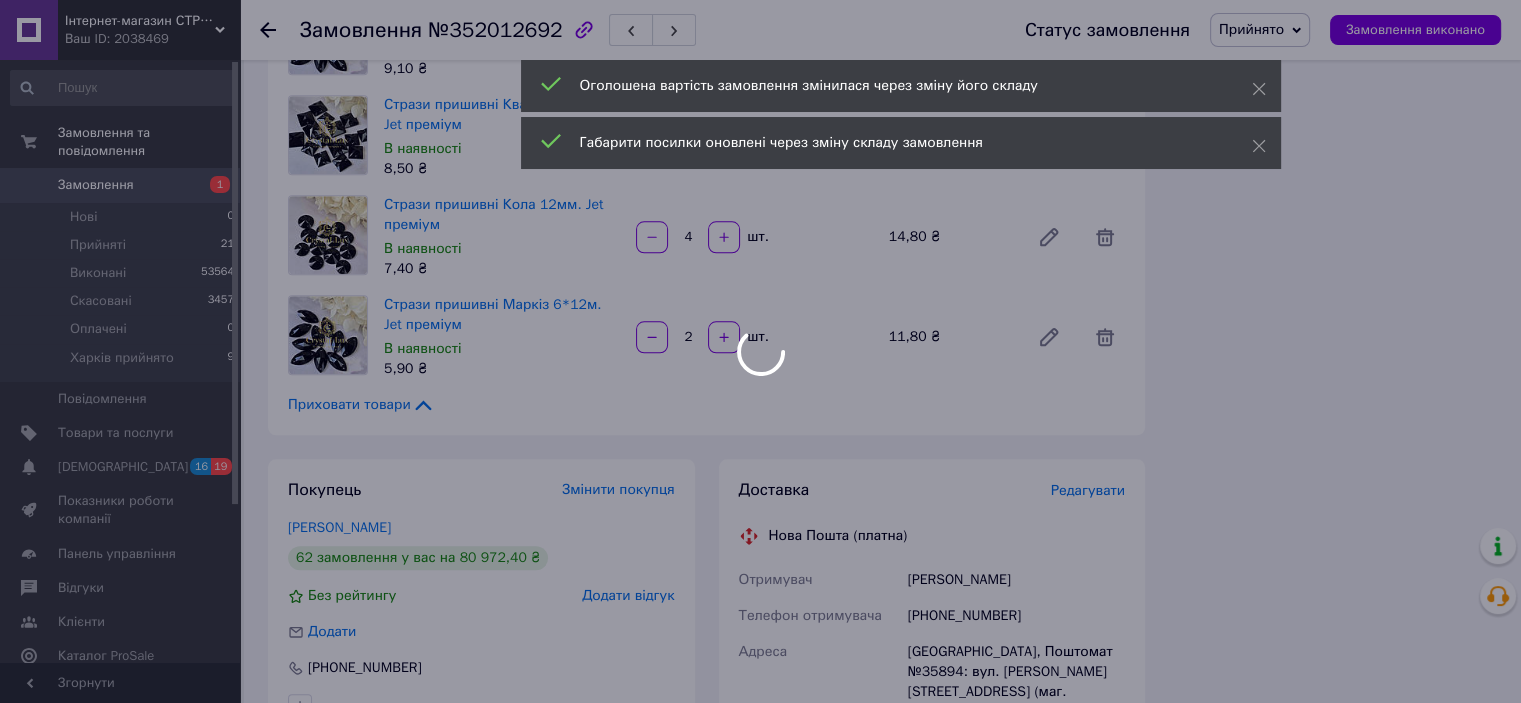 scroll, scrollTop: 2000, scrollLeft: 0, axis: vertical 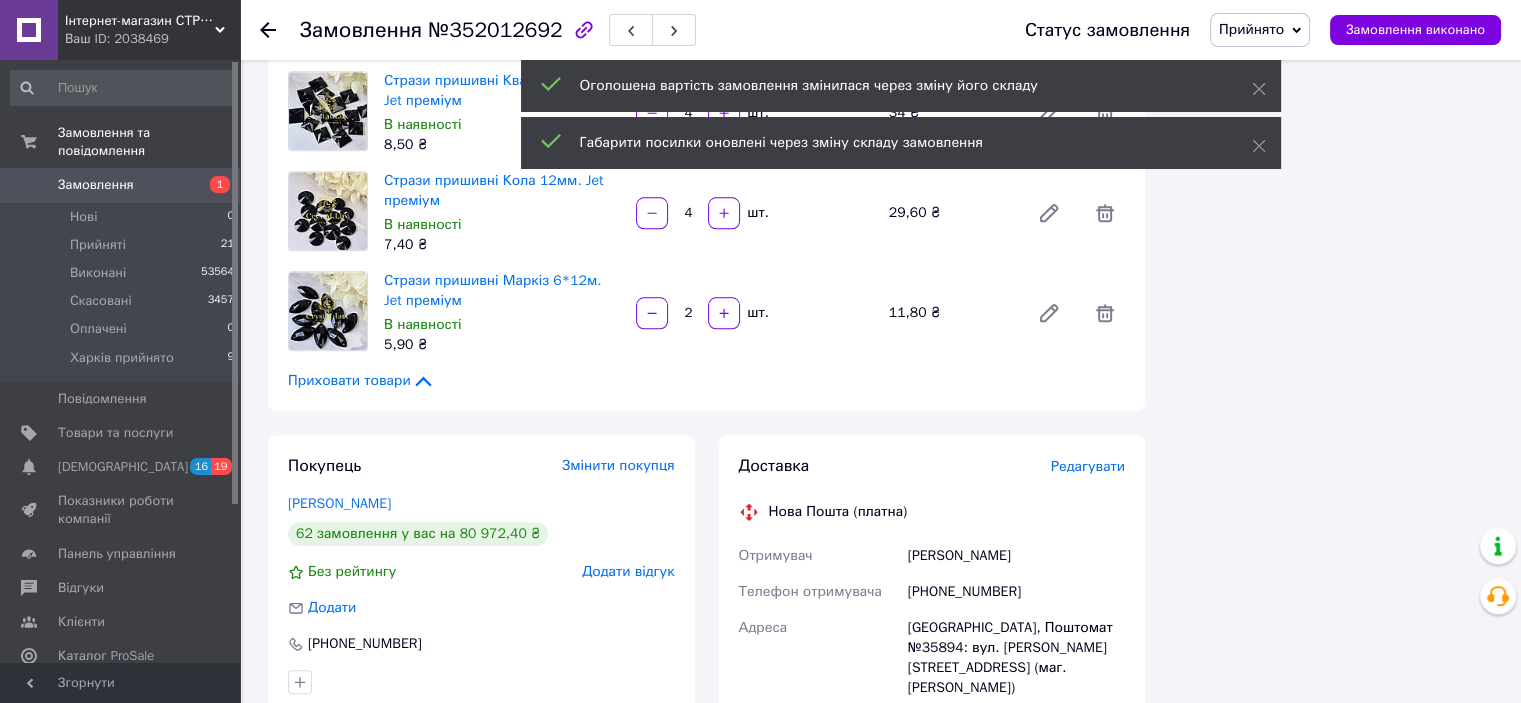type on "4" 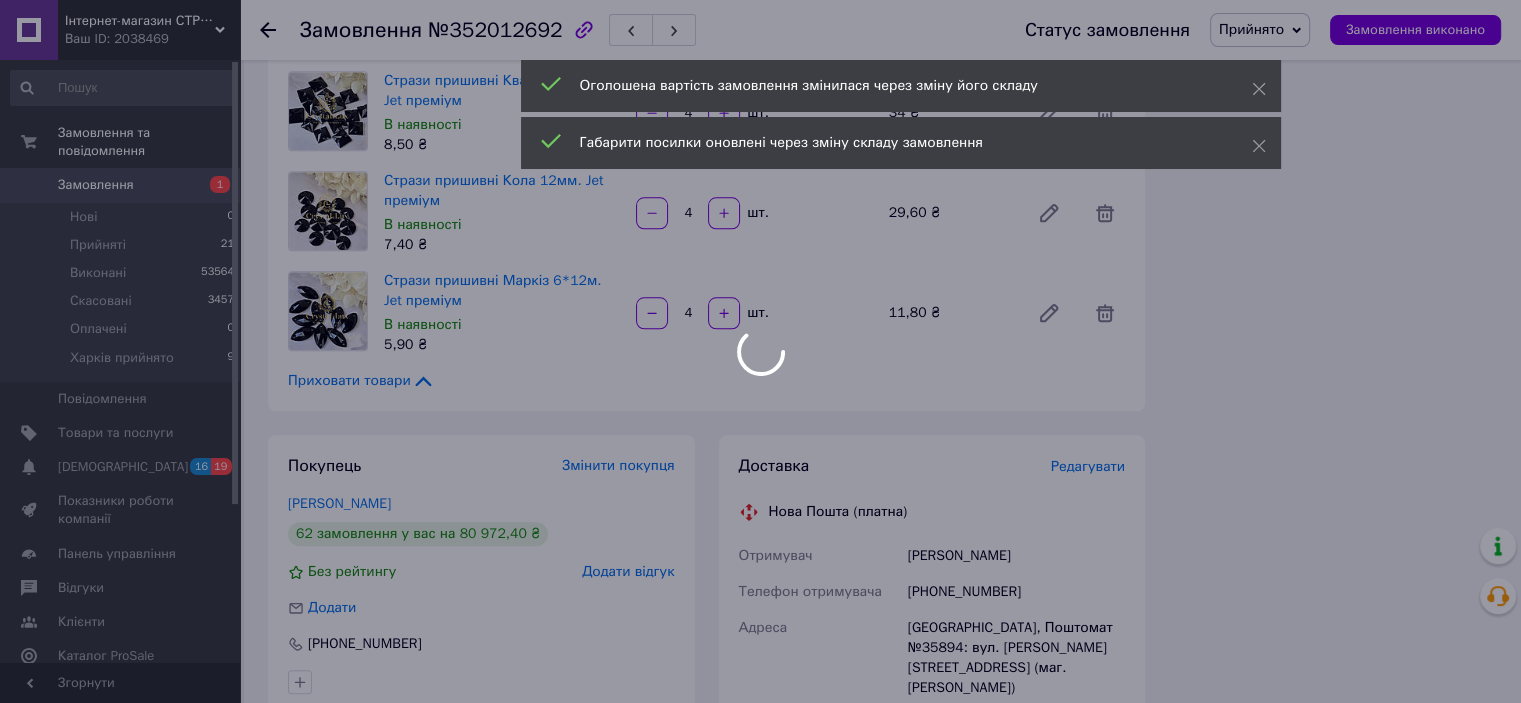scroll, scrollTop: 213, scrollLeft: 0, axis: vertical 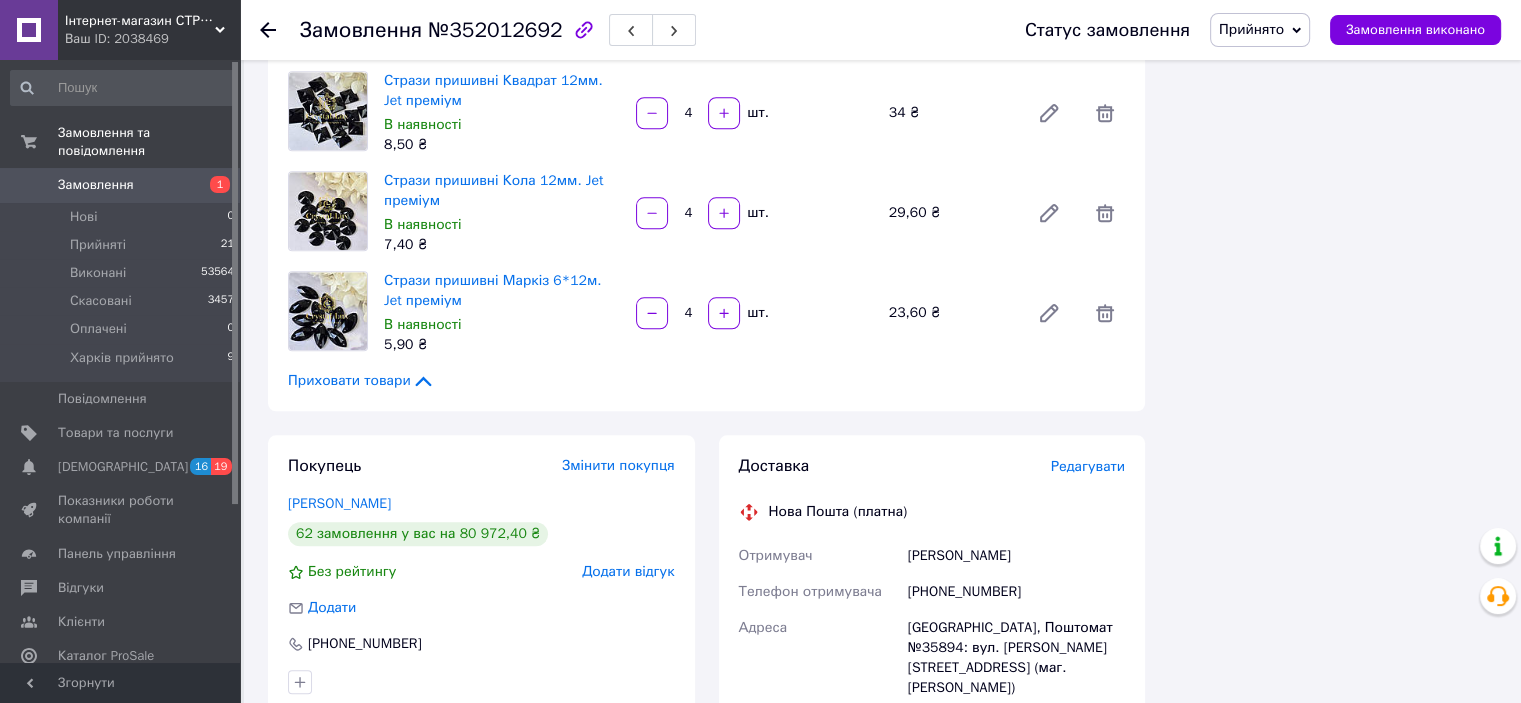 type on "4" 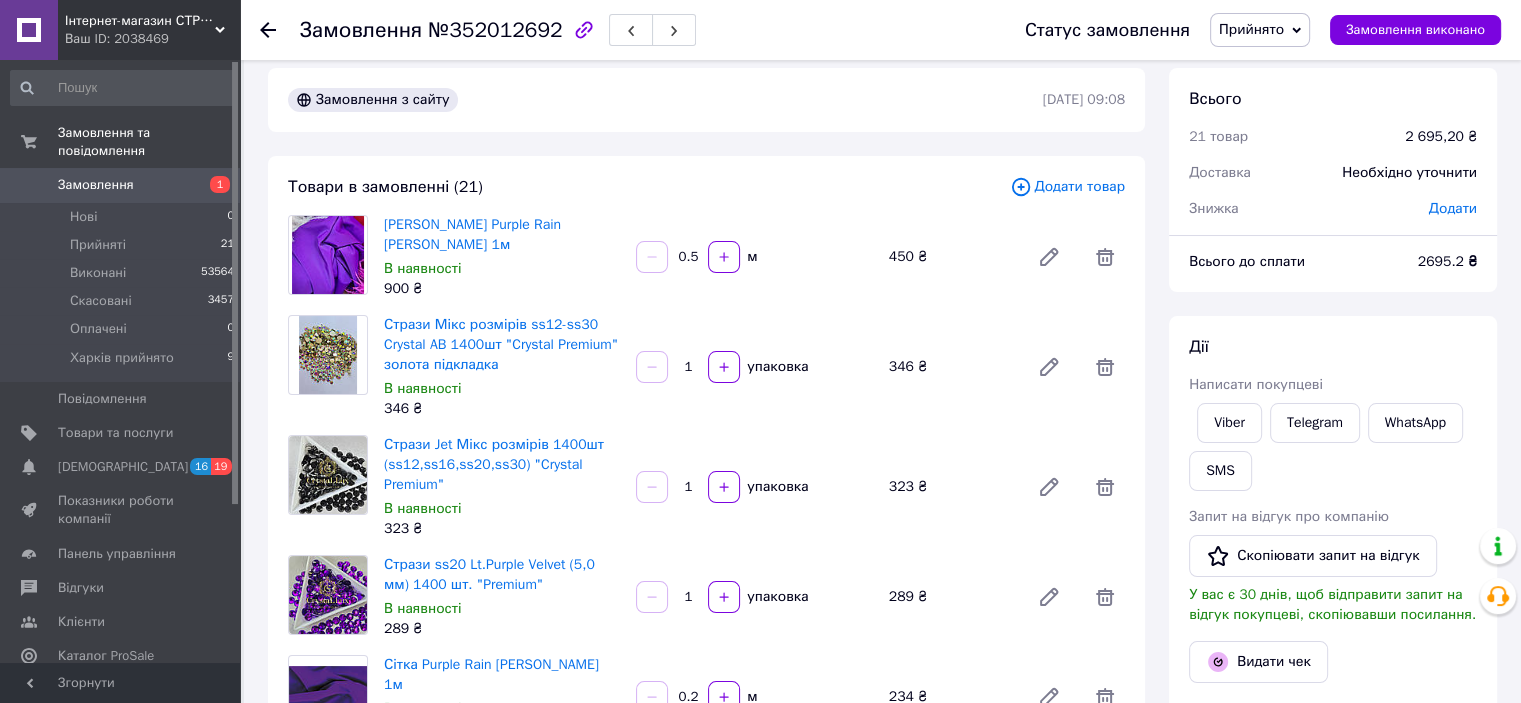 scroll, scrollTop: 0, scrollLeft: 0, axis: both 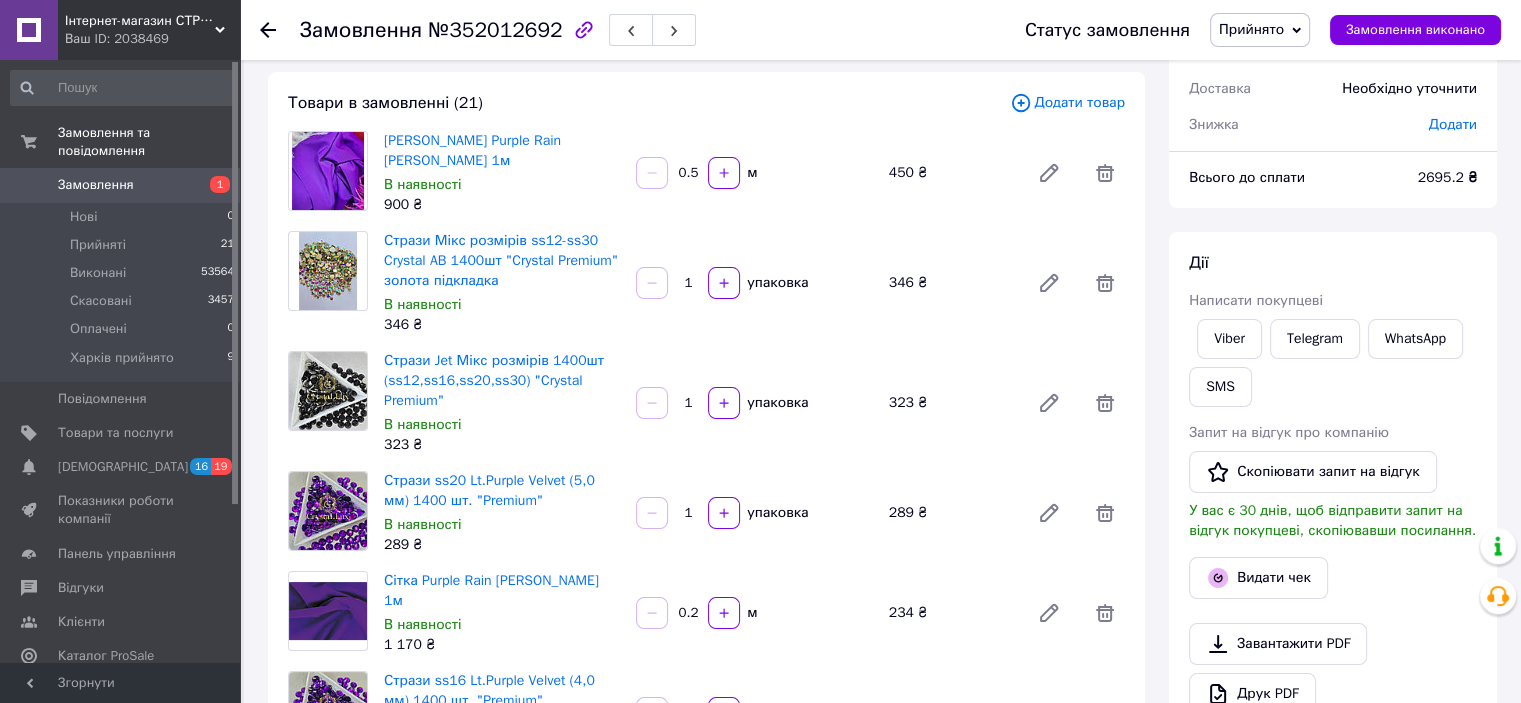 click on "Інтернет-магазин СТРАЗИ" at bounding box center [140, 21] 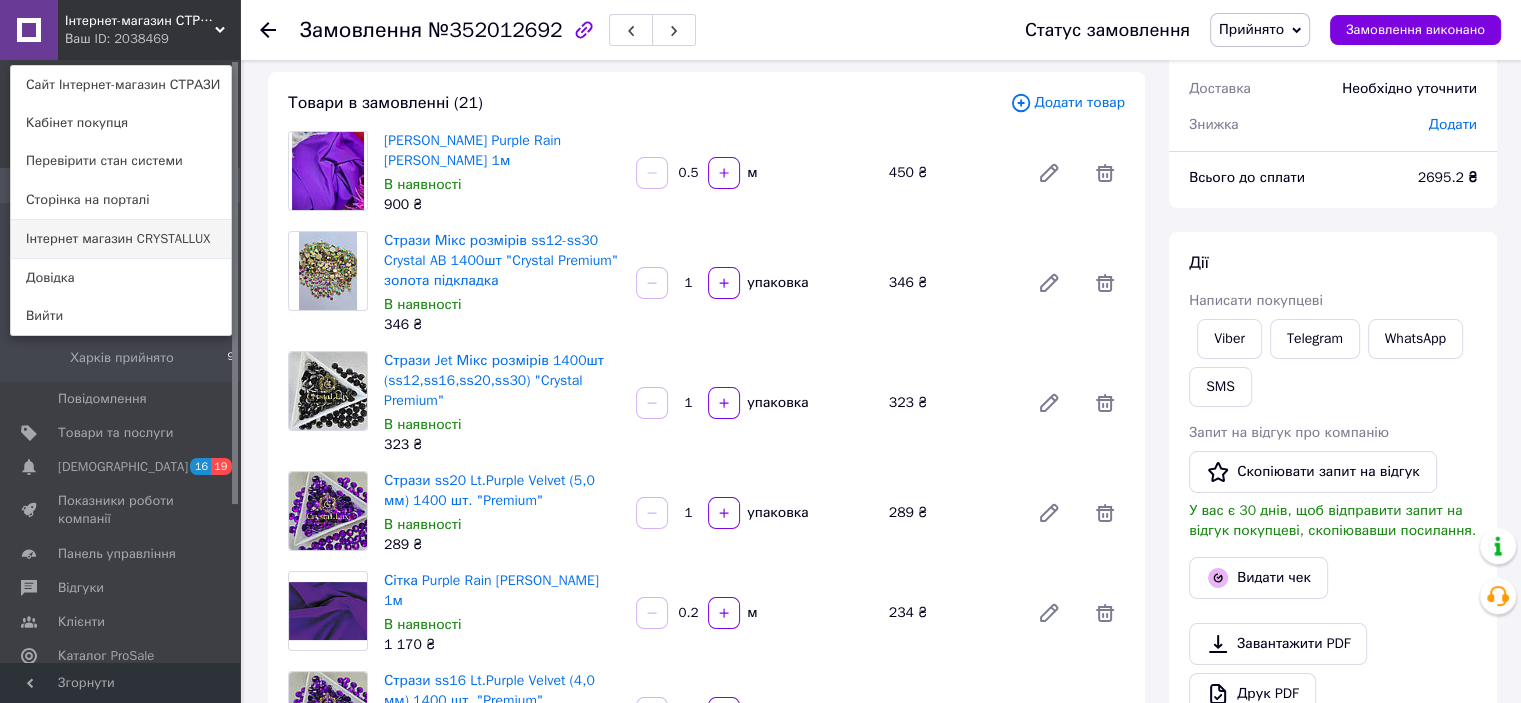 click on "Інтернет магазин CRYSTALLUX" at bounding box center (121, 239) 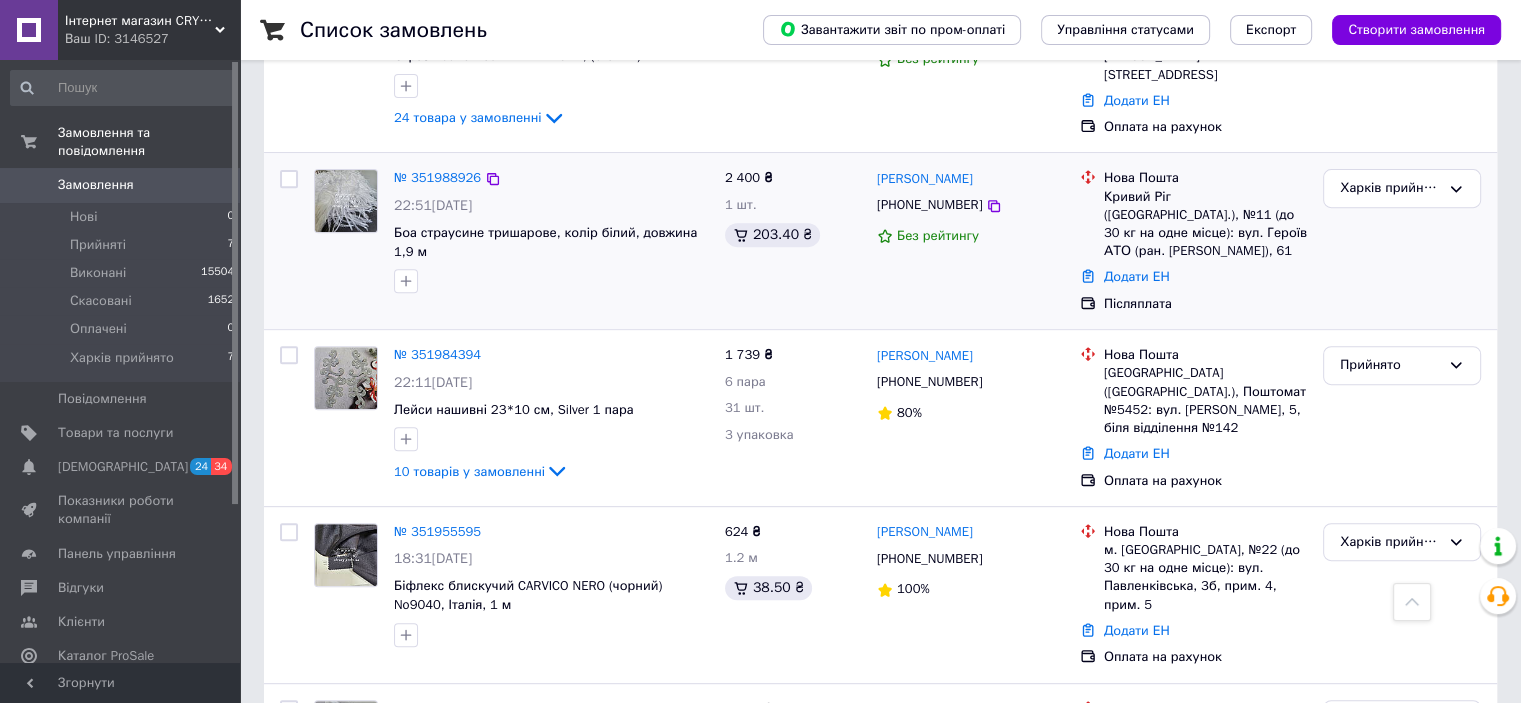 scroll, scrollTop: 800, scrollLeft: 0, axis: vertical 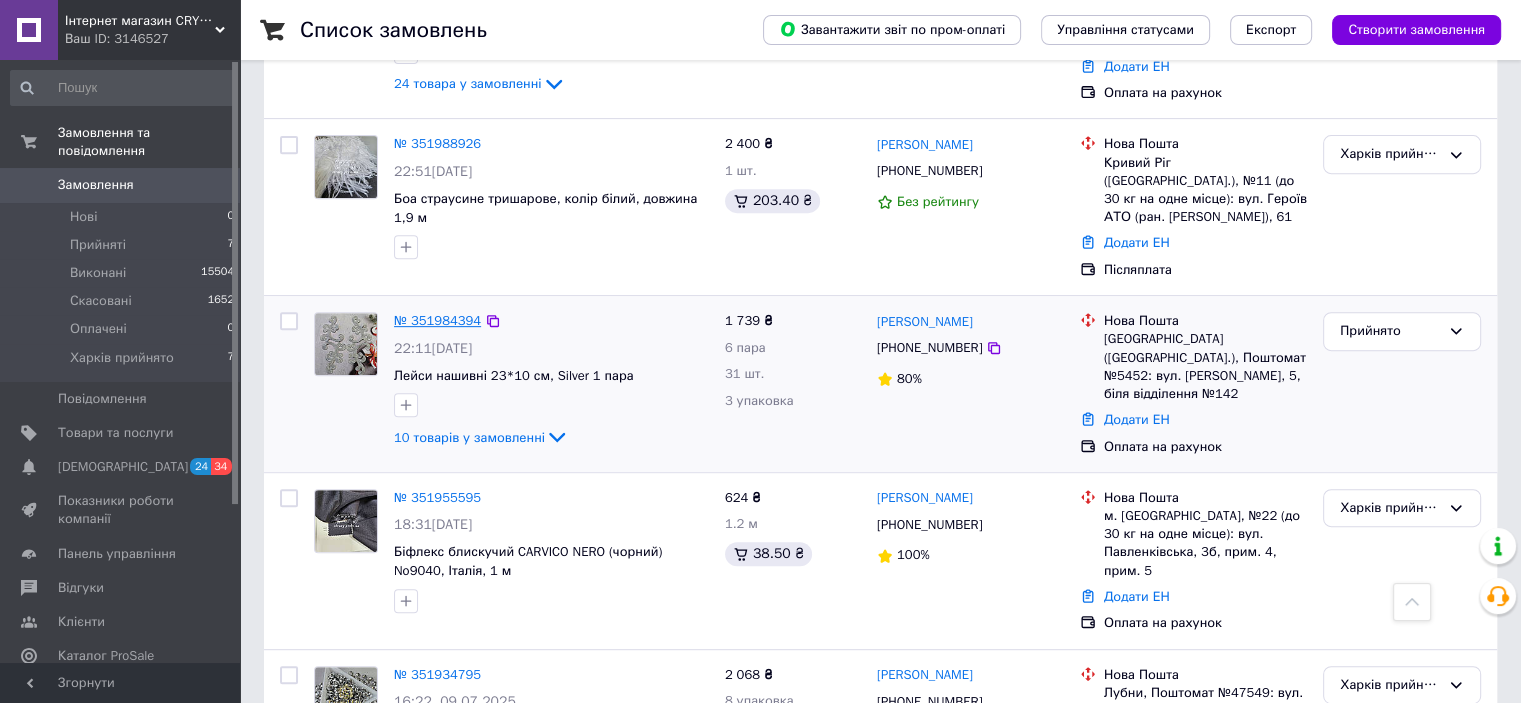 click on "№ 351984394" at bounding box center [437, 320] 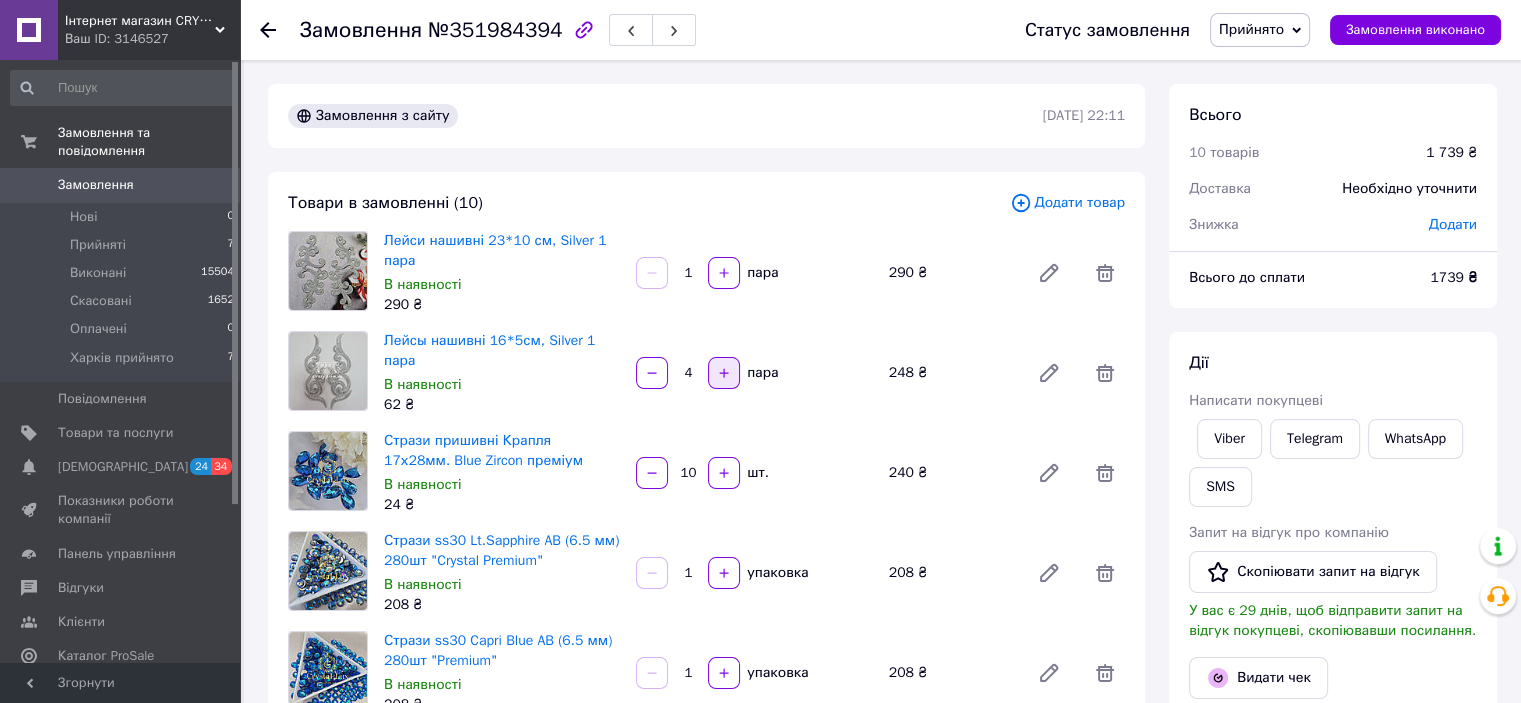 click at bounding box center [724, 373] 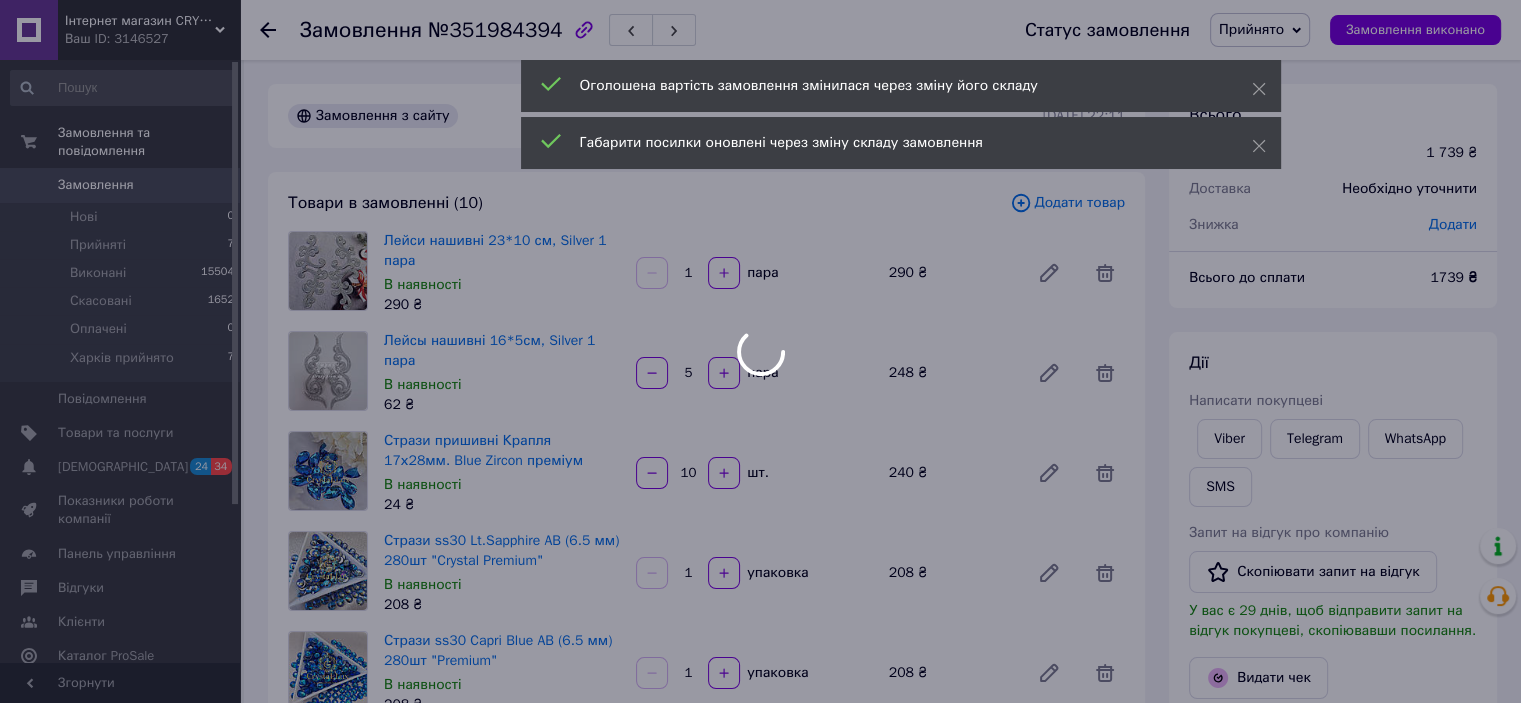 type on "5" 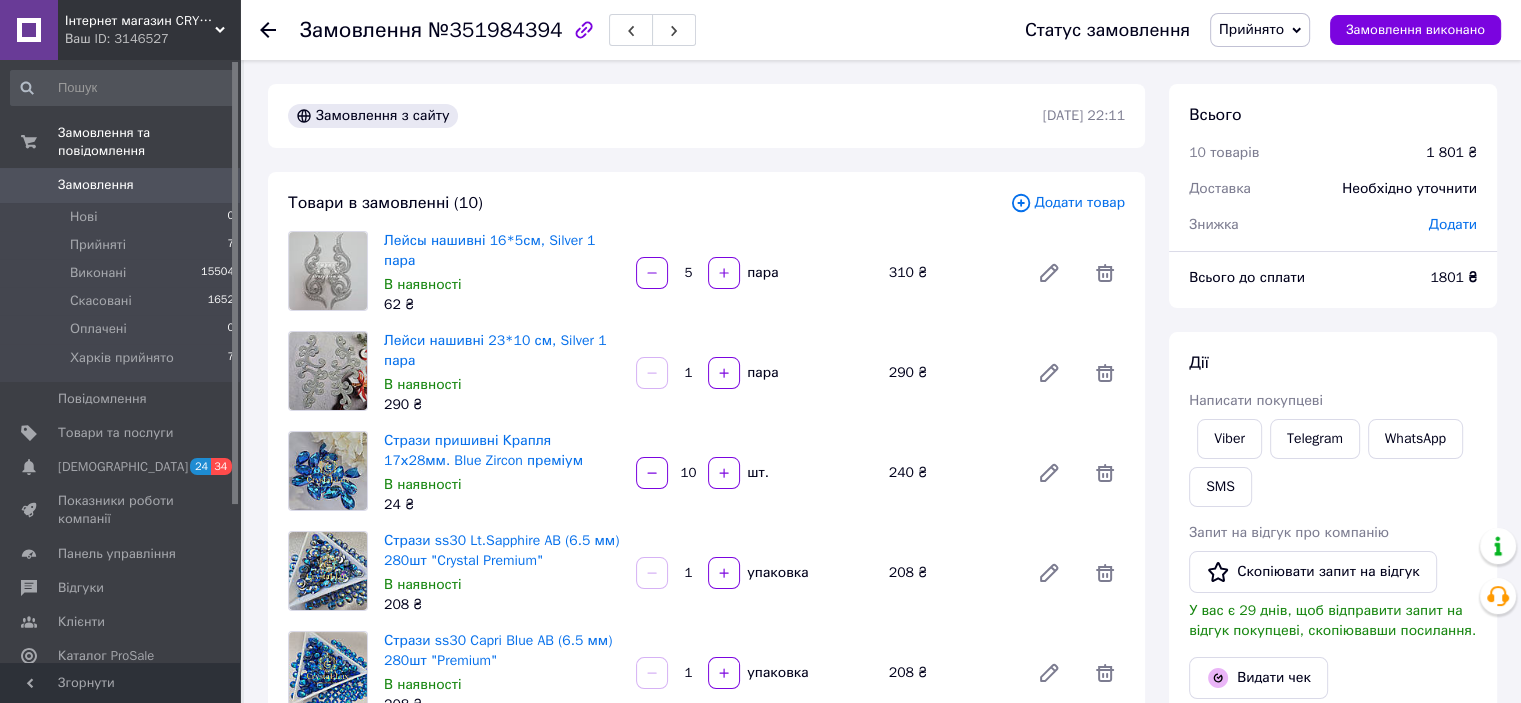 click on "Інтернет магазин CRYSTALLUX" at bounding box center [140, 21] 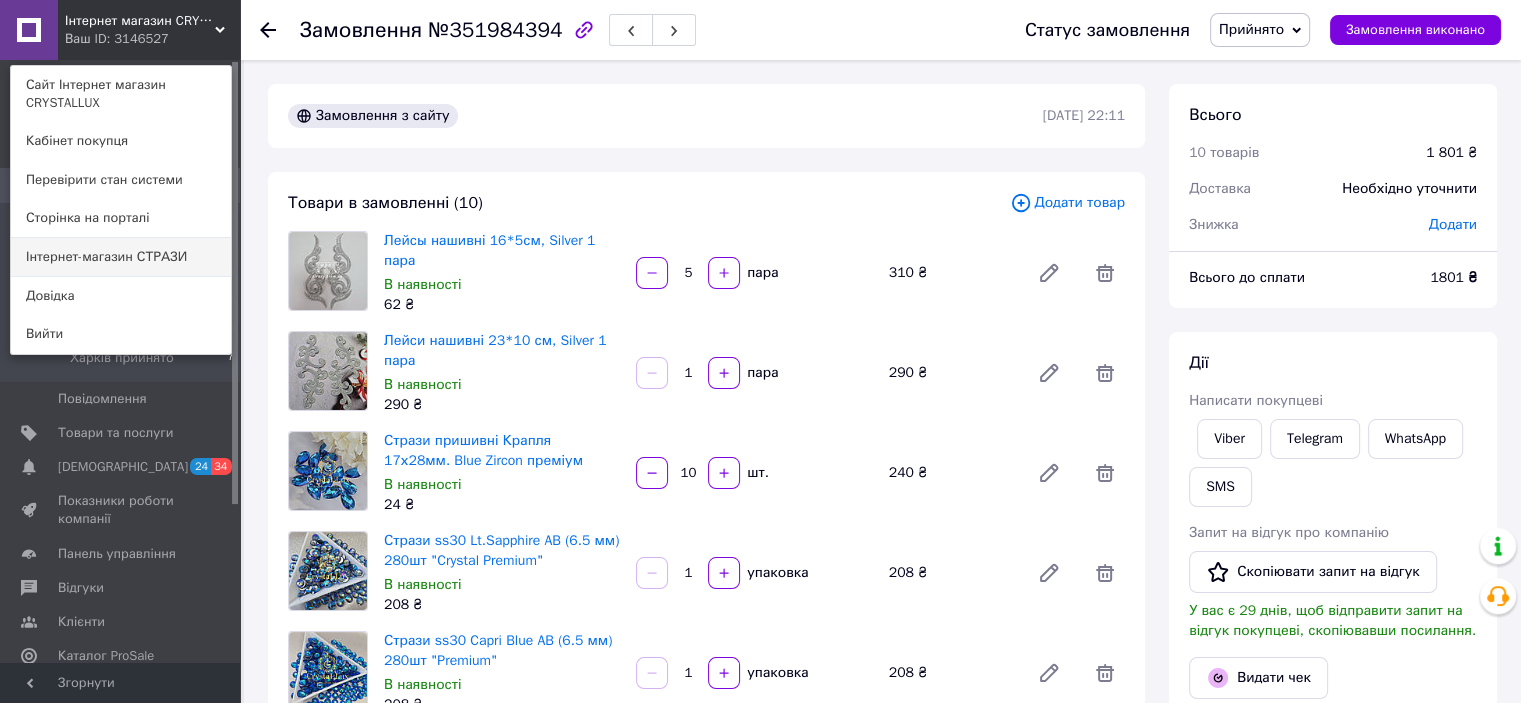 click on "Інтернет-магазин СТРАЗИ" at bounding box center (121, 257) 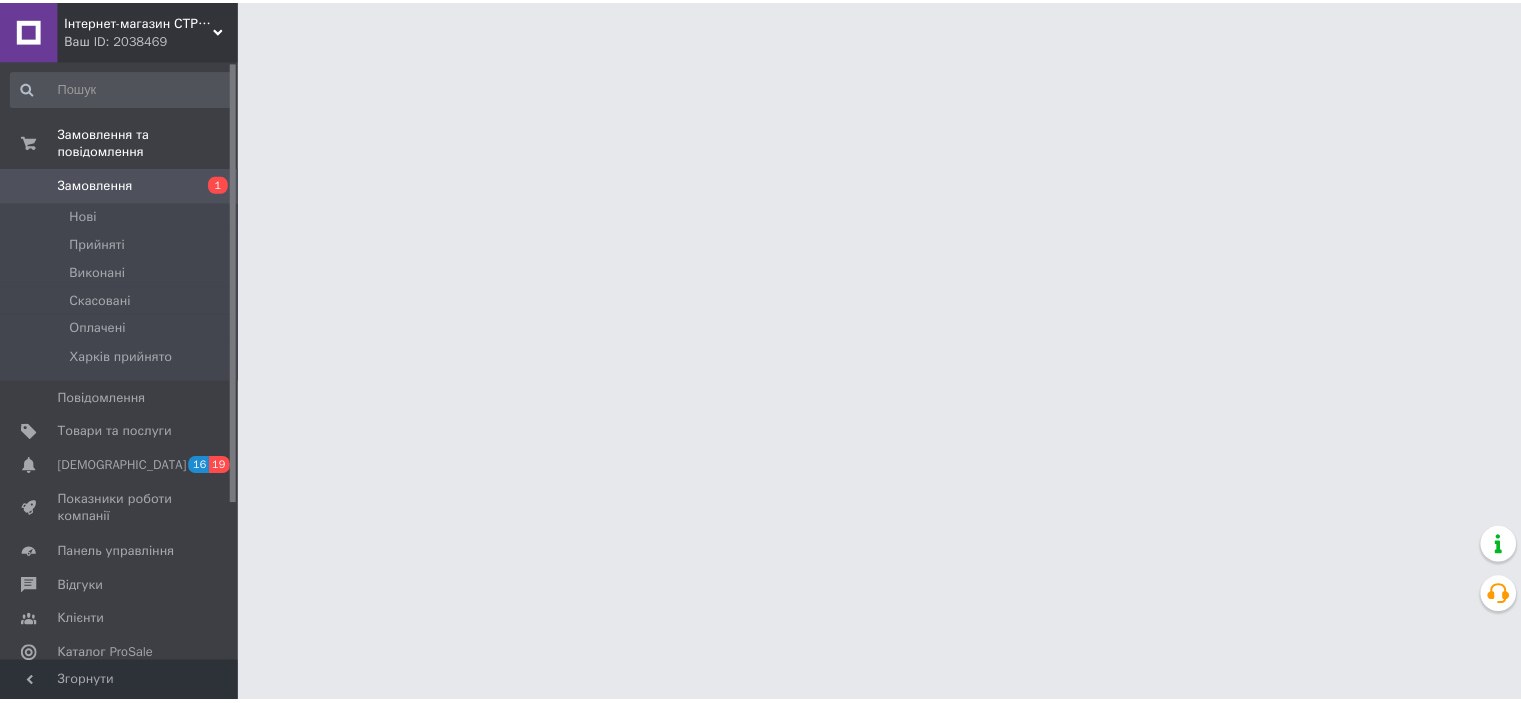 scroll, scrollTop: 0, scrollLeft: 0, axis: both 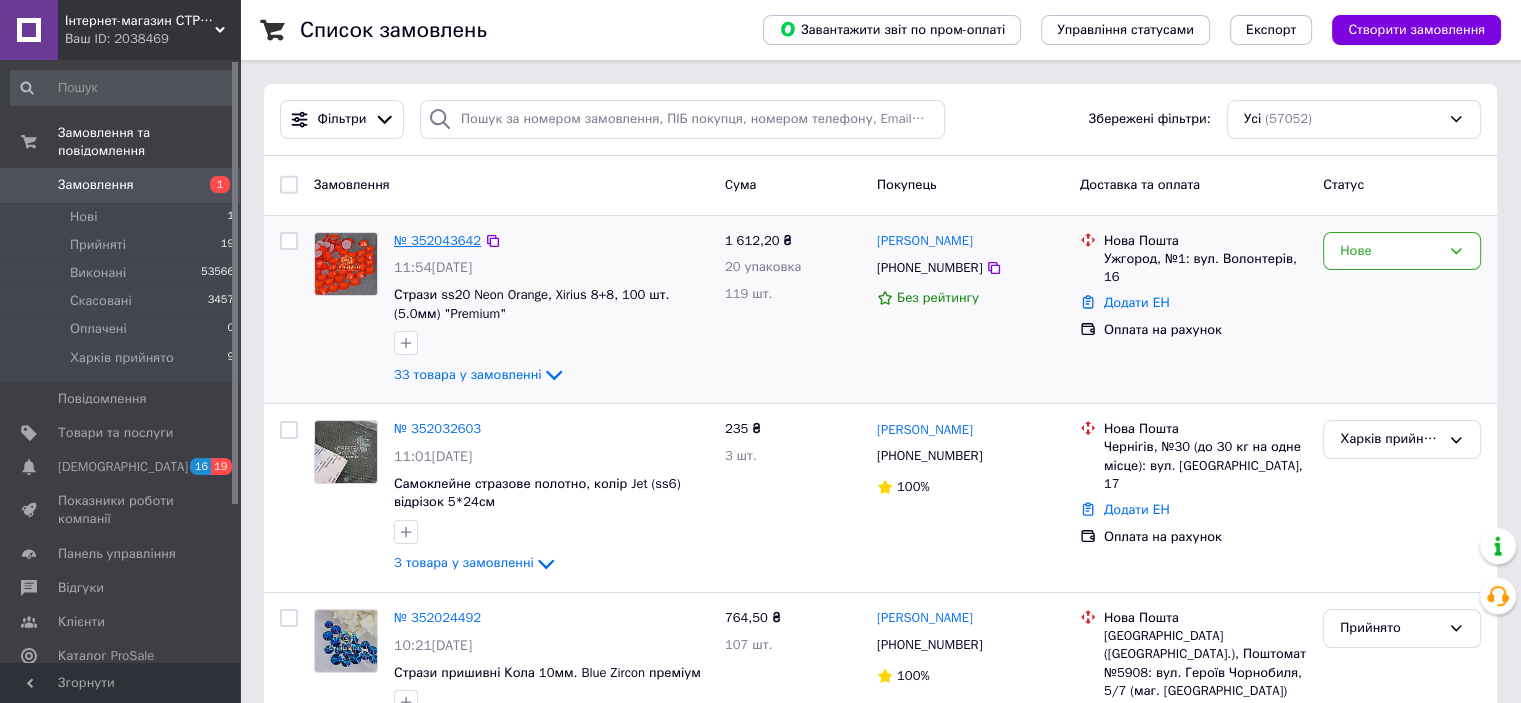 click on "№ 352043642" at bounding box center (437, 240) 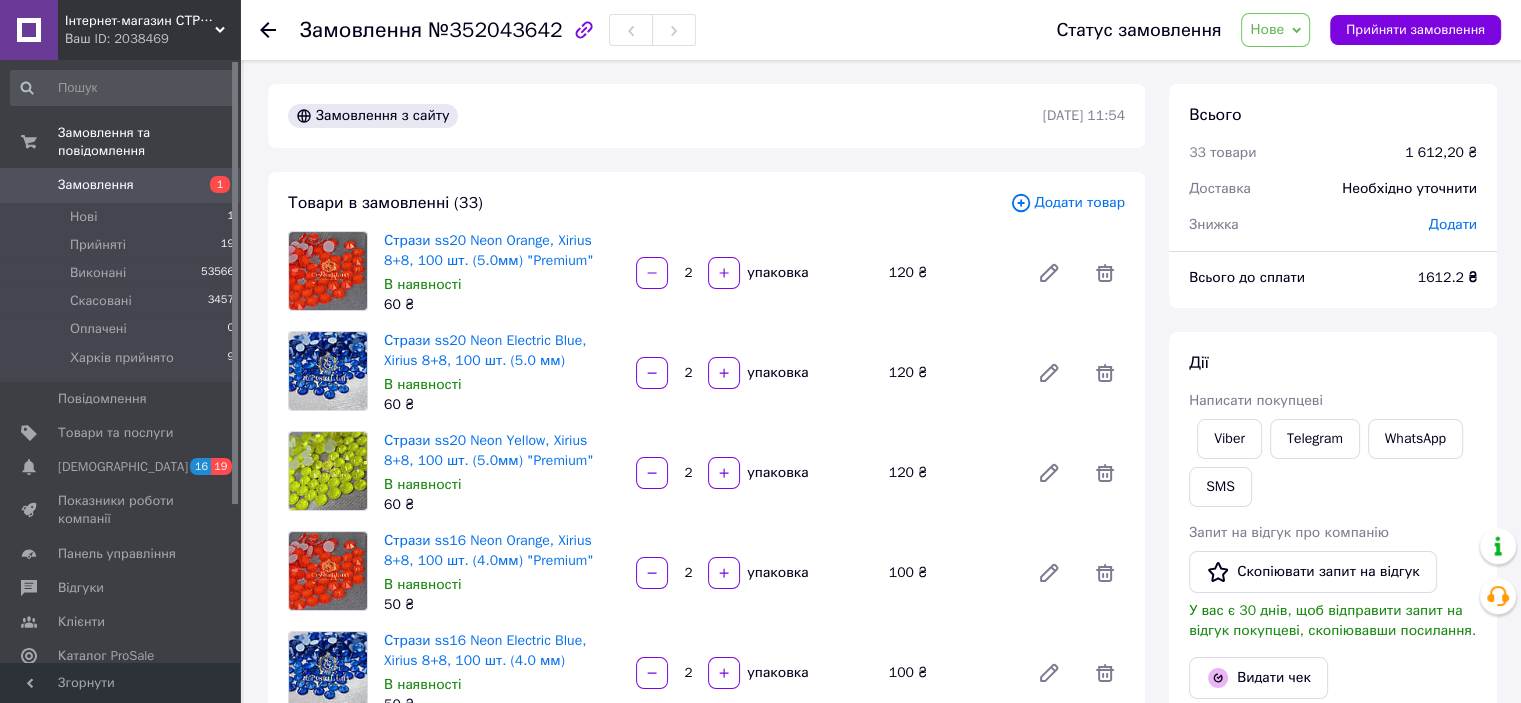 click on "Нове" at bounding box center [1267, 29] 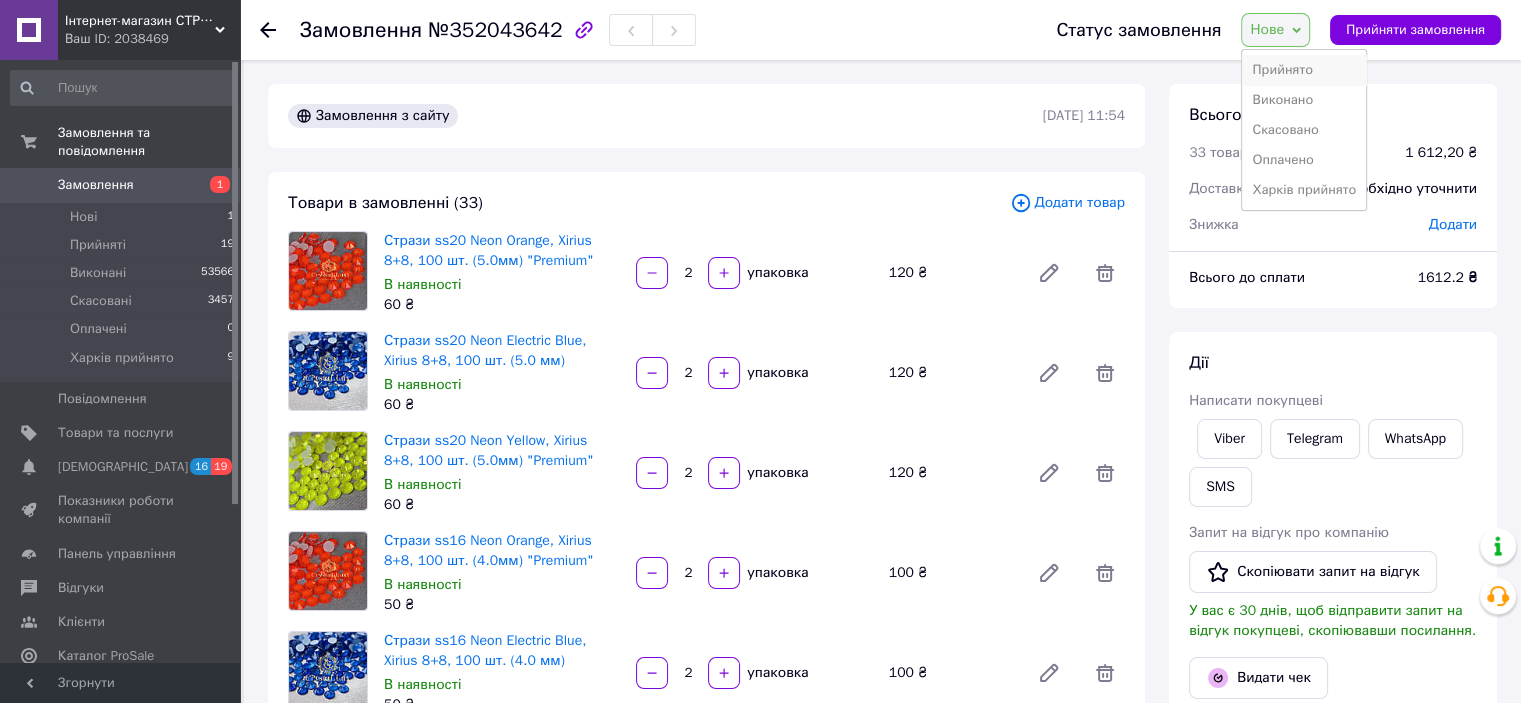 click on "Прийнято" at bounding box center [1304, 70] 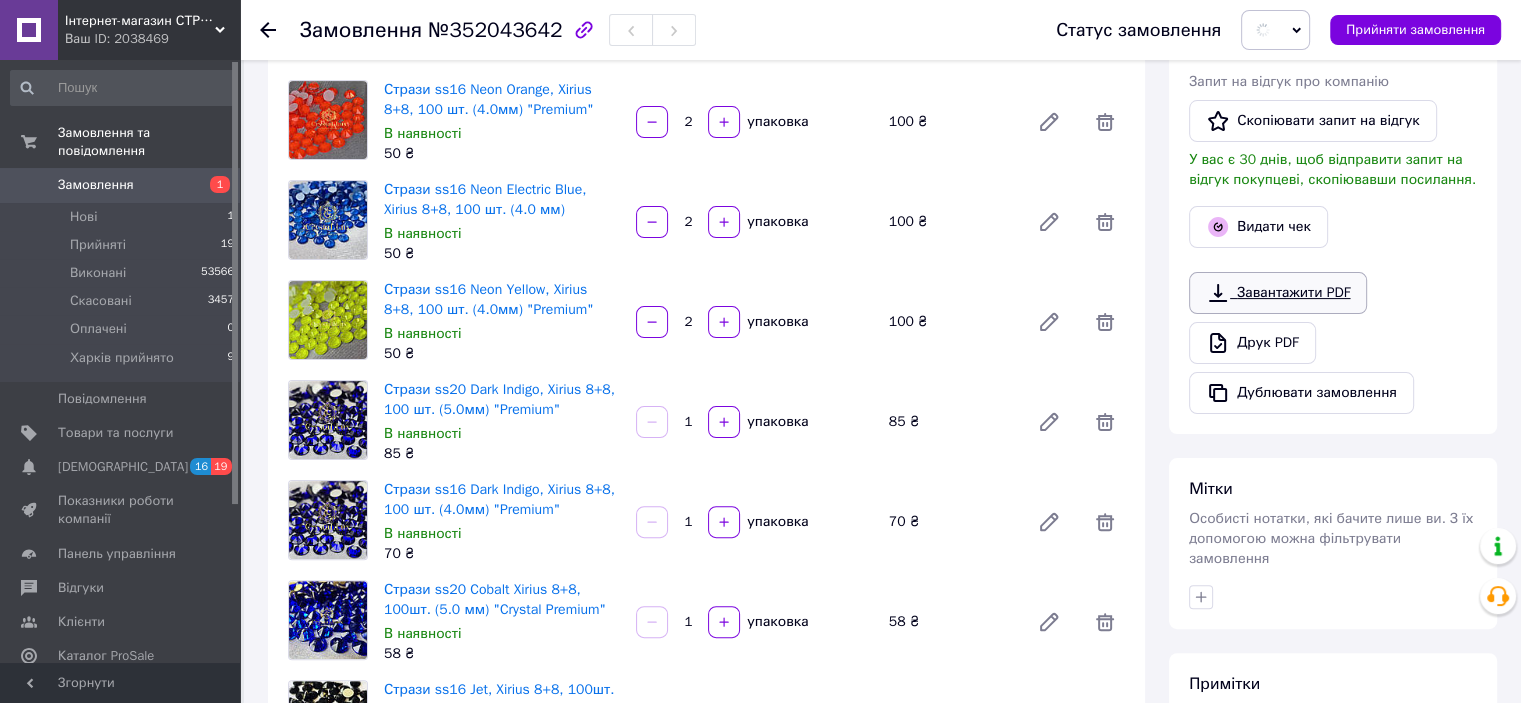 scroll, scrollTop: 500, scrollLeft: 0, axis: vertical 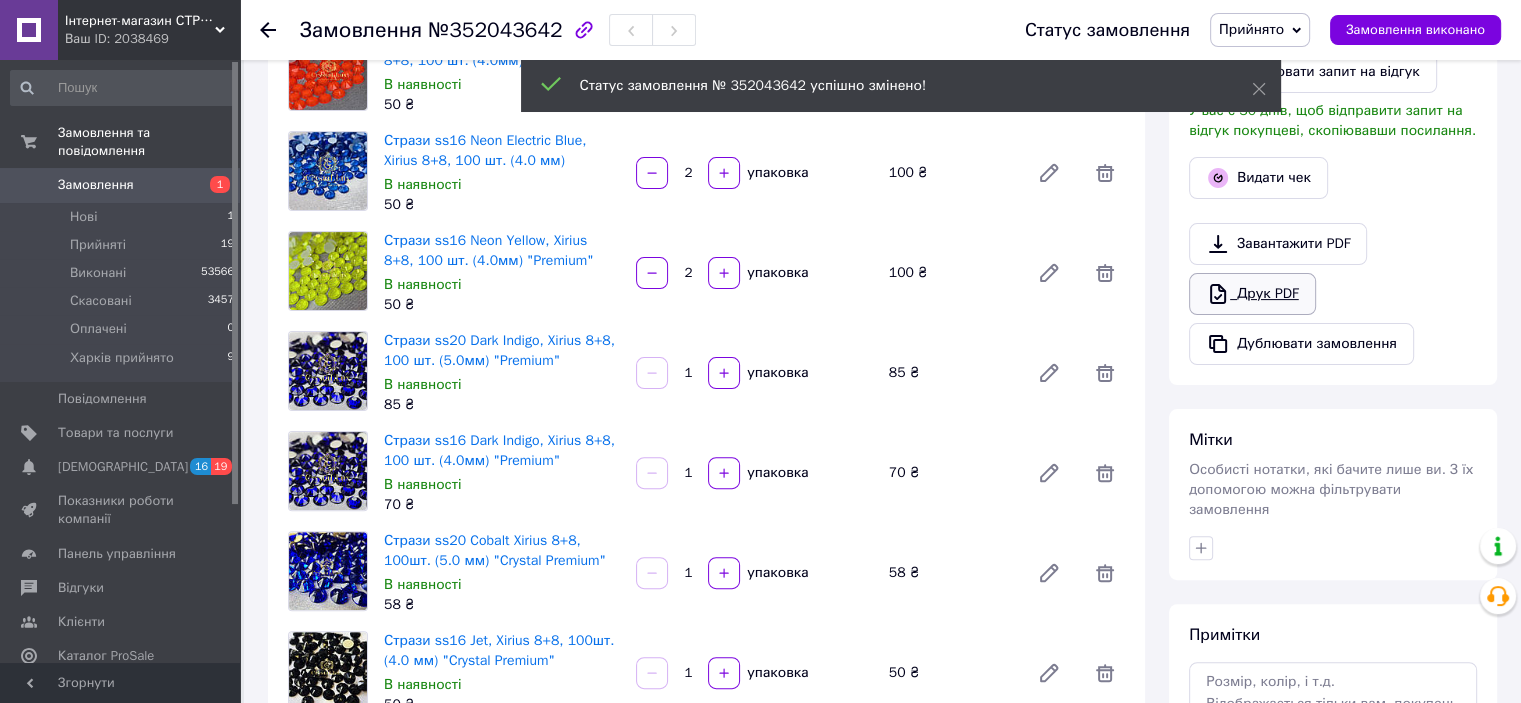 click on "Друк PDF" at bounding box center (1252, 294) 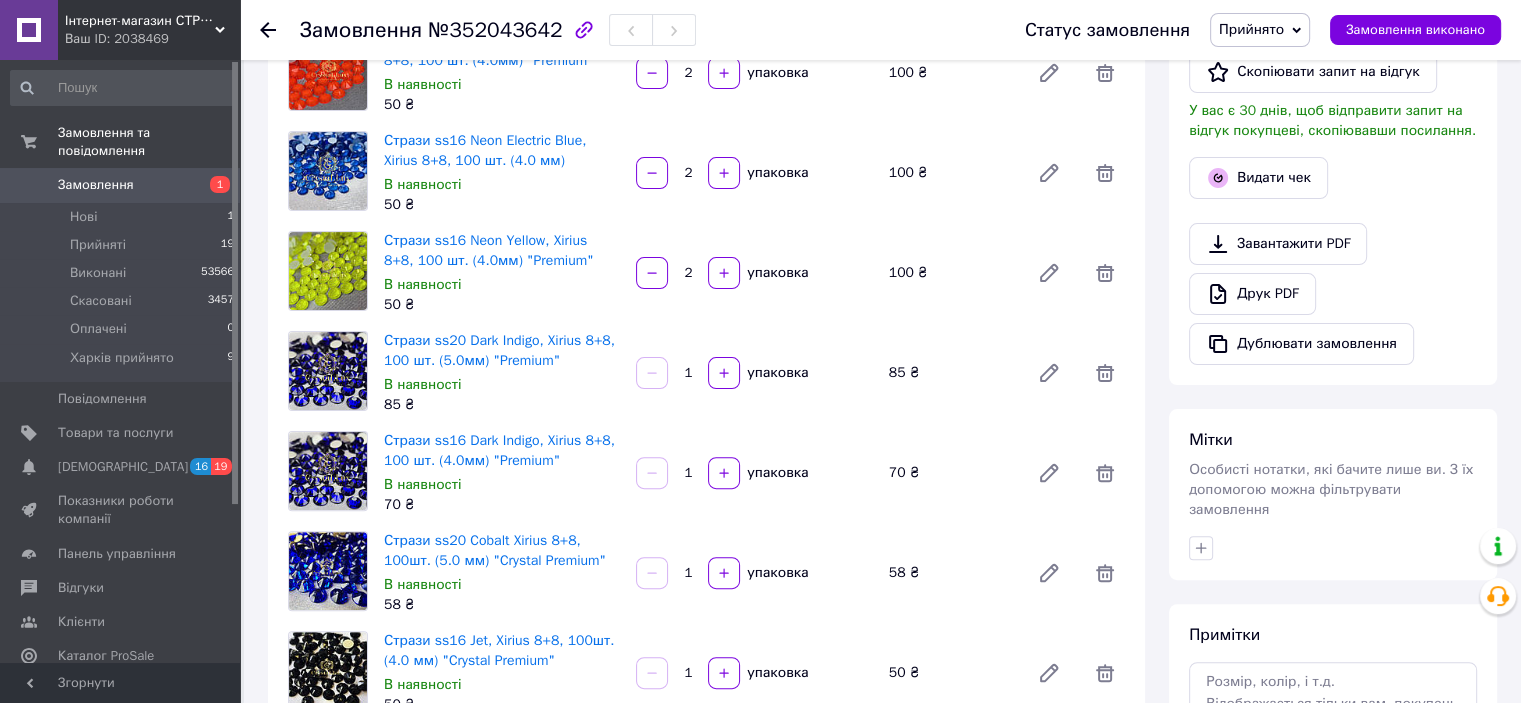 click on "Замовлення №352043642 Статус замовлення Прийнято Виконано Скасовано Оплачено Харків прийнято  Замовлення виконано" at bounding box center (880, 30) 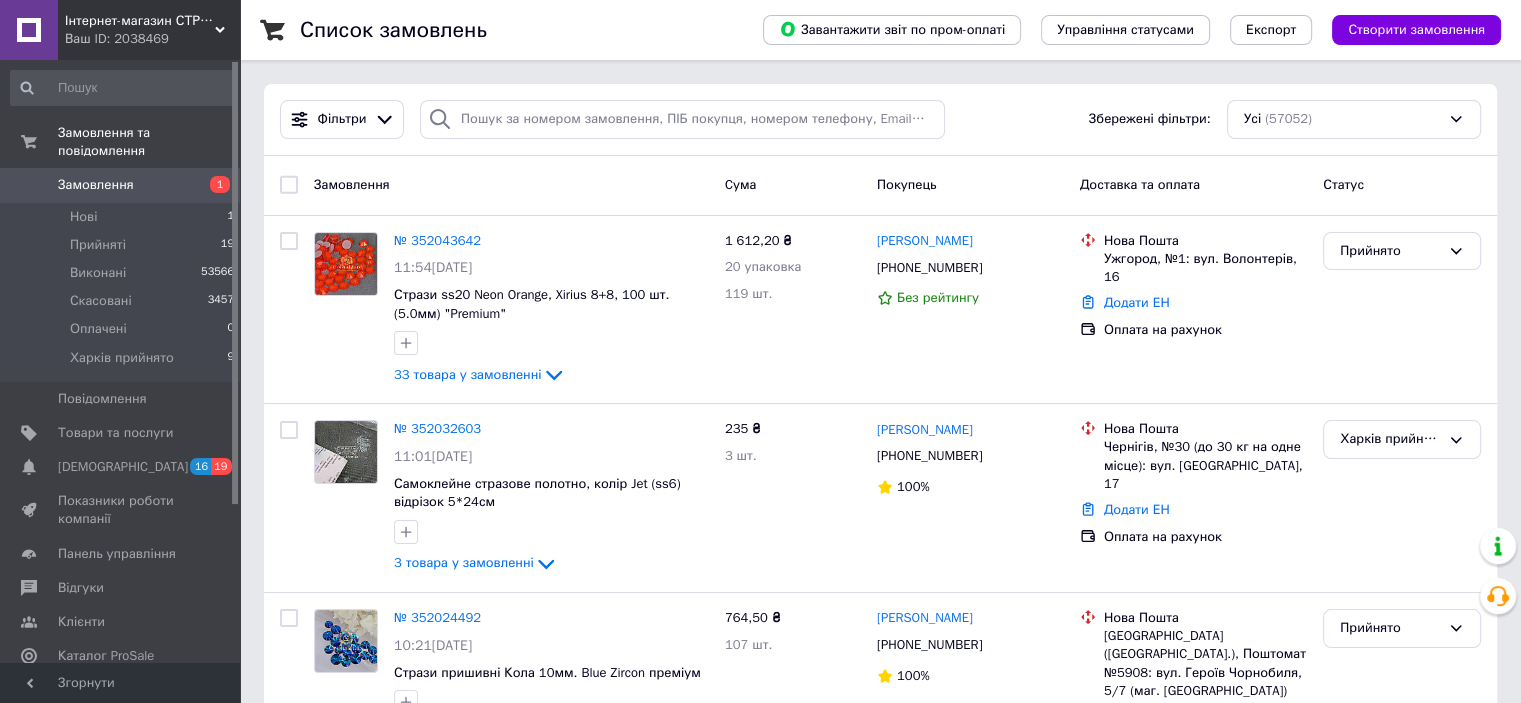 click on "Інтернет-магазин СТРАЗИ" at bounding box center [140, 21] 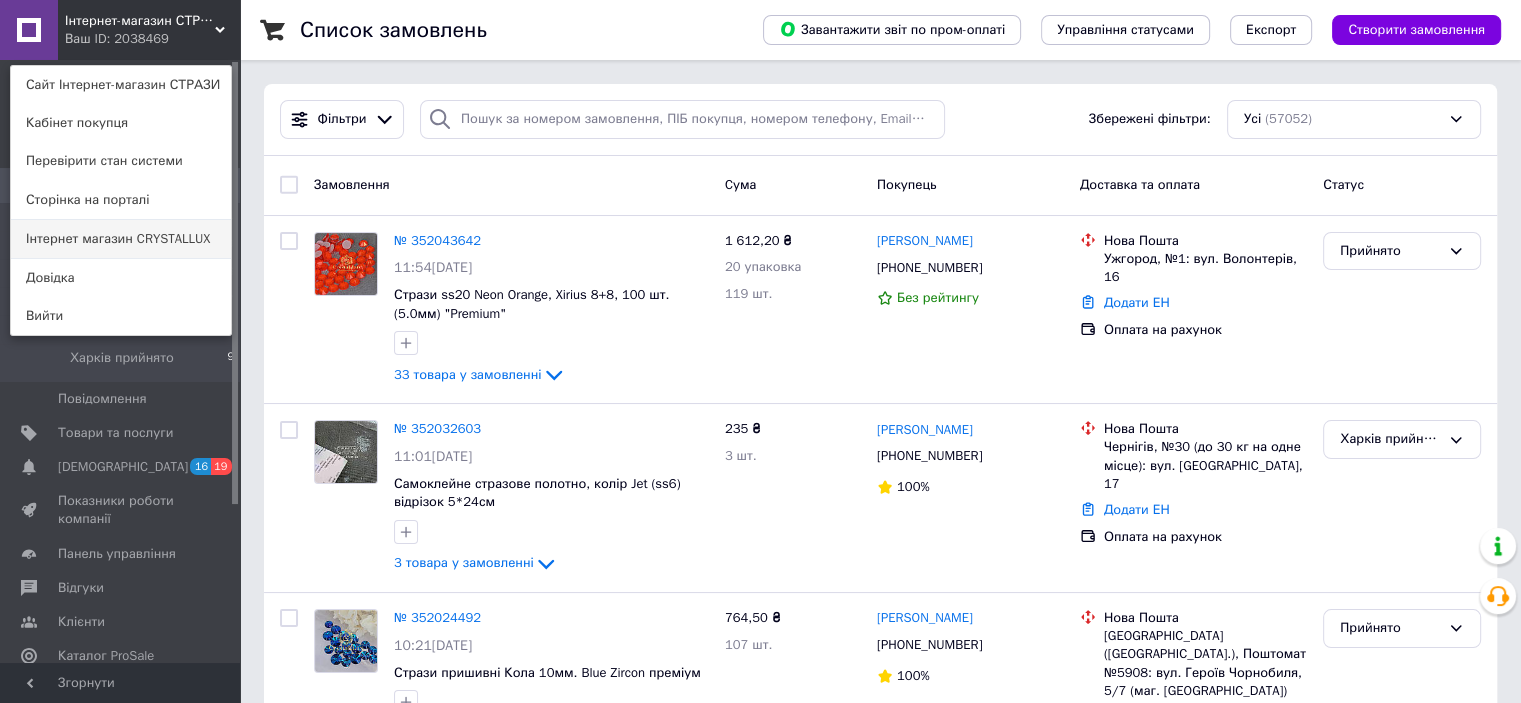 click on "Інтернет магазин CRYSTALLUX" at bounding box center [121, 239] 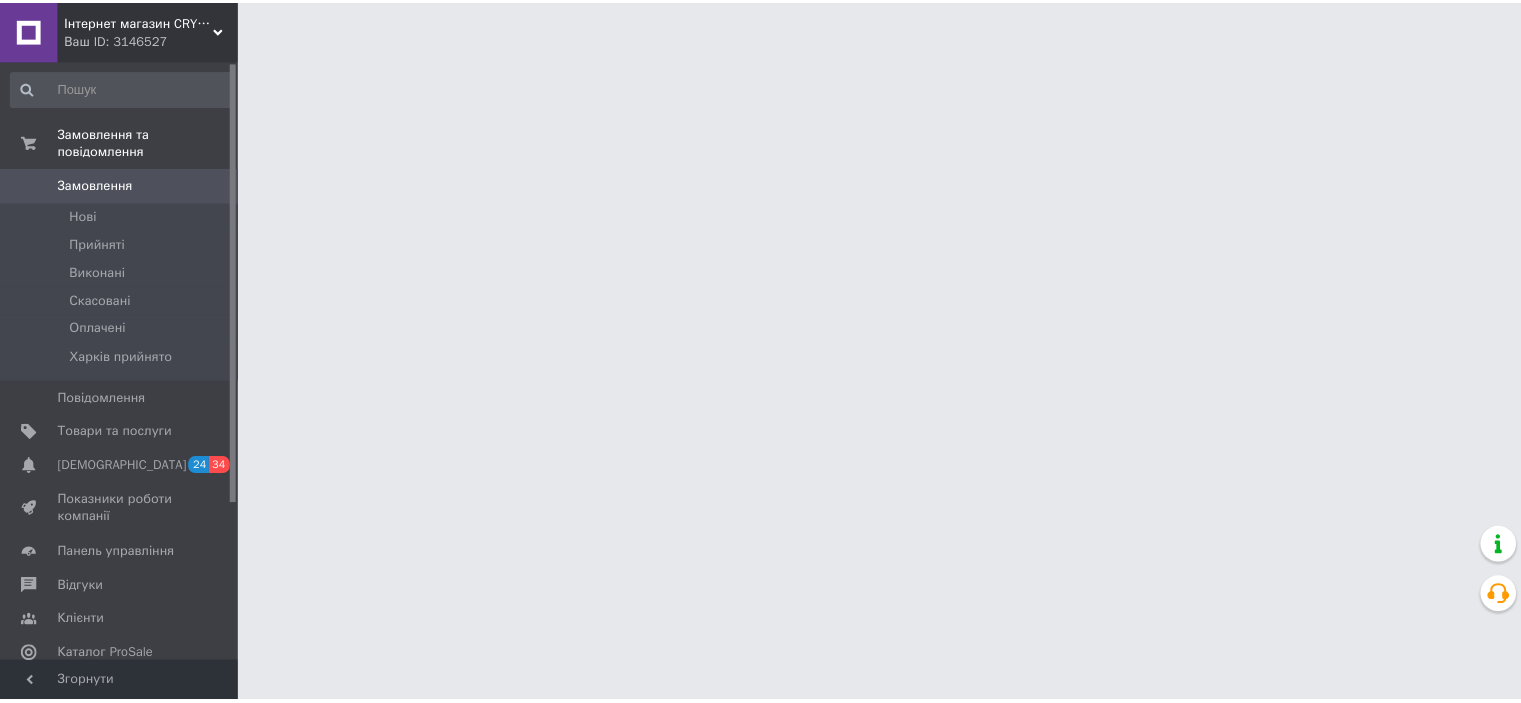 scroll, scrollTop: 0, scrollLeft: 0, axis: both 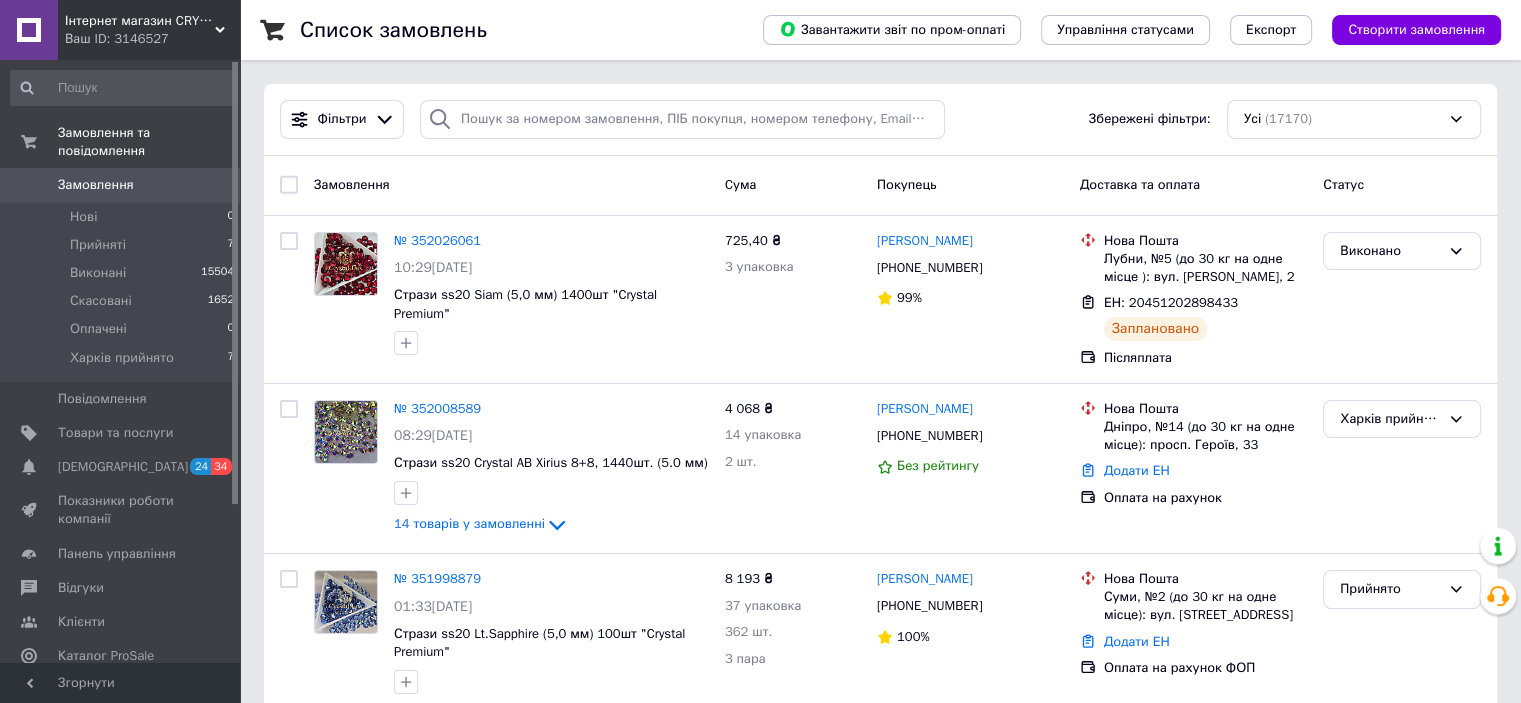 click 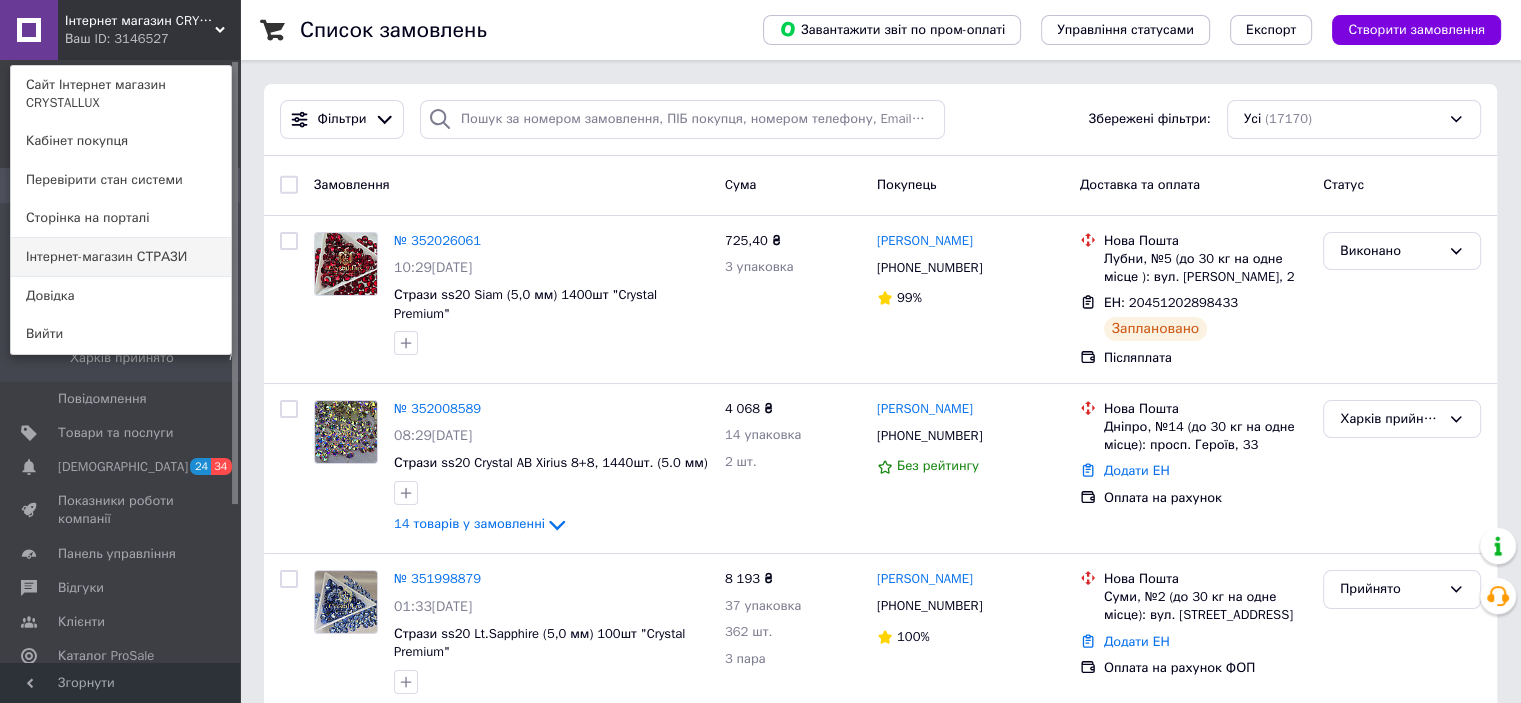 click on "Інтернет-магазин СТРАЗИ" at bounding box center (121, 257) 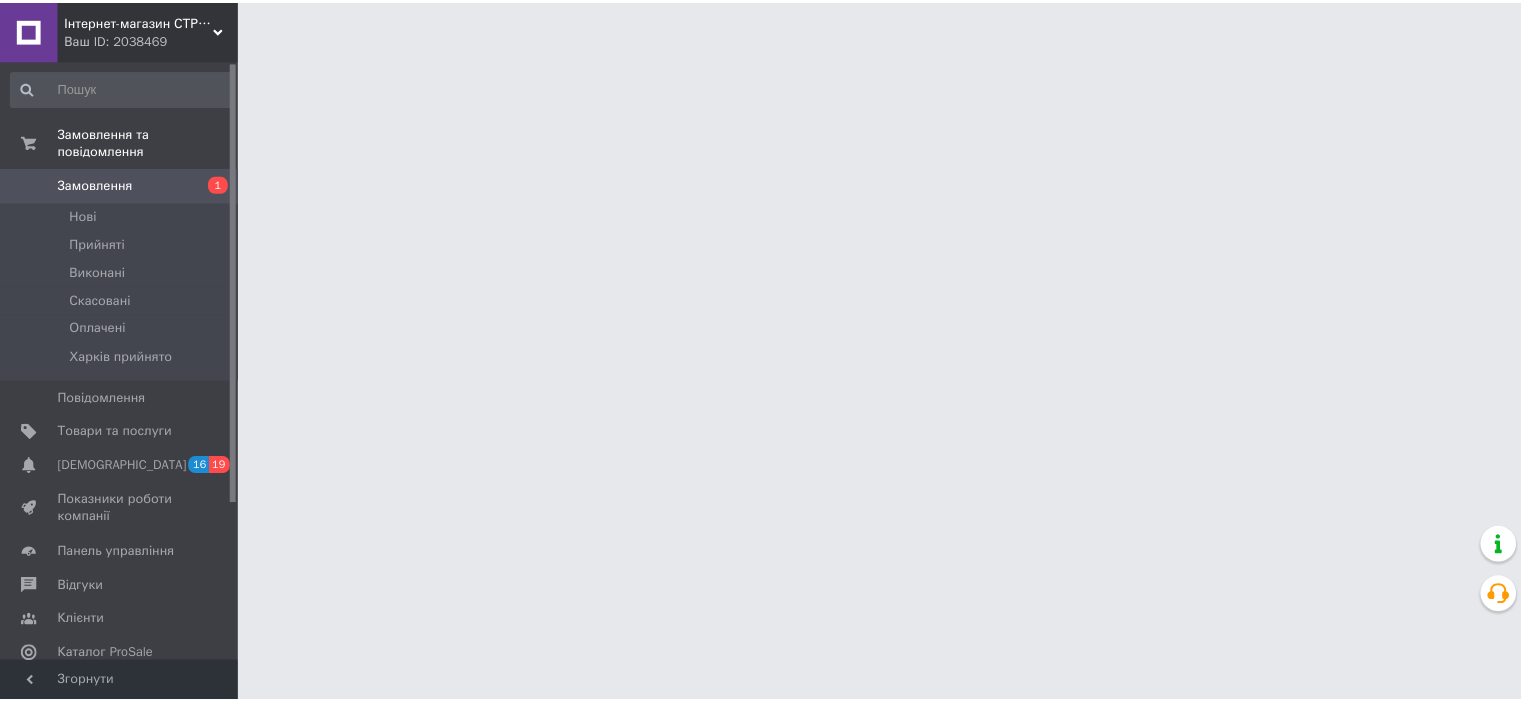 scroll, scrollTop: 0, scrollLeft: 0, axis: both 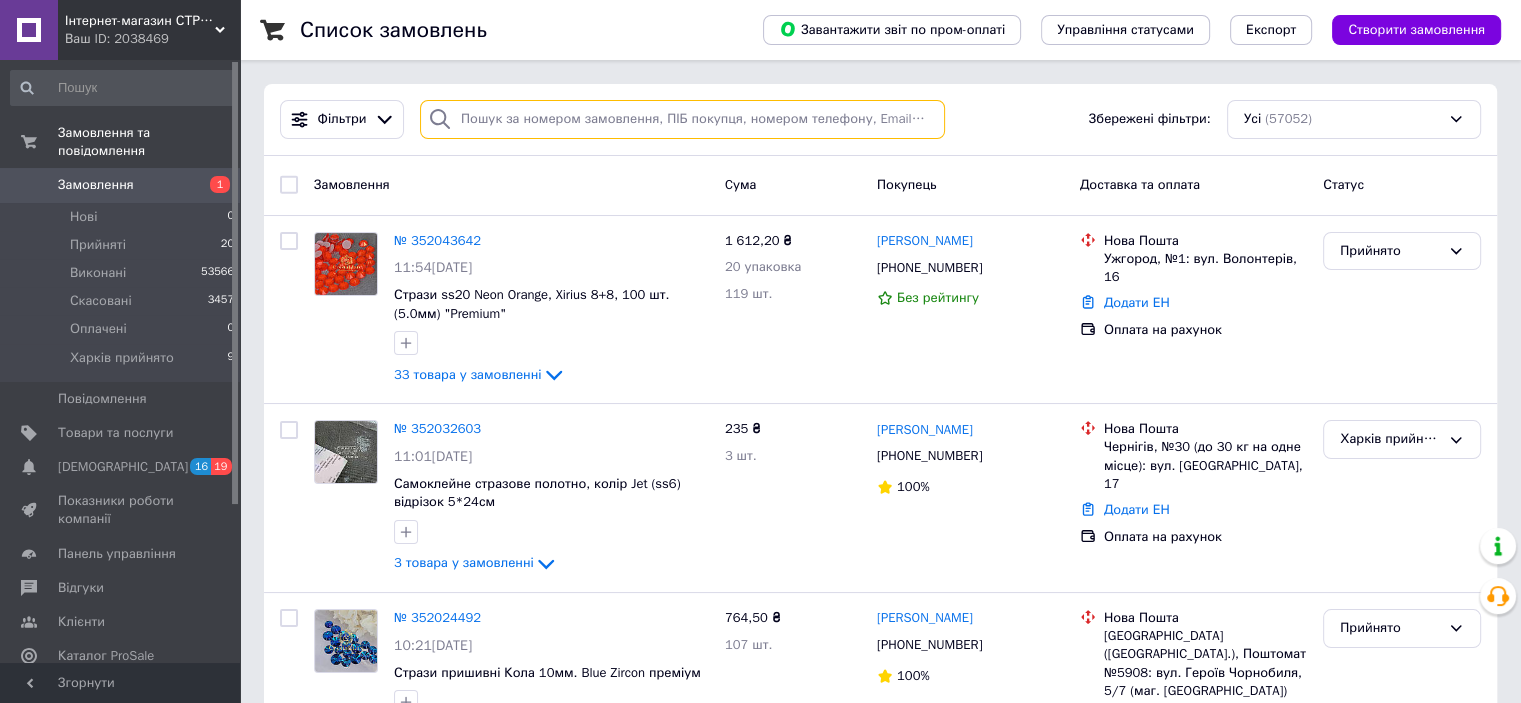 click at bounding box center [682, 119] 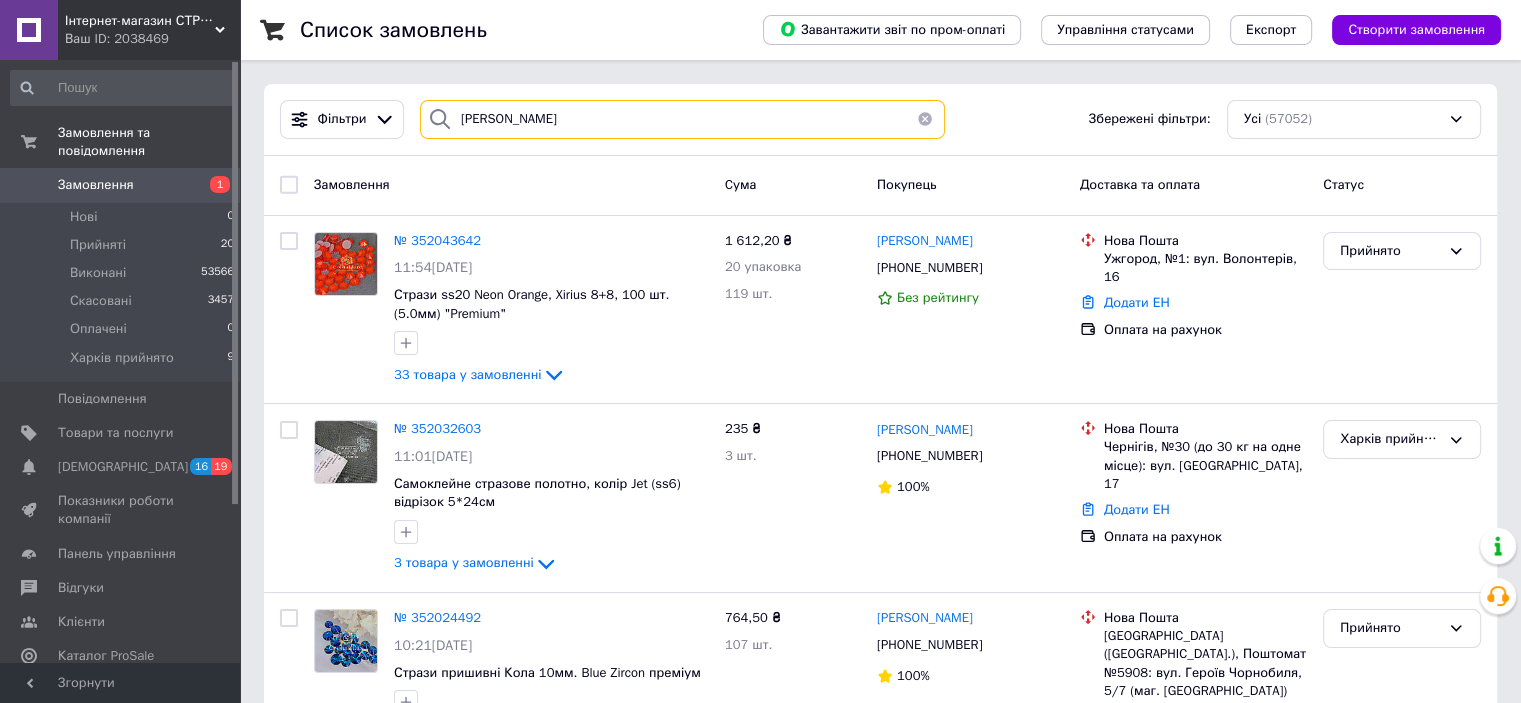 type on "[PERSON_NAME]" 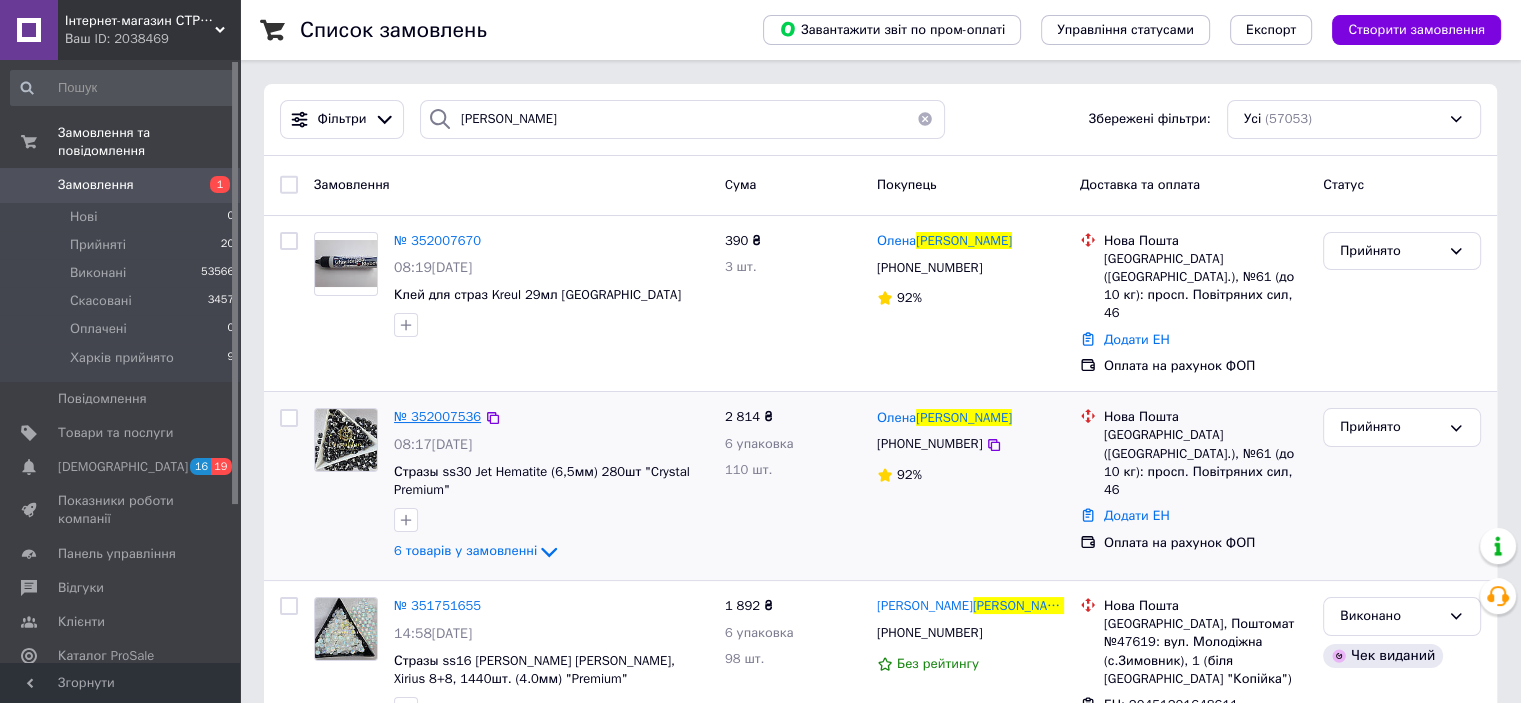 click on "№ 352007536" at bounding box center (437, 416) 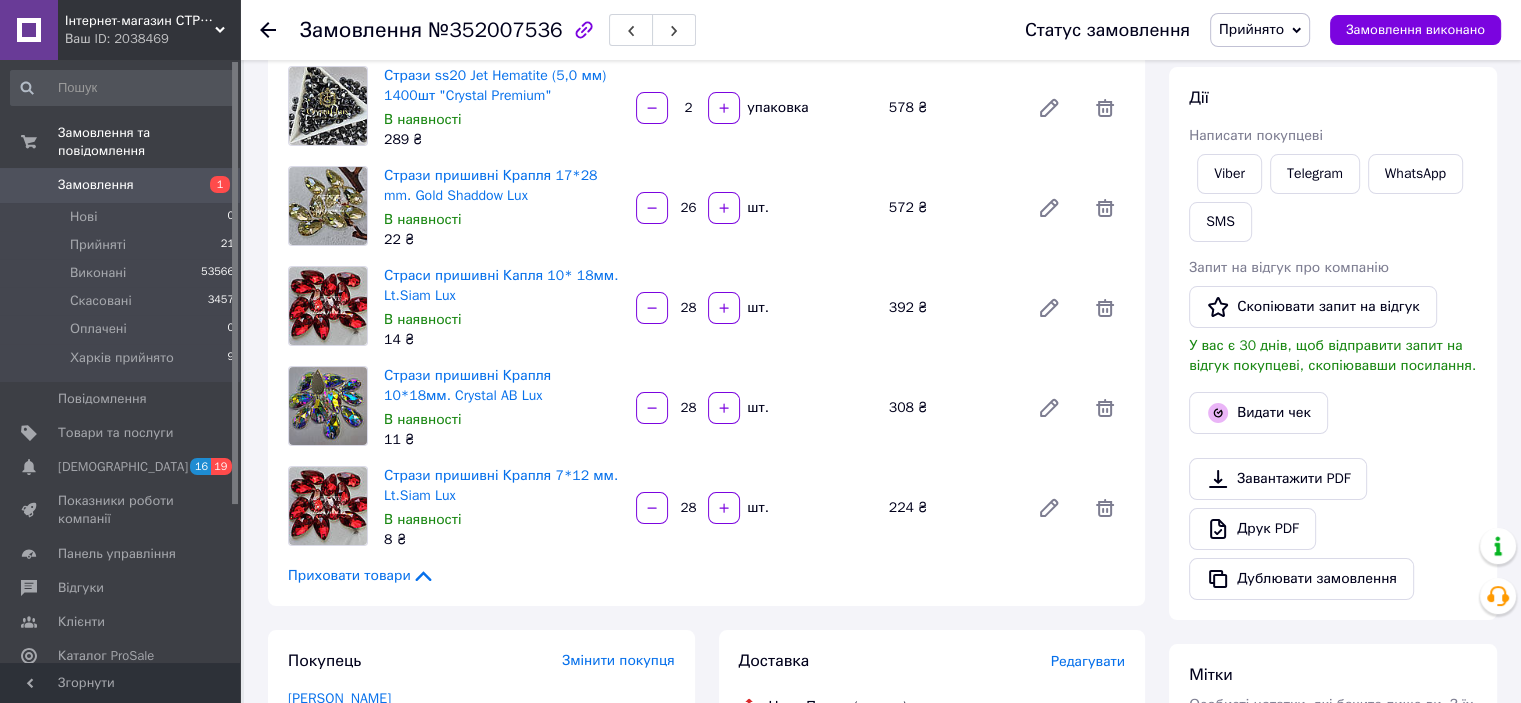 scroll, scrollTop: 300, scrollLeft: 0, axis: vertical 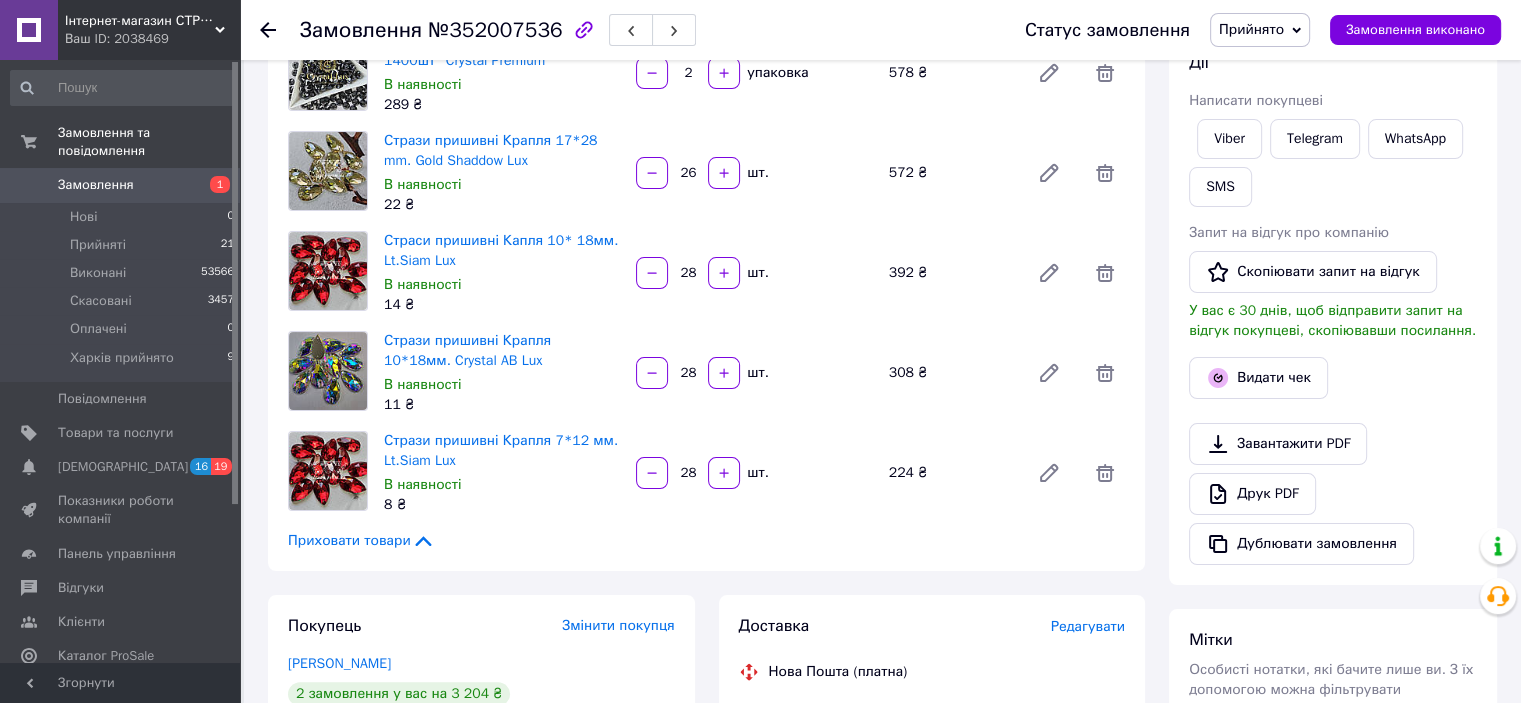 click on "28" at bounding box center [688, 373] 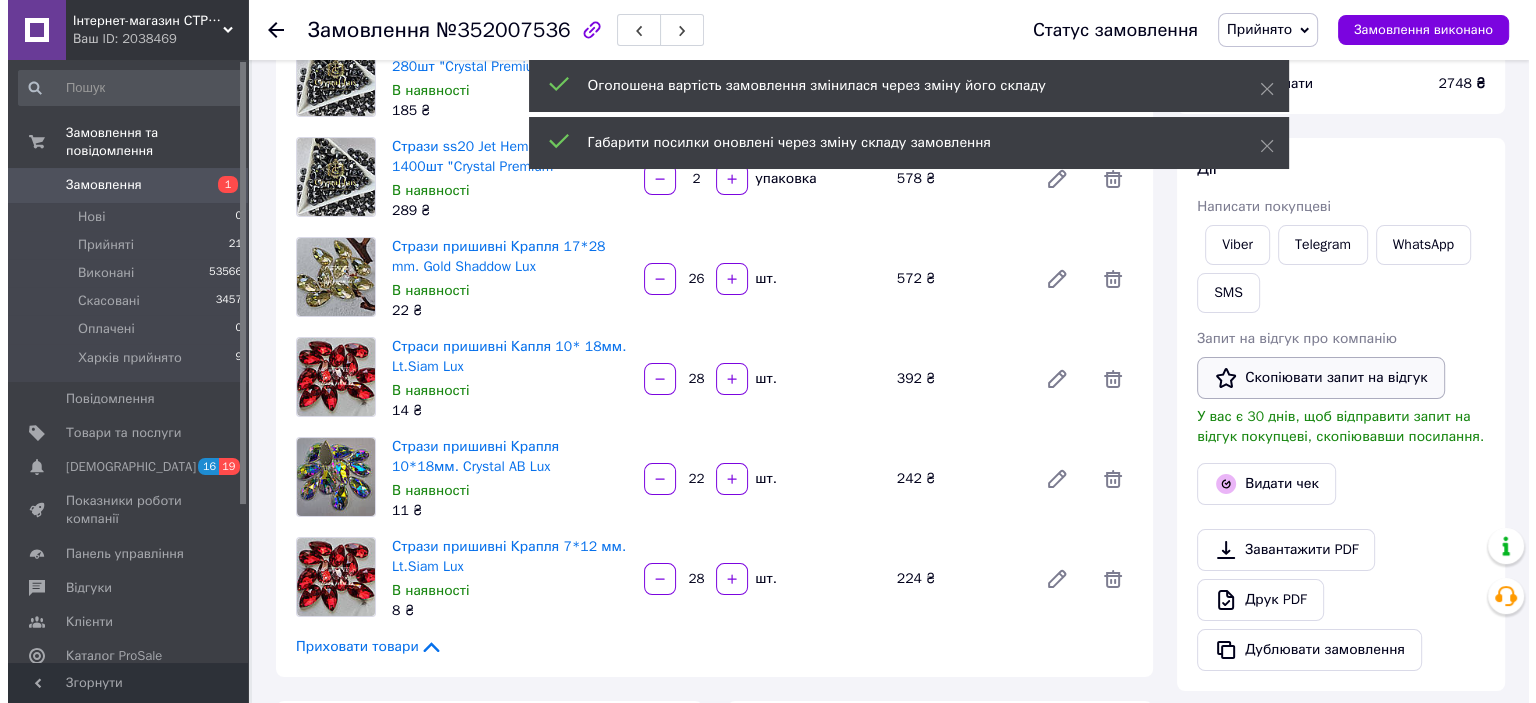 scroll, scrollTop: 100, scrollLeft: 0, axis: vertical 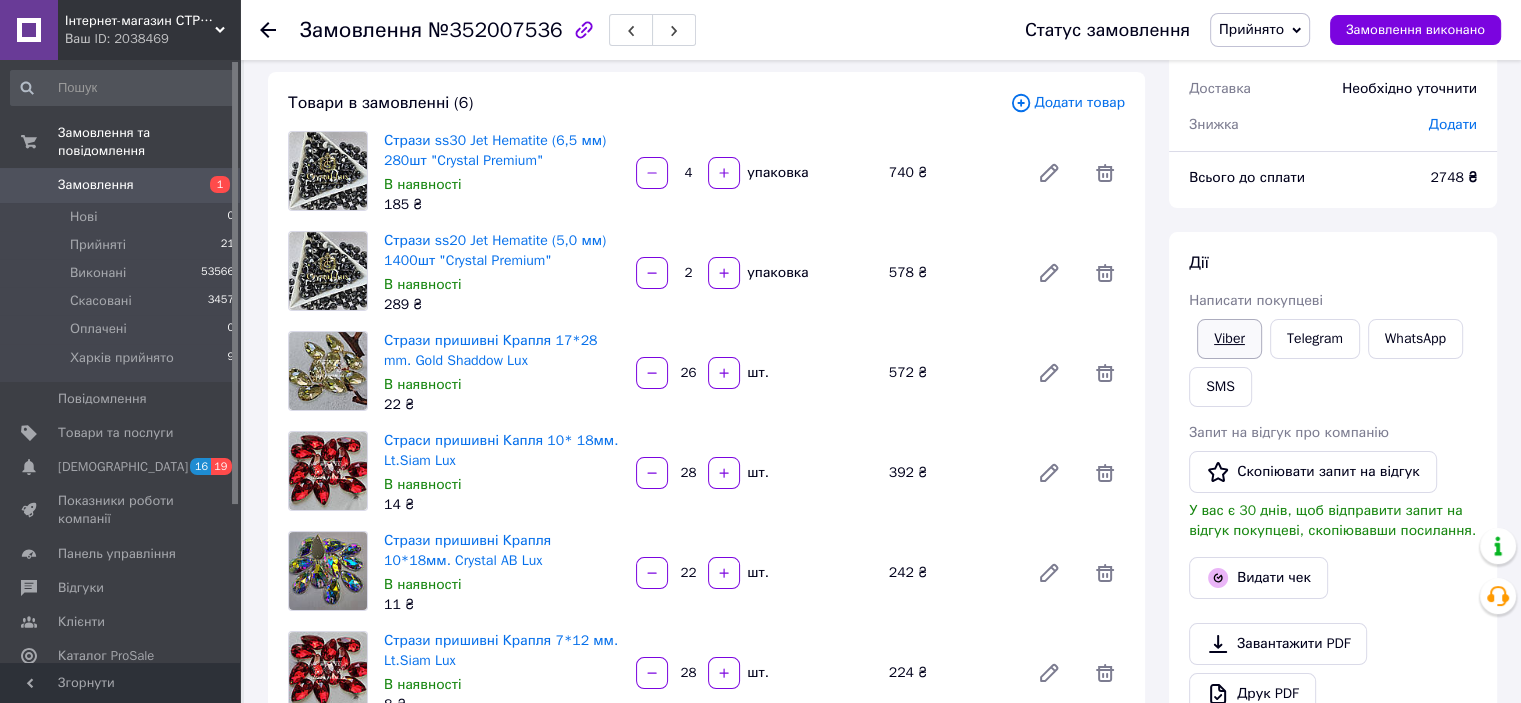 type on "22" 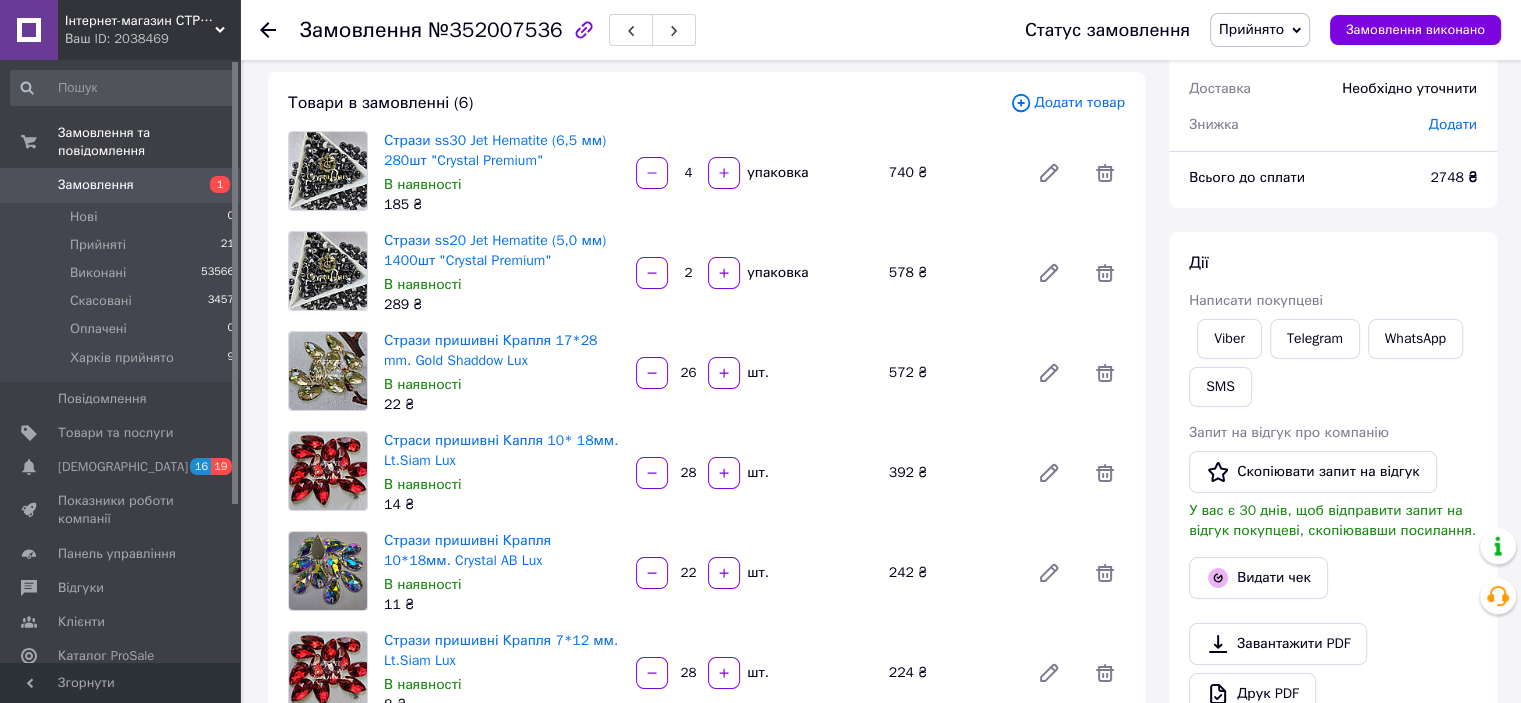 click on "Всього 6 товарів 2 748 ₴ Доставка Необхідно уточнити Знижка Додати Всього до сплати 2748 ₴ Дії Написати покупцеві Viber Telegram WhatsApp SMS Запит на відгук про компанію   Скопіювати запит на відгук У вас є 30 днів, щоб відправити запит на відгук покупцеві, скопіювавши посилання.   Видати чек   Завантажити PDF   Друк PDF   Дублювати замовлення Мітки Особисті нотатки, які бачите лише ви. З їх допомогою можна фільтрувати замовлення Примітки Залишилося 300 символів Очистити Зберегти" at bounding box center [1333, 626] 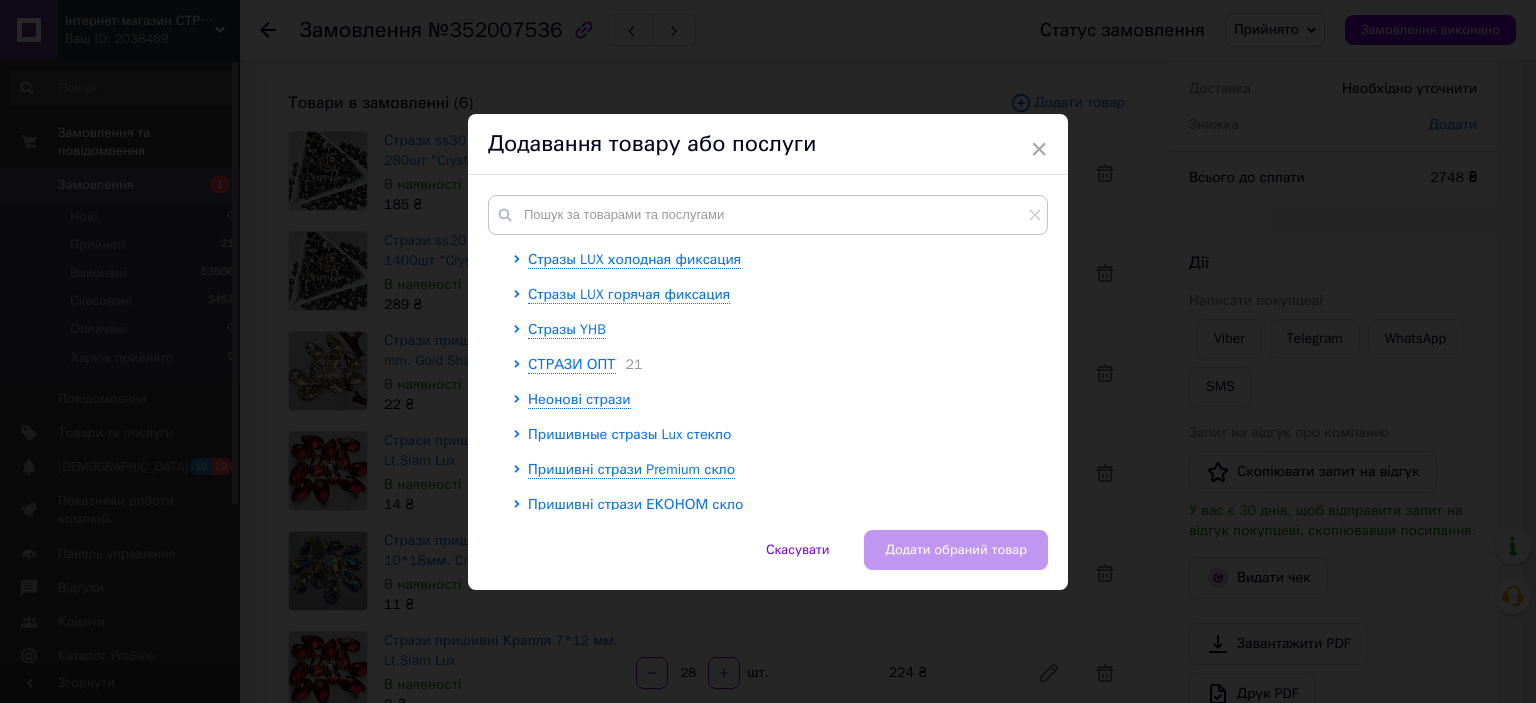 scroll, scrollTop: 200, scrollLeft: 0, axis: vertical 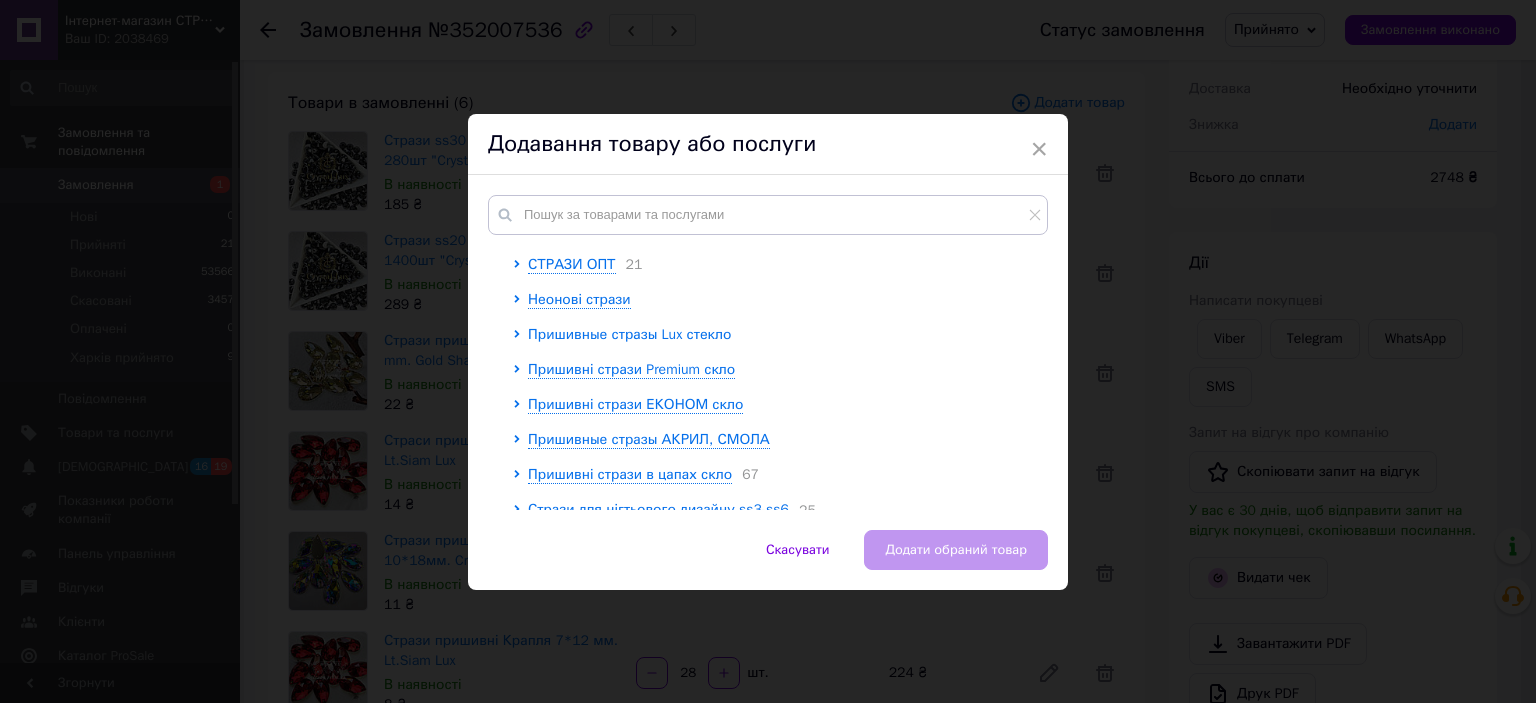 click on "Пришивные стразы Lux стекло" at bounding box center (629, 334) 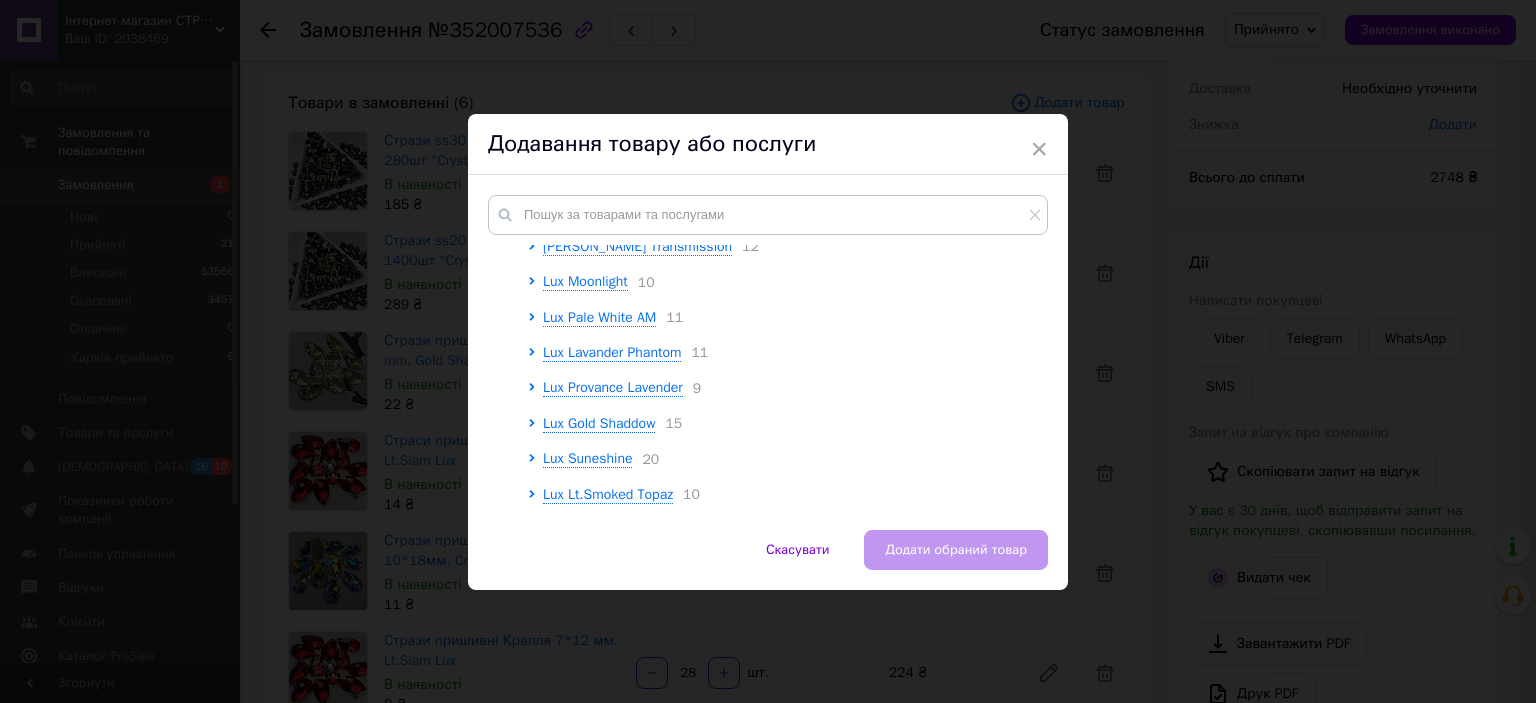 scroll, scrollTop: 500, scrollLeft: 0, axis: vertical 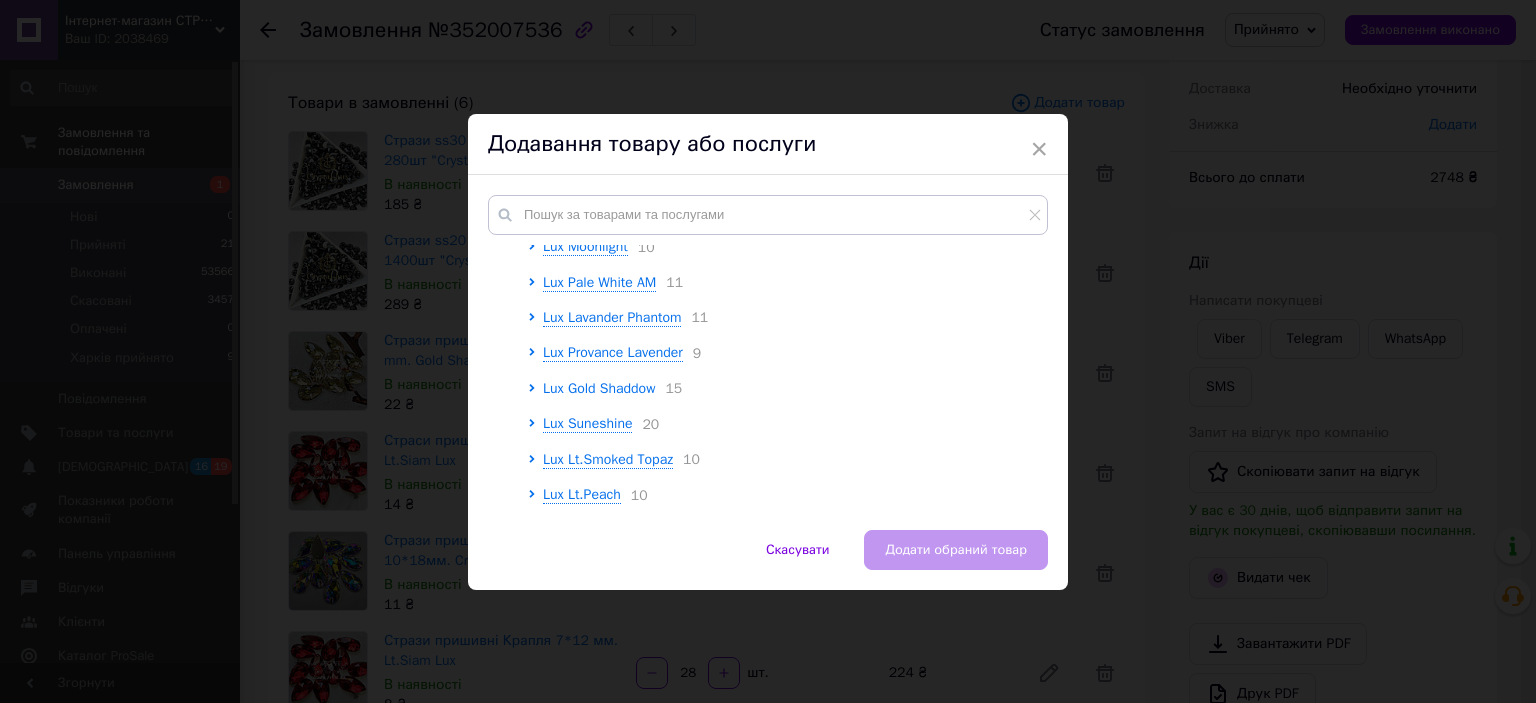 click on "Lux Gold Shaddow" at bounding box center (599, 388) 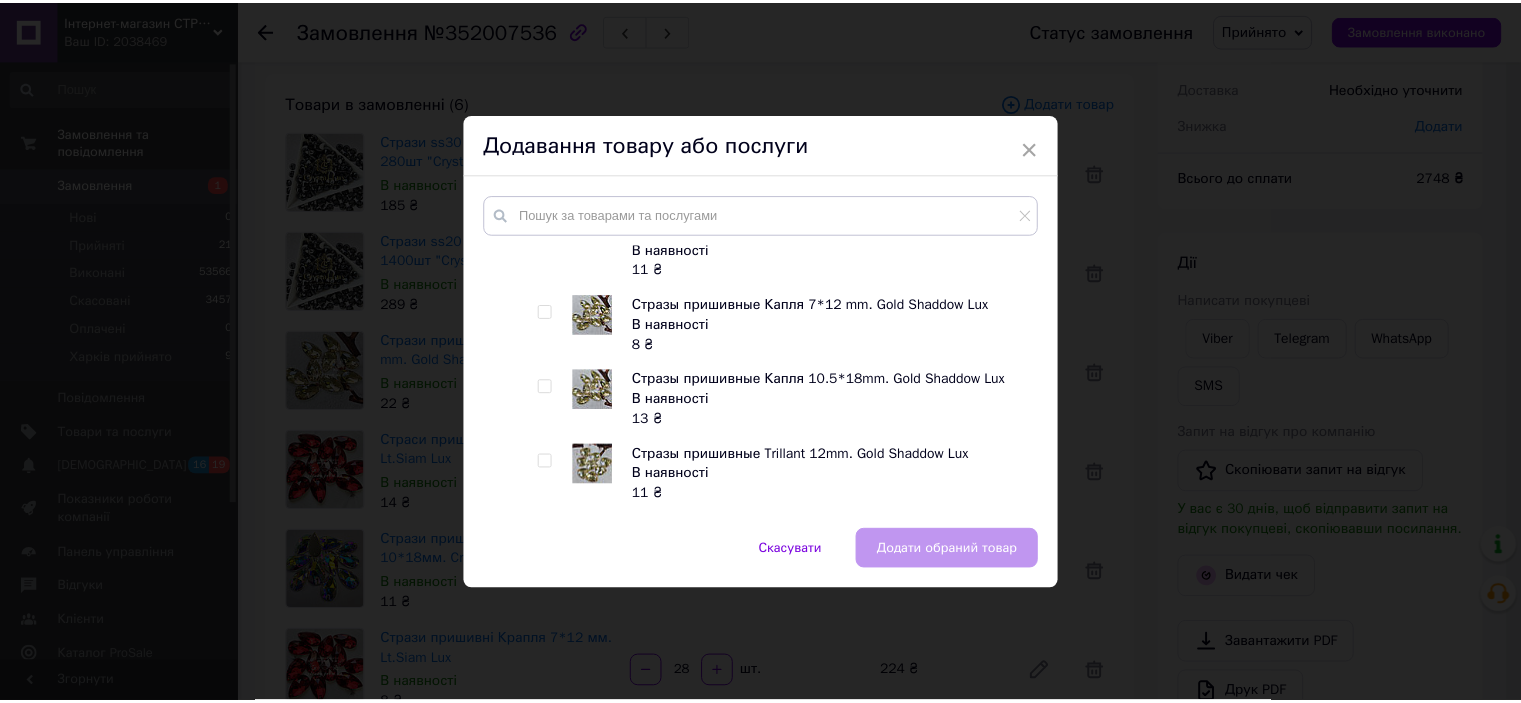 scroll, scrollTop: 1100, scrollLeft: 0, axis: vertical 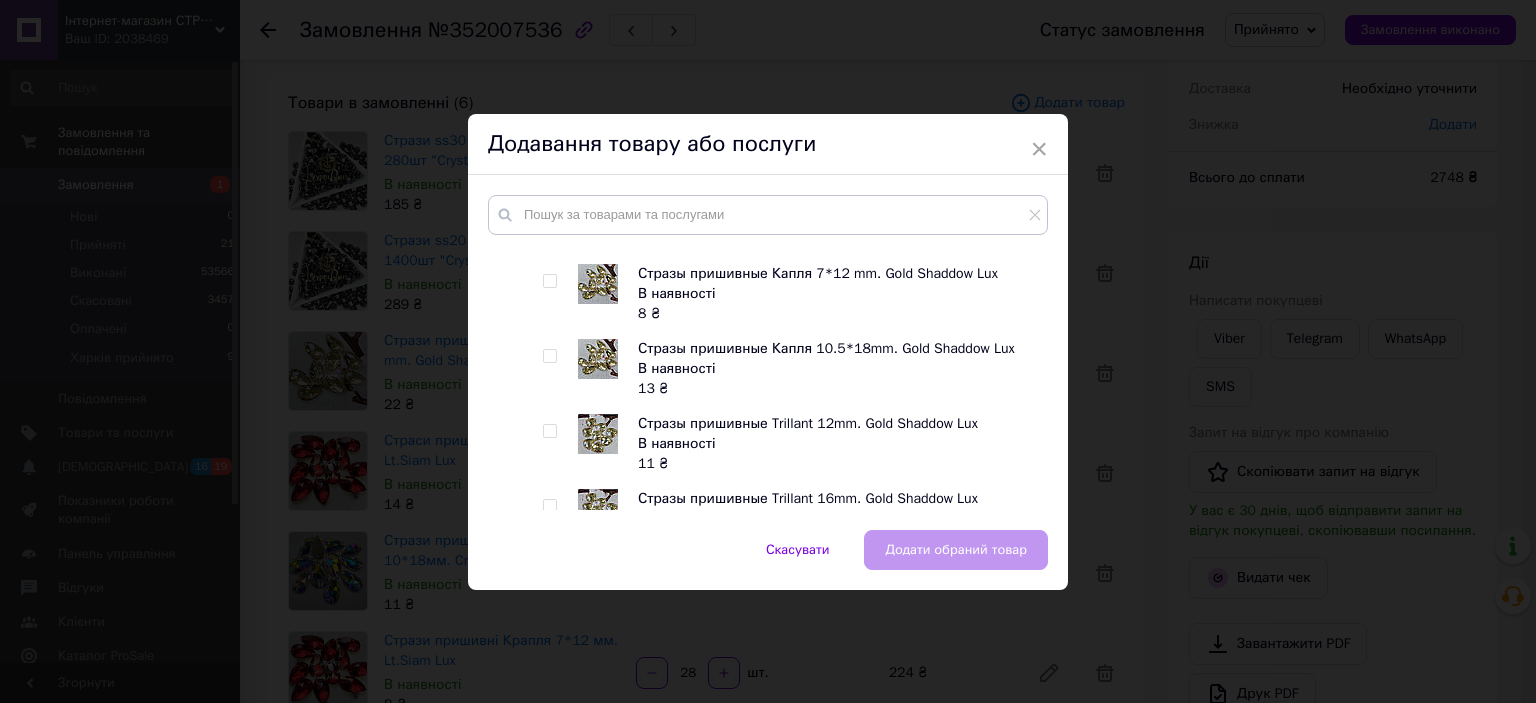 click at bounding box center (549, 356) 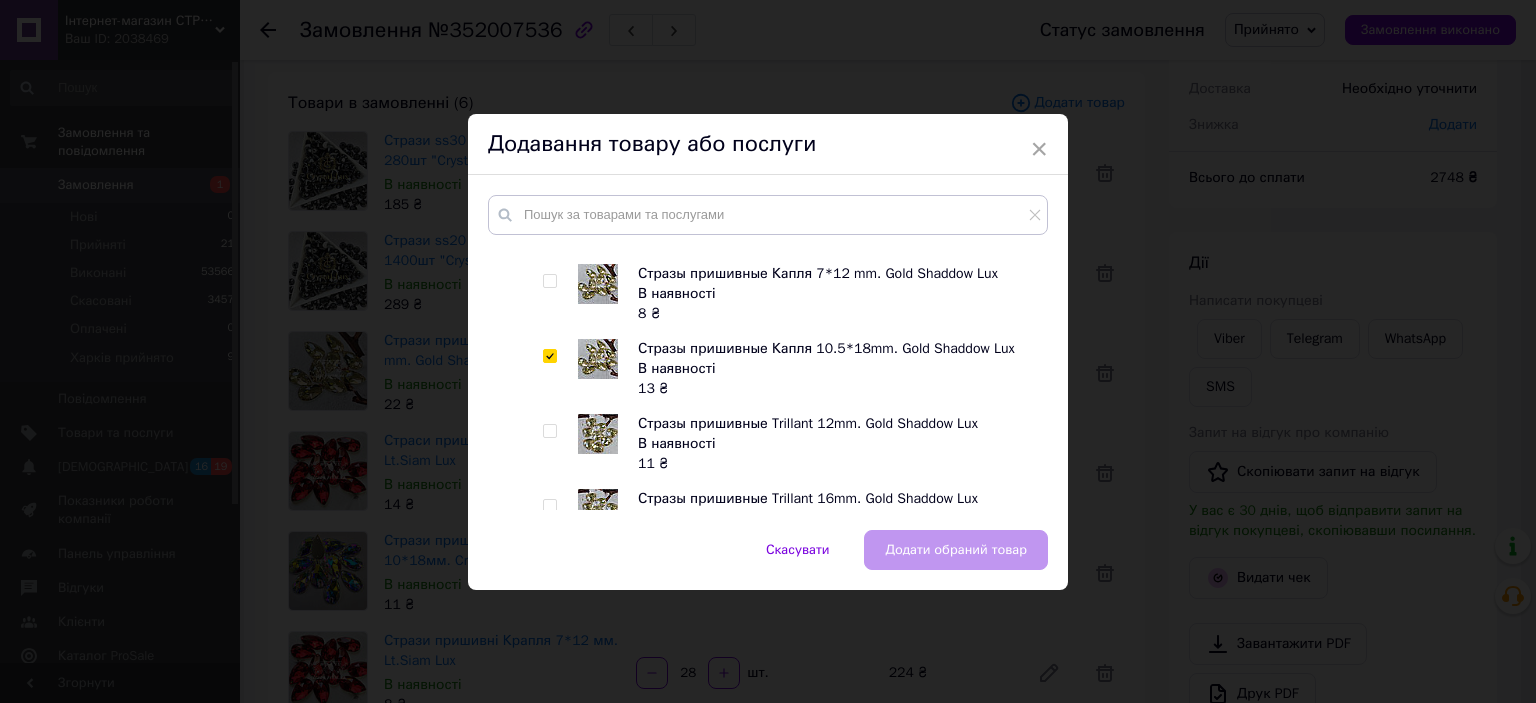 checkbox on "true" 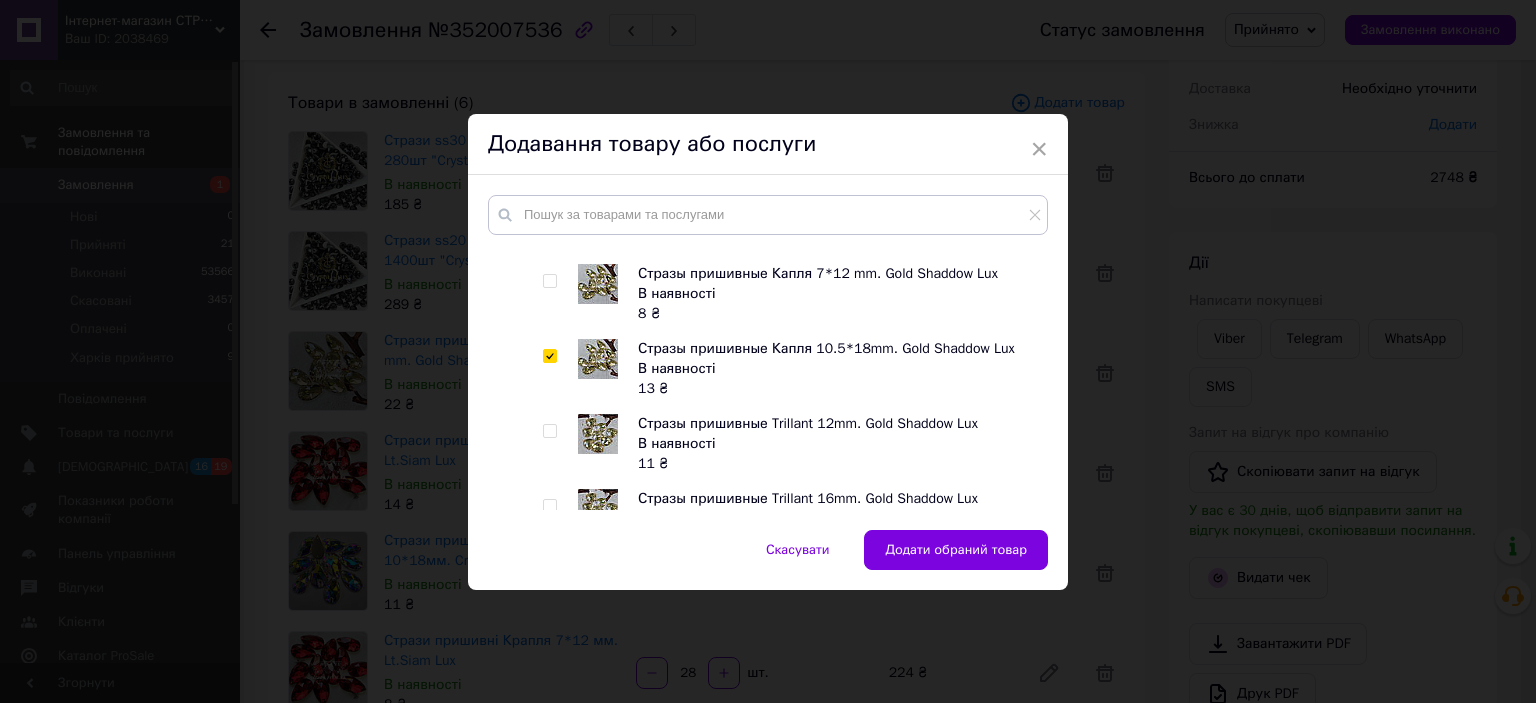 click on "Додати обраний товар" at bounding box center [956, 550] 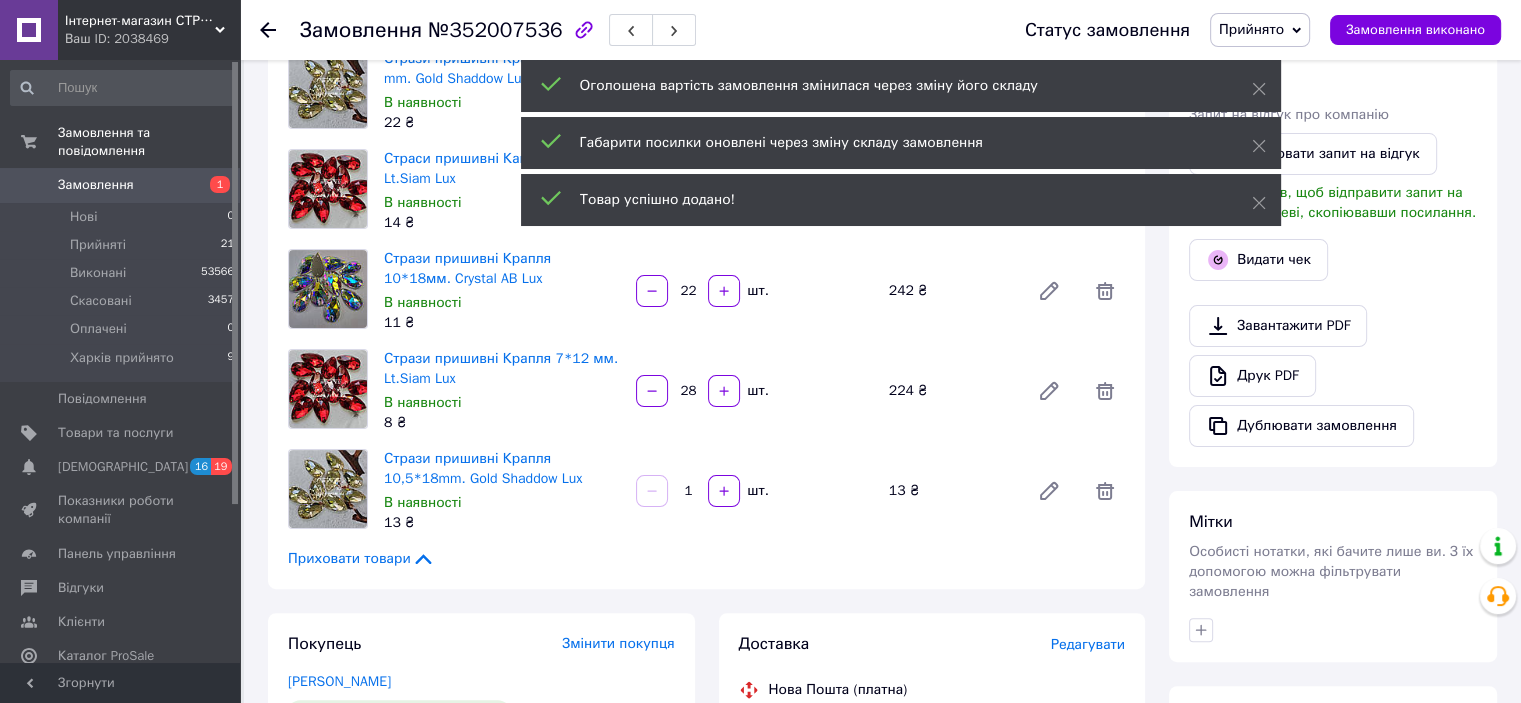 scroll, scrollTop: 400, scrollLeft: 0, axis: vertical 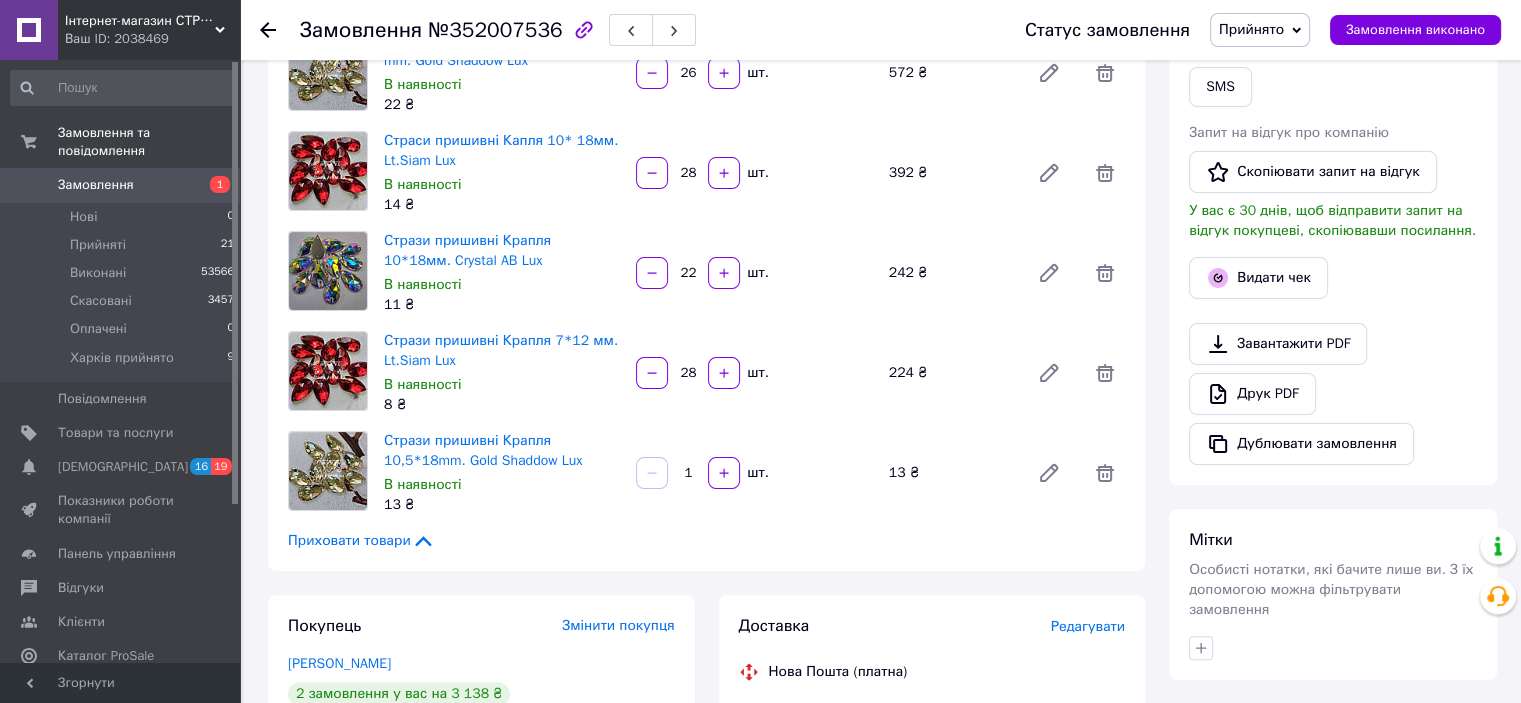 click on "1" at bounding box center (688, 473) 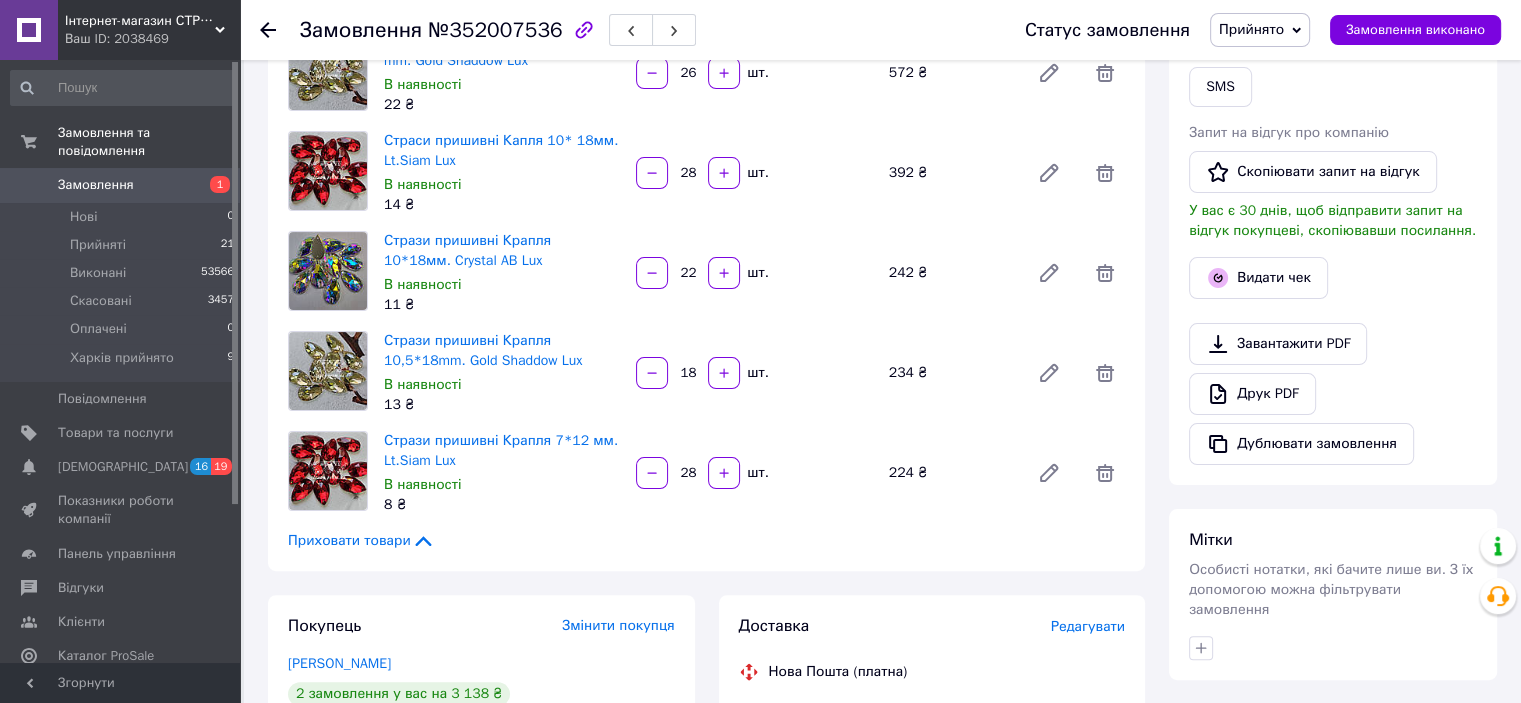 click on "18" at bounding box center [688, 373] 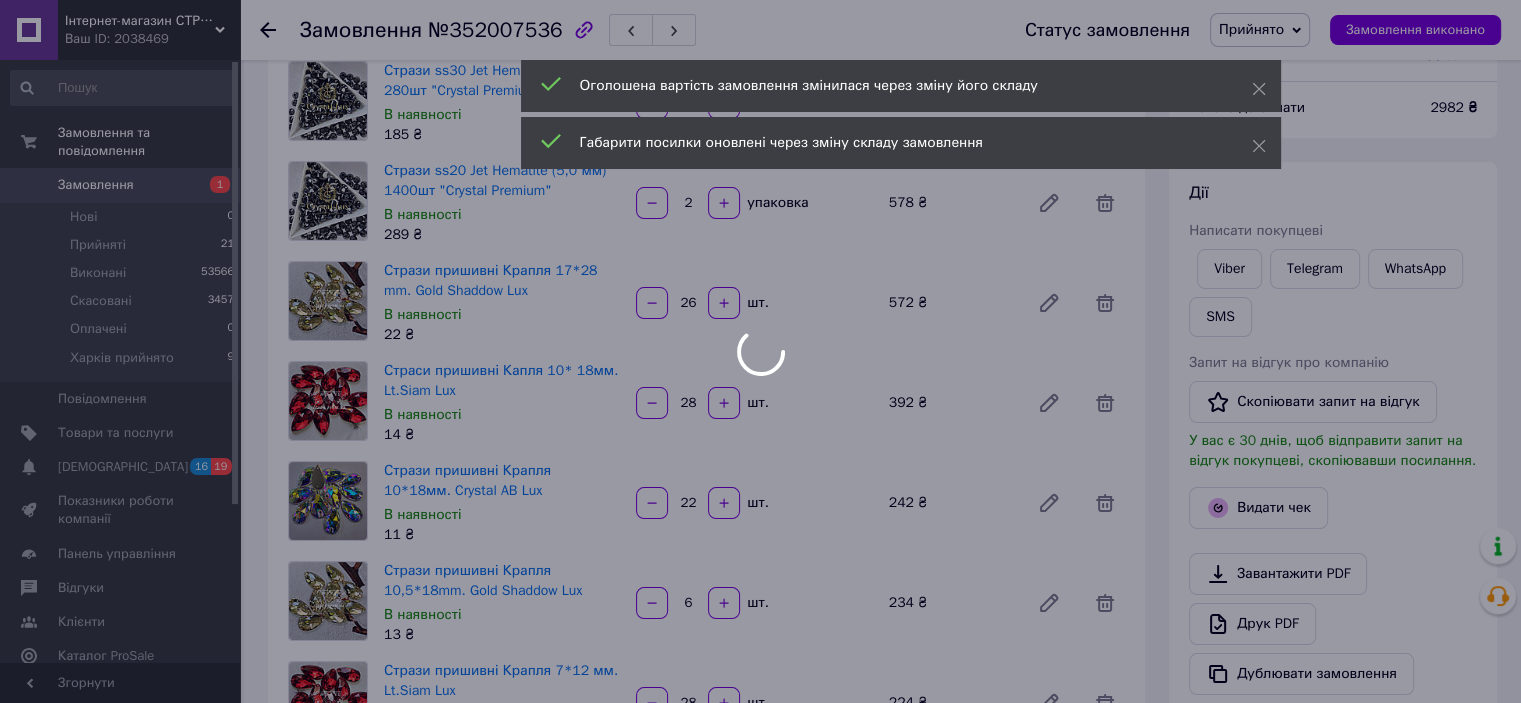 scroll, scrollTop: 400, scrollLeft: 0, axis: vertical 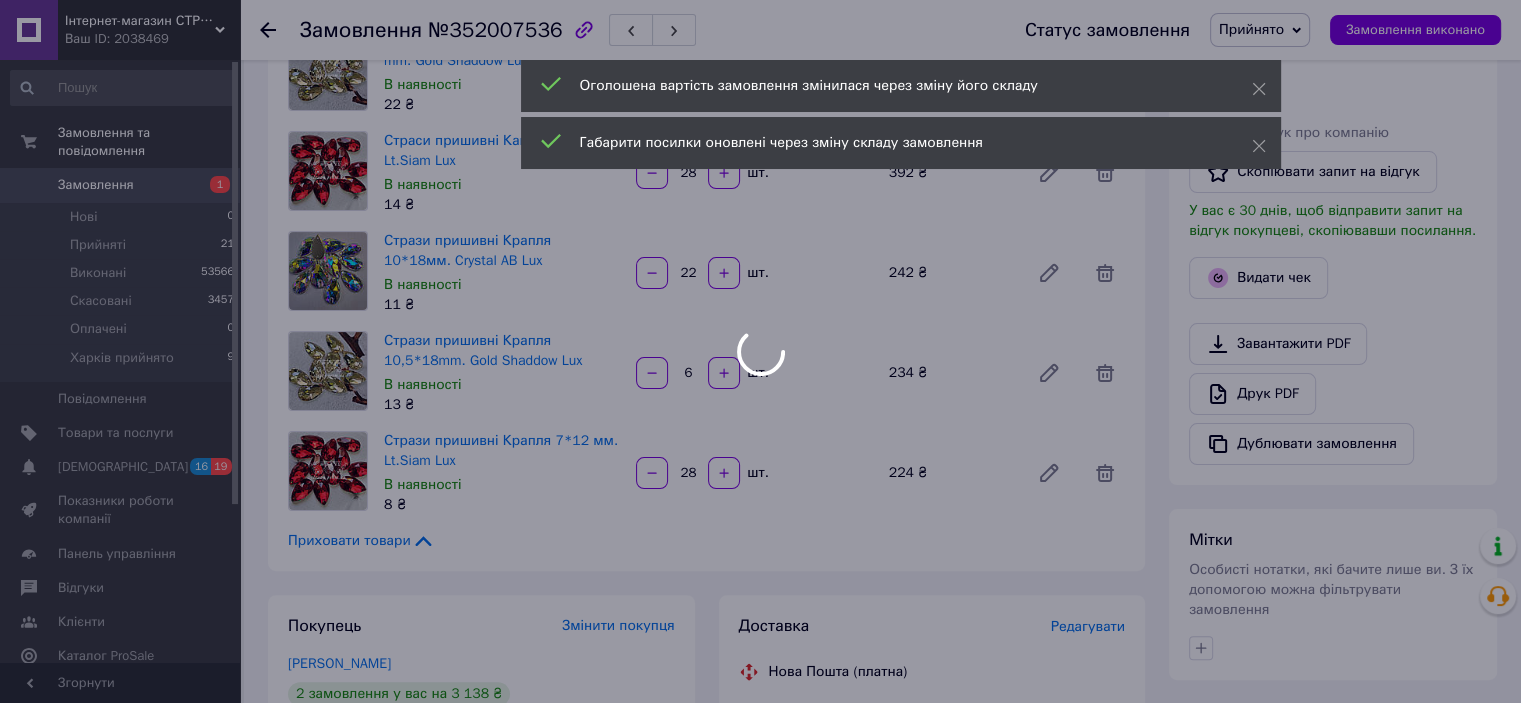 type on "6" 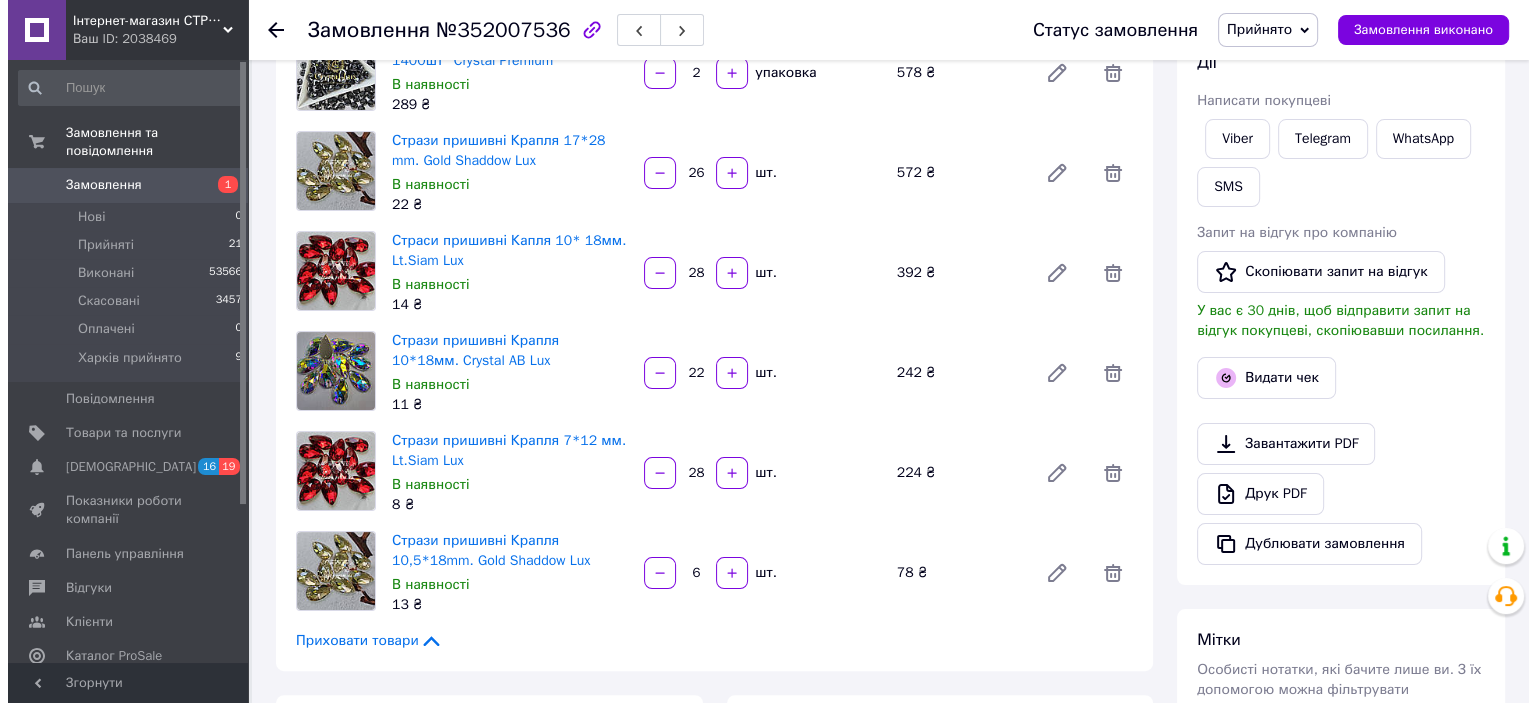 scroll, scrollTop: 0, scrollLeft: 0, axis: both 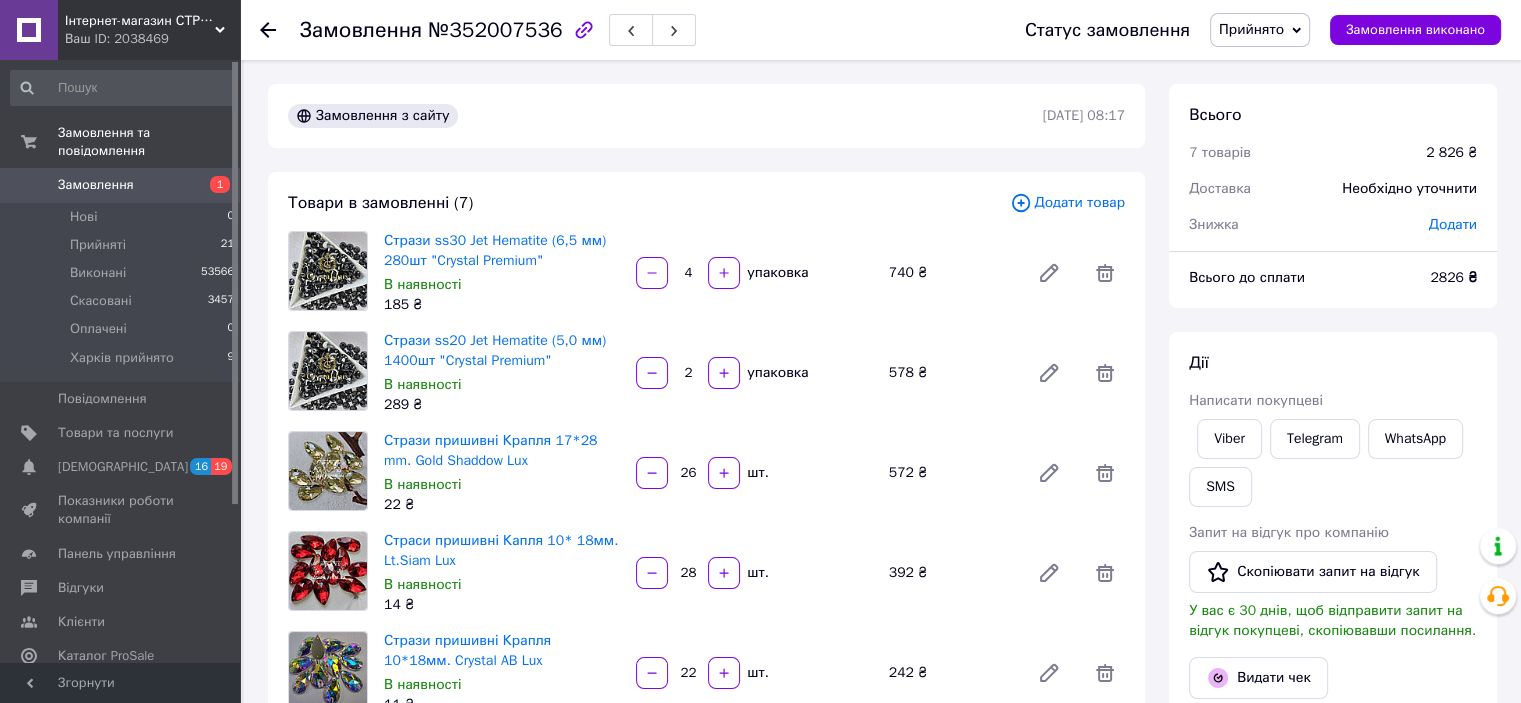 click 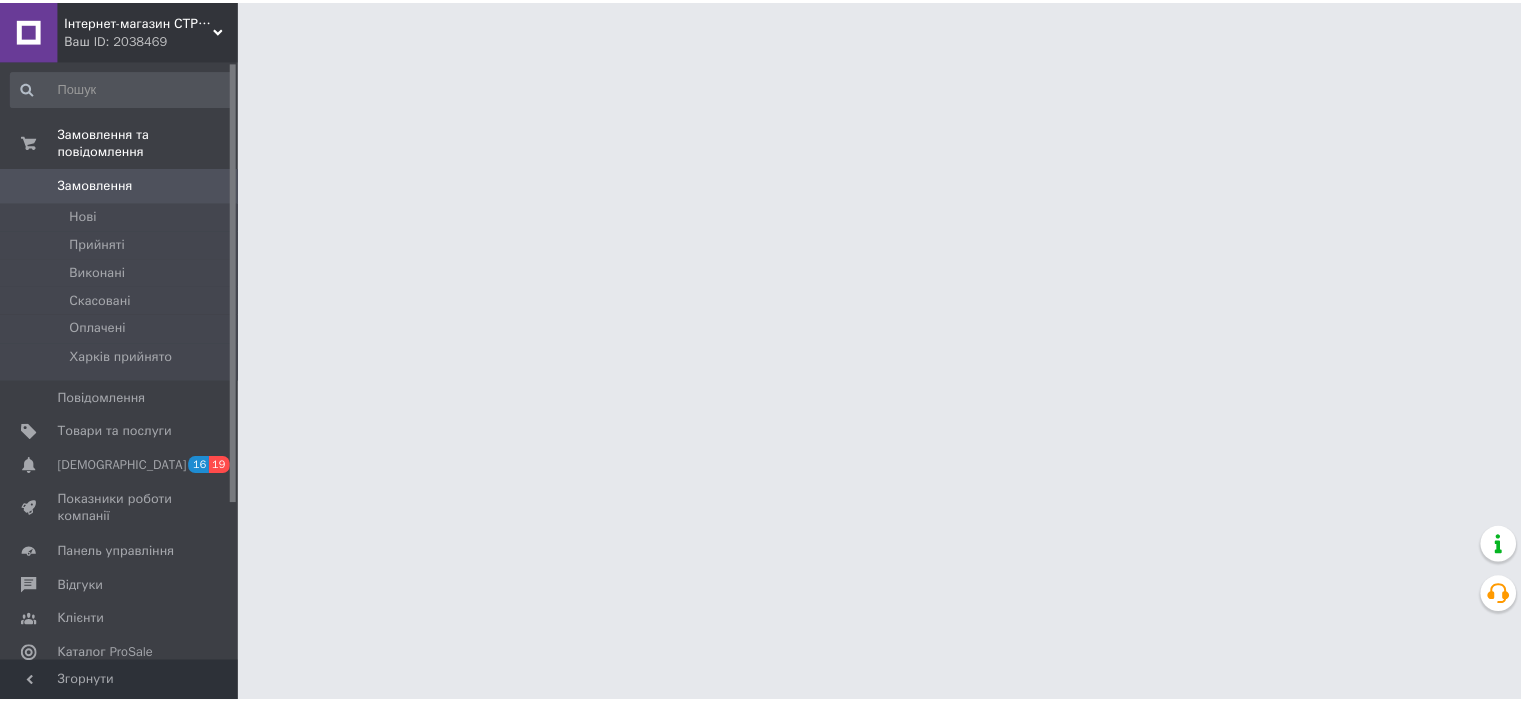 scroll, scrollTop: 0, scrollLeft: 0, axis: both 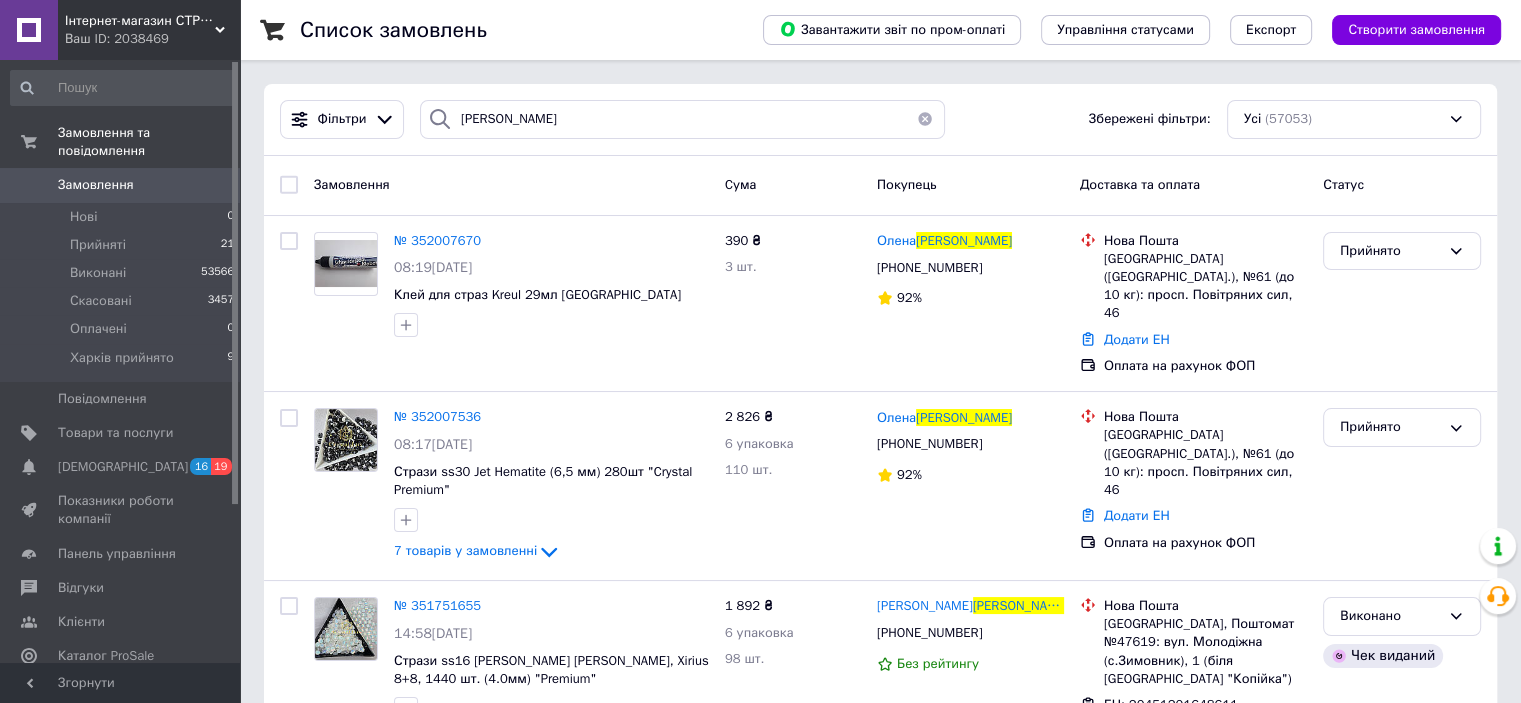 click at bounding box center (925, 119) 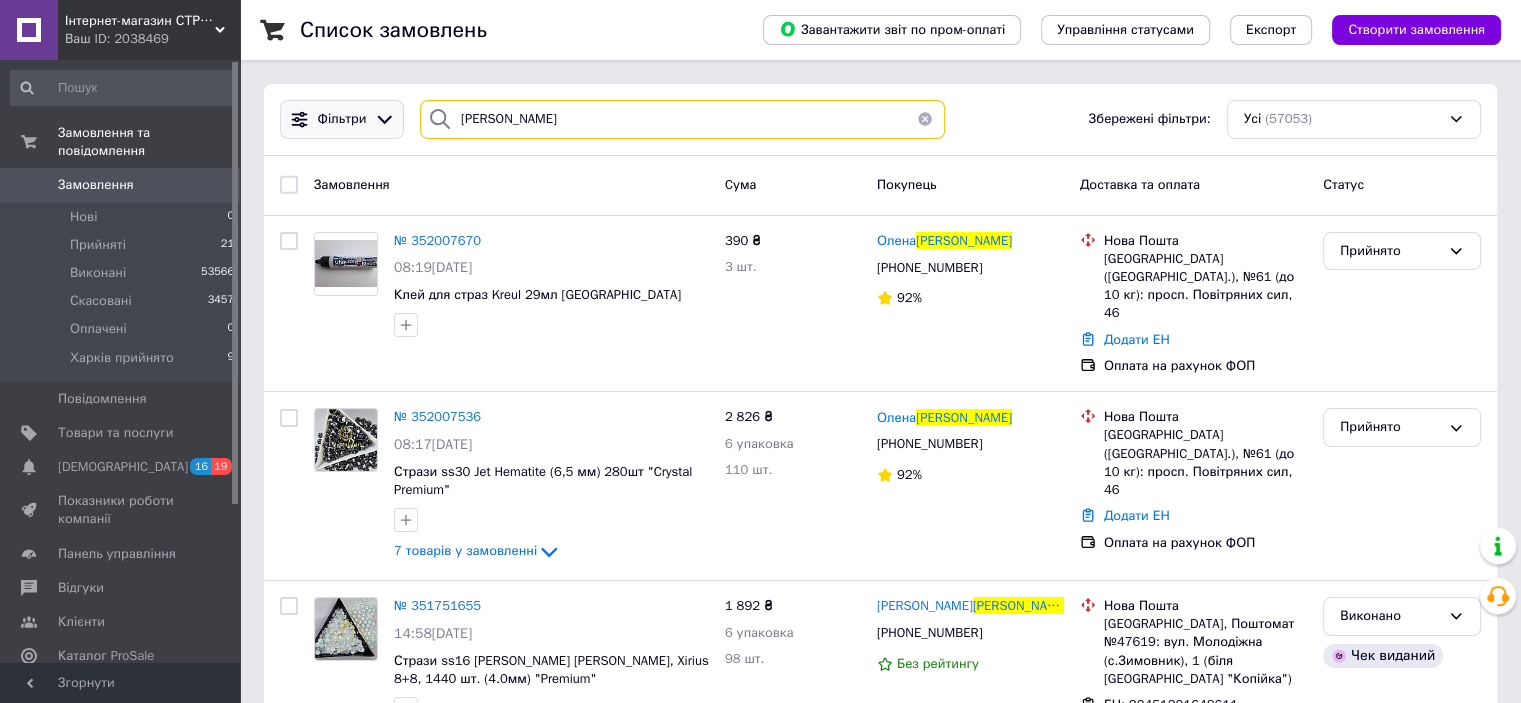 type 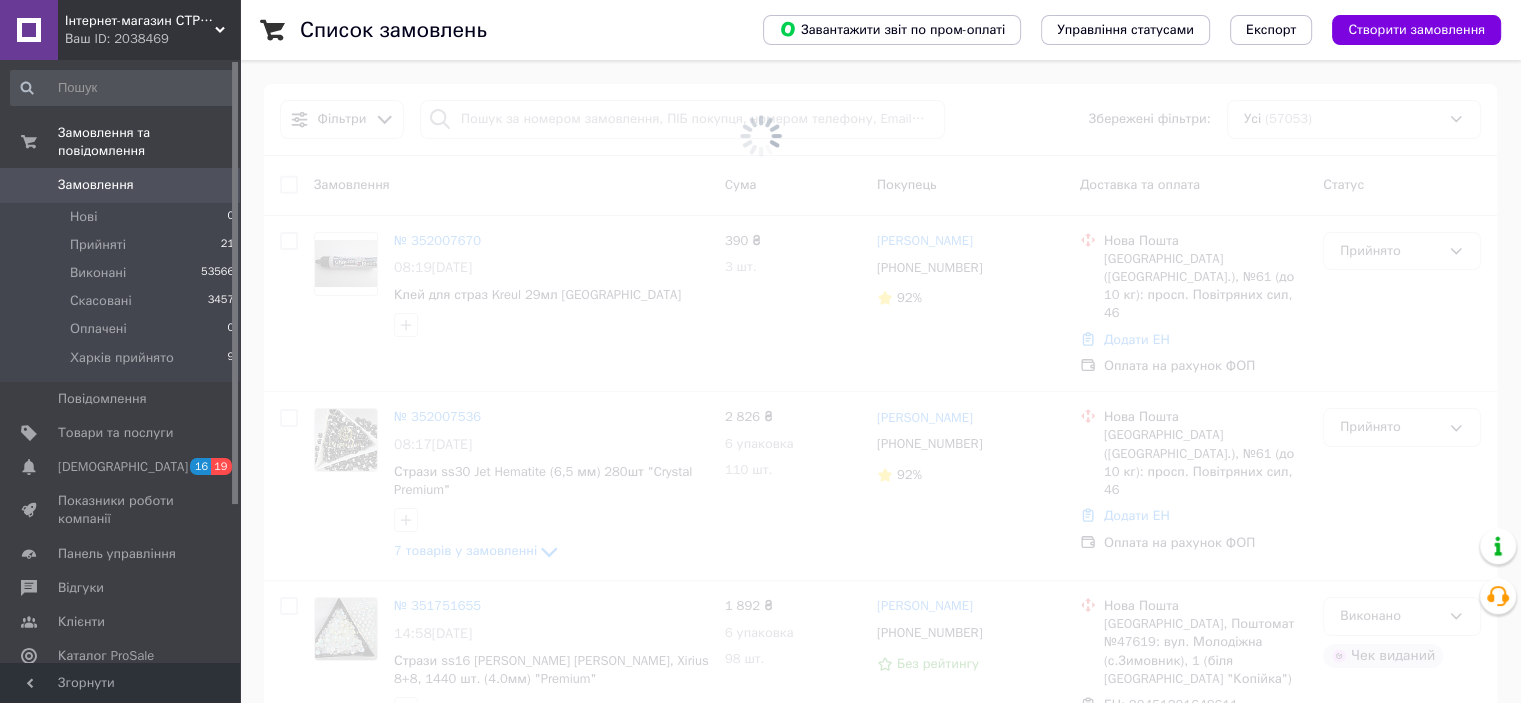click on "Ваш ID: 2038469" at bounding box center (152, 39) 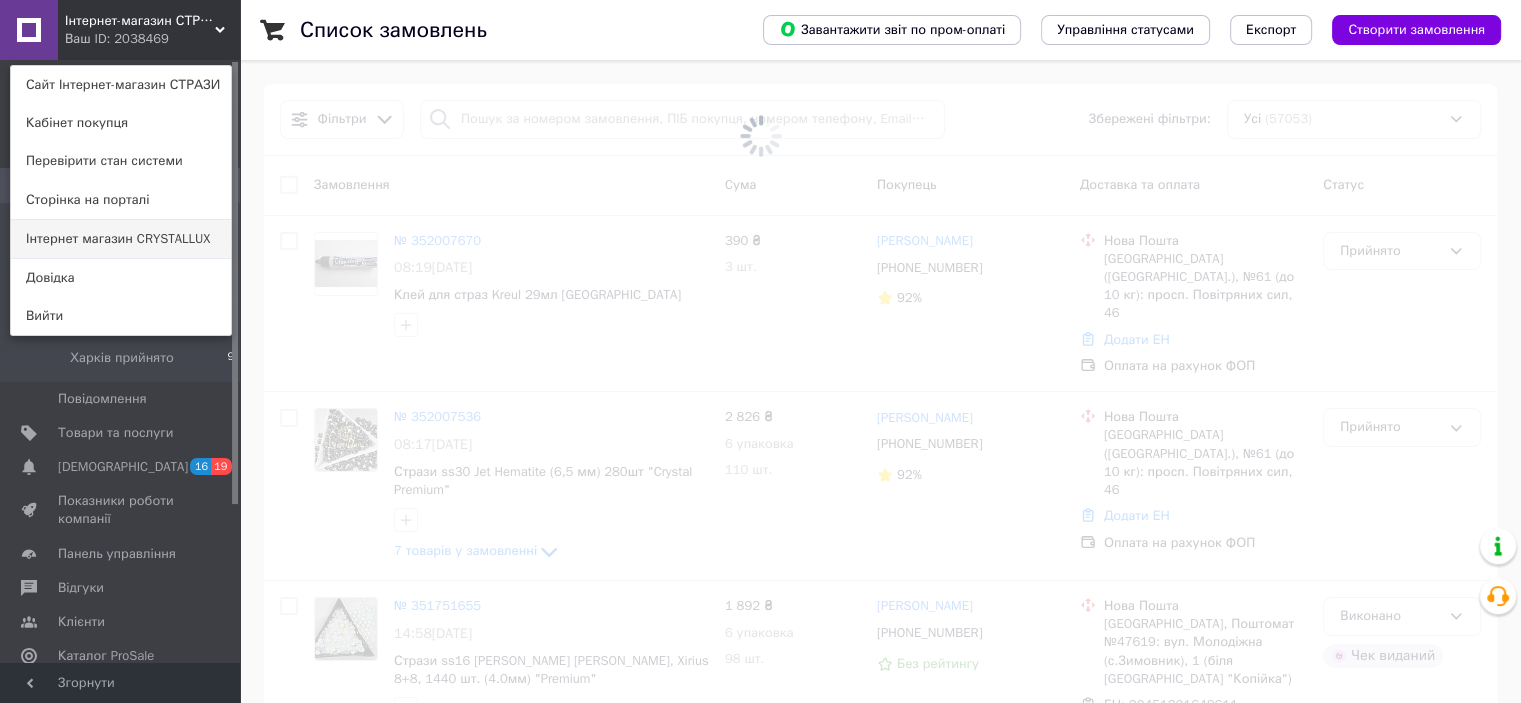 click on "Інтернет магазин CRYSTALLUX" at bounding box center [121, 239] 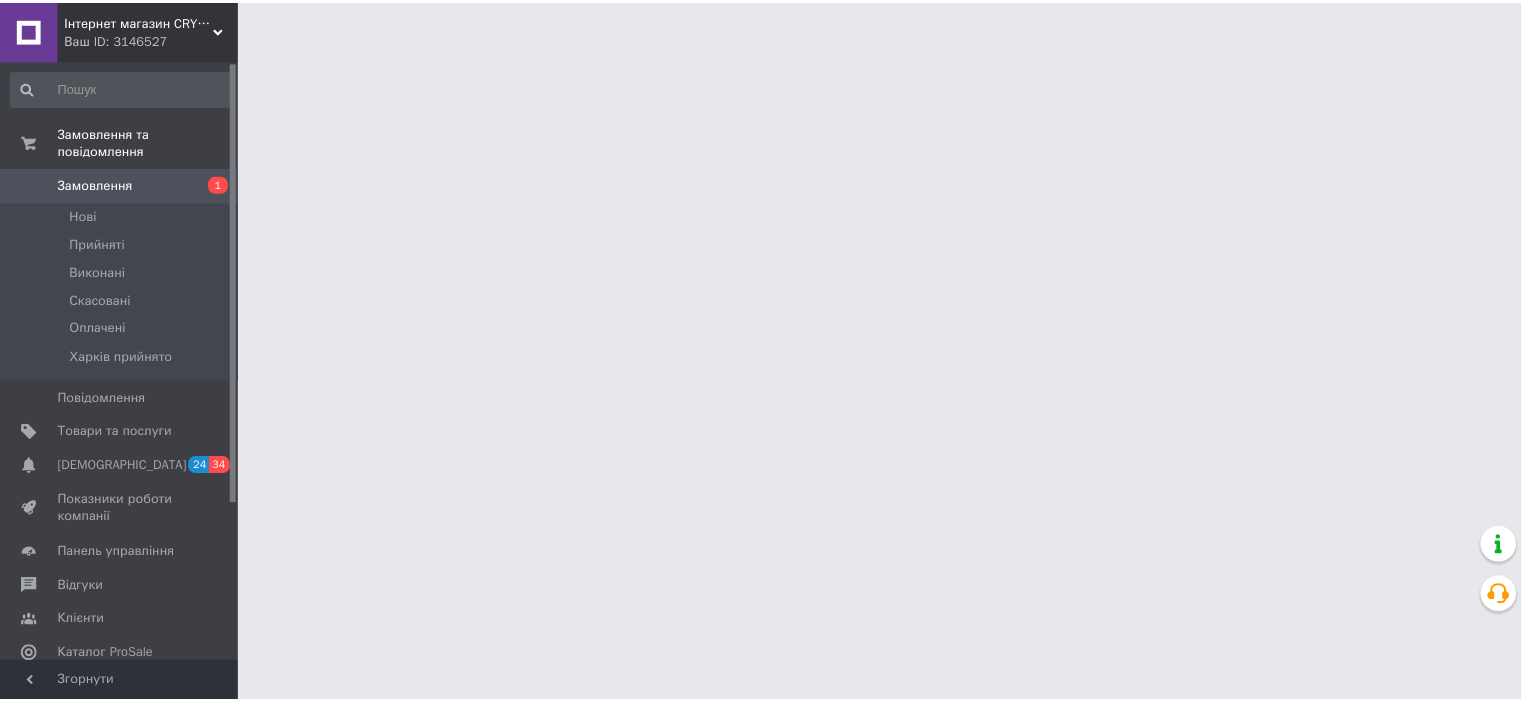 scroll, scrollTop: 0, scrollLeft: 0, axis: both 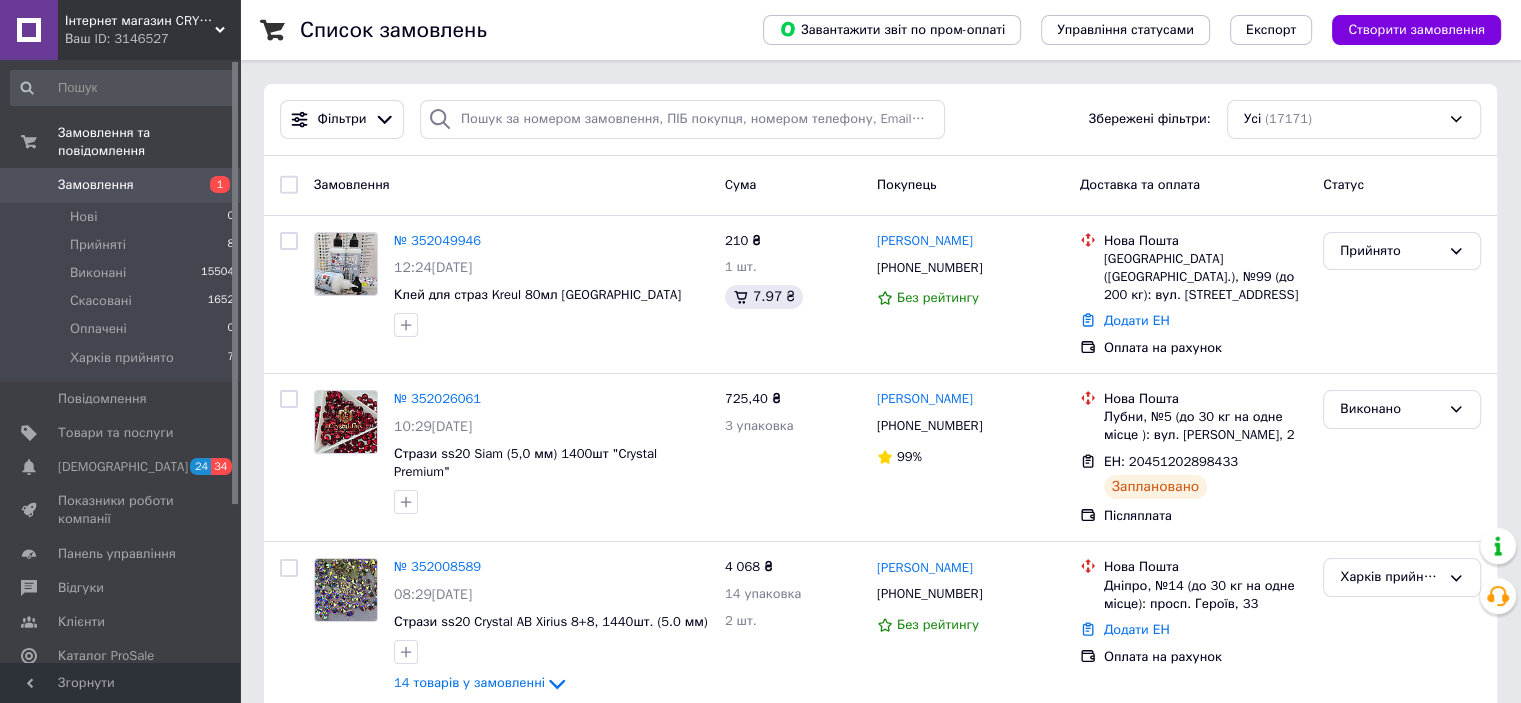 drag, startPoint x: 212, startPoint y: 31, endPoint x: 180, endPoint y: 96, distance: 72.44998 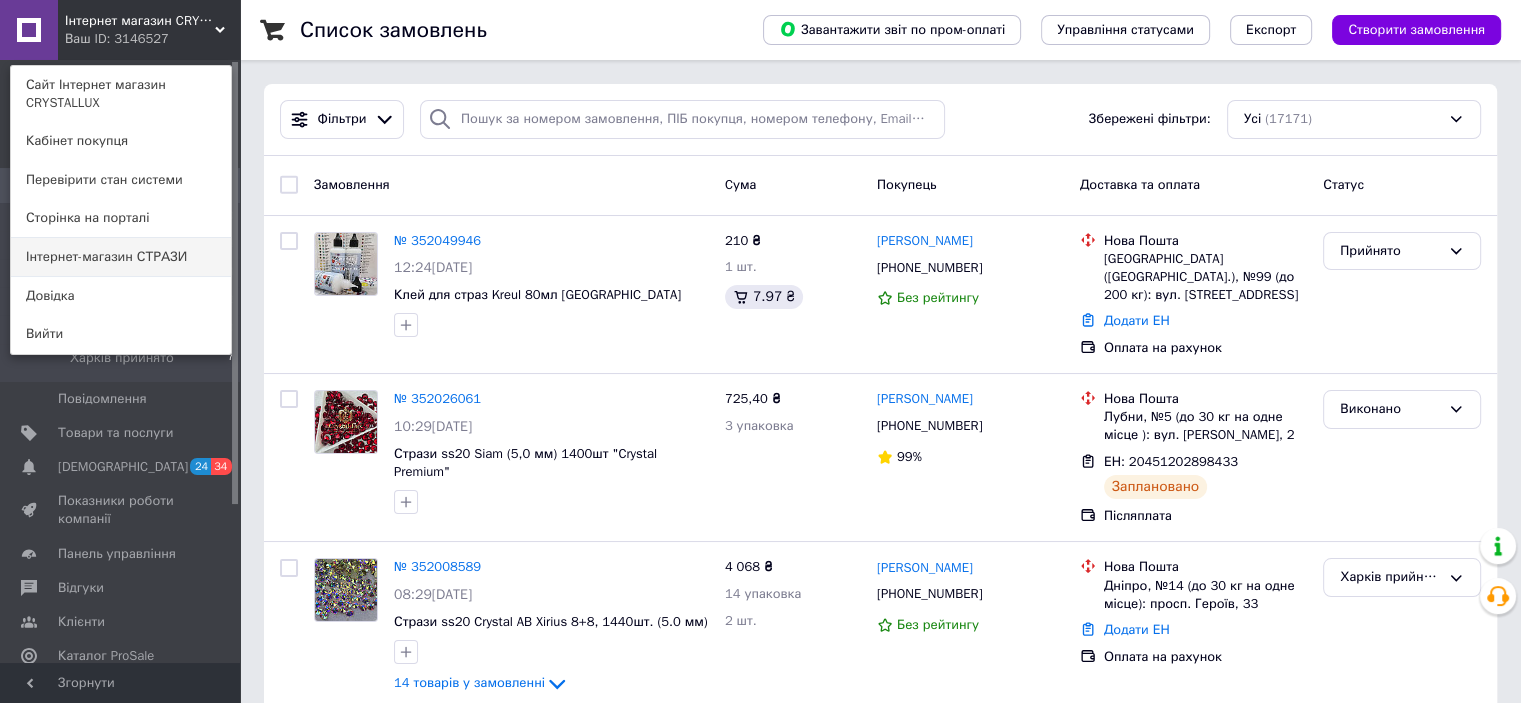 click on "Інтернет-магазин СТРАЗИ" at bounding box center [121, 257] 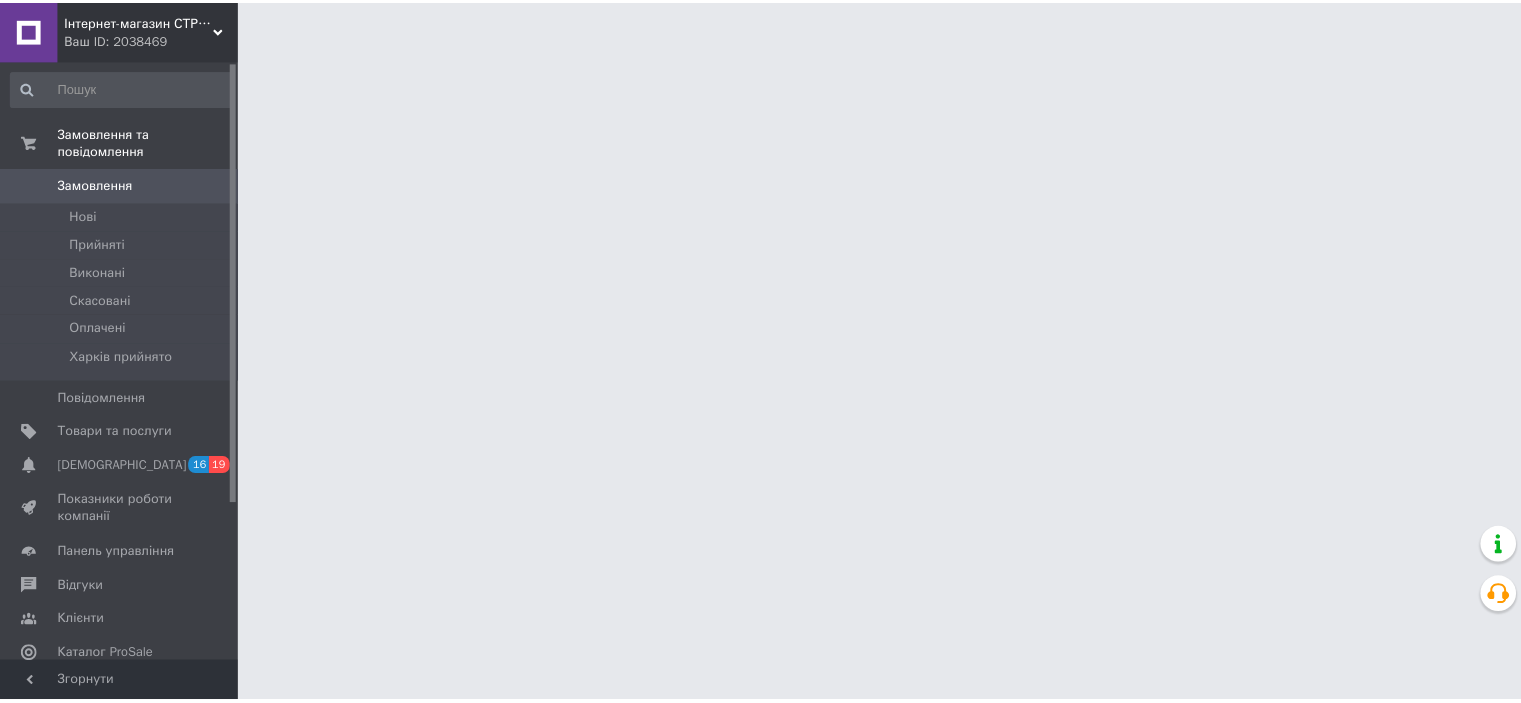 scroll, scrollTop: 0, scrollLeft: 0, axis: both 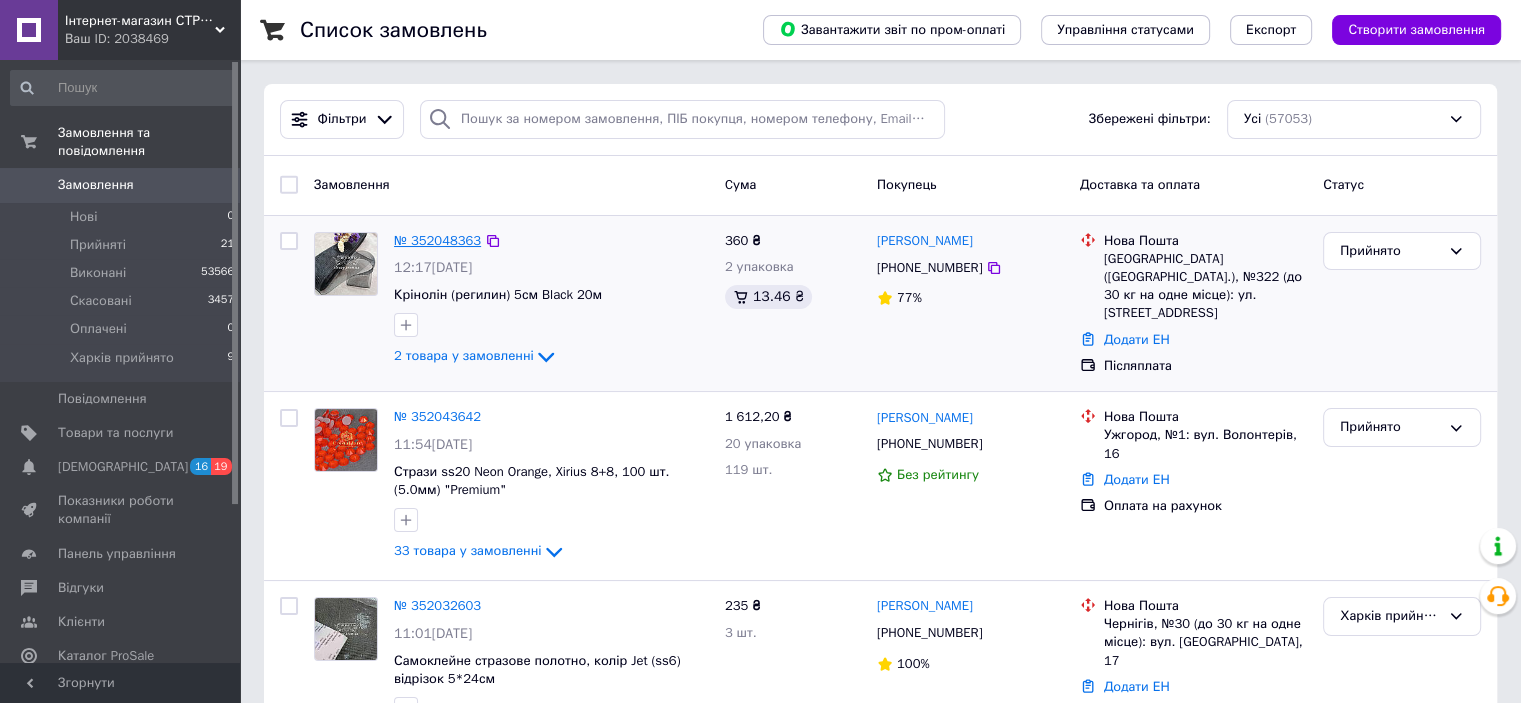 click on "№ 352048363" at bounding box center [437, 240] 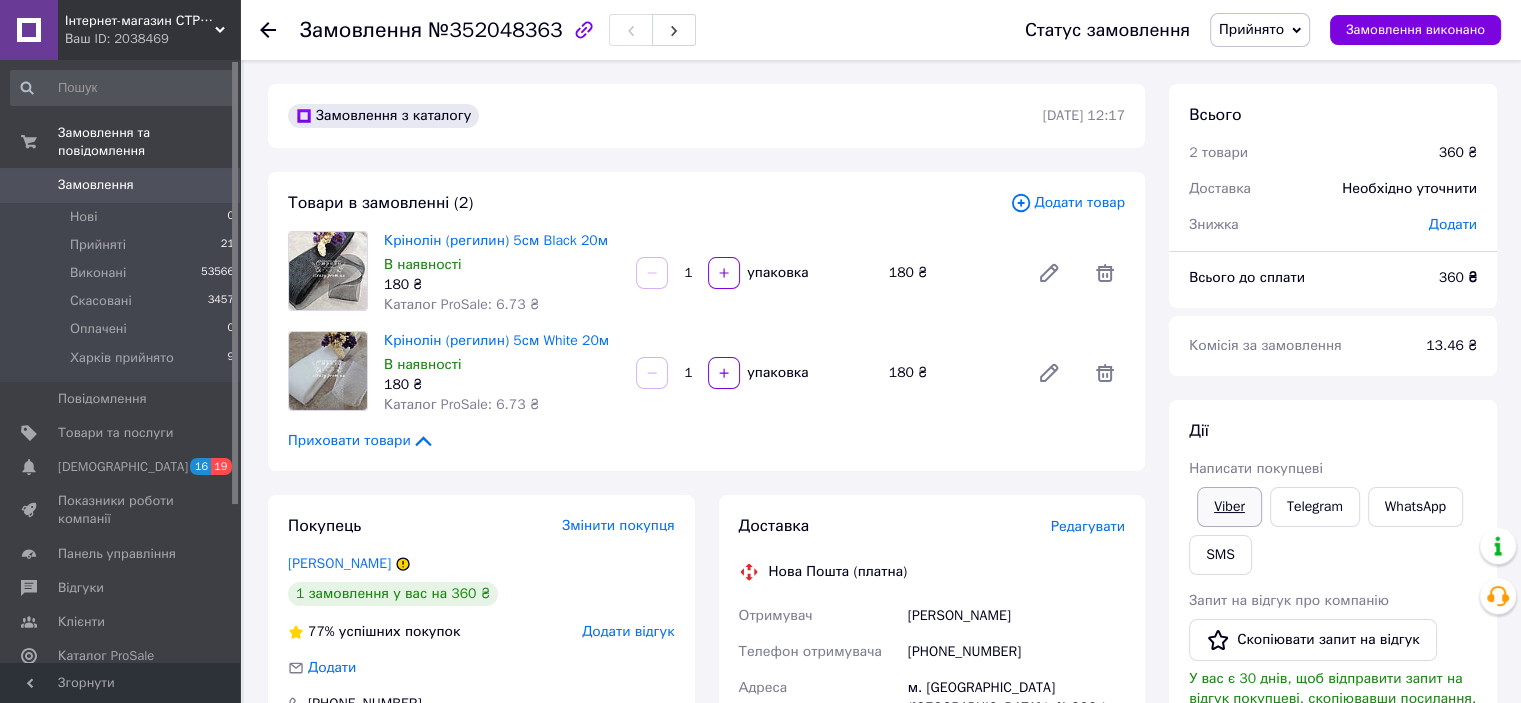 click on "Viber" at bounding box center (1229, 507) 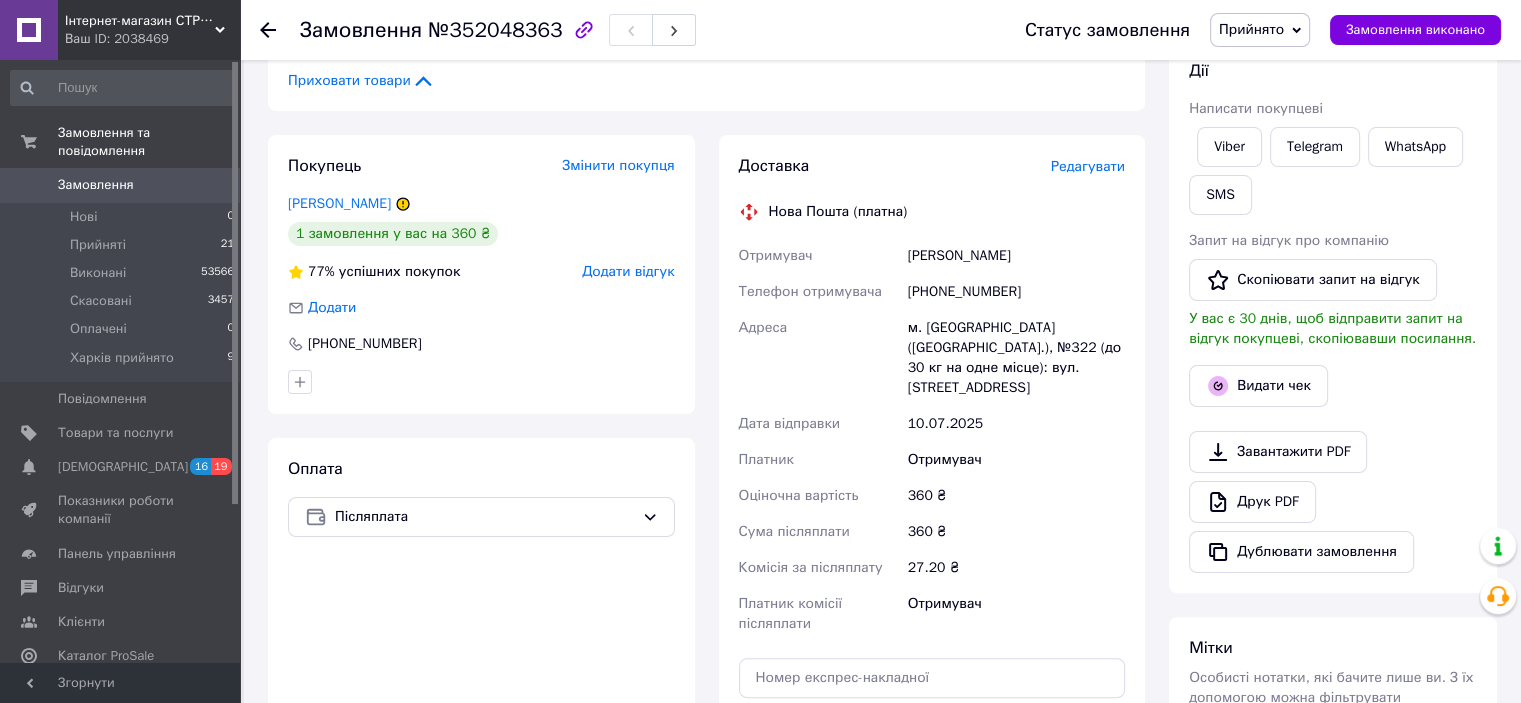 scroll, scrollTop: 400, scrollLeft: 0, axis: vertical 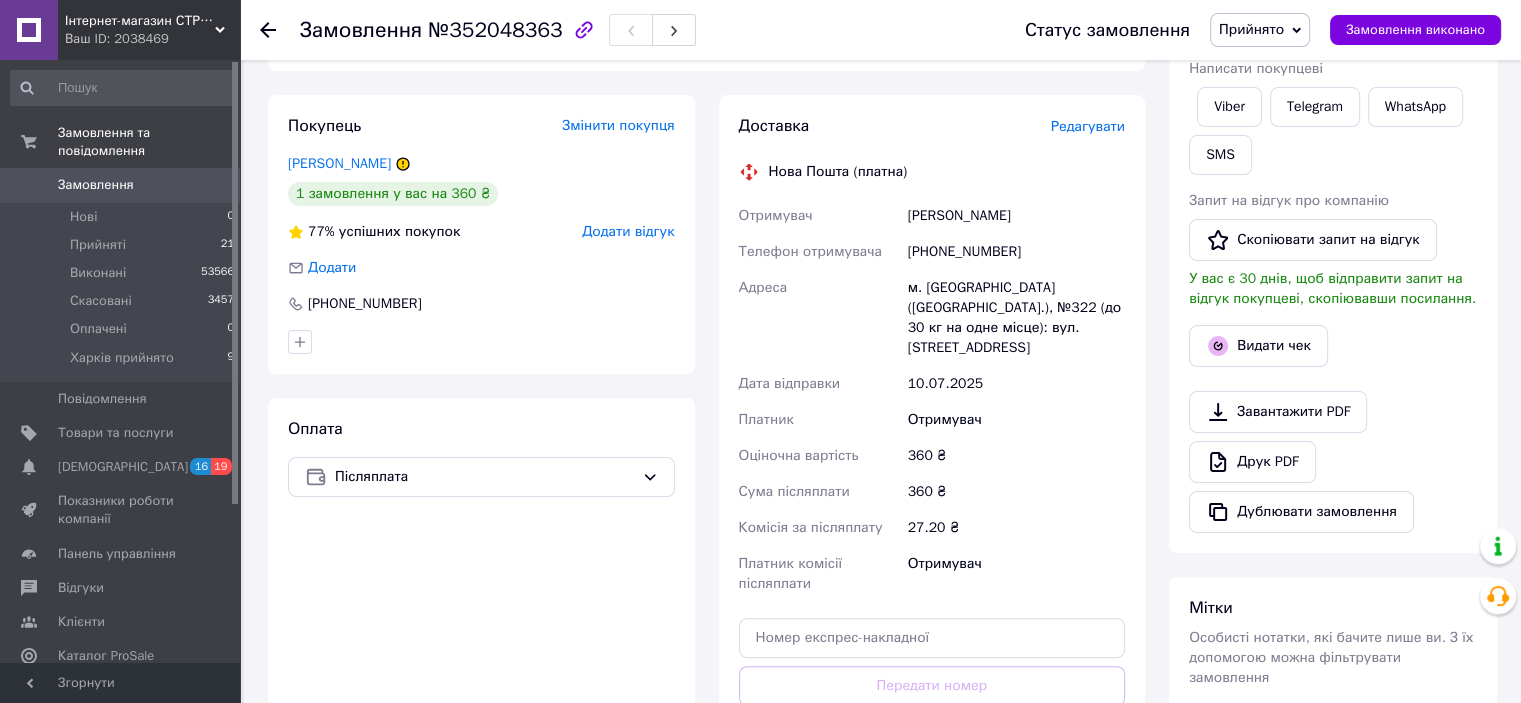 click on "Інтернет-магазин СТРАЗИ Ваш ID: 2038469" at bounding box center [149, 30] 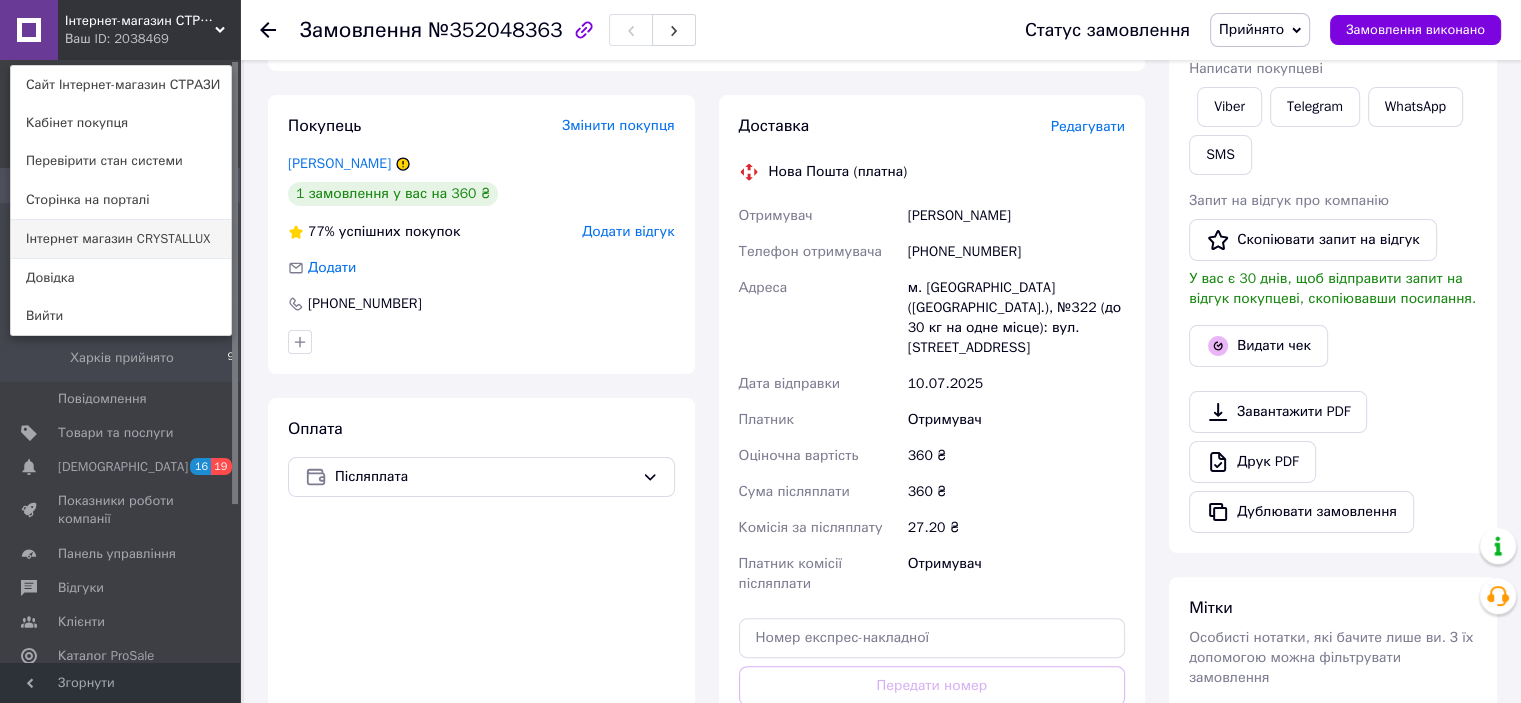 click on "Інтернет магазин CRYSTALLUX" at bounding box center (121, 239) 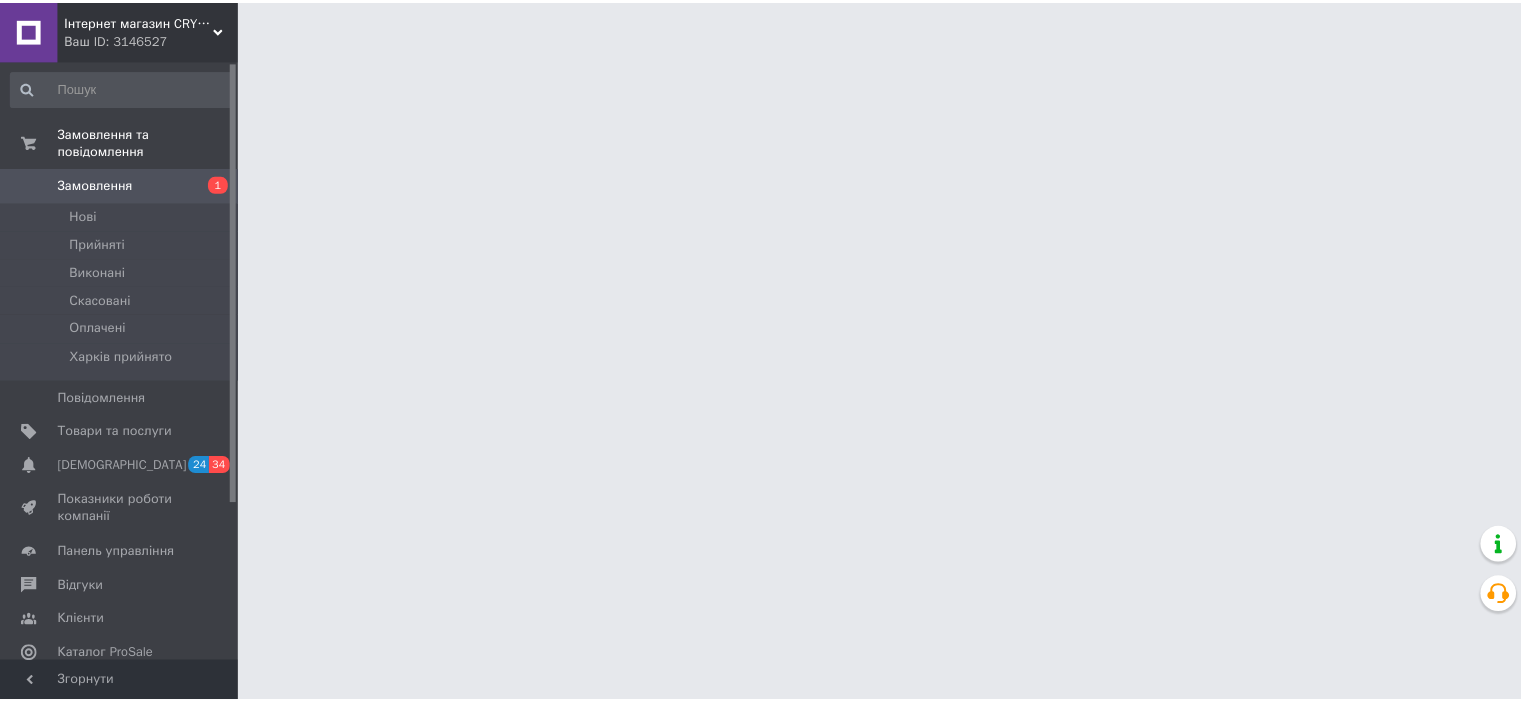 scroll, scrollTop: 0, scrollLeft: 0, axis: both 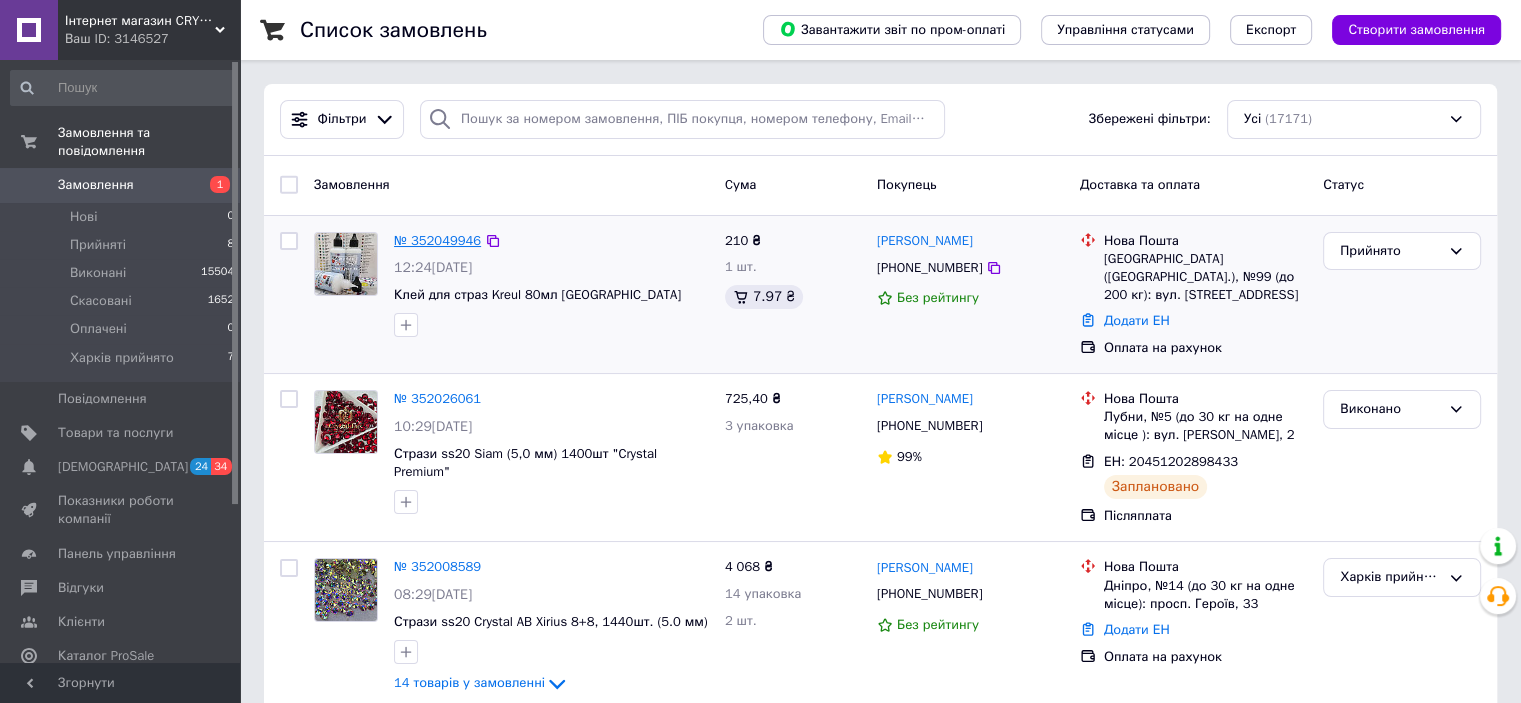 click on "№ 352049946" at bounding box center [437, 240] 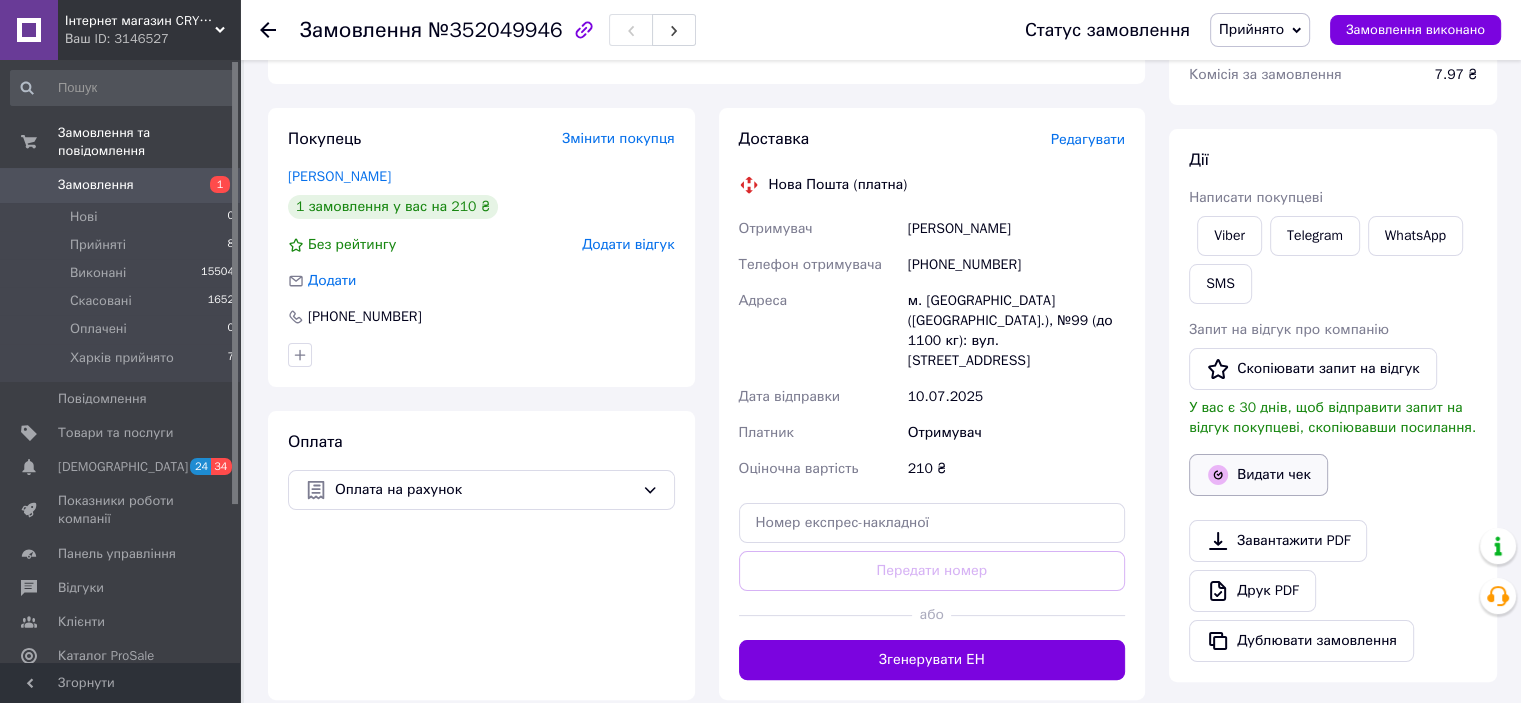 scroll, scrollTop: 200, scrollLeft: 0, axis: vertical 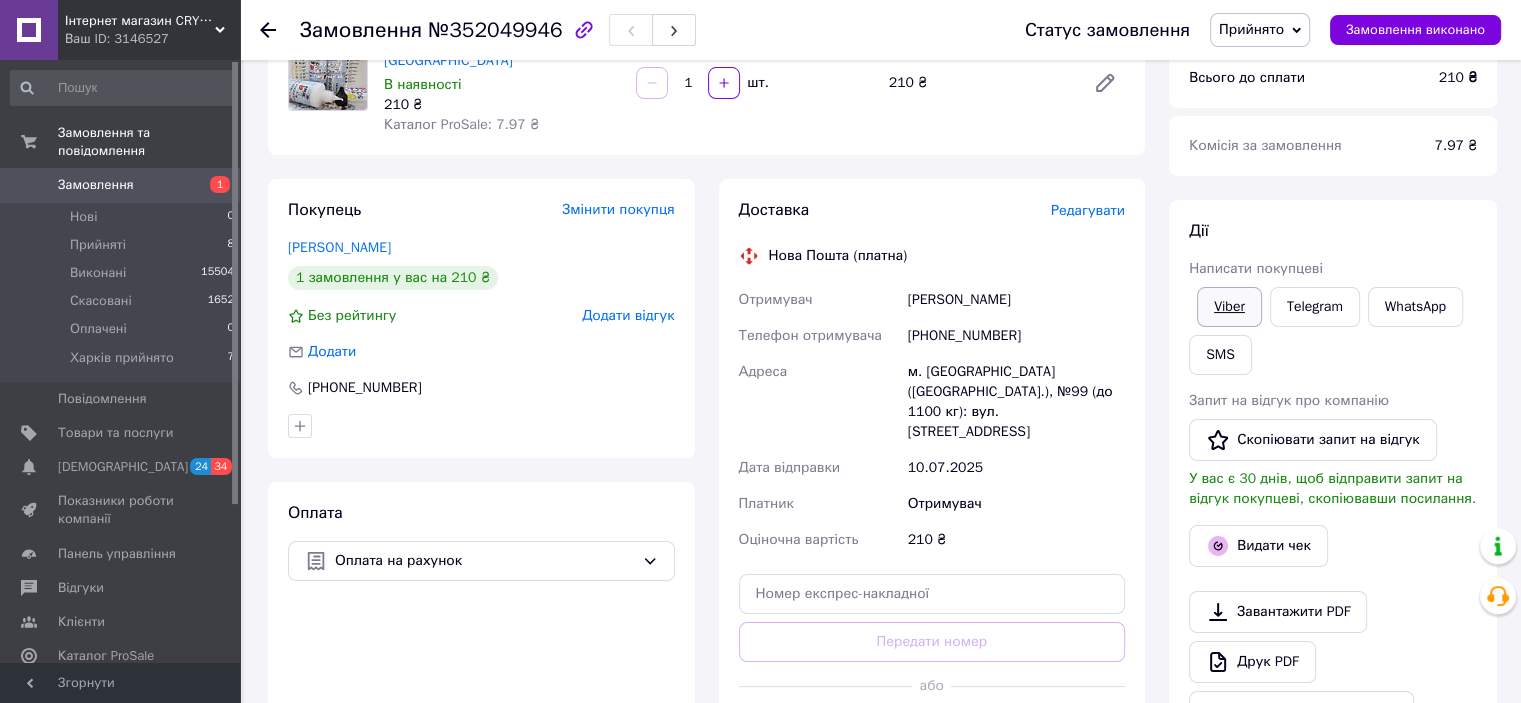 click on "Viber" at bounding box center (1229, 307) 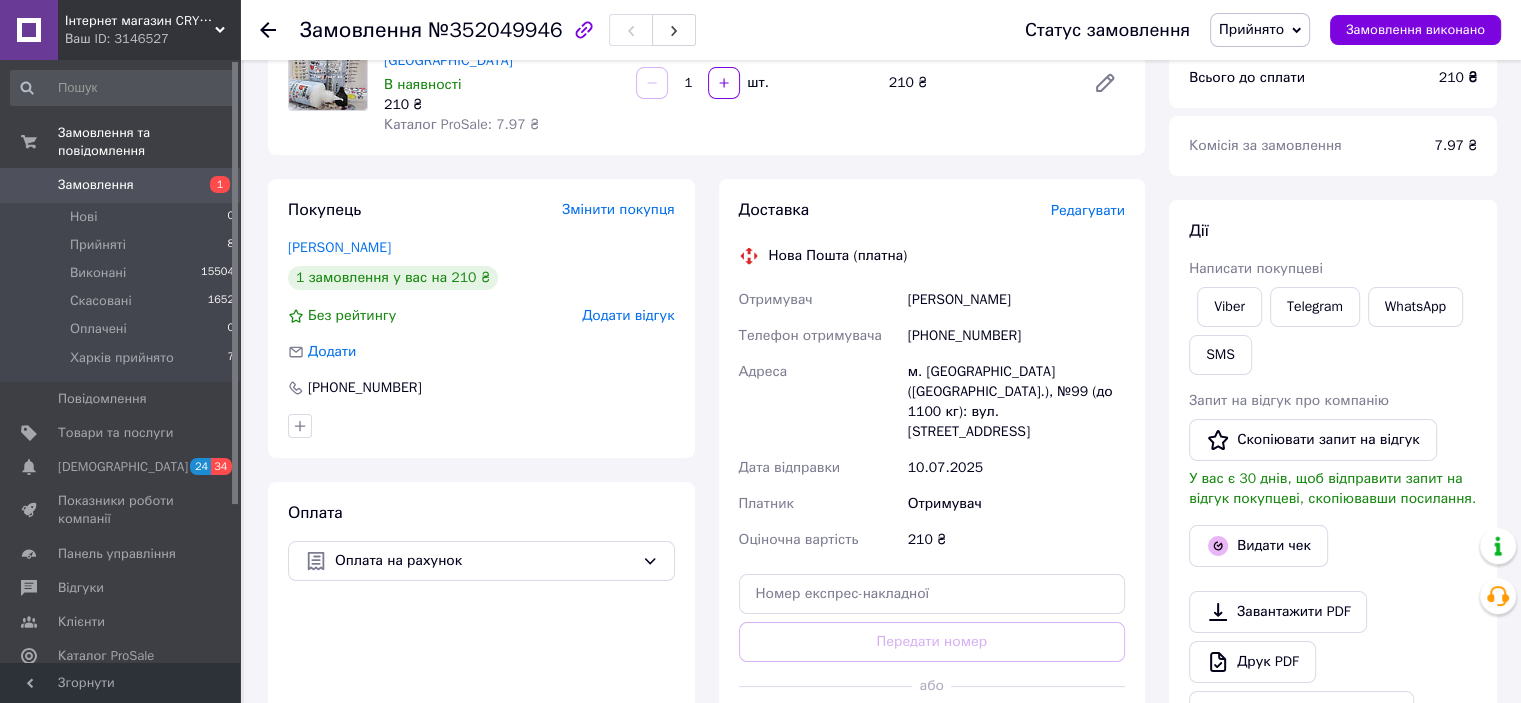 click 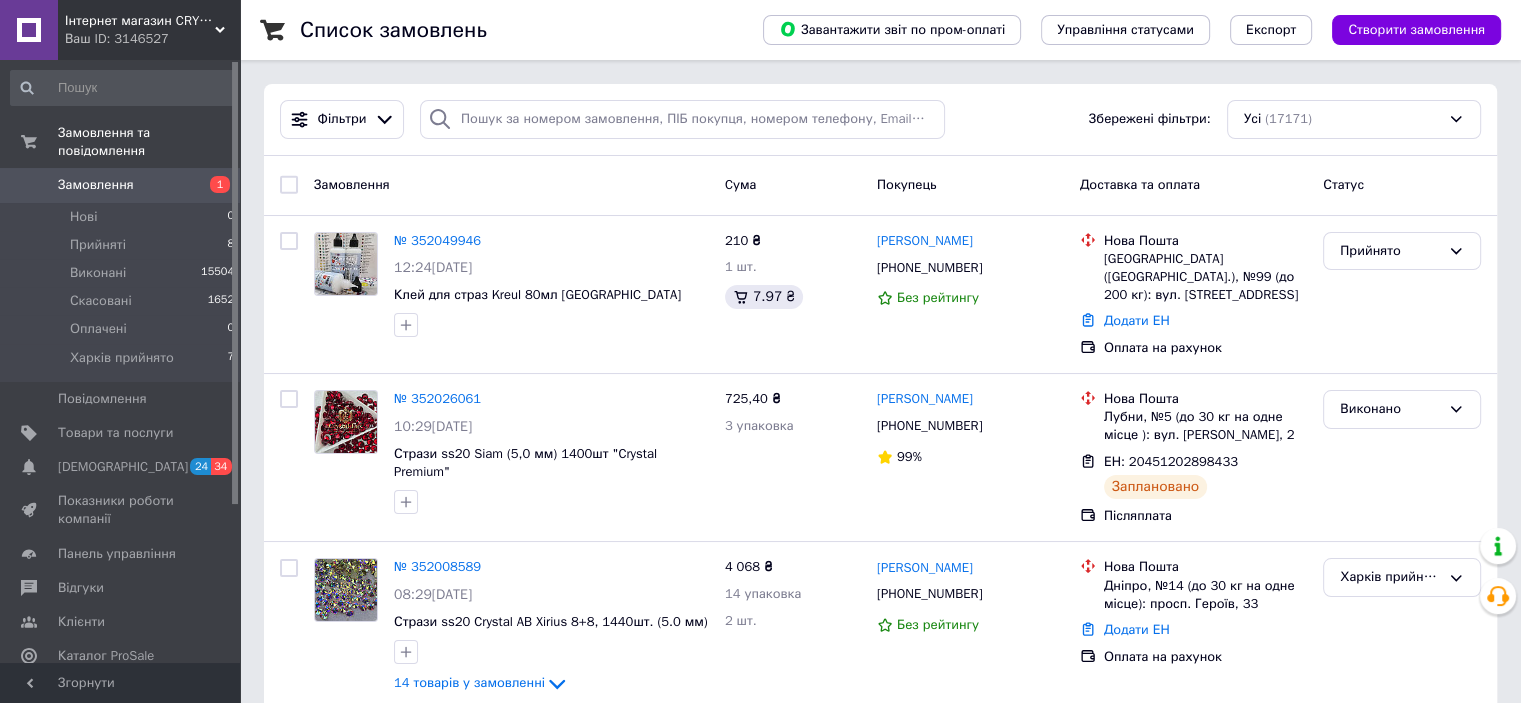 click on "Інтернет магазин CRYSTALLUX Ваш ID: 3146527" at bounding box center (149, 30) 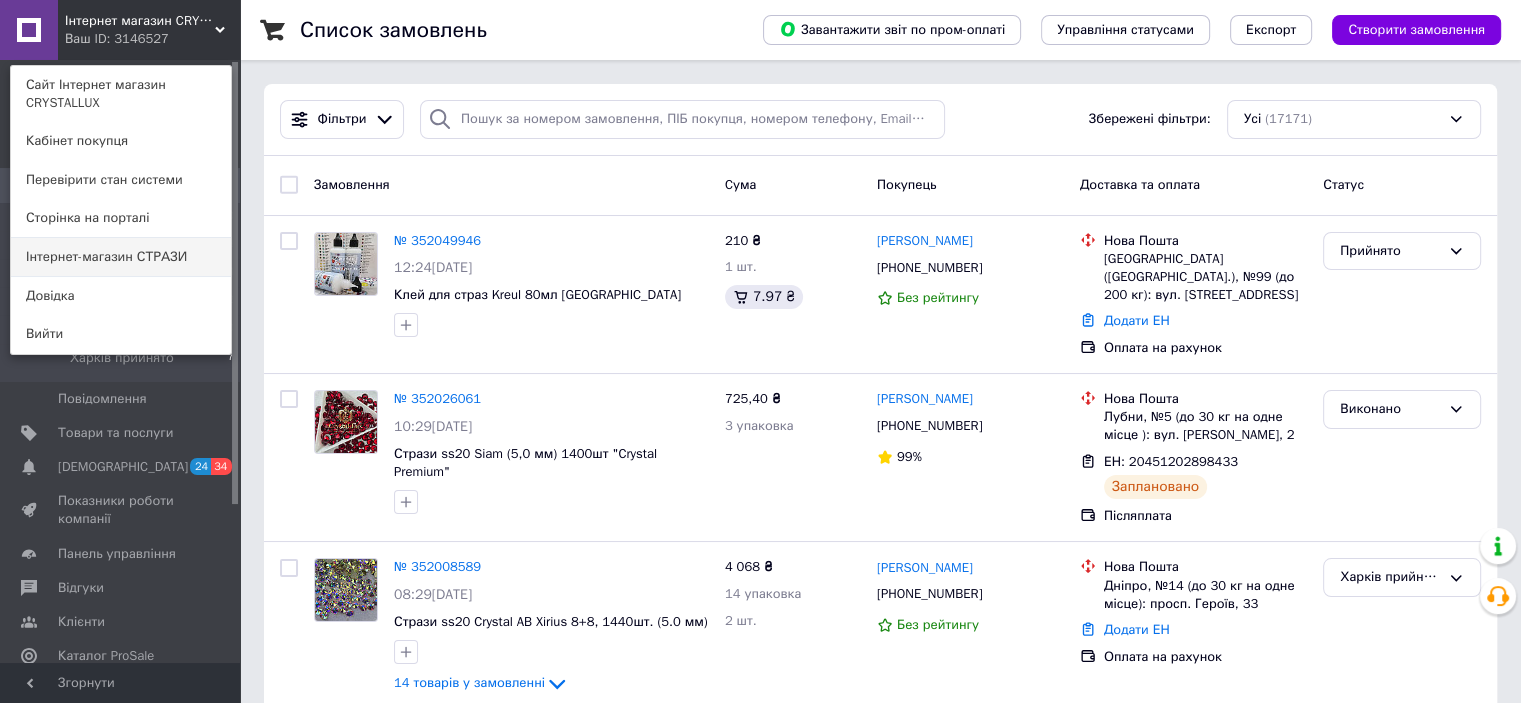 click on "Інтернет-магазин СТРАЗИ" at bounding box center [121, 257] 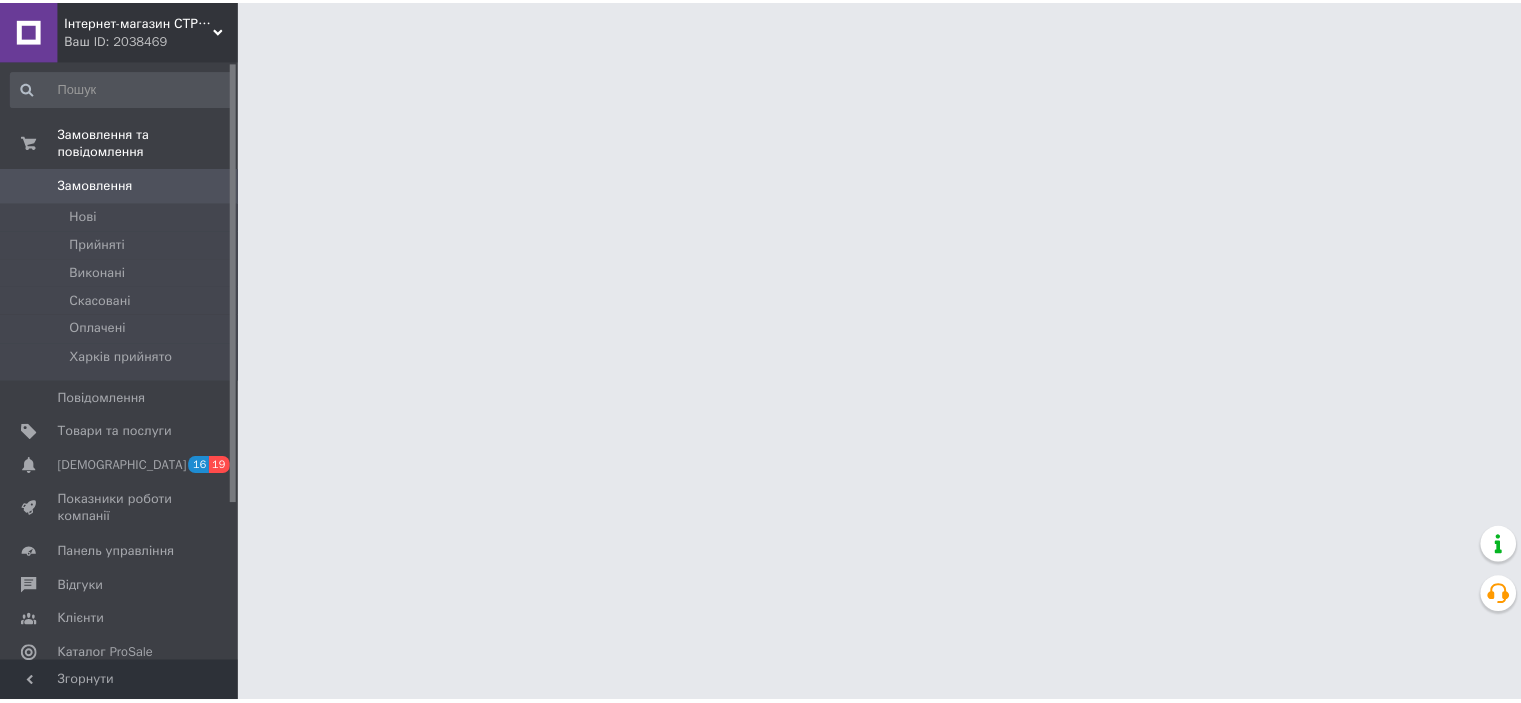 scroll, scrollTop: 0, scrollLeft: 0, axis: both 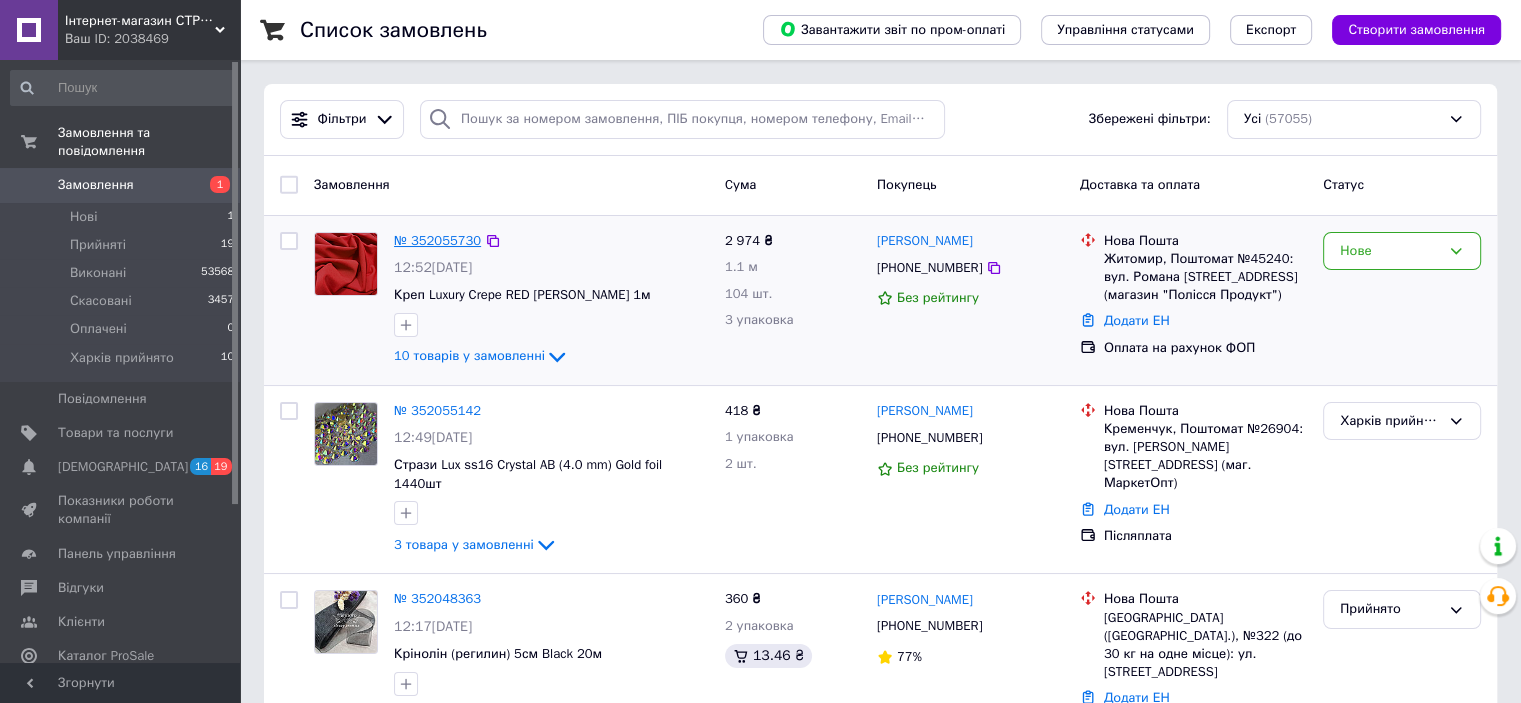 click on "№ 352055730" at bounding box center (437, 240) 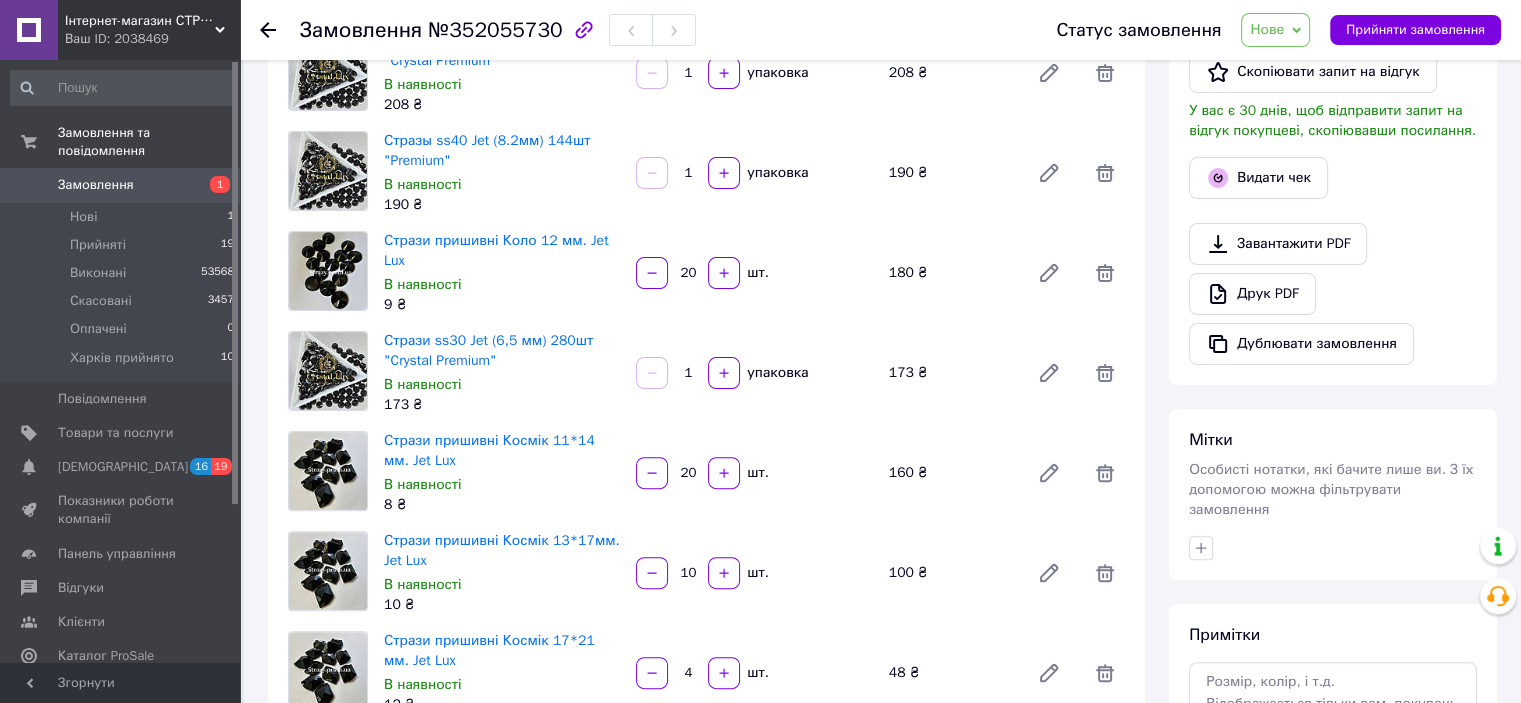 scroll, scrollTop: 0, scrollLeft: 0, axis: both 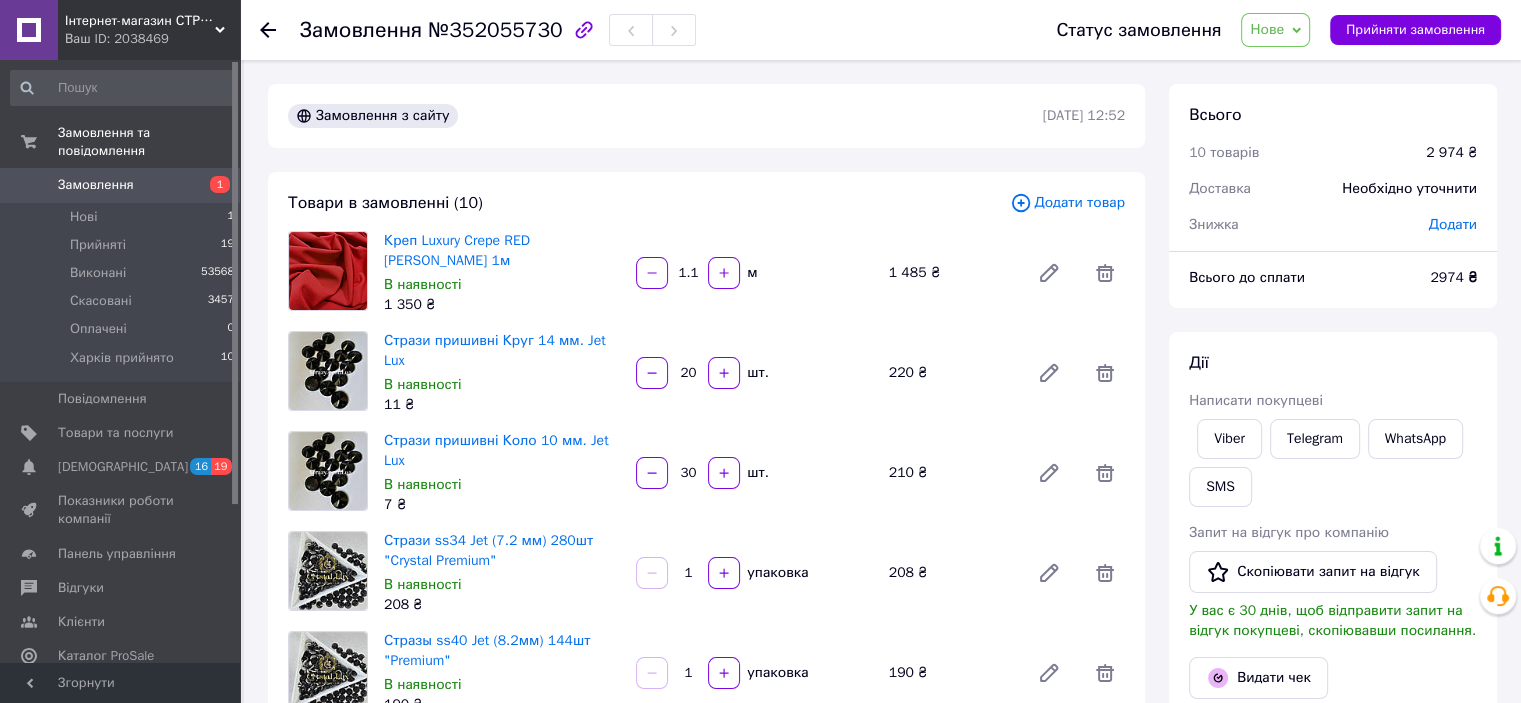 click on "Нове" at bounding box center [1275, 30] 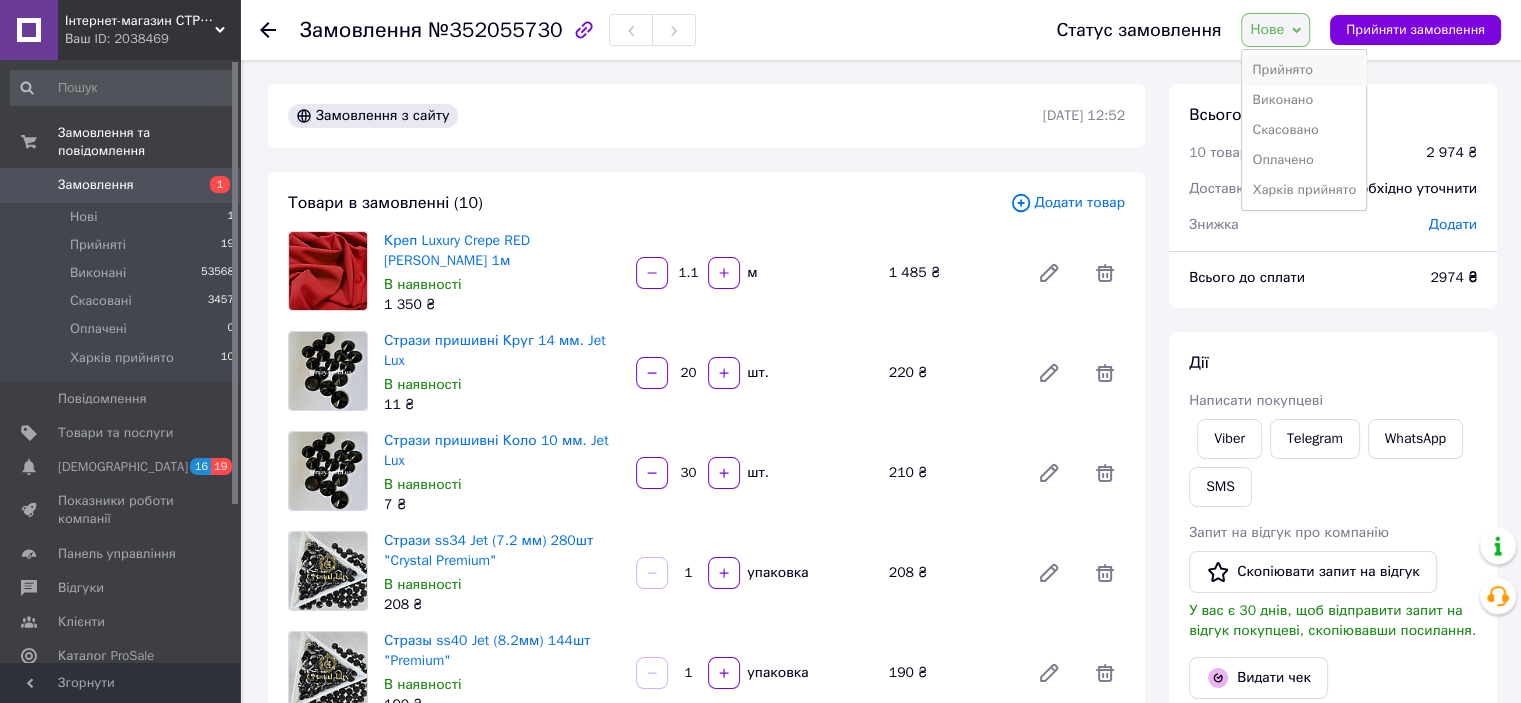 click on "Прийнято" at bounding box center (1304, 70) 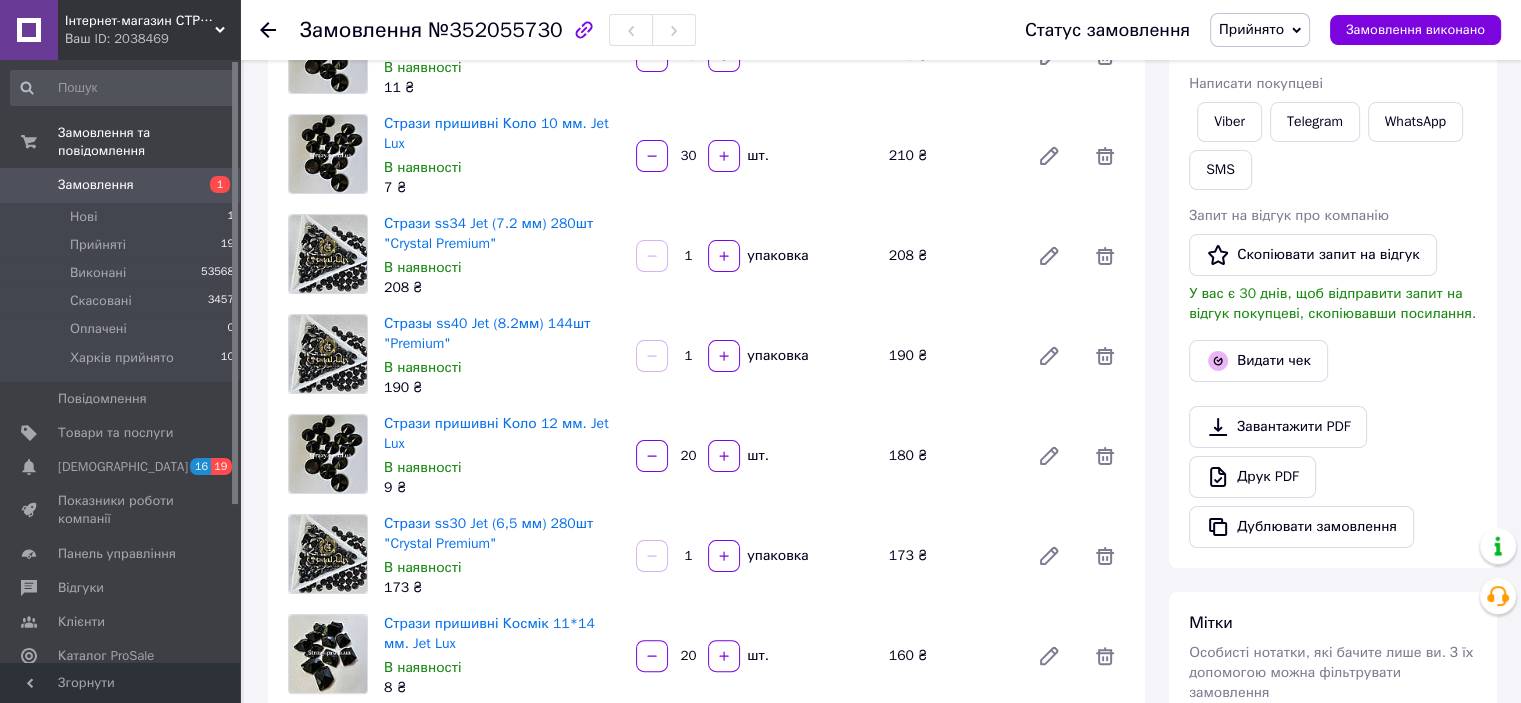 scroll, scrollTop: 300, scrollLeft: 0, axis: vertical 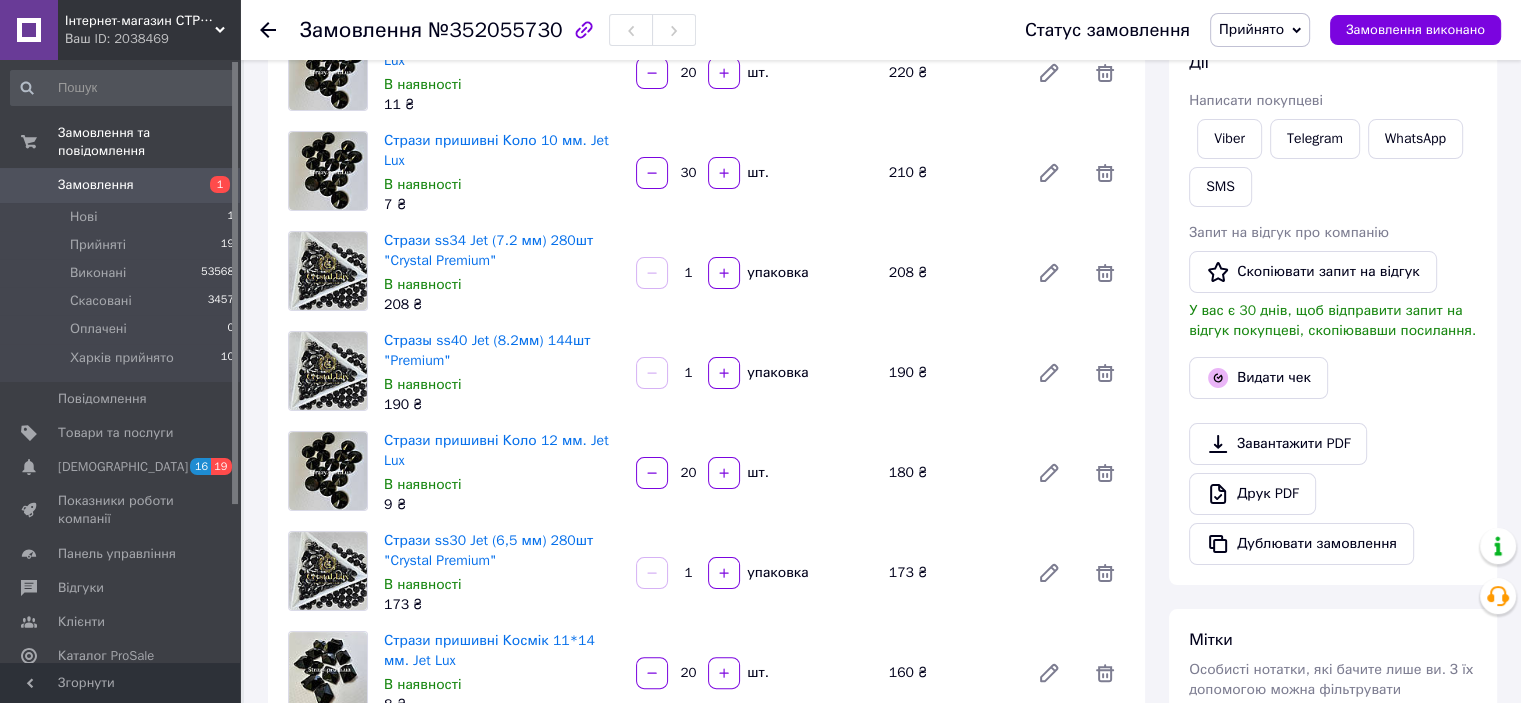click 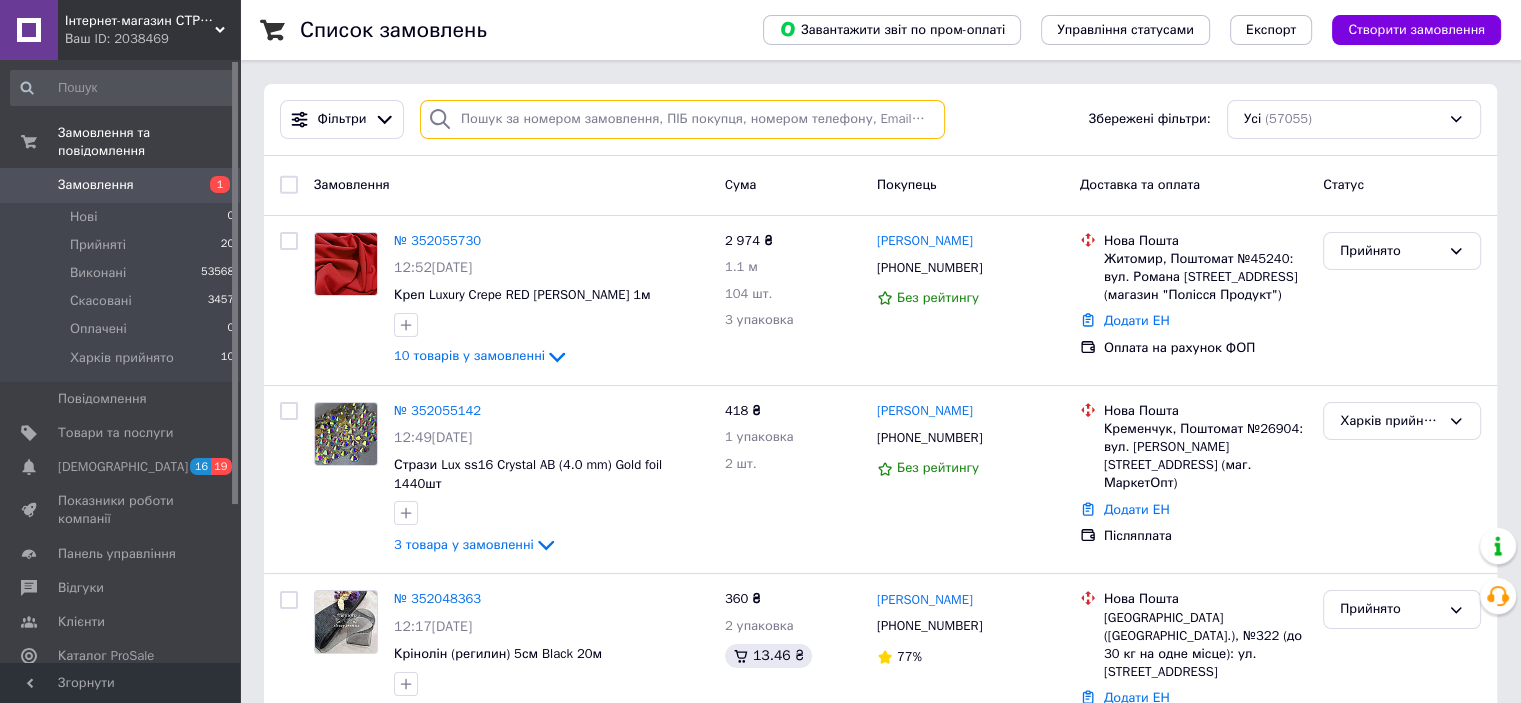 click at bounding box center (682, 119) 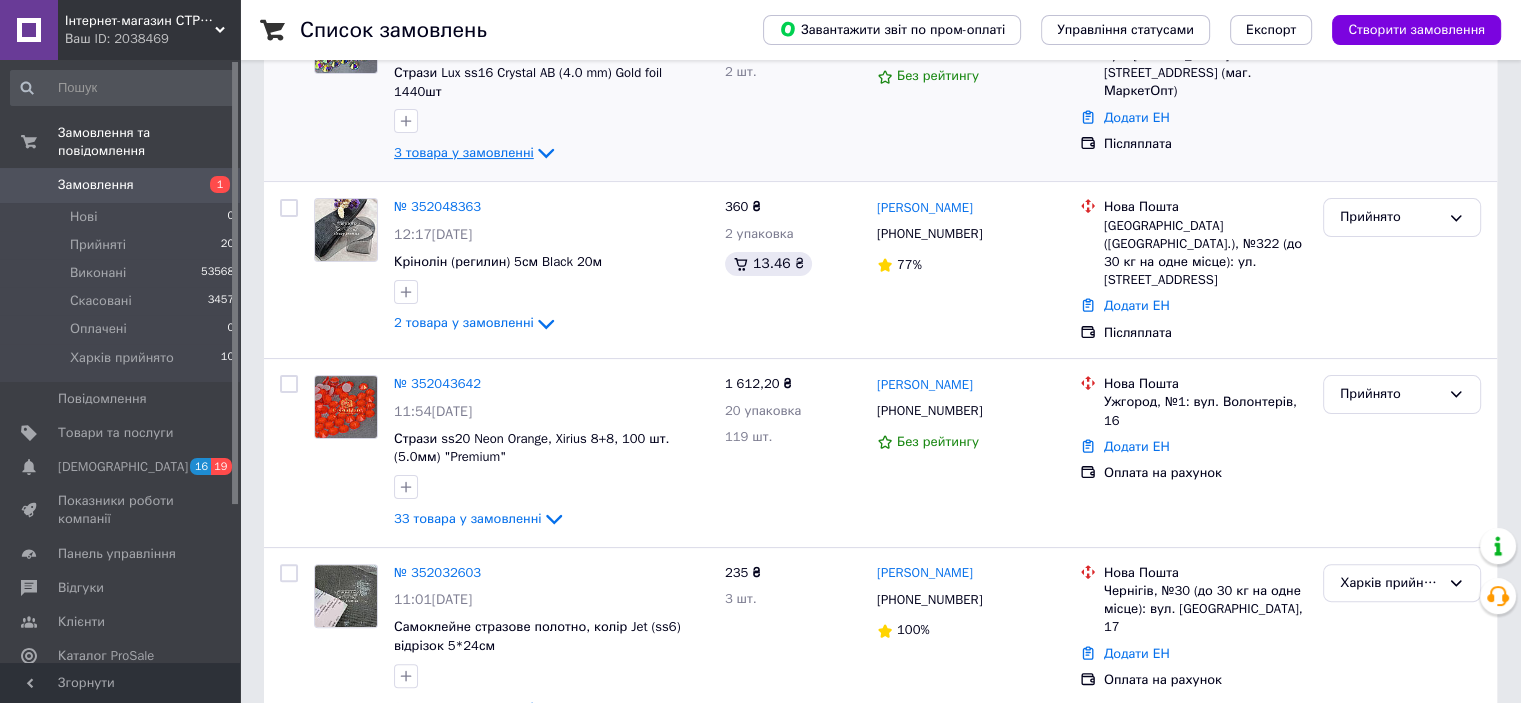 scroll, scrollTop: 700, scrollLeft: 0, axis: vertical 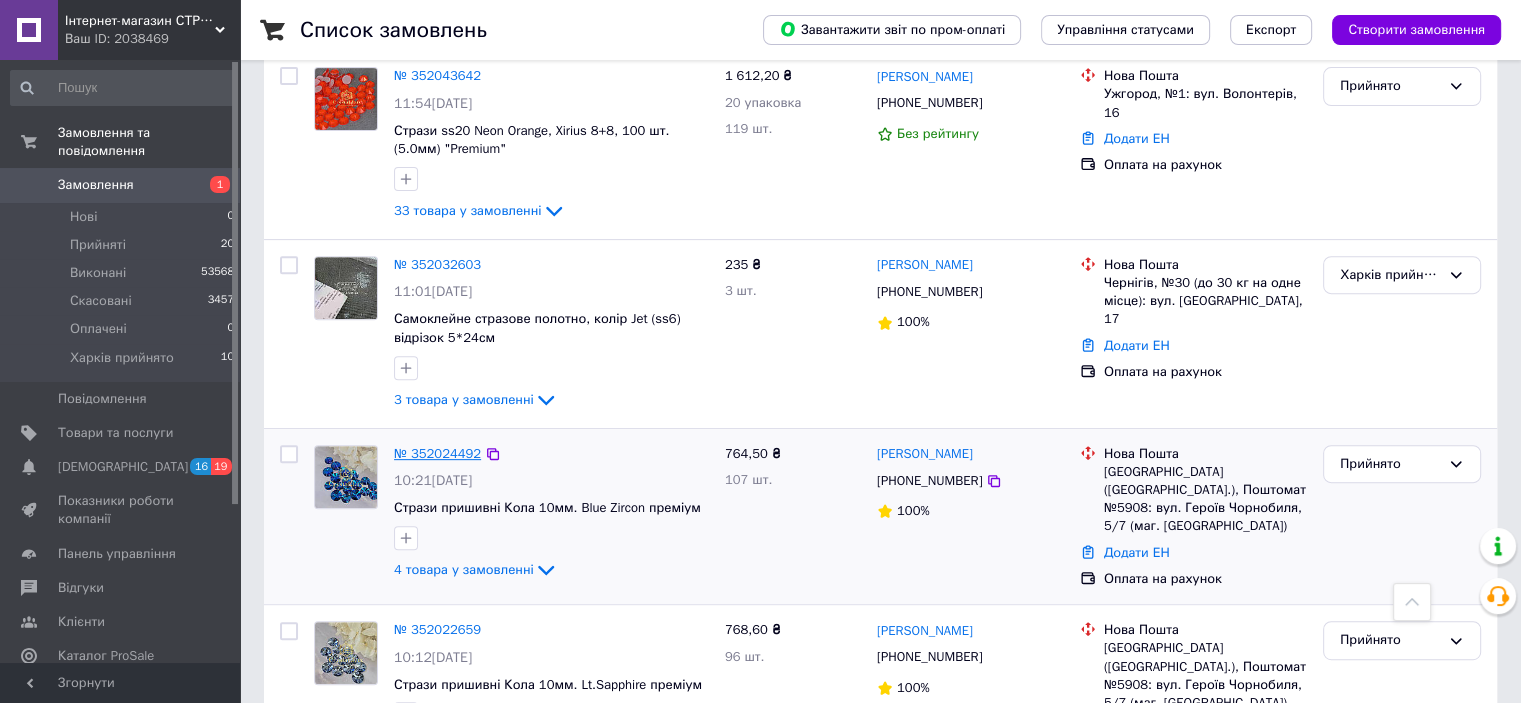 click on "№ 352024492" at bounding box center (437, 453) 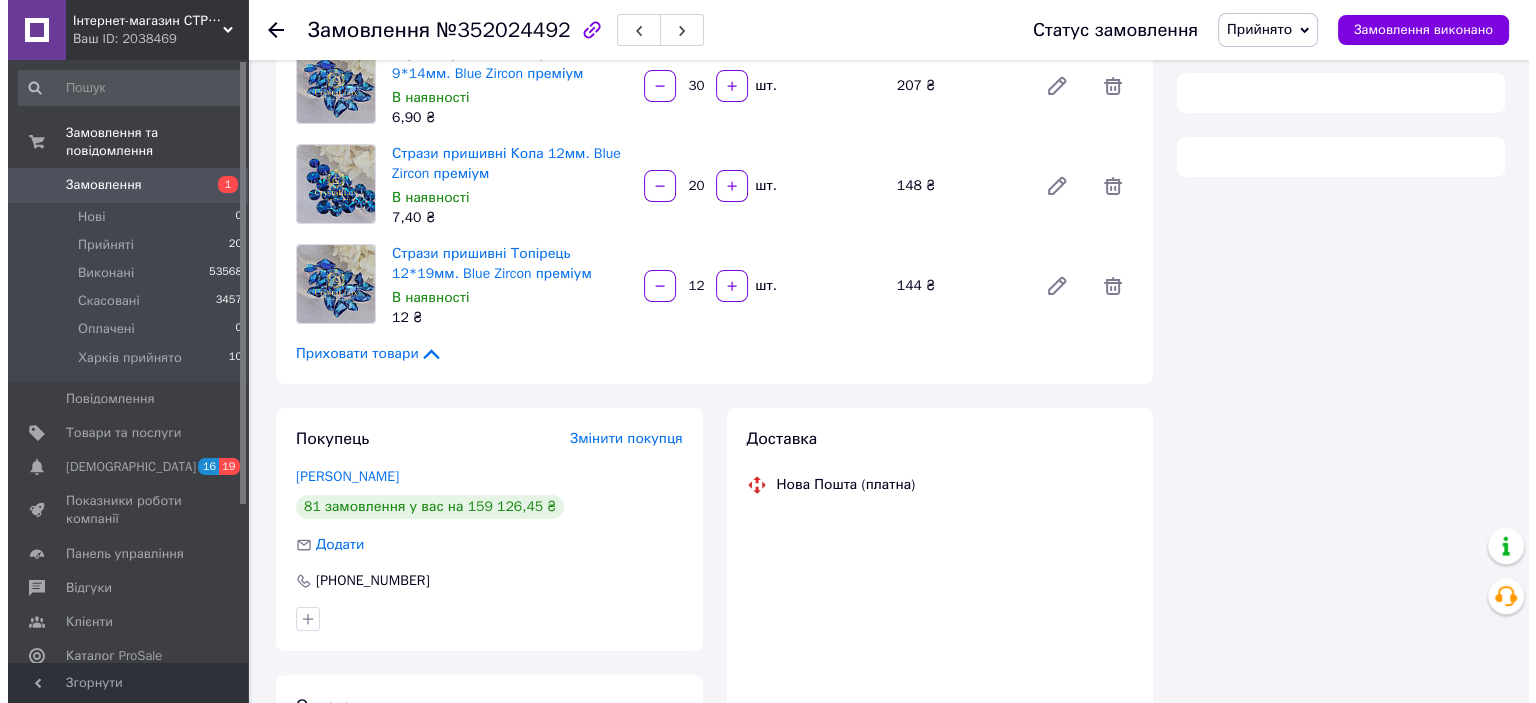 scroll, scrollTop: 0, scrollLeft: 0, axis: both 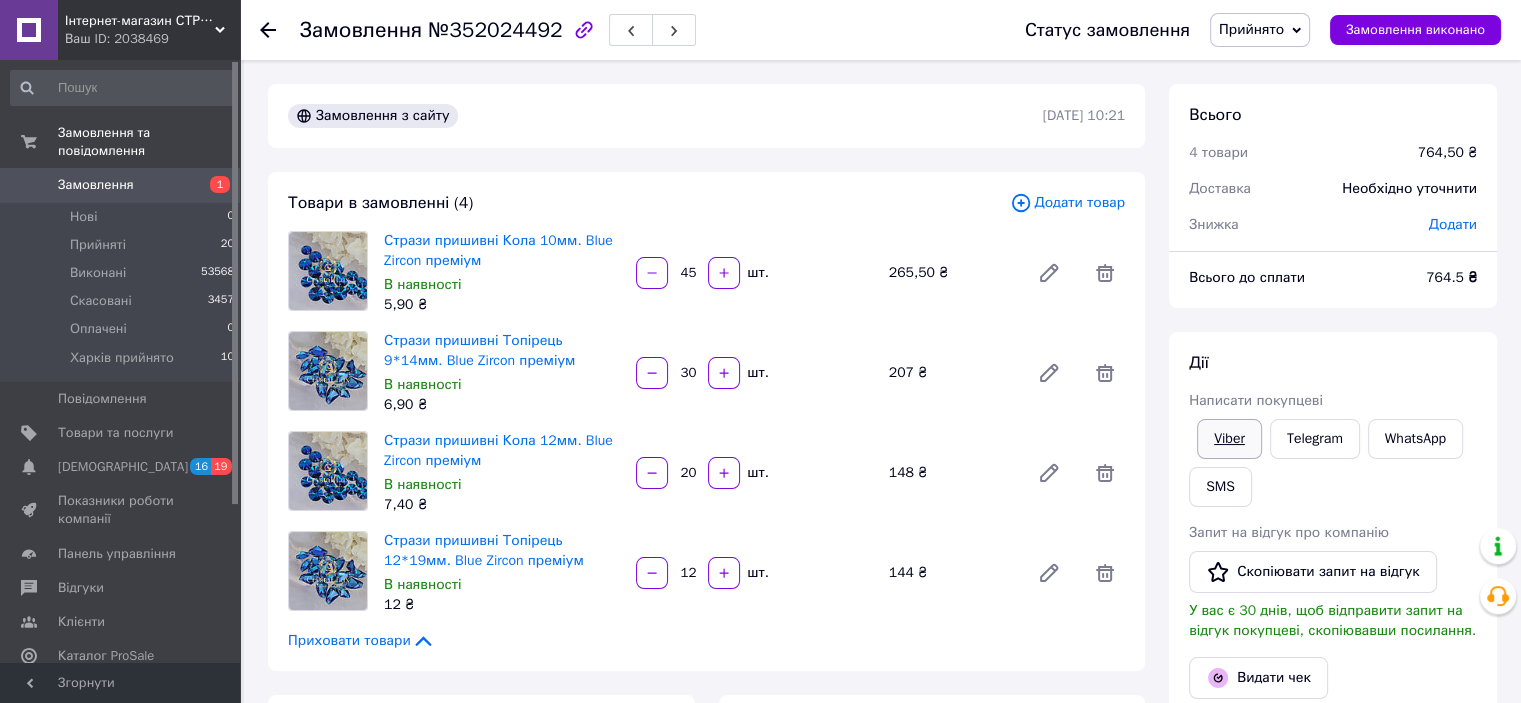 click on "Viber" at bounding box center (1229, 439) 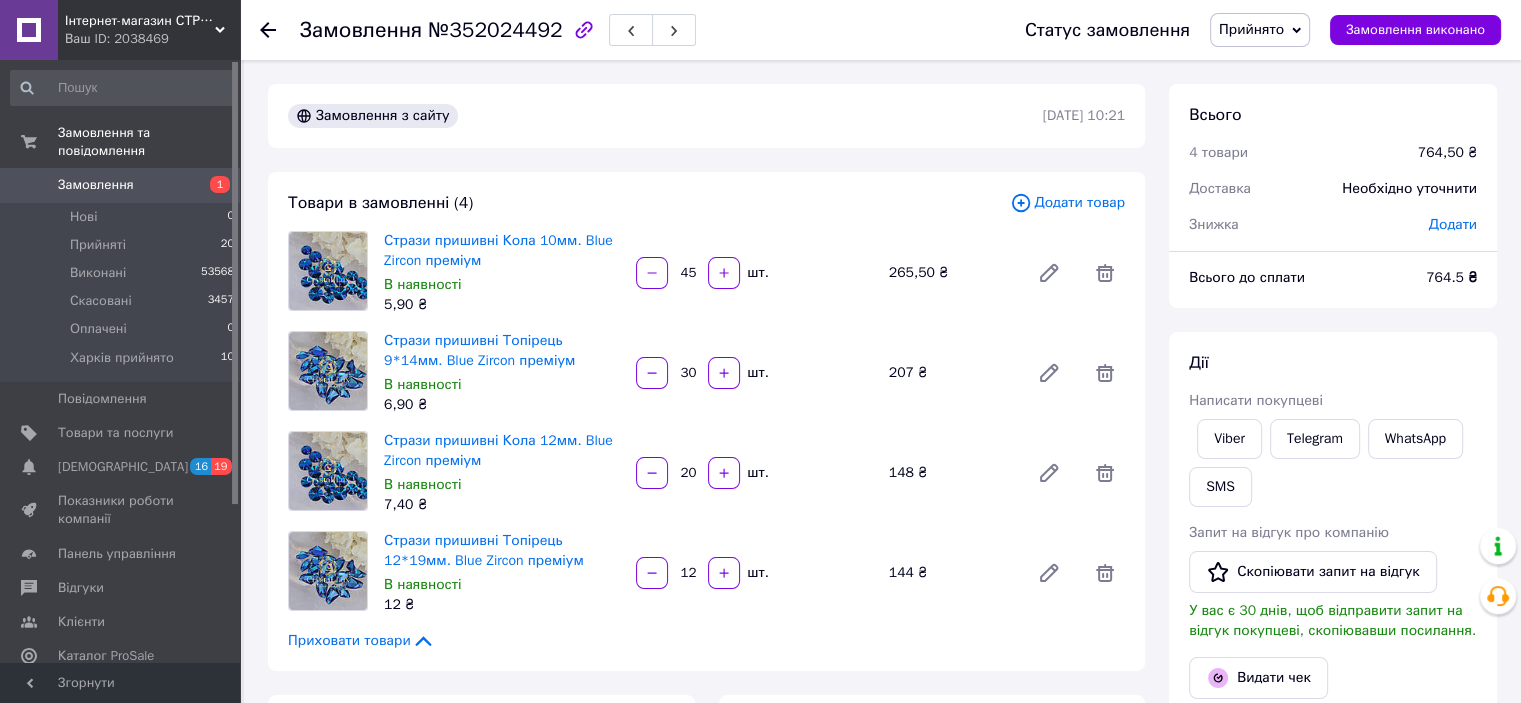 click on "Всього 4 товари 764,50 ₴ Доставка Необхідно уточнити Знижка Додати Всього до сплати 764.5 ₴" at bounding box center [1333, 196] 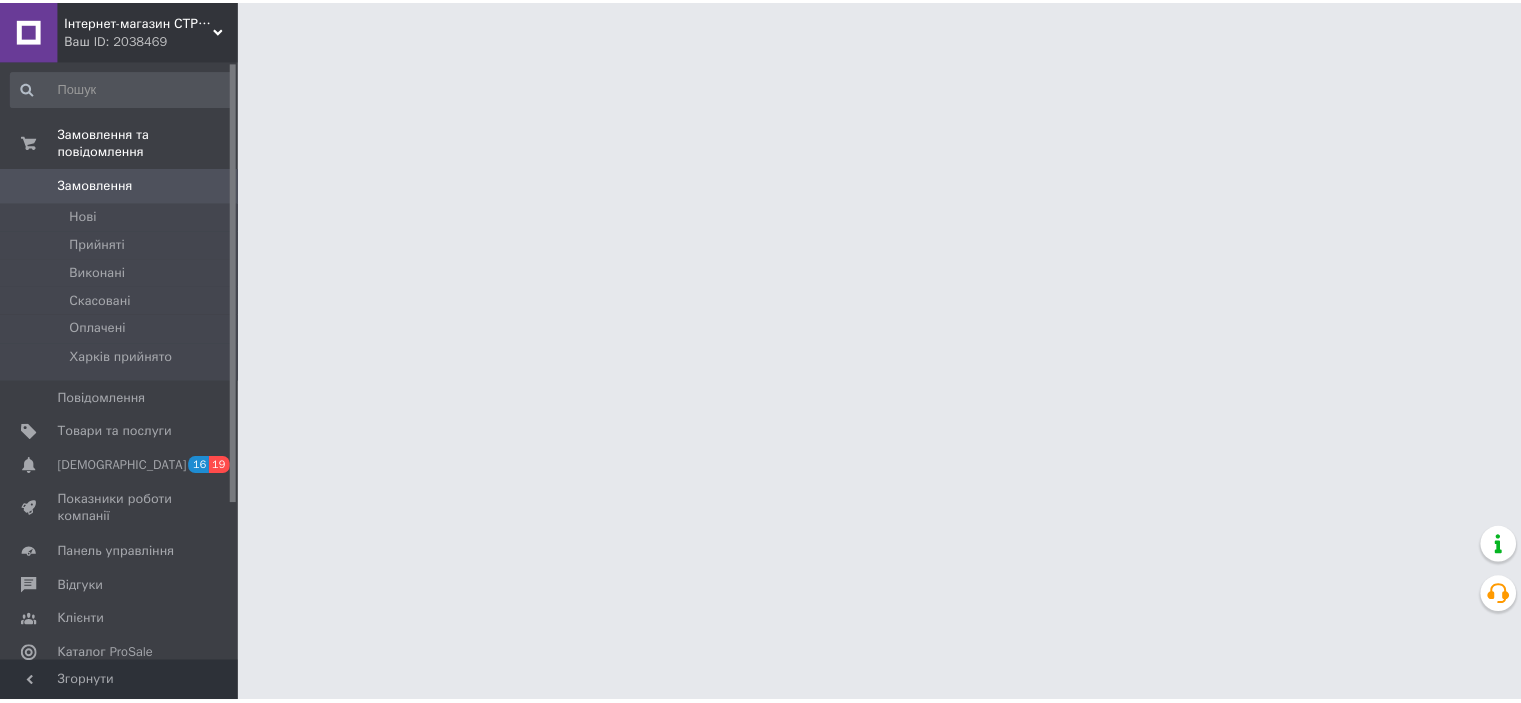 scroll, scrollTop: 0, scrollLeft: 0, axis: both 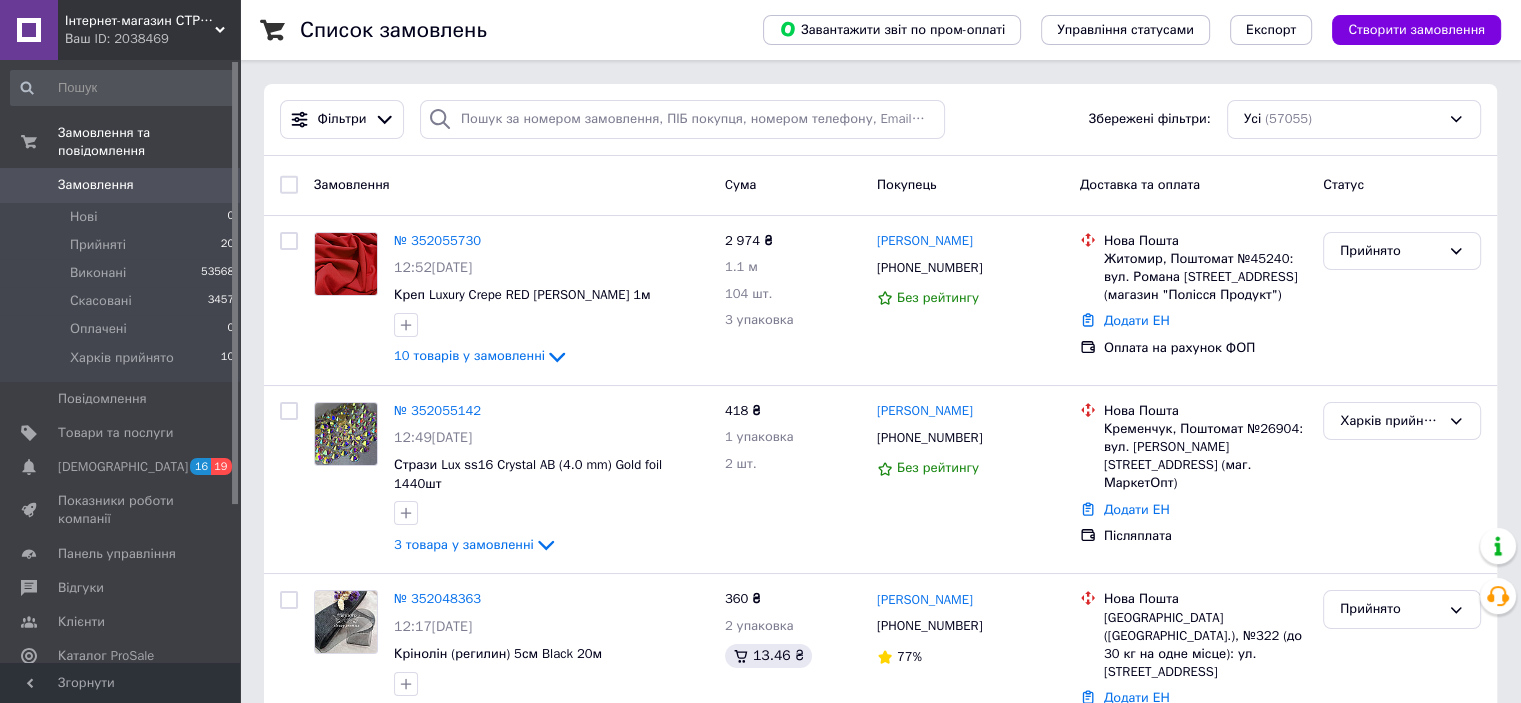 click on "Ваш ID: 2038469" at bounding box center [152, 39] 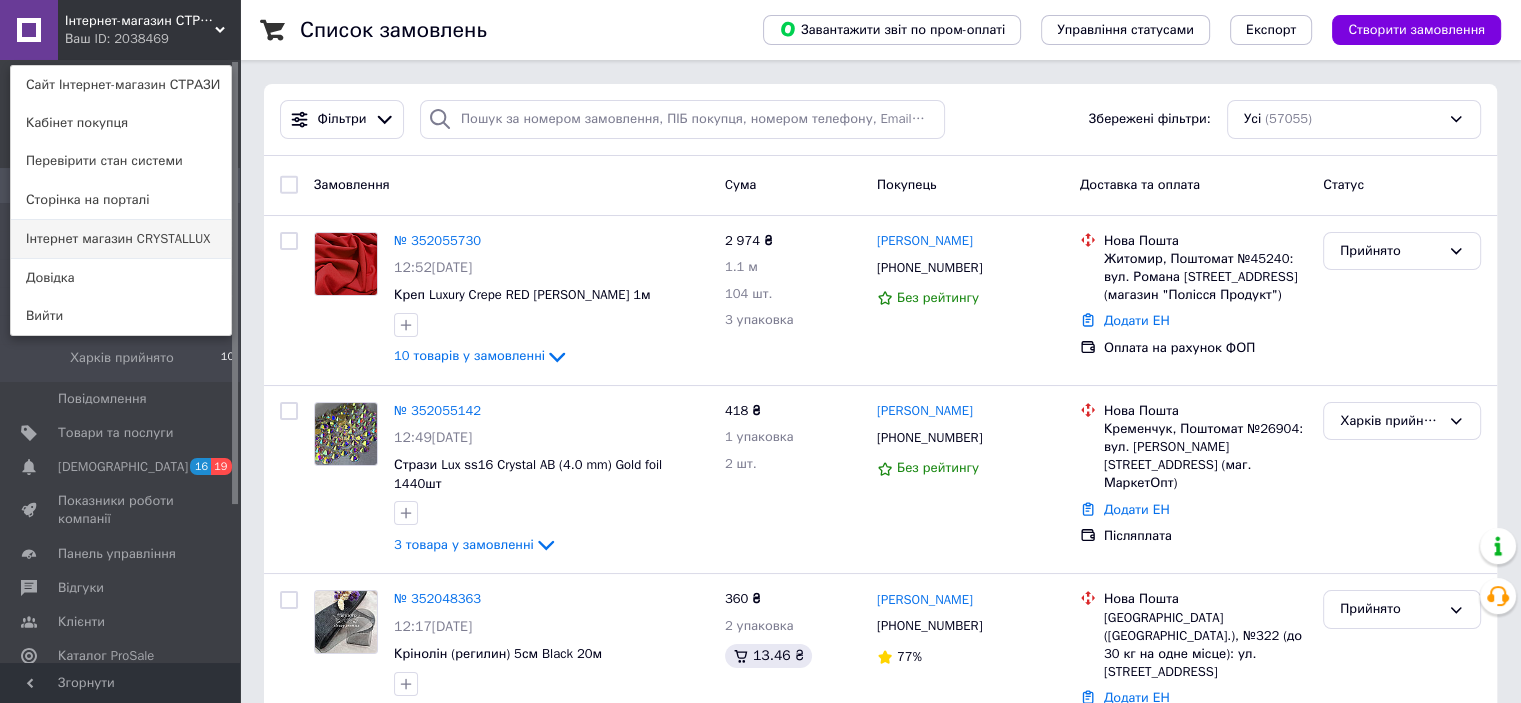 click on "Інтернет магазин CRYSTALLUX" at bounding box center [121, 239] 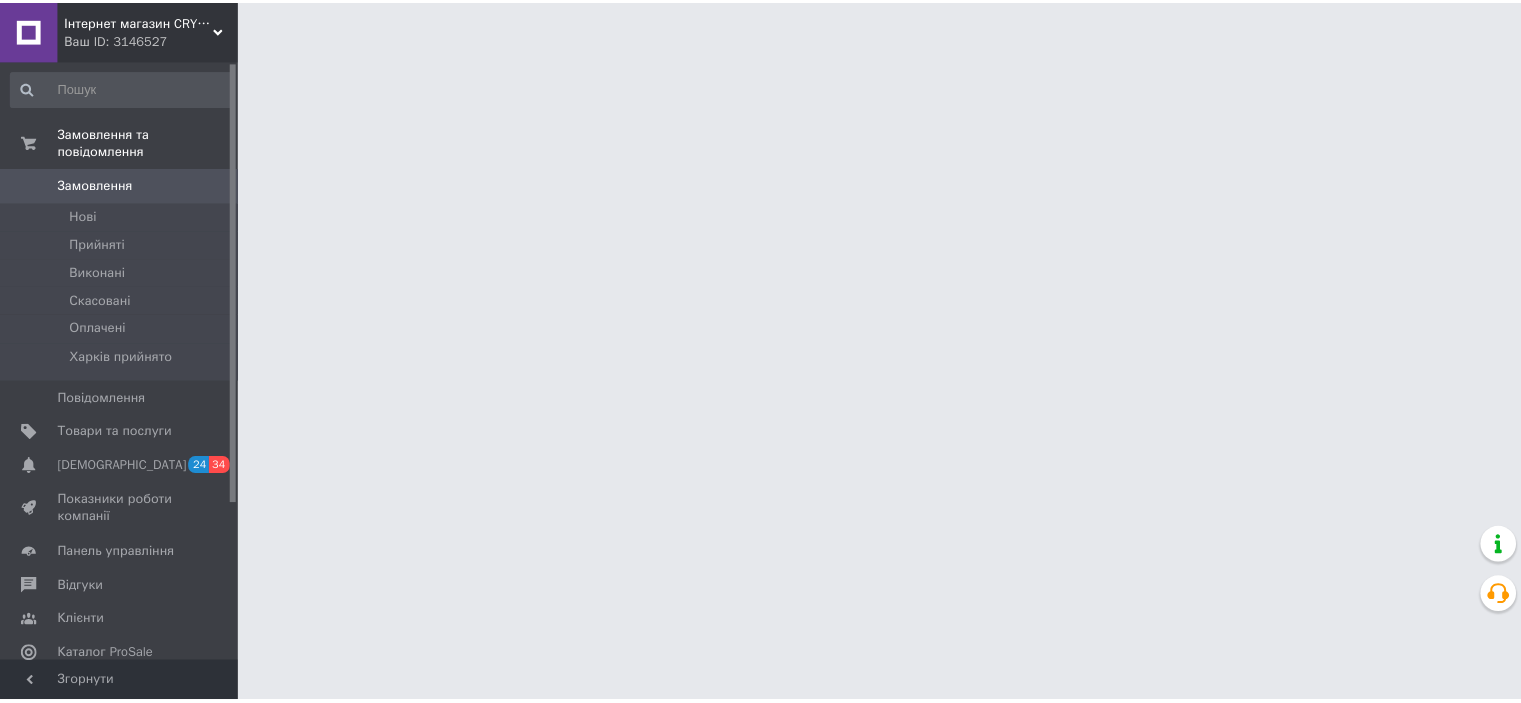 scroll, scrollTop: 0, scrollLeft: 0, axis: both 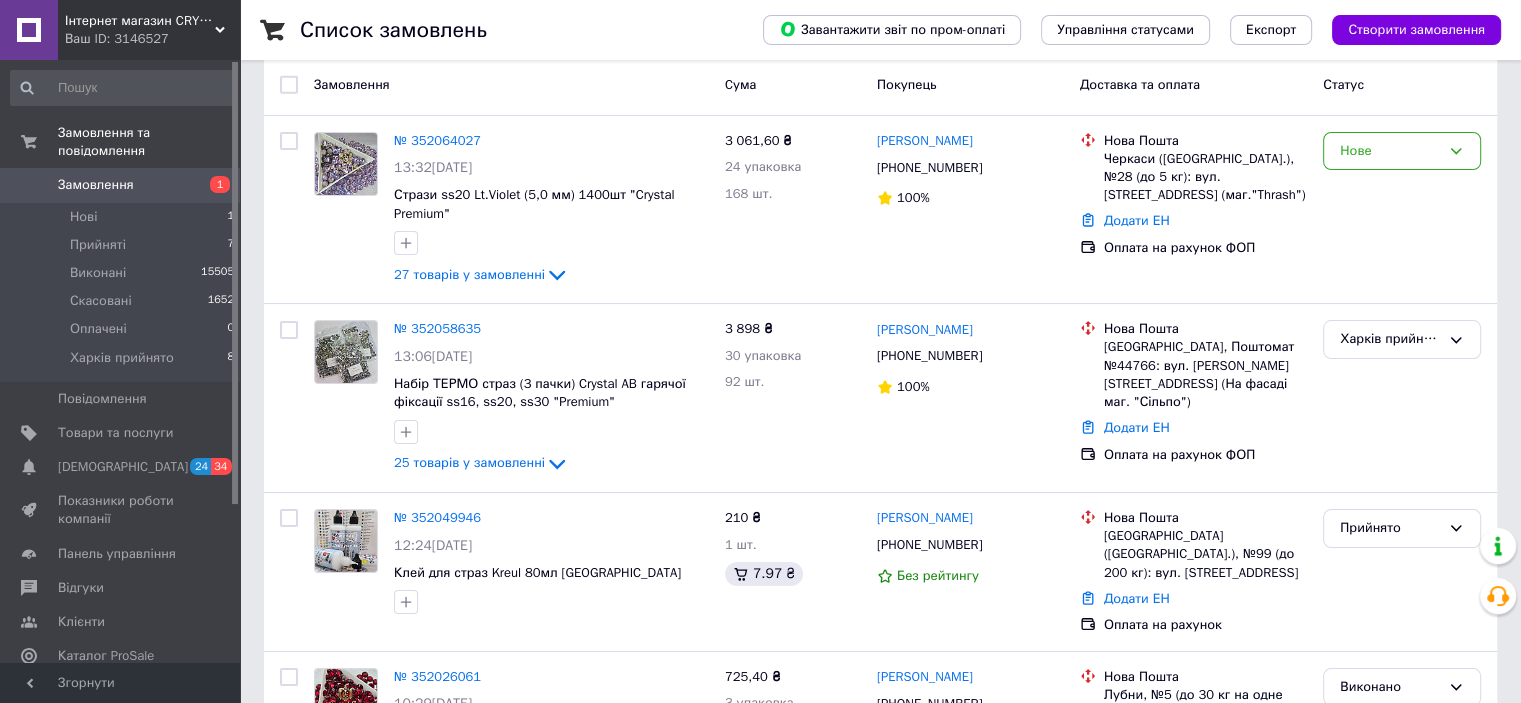 click on "Інтернет магазин CRYSTALLUX" at bounding box center (140, 21) 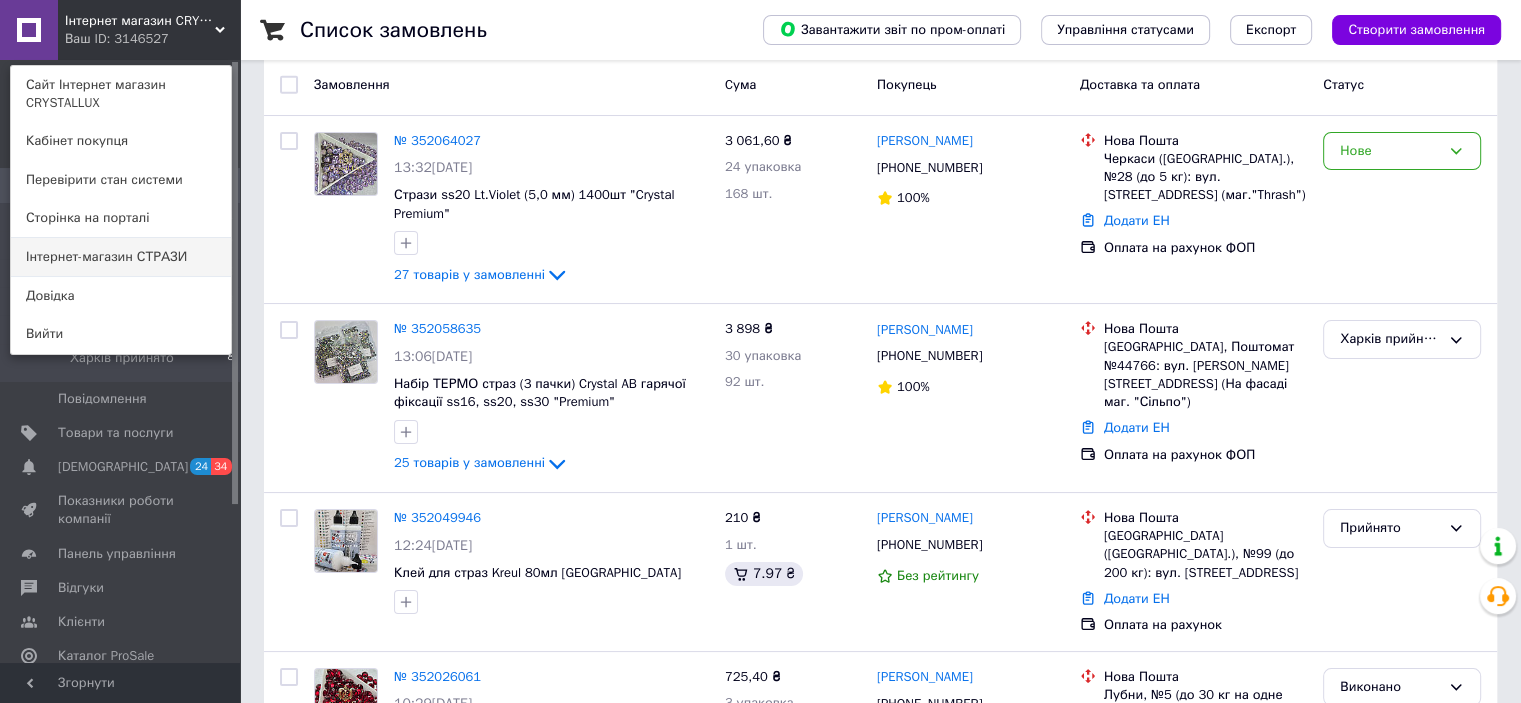 click on "Інтернет-магазин СТРАЗИ" at bounding box center [121, 257] 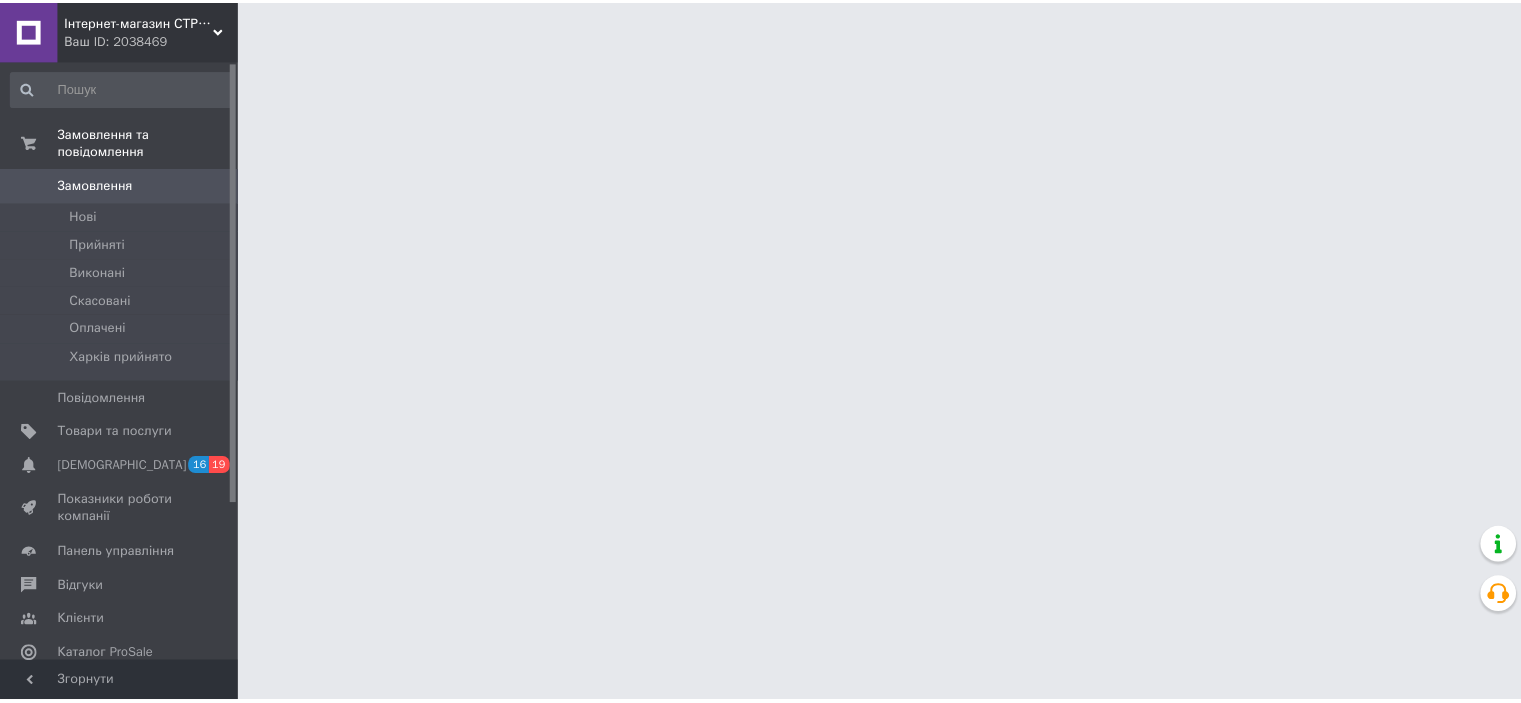 scroll, scrollTop: 0, scrollLeft: 0, axis: both 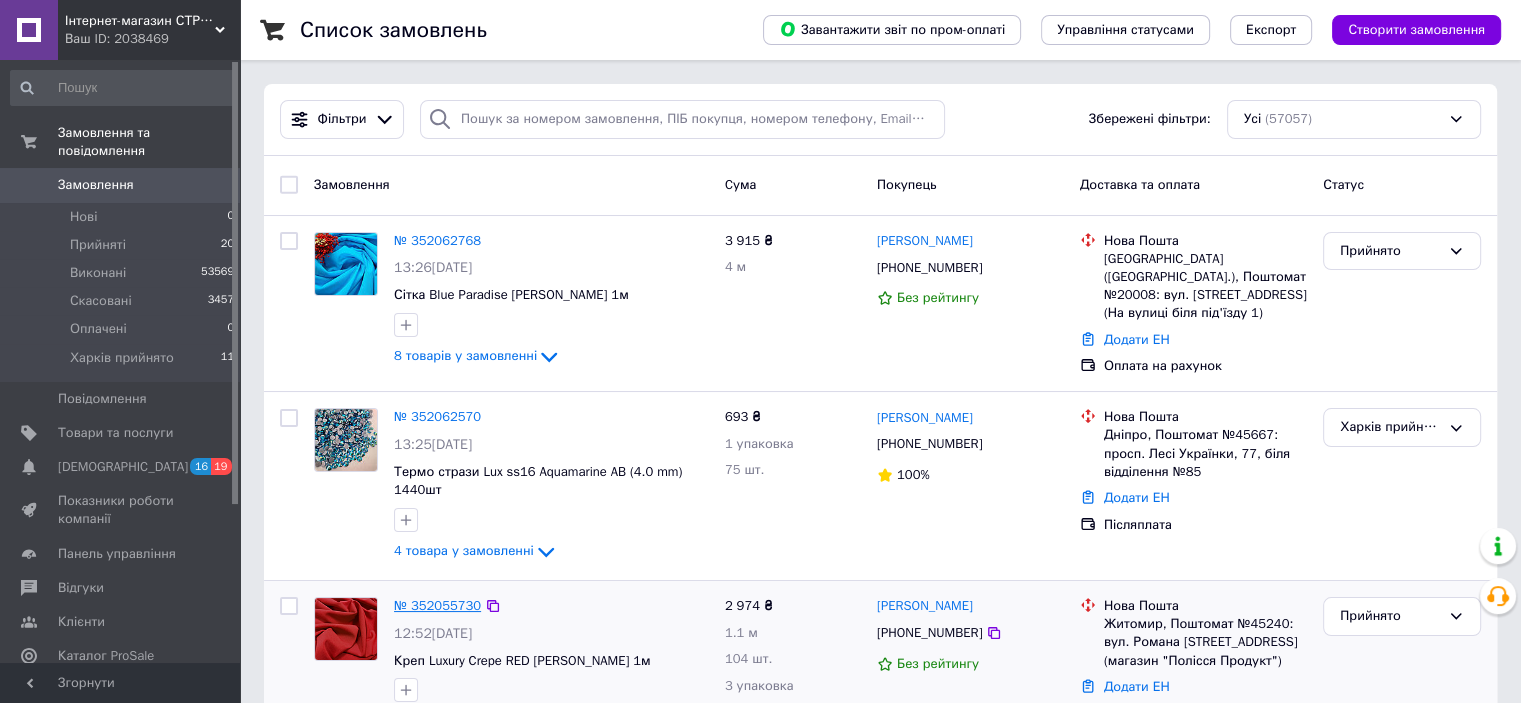 click on "№ 352055730" at bounding box center [437, 605] 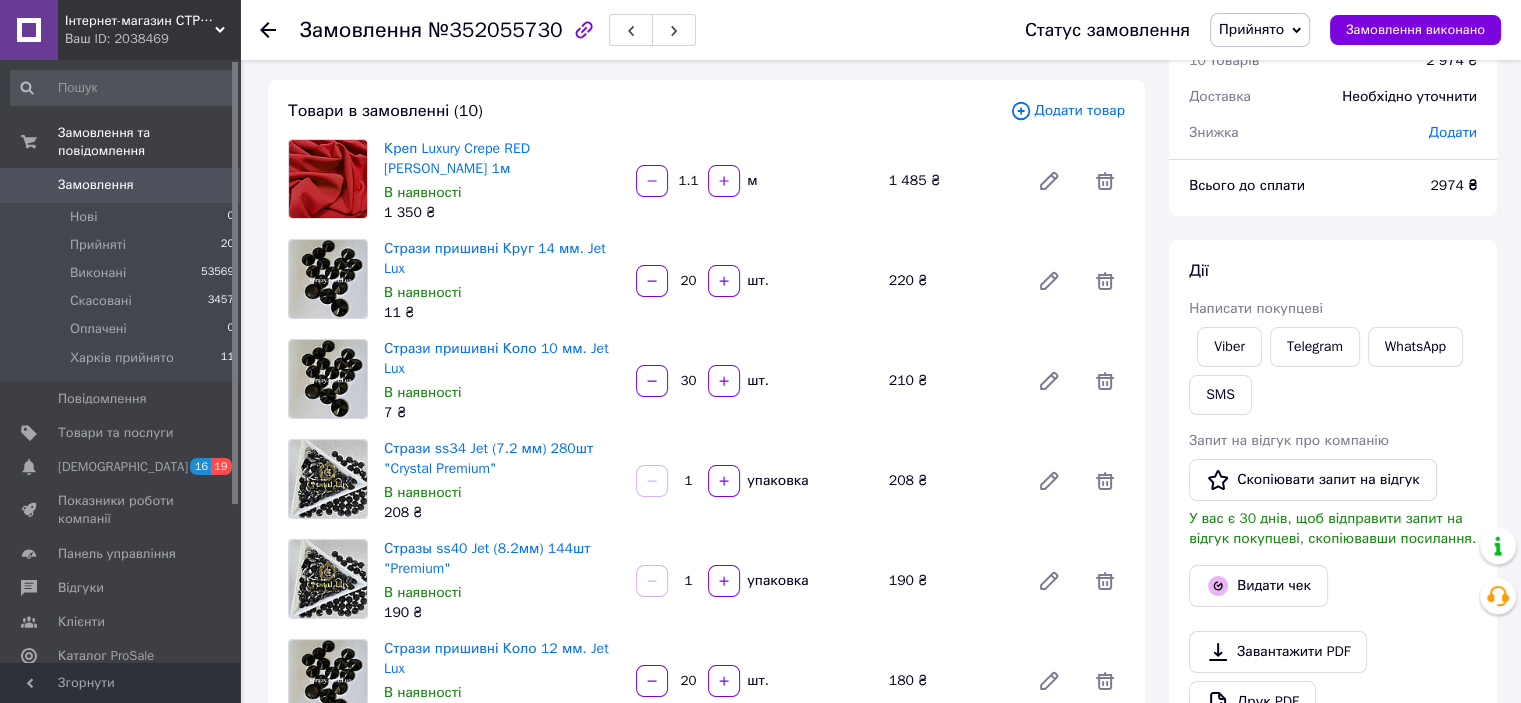 scroll, scrollTop: 200, scrollLeft: 0, axis: vertical 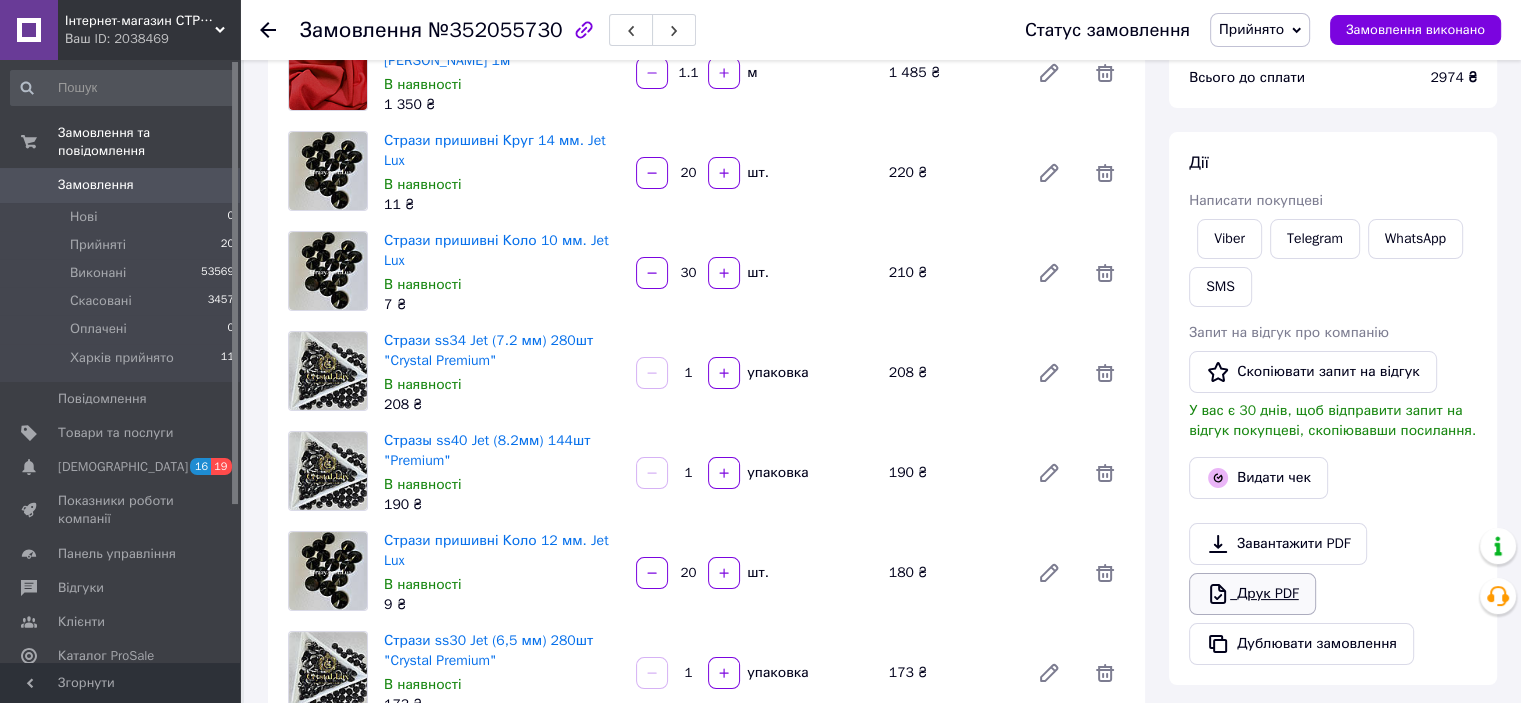 click on "Друк PDF" at bounding box center (1252, 594) 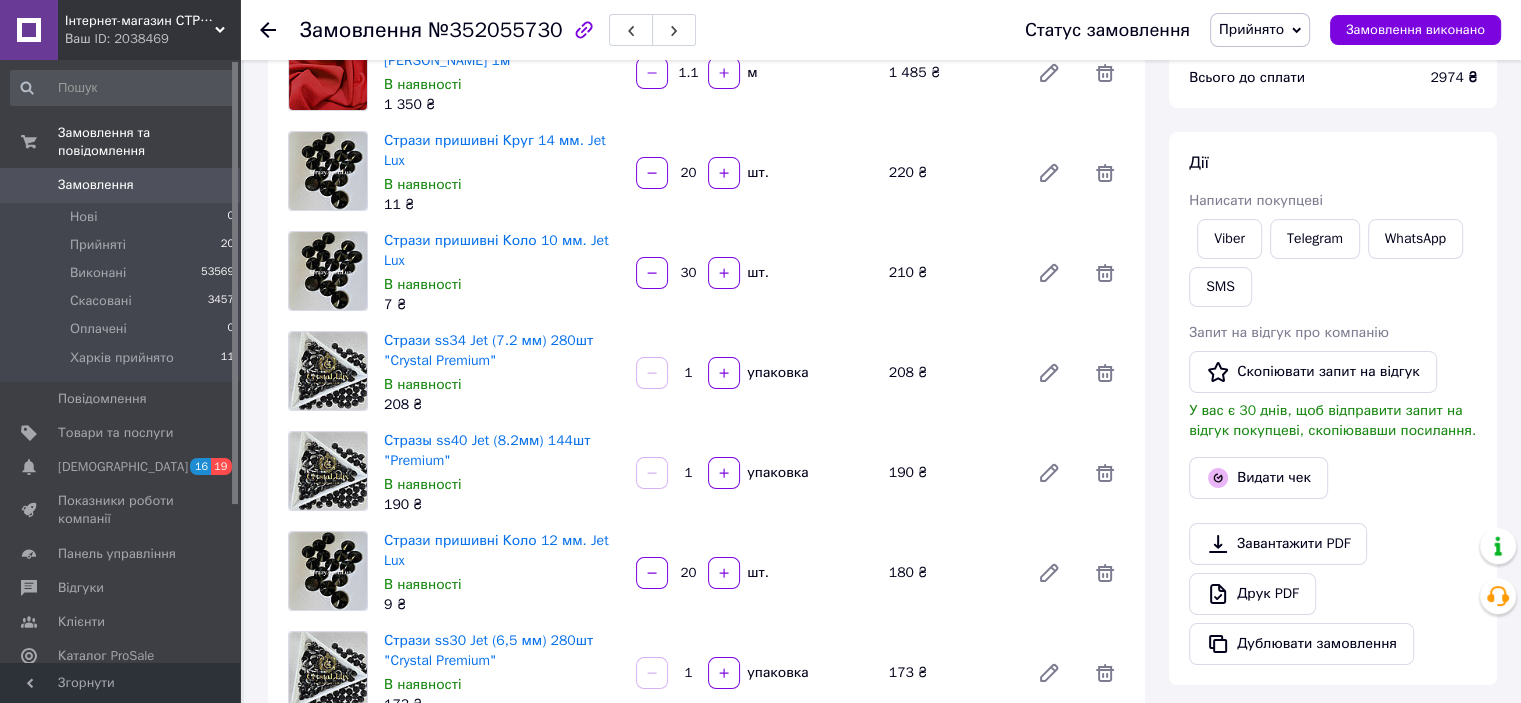 click on "Замовлення №352055730 Статус замовлення Прийнято Виконано Скасовано Оплачено Харків прийнято  Замовлення виконано" at bounding box center (880, 30) 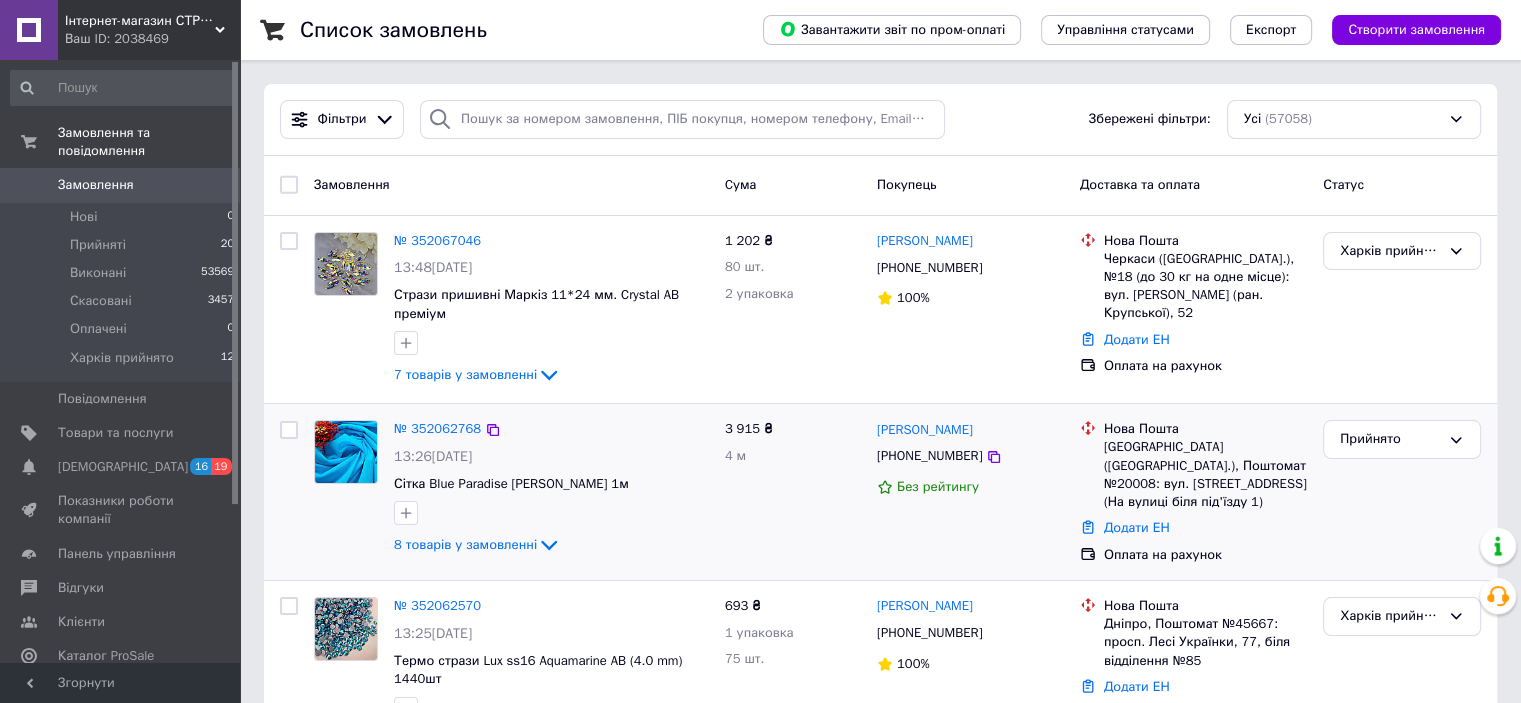 click on "№ 352062768" at bounding box center (437, 429) 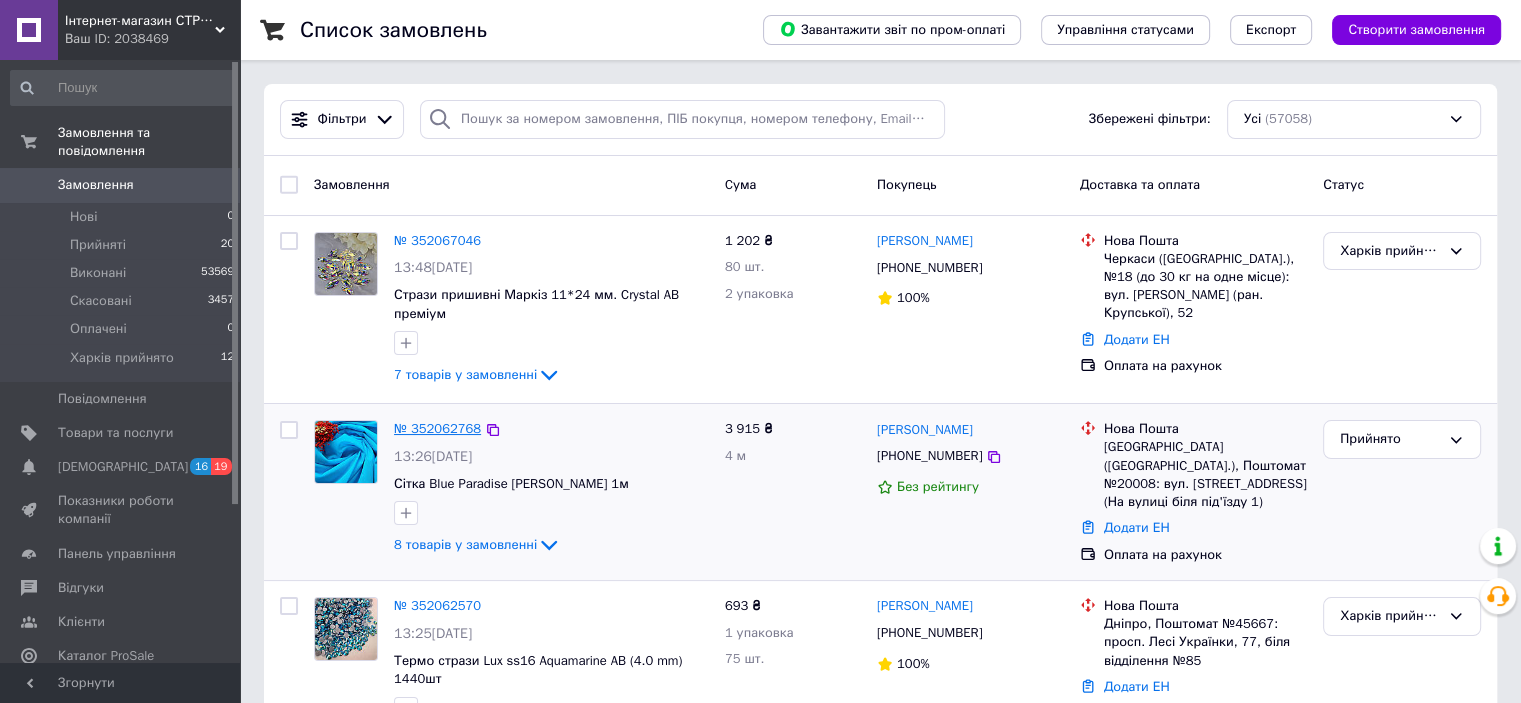click on "№ 352062768" at bounding box center (437, 428) 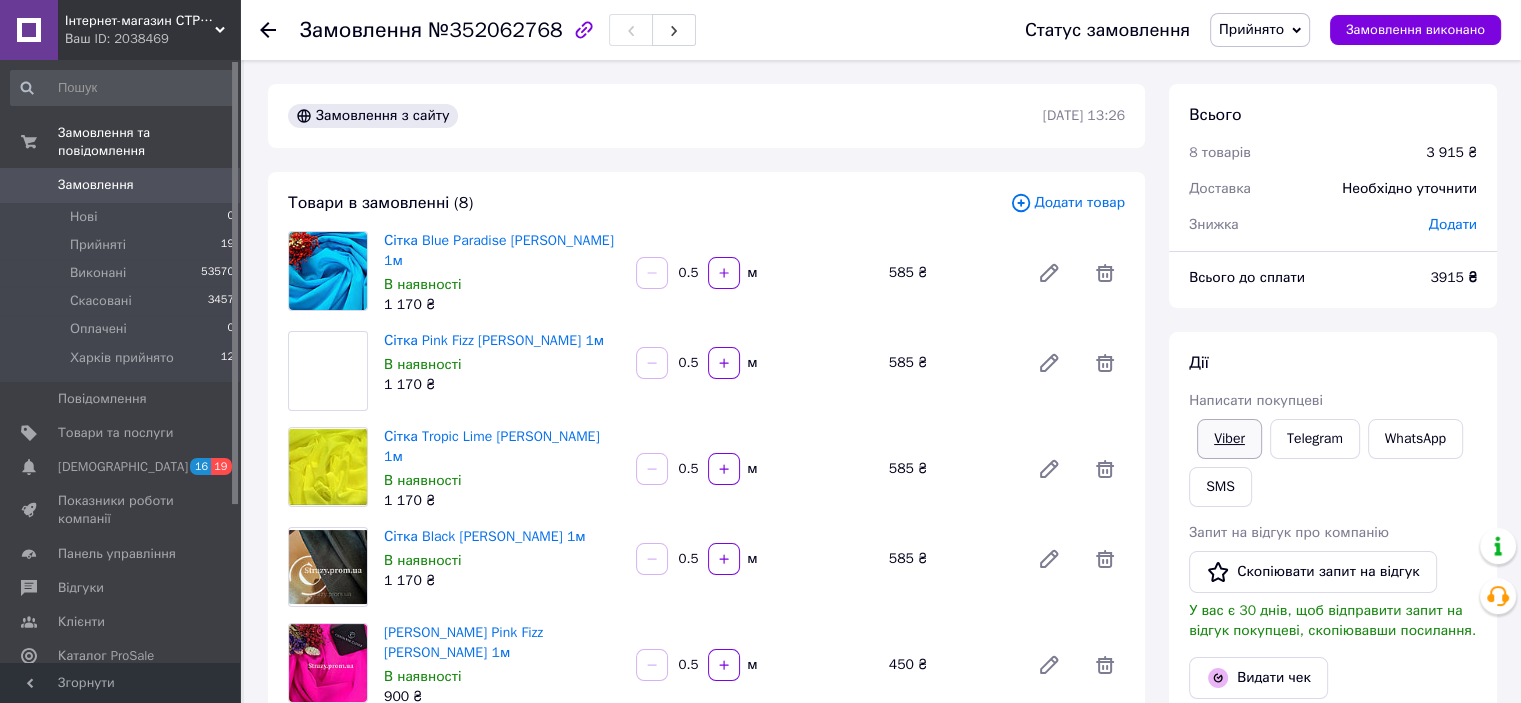 click on "Viber" at bounding box center (1229, 439) 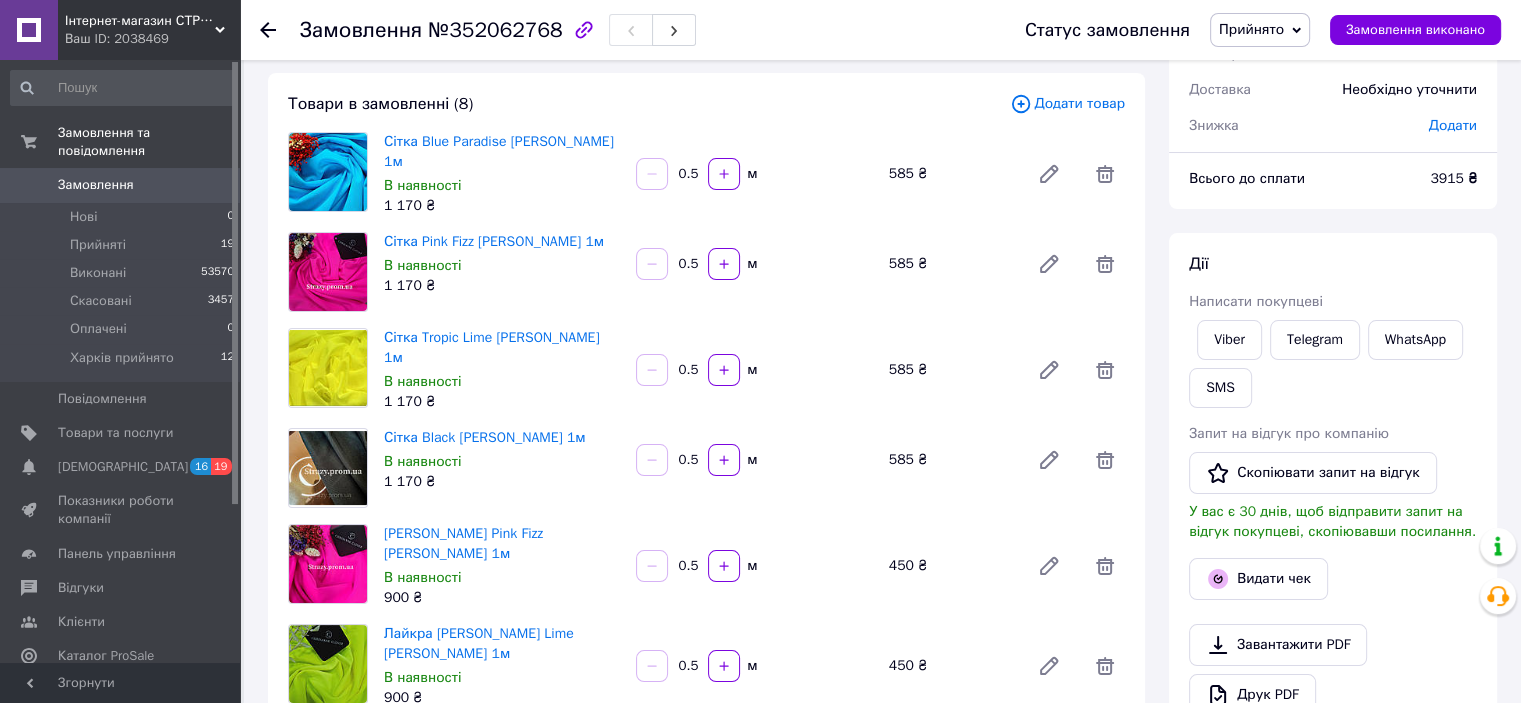 scroll, scrollTop: 100, scrollLeft: 0, axis: vertical 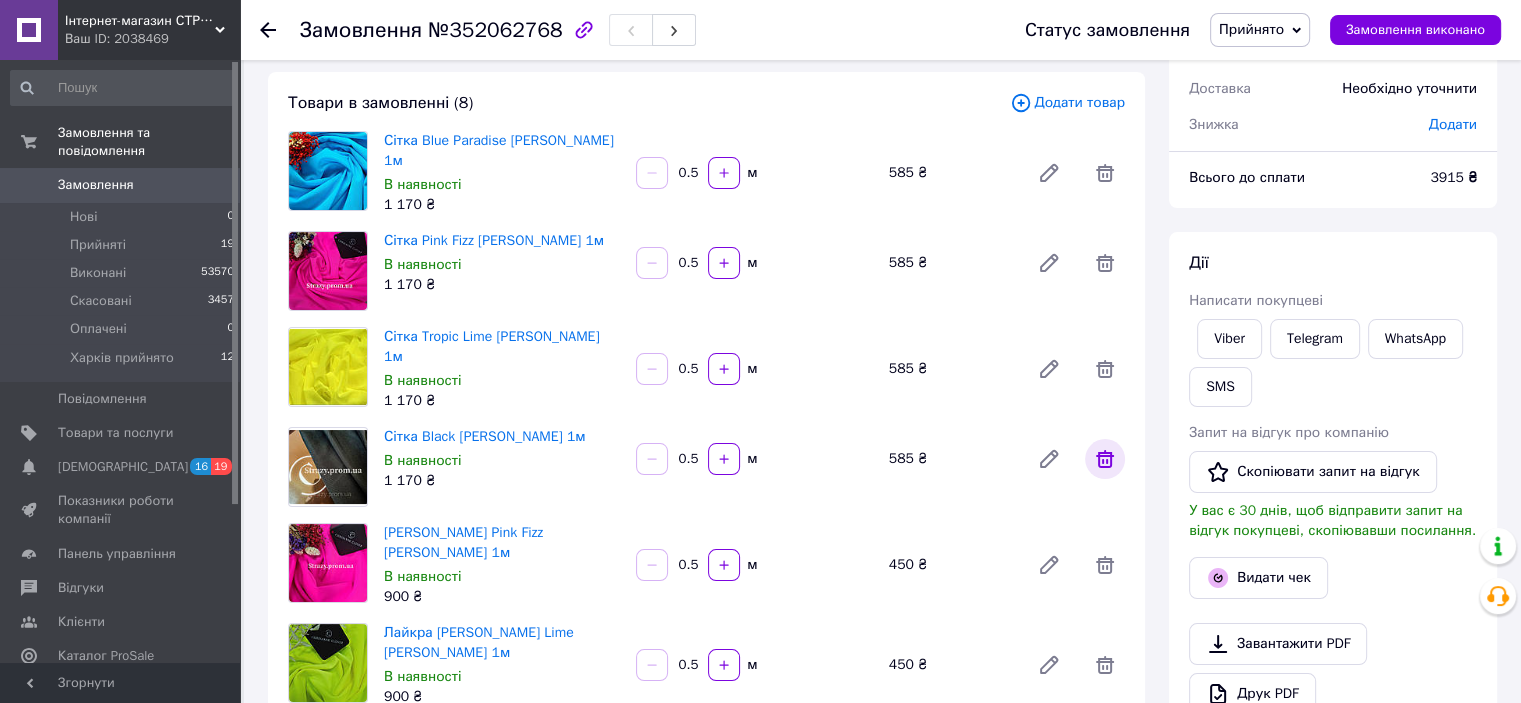 click 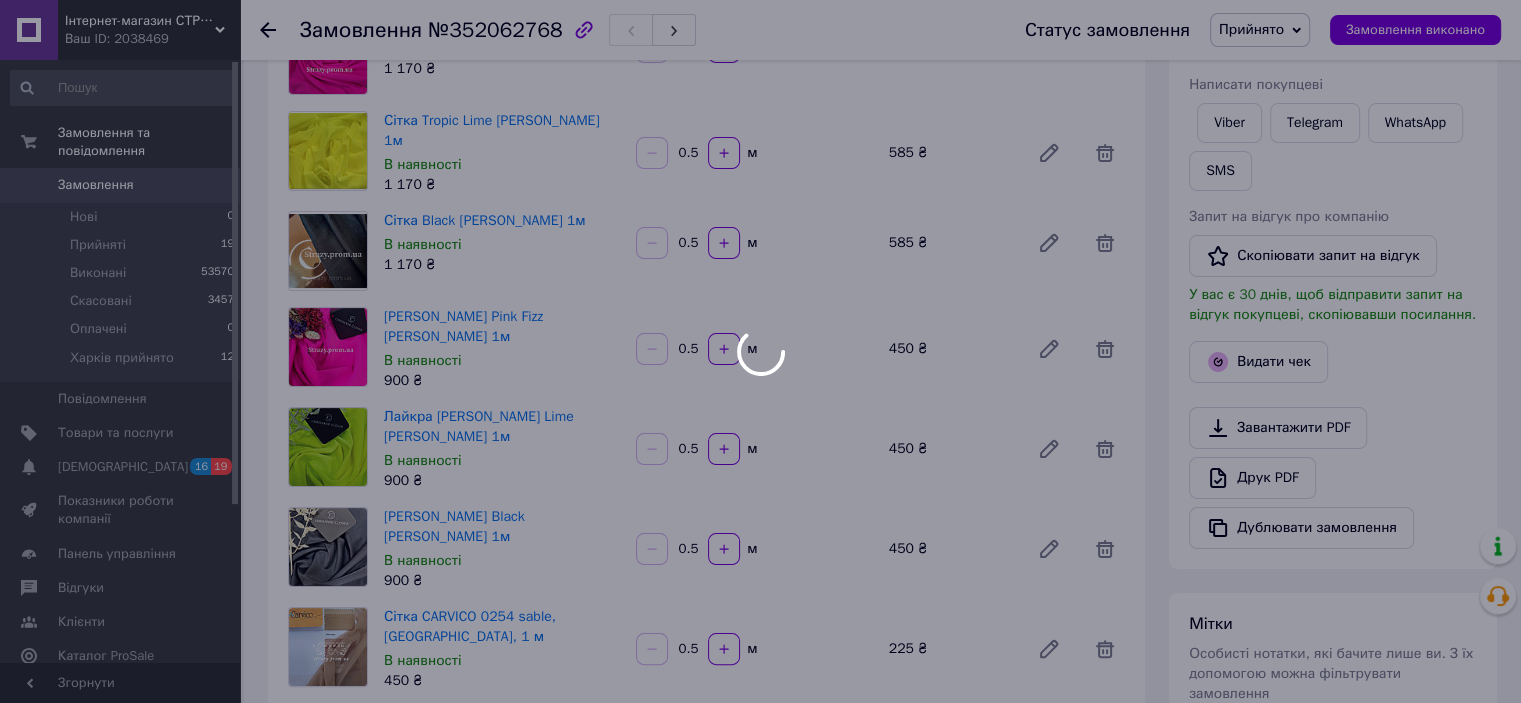 scroll, scrollTop: 500, scrollLeft: 0, axis: vertical 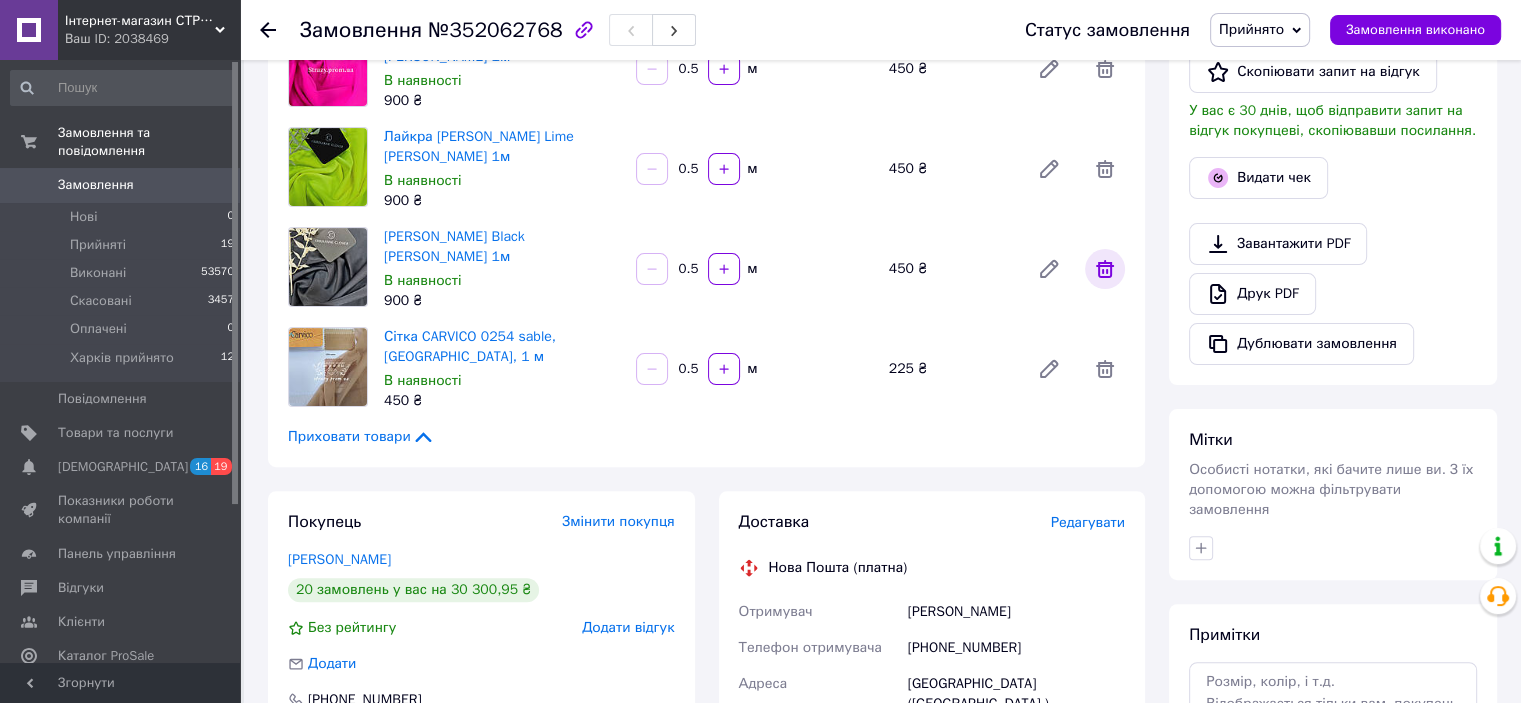 click 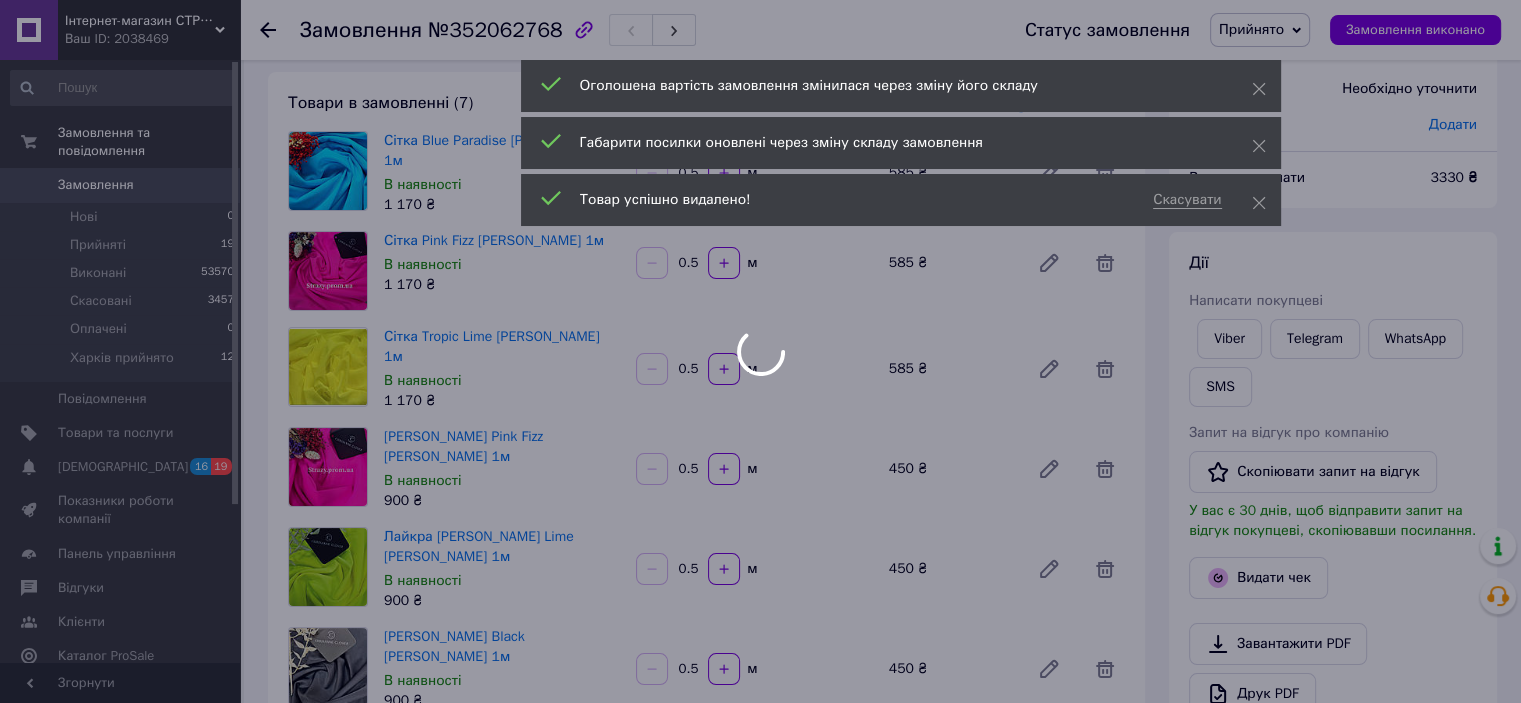 scroll, scrollTop: 0, scrollLeft: 0, axis: both 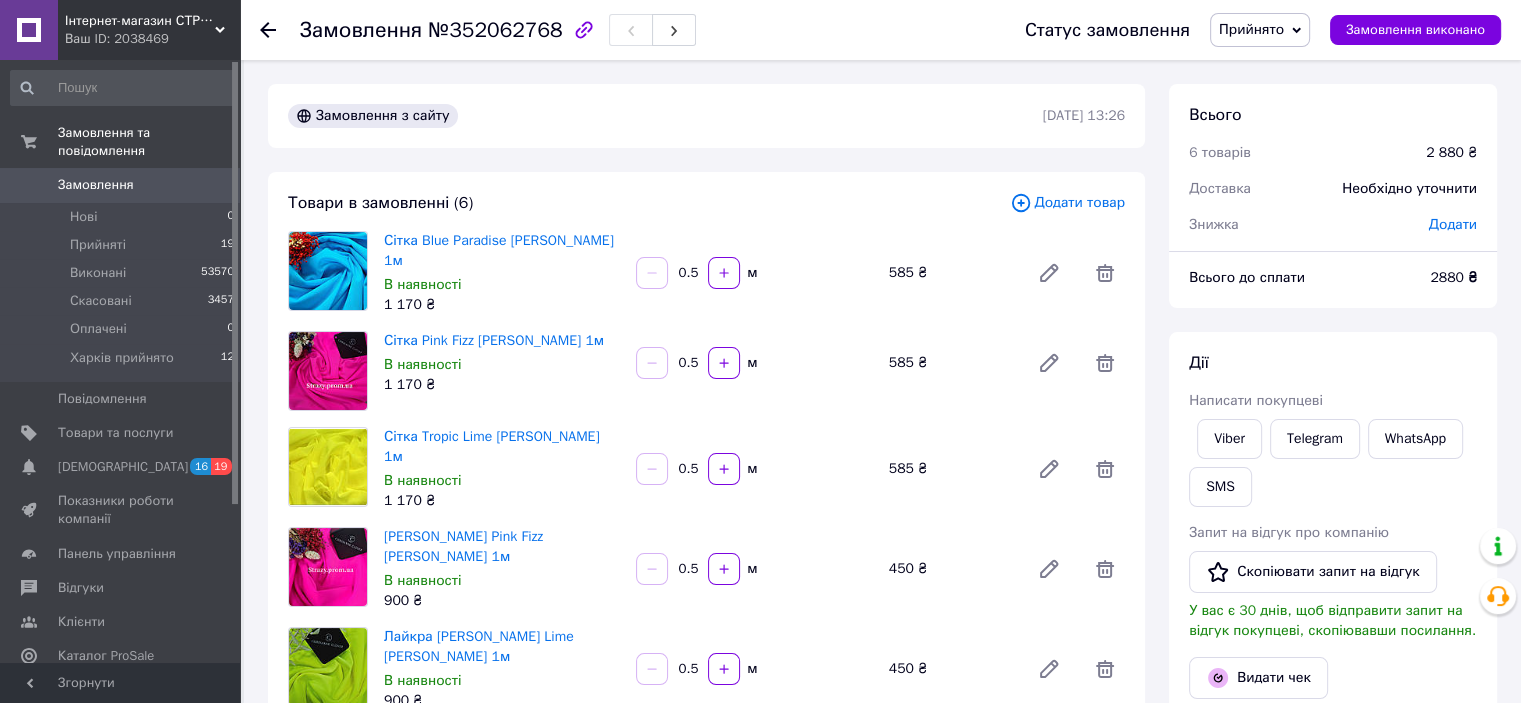 click 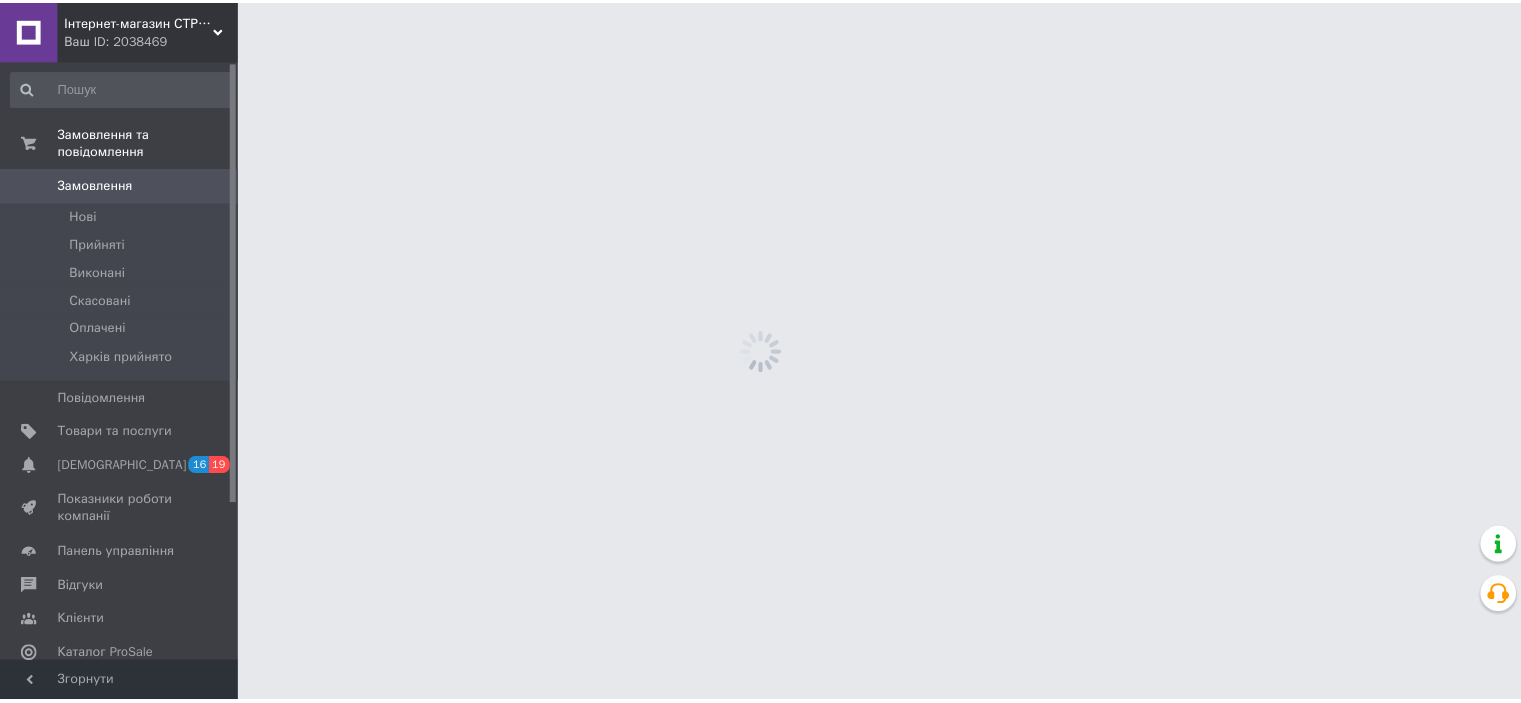 scroll, scrollTop: 0, scrollLeft: 0, axis: both 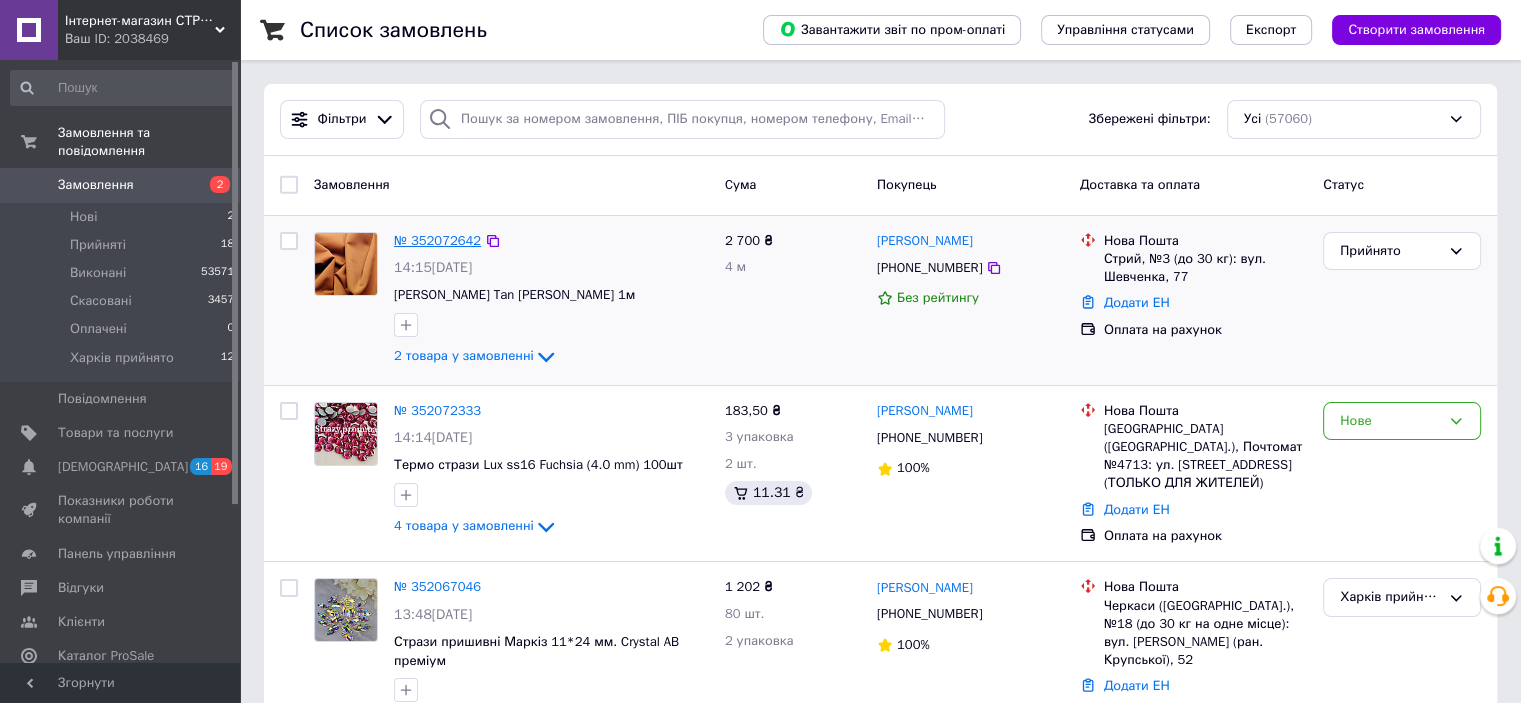 click on "№ 352072642" at bounding box center (437, 240) 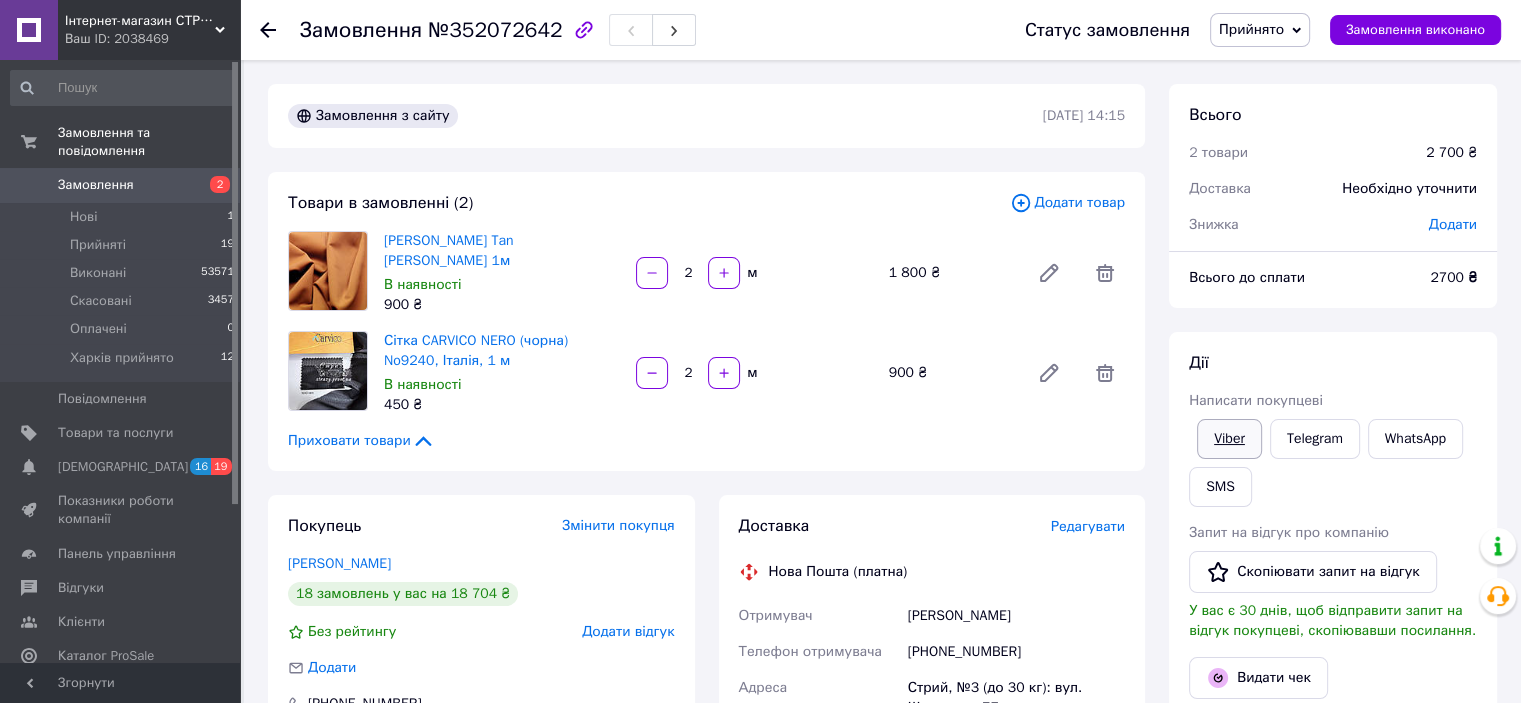 click on "Viber" at bounding box center (1229, 439) 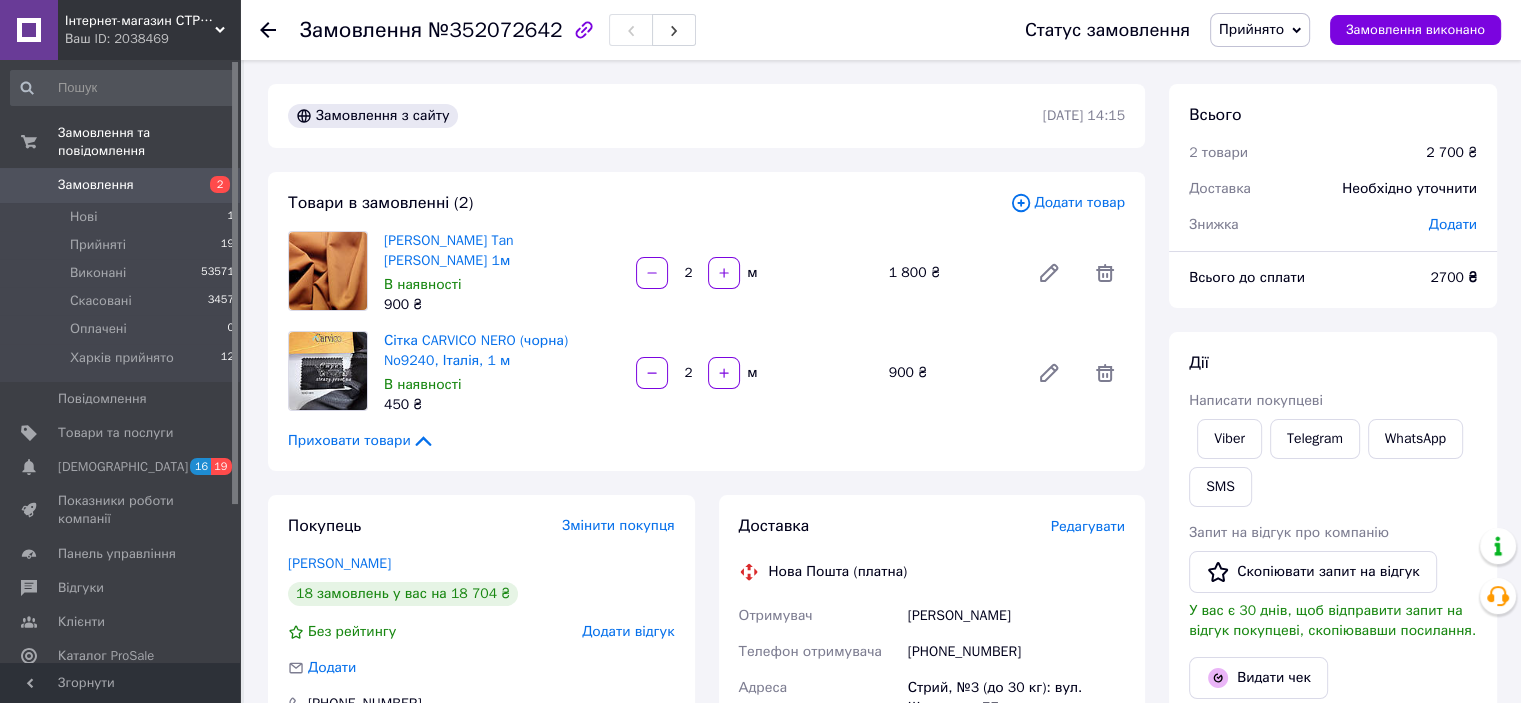 click on "[PHONE_NUMBER]" at bounding box center [481, 704] 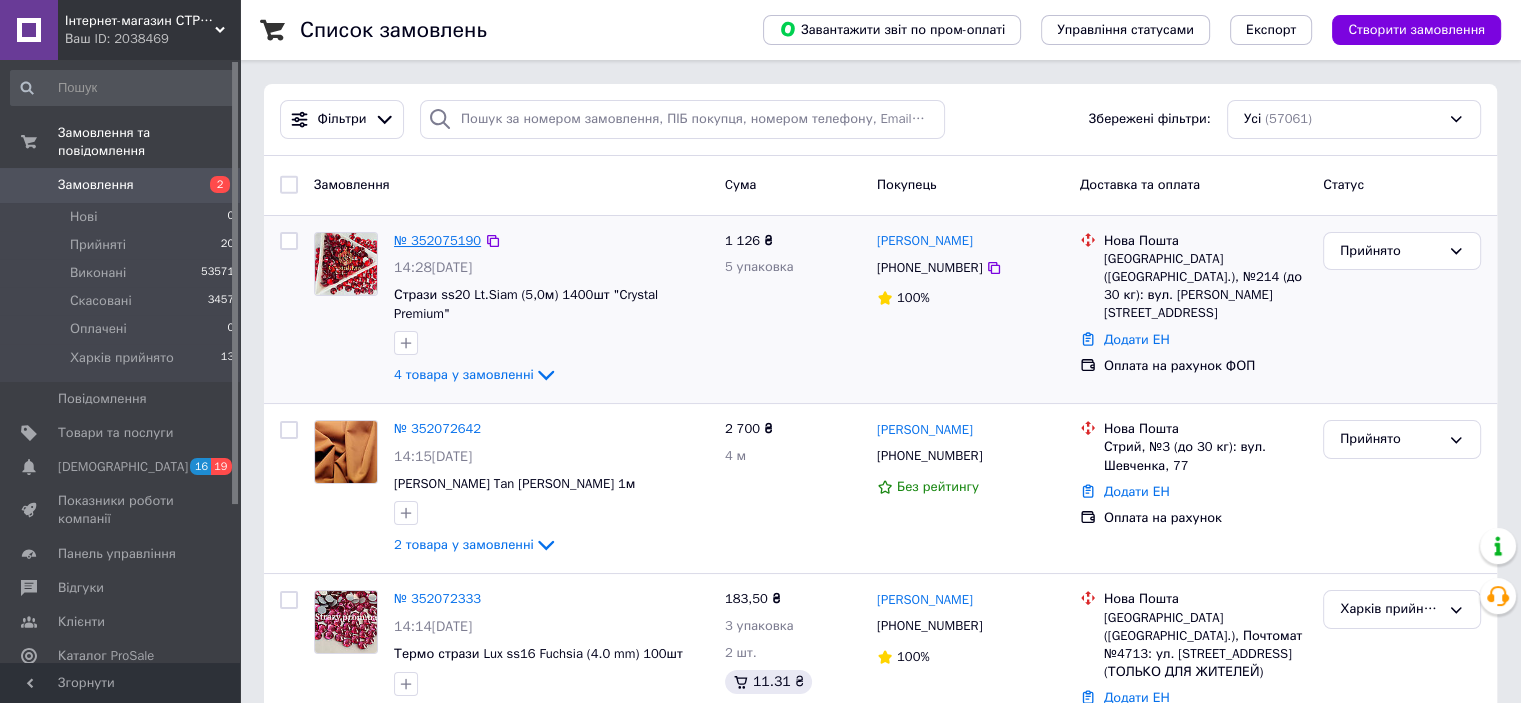 click on "№ 352075190" at bounding box center [437, 240] 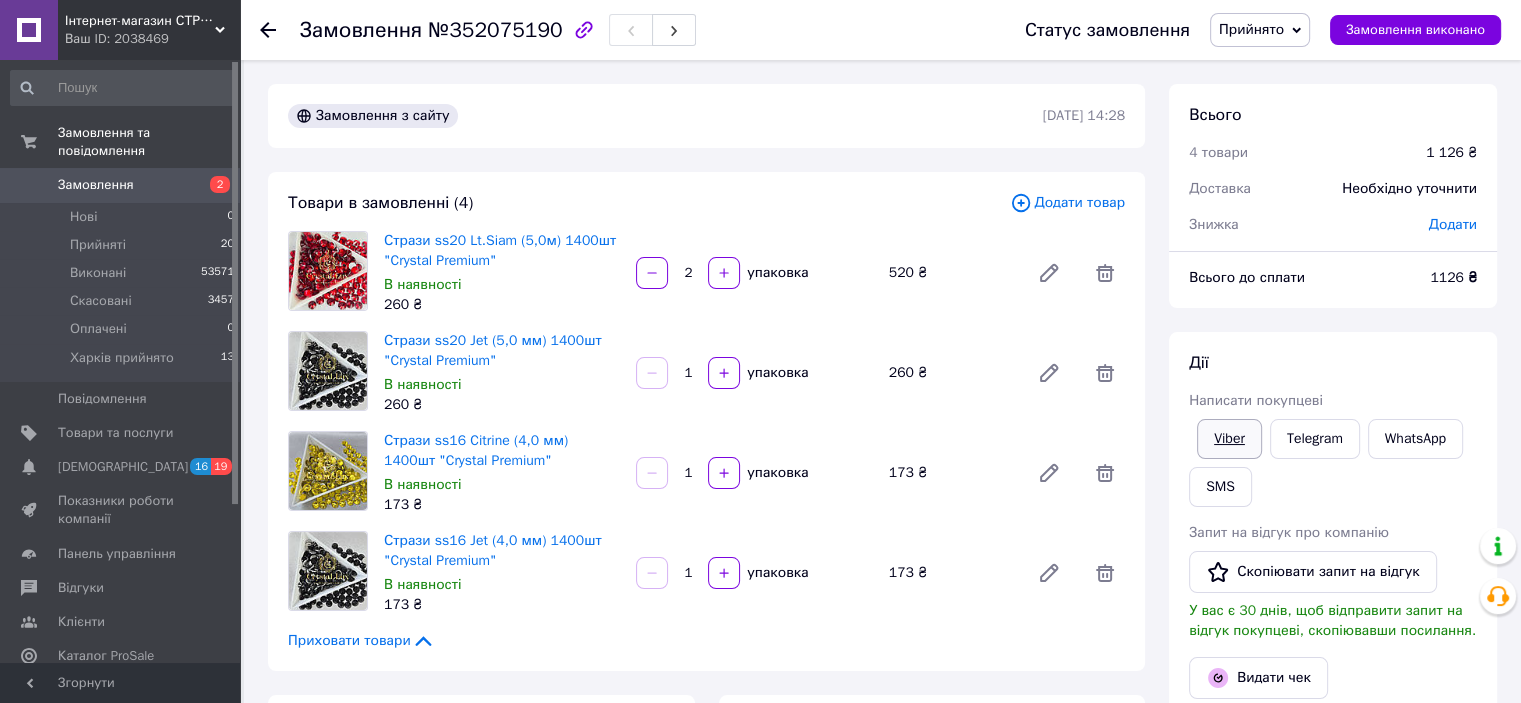 click on "Viber" at bounding box center (1229, 439) 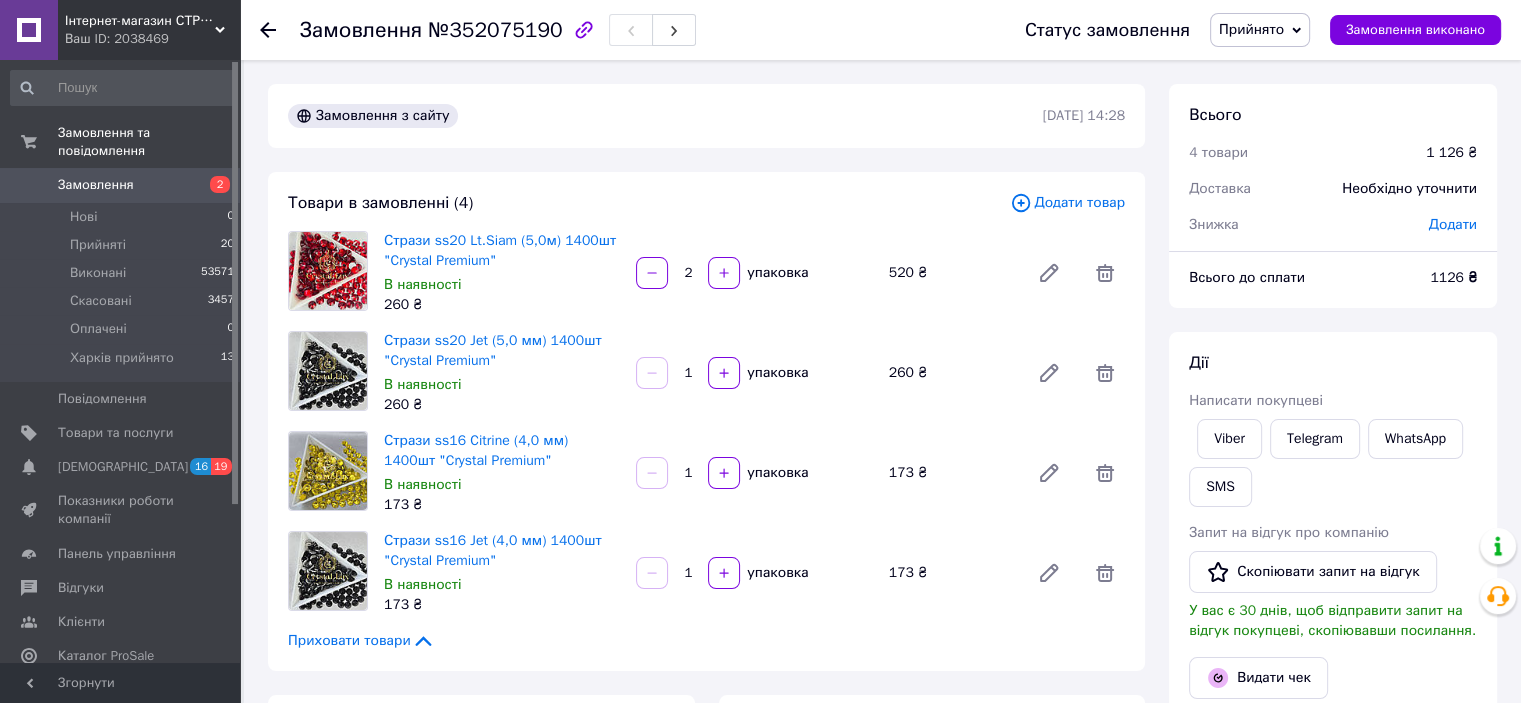 click 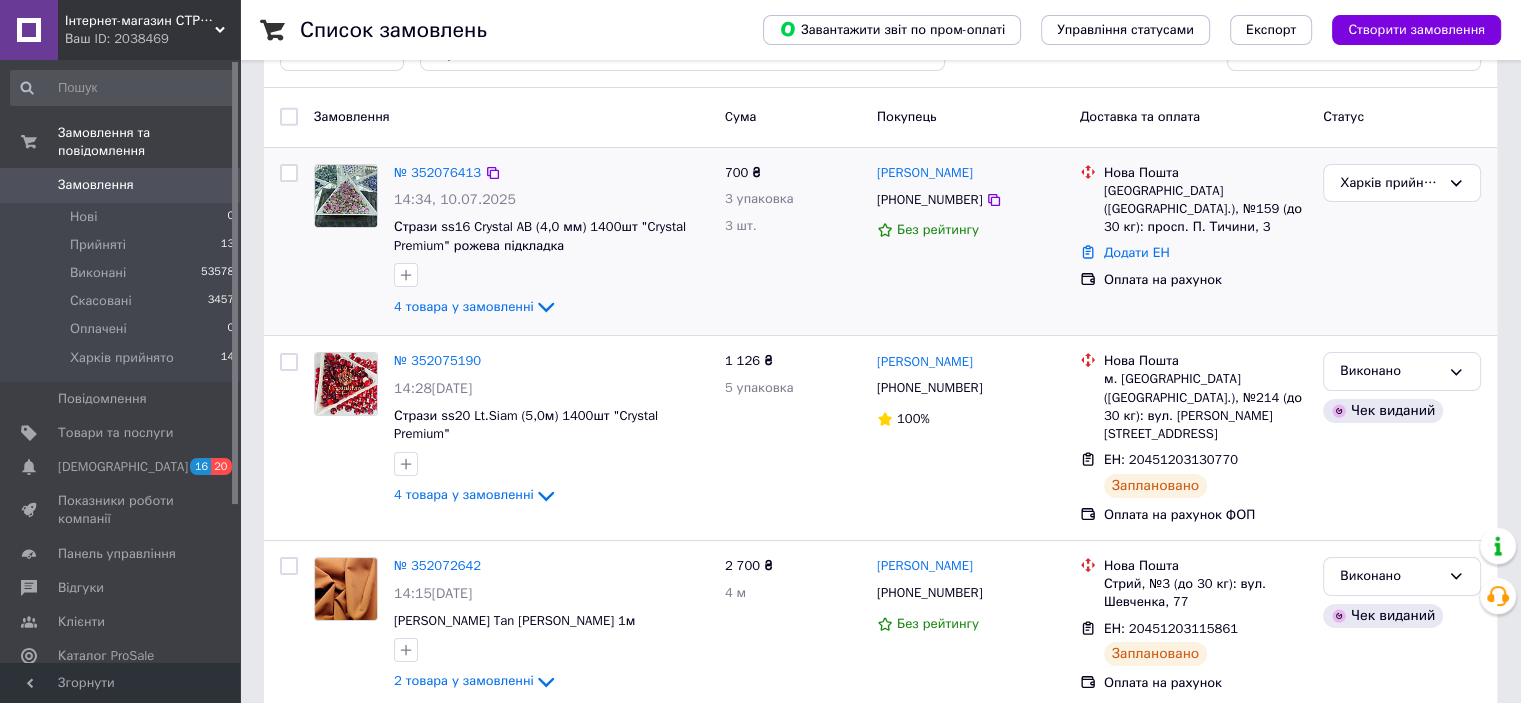 scroll, scrollTop: 0, scrollLeft: 0, axis: both 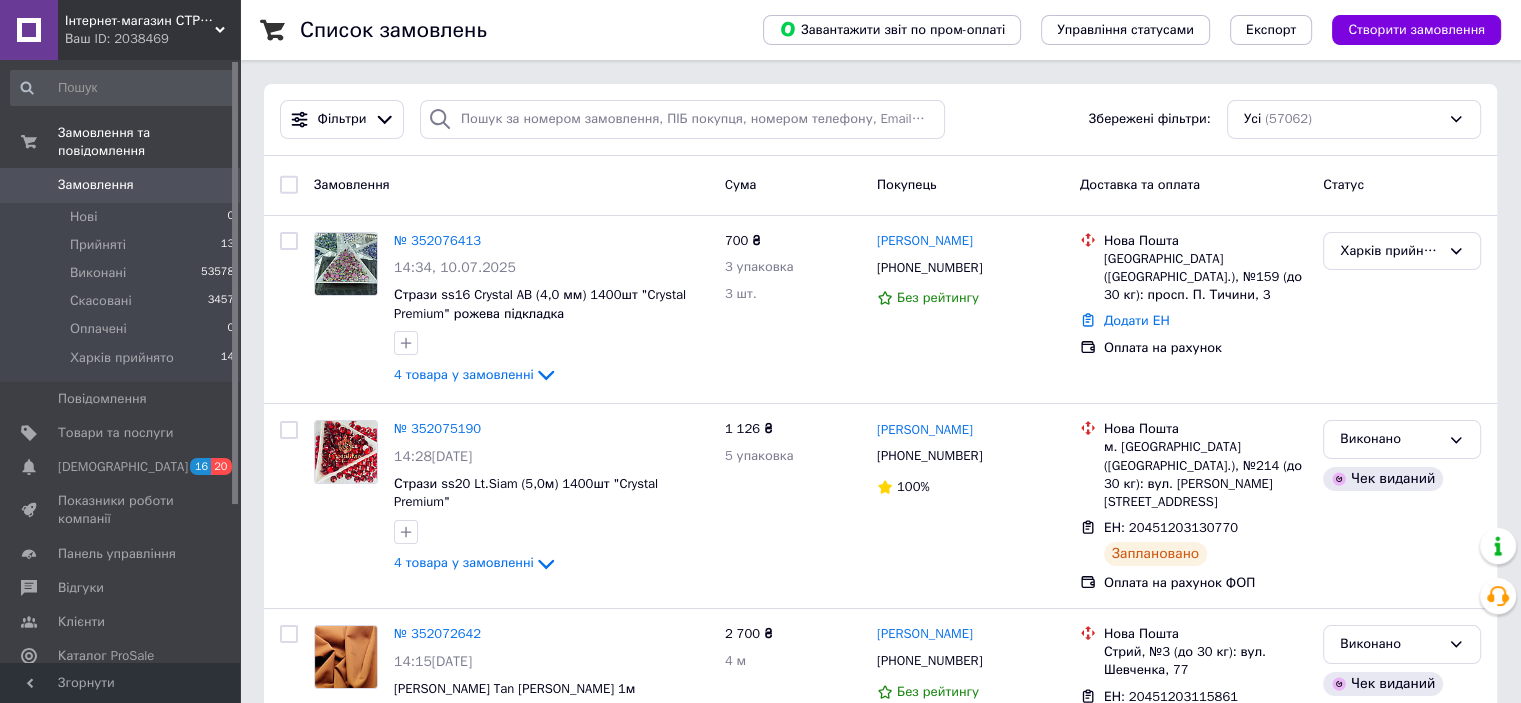 click on "Інтернет-магазин СТРАЗИ" at bounding box center [140, 21] 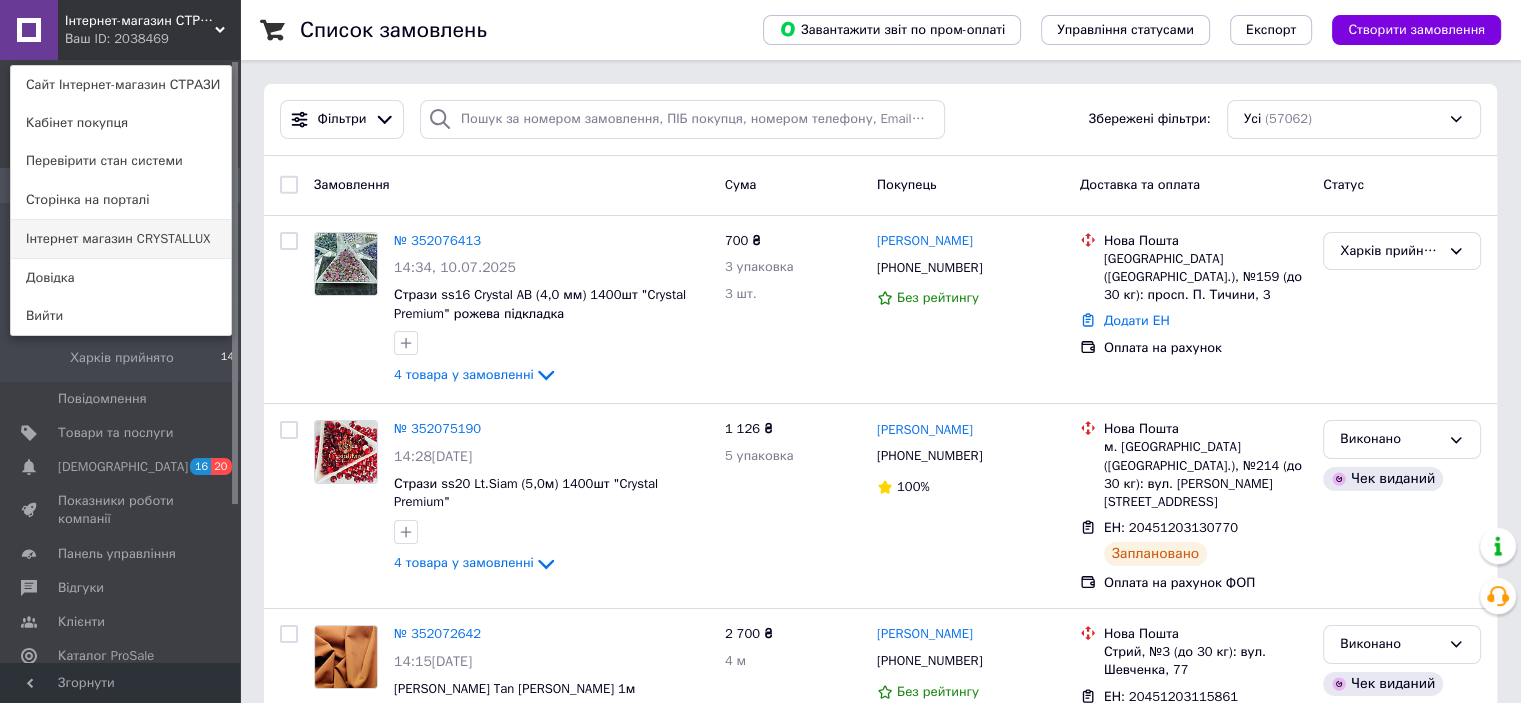click on "Інтернет магазин CRYSTALLUX" at bounding box center [121, 239] 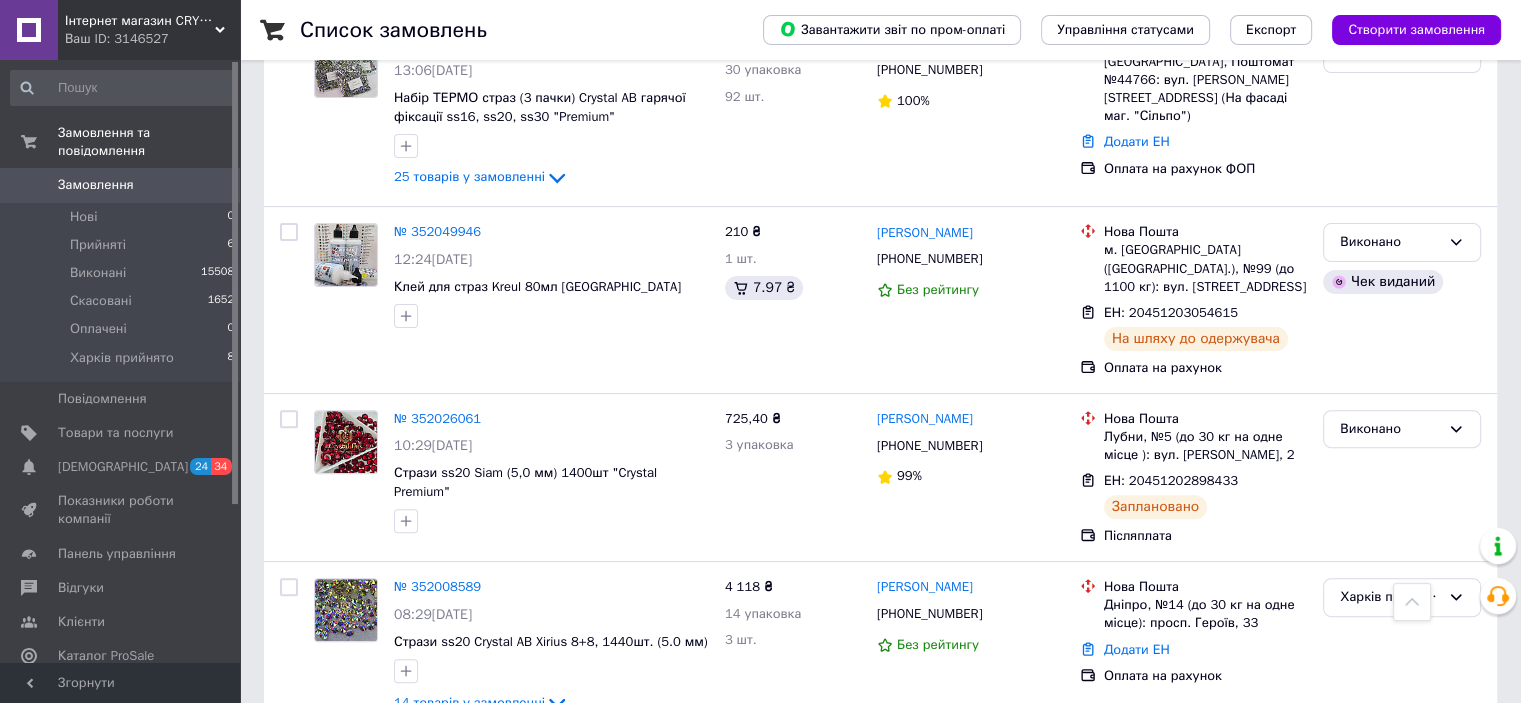 scroll, scrollTop: 700, scrollLeft: 0, axis: vertical 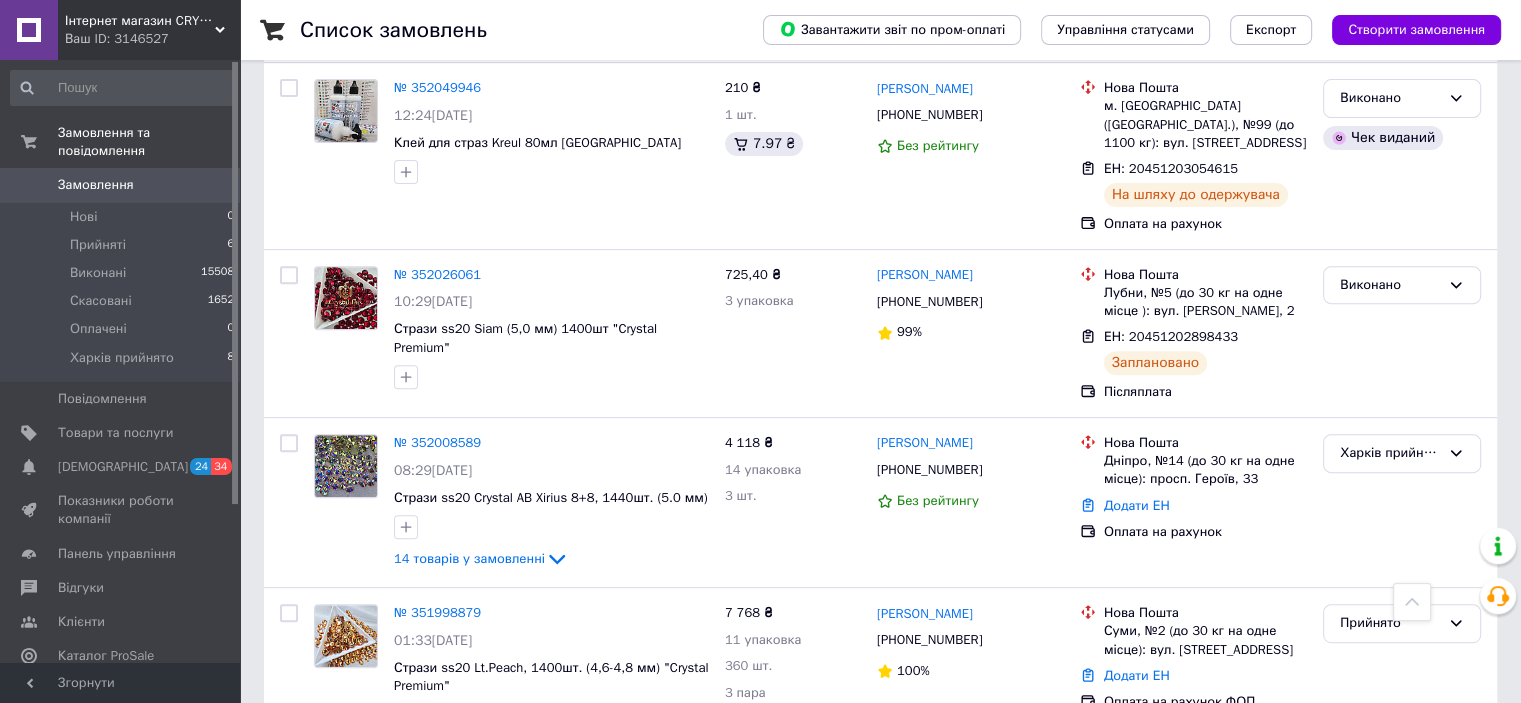 click on "Інтернет магазин CRYSTALLUX" at bounding box center [140, 21] 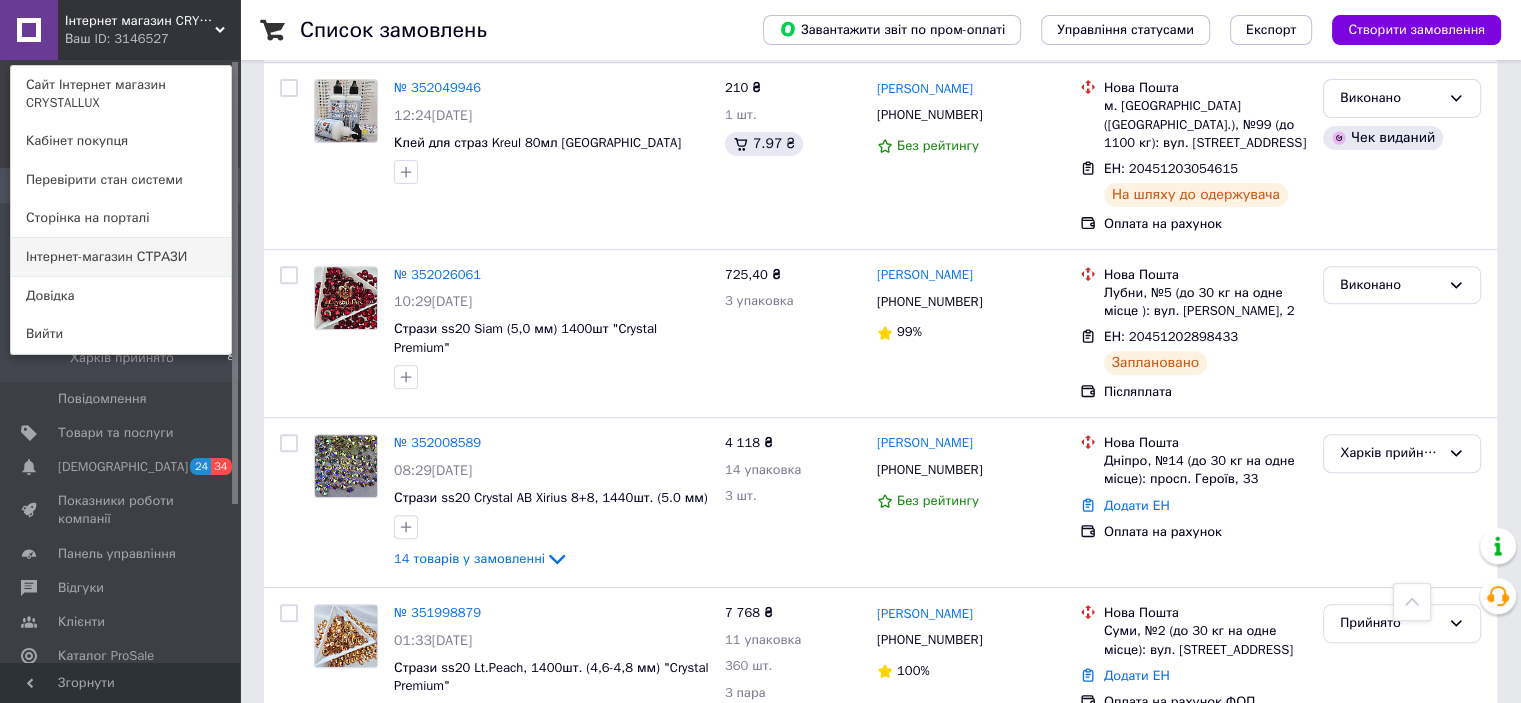click on "Інтернет-магазин СТРАЗИ" at bounding box center (121, 257) 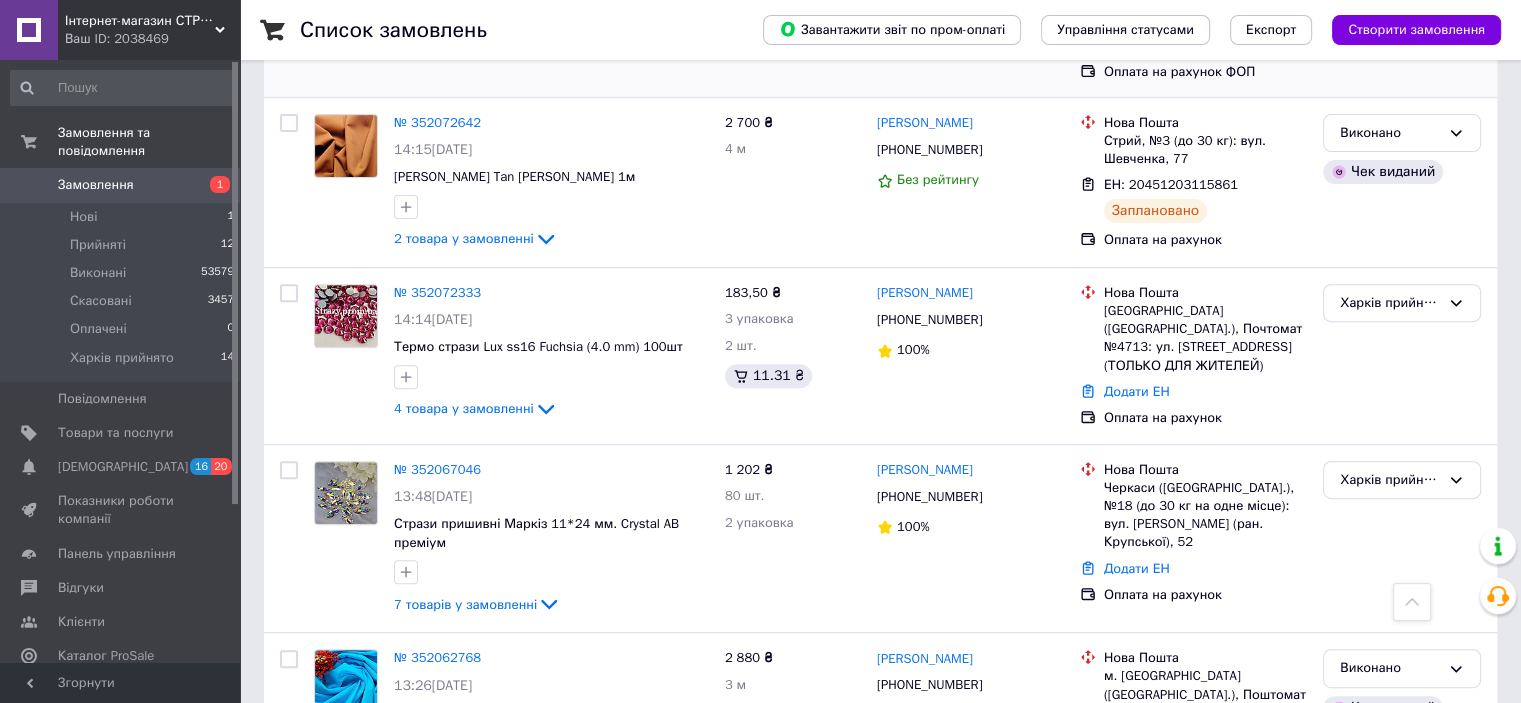 scroll, scrollTop: 900, scrollLeft: 0, axis: vertical 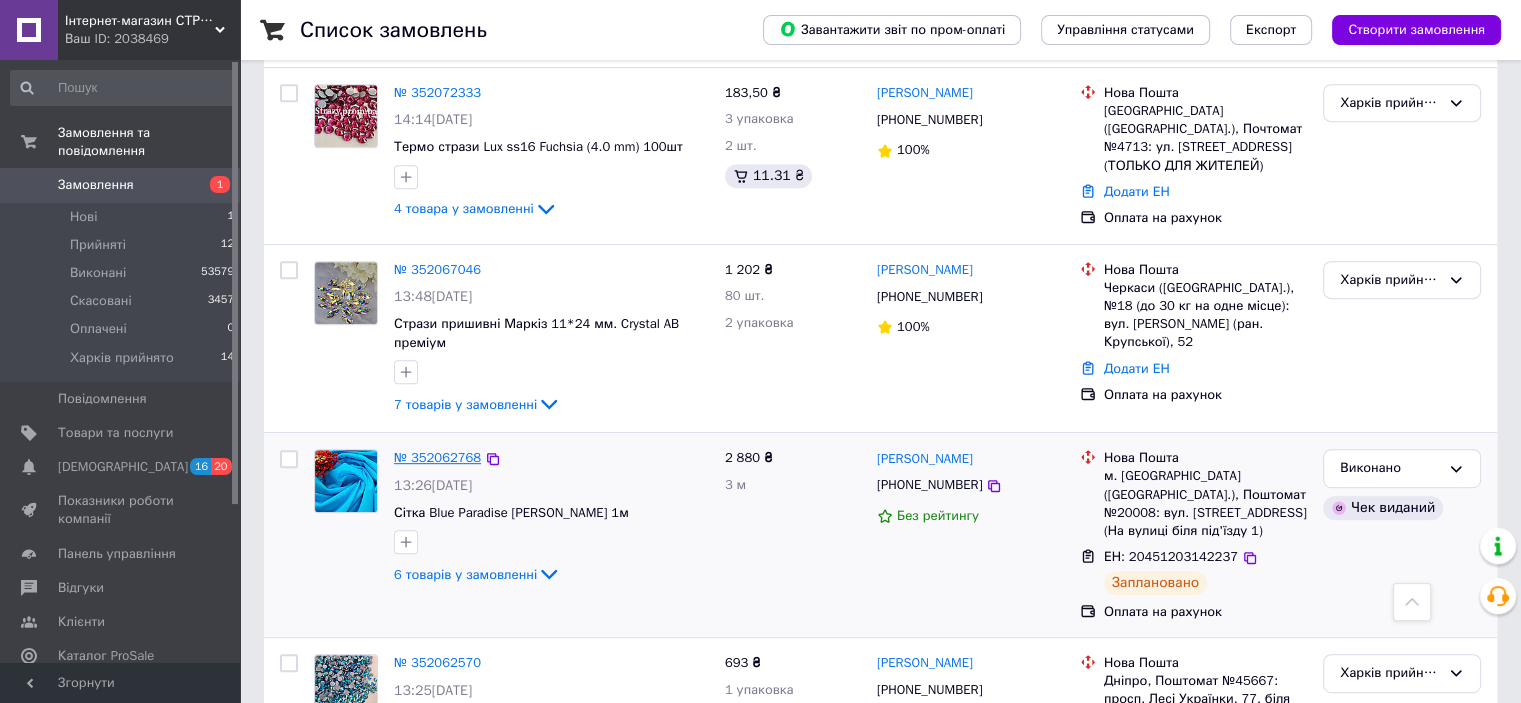 click on "№ 352062768" at bounding box center [437, 457] 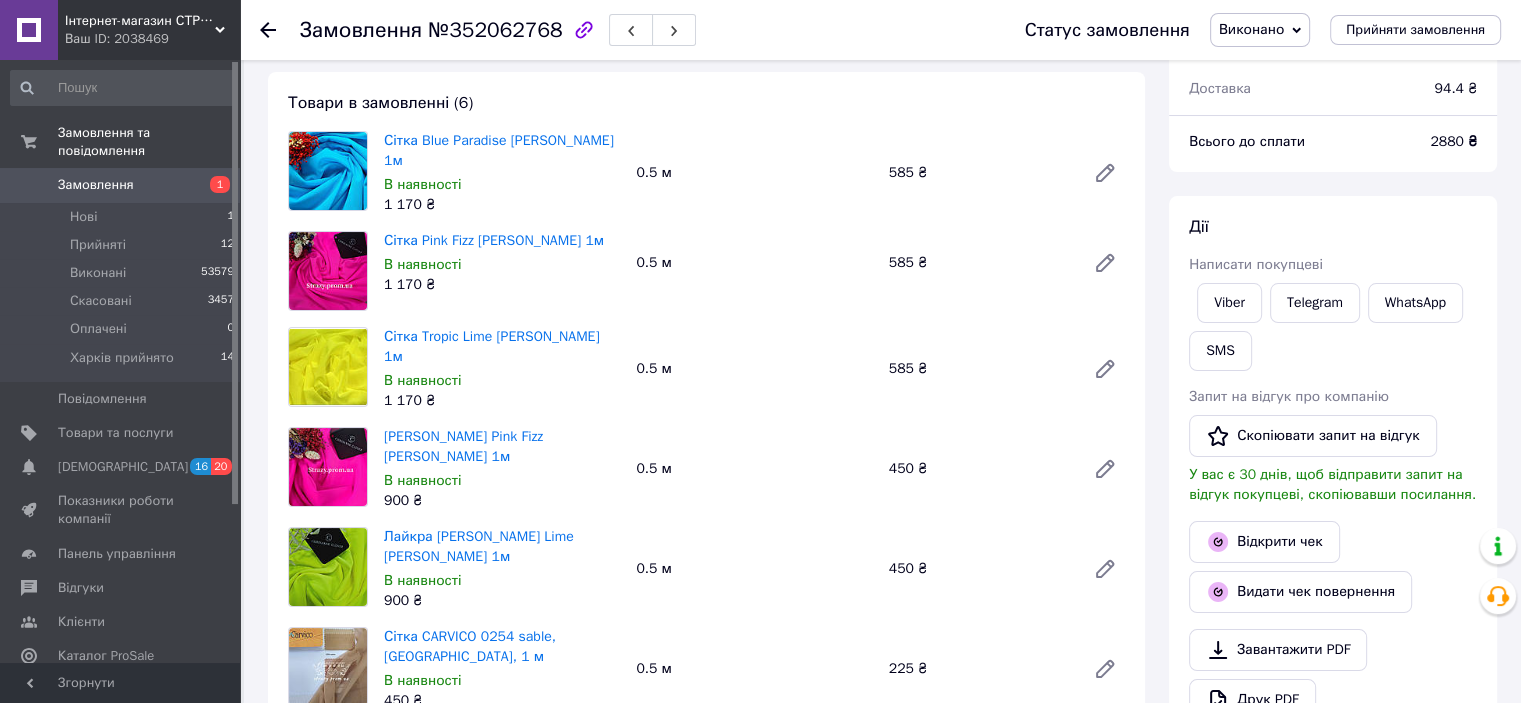 scroll, scrollTop: 0, scrollLeft: 0, axis: both 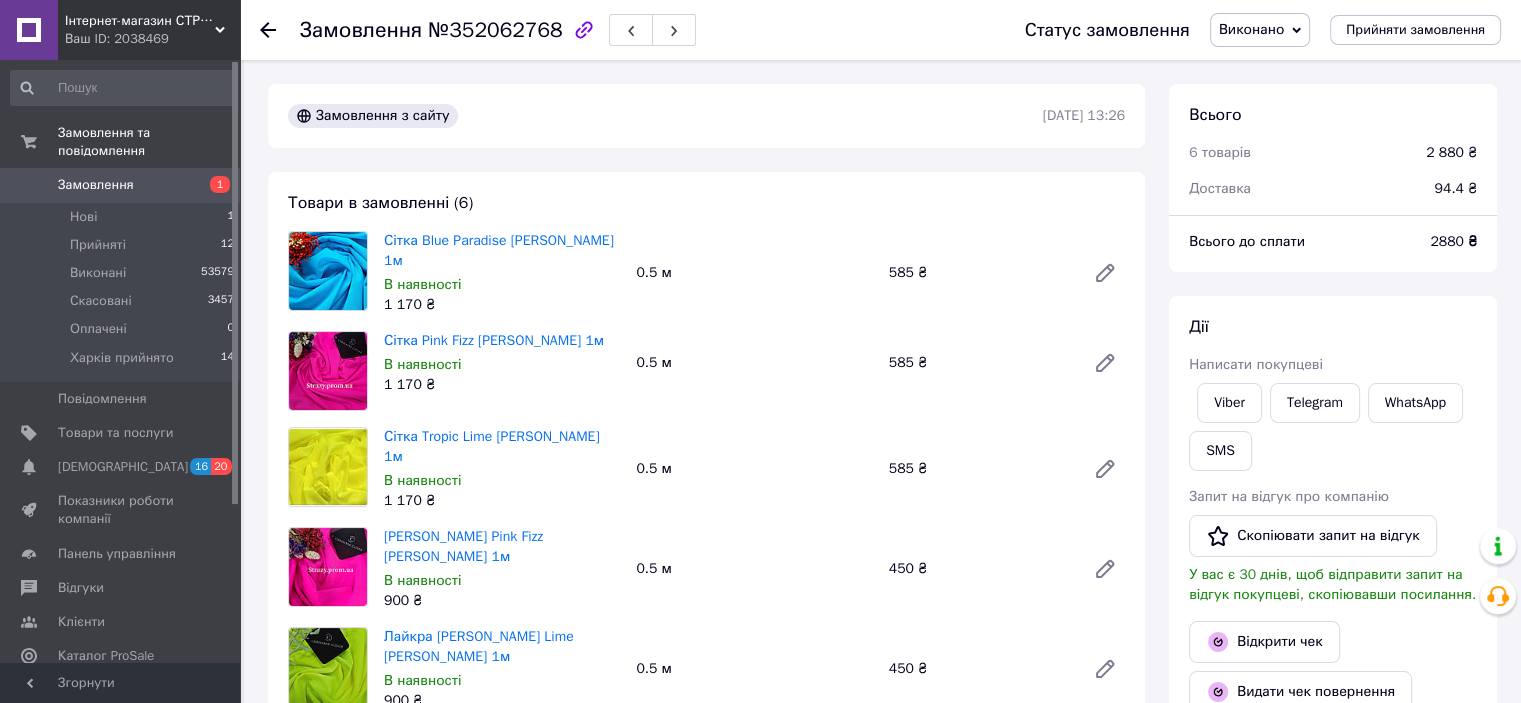 click 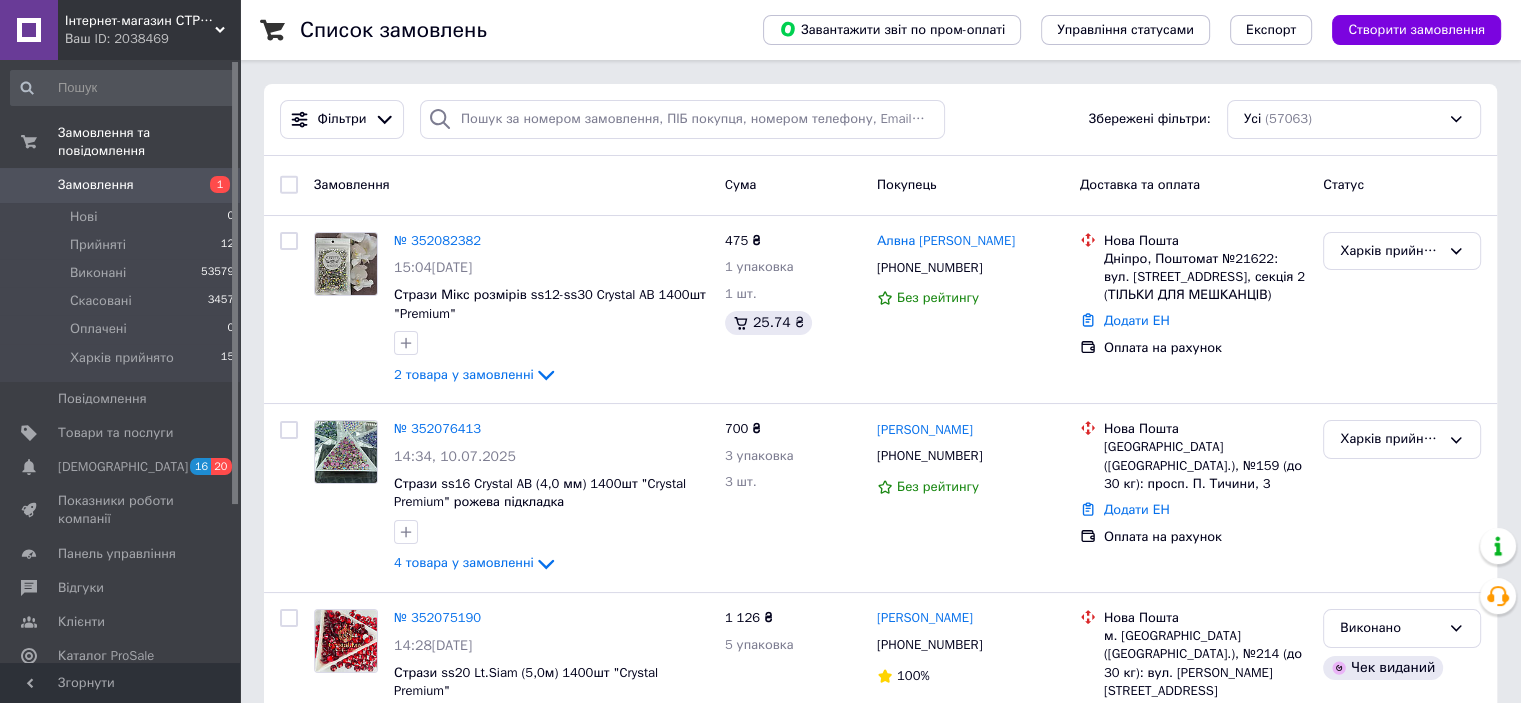 click on "Інтернет-магазин СТРАЗИ" at bounding box center (140, 21) 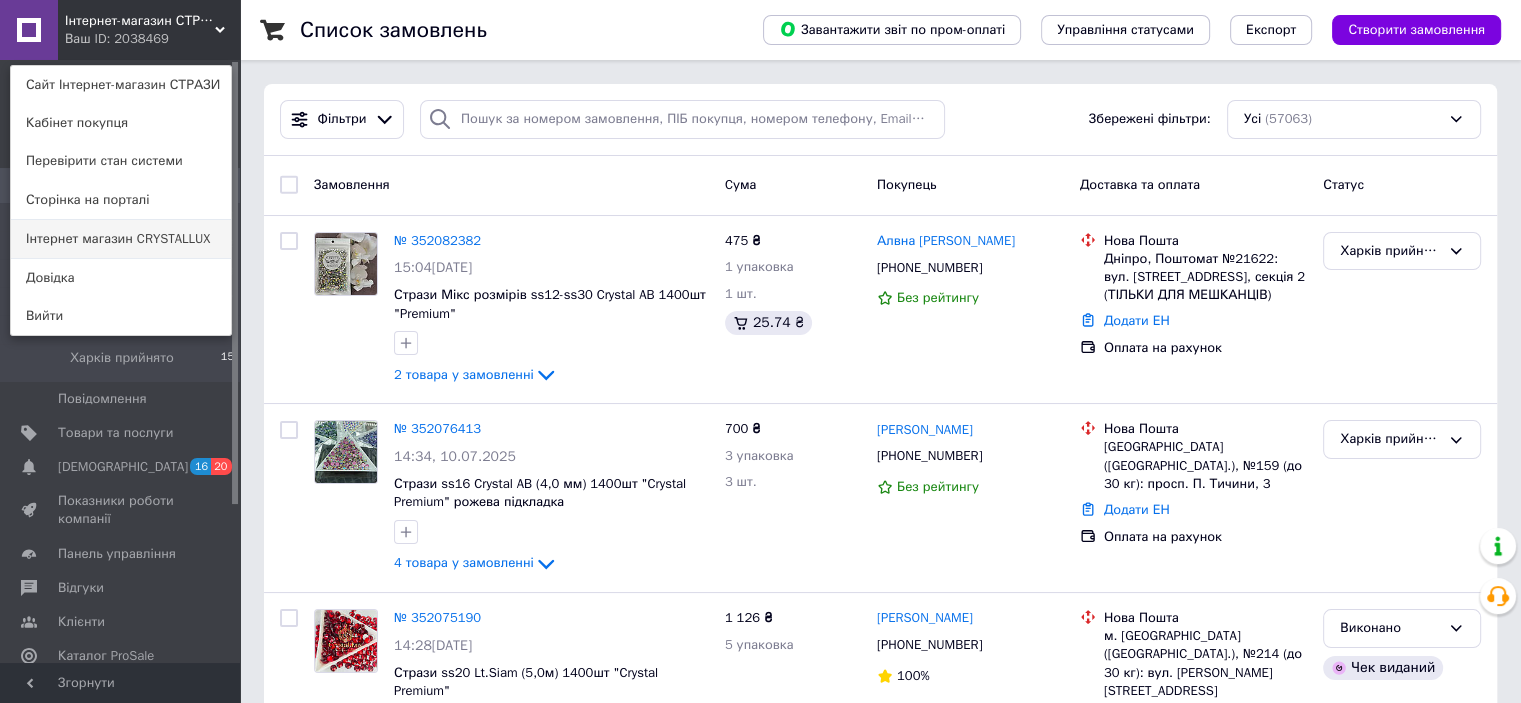 click on "Інтернет магазин CRYSTALLUX" at bounding box center [121, 239] 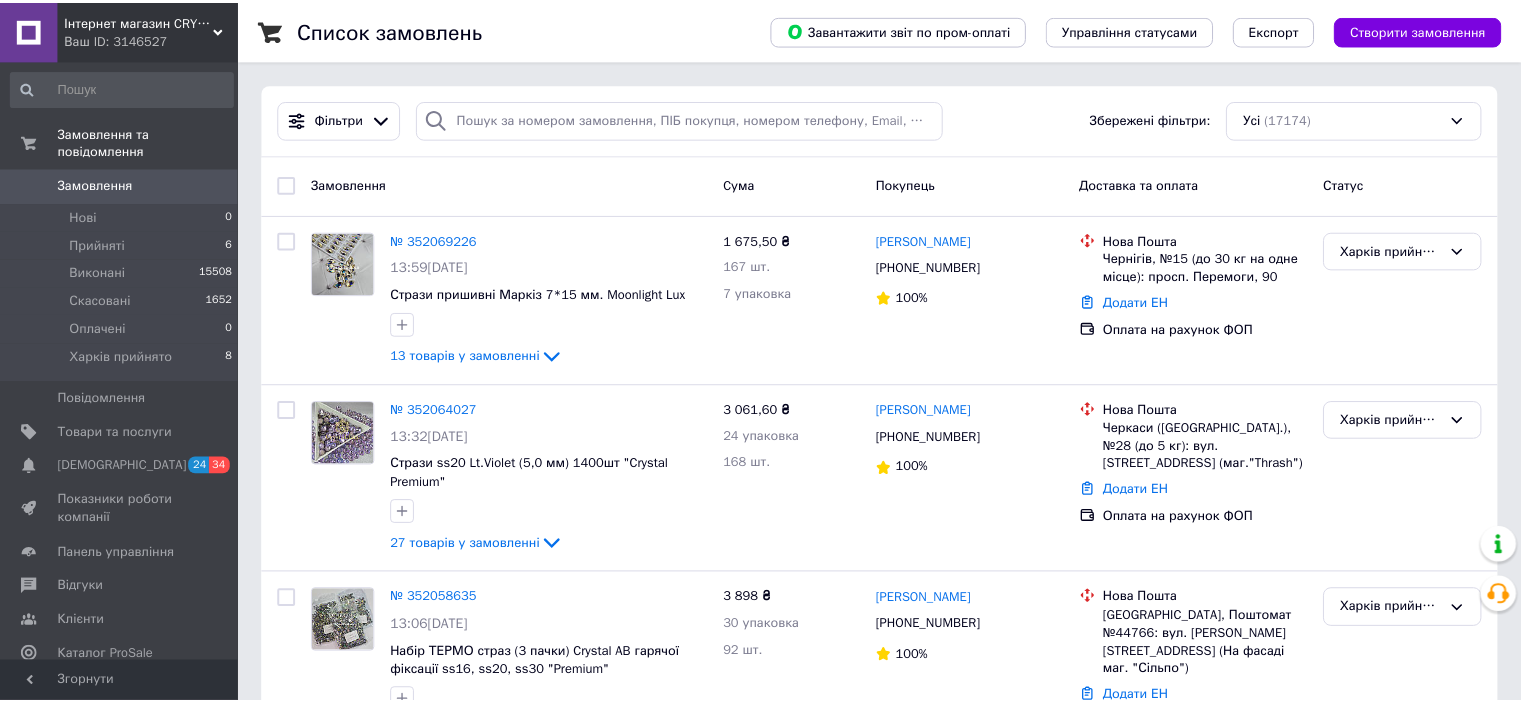 scroll, scrollTop: 0, scrollLeft: 0, axis: both 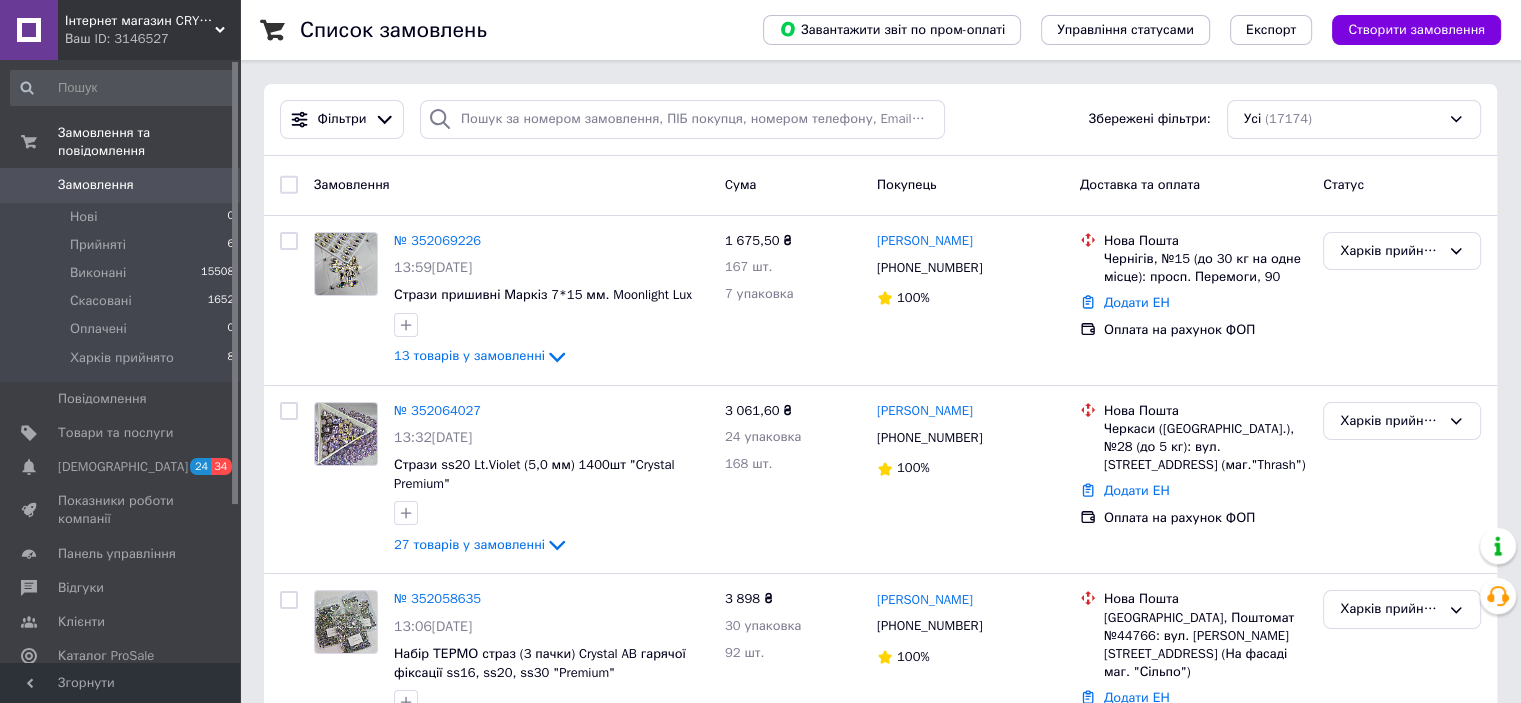 click on "Інтернет магазин CRYSTALLUX" at bounding box center [140, 21] 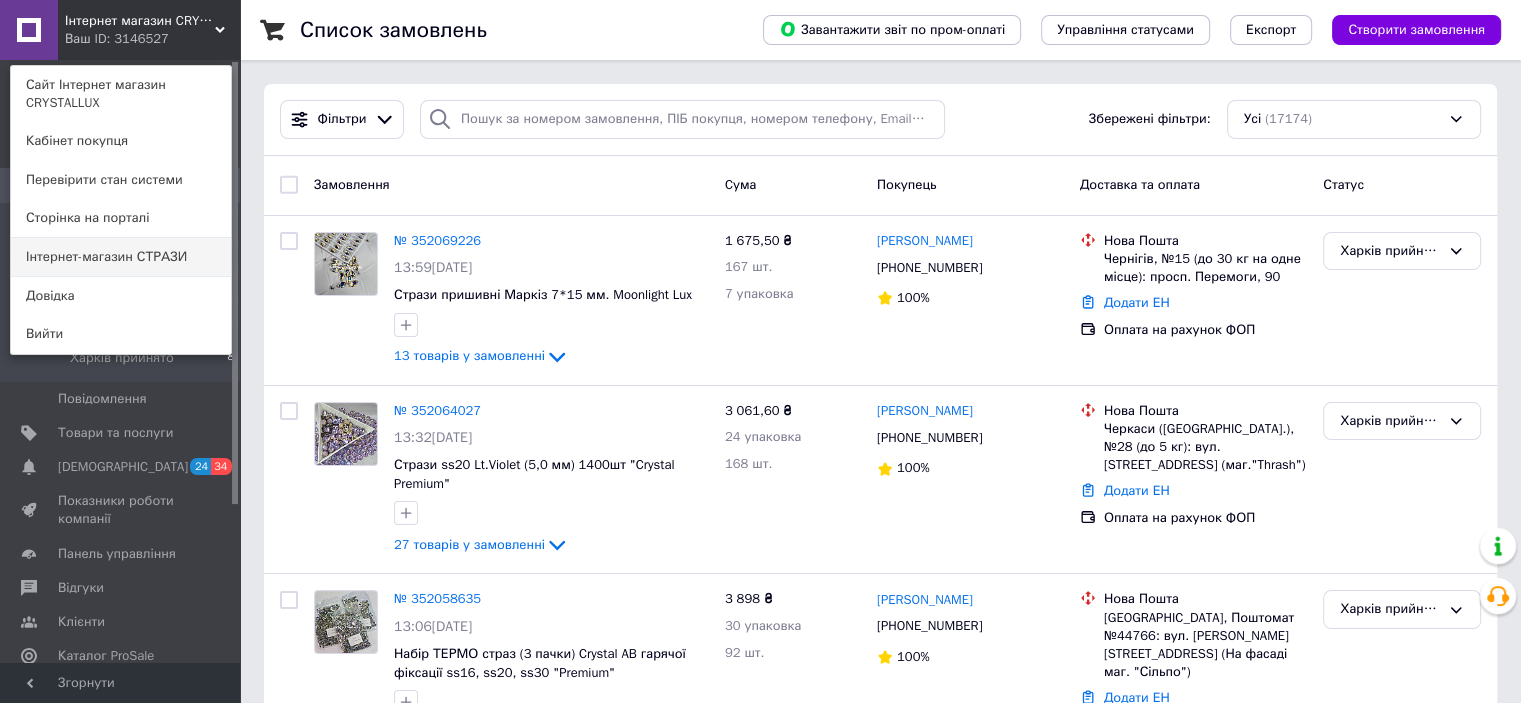 click on "Інтернет-магазин СТРАЗИ" at bounding box center [121, 257] 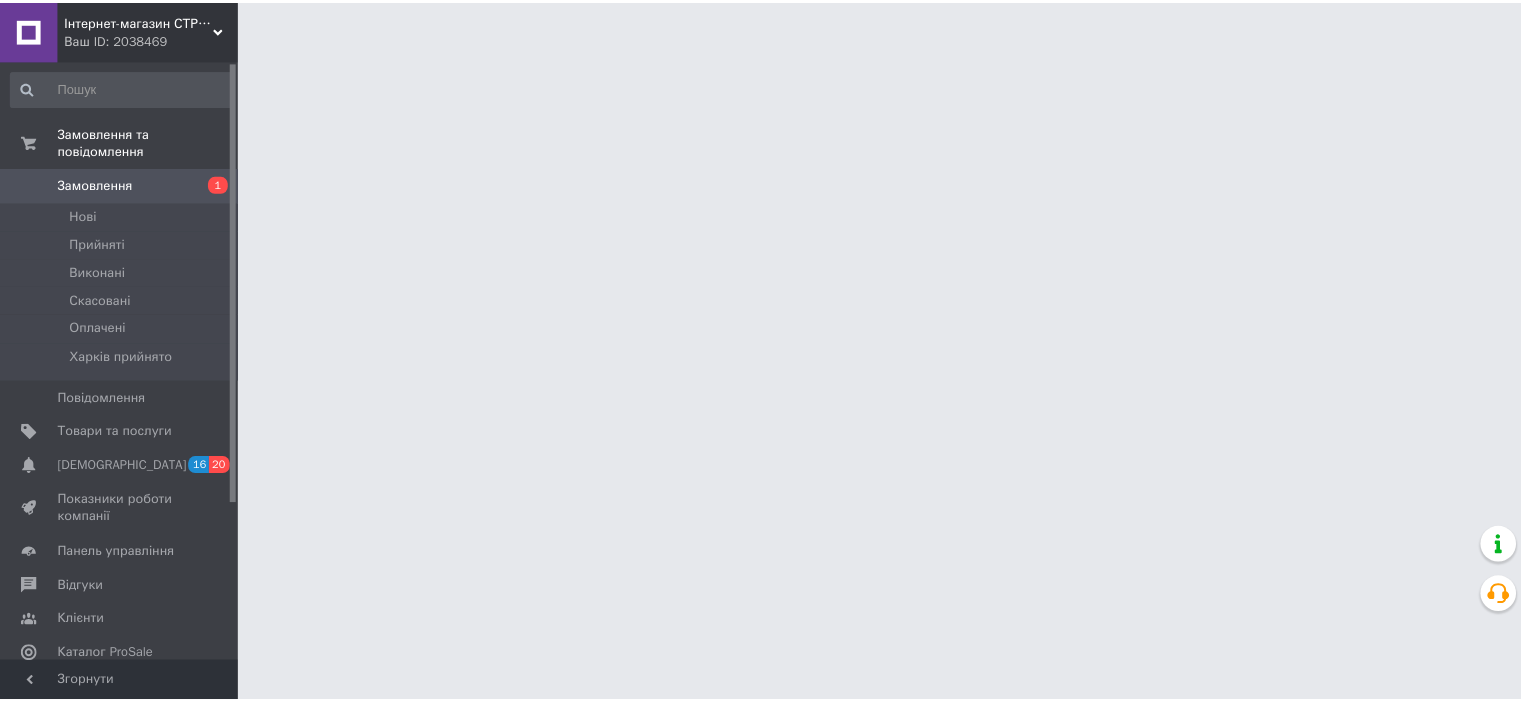 scroll, scrollTop: 0, scrollLeft: 0, axis: both 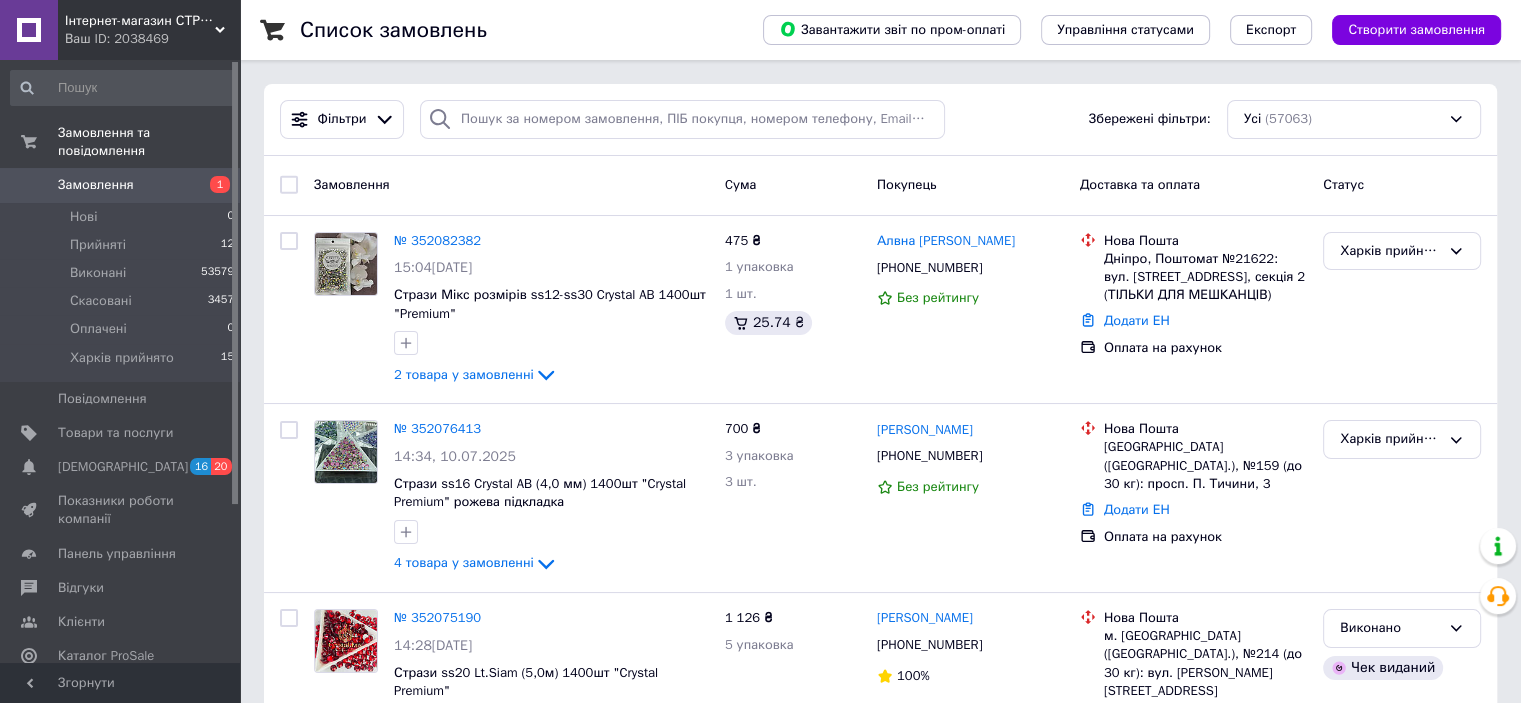 click on "Інтернет-магазин СТРАЗИ" at bounding box center [140, 21] 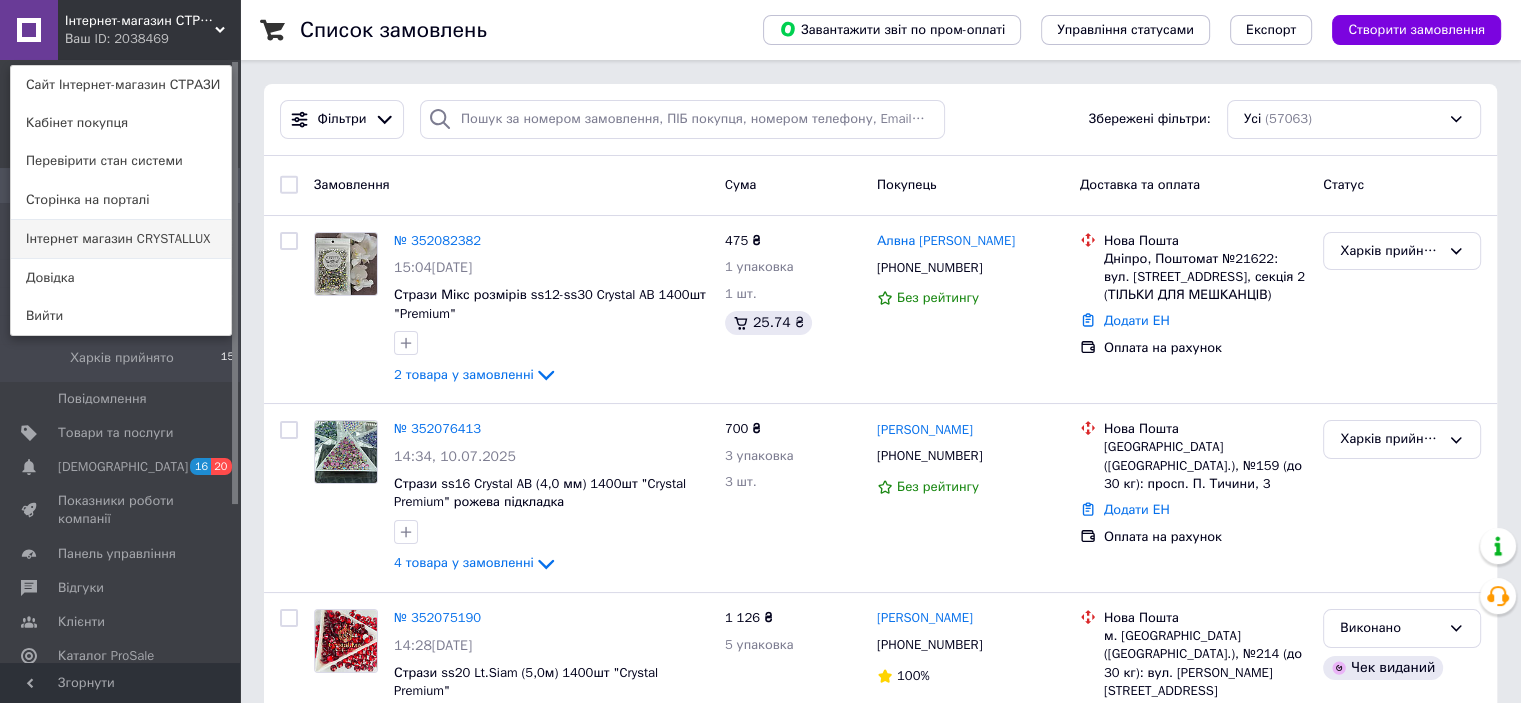 click on "Інтернет магазин CRYSTALLUX" at bounding box center (121, 239) 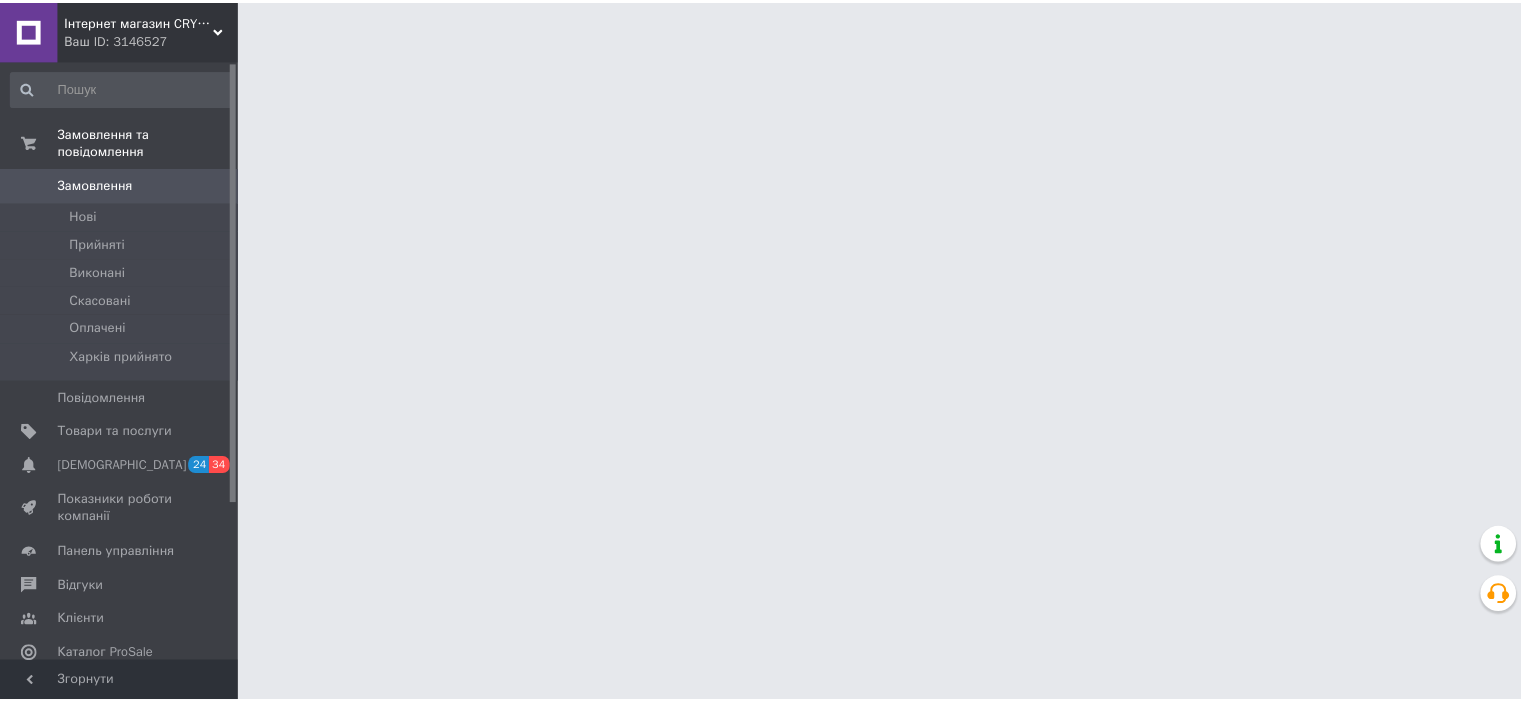 scroll, scrollTop: 0, scrollLeft: 0, axis: both 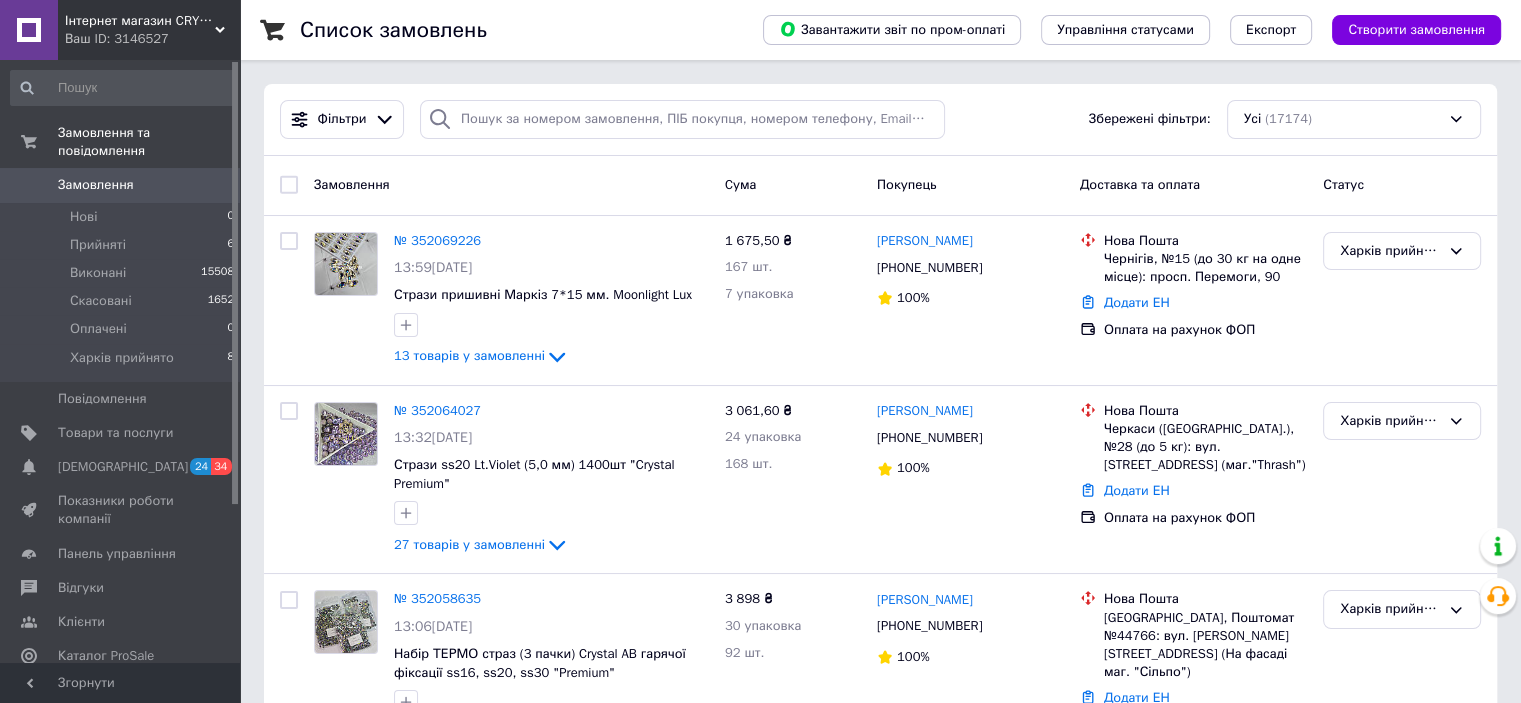 click on "Інтернет магазин CRYSTALLUX" at bounding box center [140, 21] 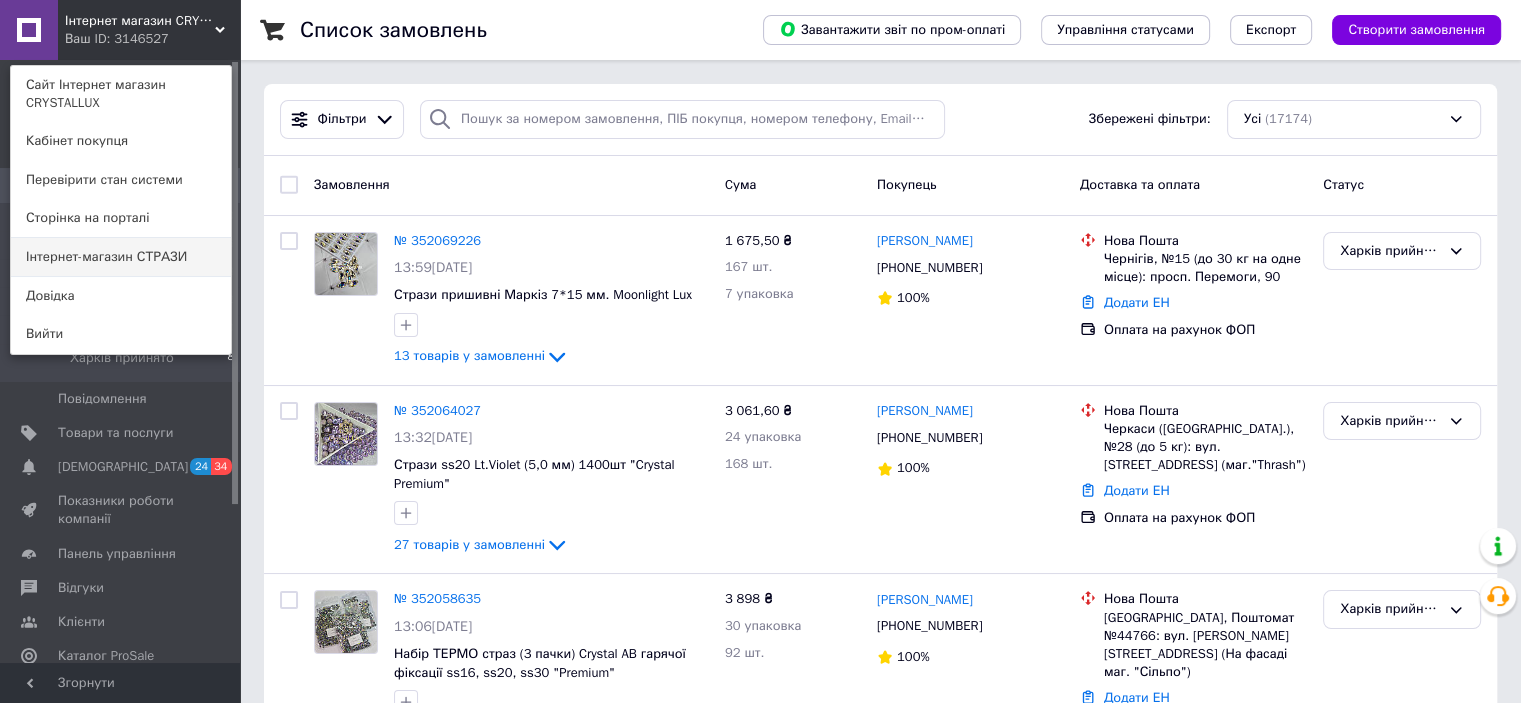 click on "Інтернет-магазин СТРАЗИ" at bounding box center (121, 257) 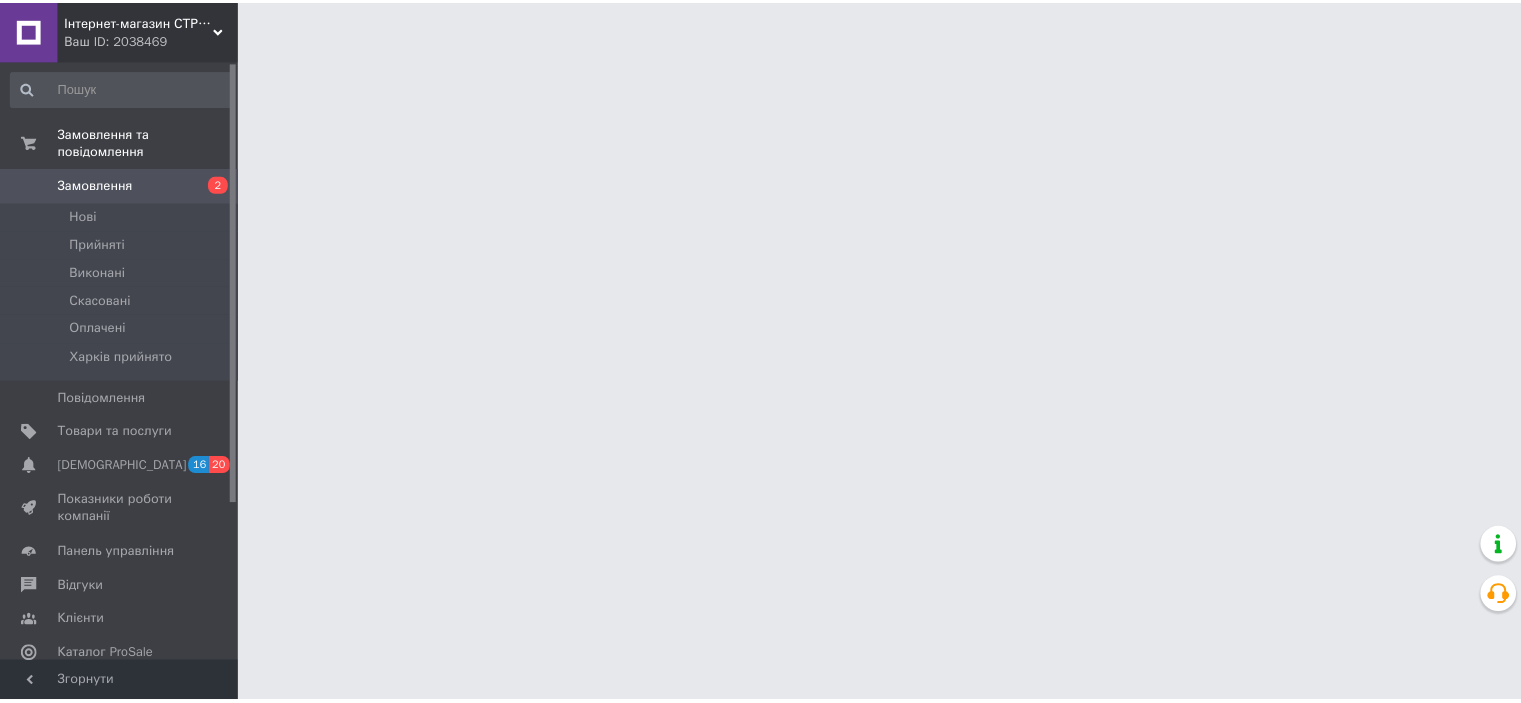 scroll, scrollTop: 0, scrollLeft: 0, axis: both 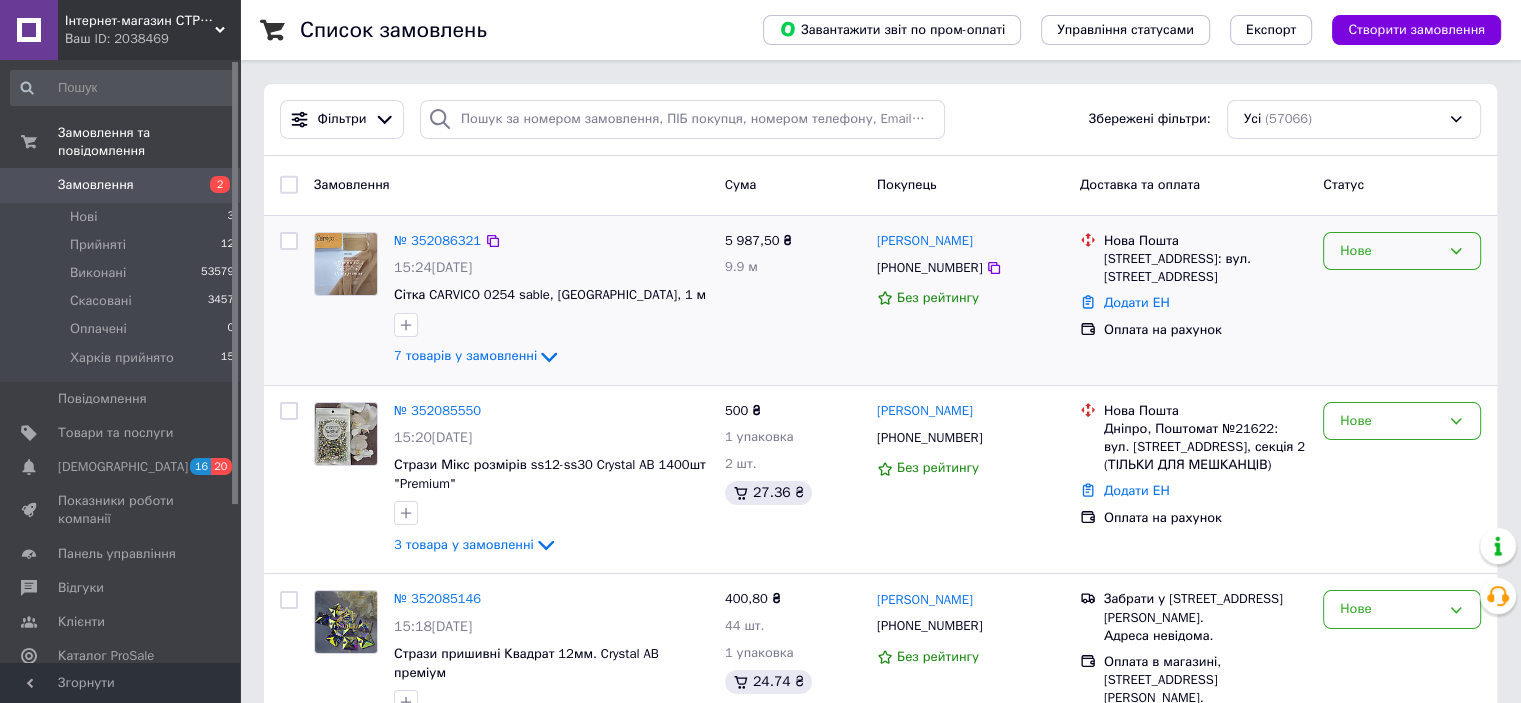 click on "Нове" at bounding box center [1390, 251] 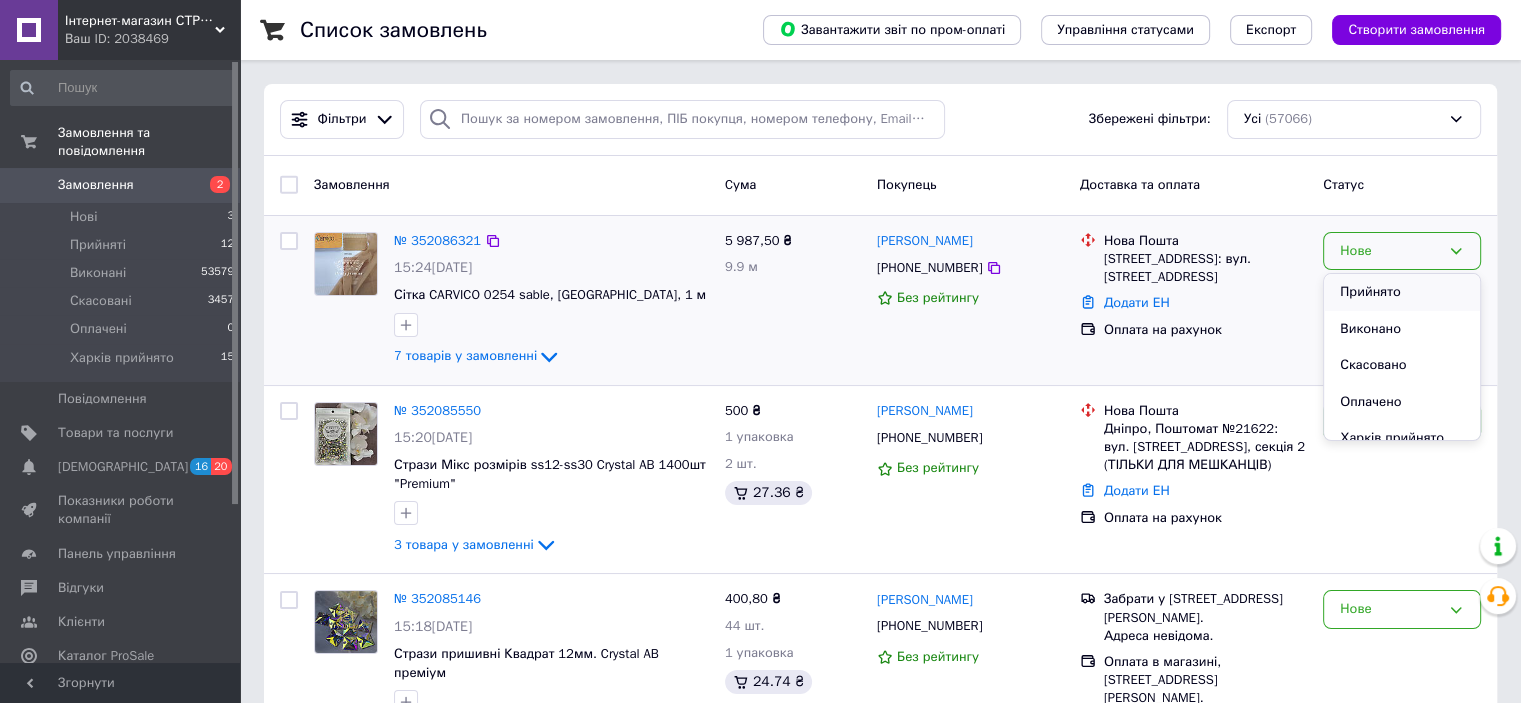 click on "Прийнято" at bounding box center [1402, 292] 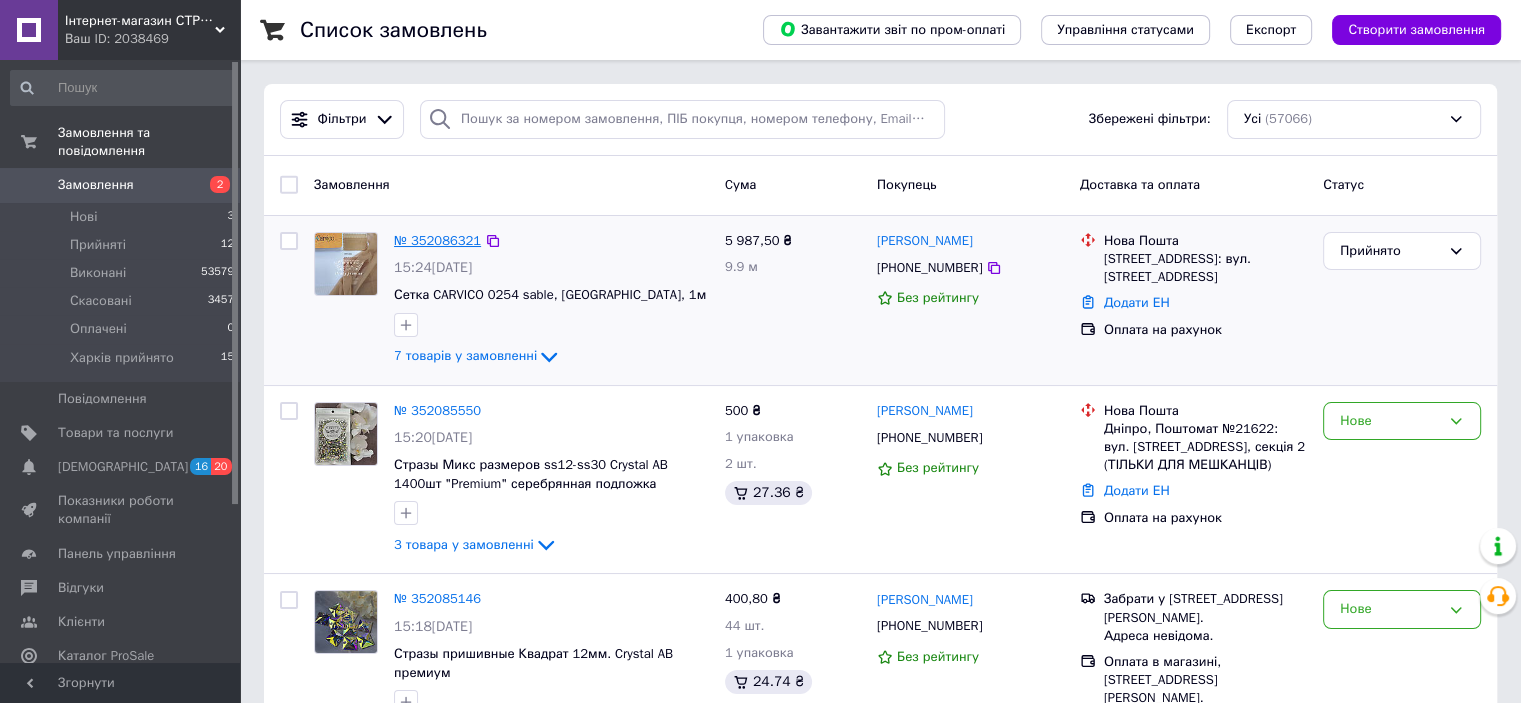 click on "№ 352086321" at bounding box center (437, 240) 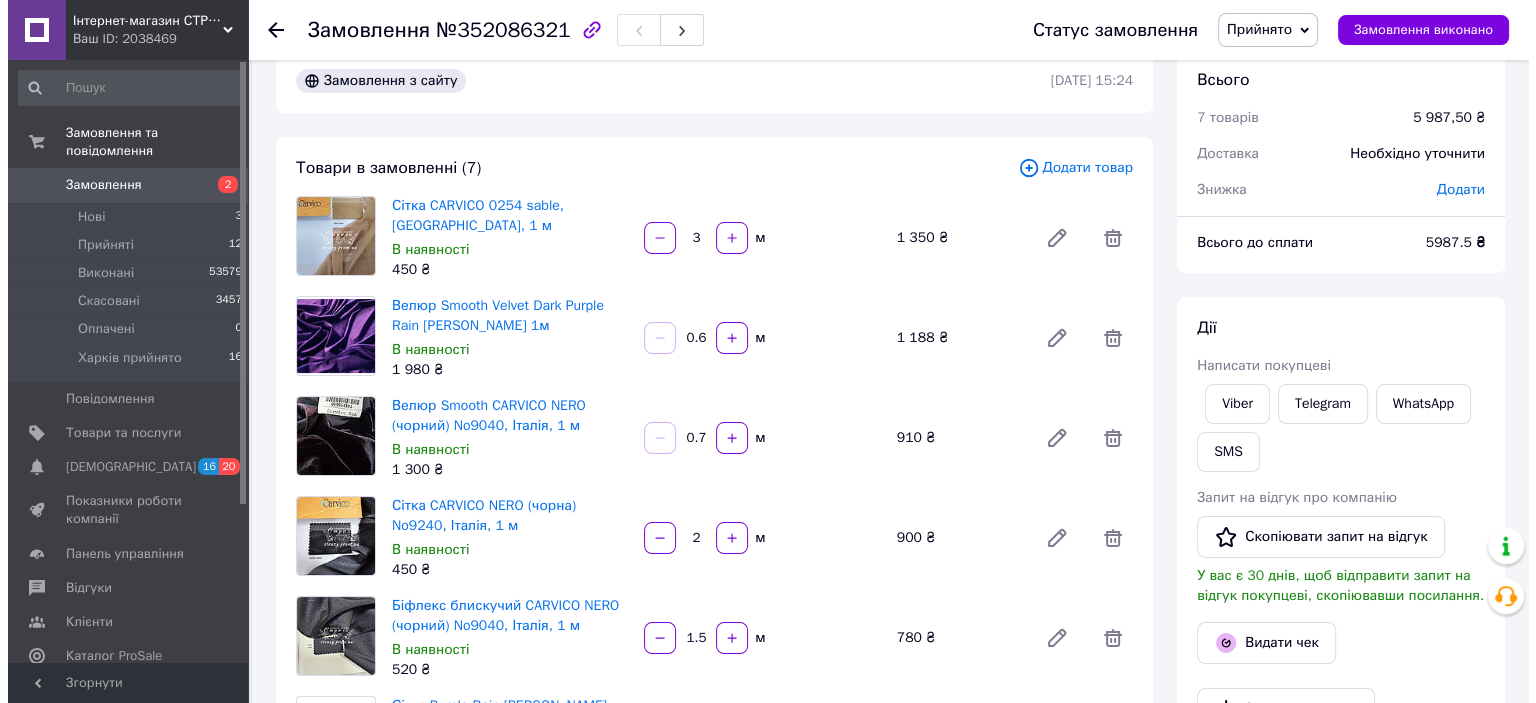scroll, scrollTop: 0, scrollLeft: 0, axis: both 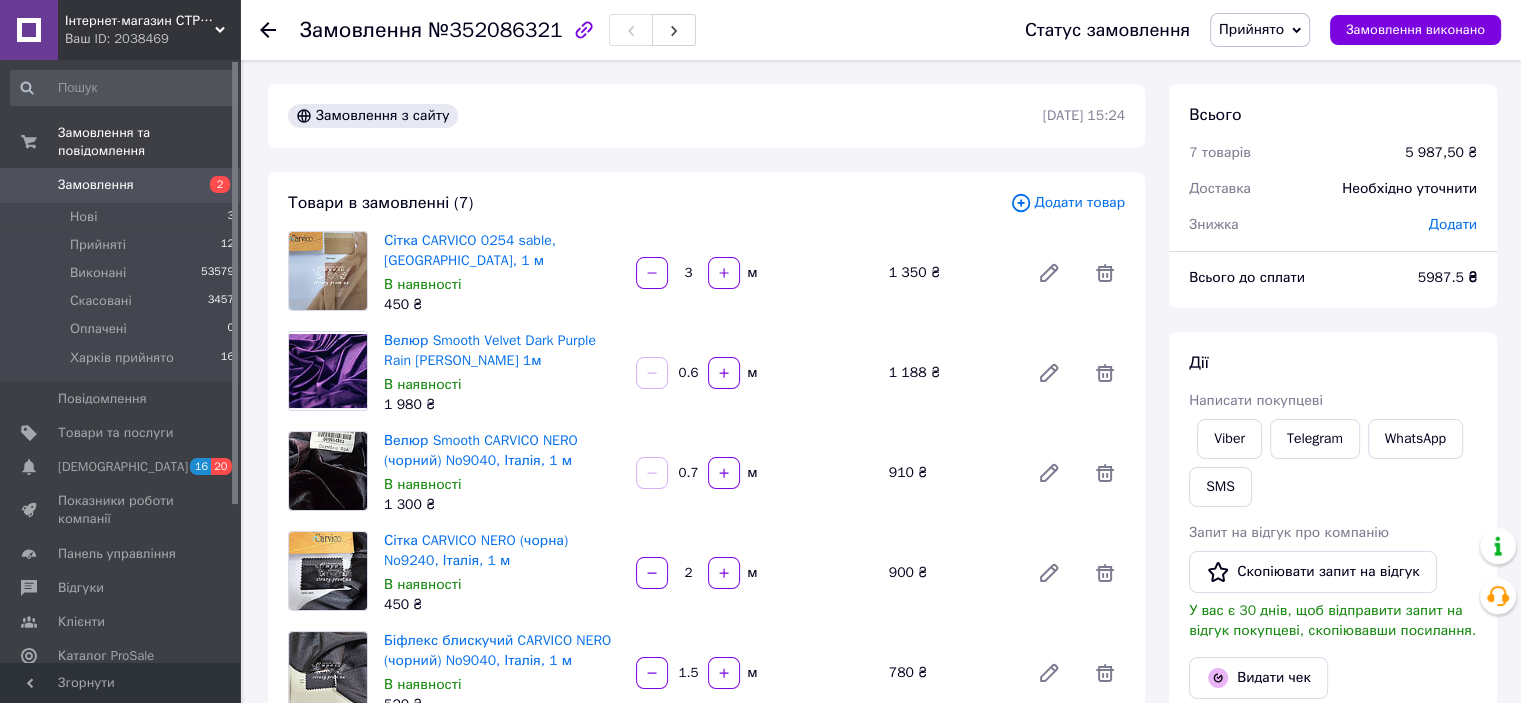 click on "Додати товар" at bounding box center [1067, 203] 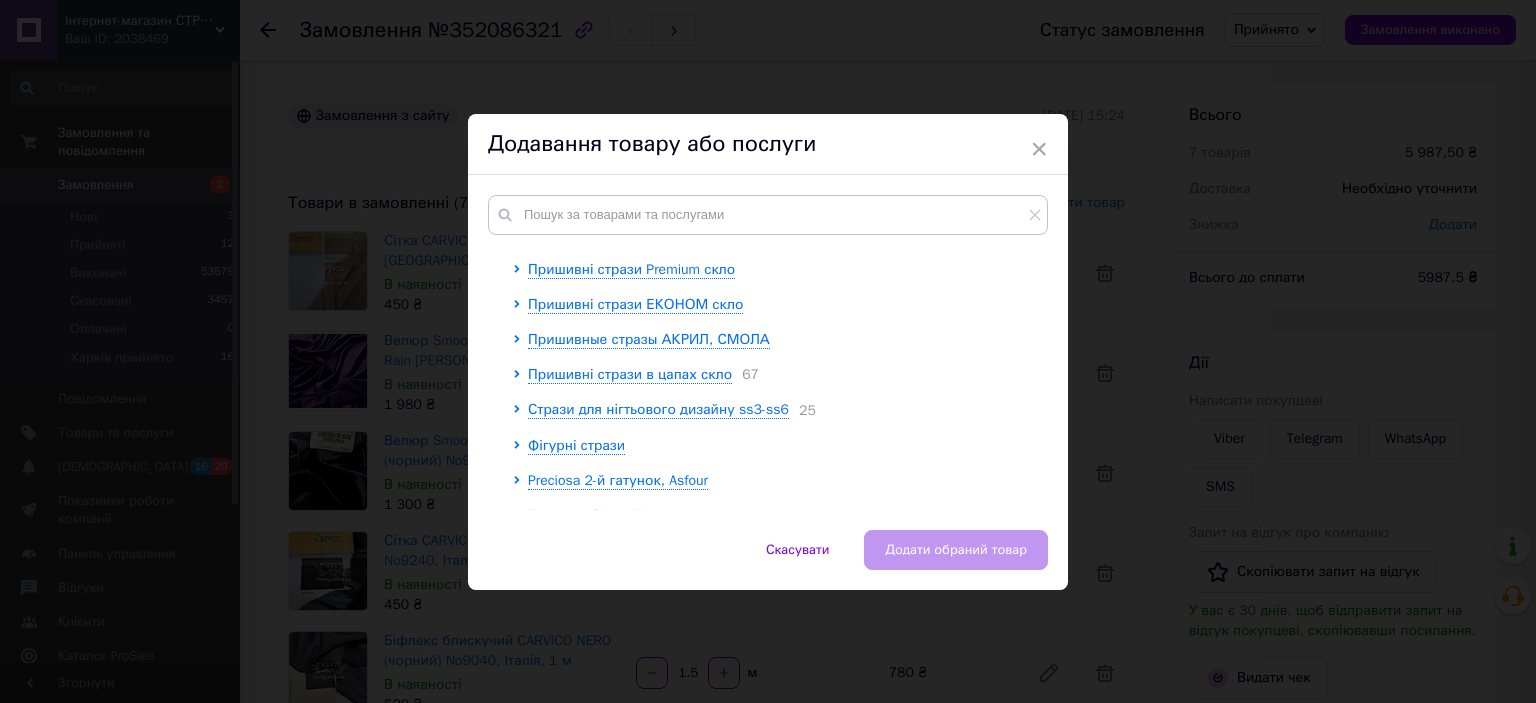 scroll, scrollTop: 400, scrollLeft: 0, axis: vertical 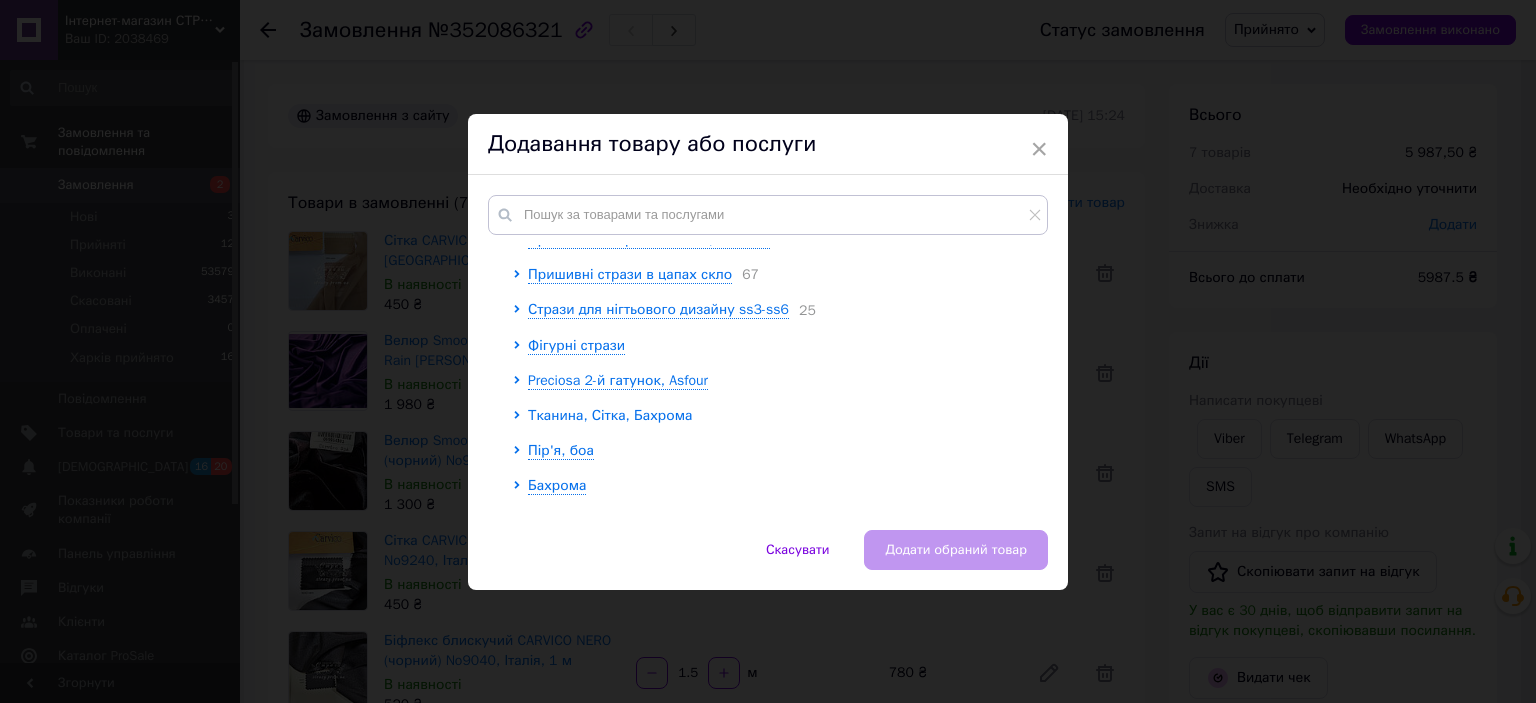 click on "Тканина, Сітка, Бахрома" at bounding box center (610, 415) 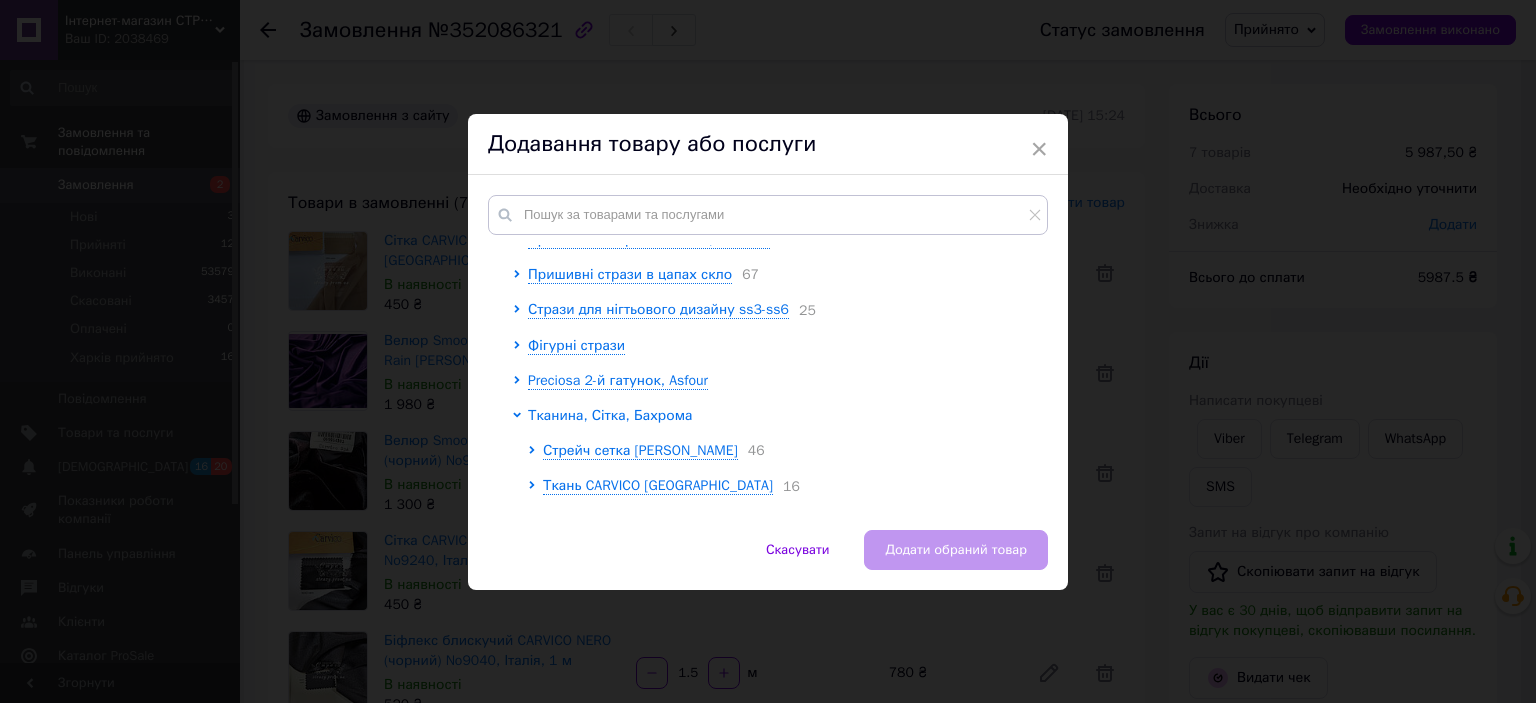 scroll, scrollTop: 500, scrollLeft: 0, axis: vertical 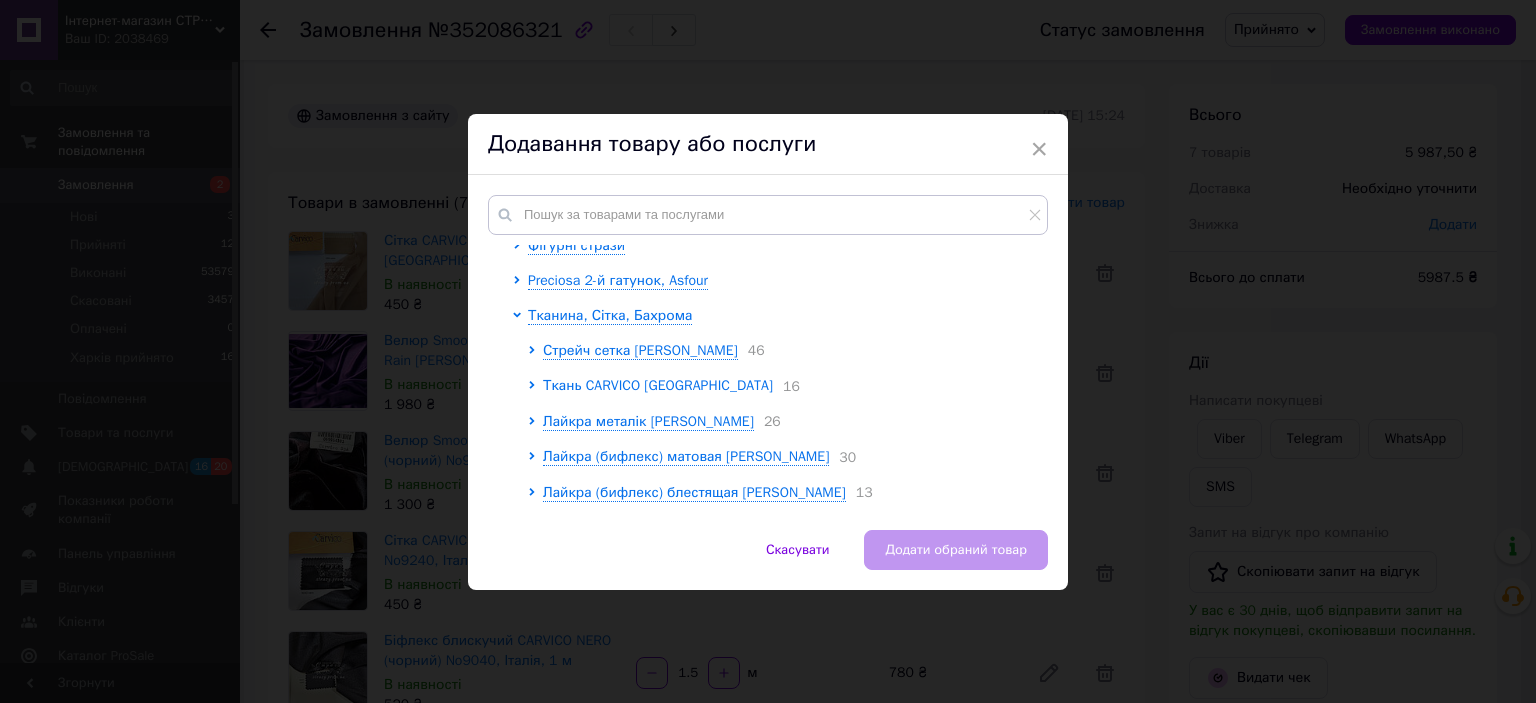 click on "Ткань CARVICO Италия" at bounding box center [658, 385] 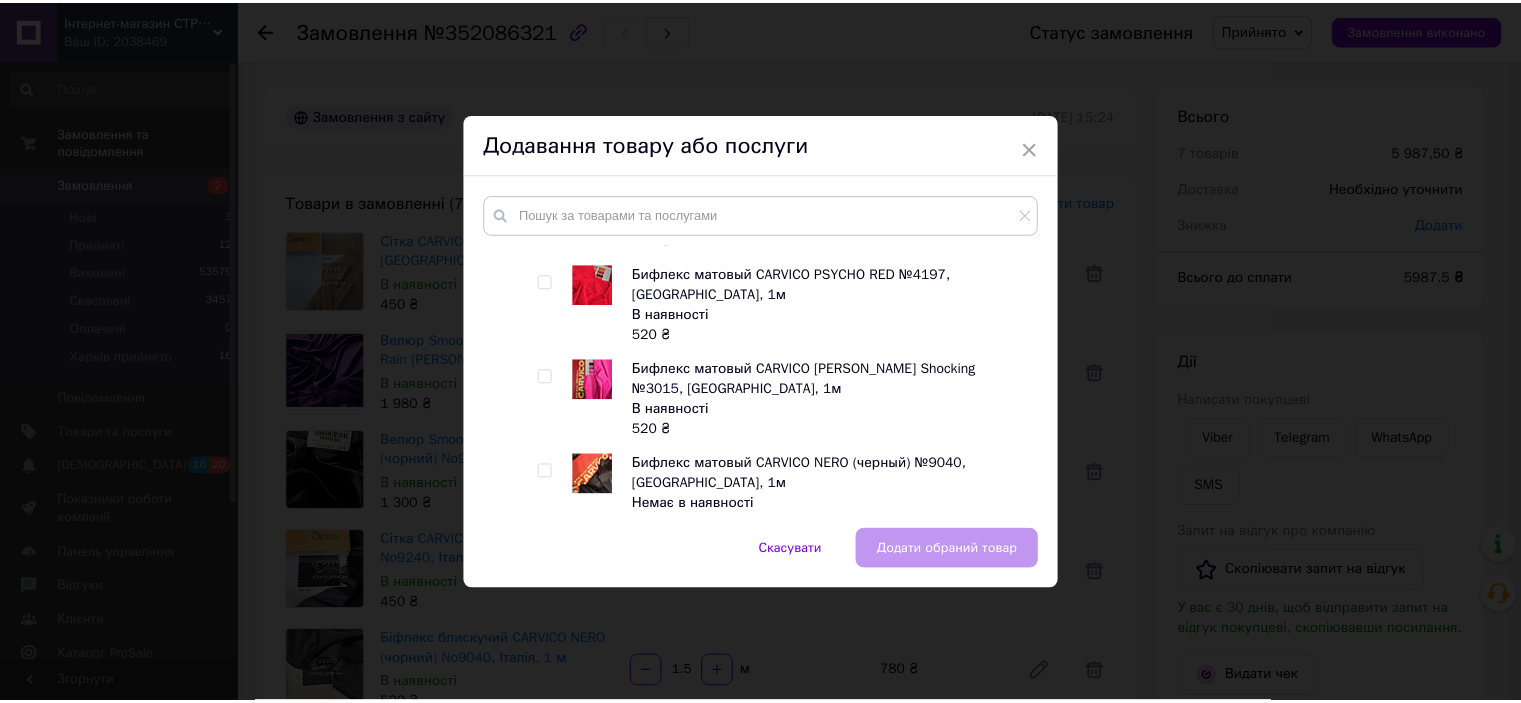 scroll, scrollTop: 1400, scrollLeft: 0, axis: vertical 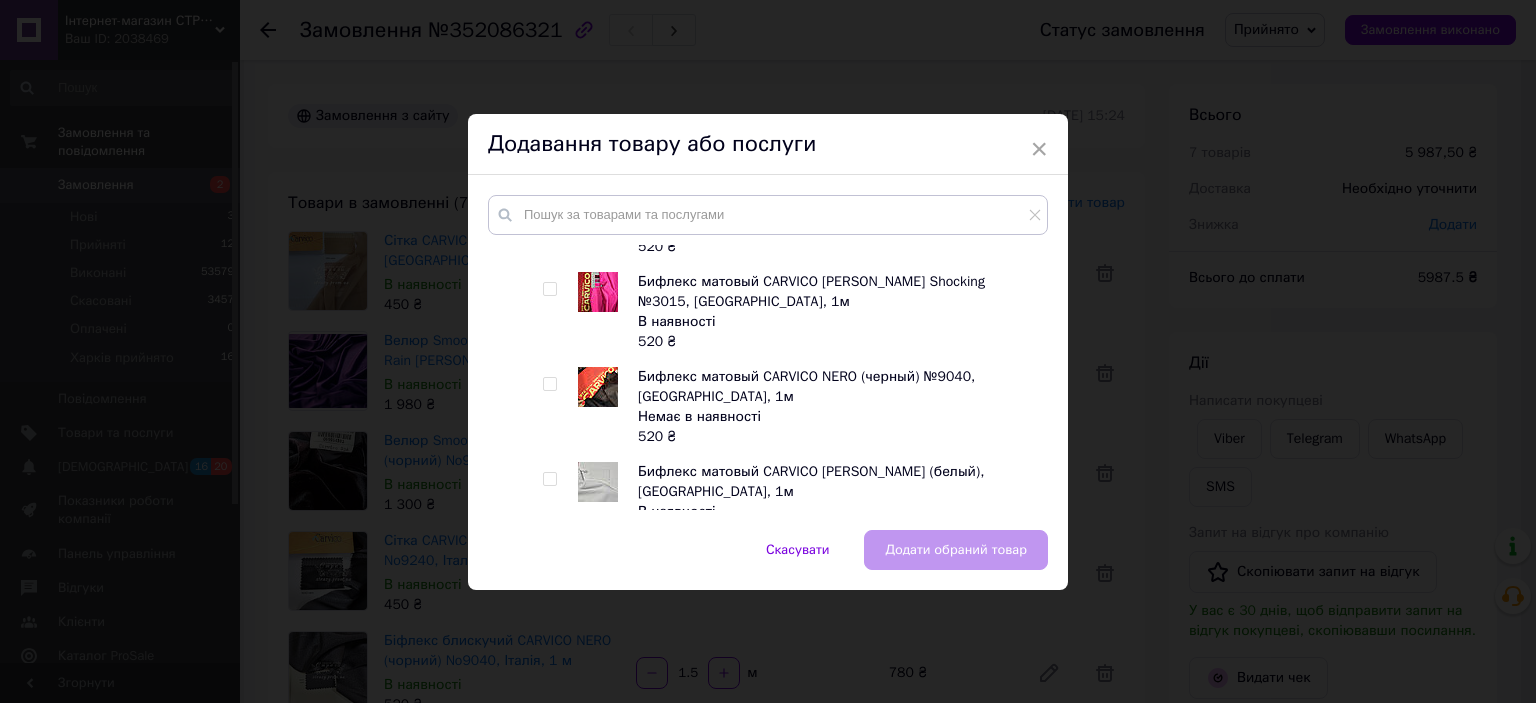 click at bounding box center (549, 479) 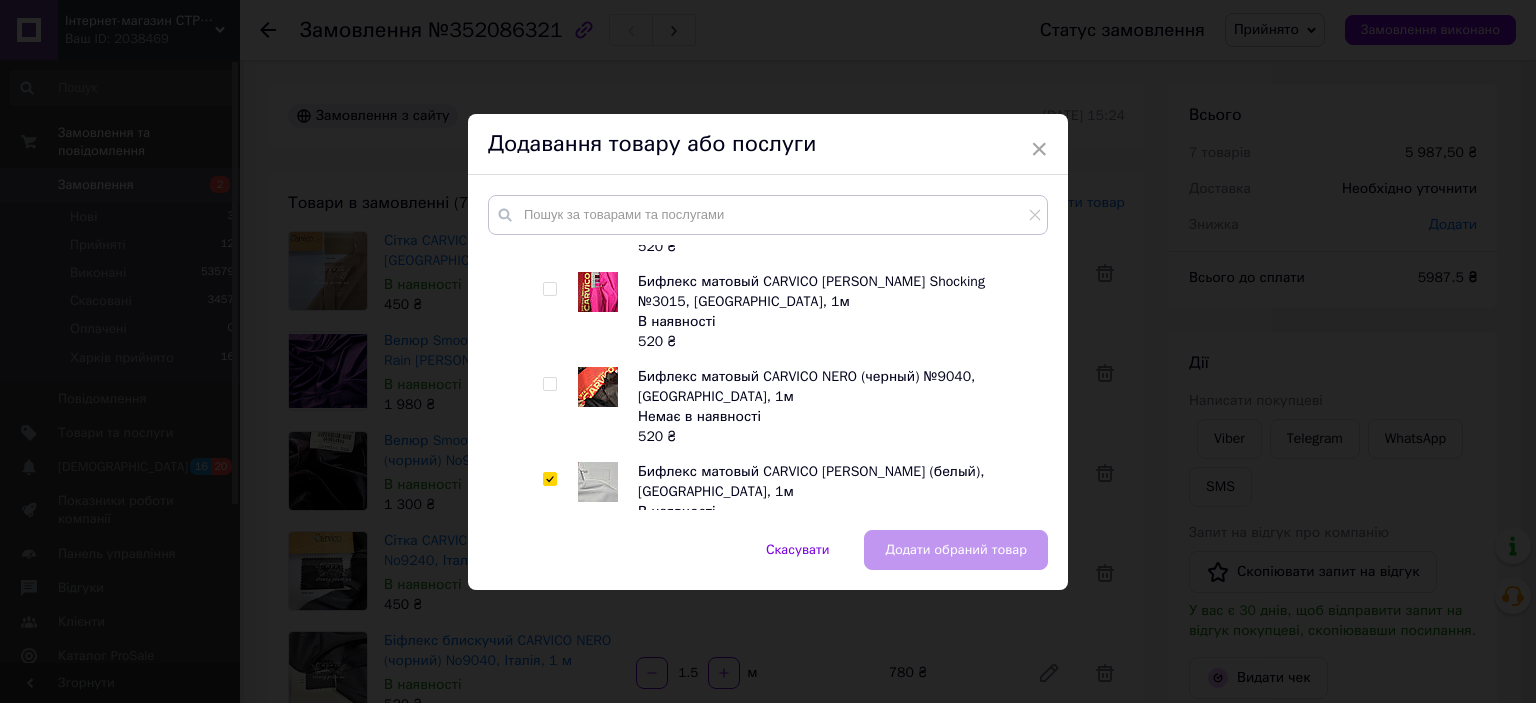 checkbox on "true" 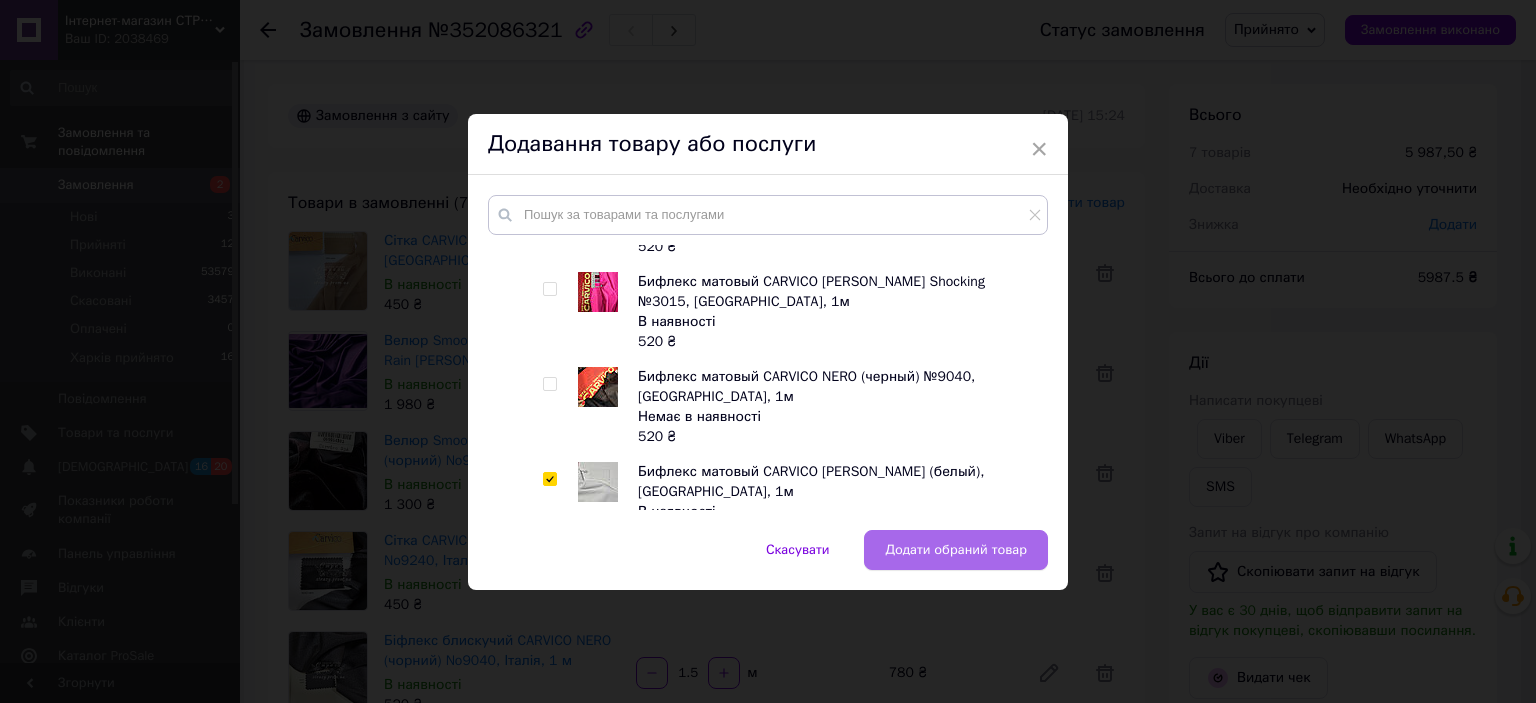 click on "Додати обраний товар" at bounding box center (956, 550) 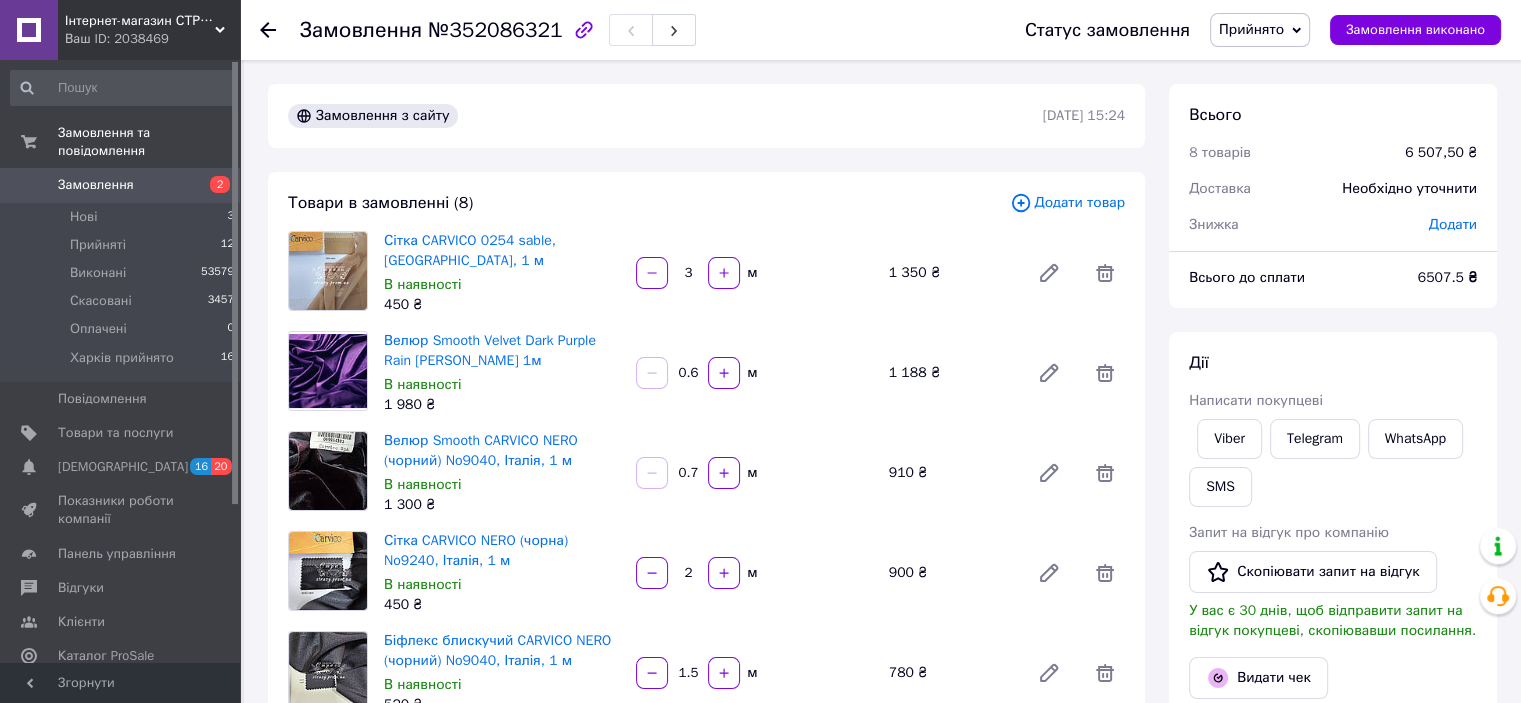 scroll, scrollTop: 400, scrollLeft: 0, axis: vertical 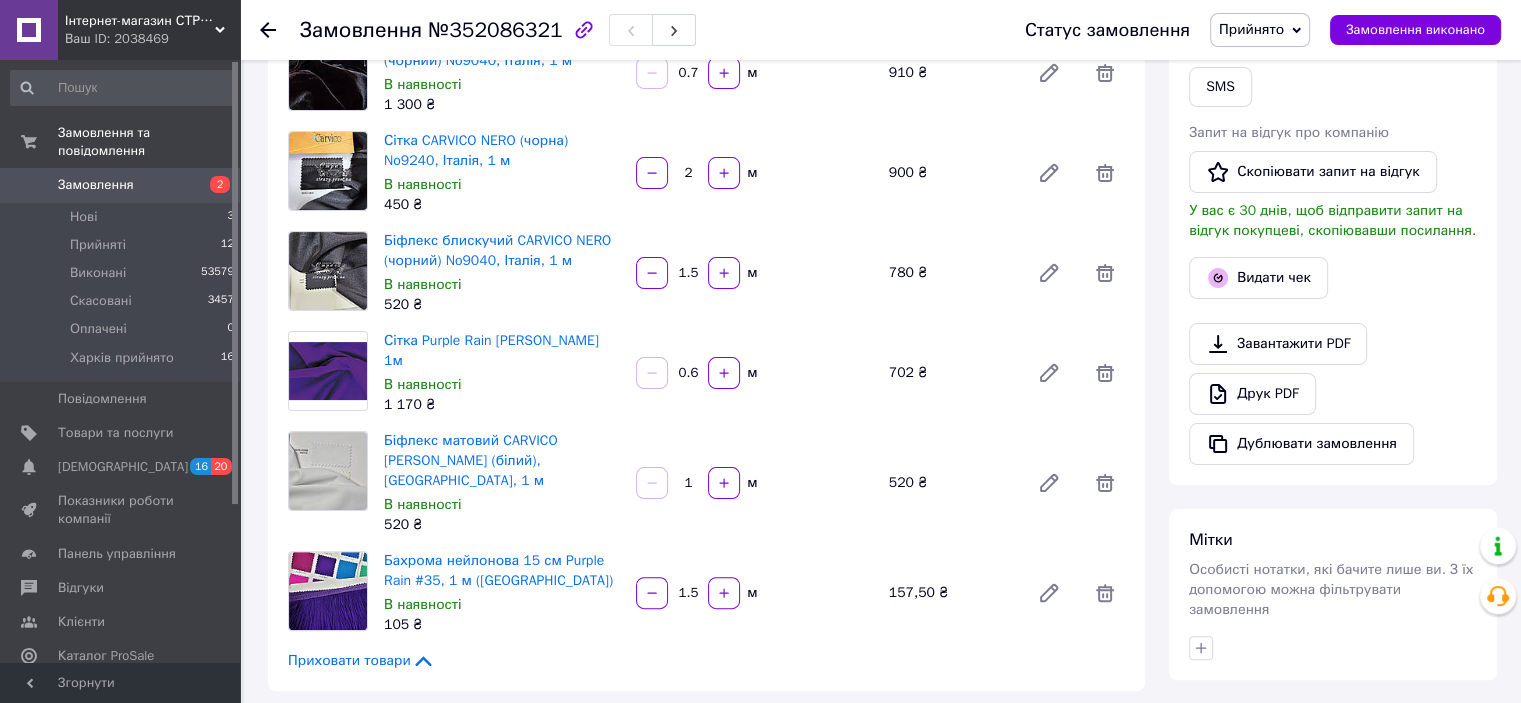 click on "1" at bounding box center [688, 483] 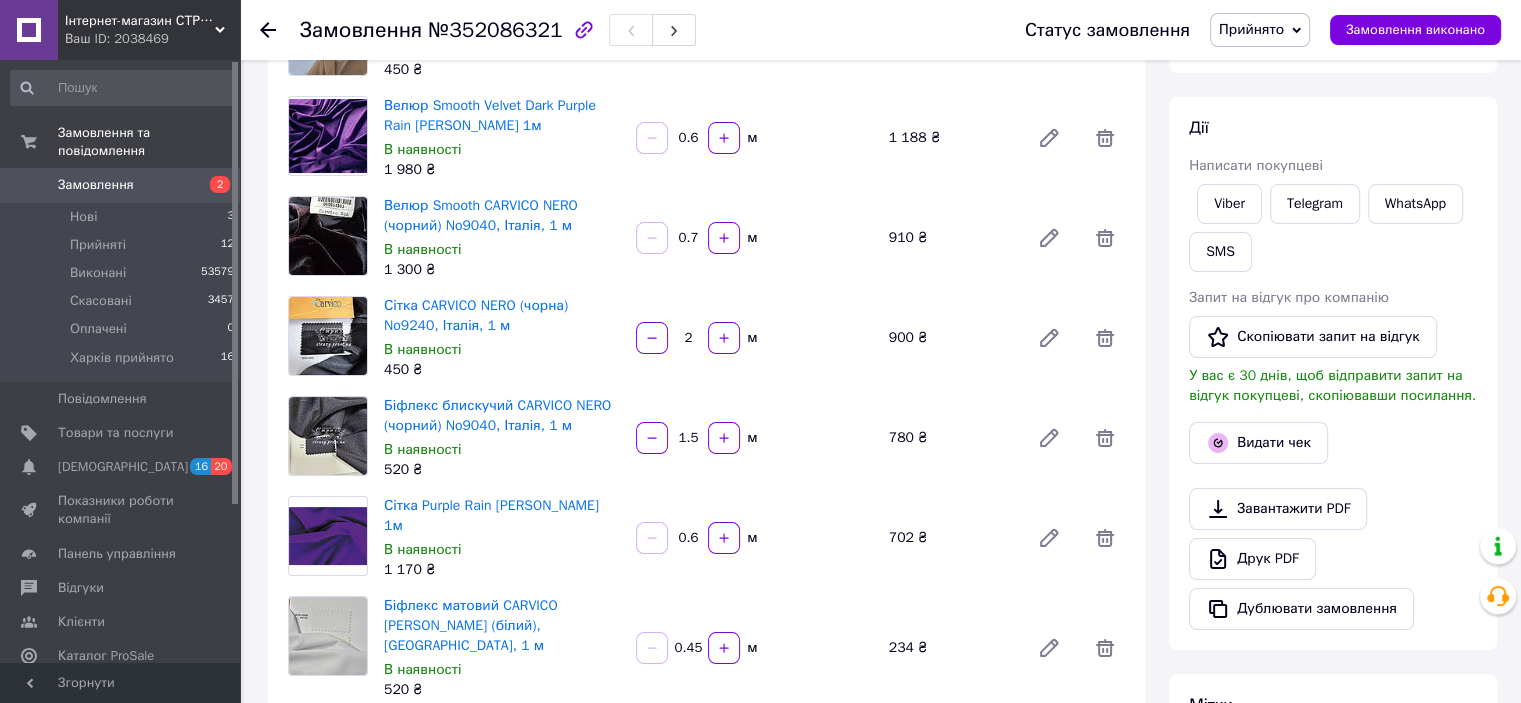 scroll, scrollTop: 400, scrollLeft: 0, axis: vertical 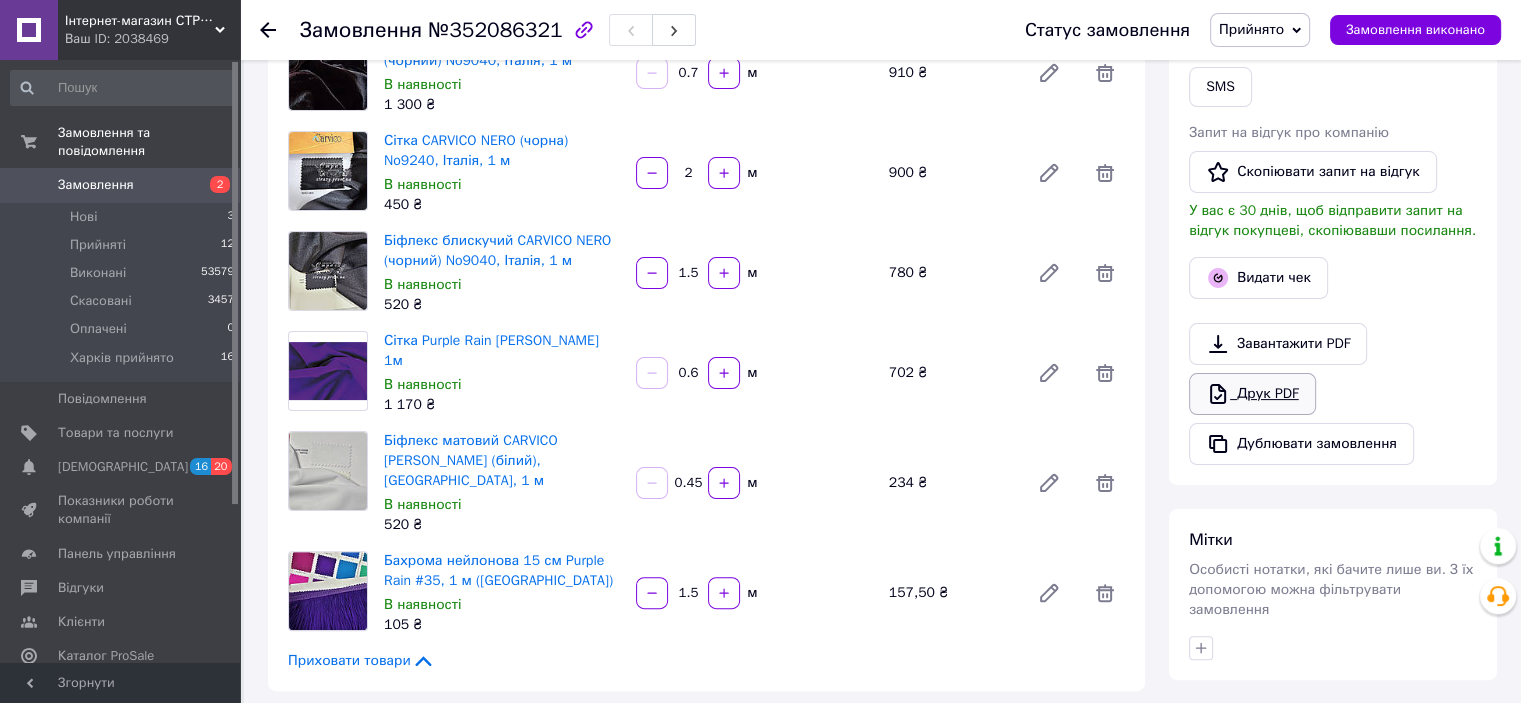 type on "0.45" 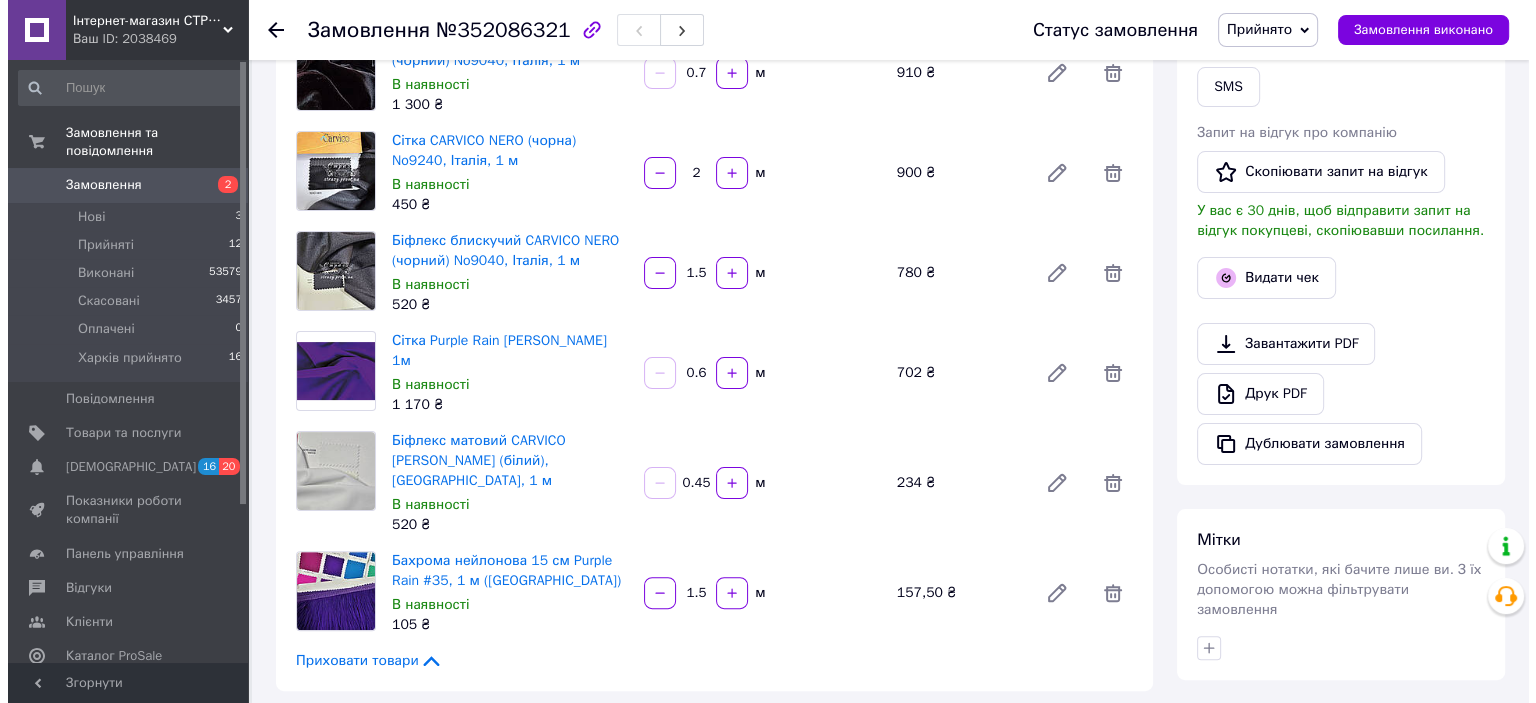 scroll, scrollTop: 0, scrollLeft: 0, axis: both 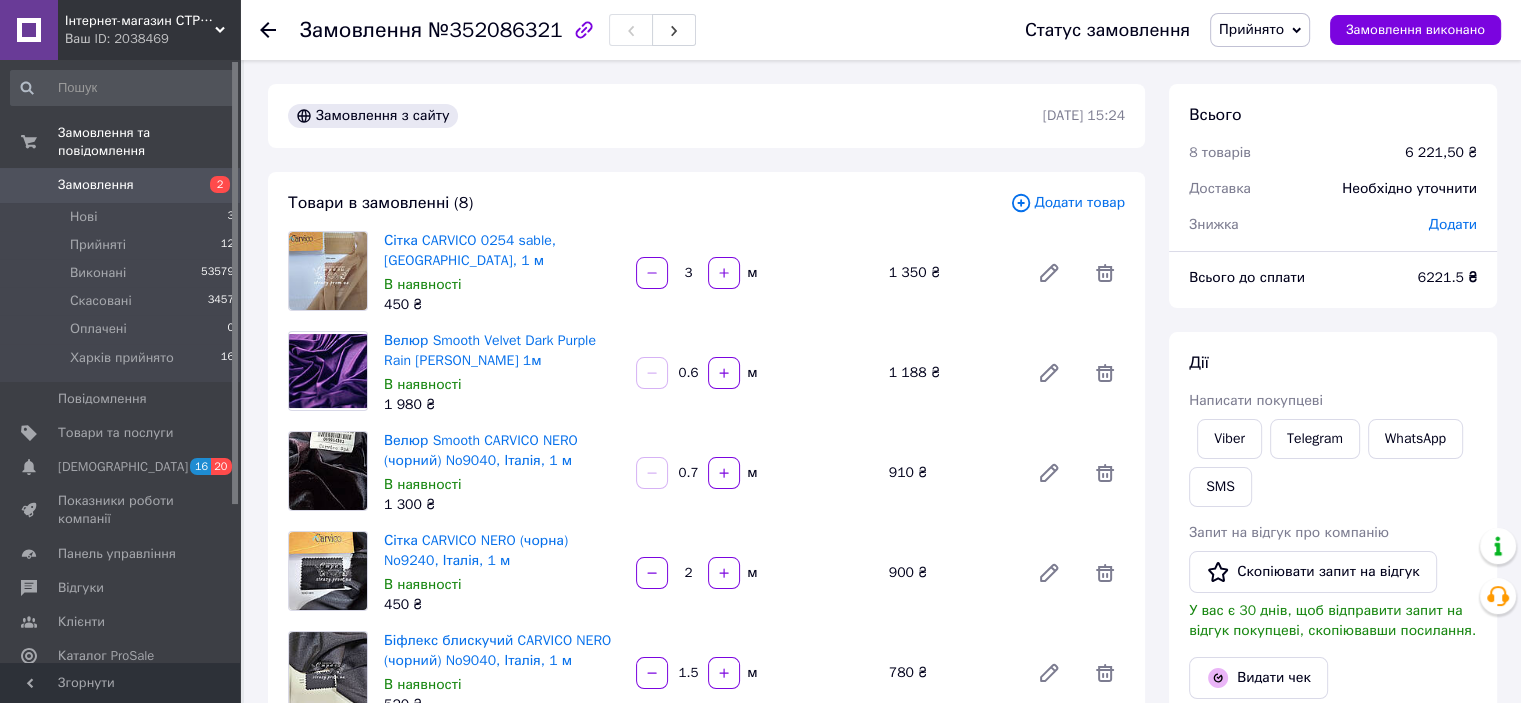 click 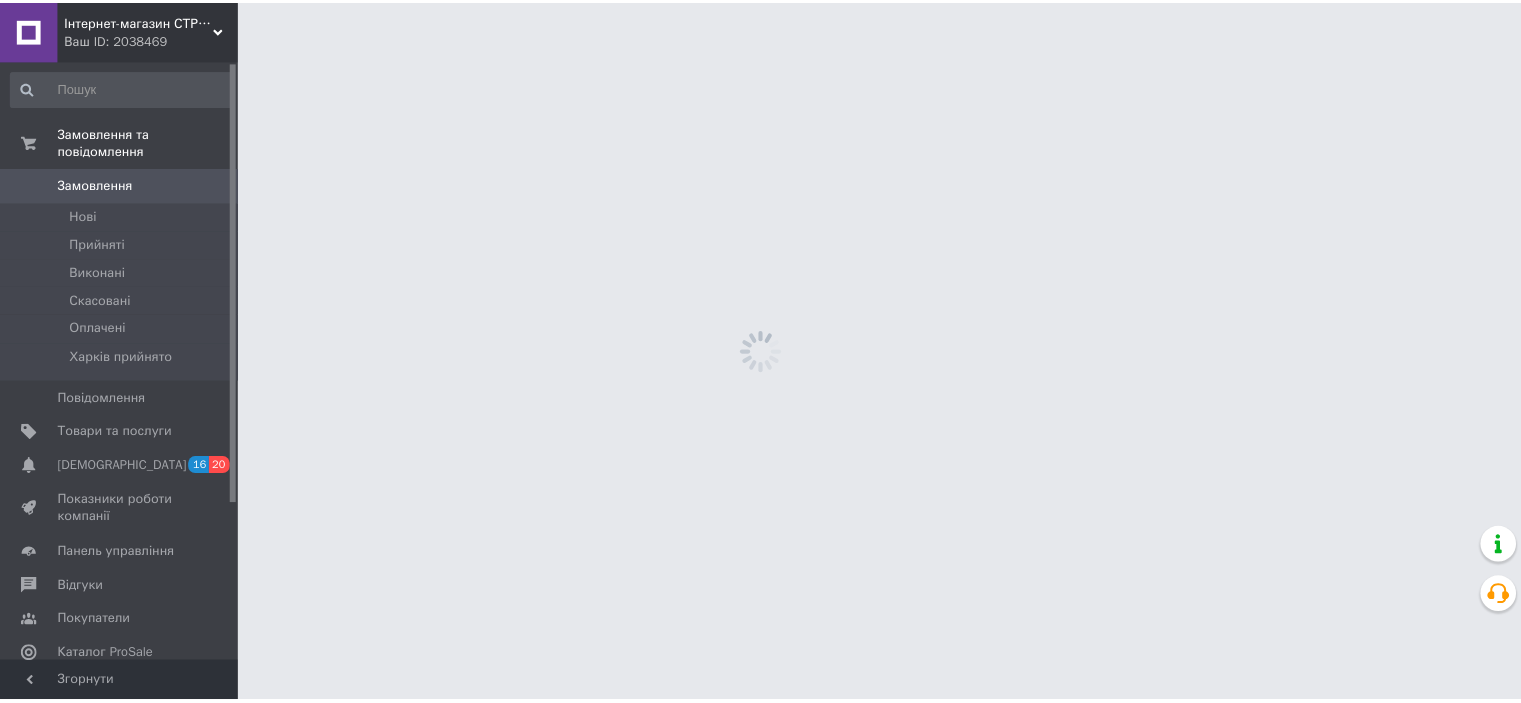 scroll, scrollTop: 0, scrollLeft: 0, axis: both 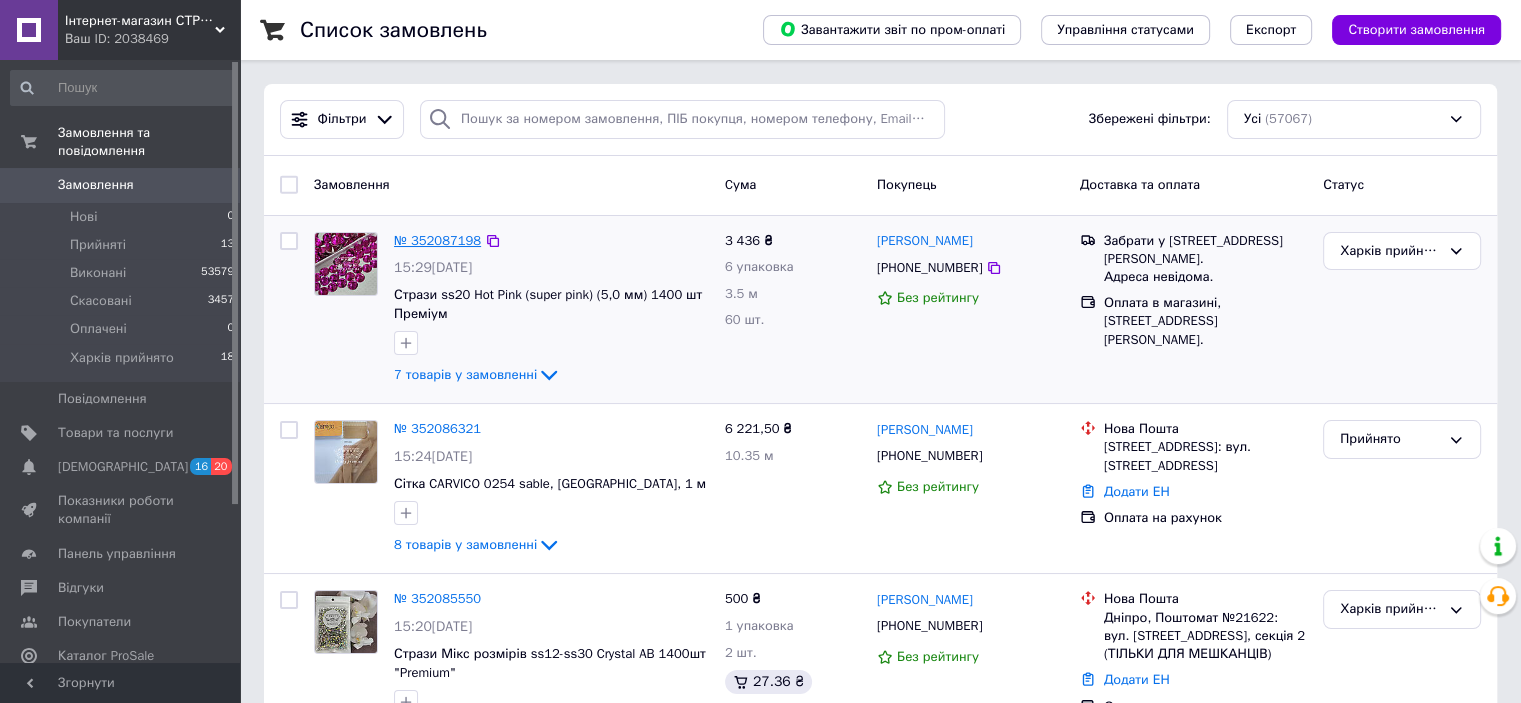 click on "№ 352087198" at bounding box center (437, 240) 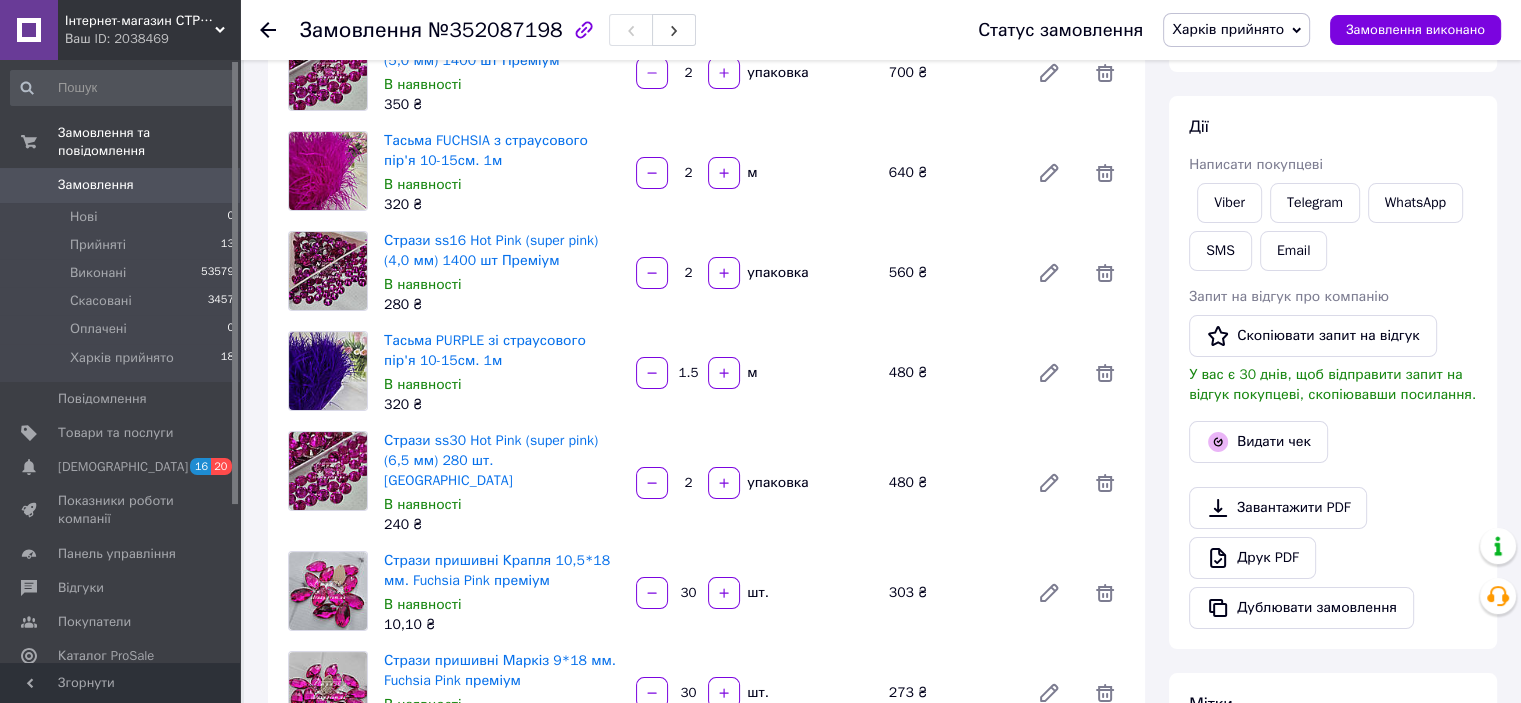 scroll, scrollTop: 0, scrollLeft: 0, axis: both 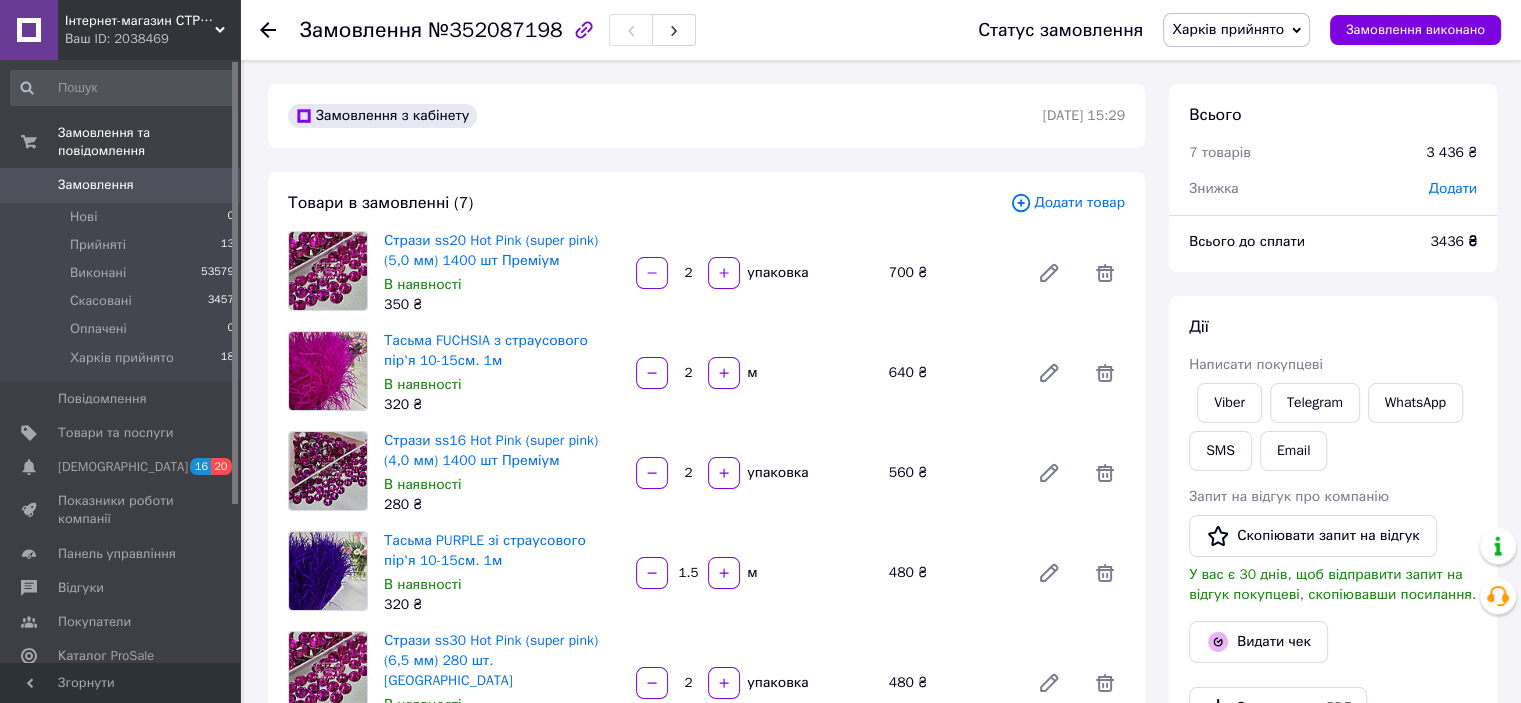 click 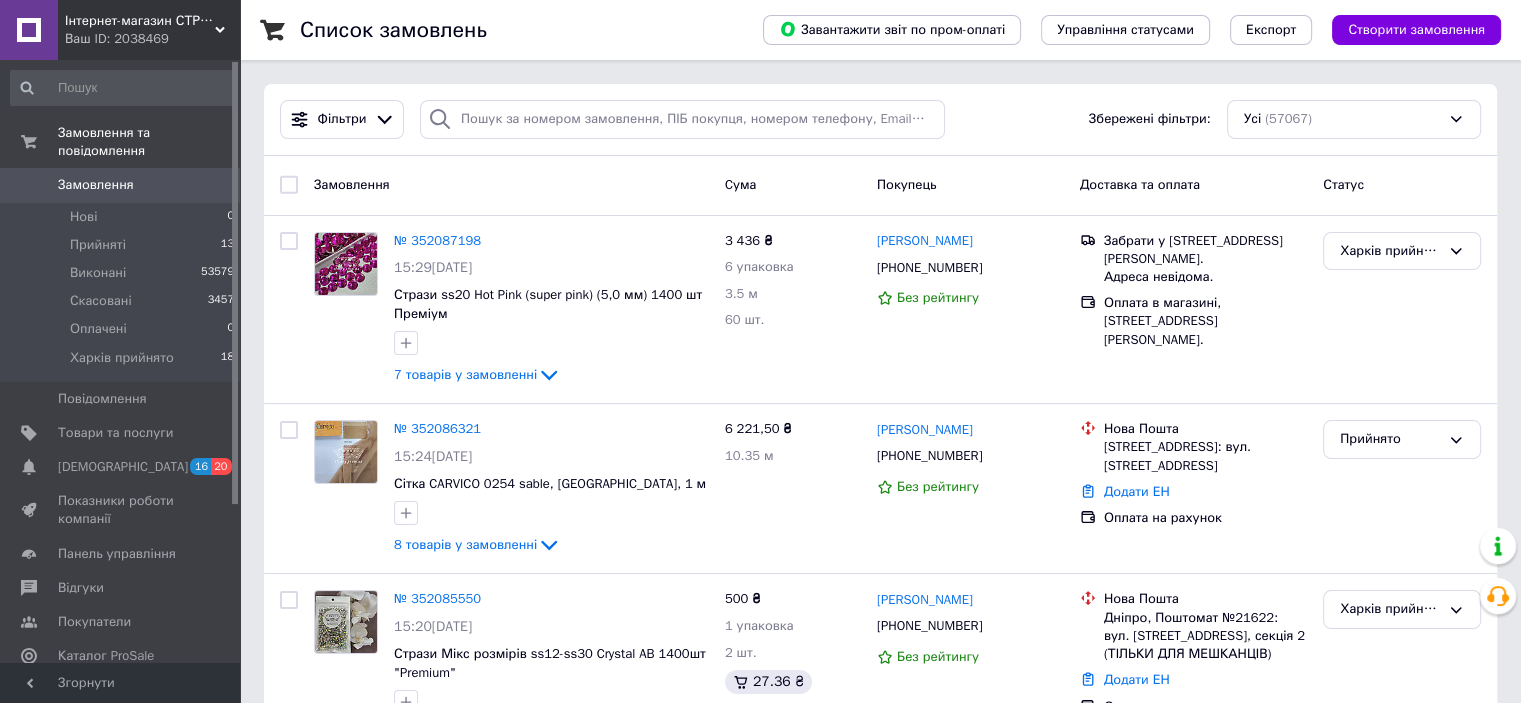 click on "Інтернет-магазин СТРАЗИ" at bounding box center (140, 21) 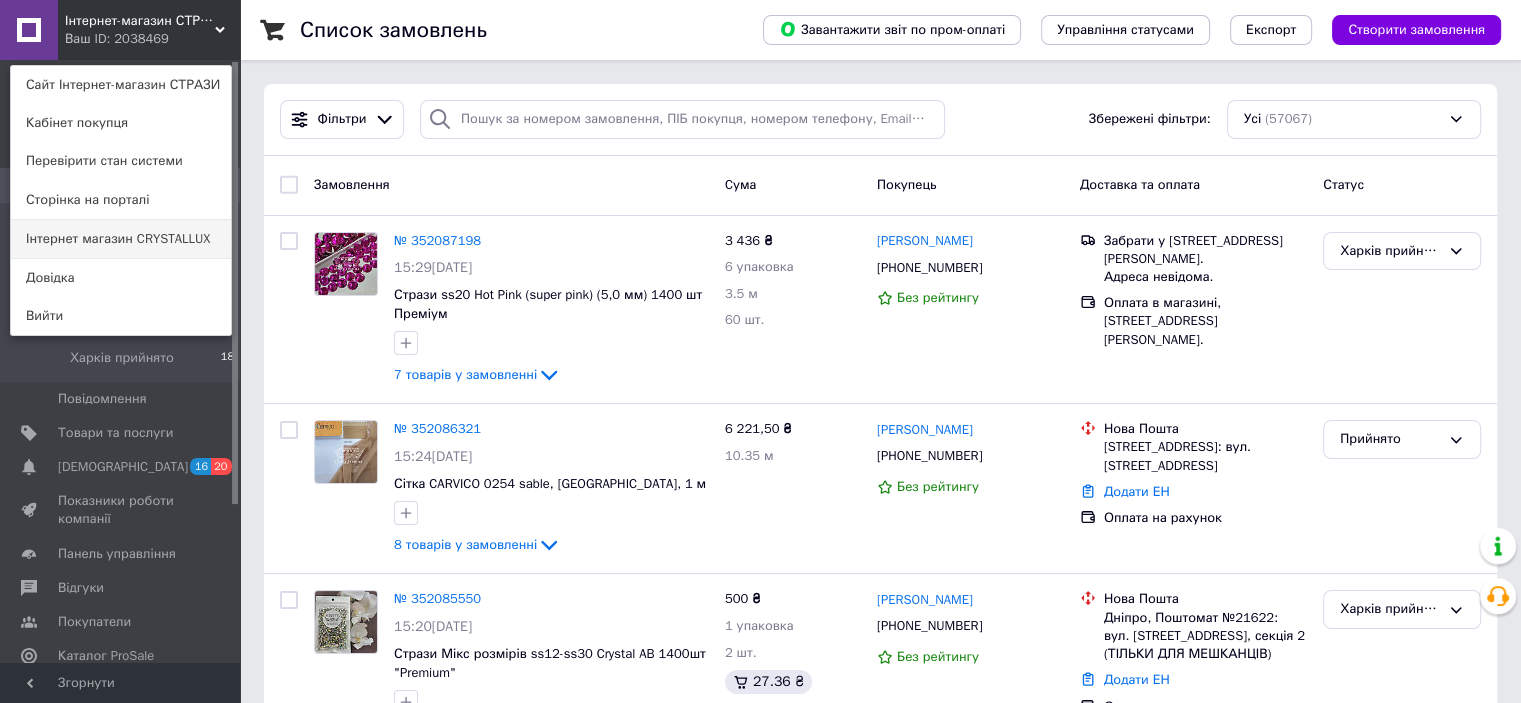click on "Інтернет магазин CRYSTALLUX" at bounding box center (121, 239) 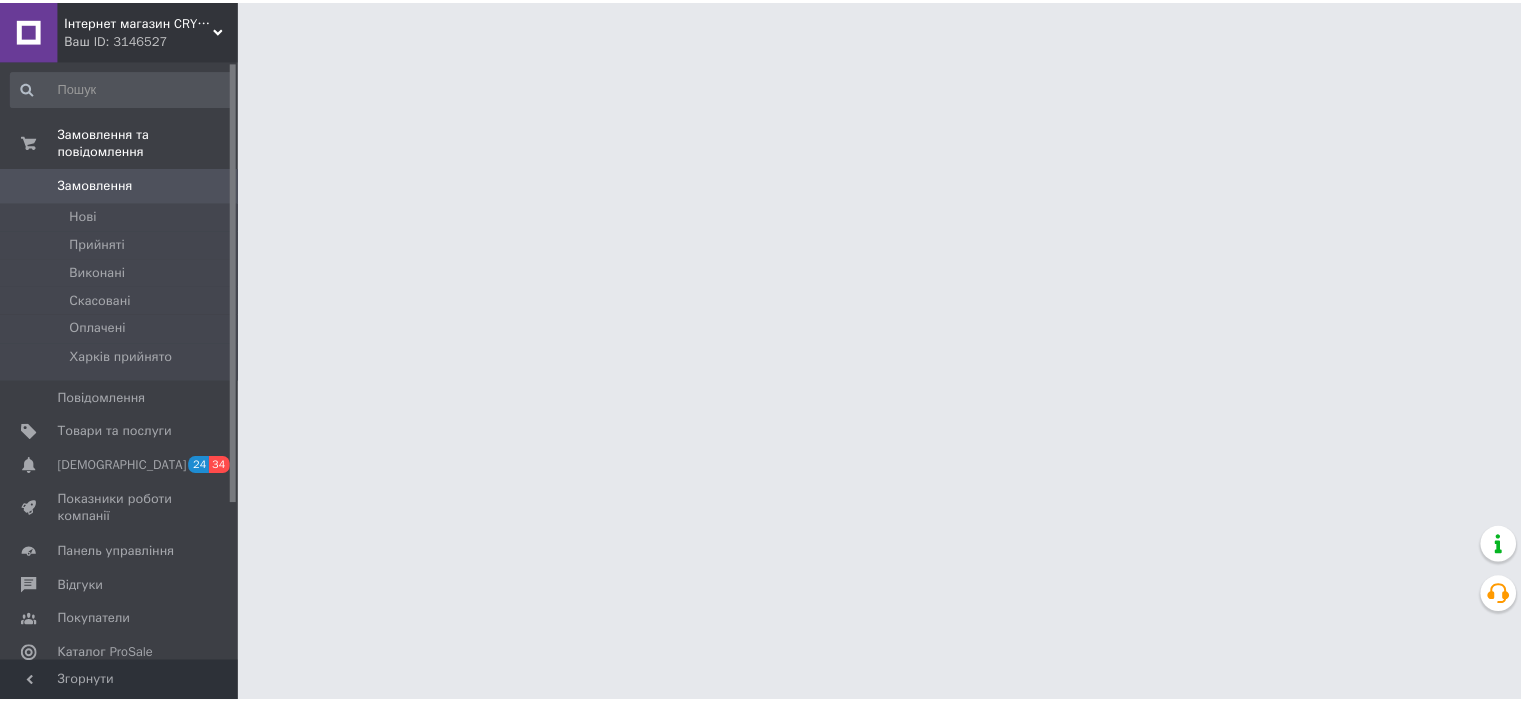 scroll, scrollTop: 0, scrollLeft: 0, axis: both 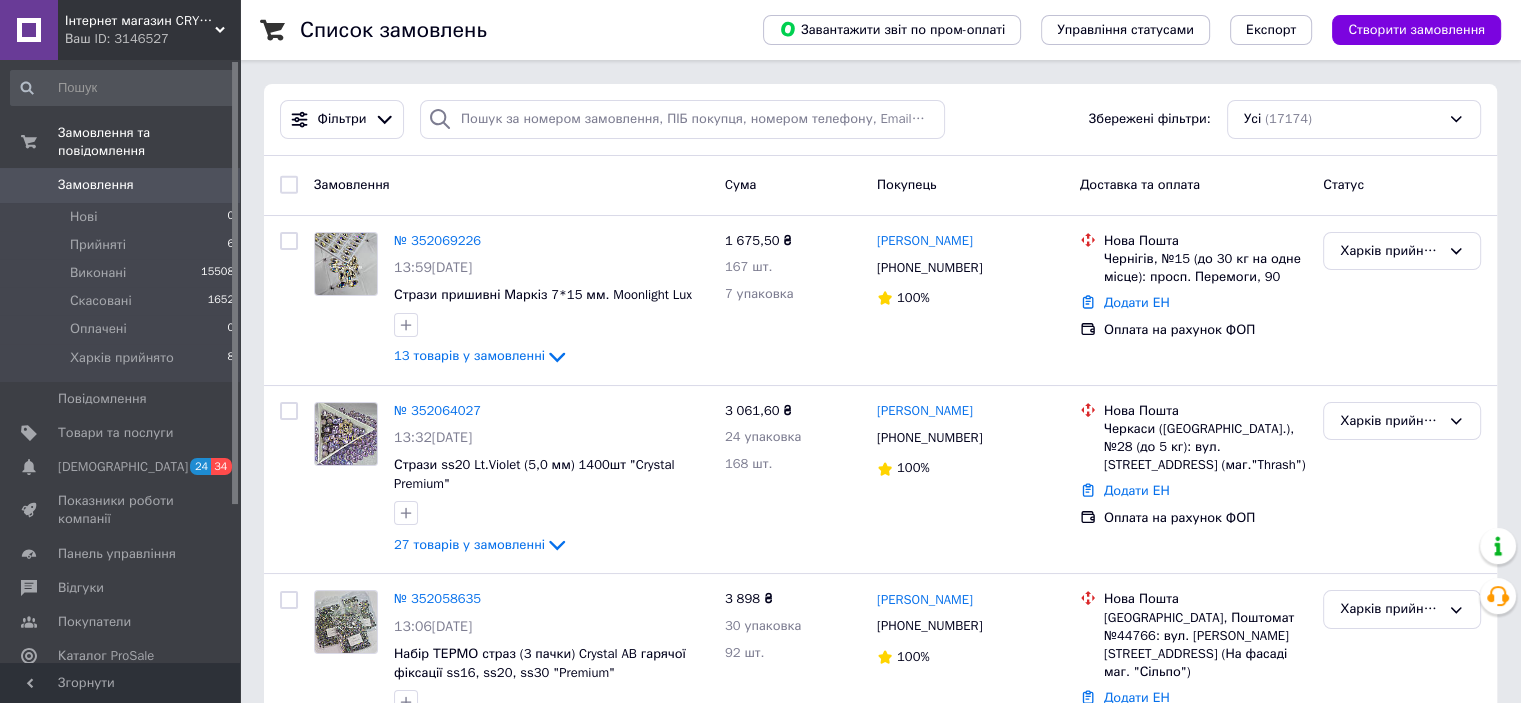 click on "Інтернет магазин CRYSTALLUX" at bounding box center (140, 21) 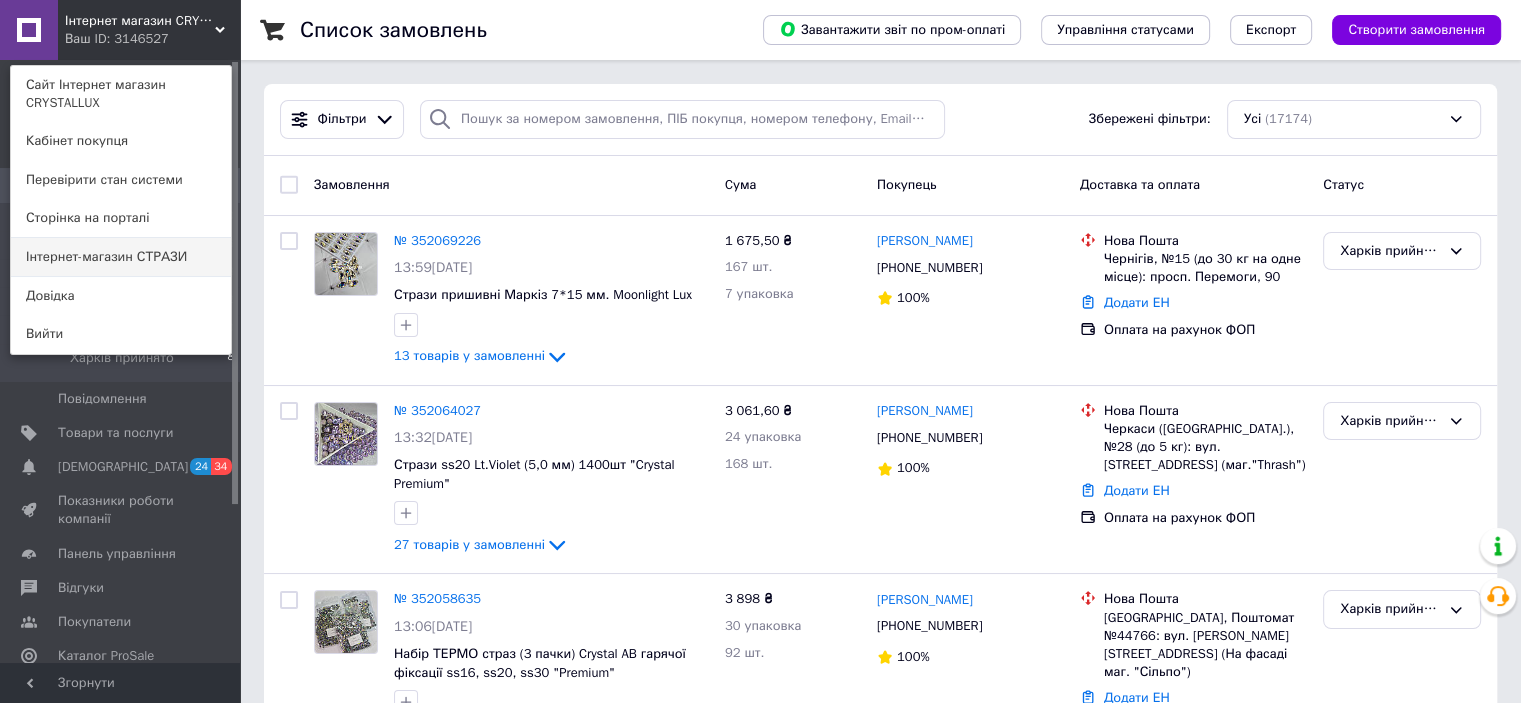 click on "Інтернет-магазин СТРАЗИ" at bounding box center [121, 257] 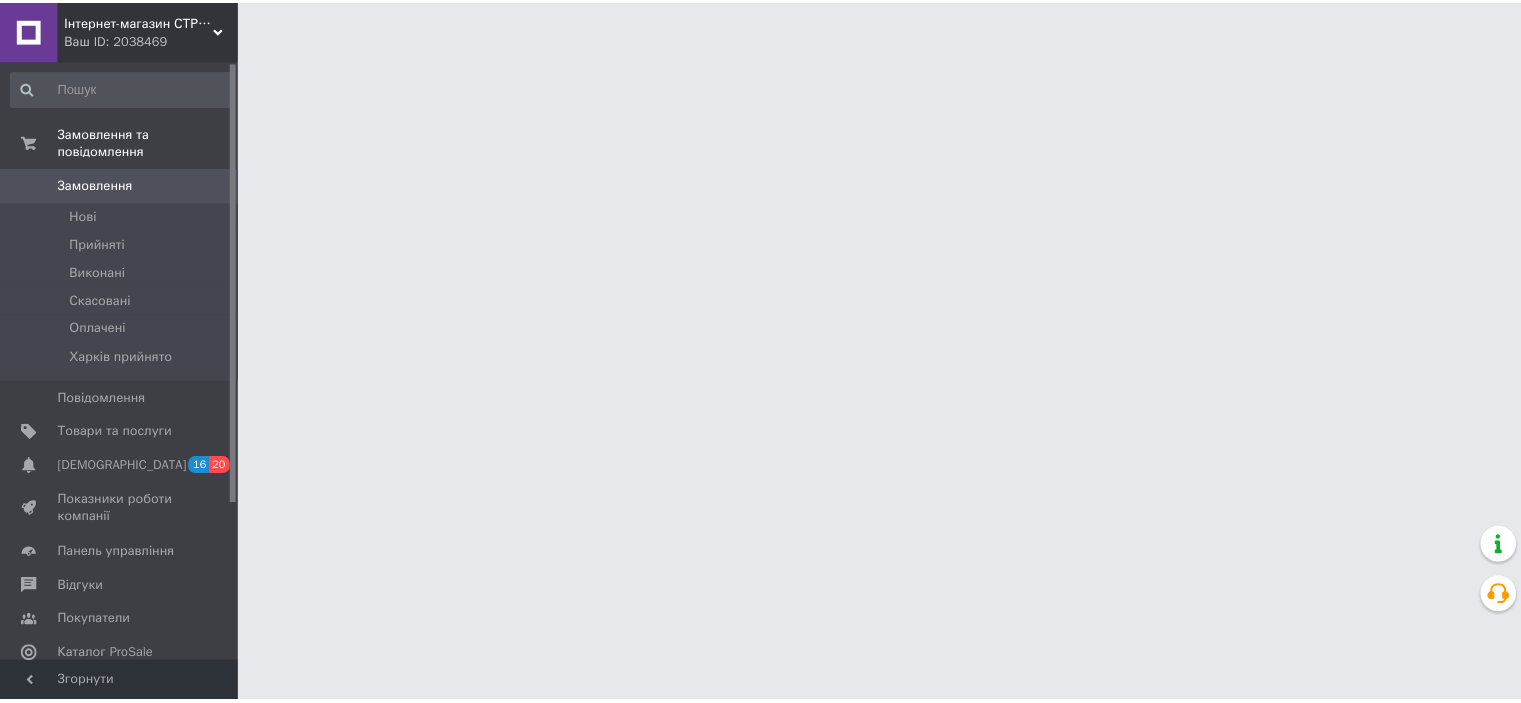 scroll, scrollTop: 0, scrollLeft: 0, axis: both 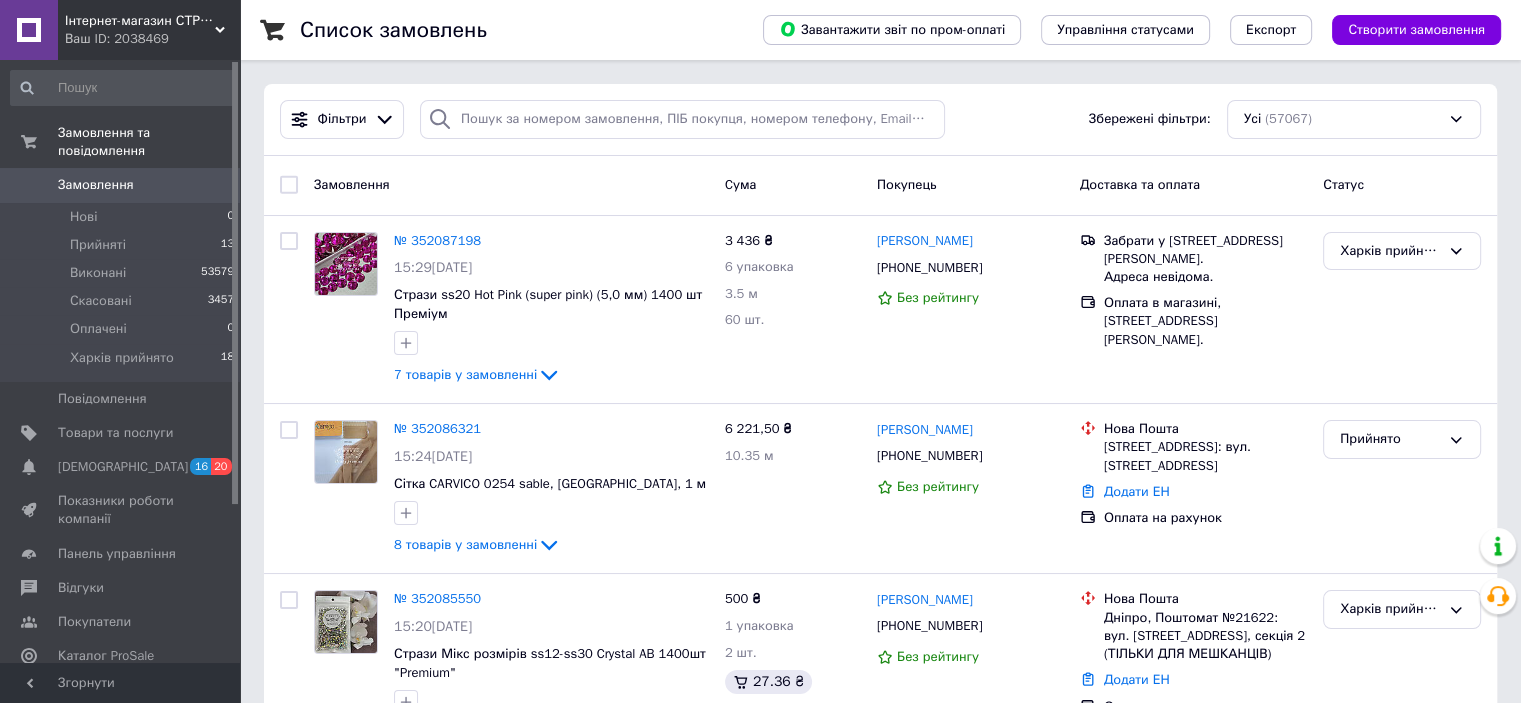 click on "Інтернет-магазин СТРАЗИ" at bounding box center [140, 21] 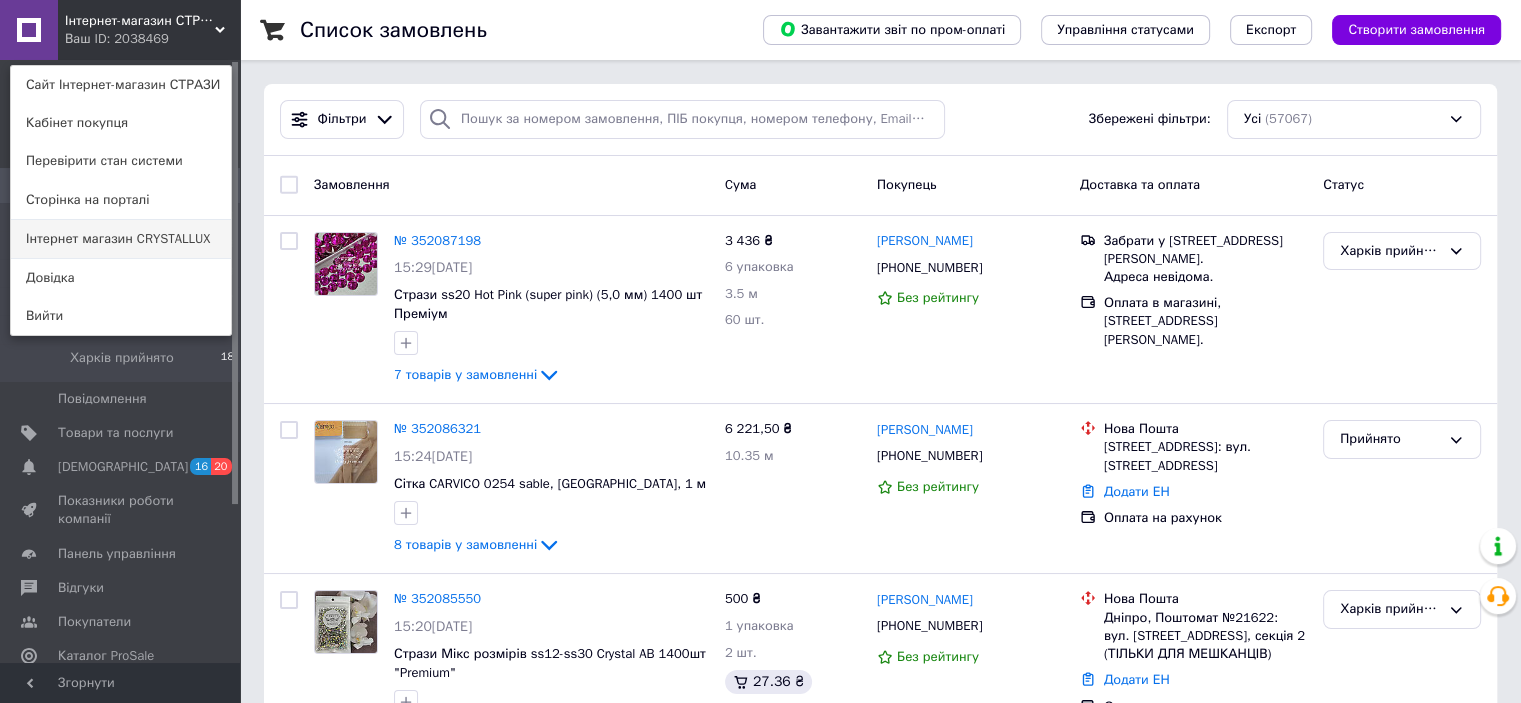 click on "Інтернет магазин CRYSTALLUX" at bounding box center [121, 239] 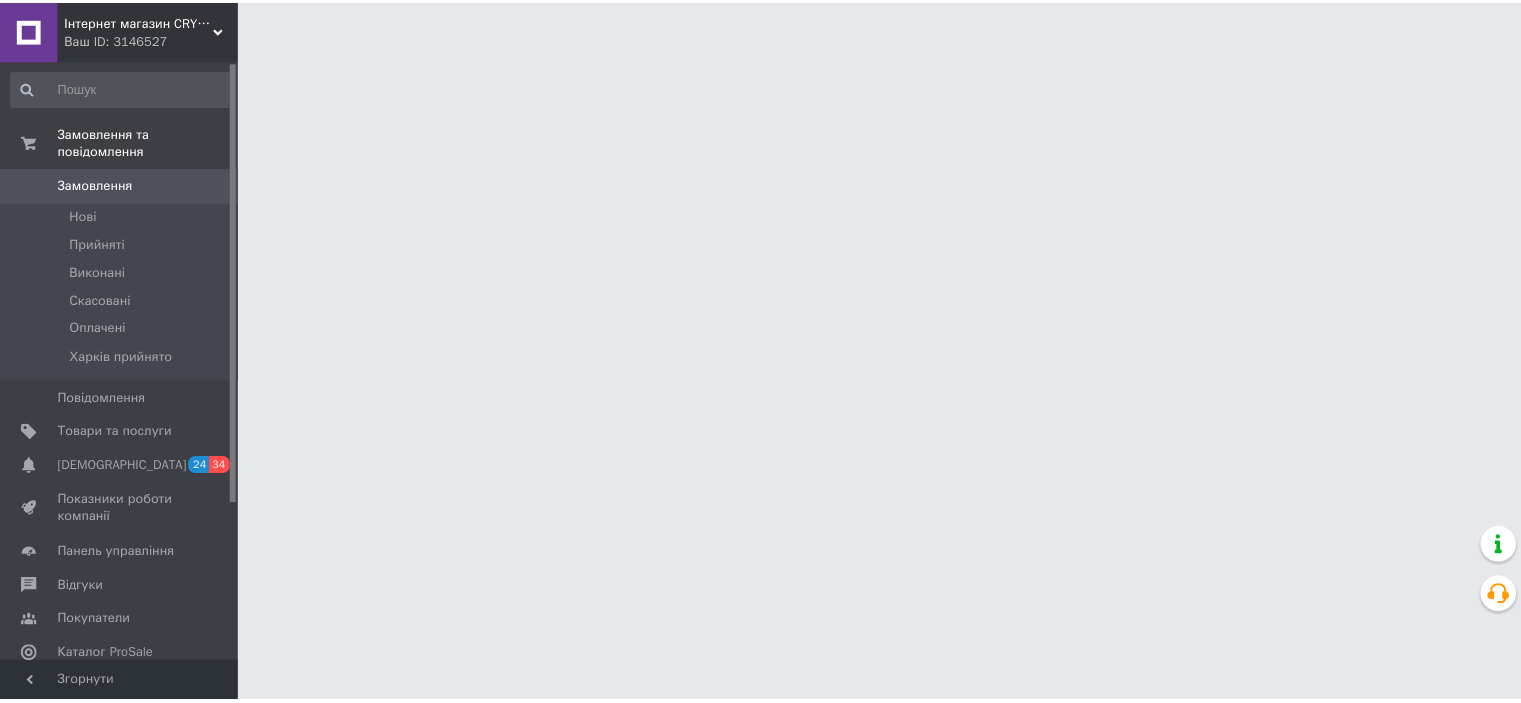 scroll, scrollTop: 0, scrollLeft: 0, axis: both 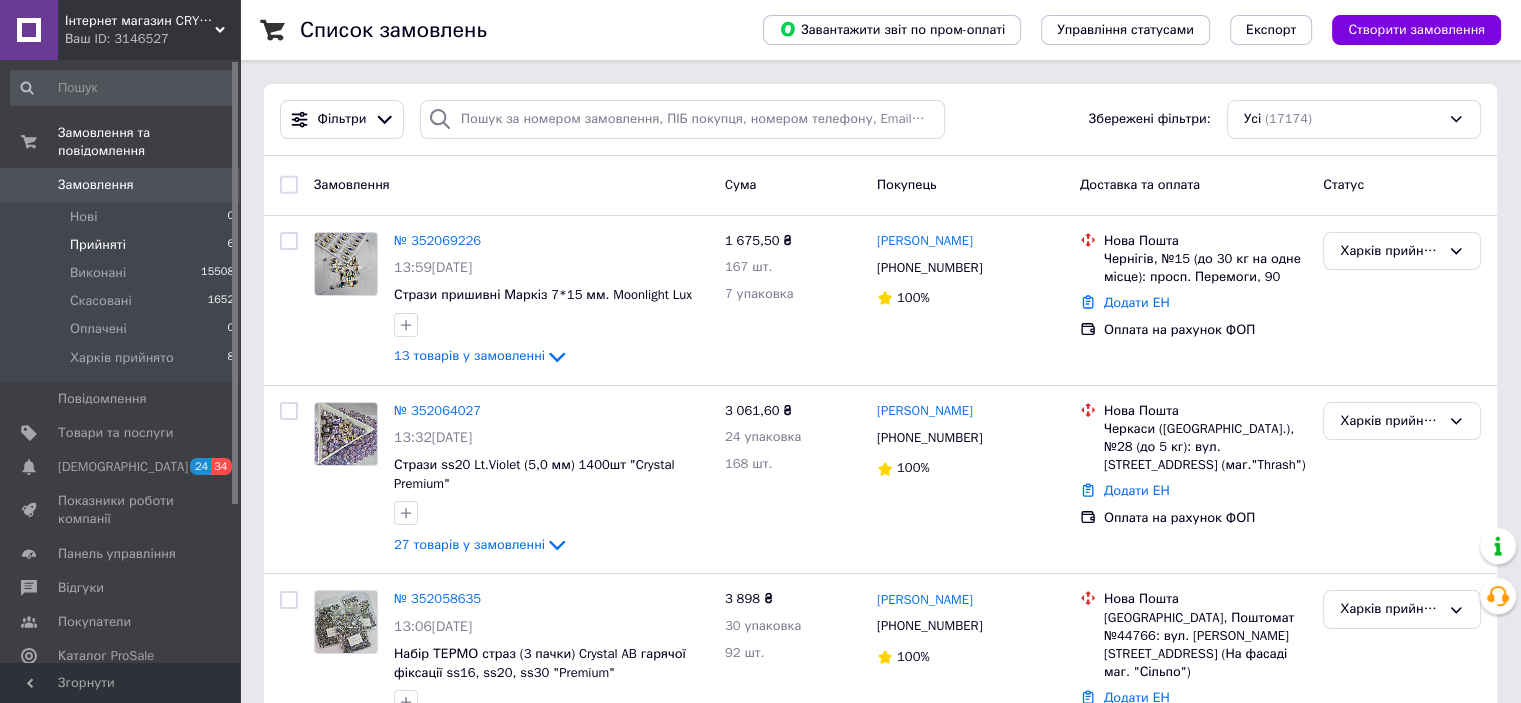 click on "Прийняті 6" at bounding box center [123, 245] 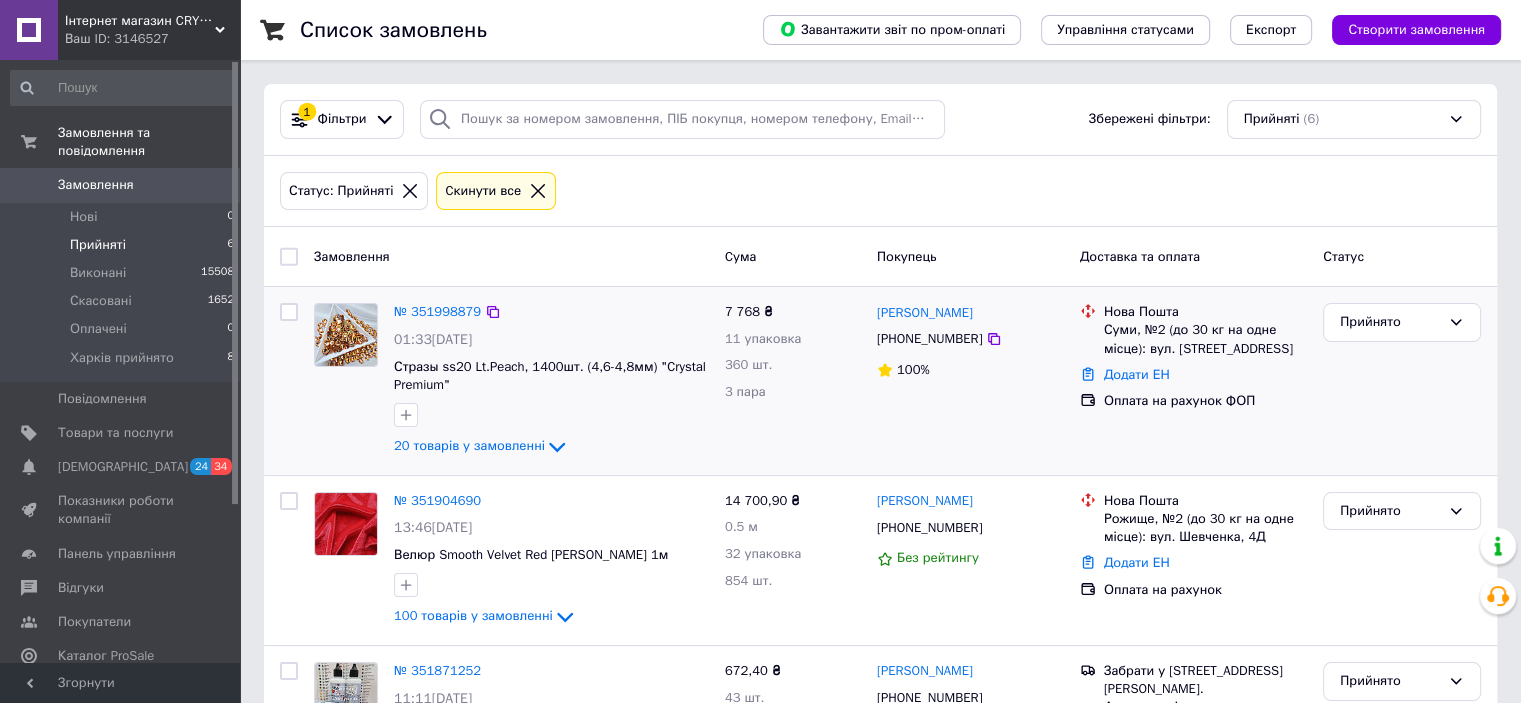 scroll, scrollTop: 100, scrollLeft: 0, axis: vertical 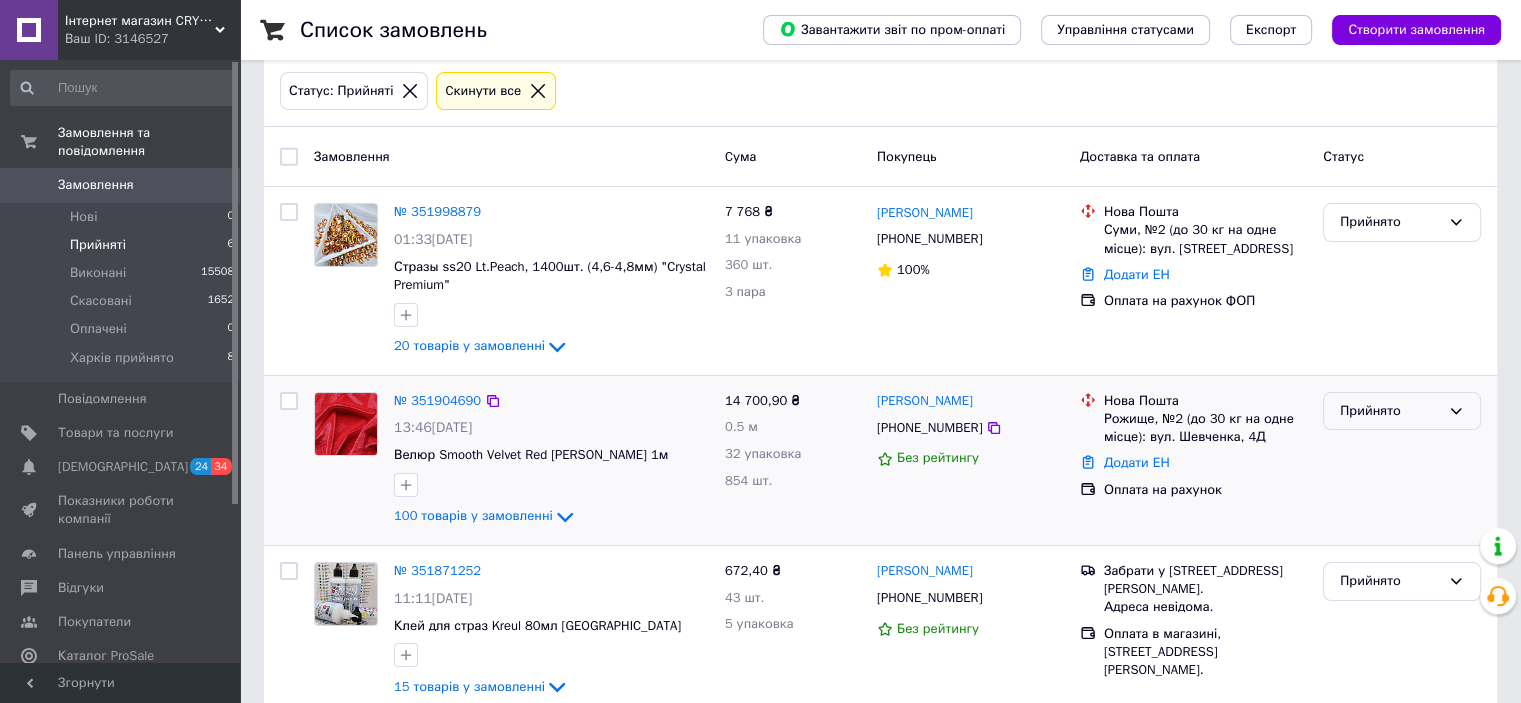 click on "Прийнято" at bounding box center (1390, 411) 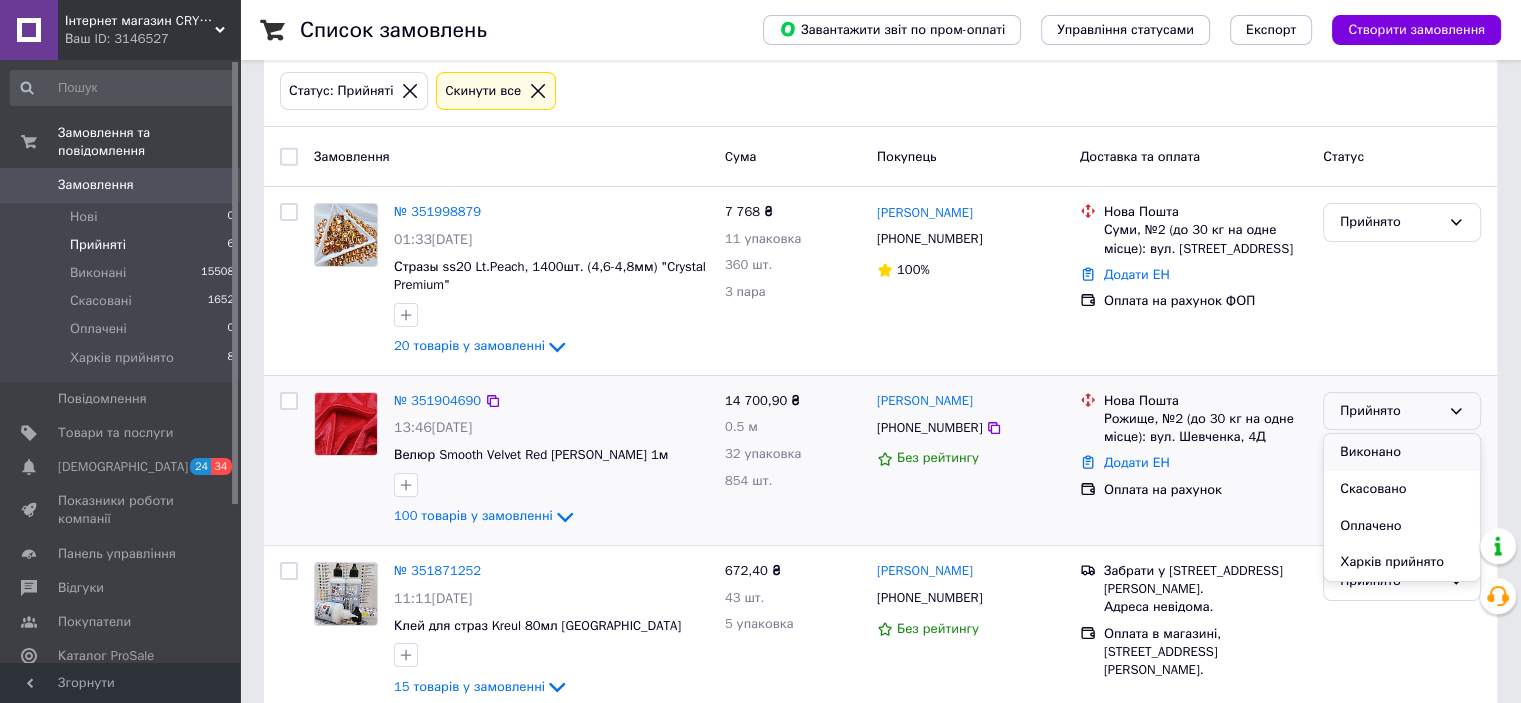 click on "Виконано" at bounding box center [1402, 452] 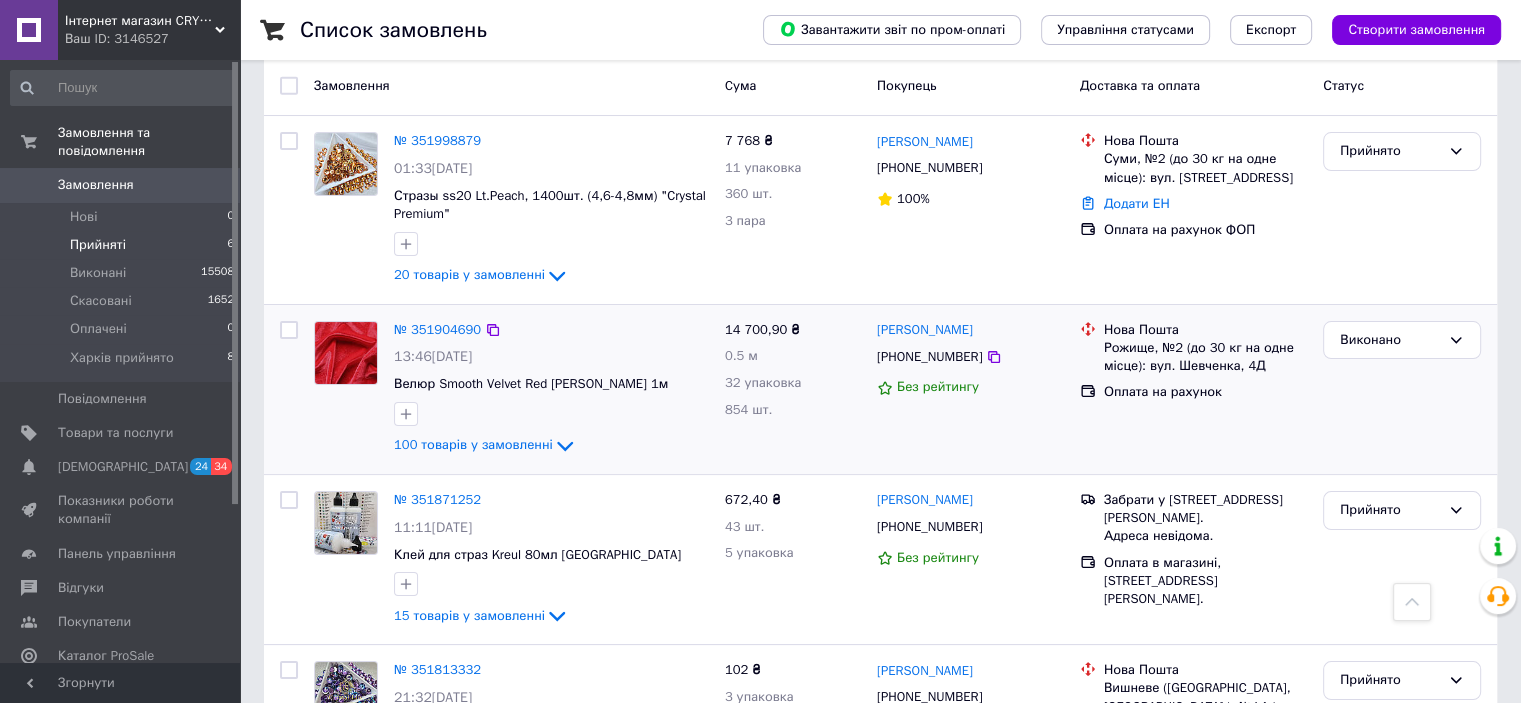scroll, scrollTop: 169, scrollLeft: 0, axis: vertical 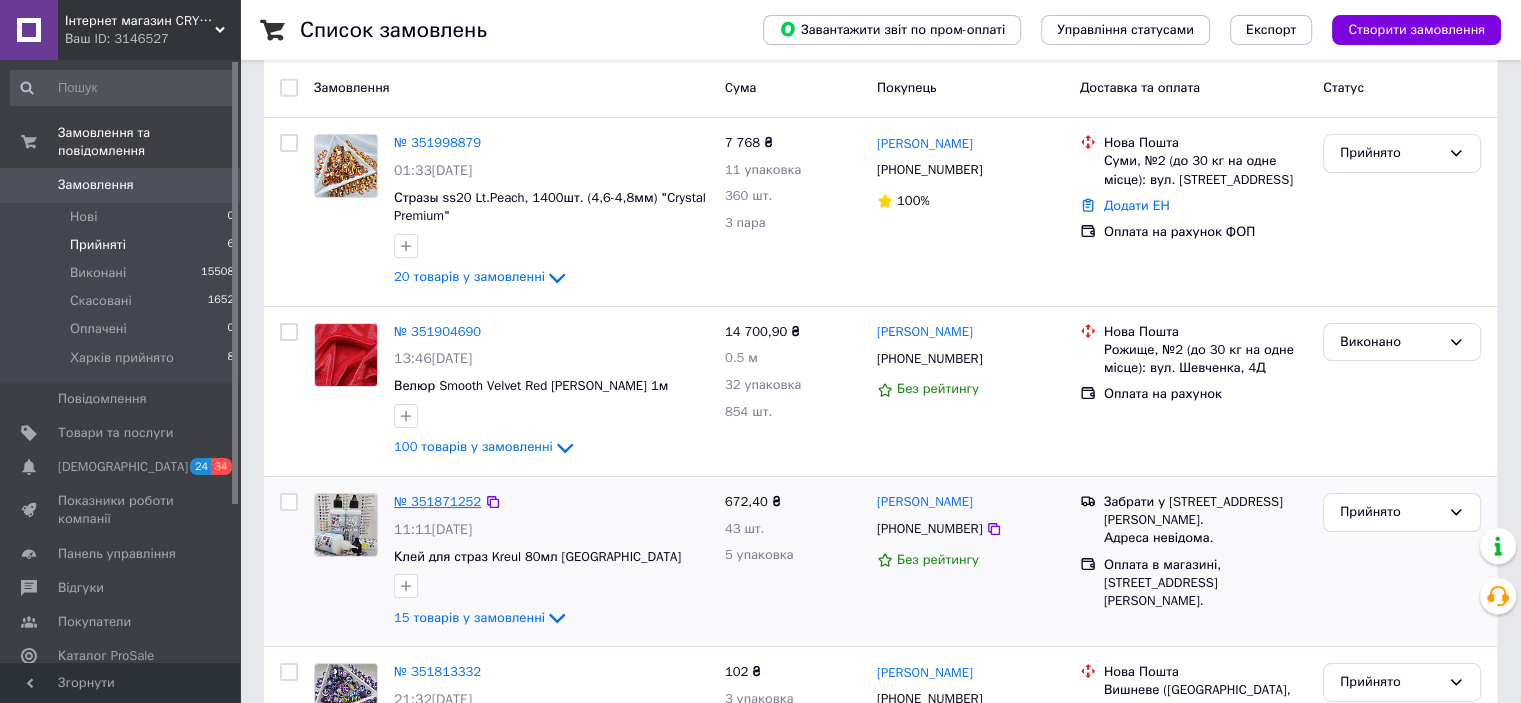 click on "№ 351871252" at bounding box center (437, 501) 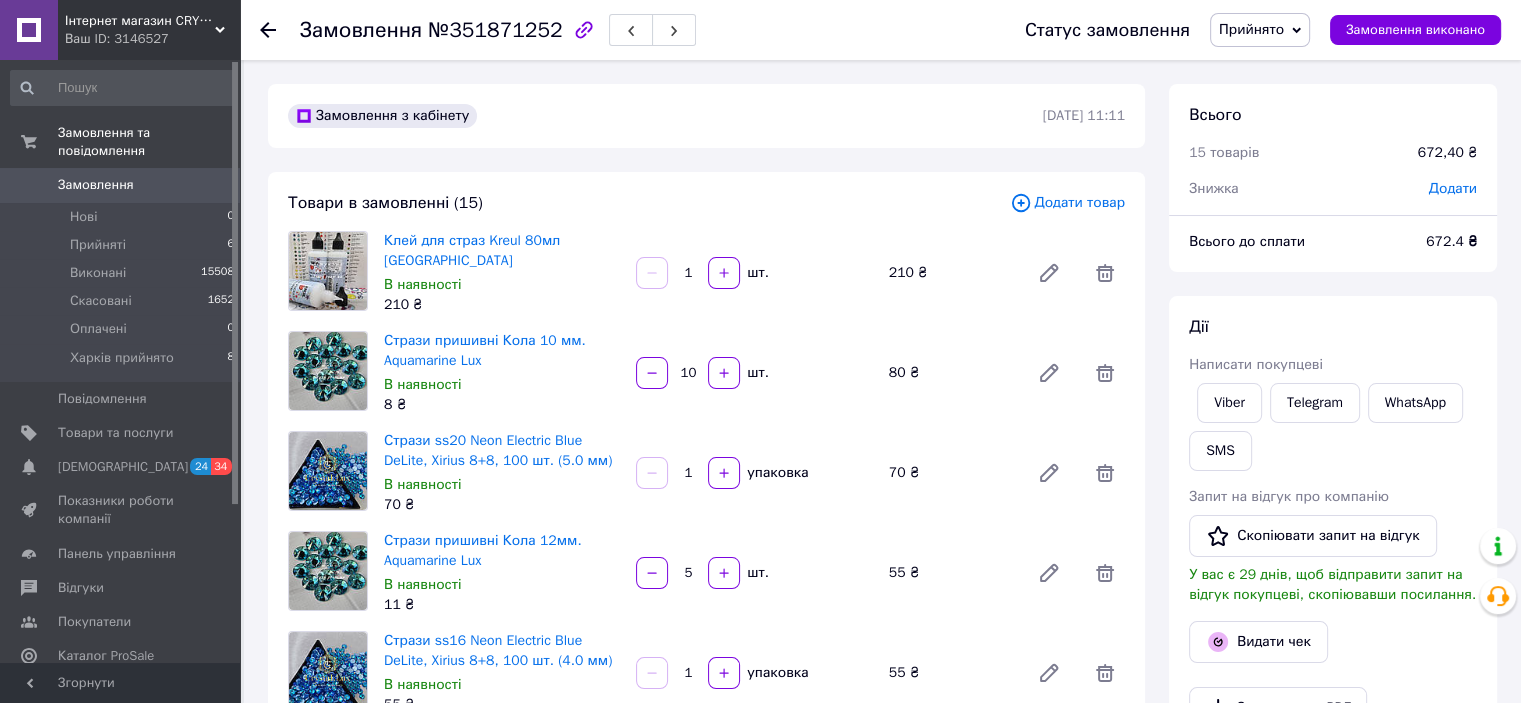 scroll, scrollTop: 64, scrollLeft: 0, axis: vertical 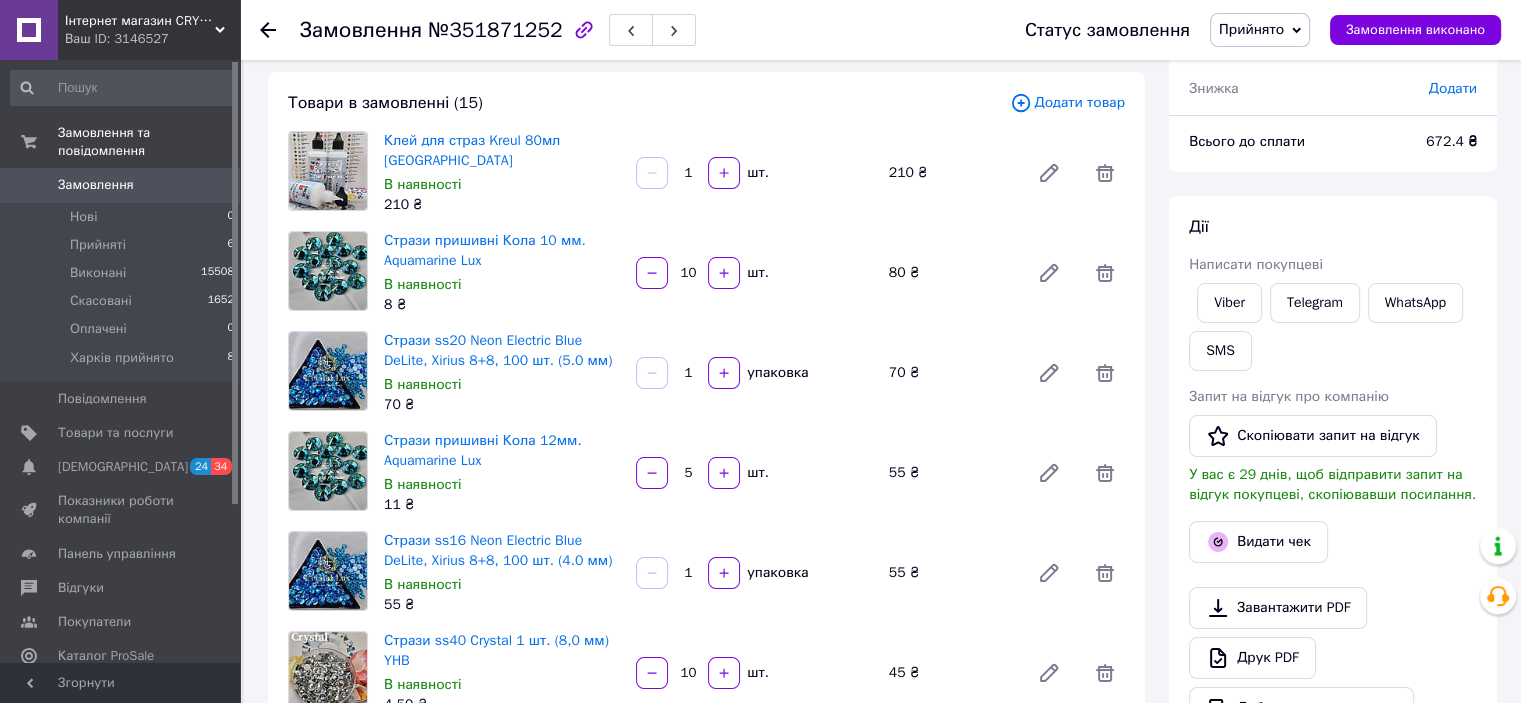 click on "10" at bounding box center [688, 273] 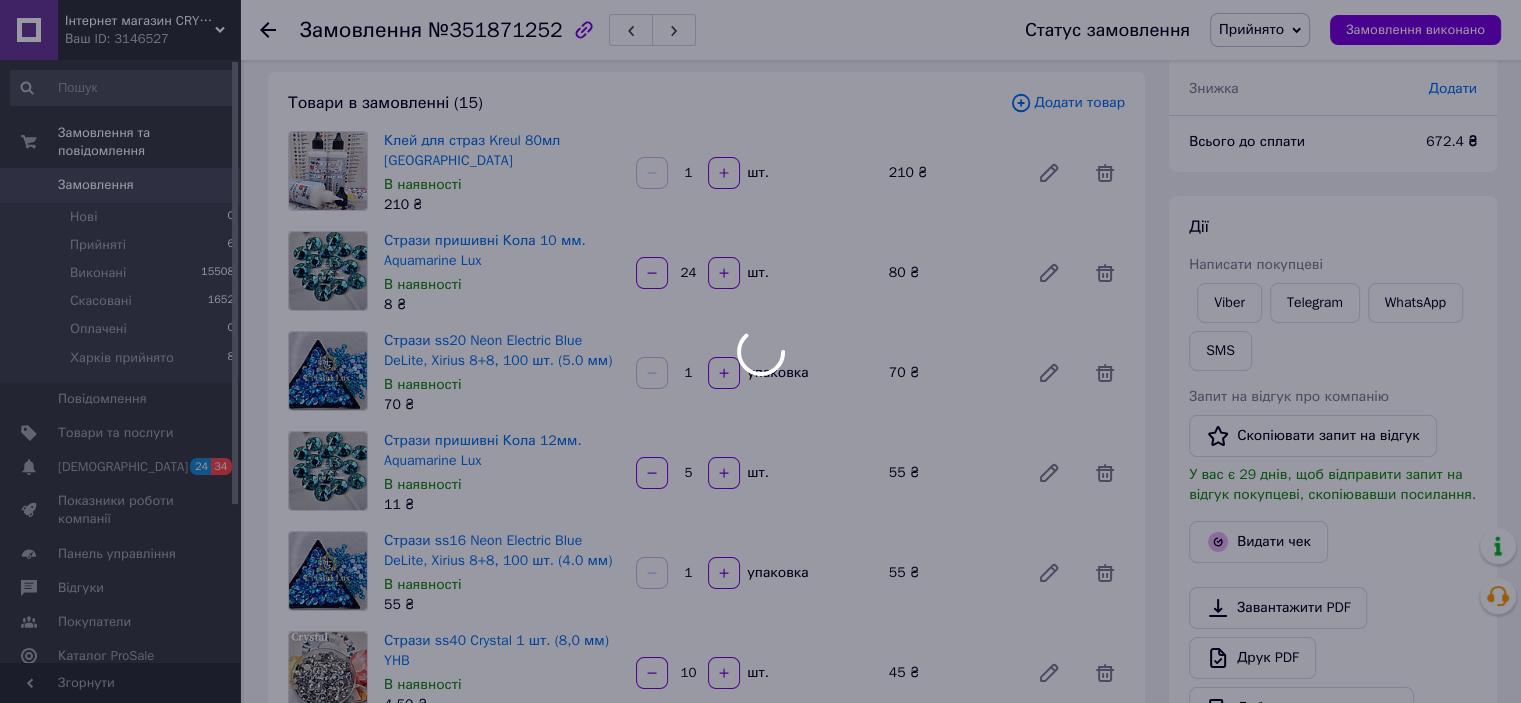 scroll, scrollTop: 68, scrollLeft: 0, axis: vertical 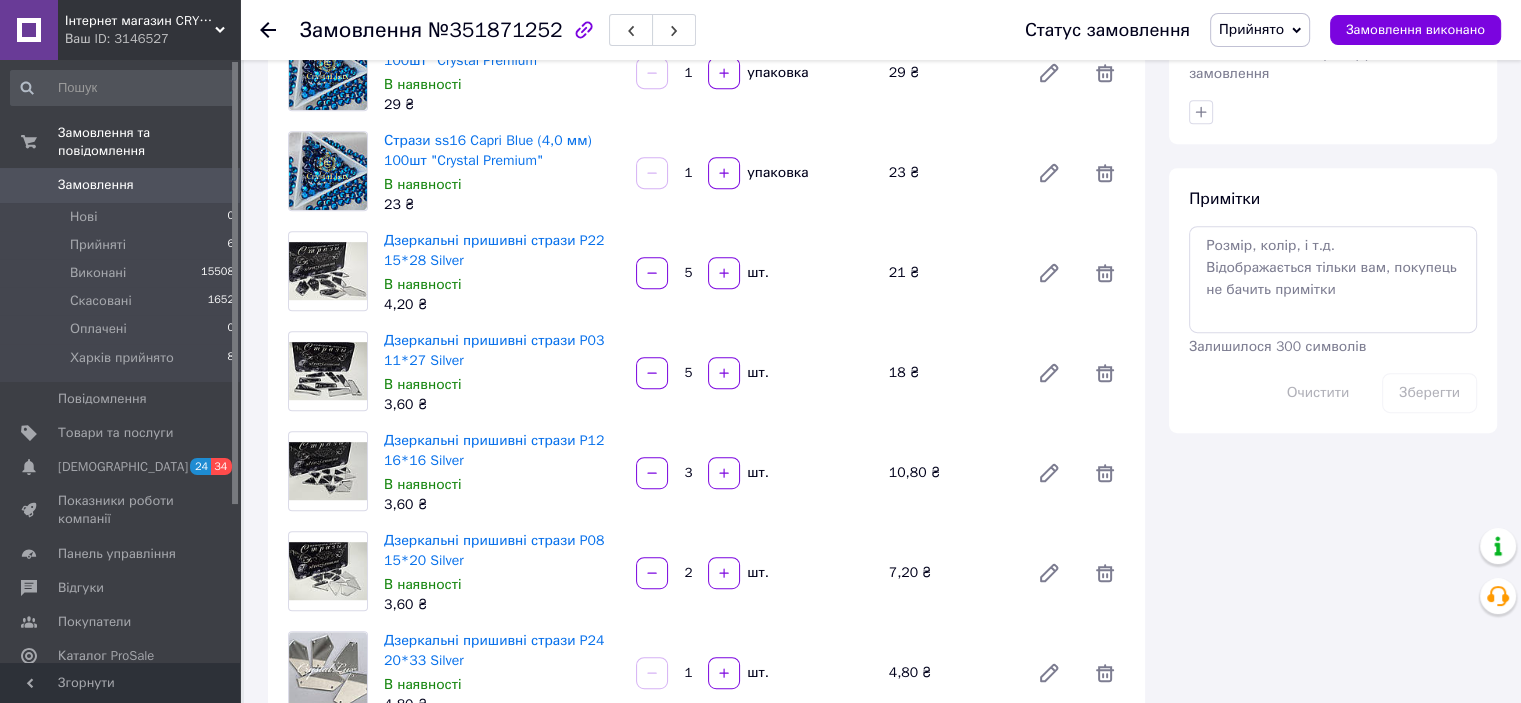 type on "24" 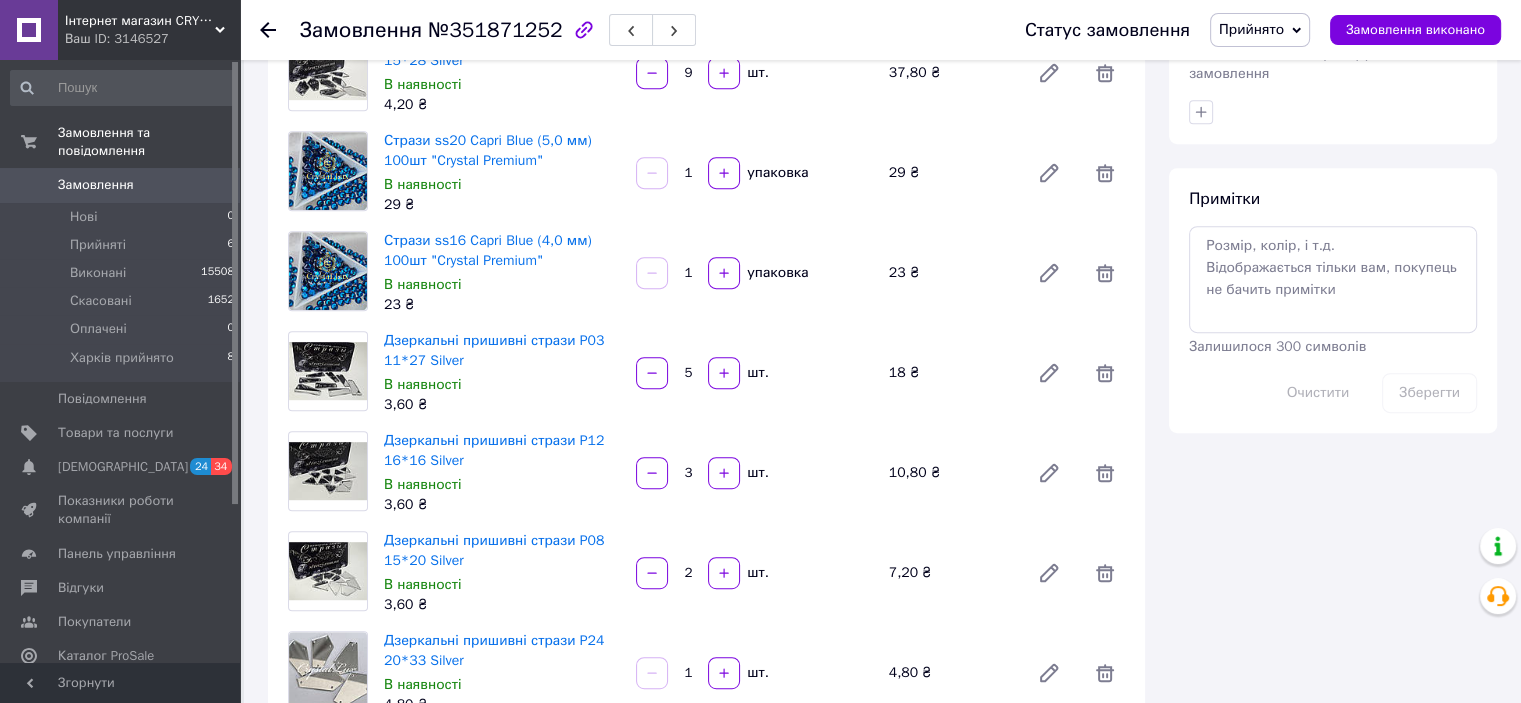 scroll, scrollTop: 117, scrollLeft: 0, axis: vertical 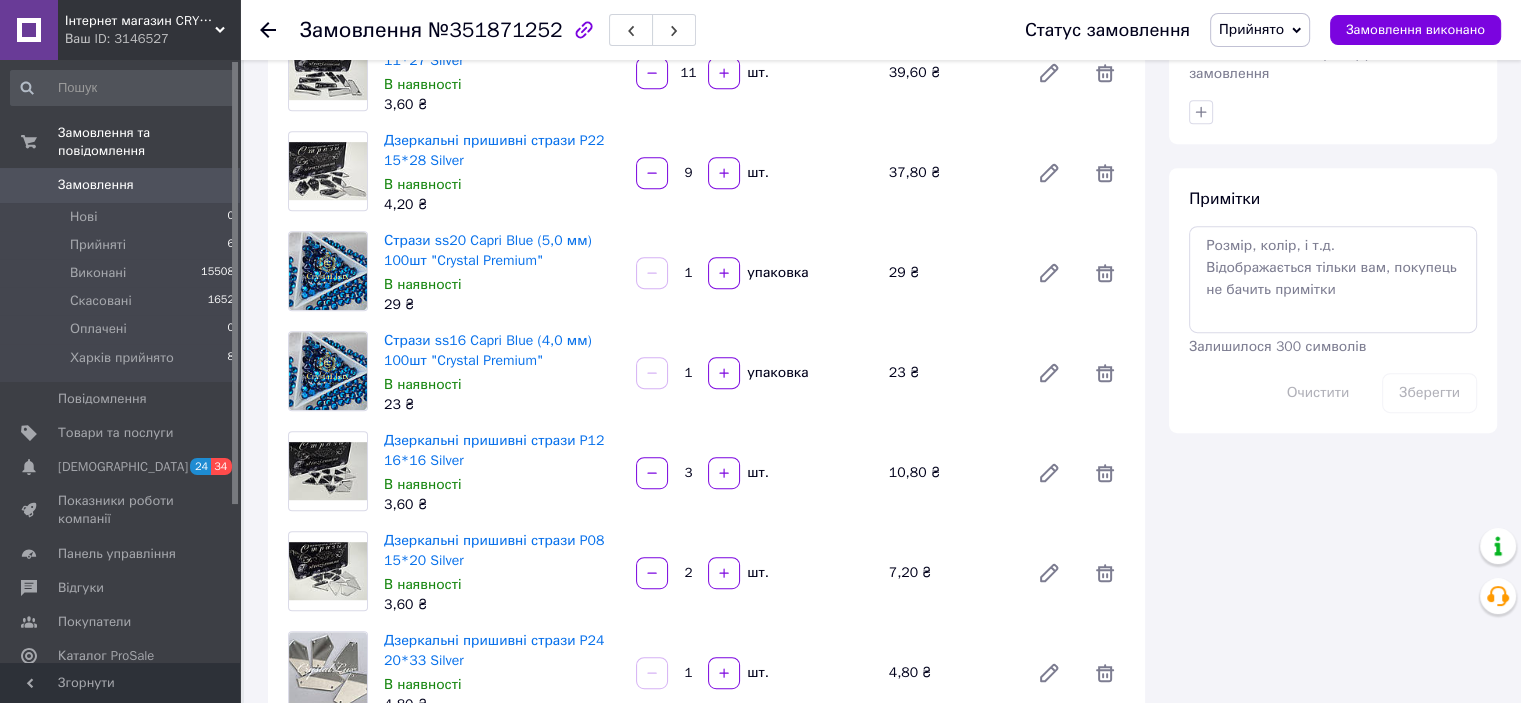 type on "11" 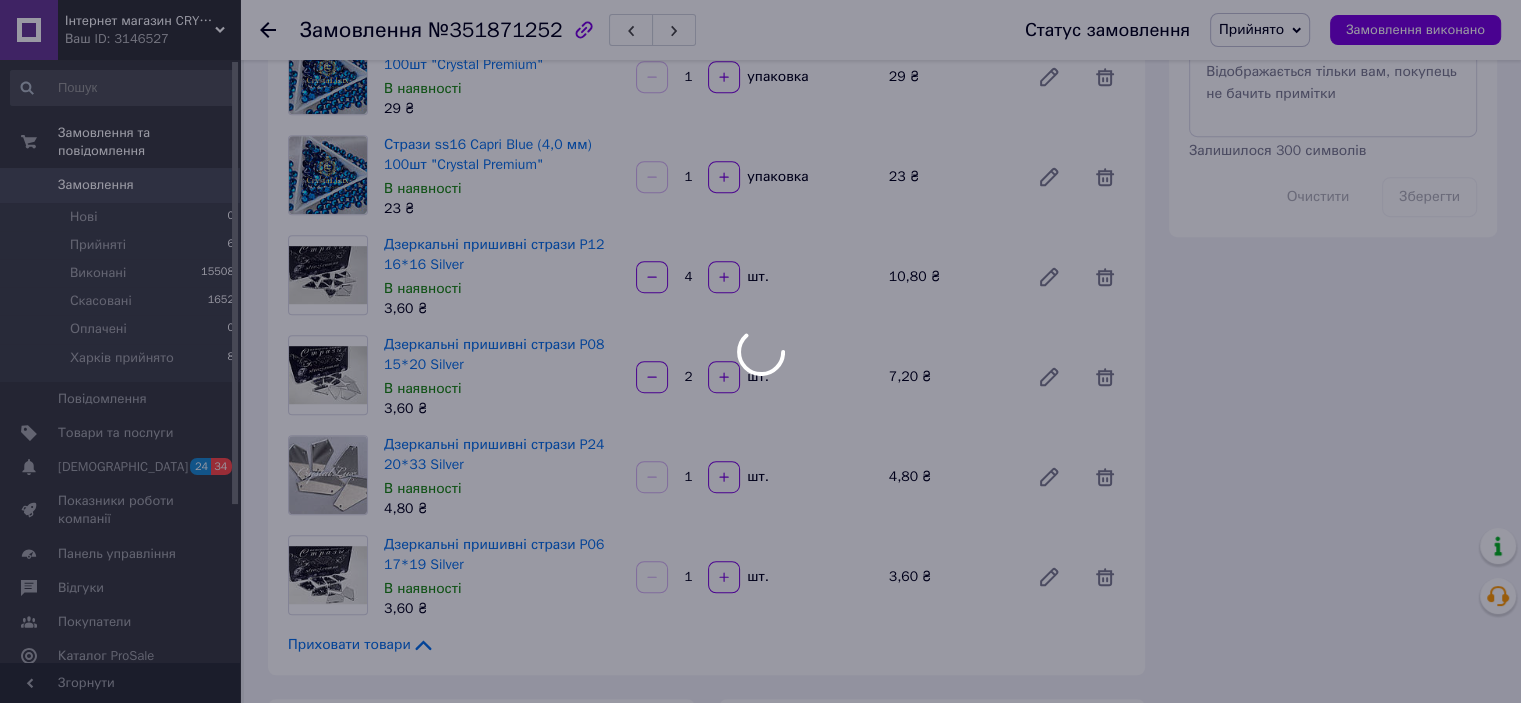 scroll, scrollTop: 1100, scrollLeft: 0, axis: vertical 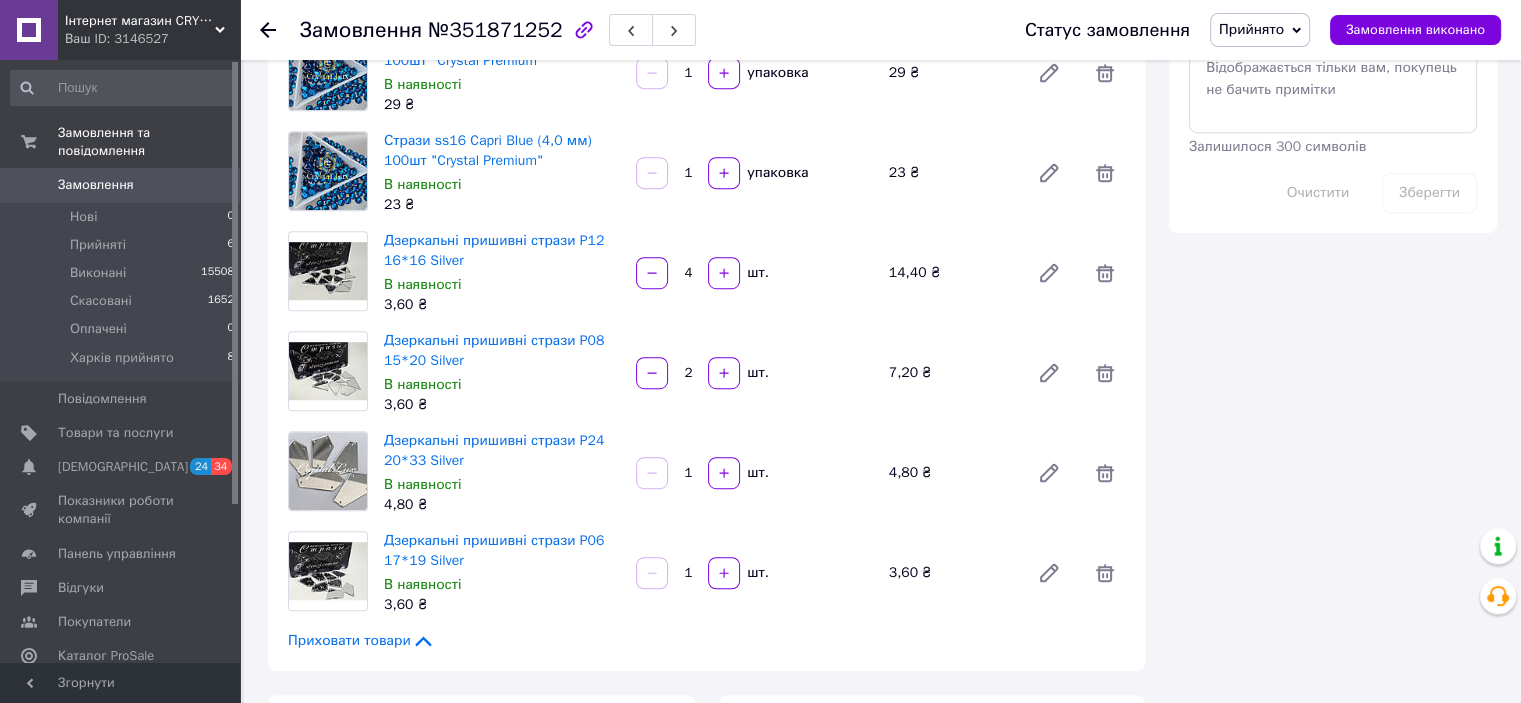 type on "4" 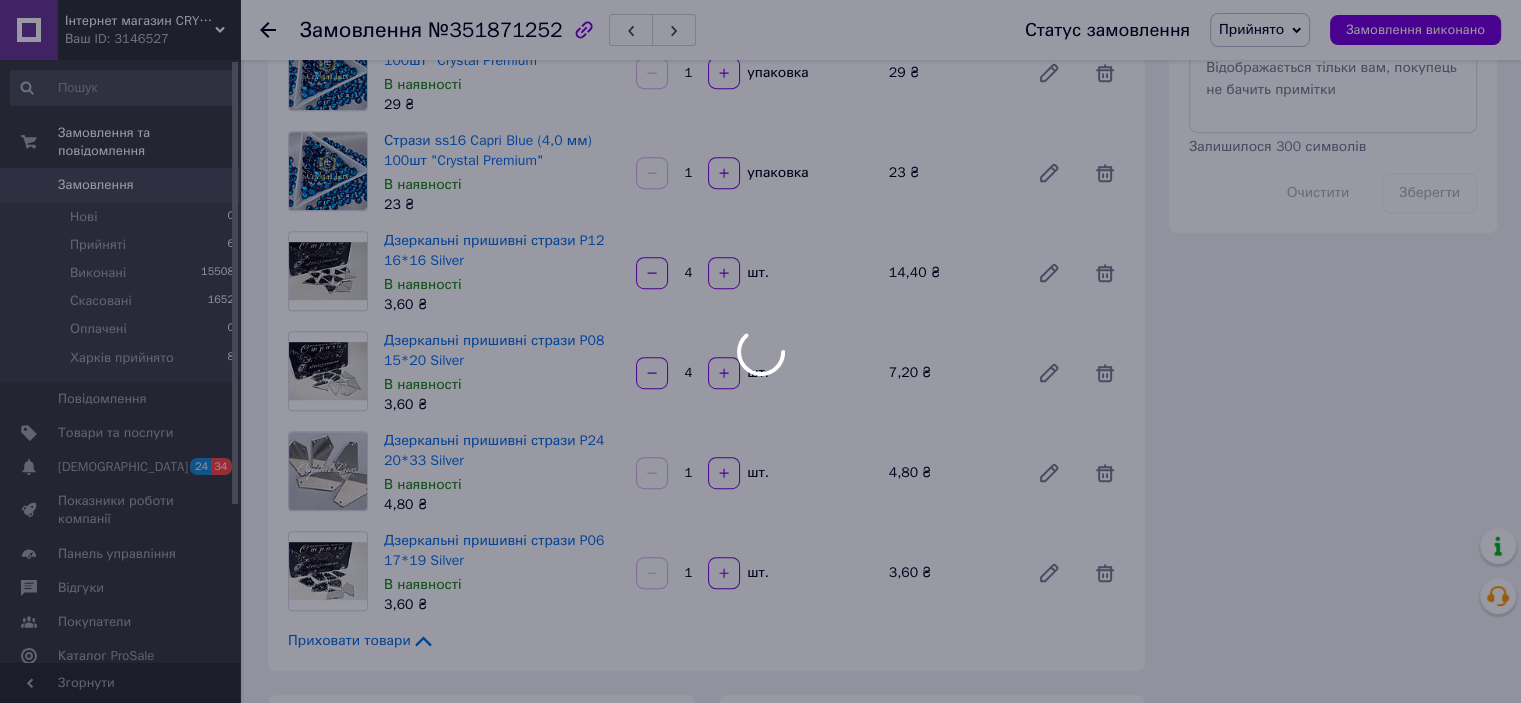 scroll, scrollTop: 262, scrollLeft: 0, axis: vertical 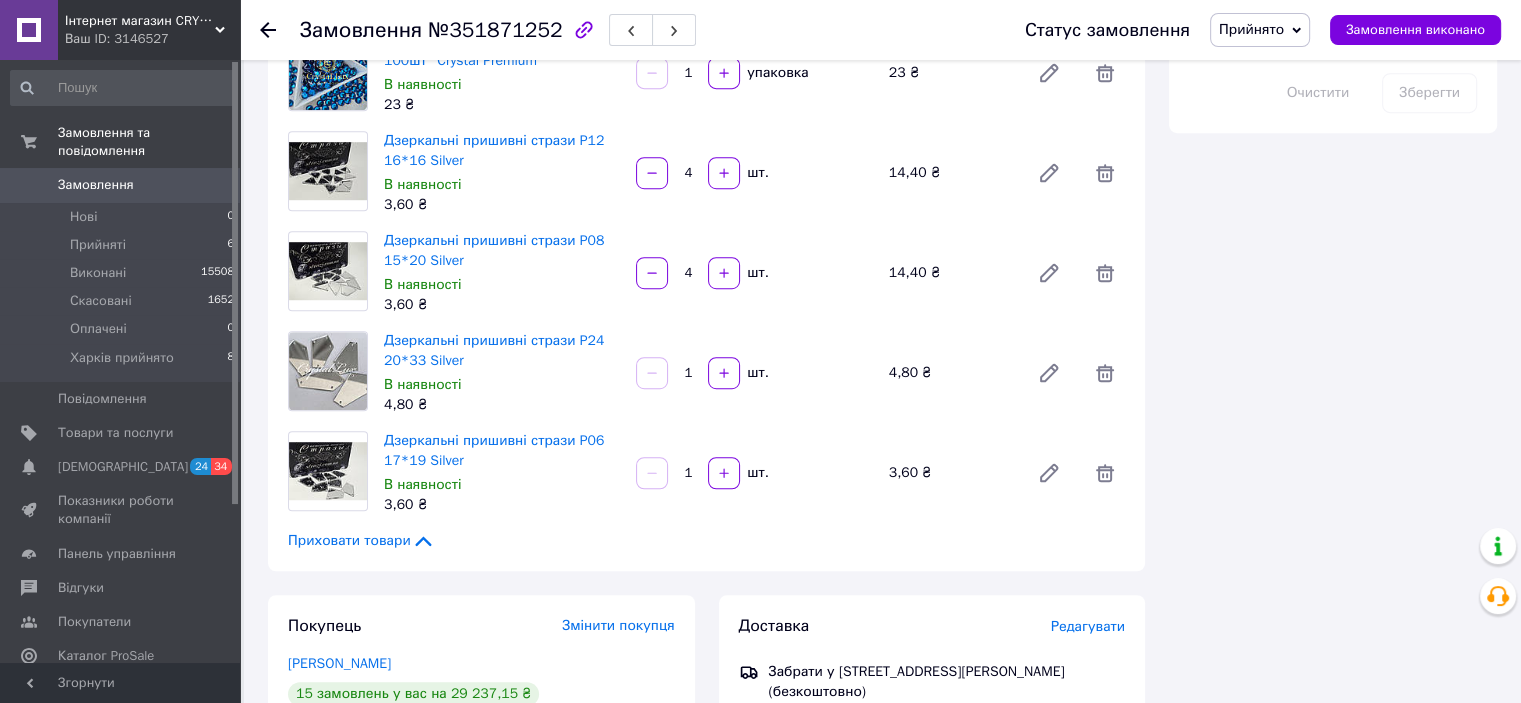 click on "4" at bounding box center [688, 273] 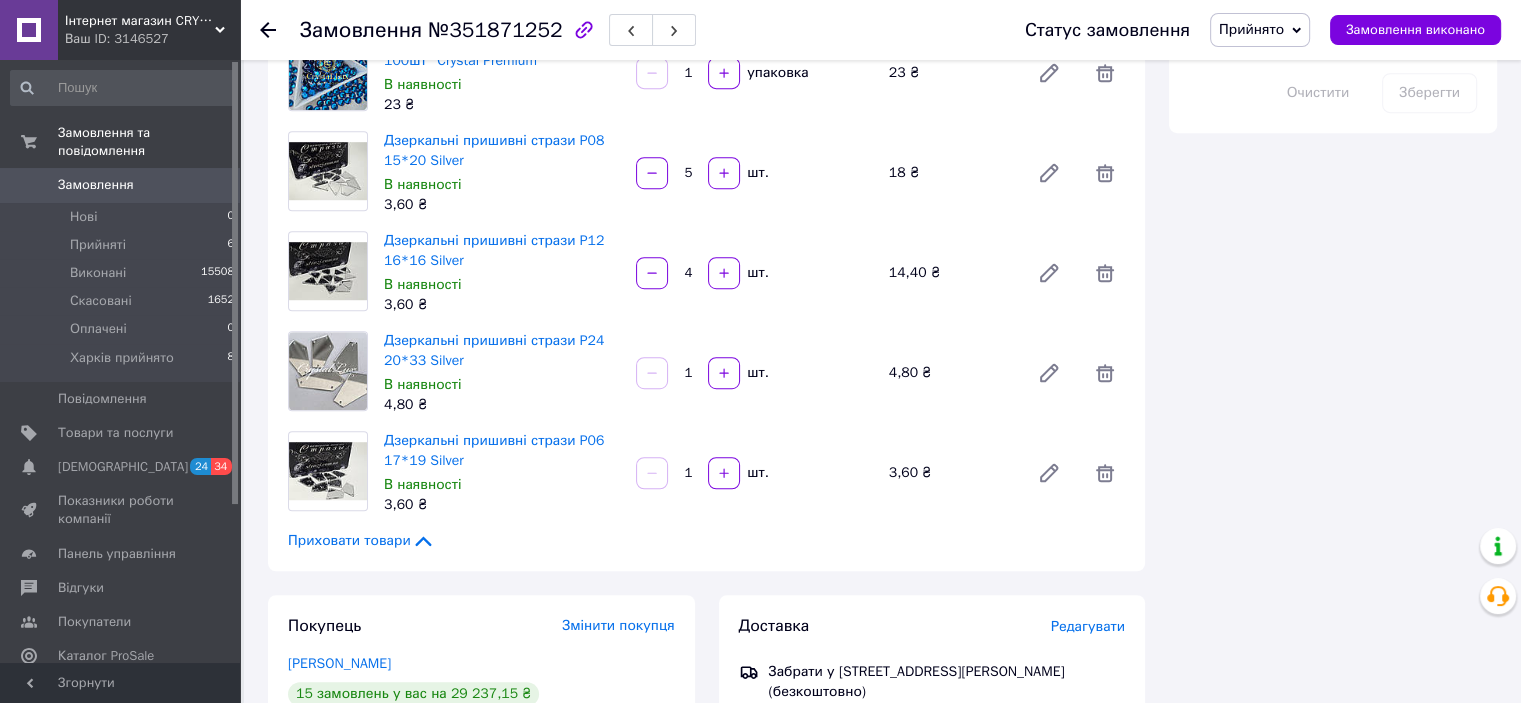 scroll, scrollTop: 310, scrollLeft: 0, axis: vertical 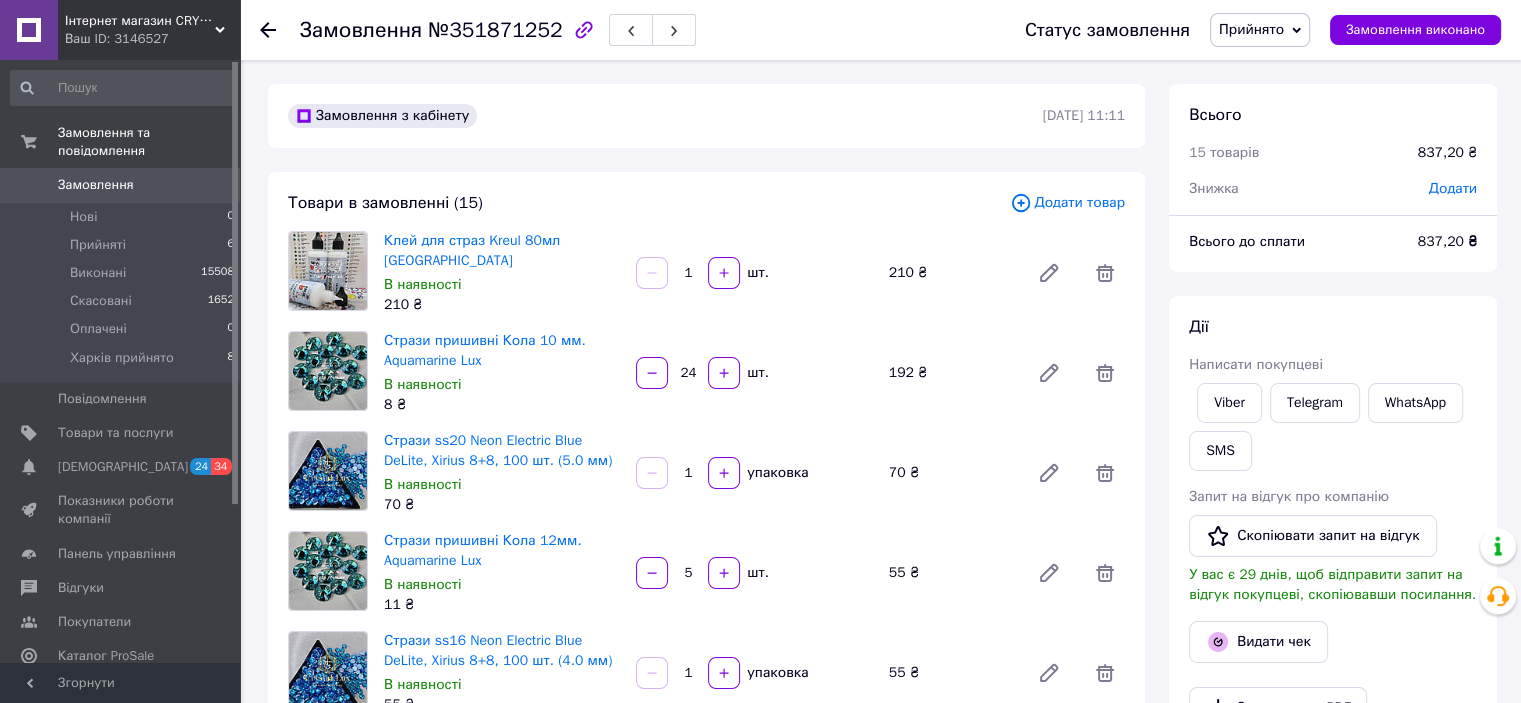 type on "5" 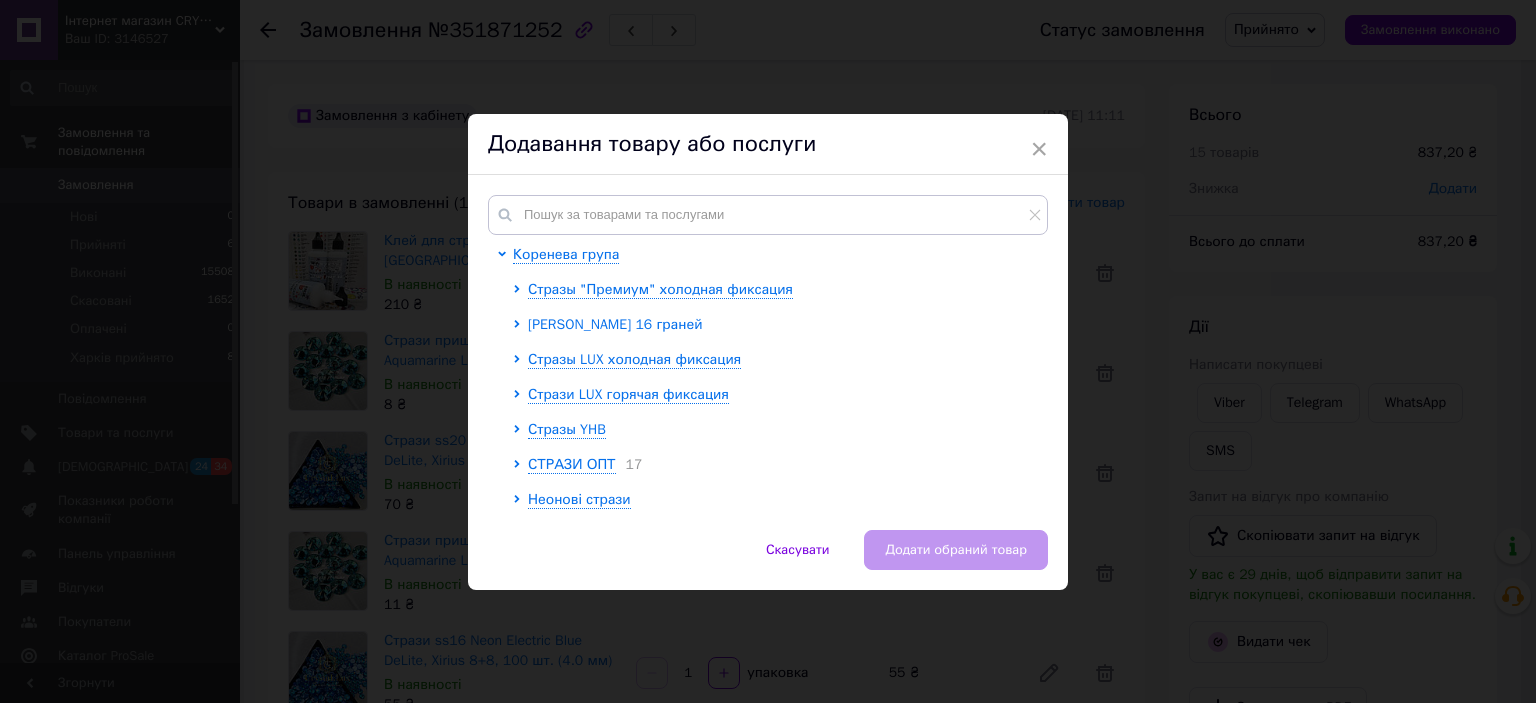 click on "Стрази XIRIUS 16 граней" at bounding box center (615, 324) 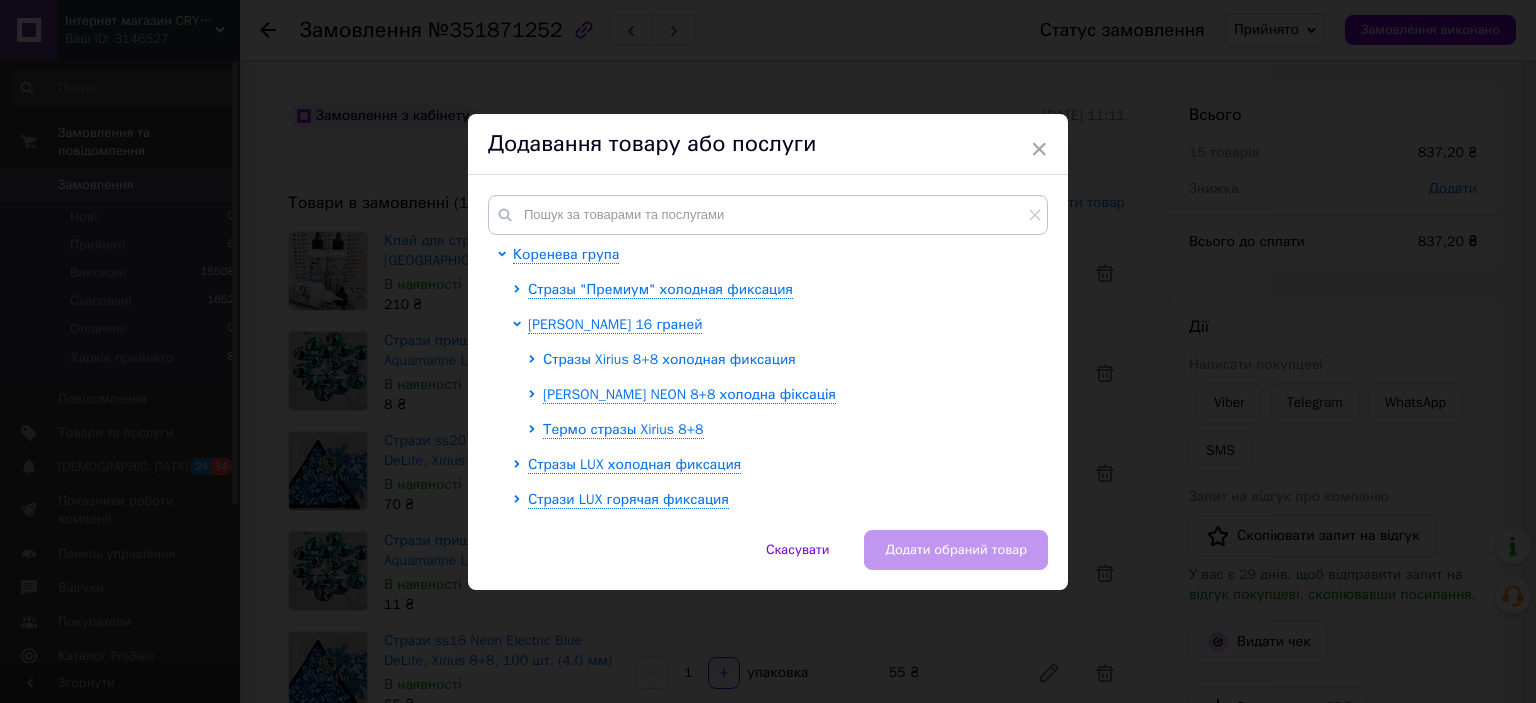 click on "Стразы Xirius 8+8  холодная фиксация" at bounding box center (669, 359) 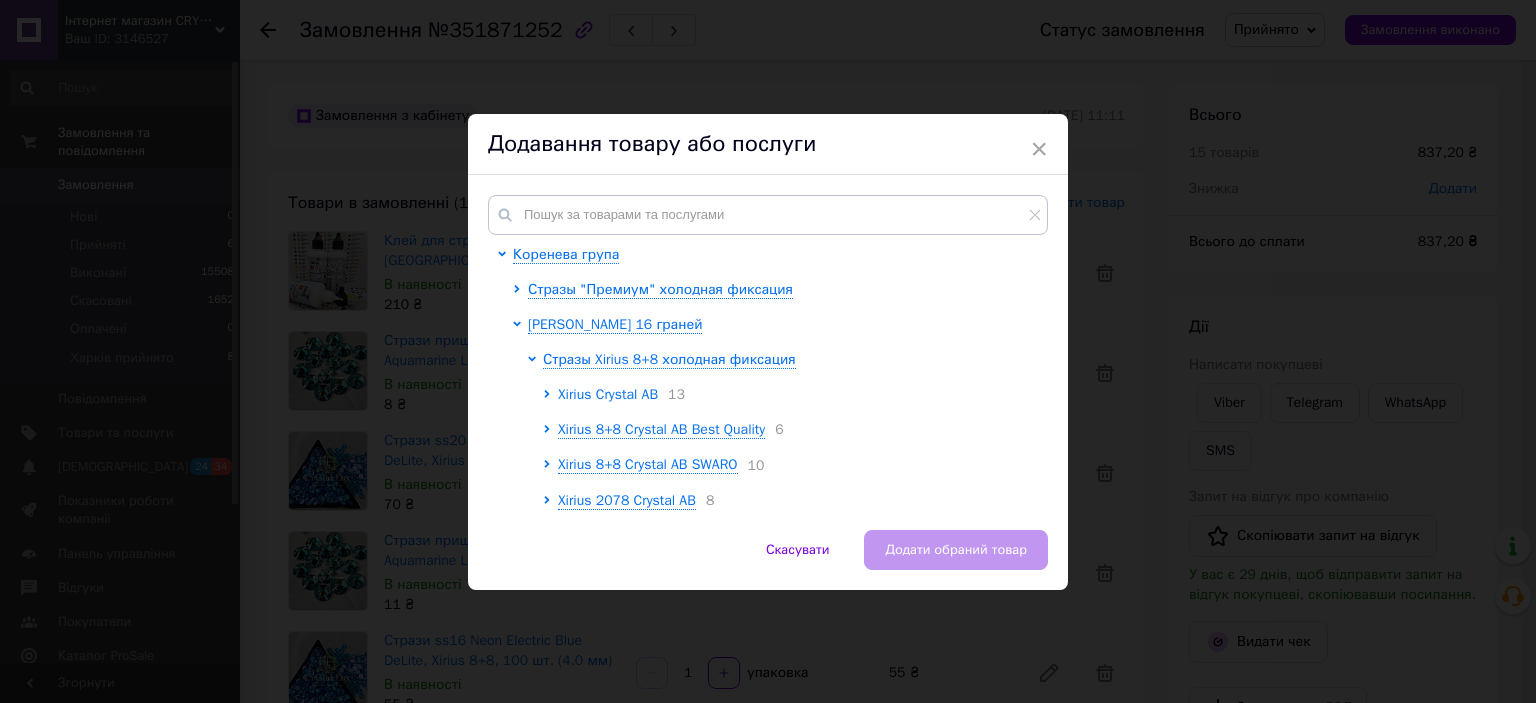 click on "Xirius Crystal AB" at bounding box center [608, 394] 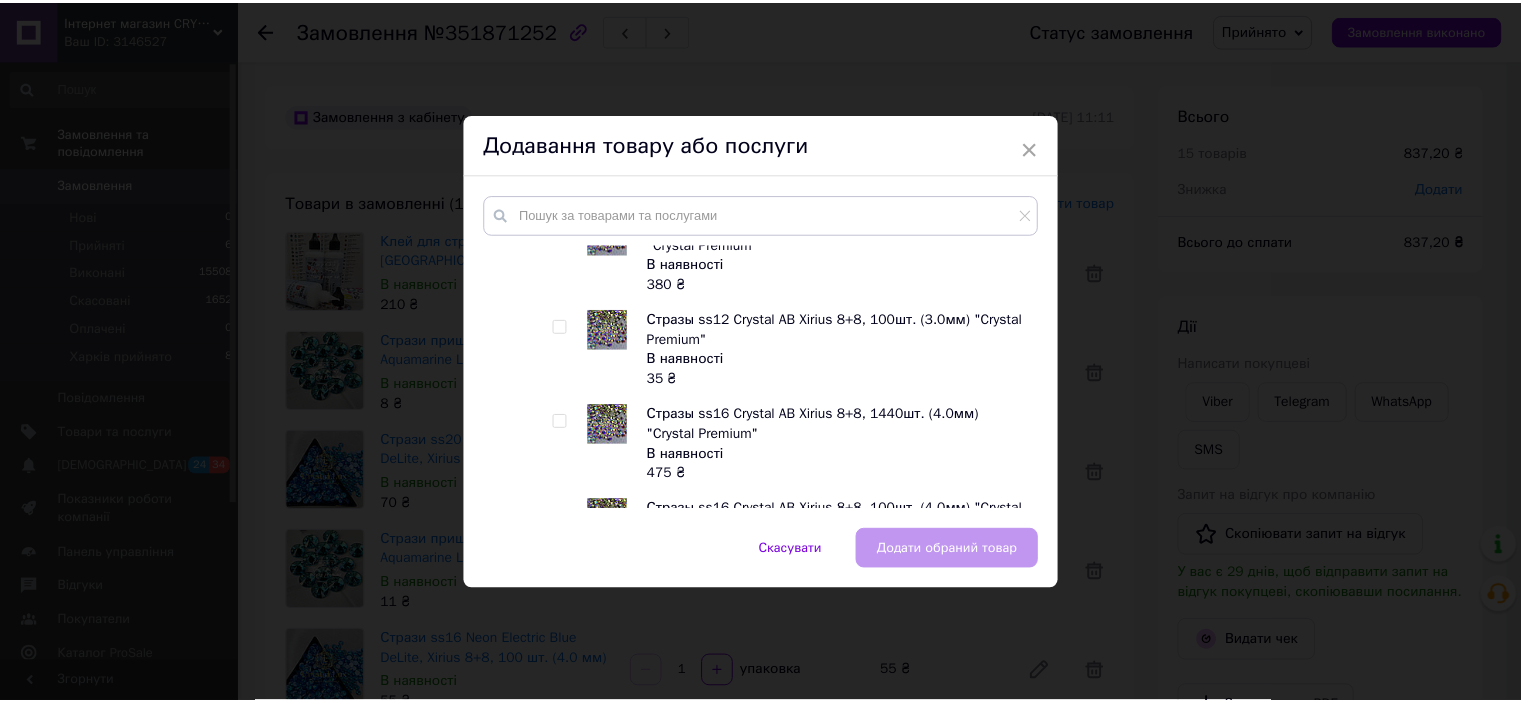 scroll, scrollTop: 200, scrollLeft: 0, axis: vertical 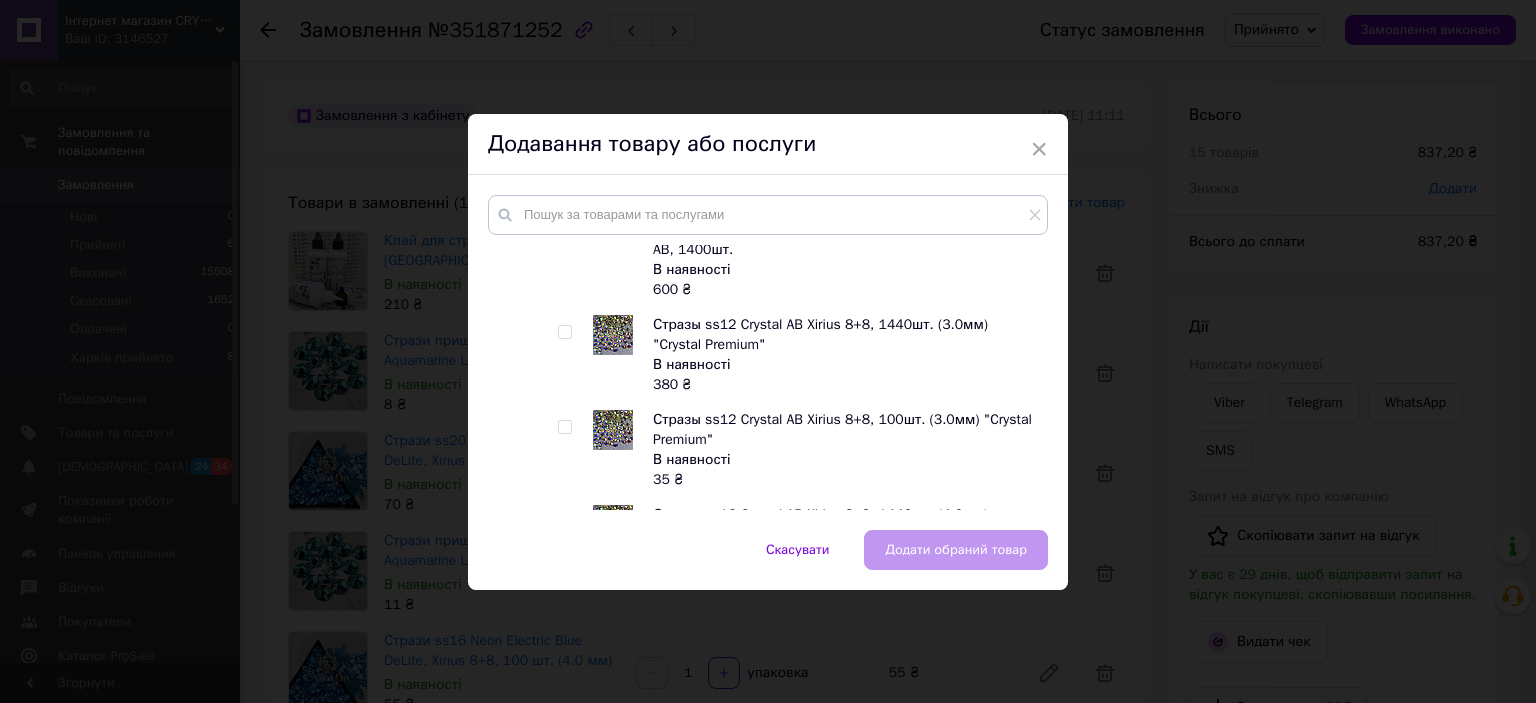 click at bounding box center [564, 332] 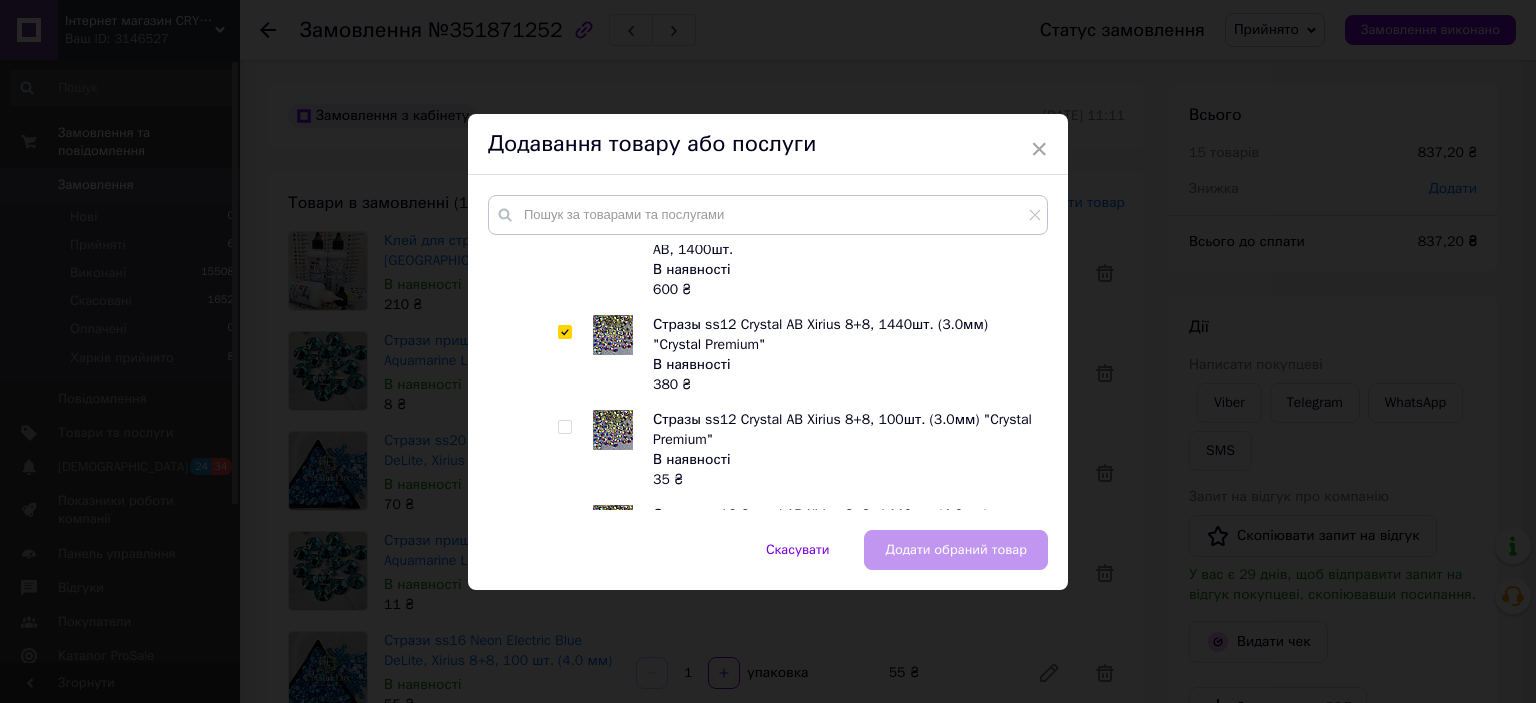 checkbox on "true" 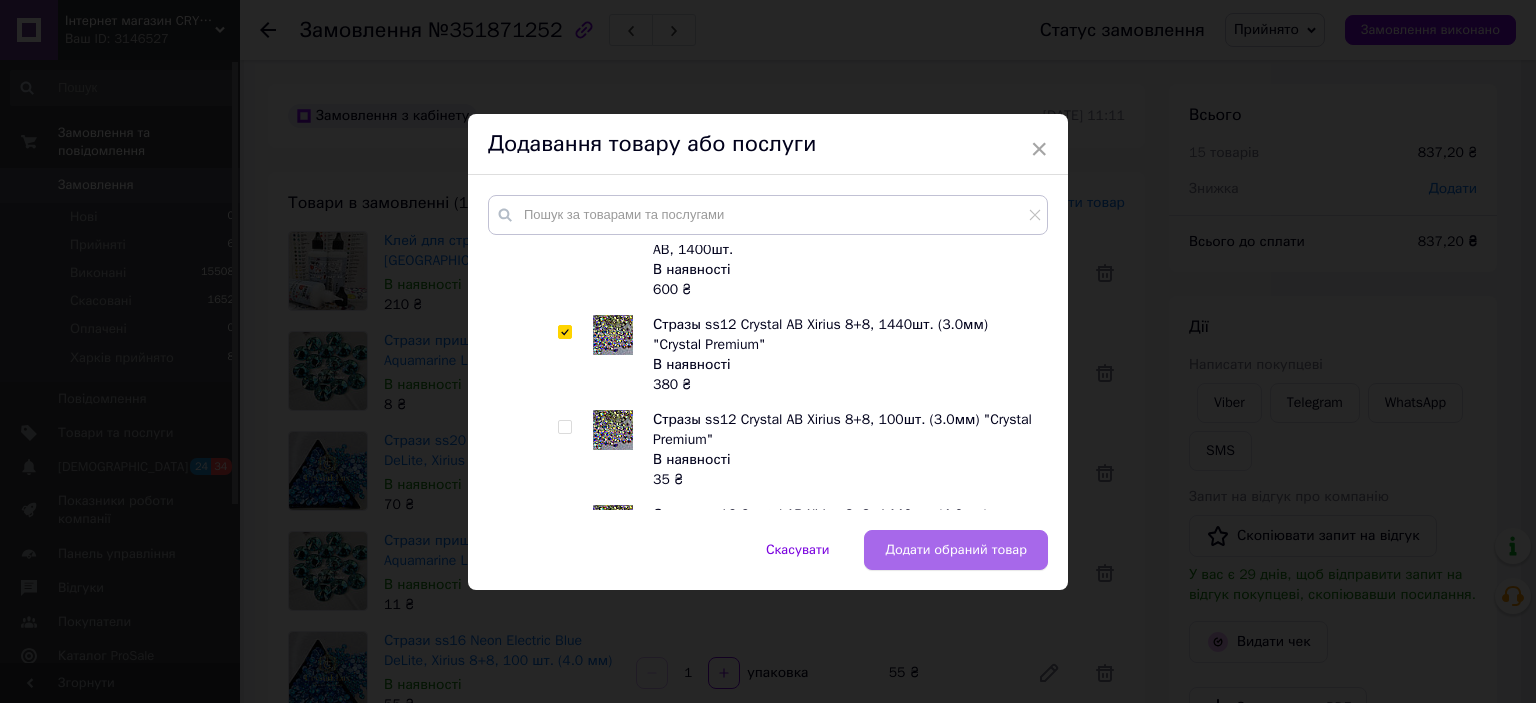 click on "Додати обраний товар" at bounding box center [956, 550] 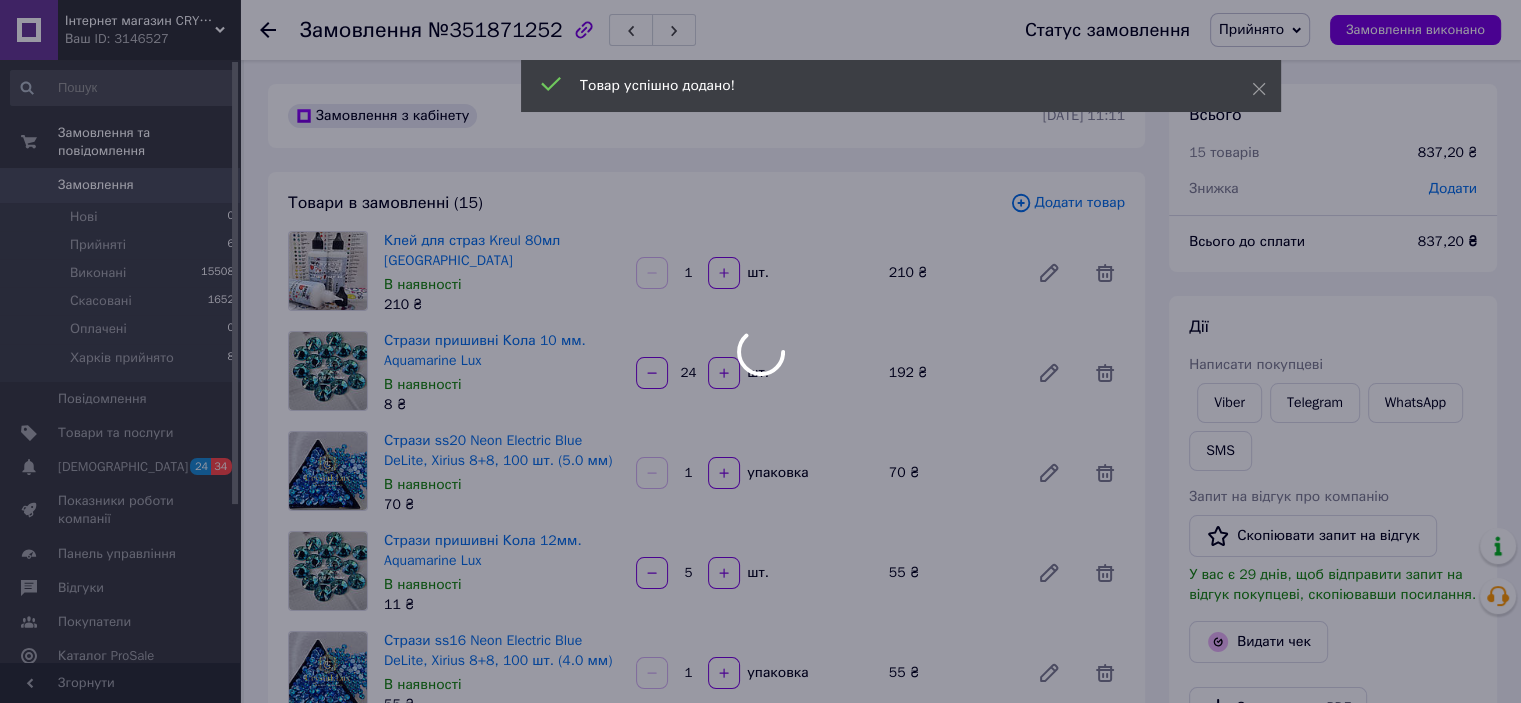 scroll, scrollTop: 359, scrollLeft: 0, axis: vertical 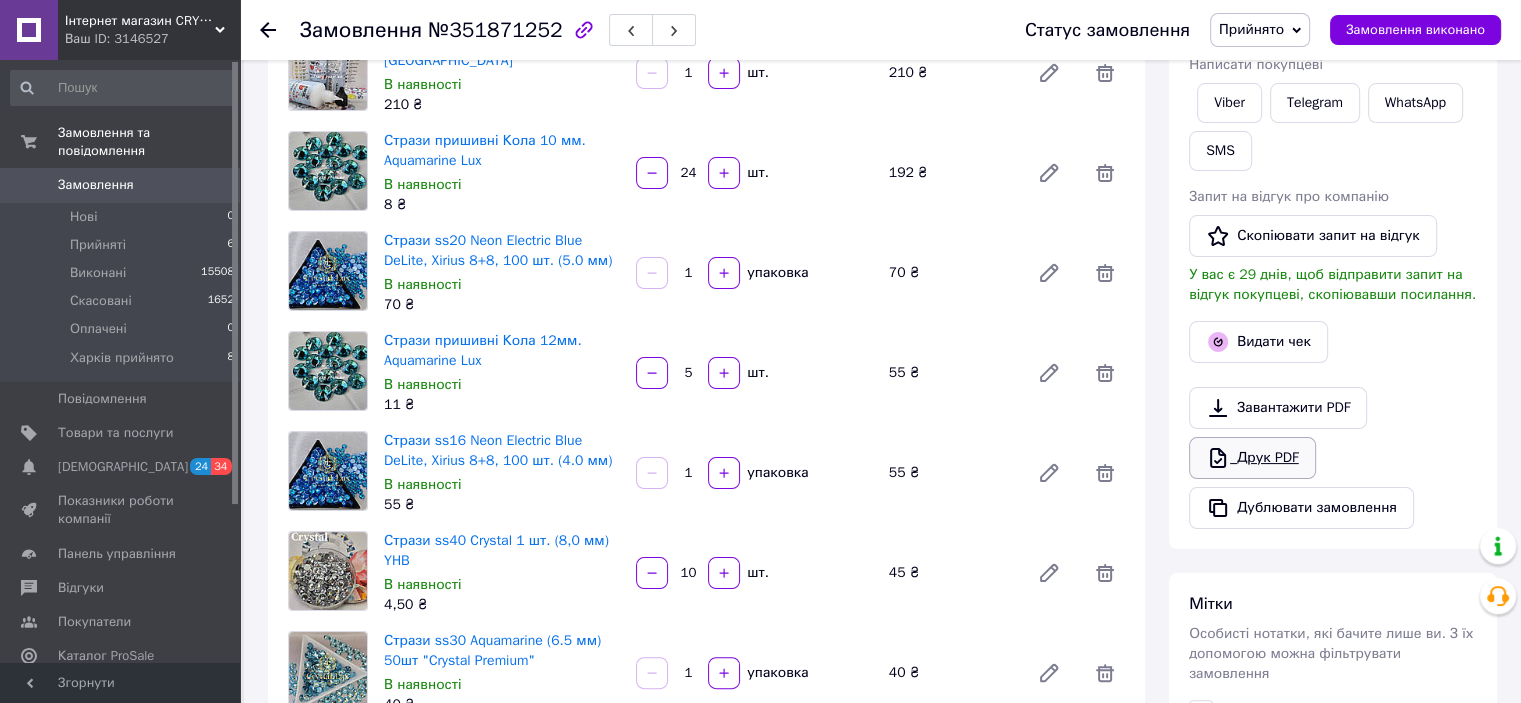 click on "Друк PDF" at bounding box center [1252, 458] 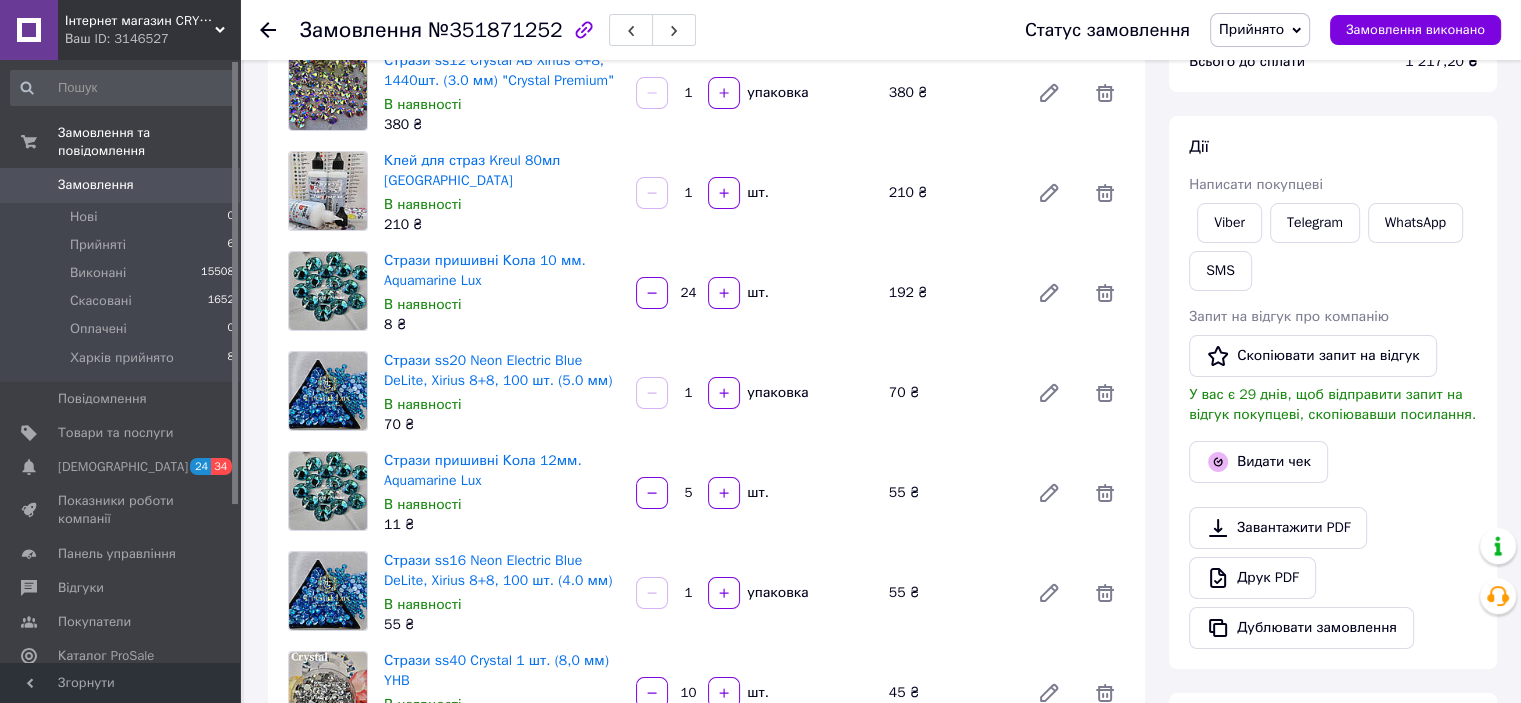 scroll, scrollTop: 0, scrollLeft: 0, axis: both 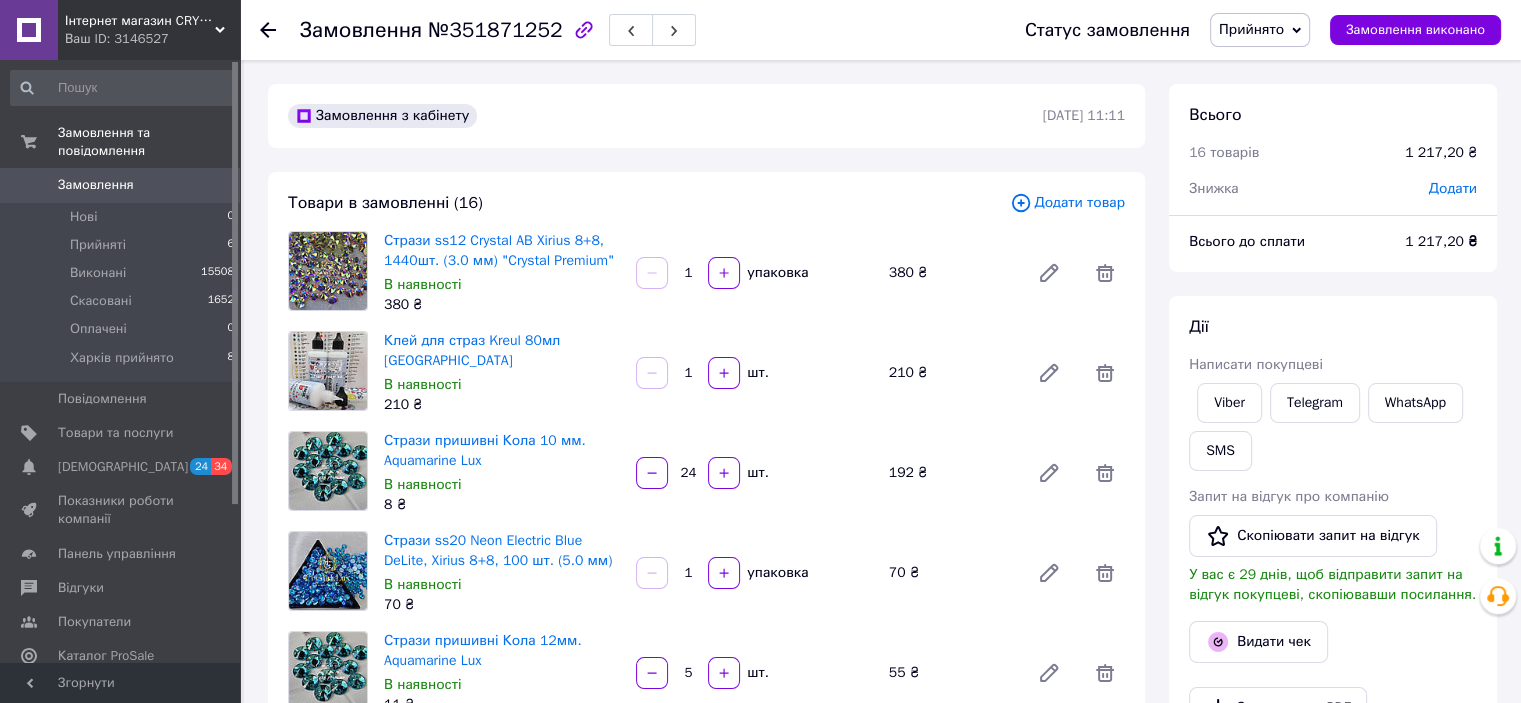 drag, startPoint x: 1101, startPoint y: 278, endPoint x: 962, endPoint y: 278, distance: 139 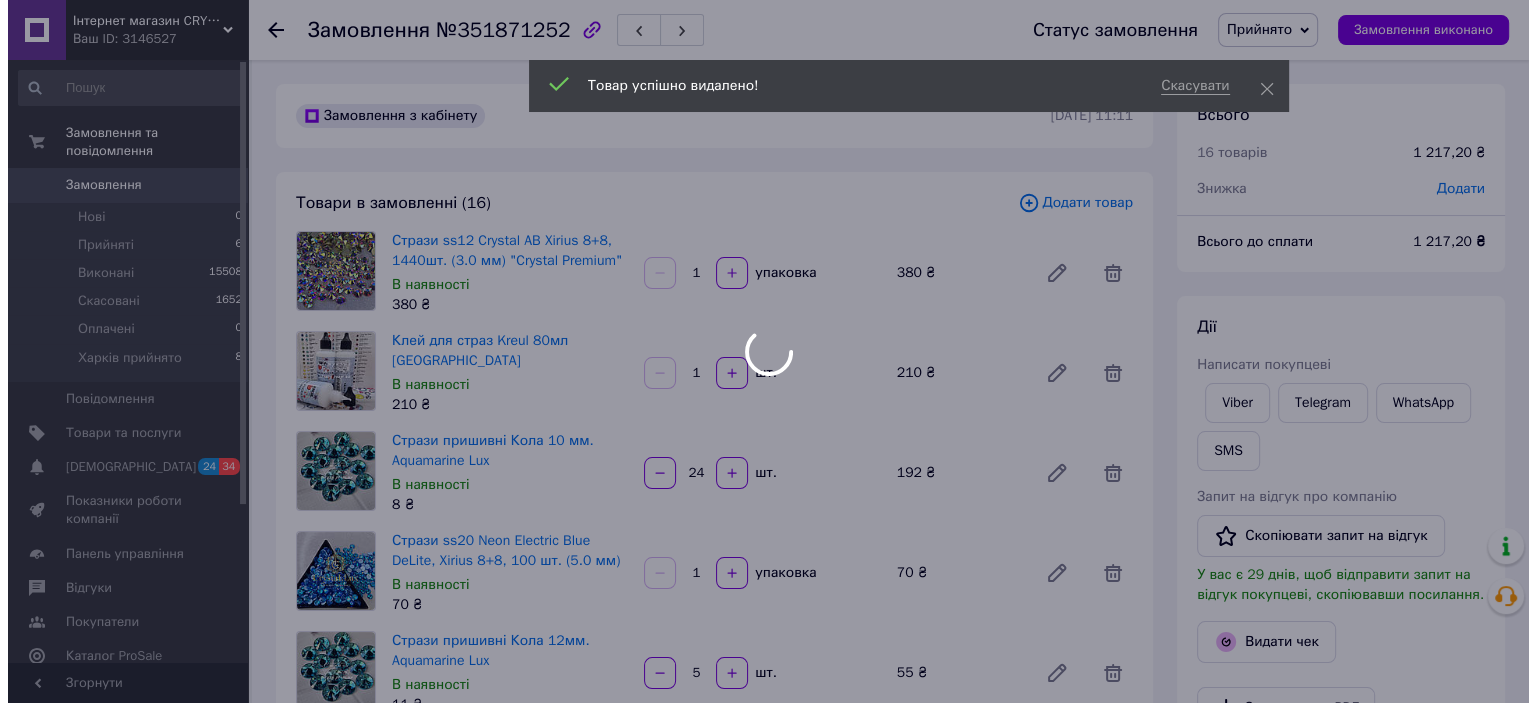 scroll, scrollTop: 407, scrollLeft: 0, axis: vertical 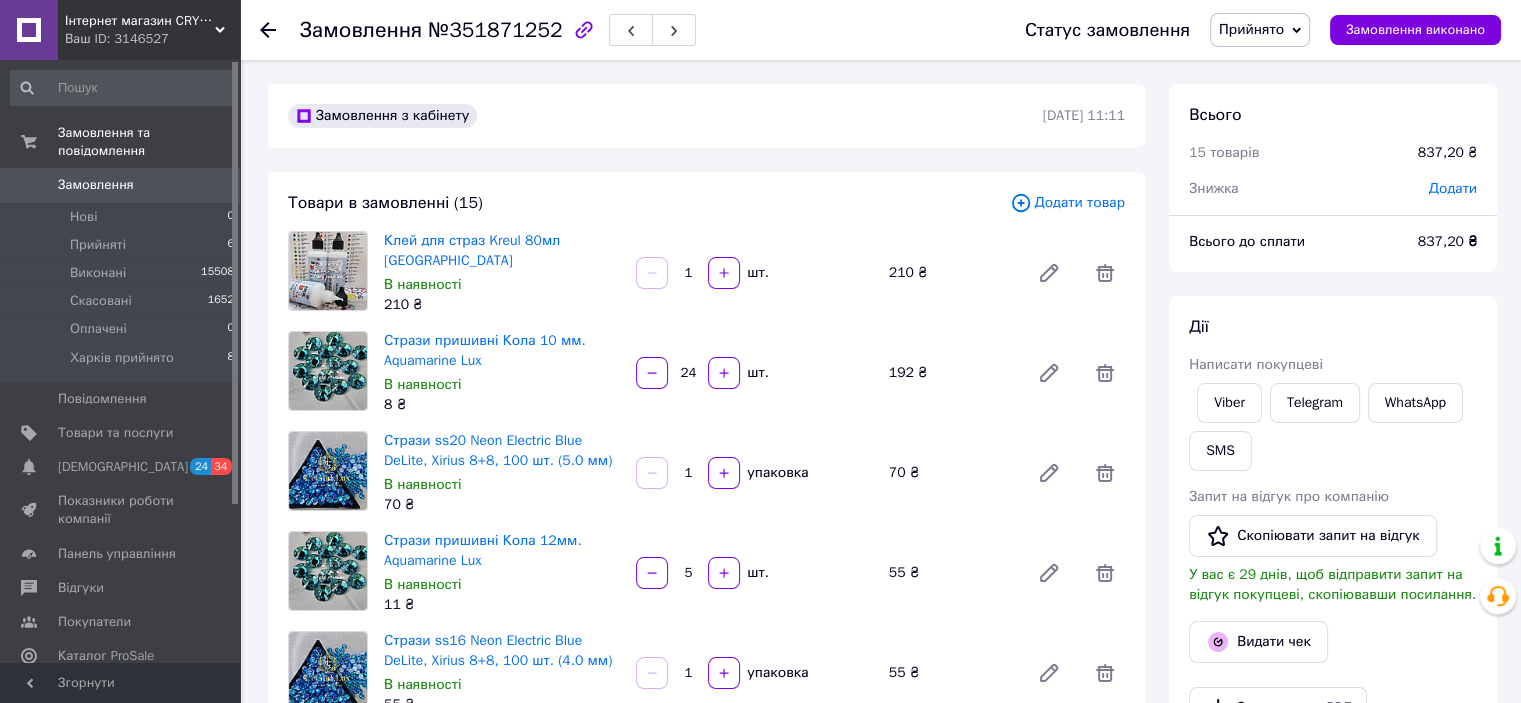 click 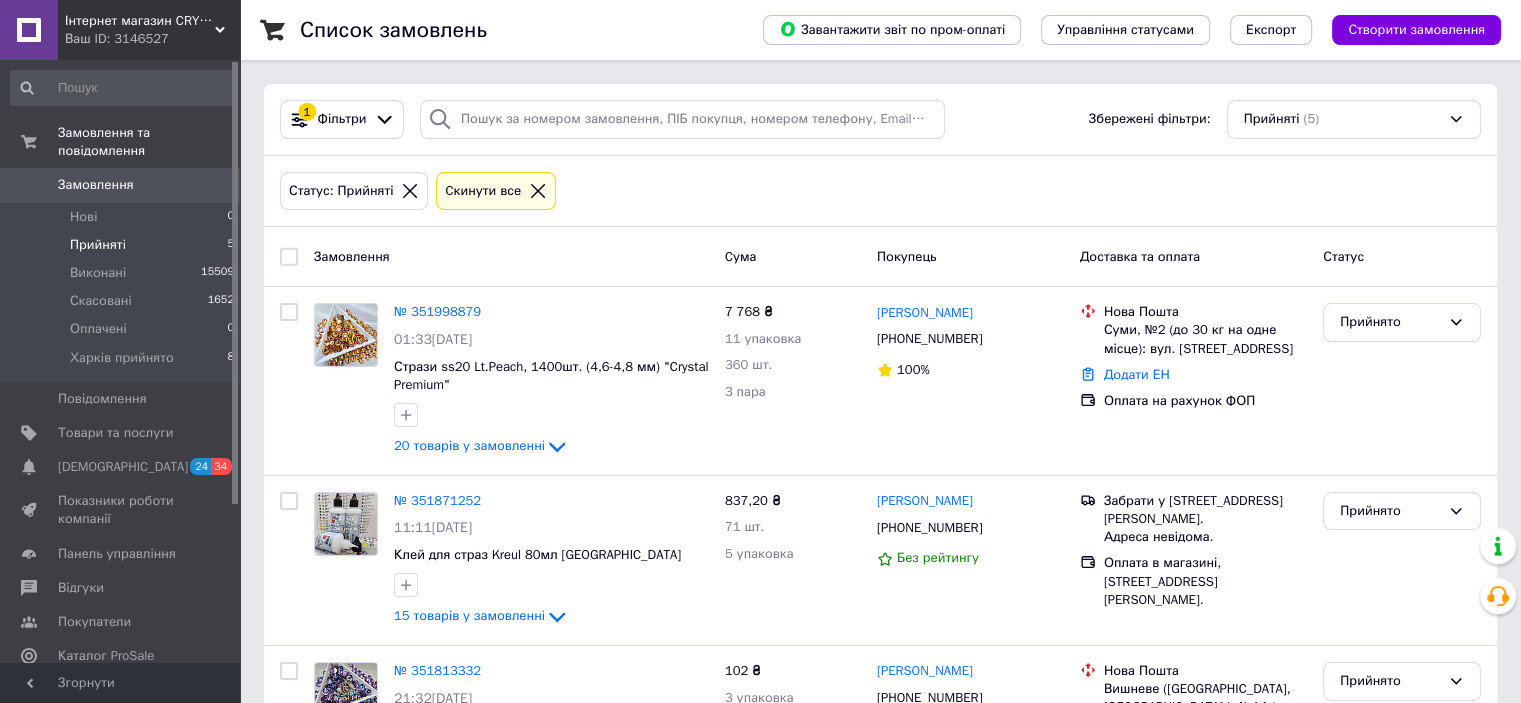 click on "Cкинути все" at bounding box center [483, 191] 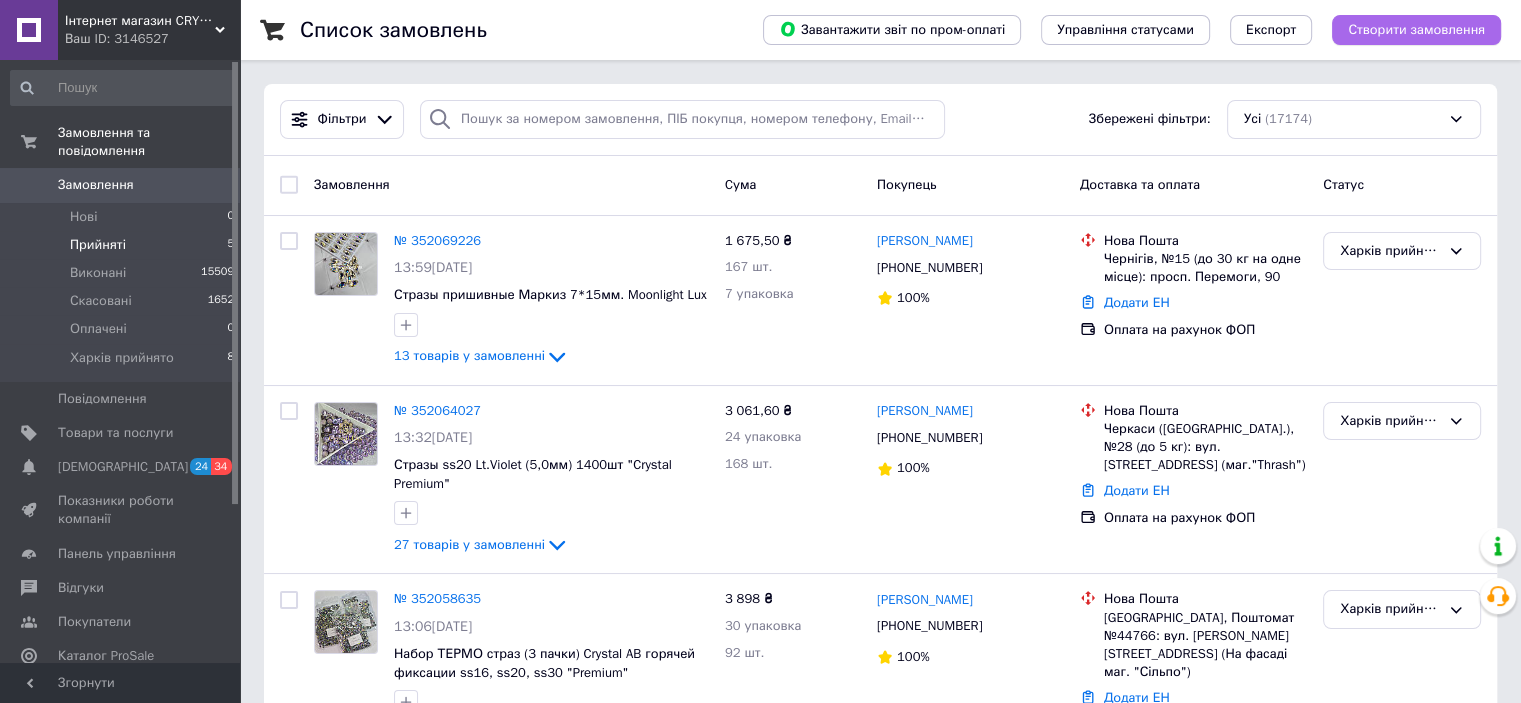 click on "Створити замовлення" at bounding box center (1416, 30) 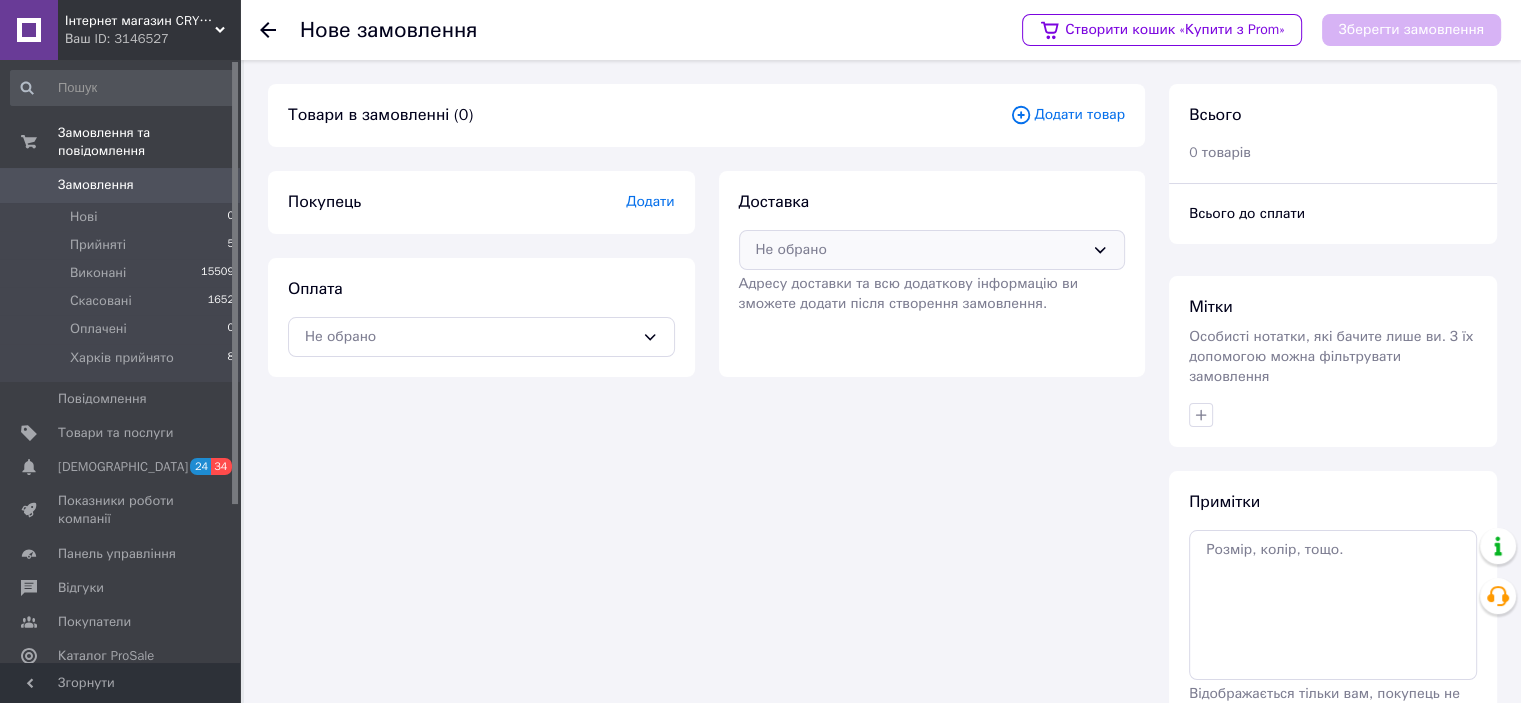 click on "Не обрано" at bounding box center [920, 250] 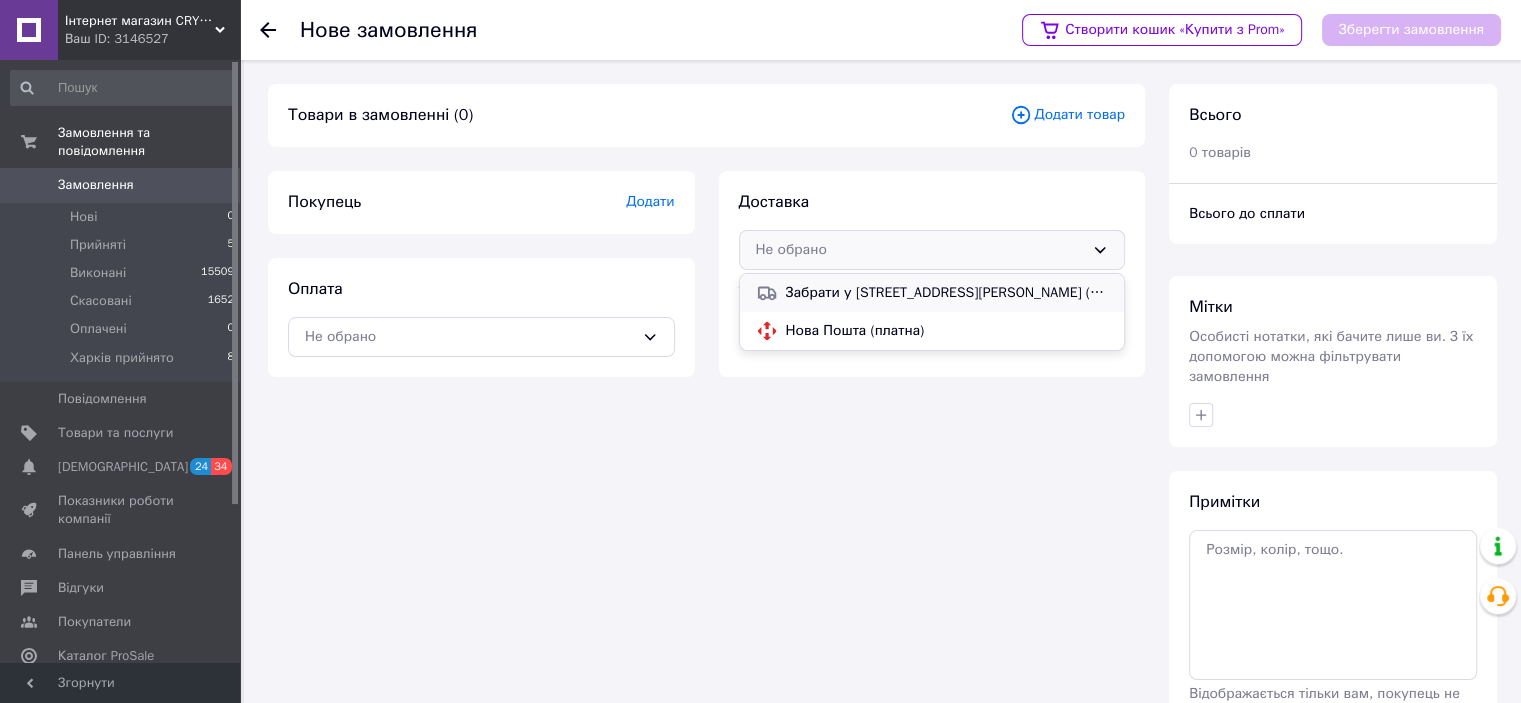 click on "Забрати у ХАРКОВІ, вул.Донця-Захаржевського 5. (безкоштовно)" at bounding box center [947, 293] 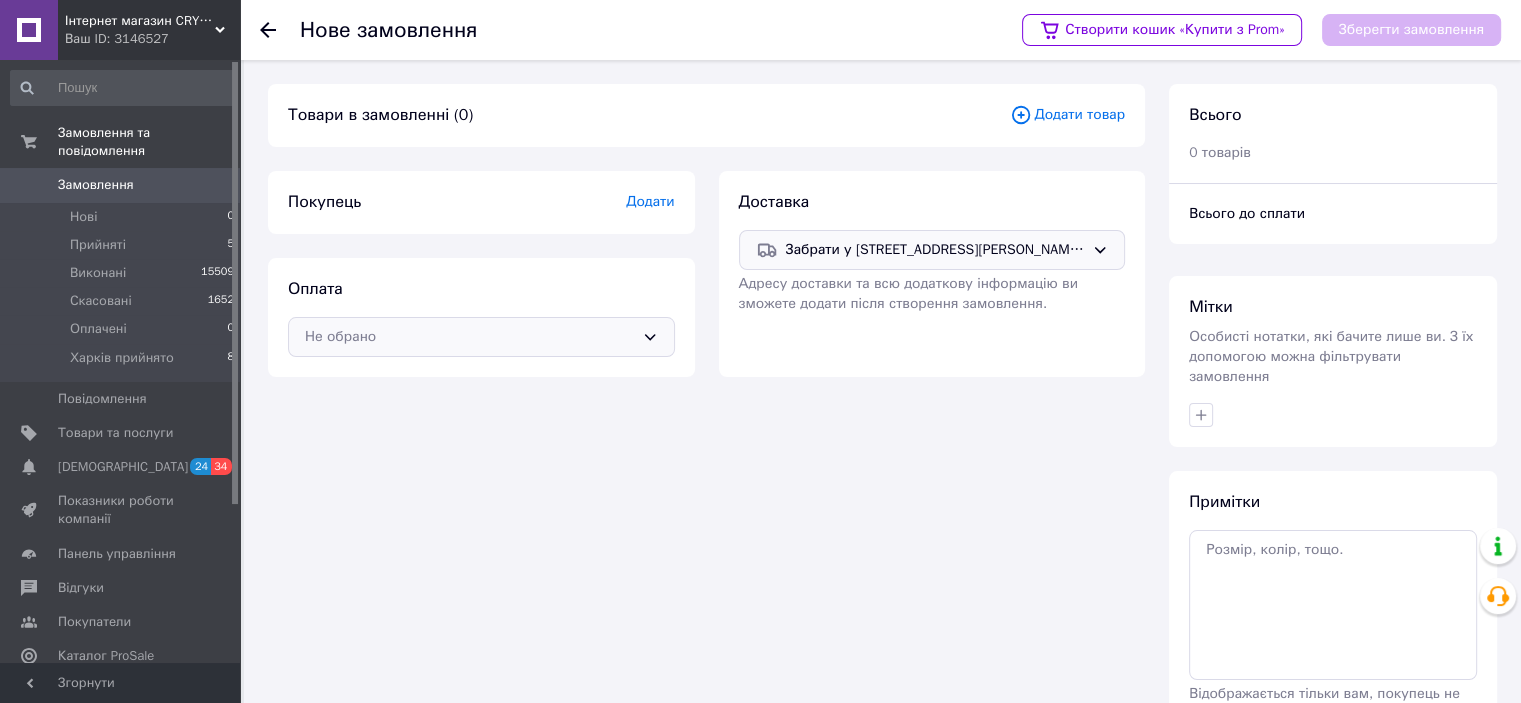 click on "Не обрано" at bounding box center [469, 337] 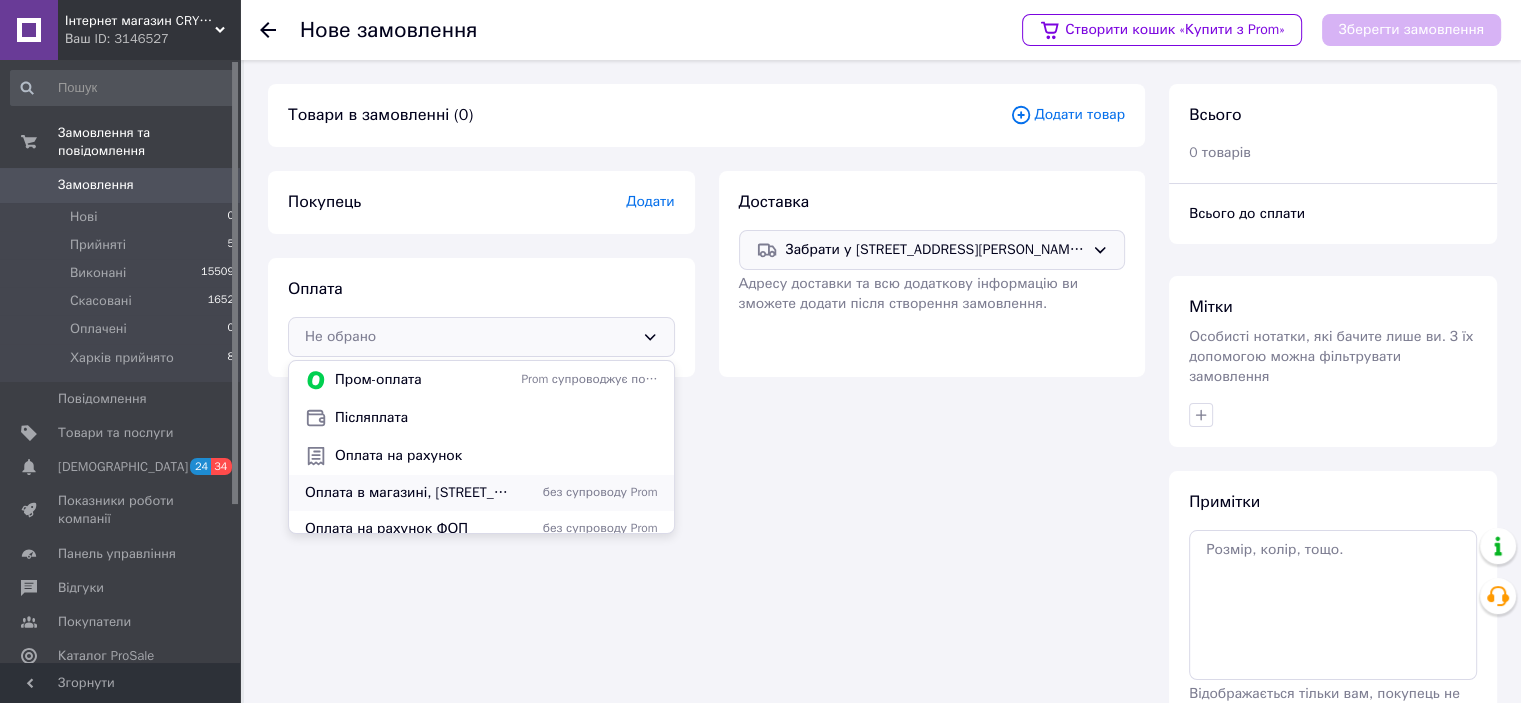 click on "Оплата в магазині, [STREET_ADDRESS][PERSON_NAME]." at bounding box center (409, 493) 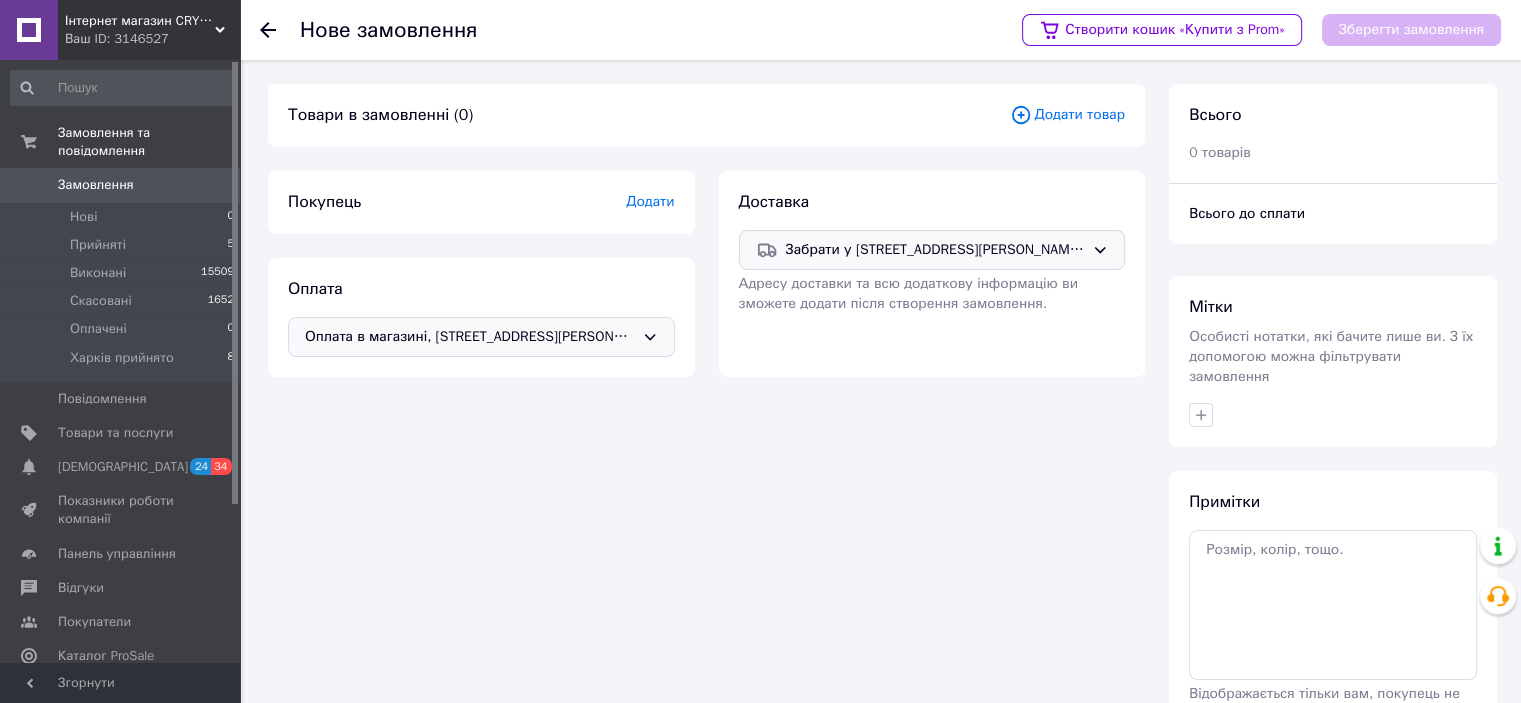 click on "Додати товар" at bounding box center (1067, 115) 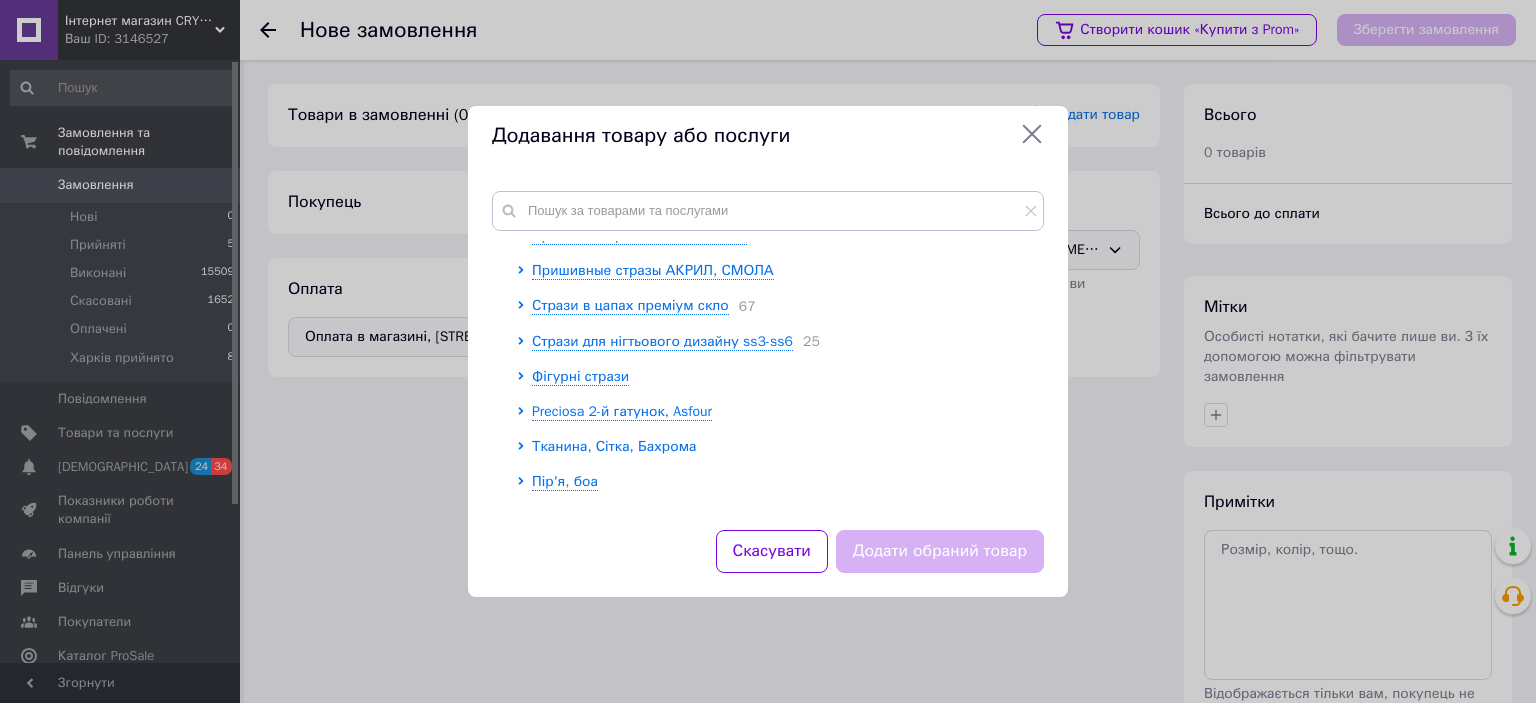 scroll, scrollTop: 465, scrollLeft: 0, axis: vertical 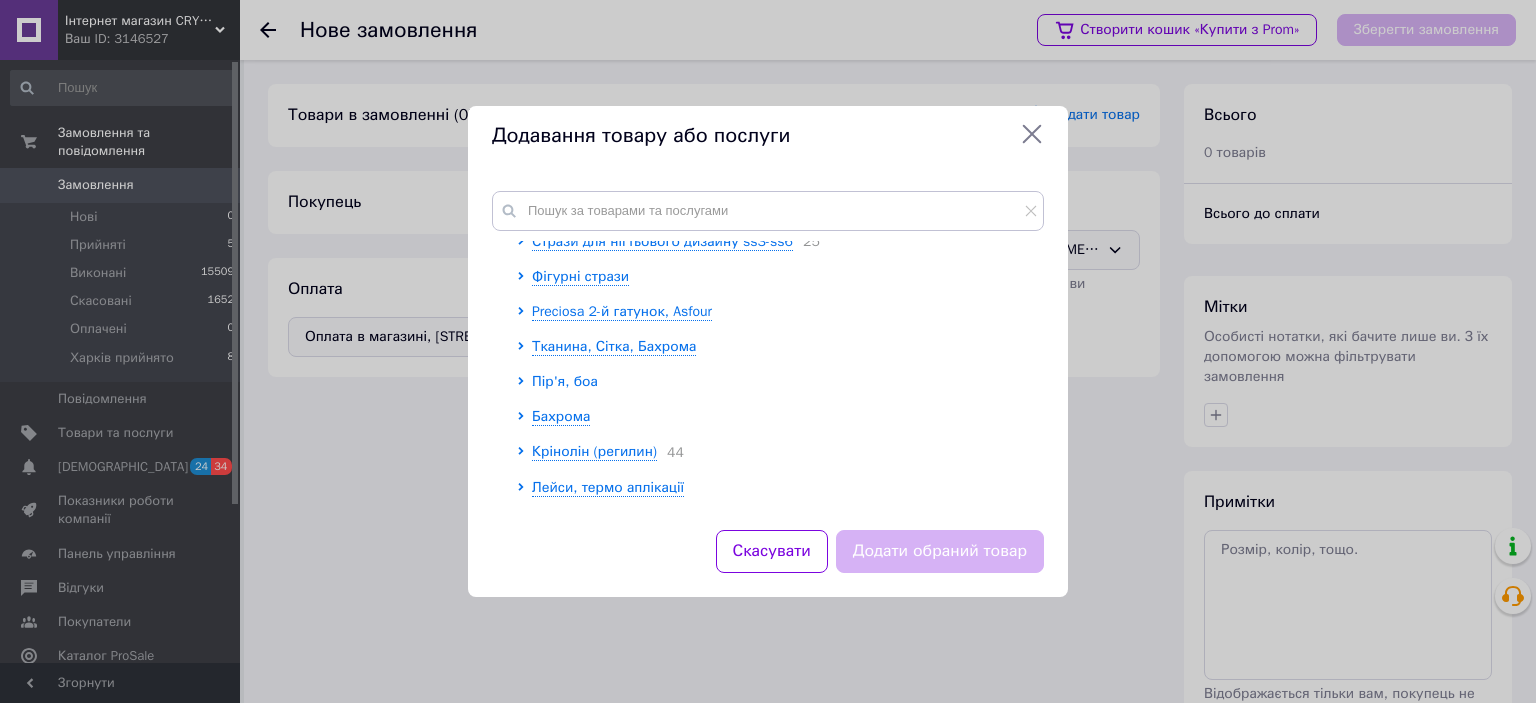 click on "Пір'я, боа" at bounding box center (565, 381) 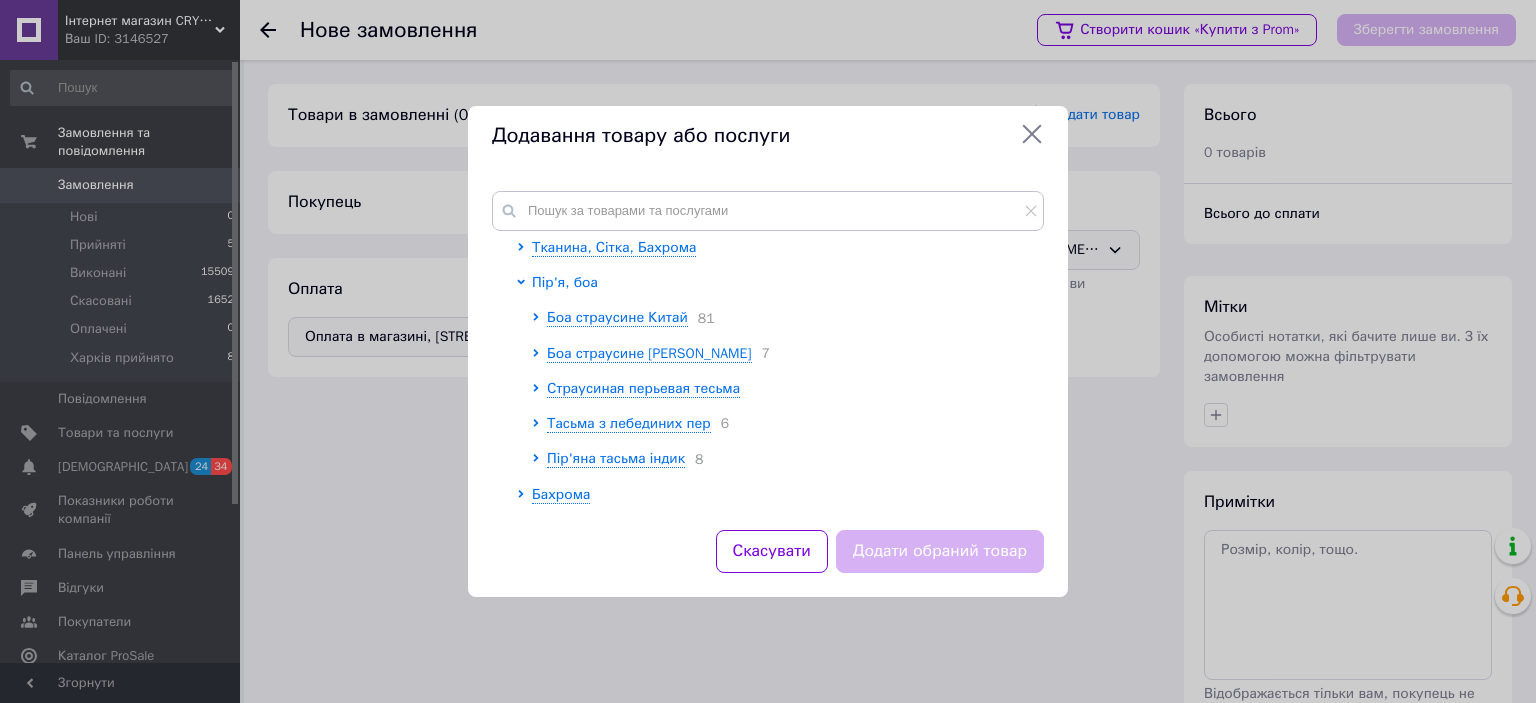 scroll, scrollTop: 565, scrollLeft: 0, axis: vertical 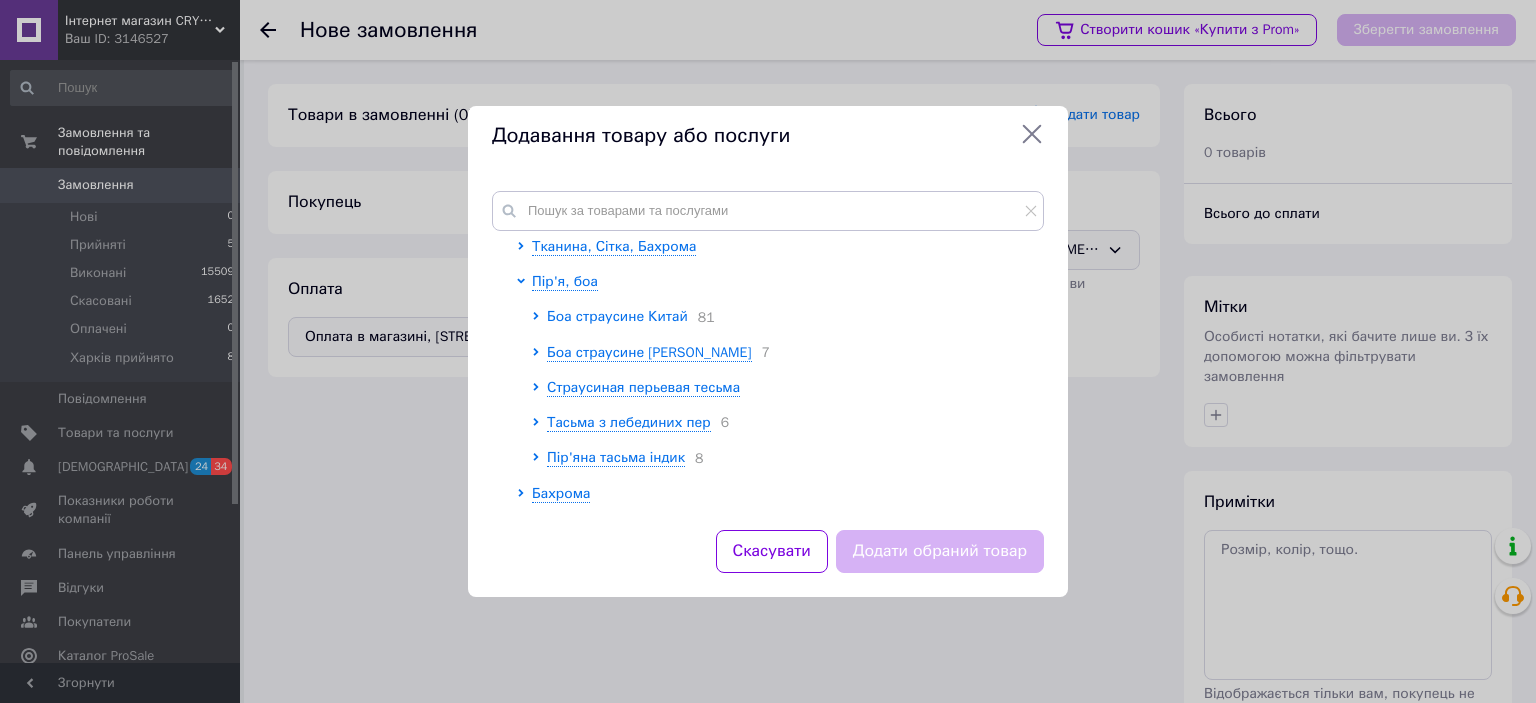 click on "Боа страусине Китай" at bounding box center (617, 316) 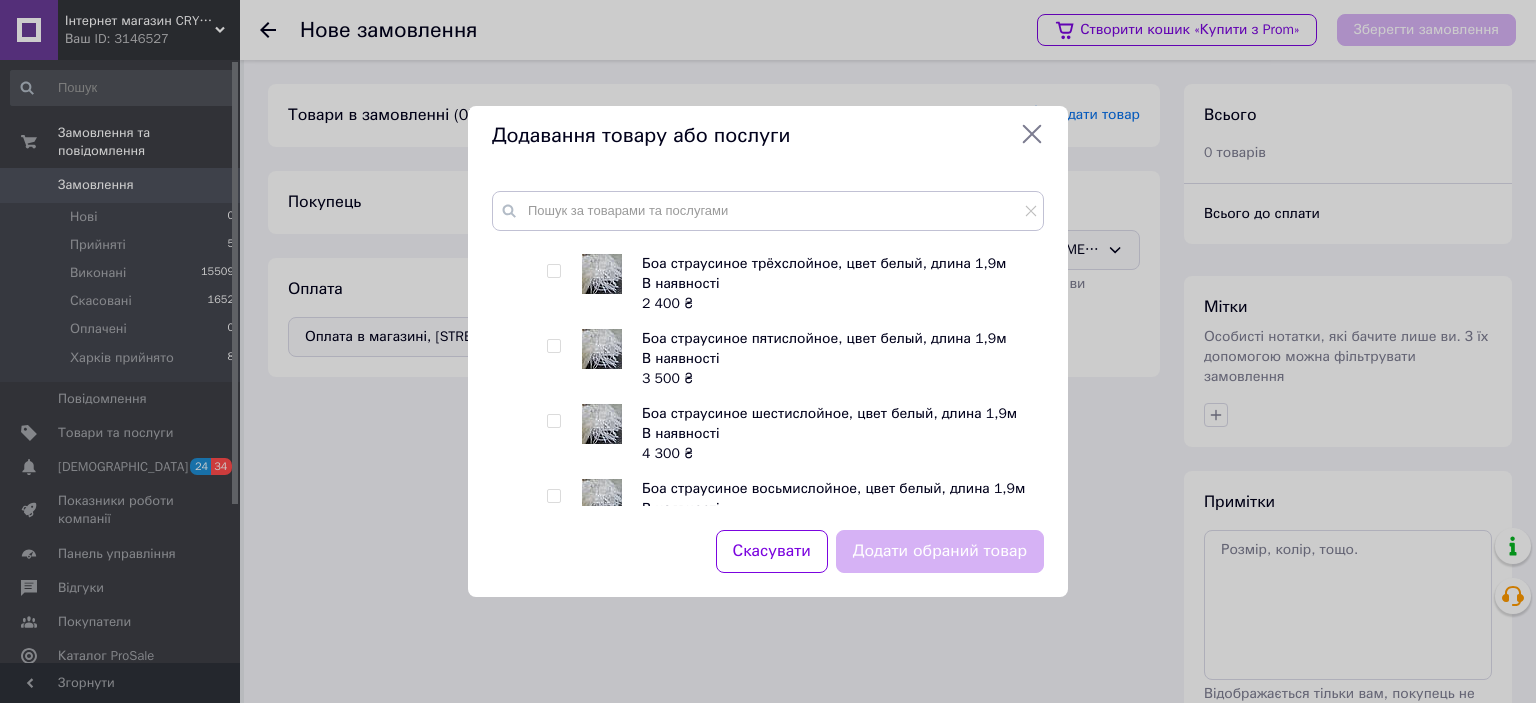 scroll, scrollTop: 965, scrollLeft: 0, axis: vertical 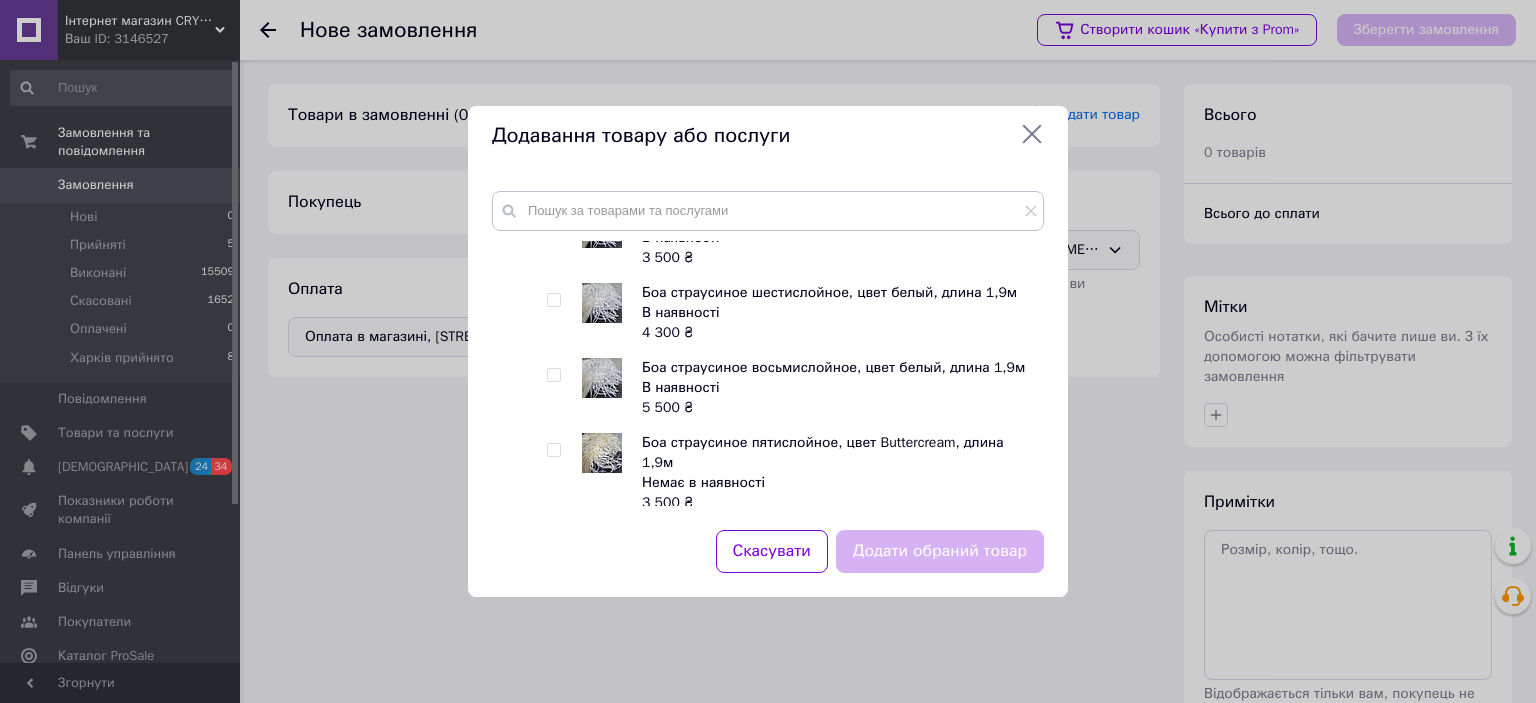click at bounding box center (553, 300) 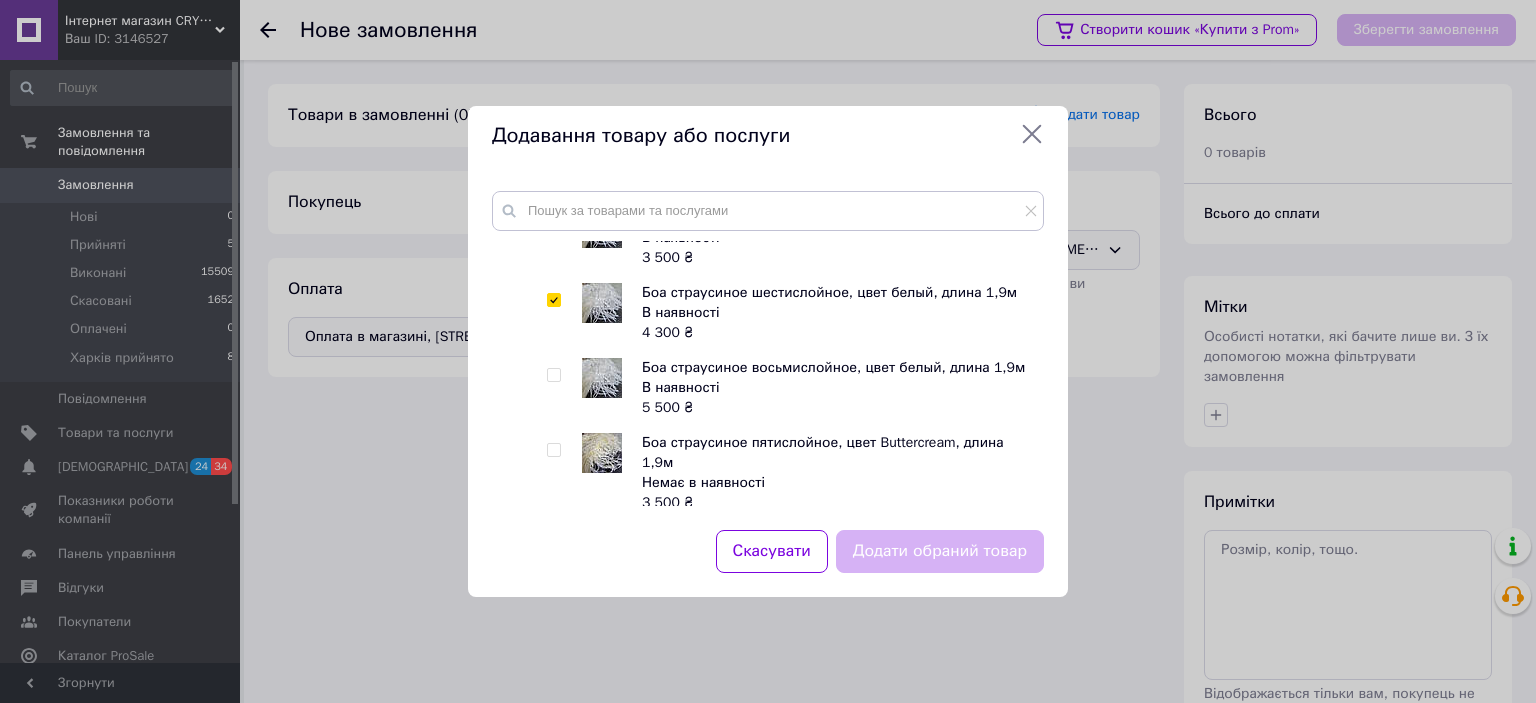 checkbox on "true" 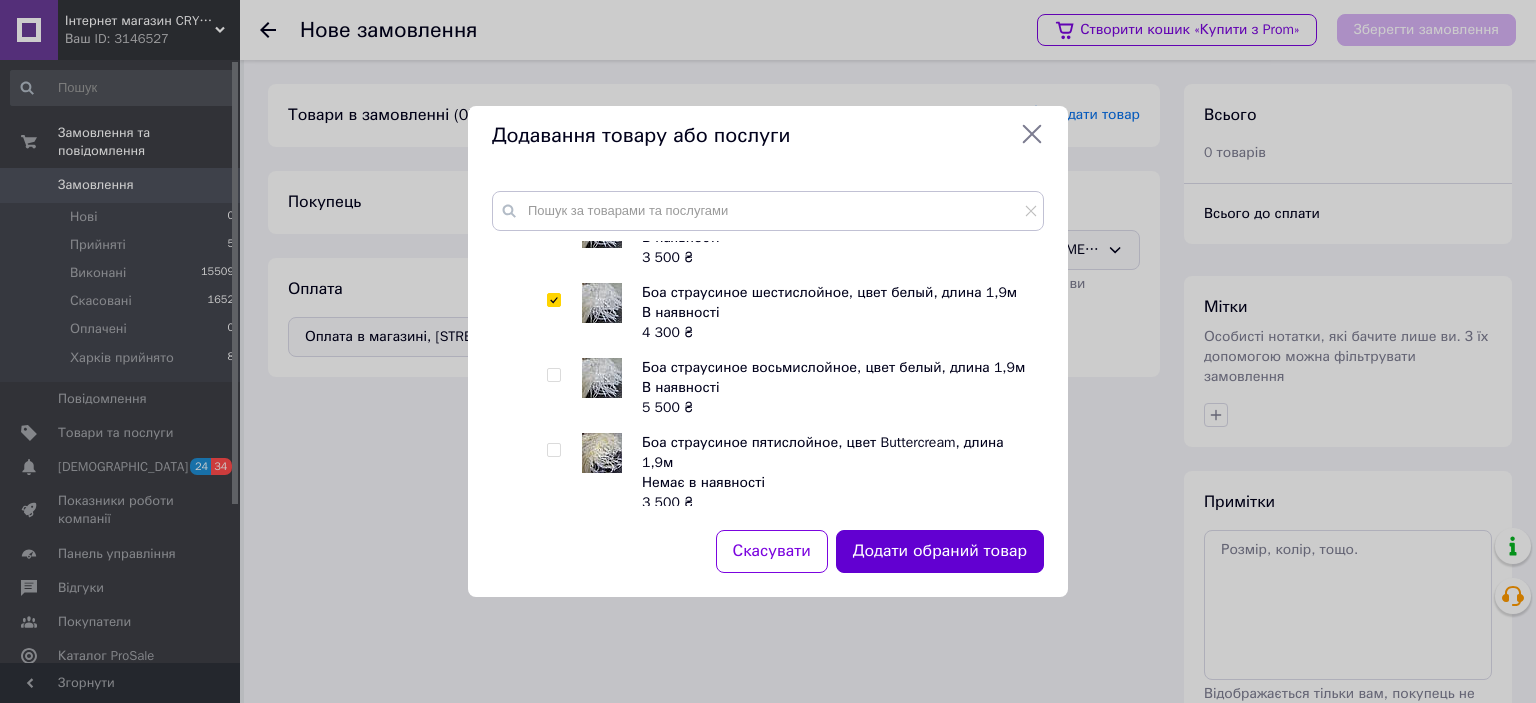 drag, startPoint x: 875, startPoint y: 549, endPoint x: 865, endPoint y: 502, distance: 48.052055 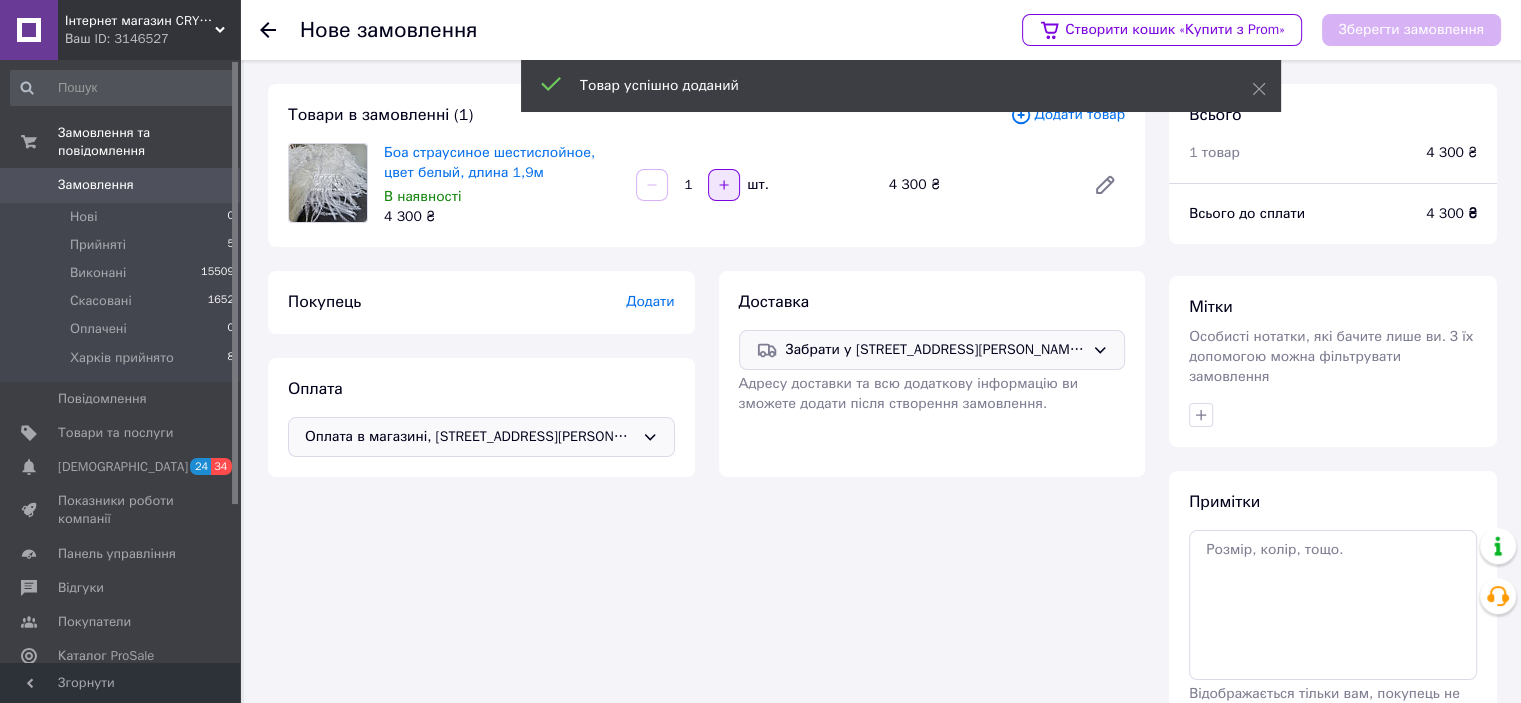 click 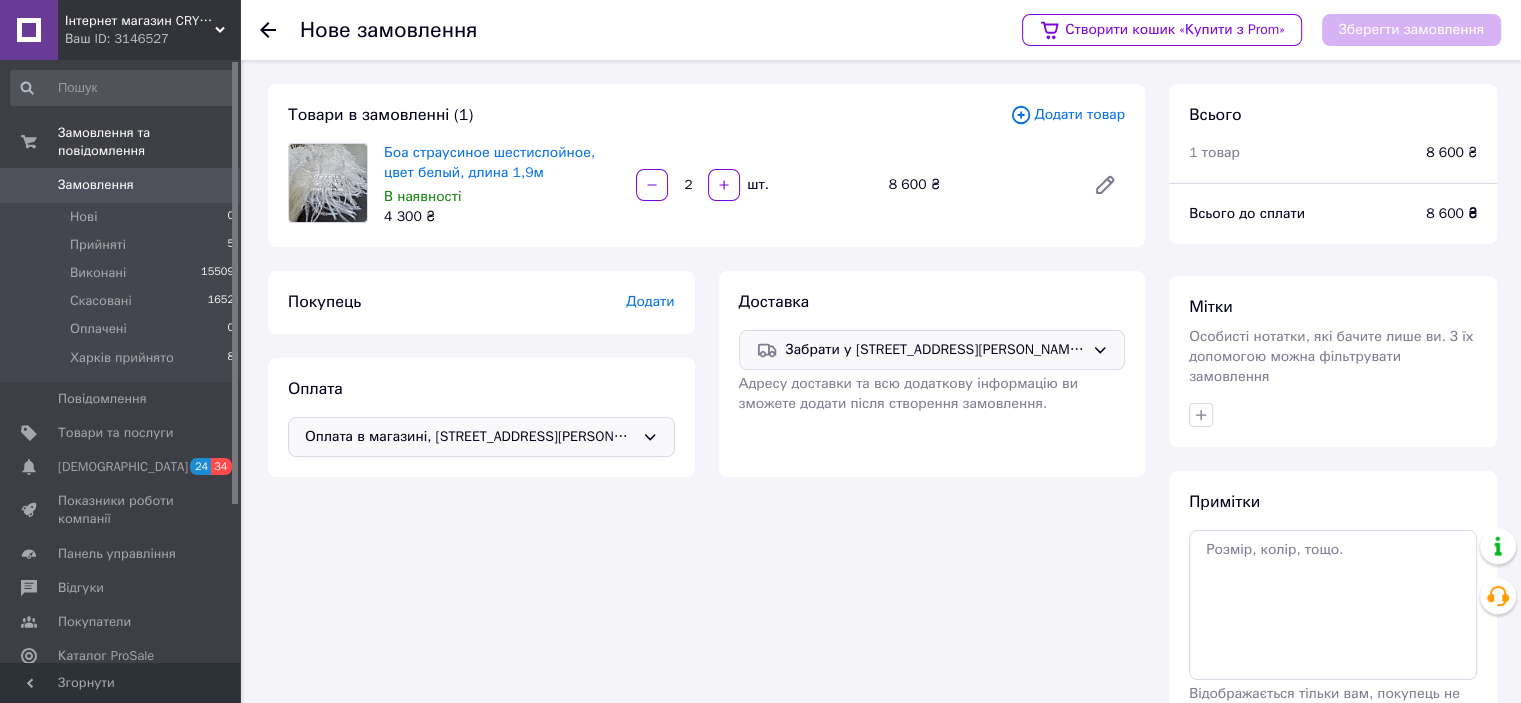click on "Додати товар" at bounding box center [1067, 115] 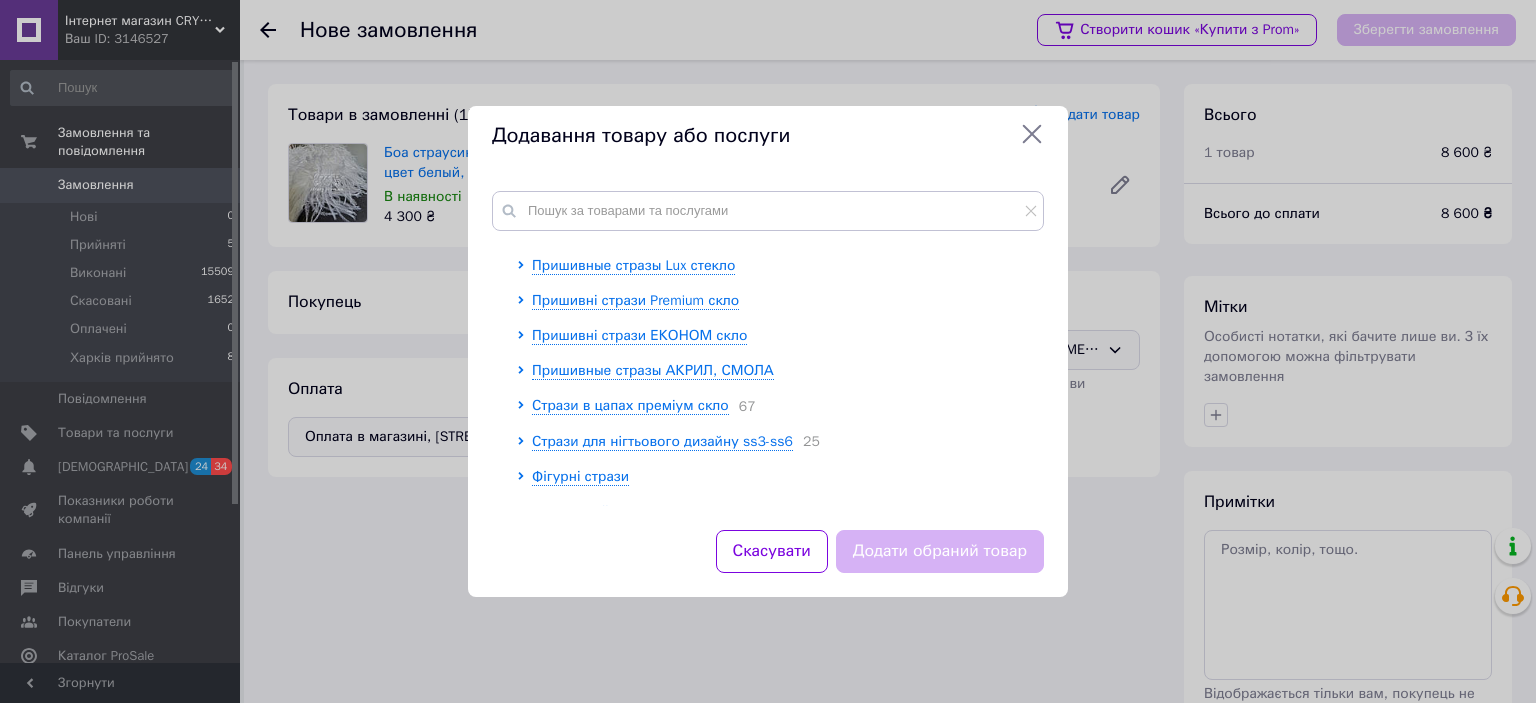 scroll, scrollTop: 465, scrollLeft: 0, axis: vertical 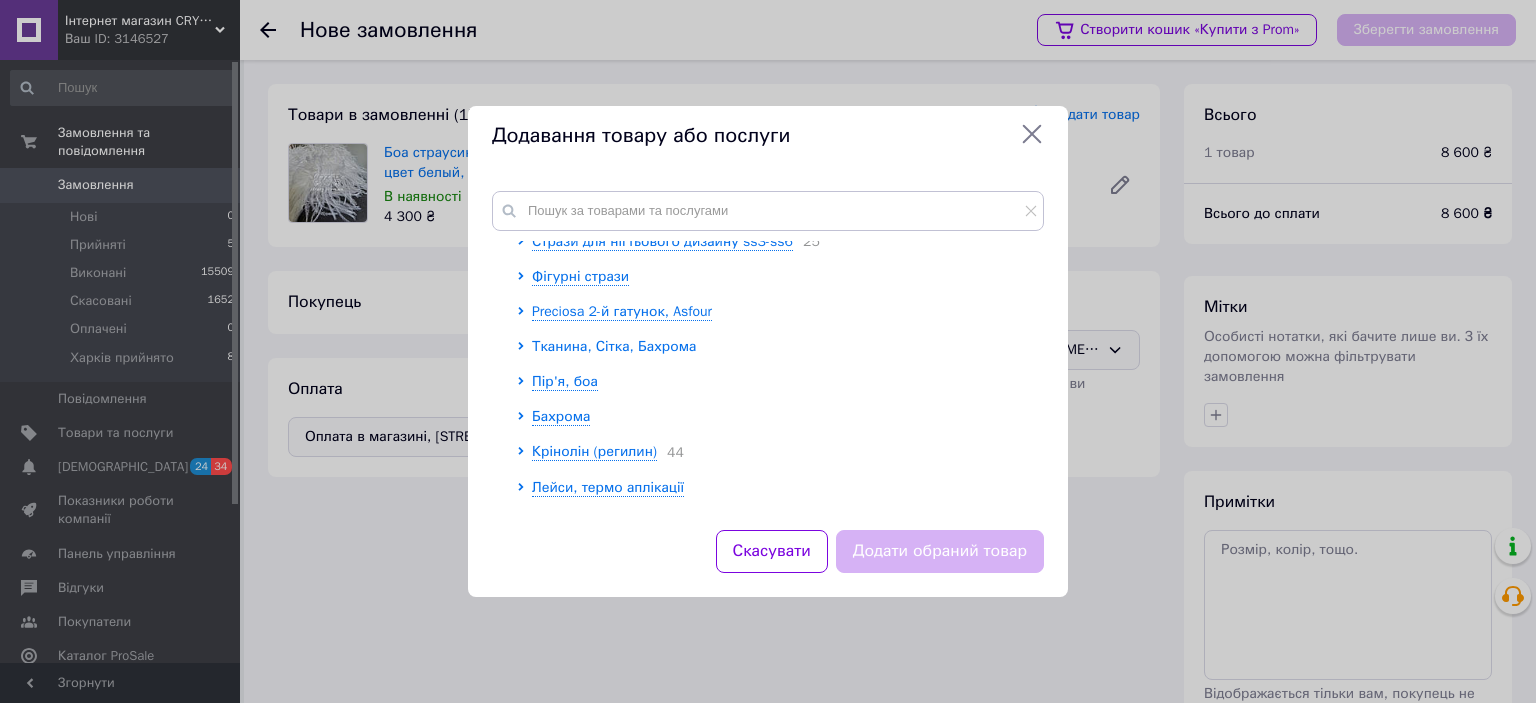 click on "Тканина, Сітка, Бахрома" at bounding box center (614, 346) 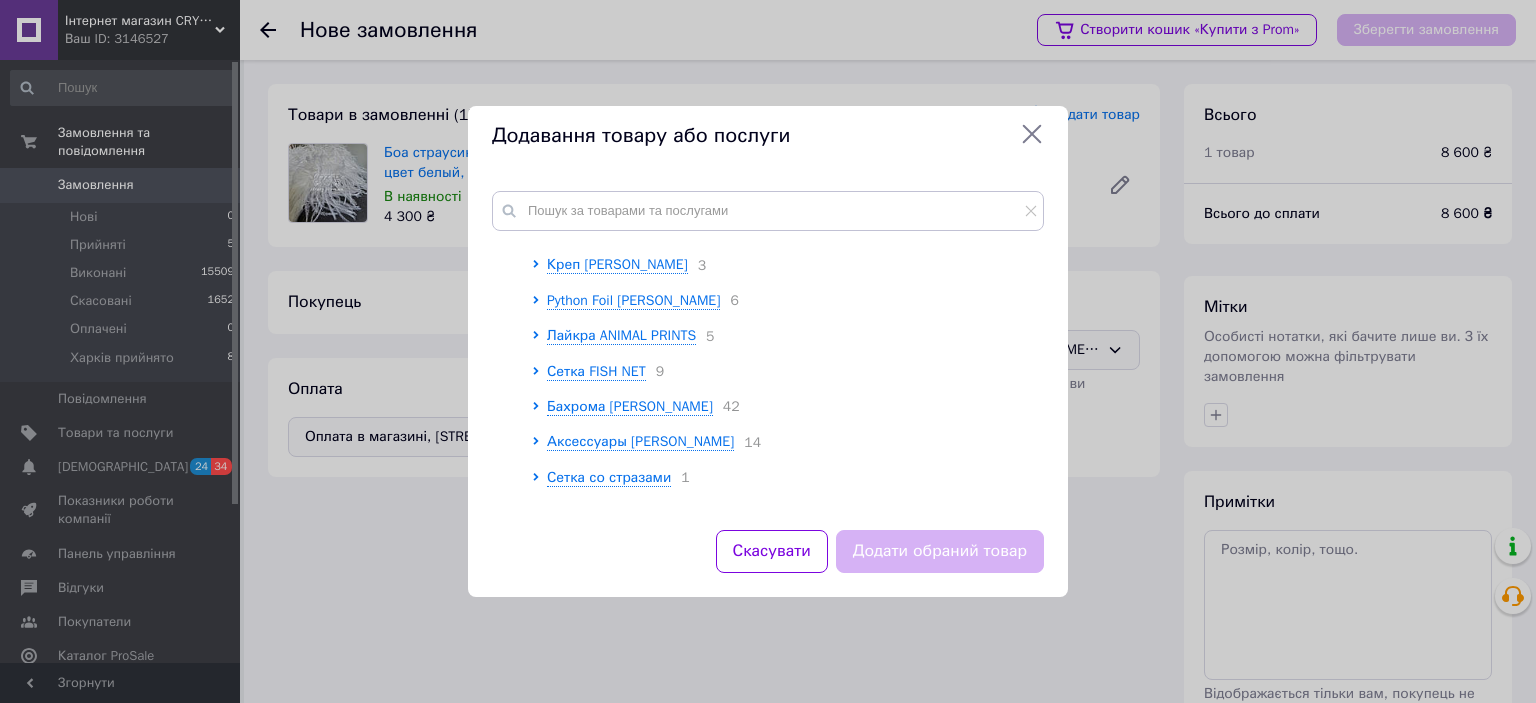 scroll, scrollTop: 865, scrollLeft: 0, axis: vertical 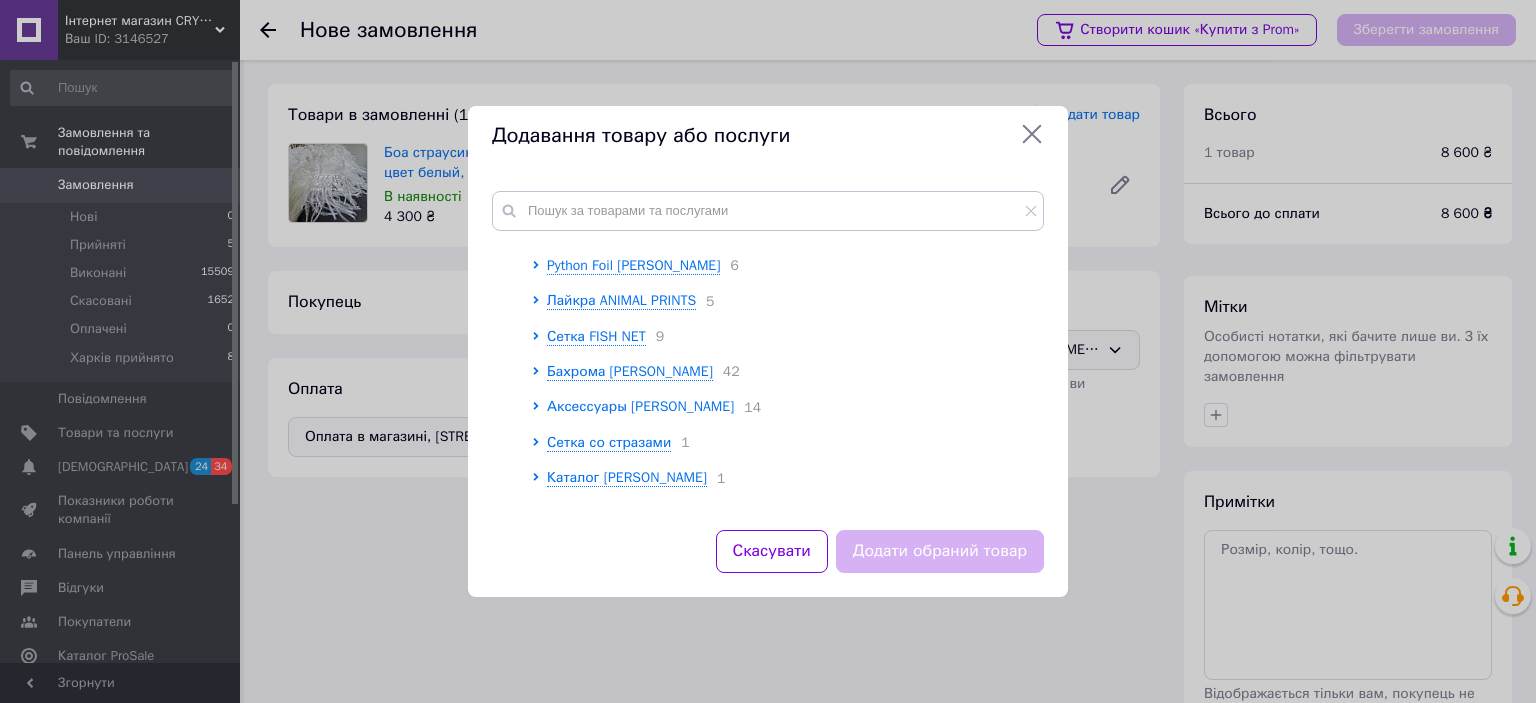 click on "Аксессуары Chrisanne Clover" at bounding box center [640, 406] 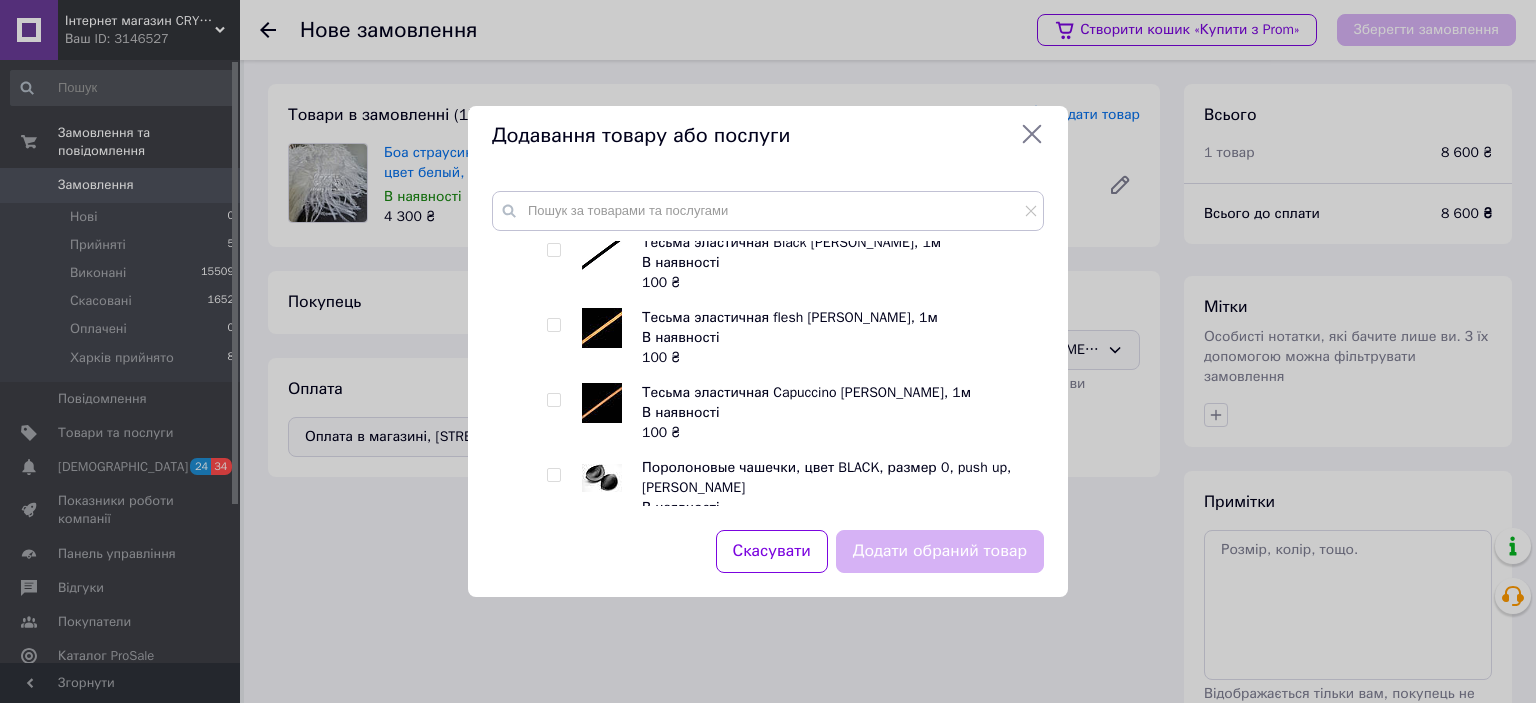 scroll, scrollTop: 965, scrollLeft: 0, axis: vertical 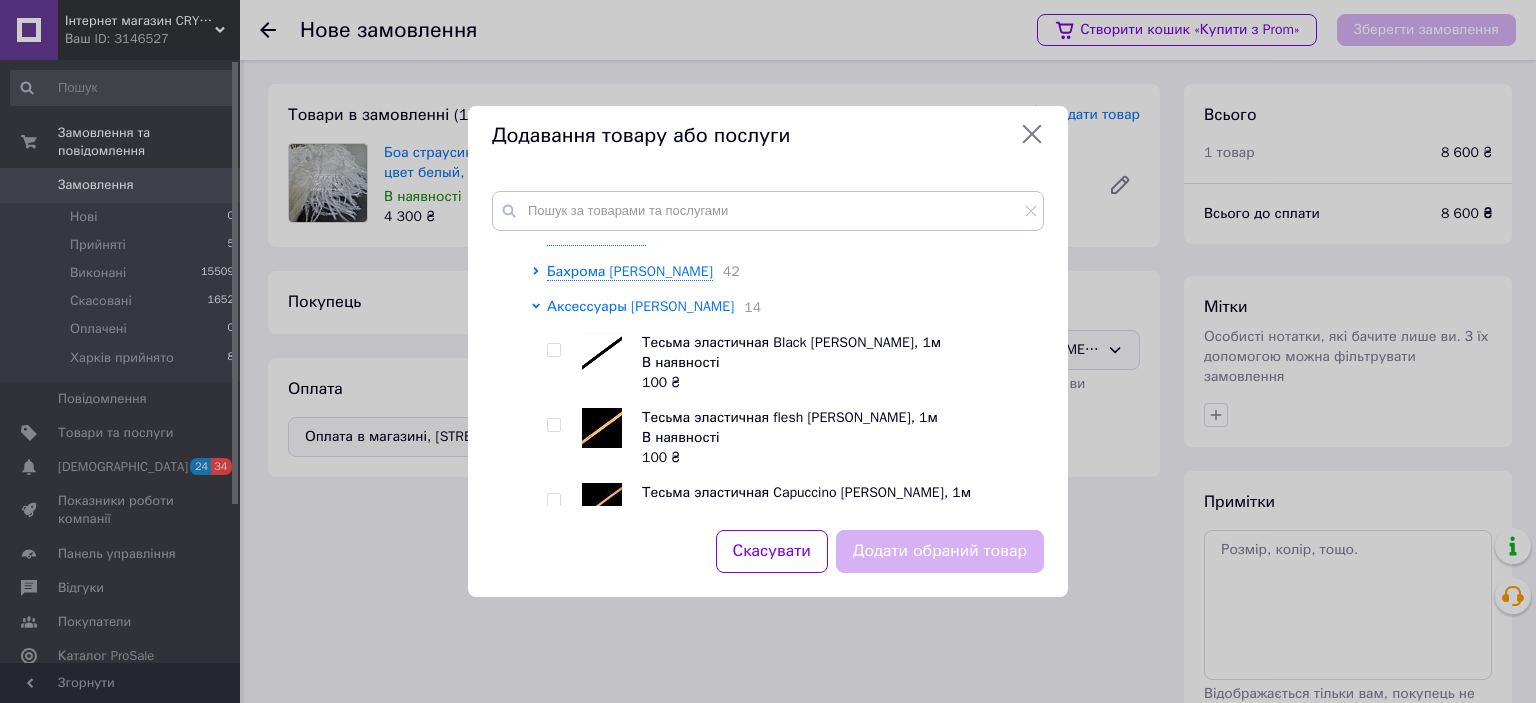 click 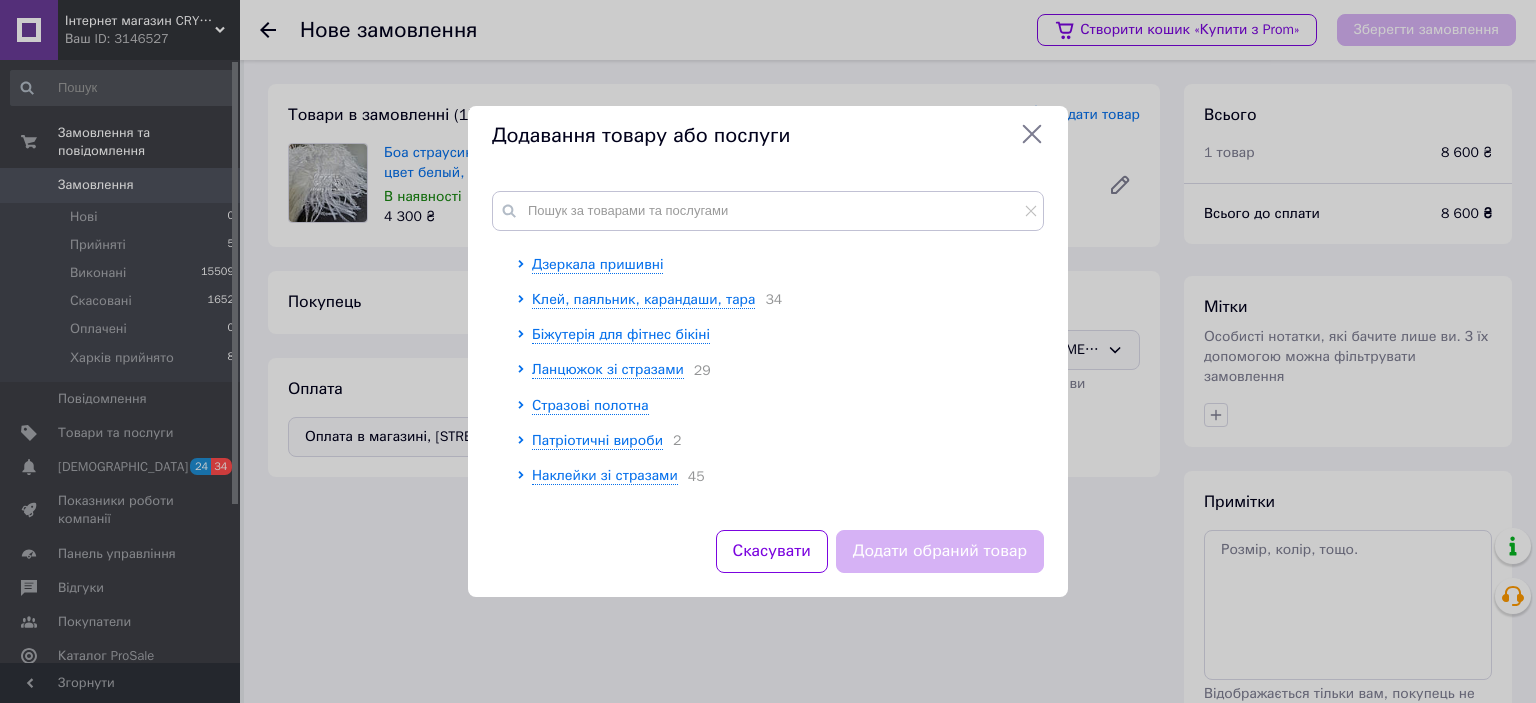 scroll, scrollTop: 1465, scrollLeft: 0, axis: vertical 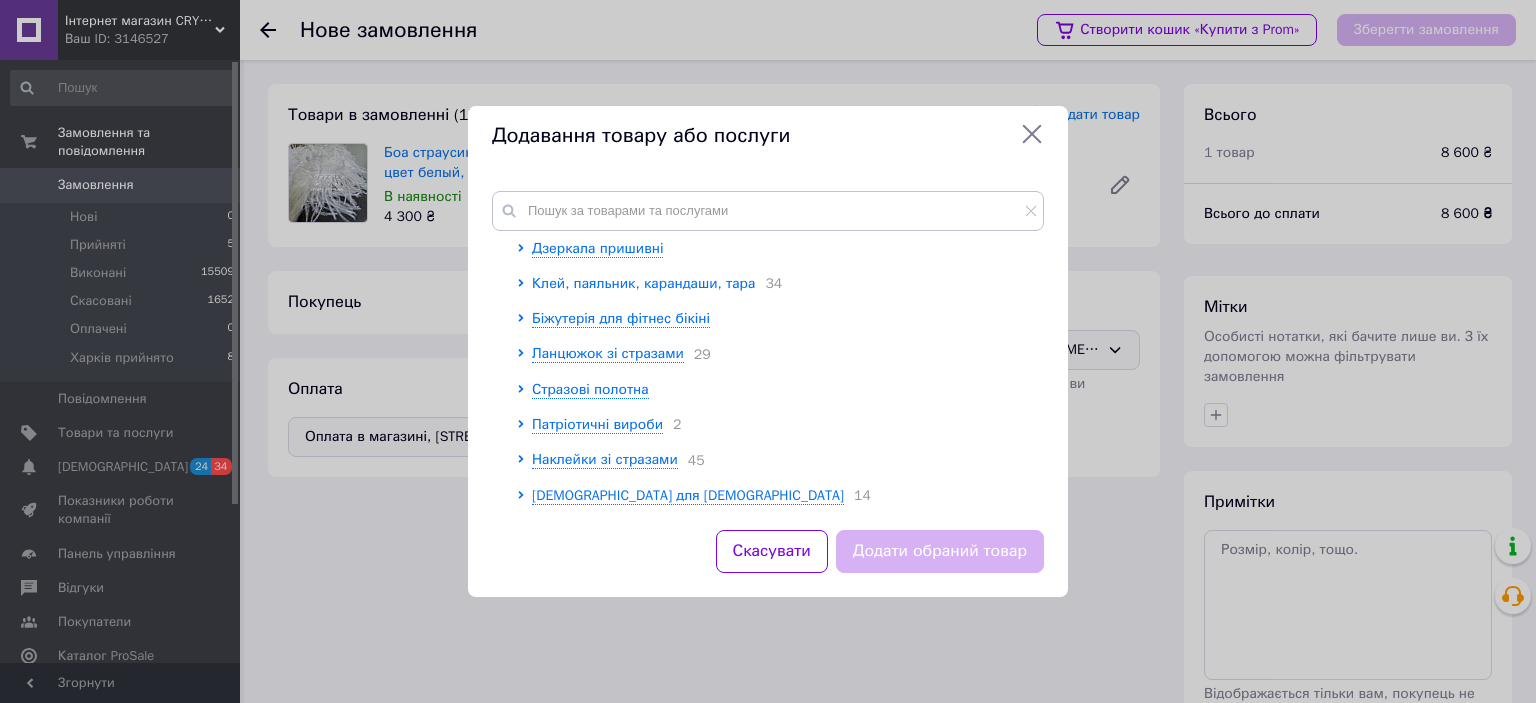 click on "Клей, паяльник, карандаши, тара" at bounding box center (643, 283) 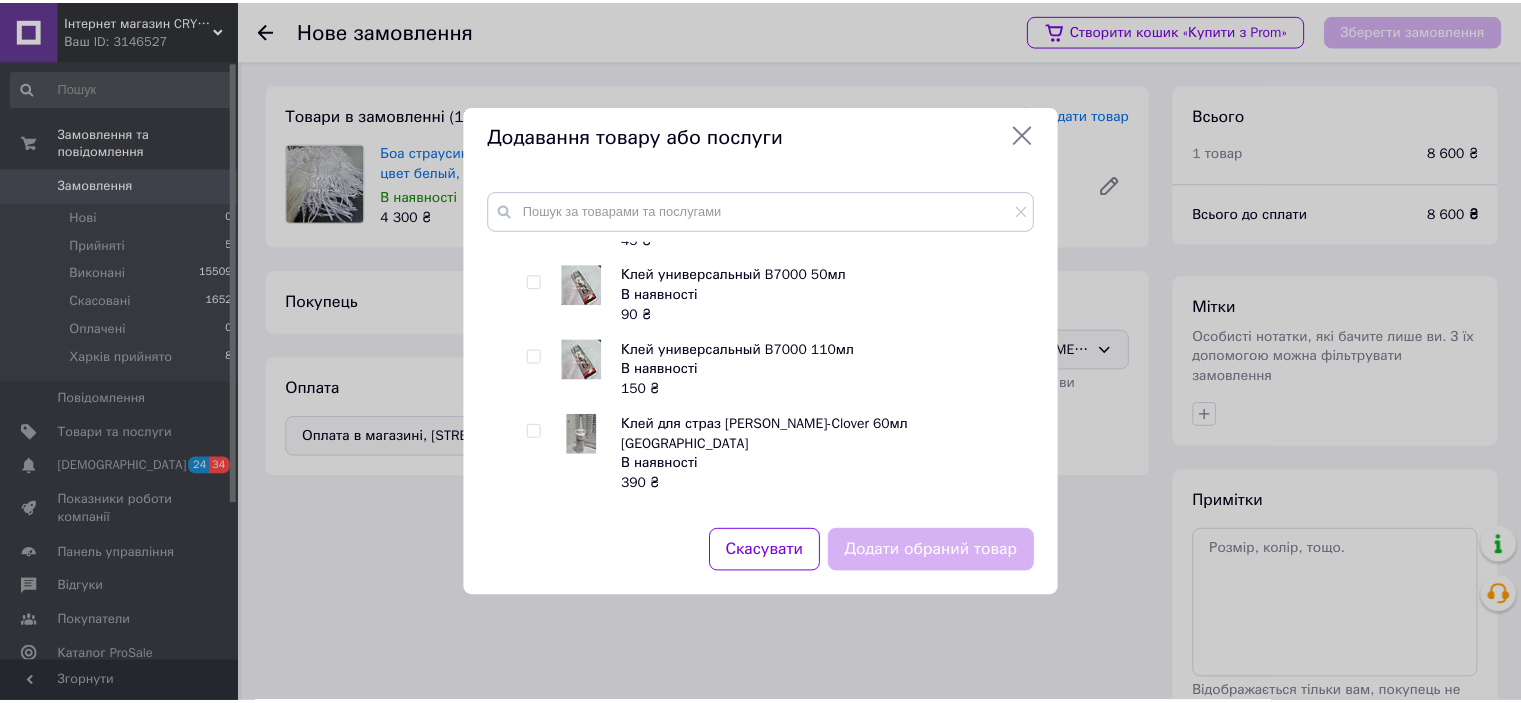 scroll, scrollTop: 2365, scrollLeft: 0, axis: vertical 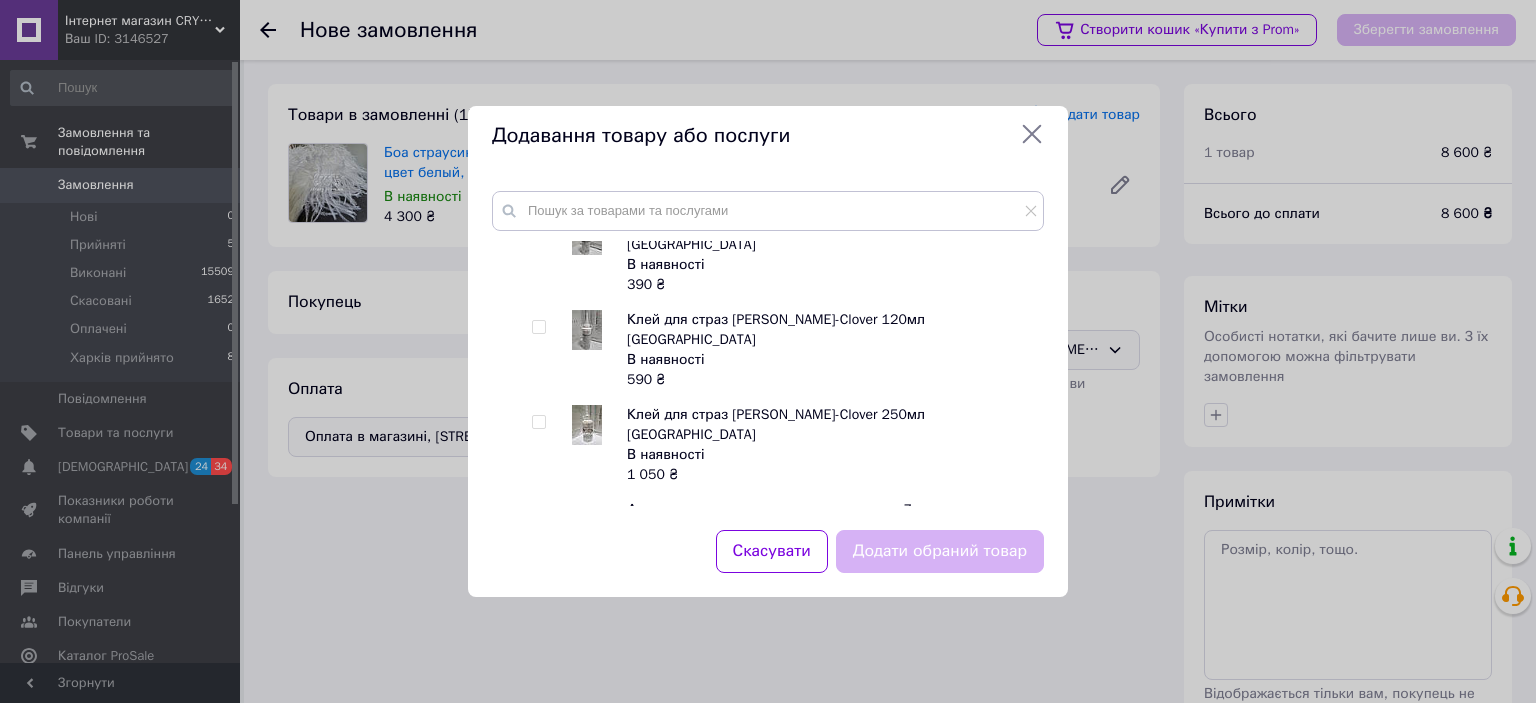 click at bounding box center [538, 422] 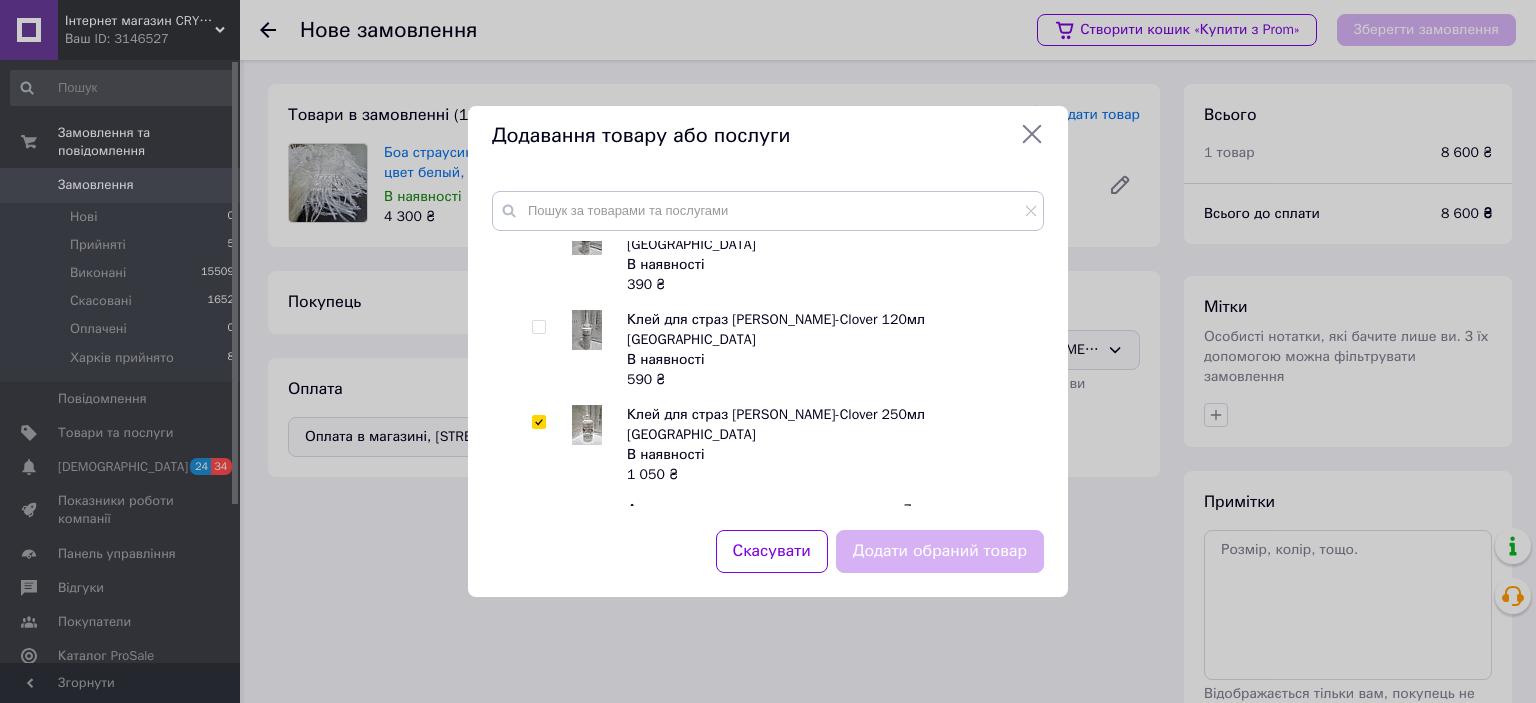 checkbox on "true" 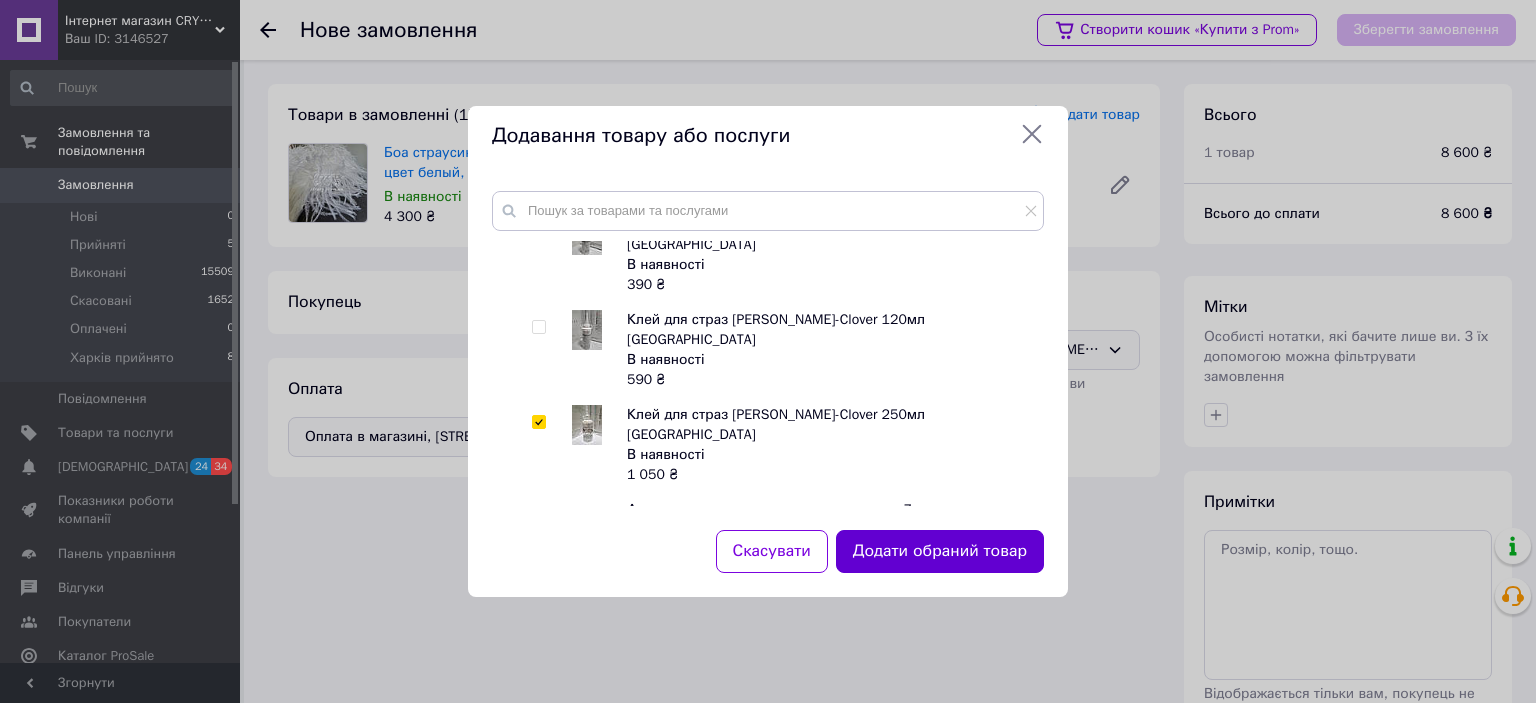 click on "Додати обраний товар" at bounding box center (940, 551) 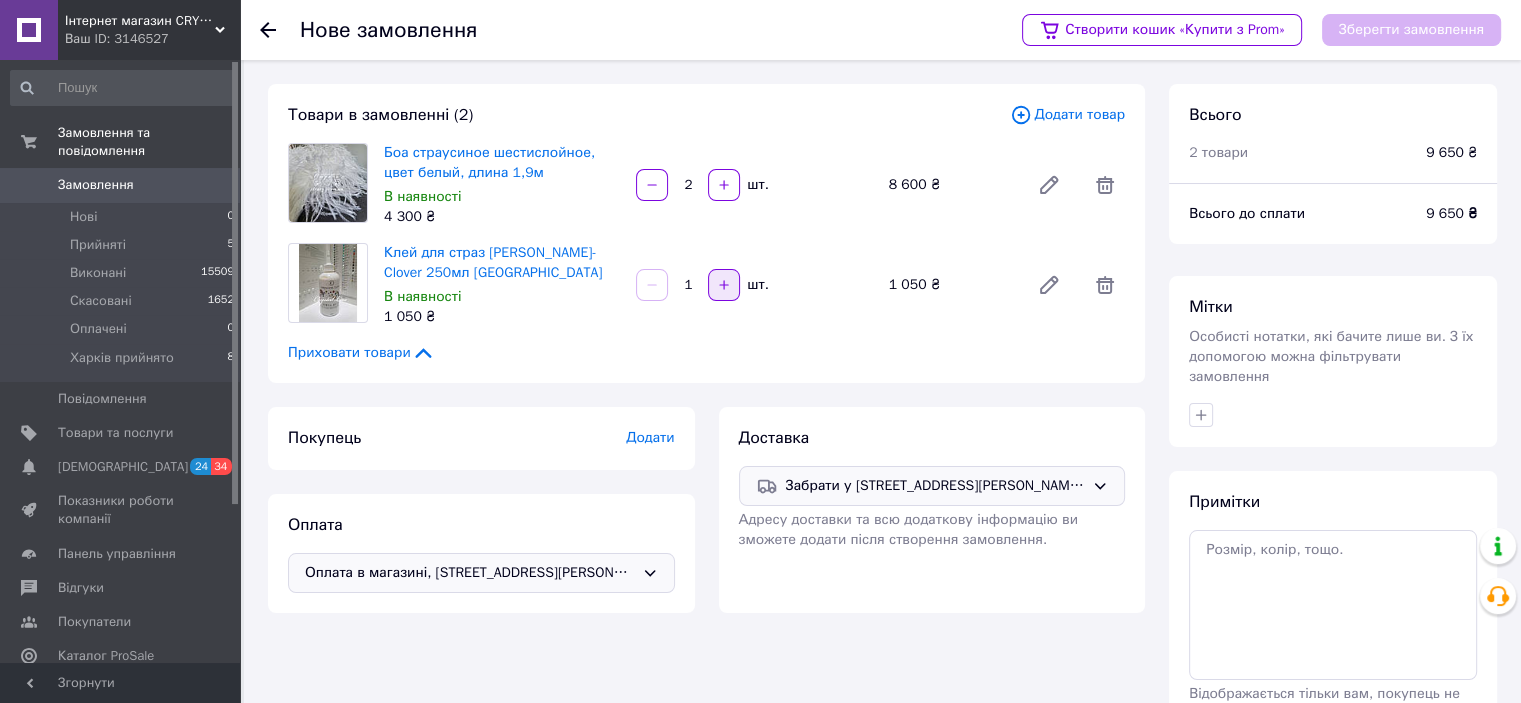 click 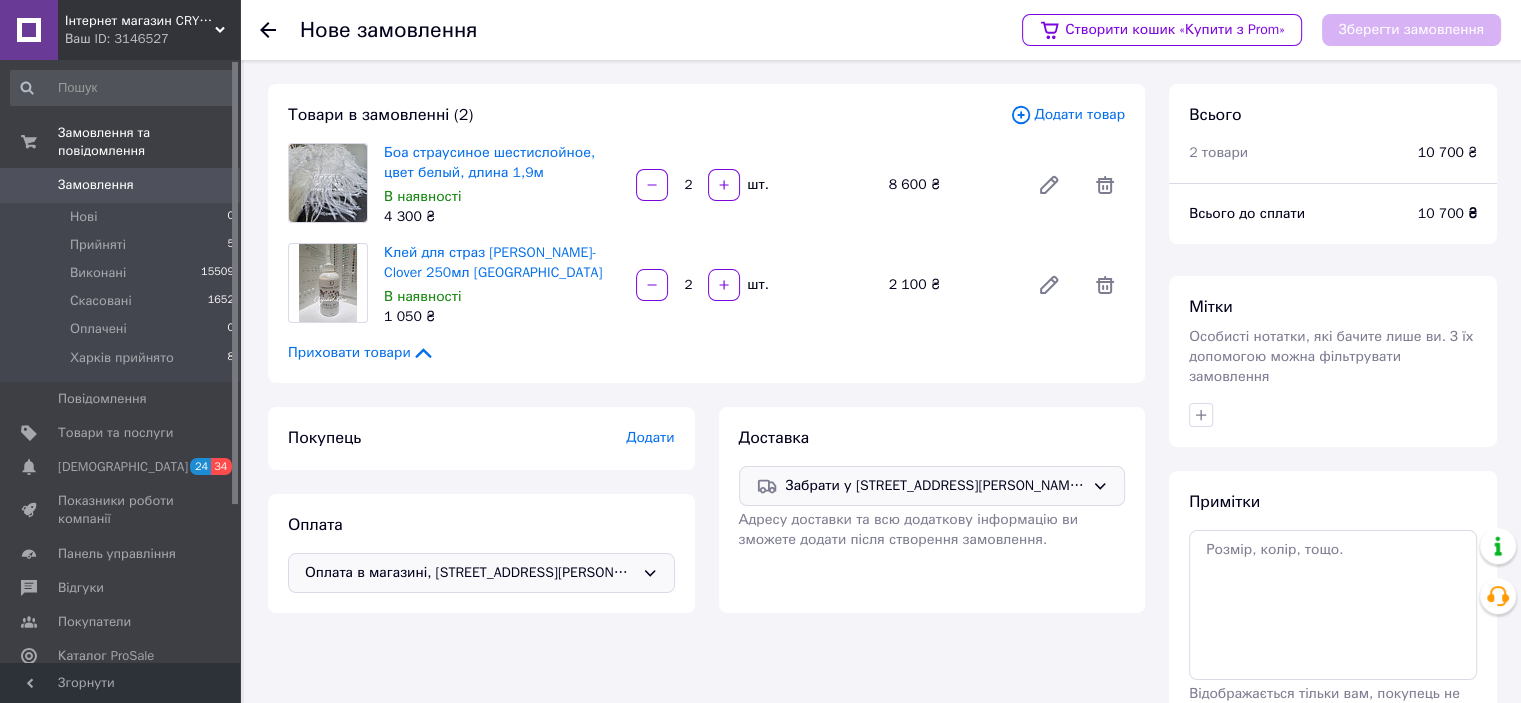 click on "Додати" at bounding box center (650, 437) 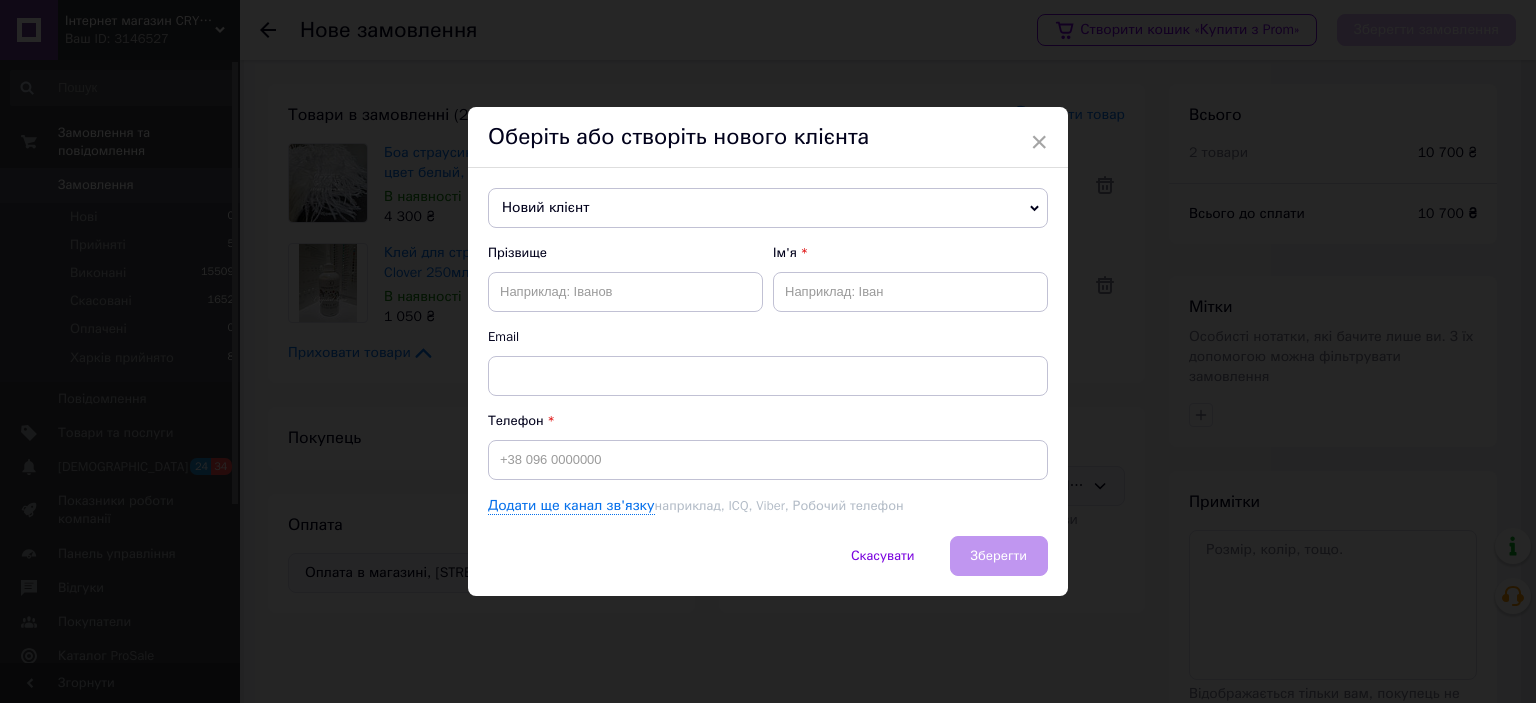 click on "Новий клієнт" at bounding box center (768, 208) 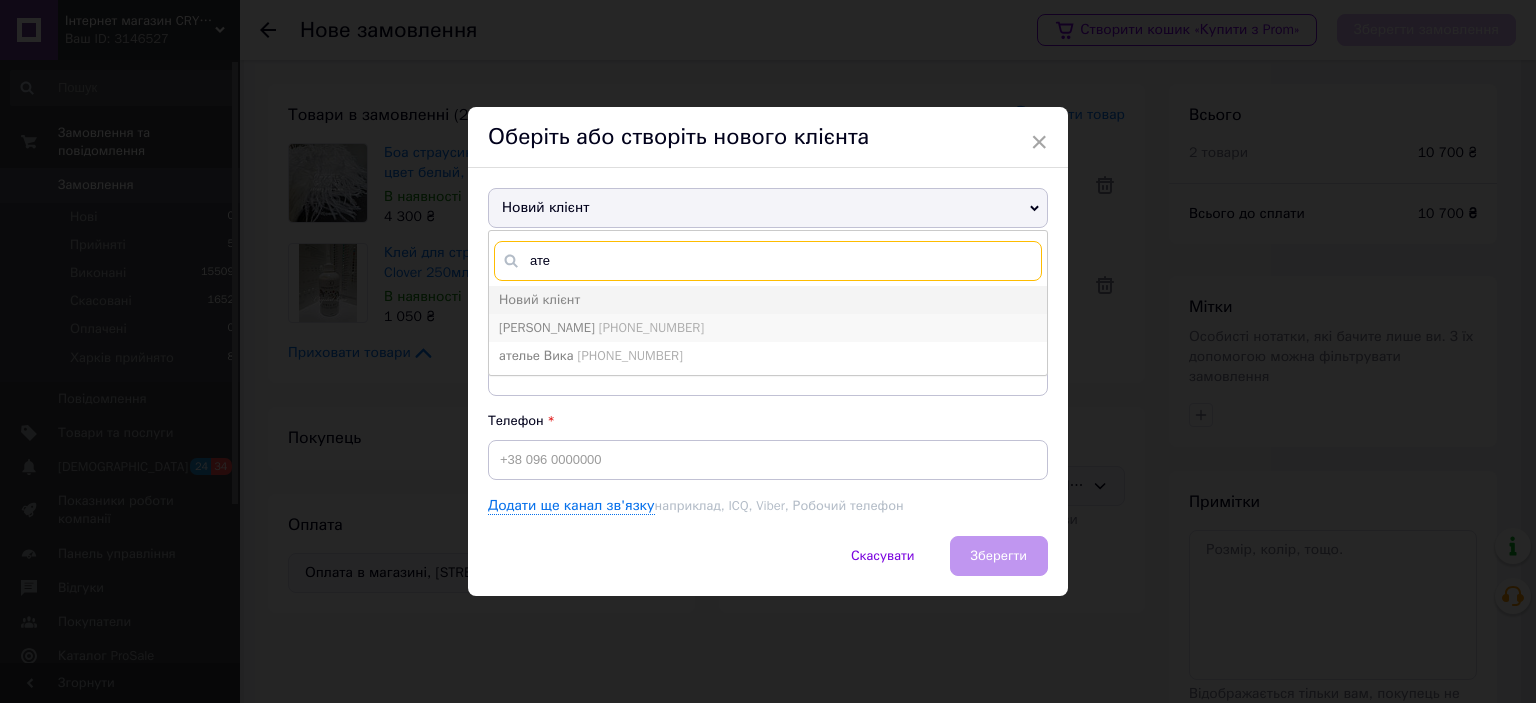type on "ате" 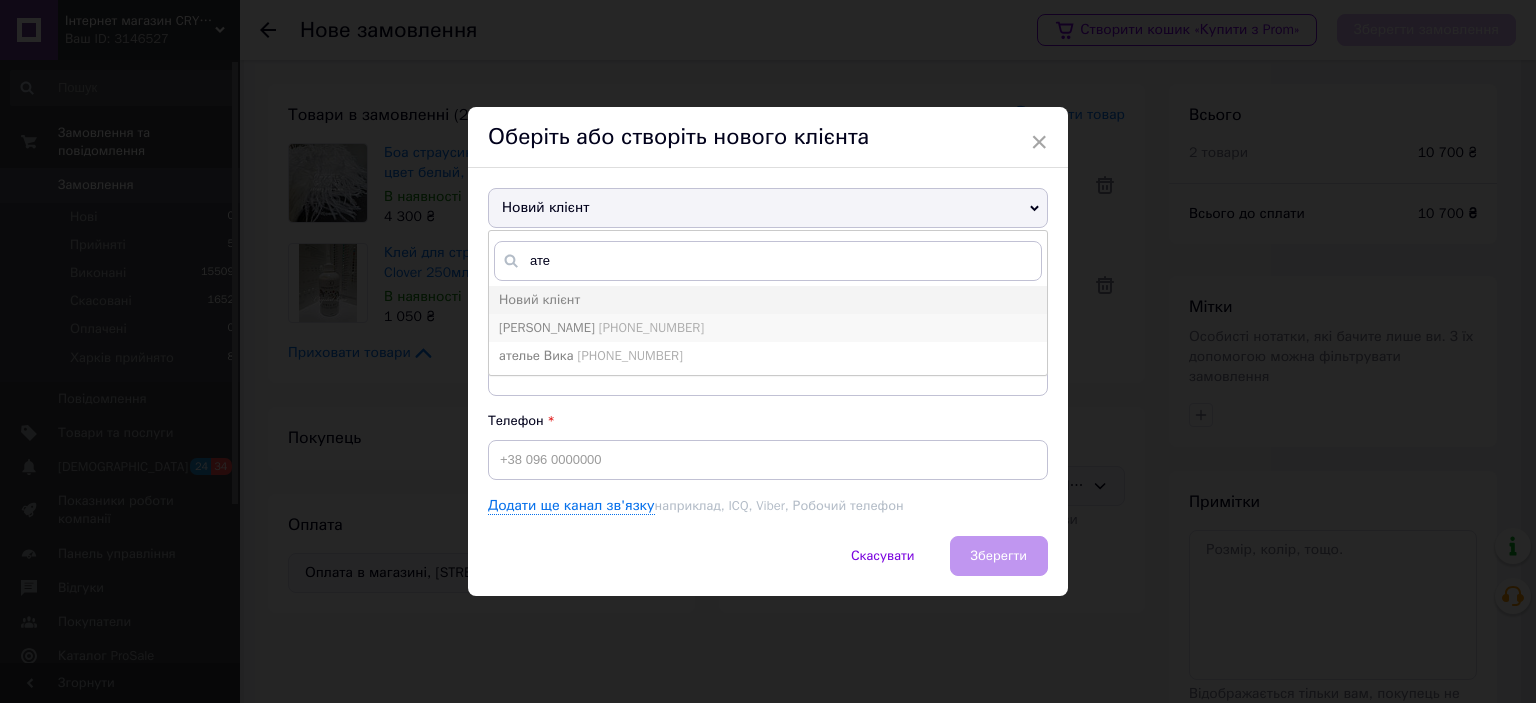 click on "[PHONE_NUMBER]" at bounding box center [651, 327] 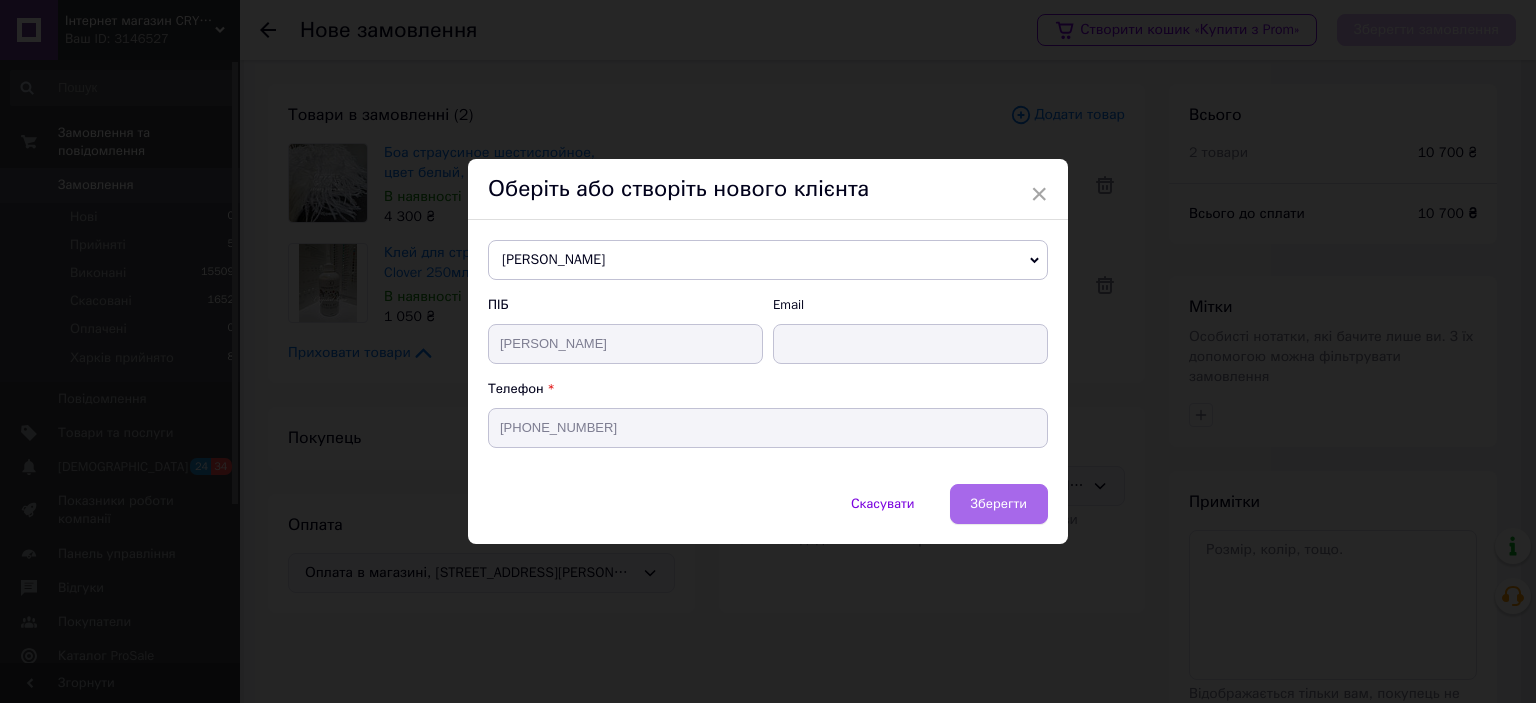 click on "Зберегти" at bounding box center (999, 504) 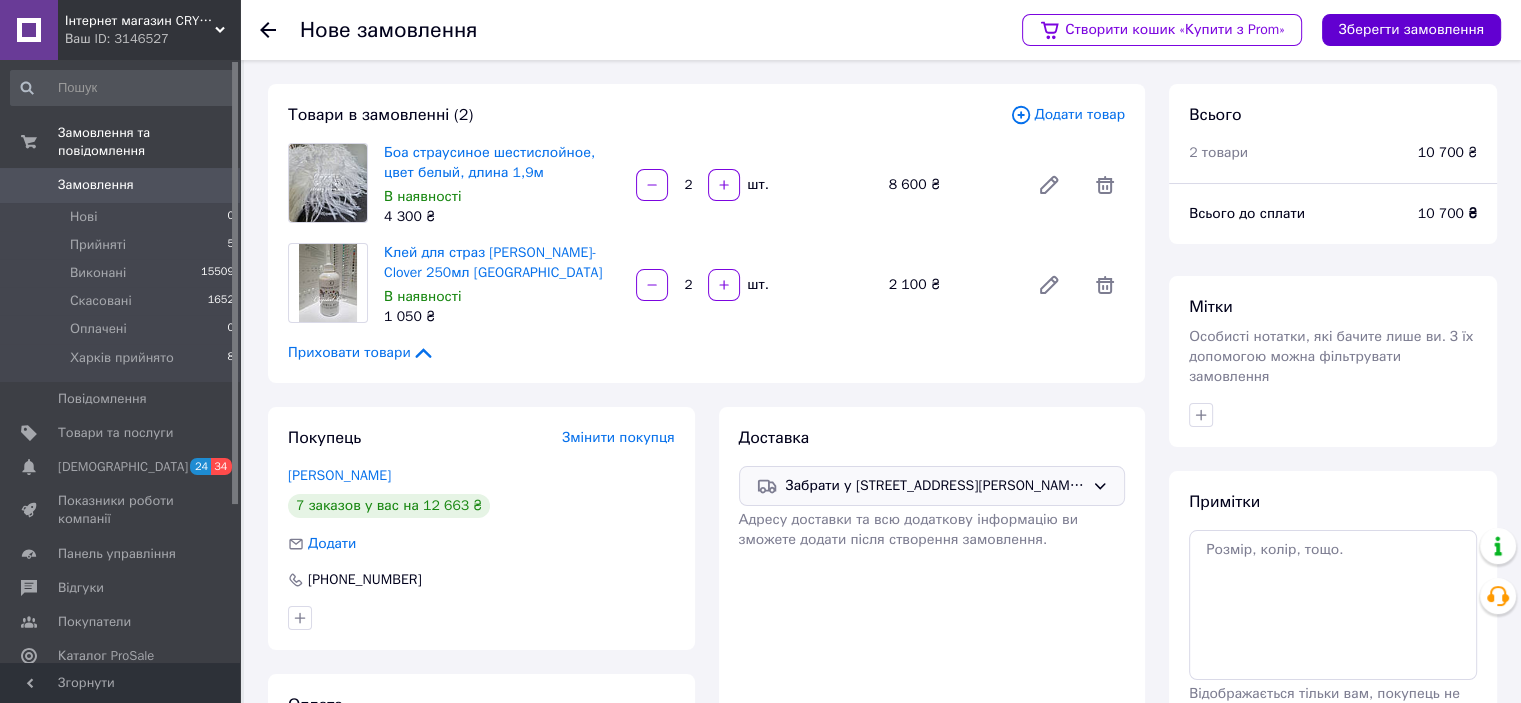 click on "Зберегти замовлення" at bounding box center [1411, 30] 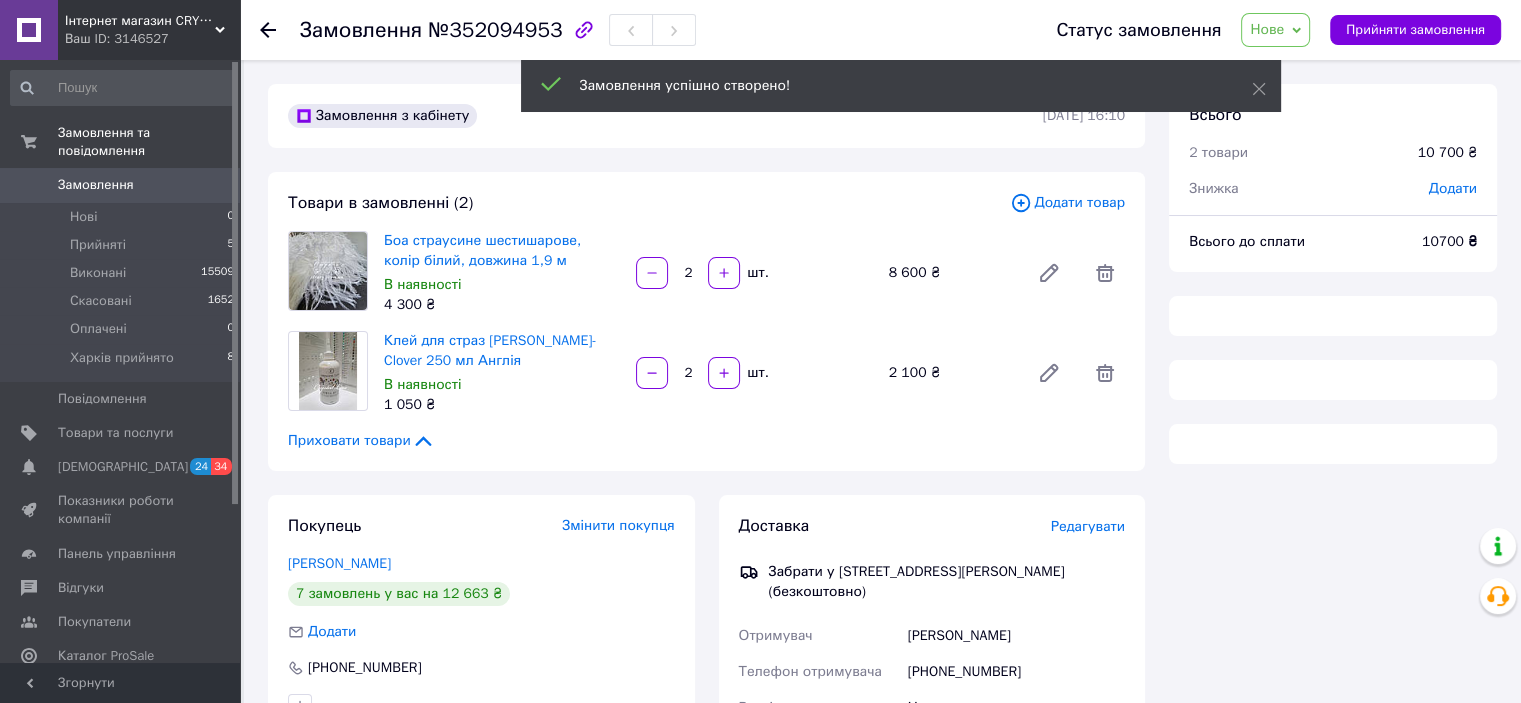 click on "Нове" at bounding box center [1275, 30] 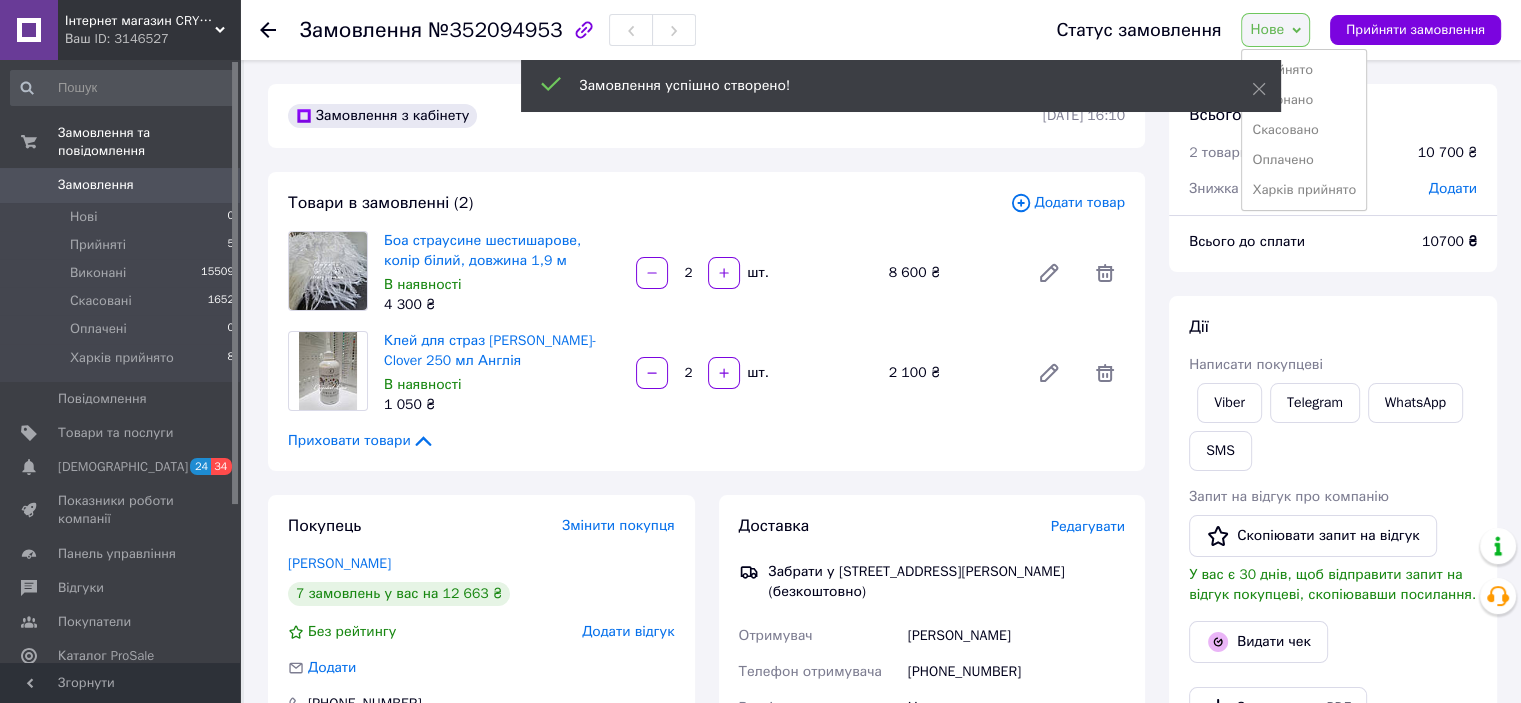 click on "Всього 2 товари 10 700 ₴ Знижка Додати Всього до сплати 10700 ₴ Дії Написати покупцеві Viber Telegram WhatsApp SMS Запит на відгук про компанію   Скопіювати запит на відгук У вас є 30 днів, щоб відправити запит на відгук покупцеві, скопіювавши посилання.   Видати чек   Завантажити PDF   Друк PDF   Дублювати замовлення Мітки Особисті нотатки, які бачите лише ви. З їх допомогою можна фільтрувати замовлення Примітки Залишилося 300 символів Очистити Зберегти" at bounding box center (1333, 708) 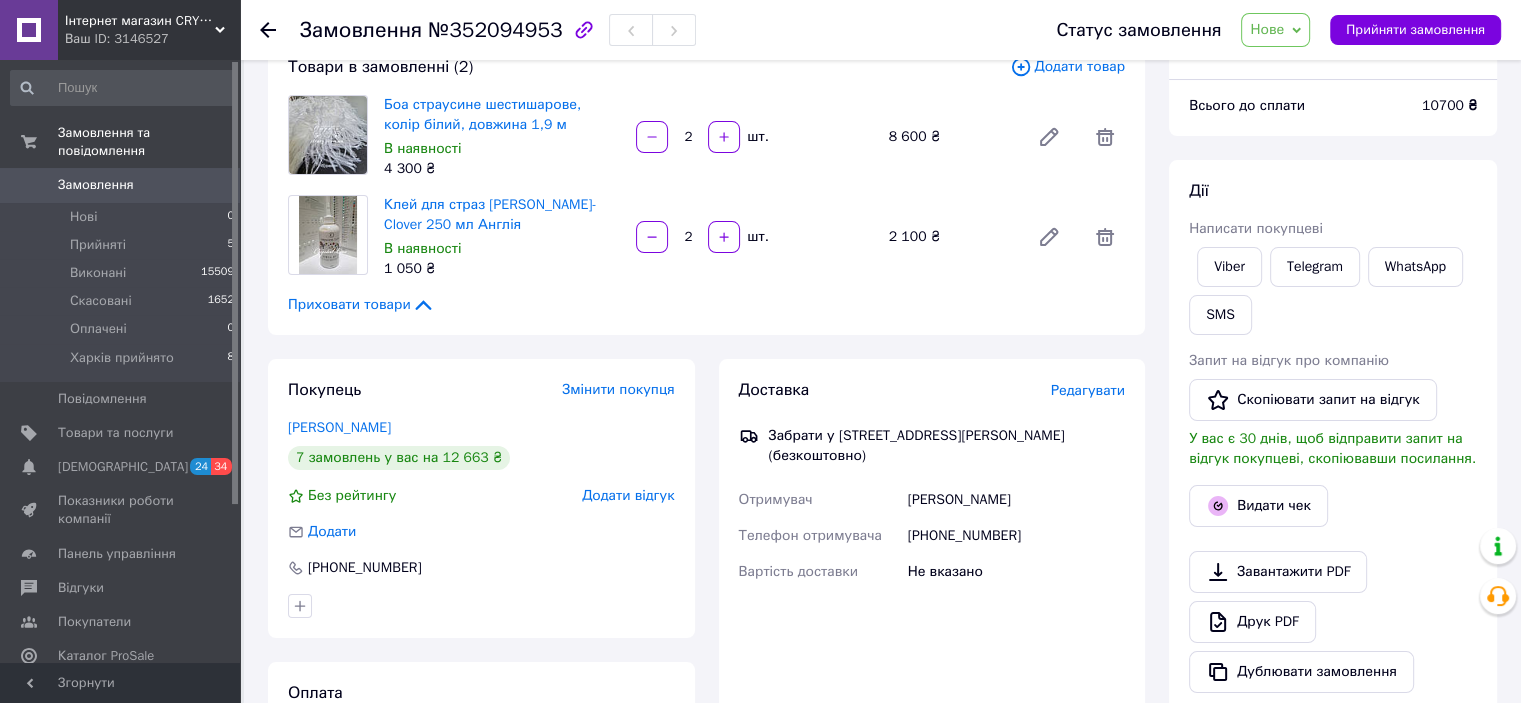 scroll, scrollTop: 400, scrollLeft: 0, axis: vertical 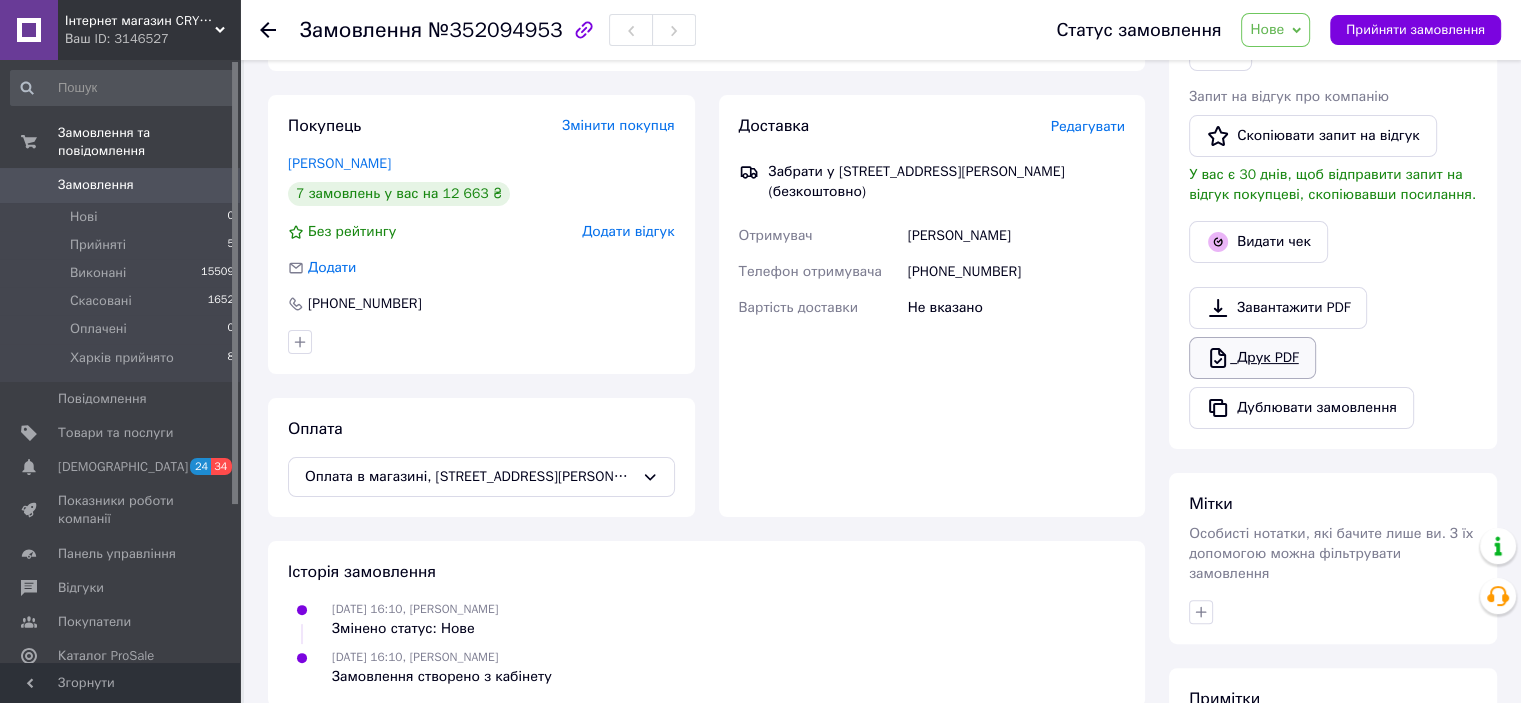 click on "Друк PDF" at bounding box center (1252, 358) 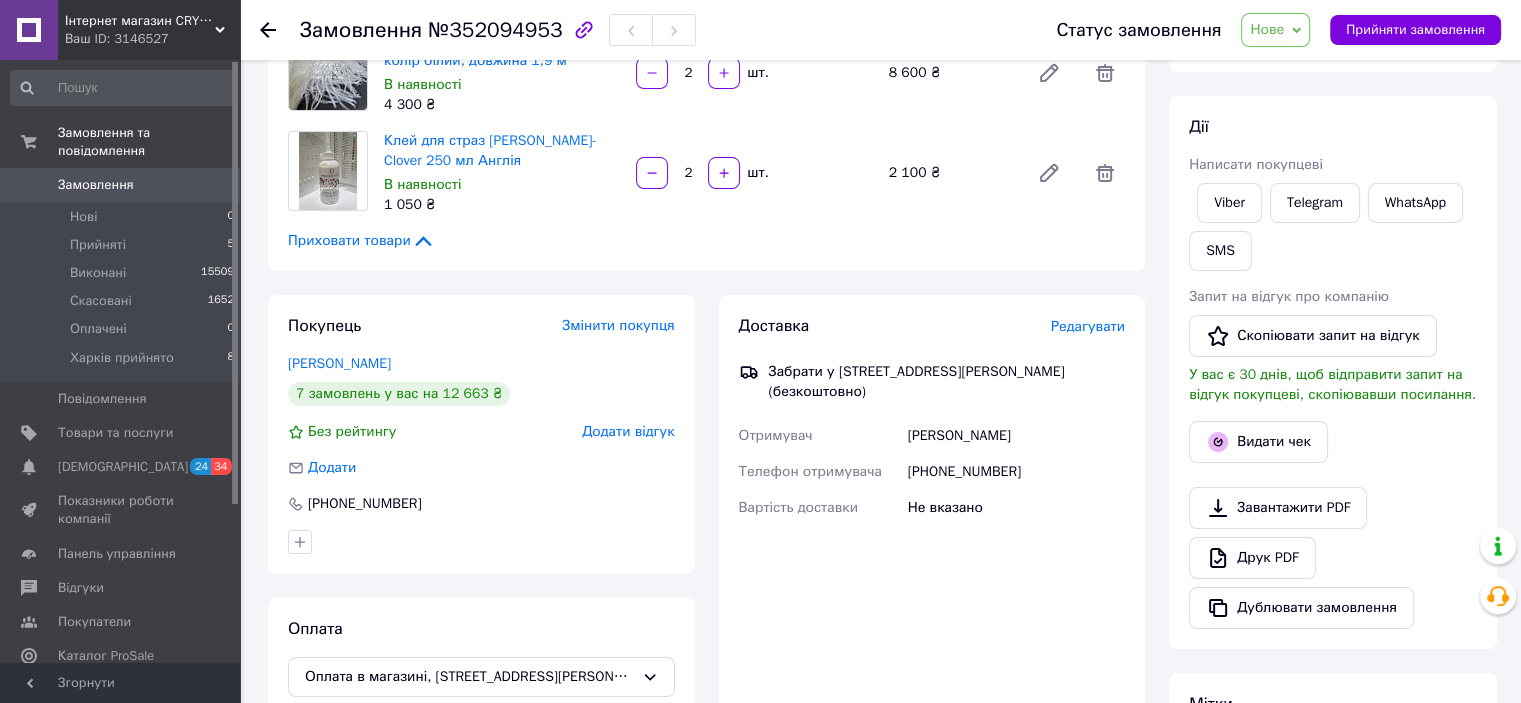 scroll, scrollTop: 0, scrollLeft: 0, axis: both 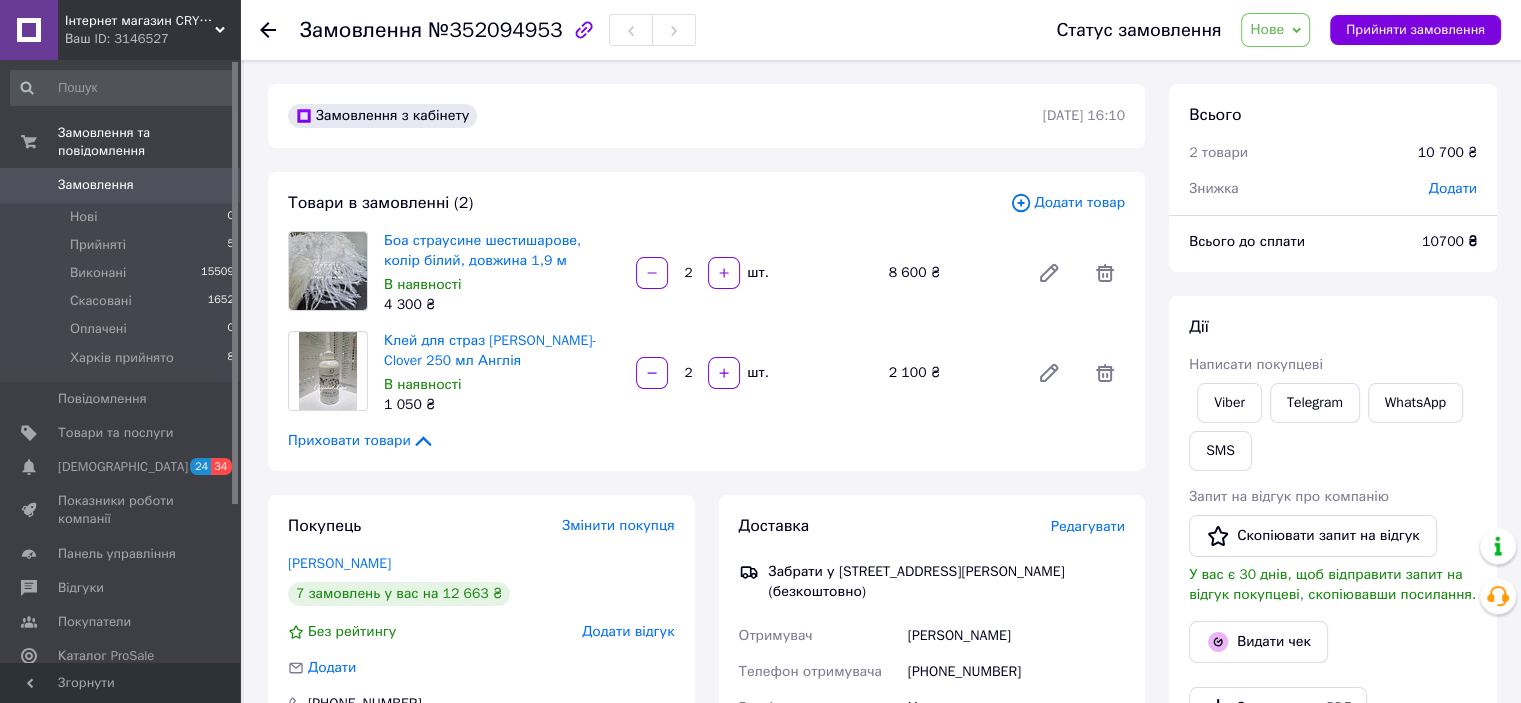 click 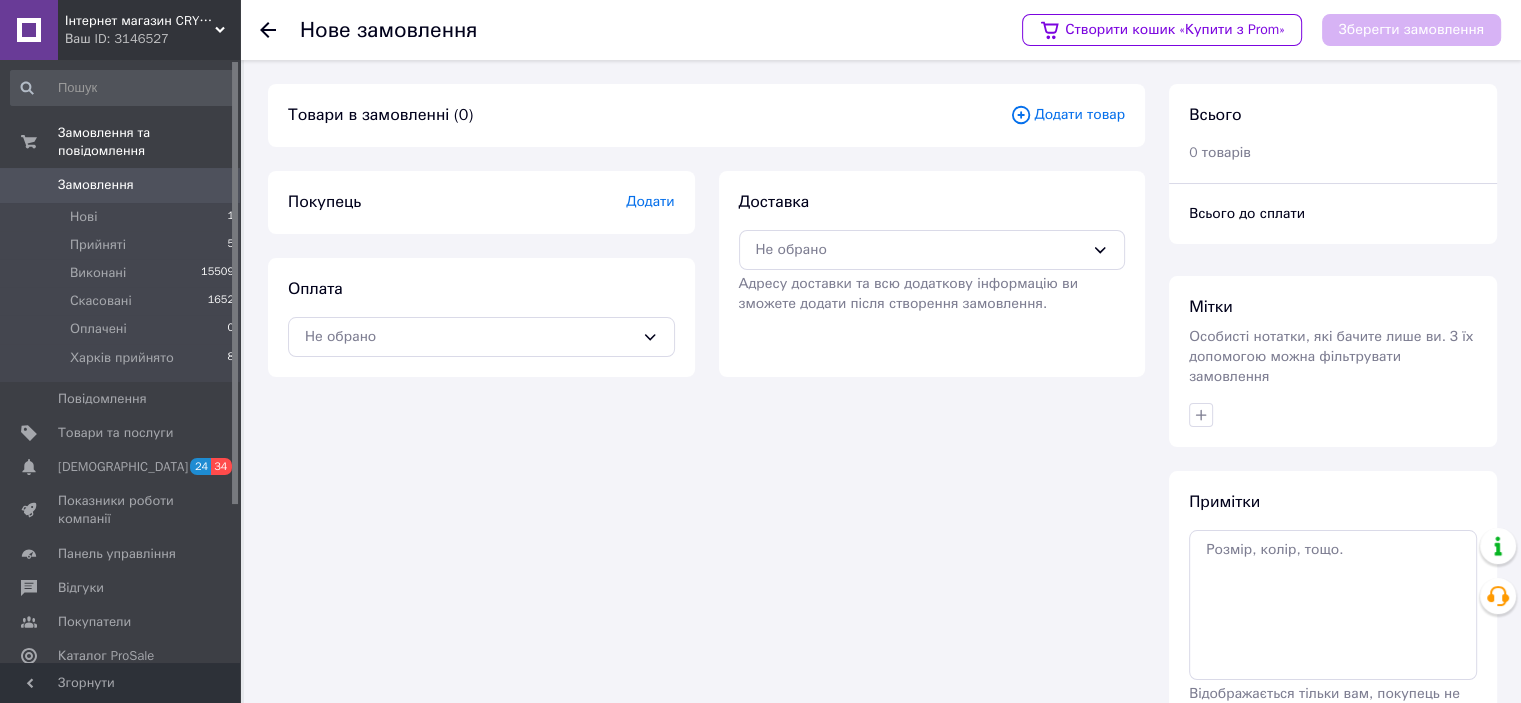 click on "Замовлення" at bounding box center [96, 185] 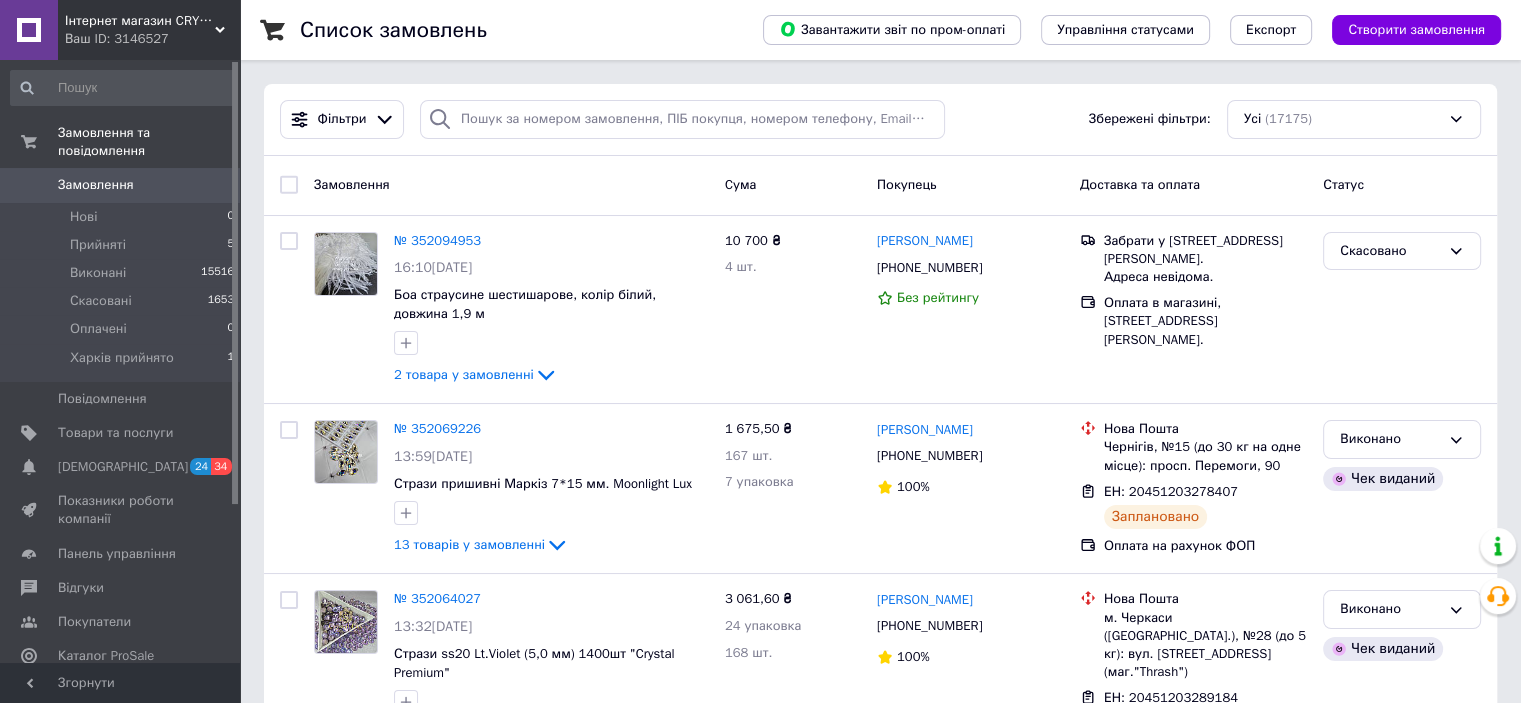 click on "Інтернет магазин CRYSTALLUX" at bounding box center (140, 21) 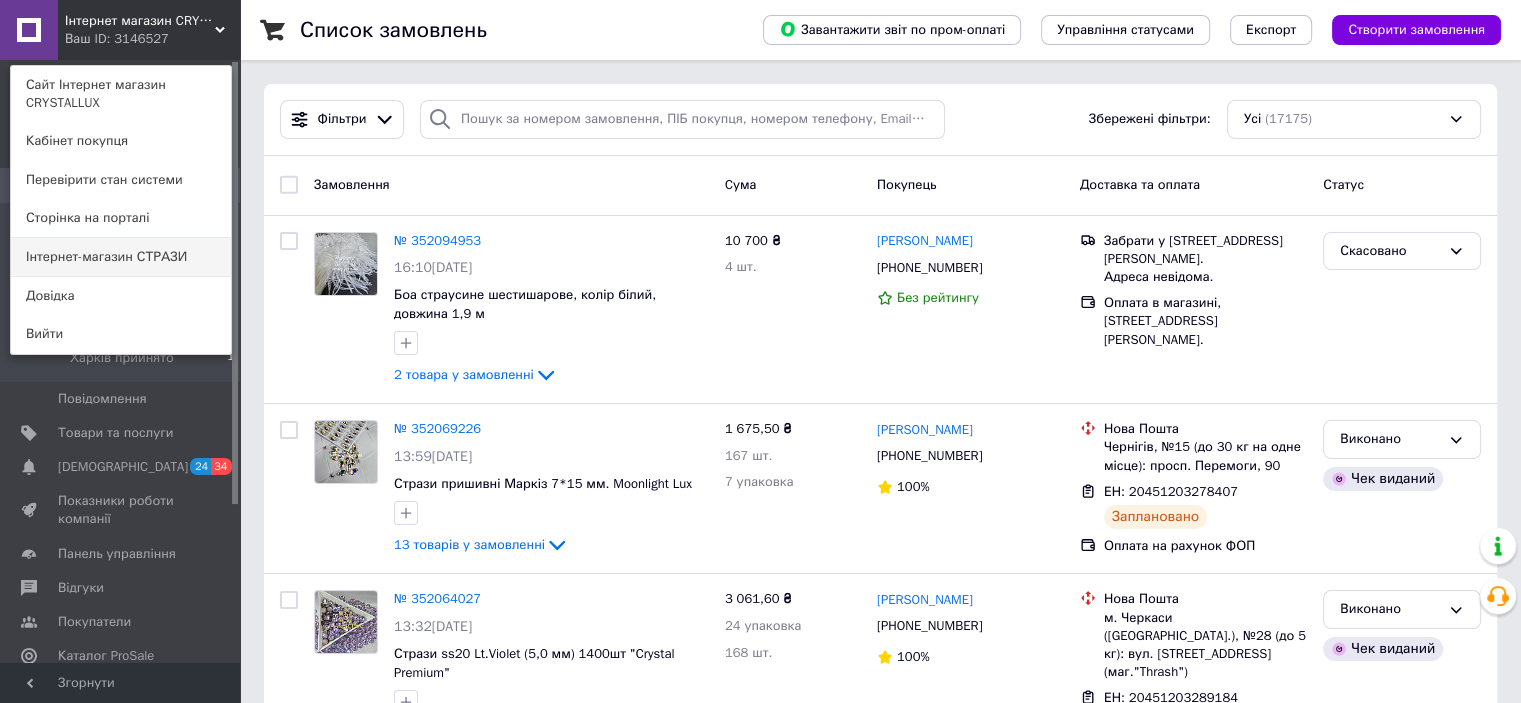 click on "Інтернет-магазин СТРАЗИ" at bounding box center [121, 257] 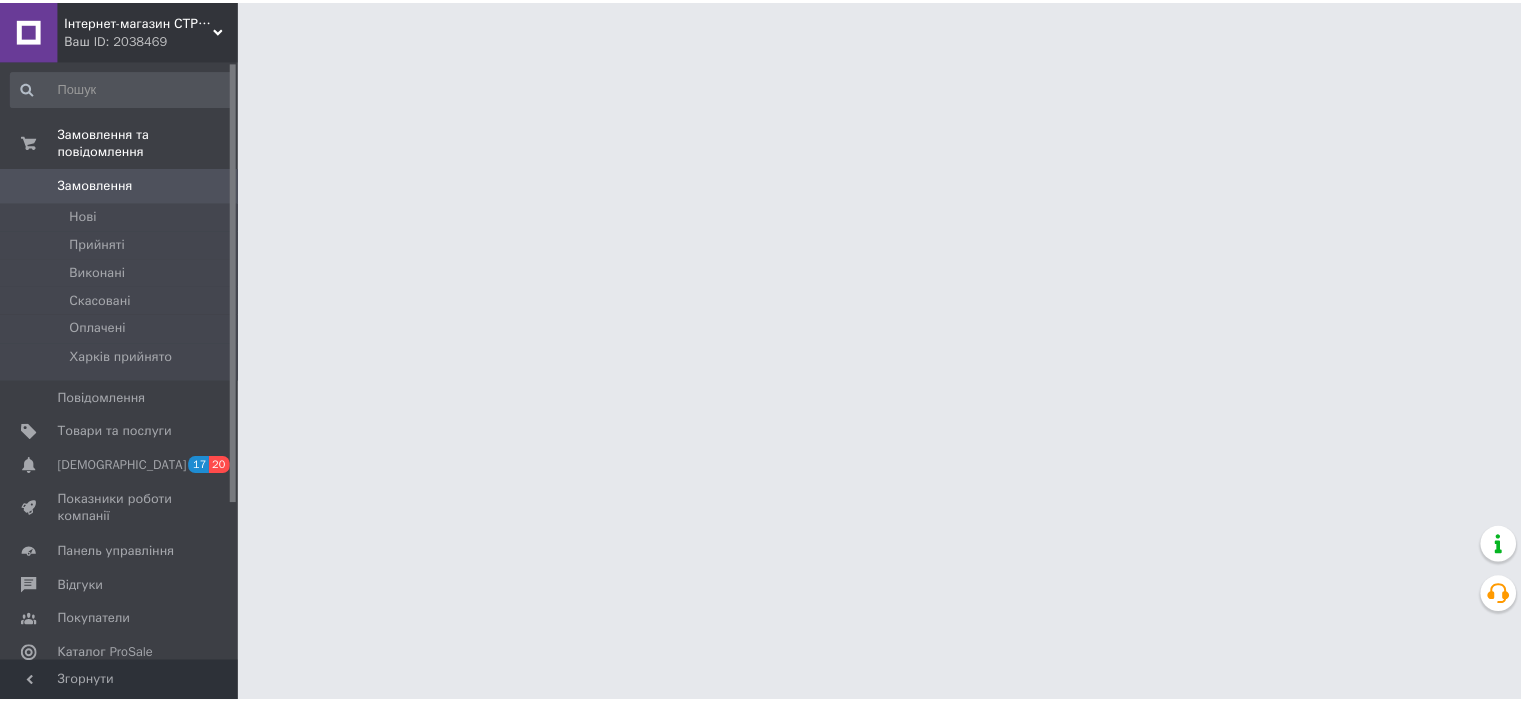 scroll, scrollTop: 0, scrollLeft: 0, axis: both 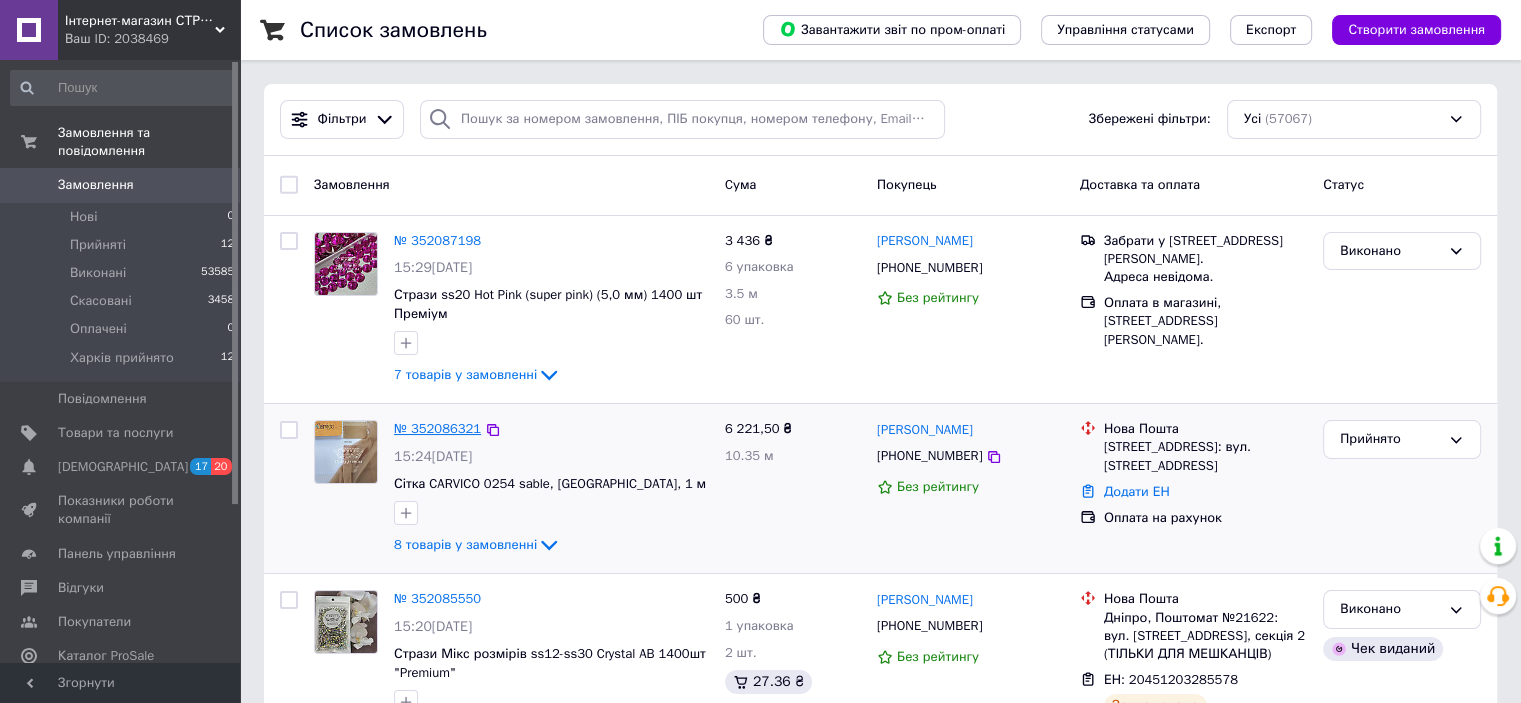 click on "№ 352086321" at bounding box center (437, 428) 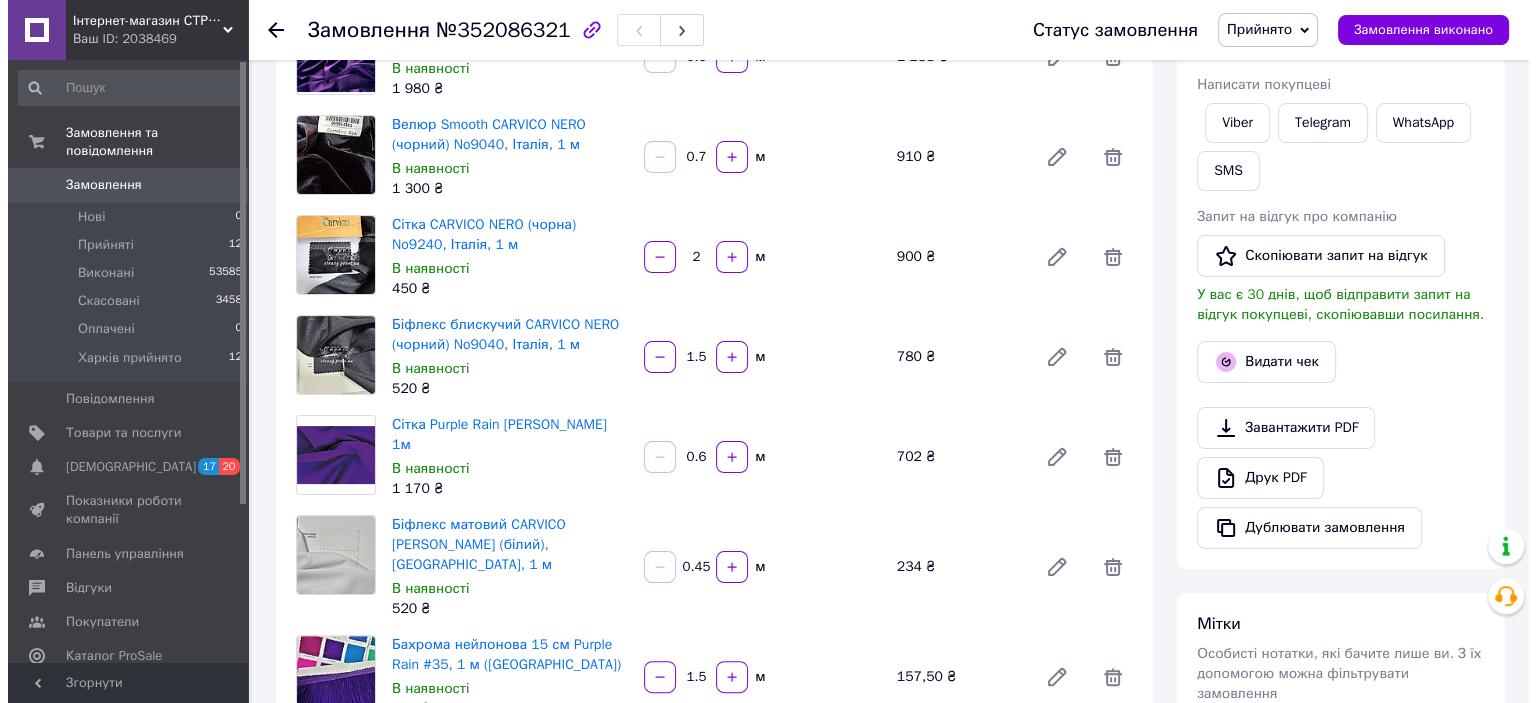 scroll, scrollTop: 300, scrollLeft: 0, axis: vertical 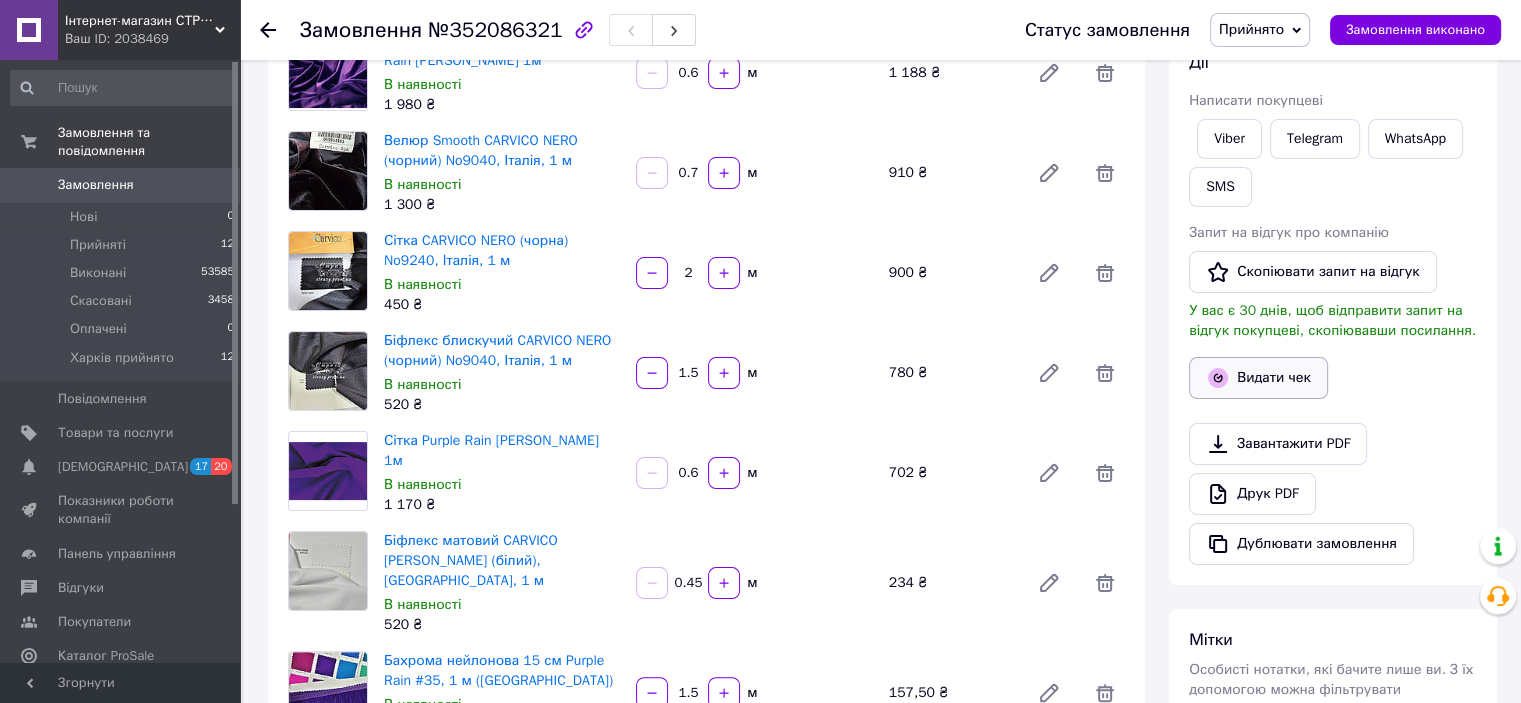 click on "Видати чек" at bounding box center [1258, 378] 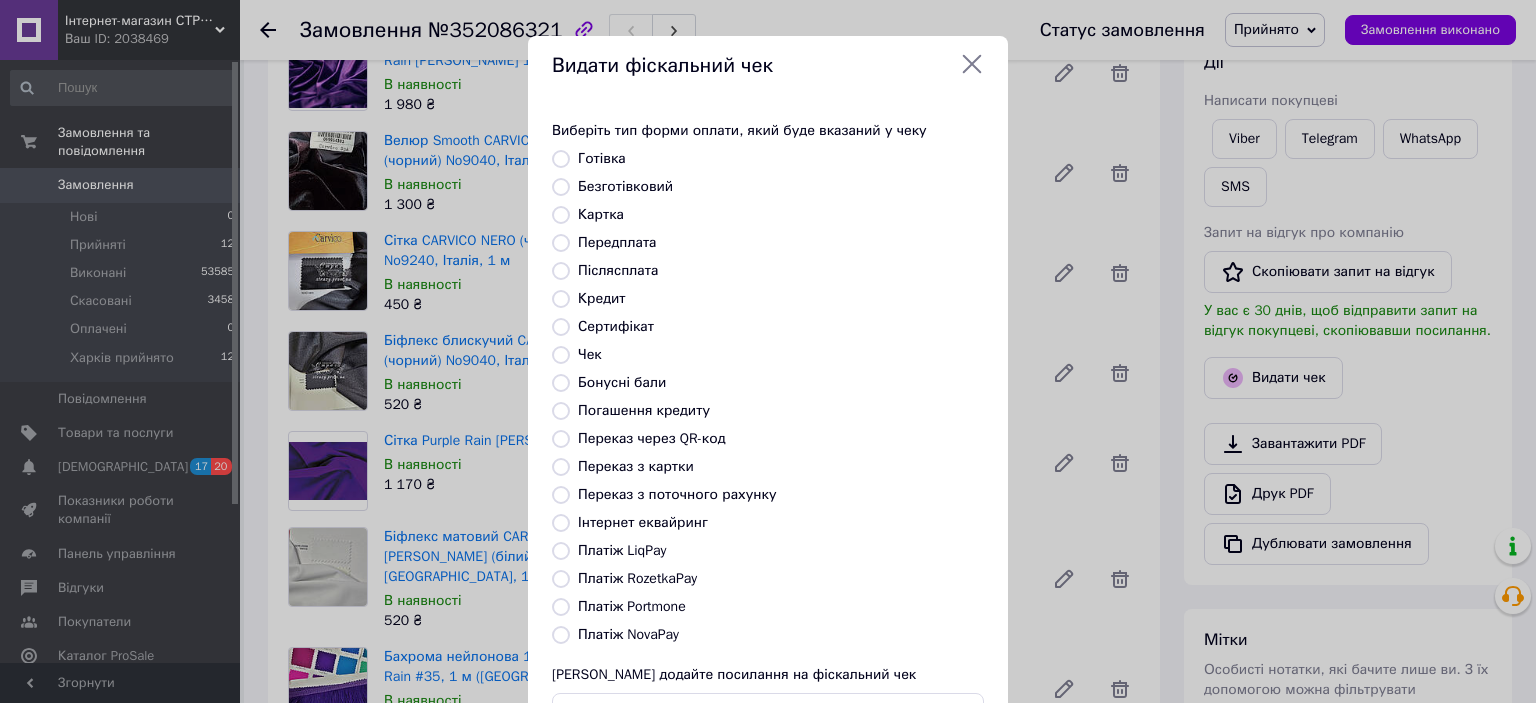 click on "Передплата" at bounding box center (617, 242) 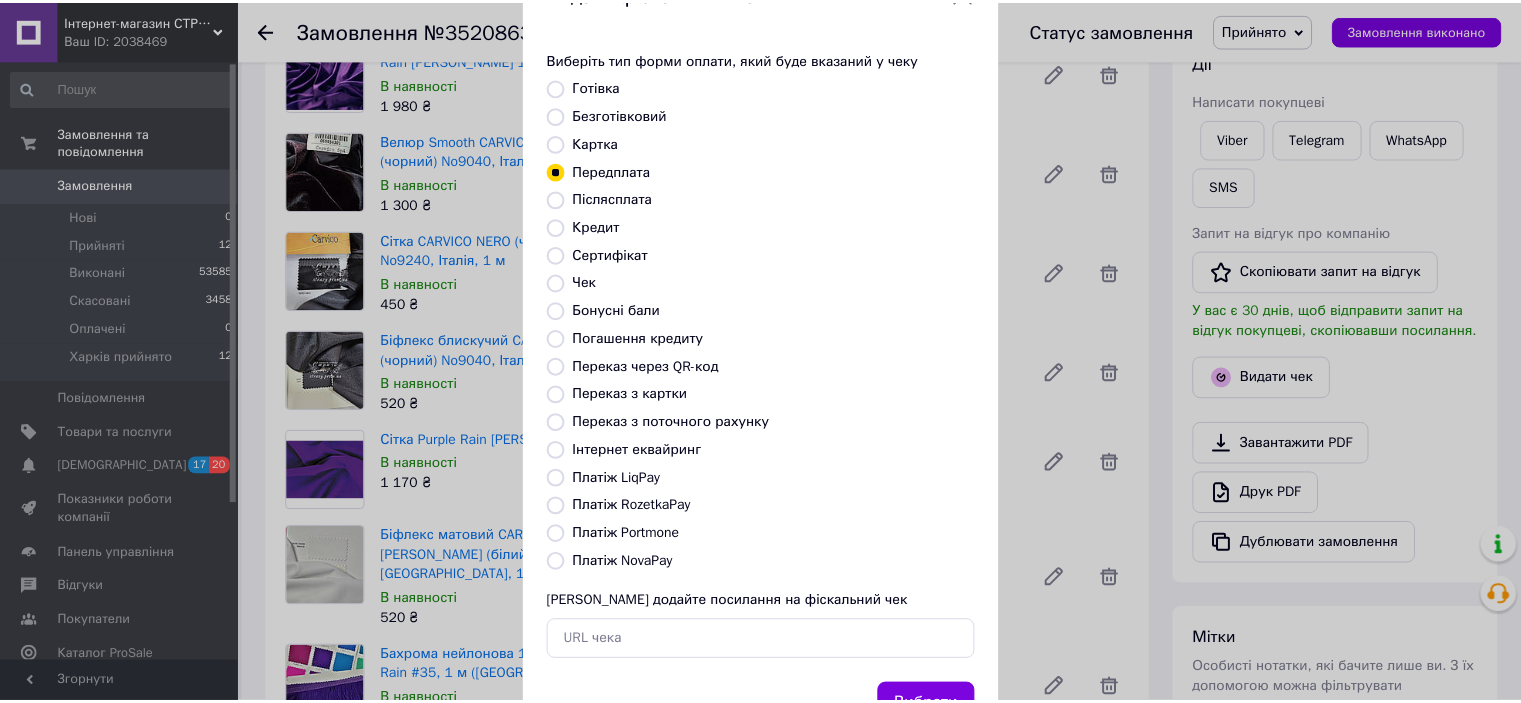 scroll, scrollTop: 0, scrollLeft: 0, axis: both 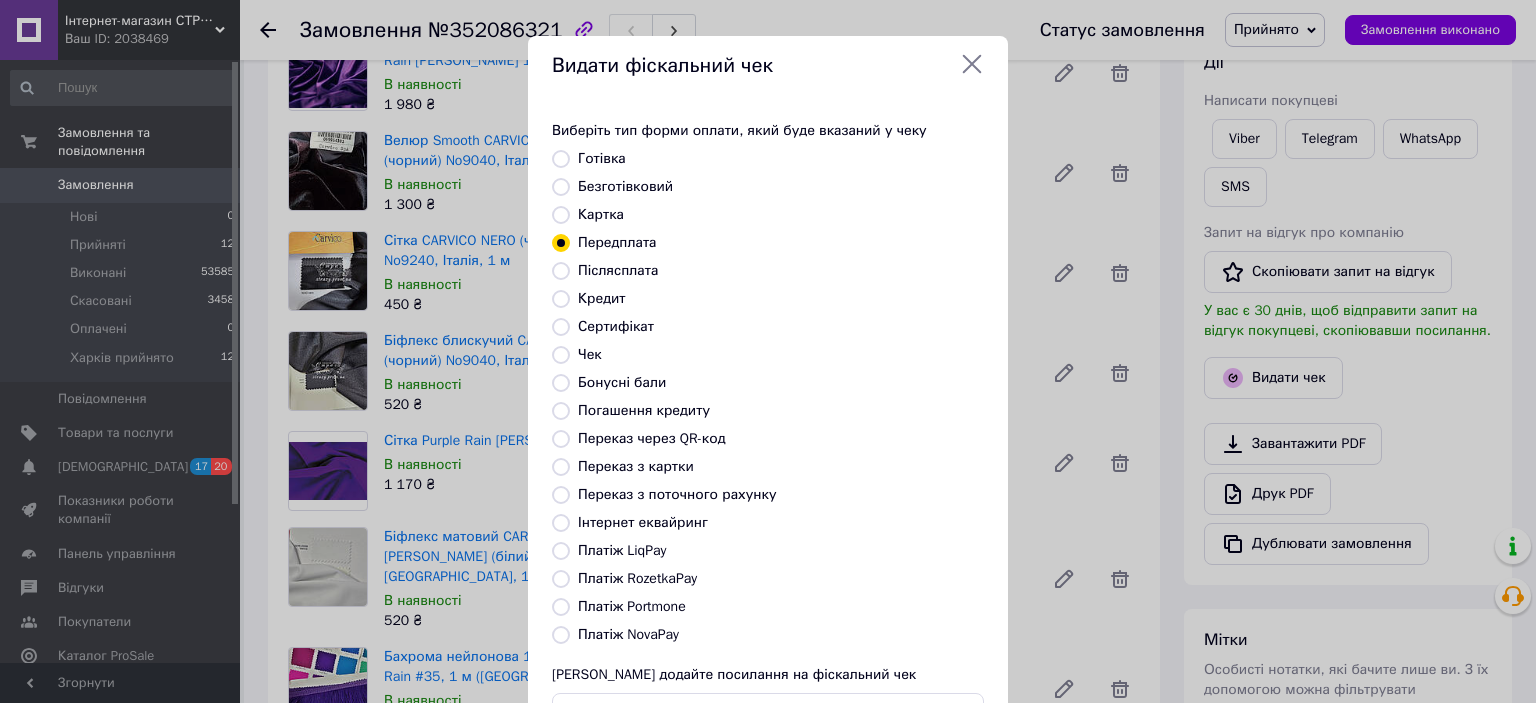 click 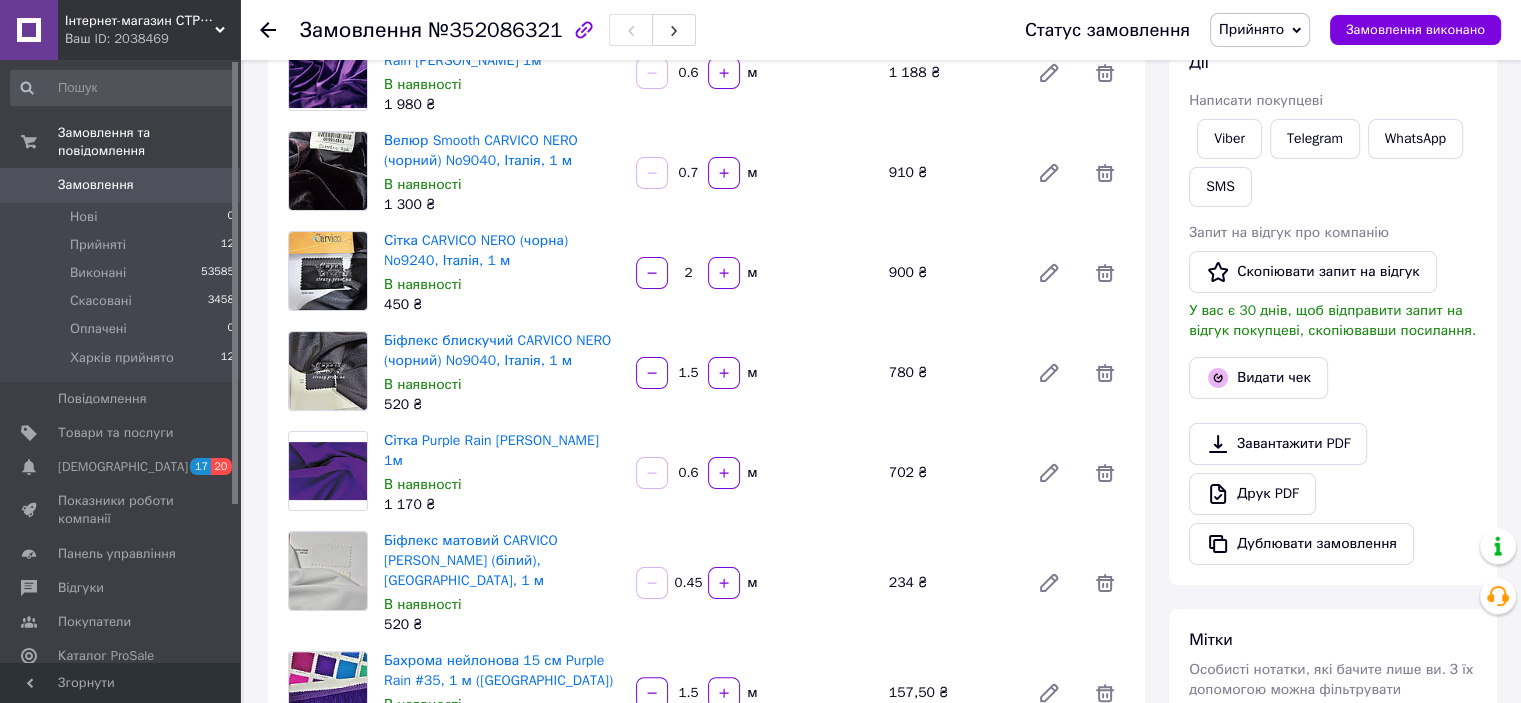 click on "Ваш ID: 2038469" at bounding box center (152, 39) 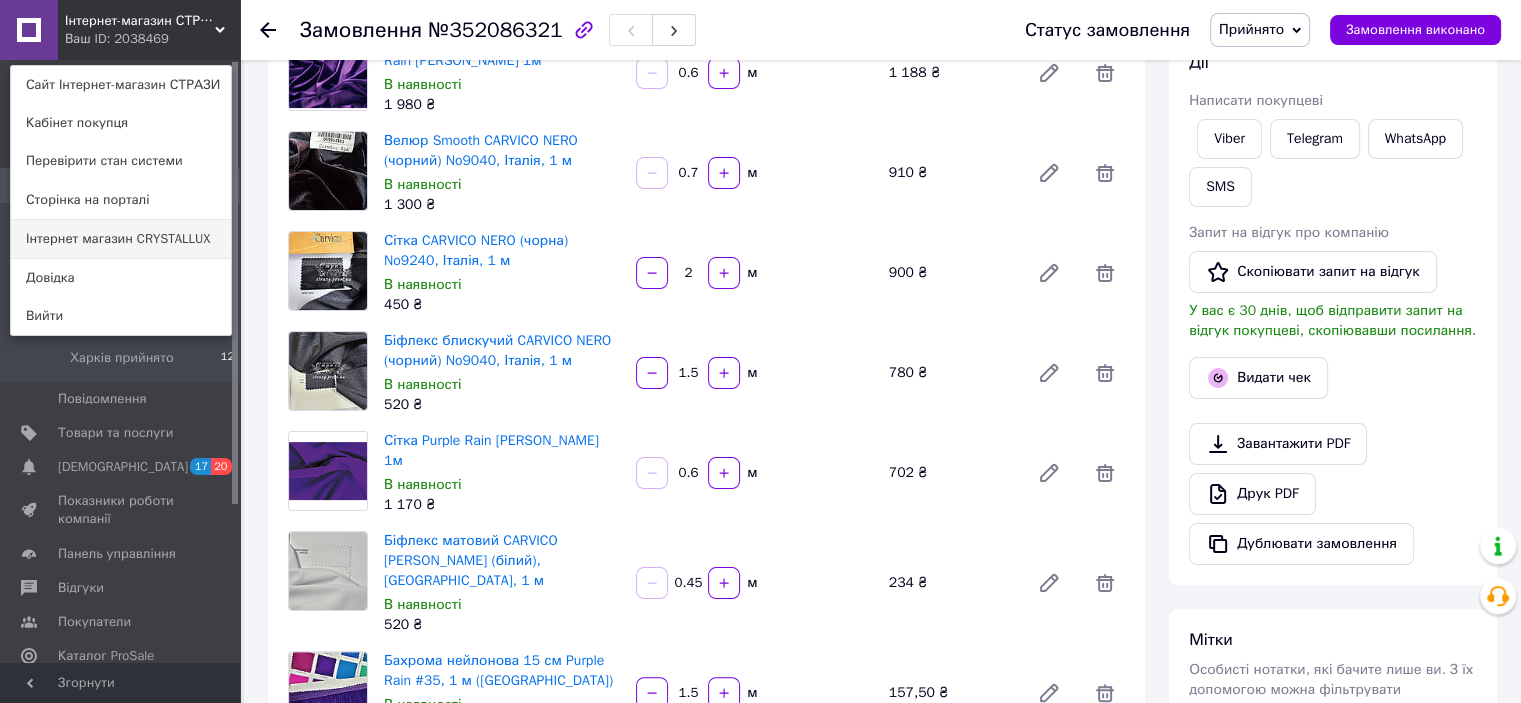 click on "Інтернет магазин CRYSTALLUX" at bounding box center [121, 239] 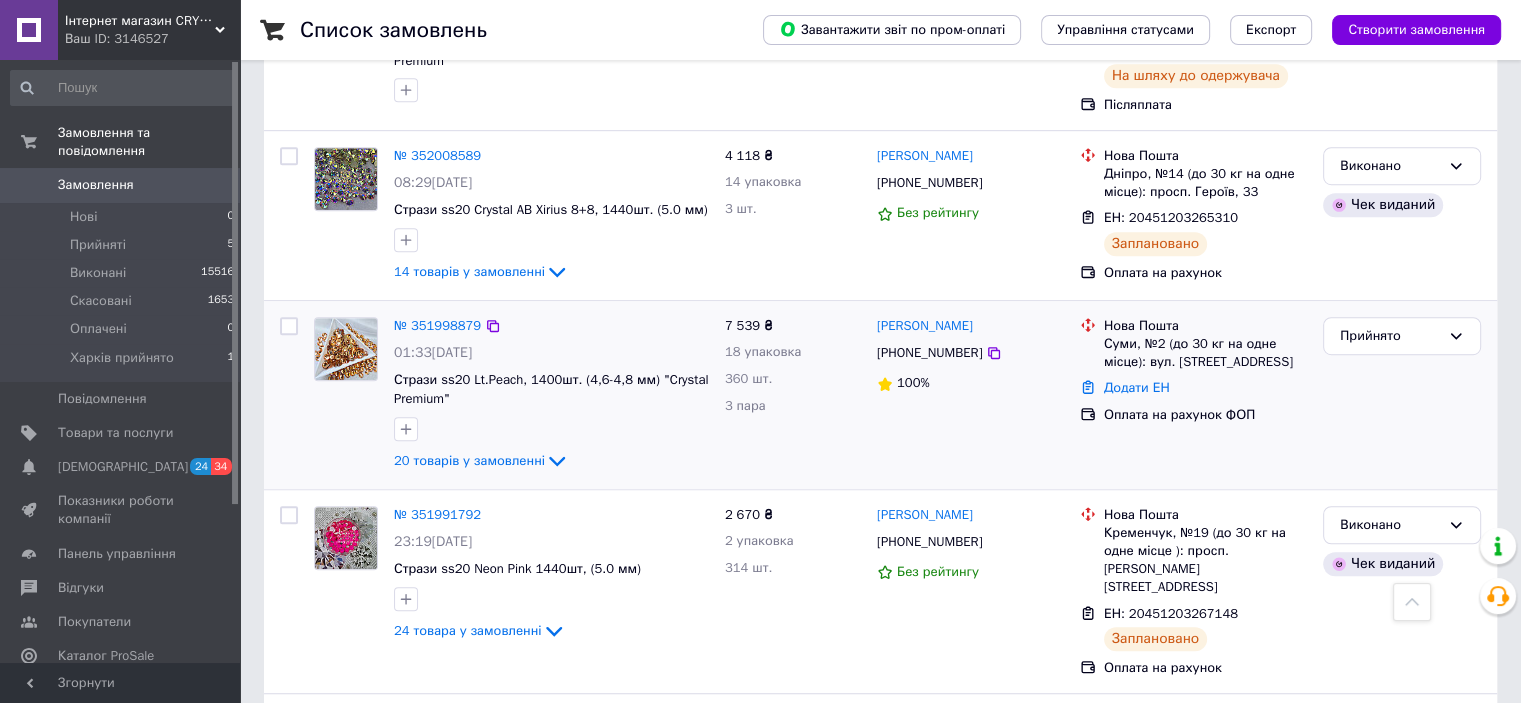 scroll, scrollTop: 1200, scrollLeft: 0, axis: vertical 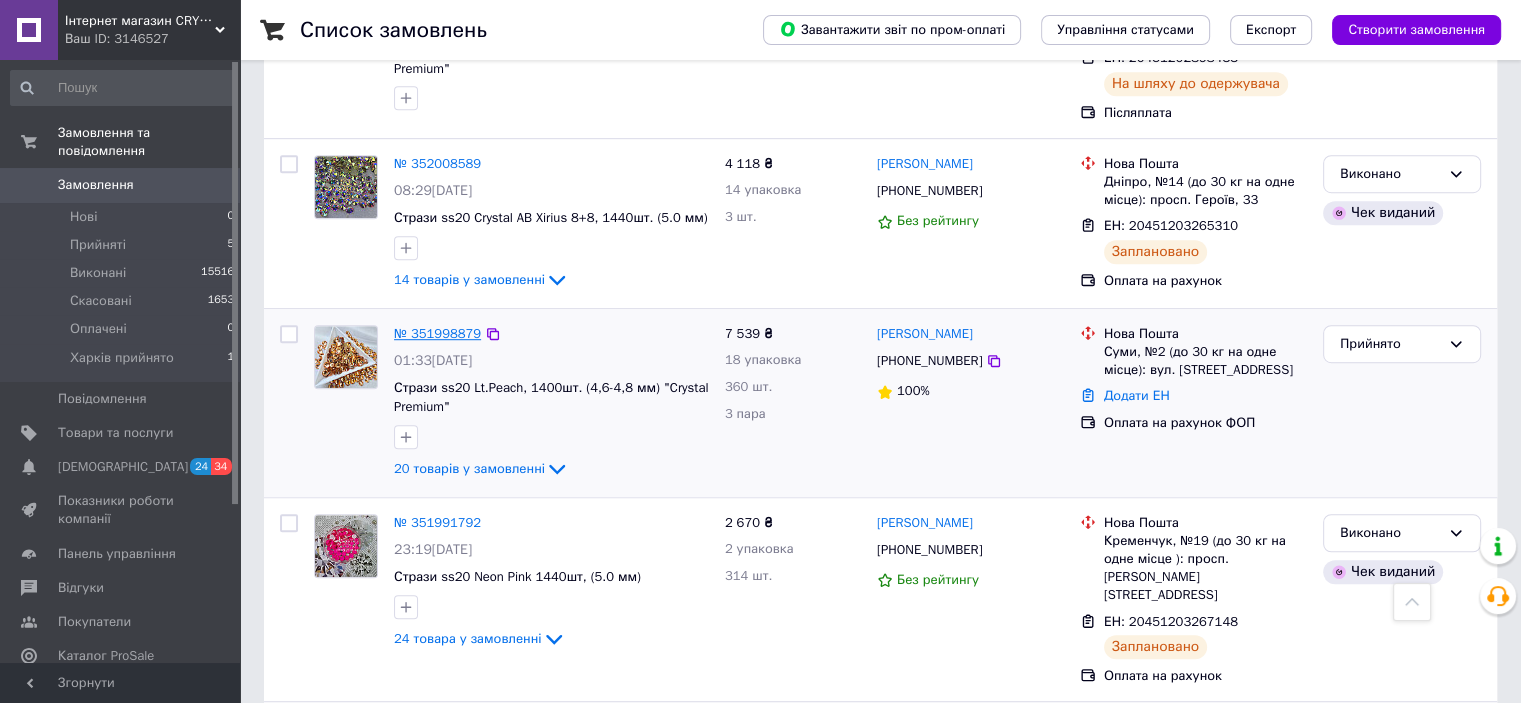 click on "№ 351998879" at bounding box center (437, 333) 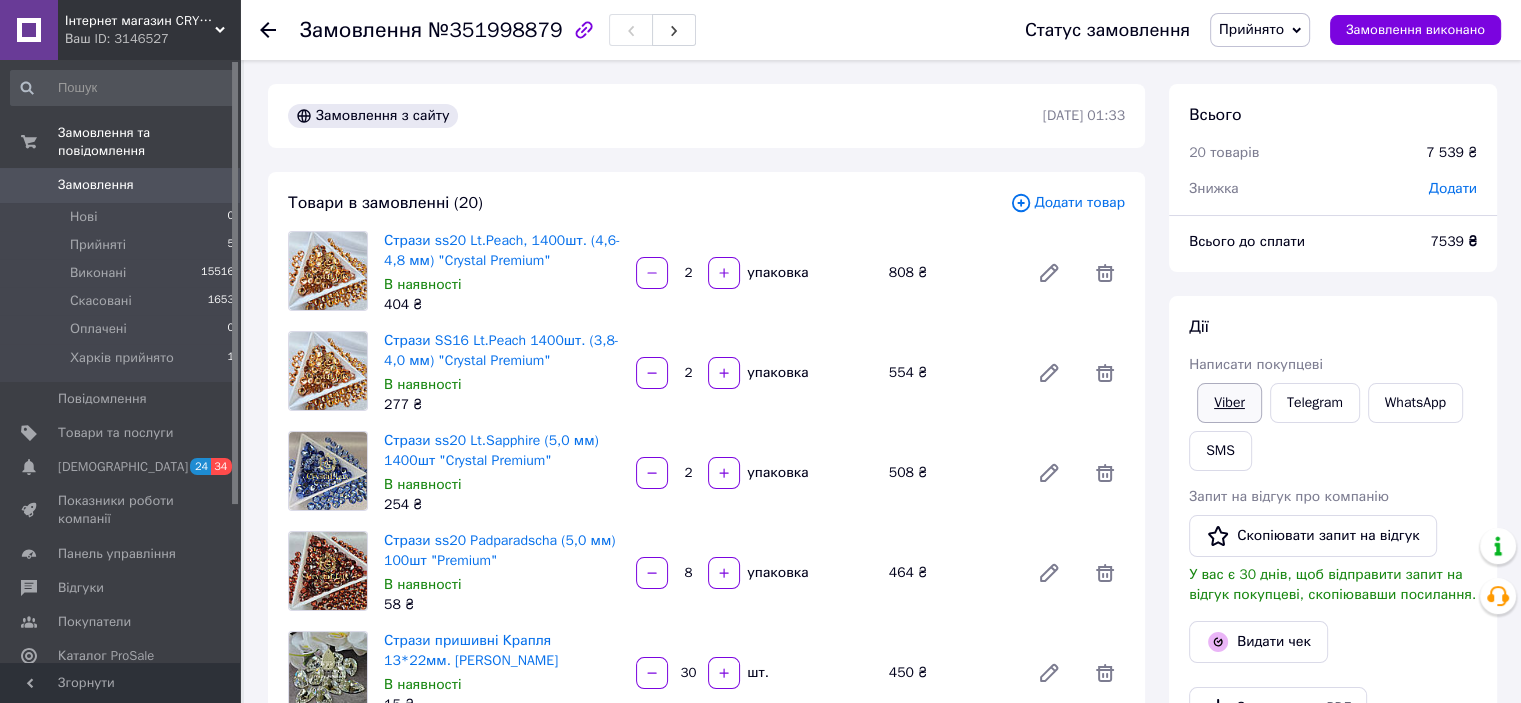 click on "Viber" at bounding box center (1229, 403) 